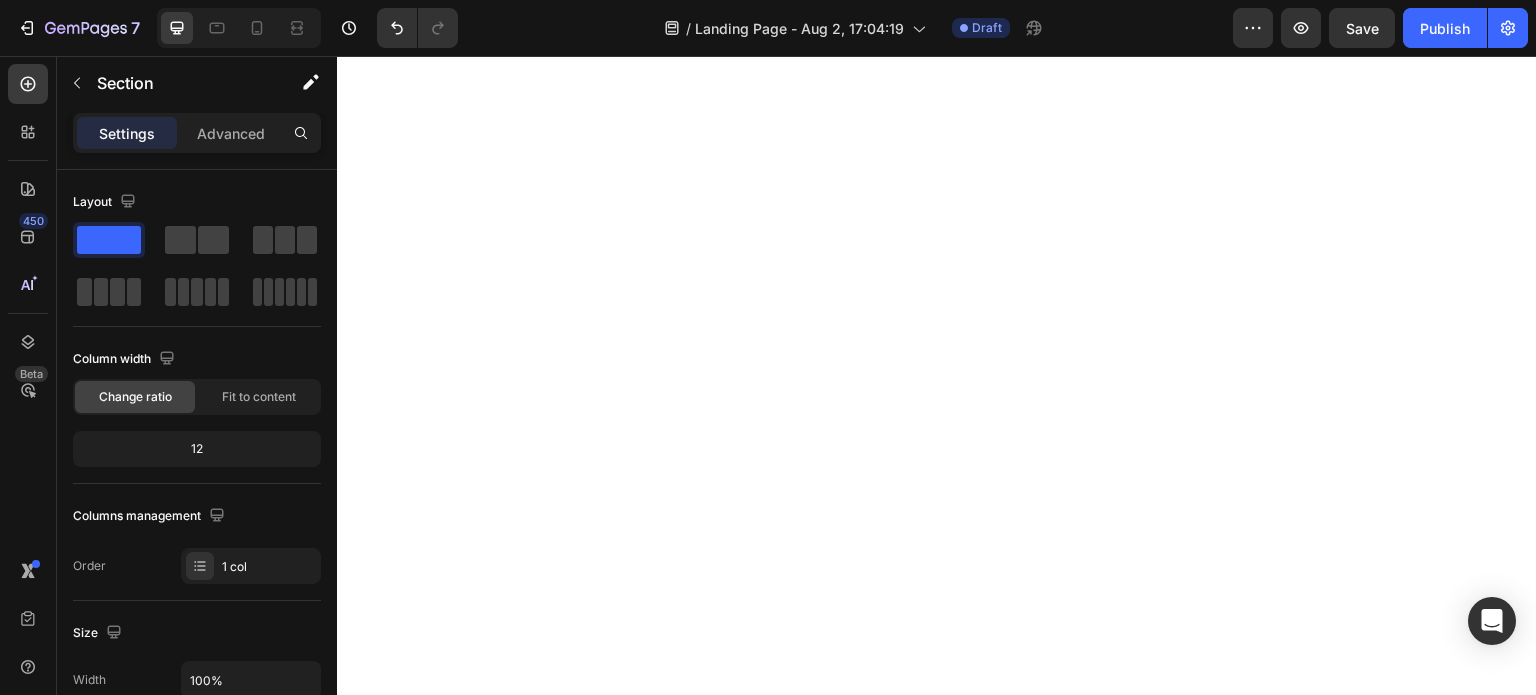 scroll, scrollTop: 0, scrollLeft: 0, axis: both 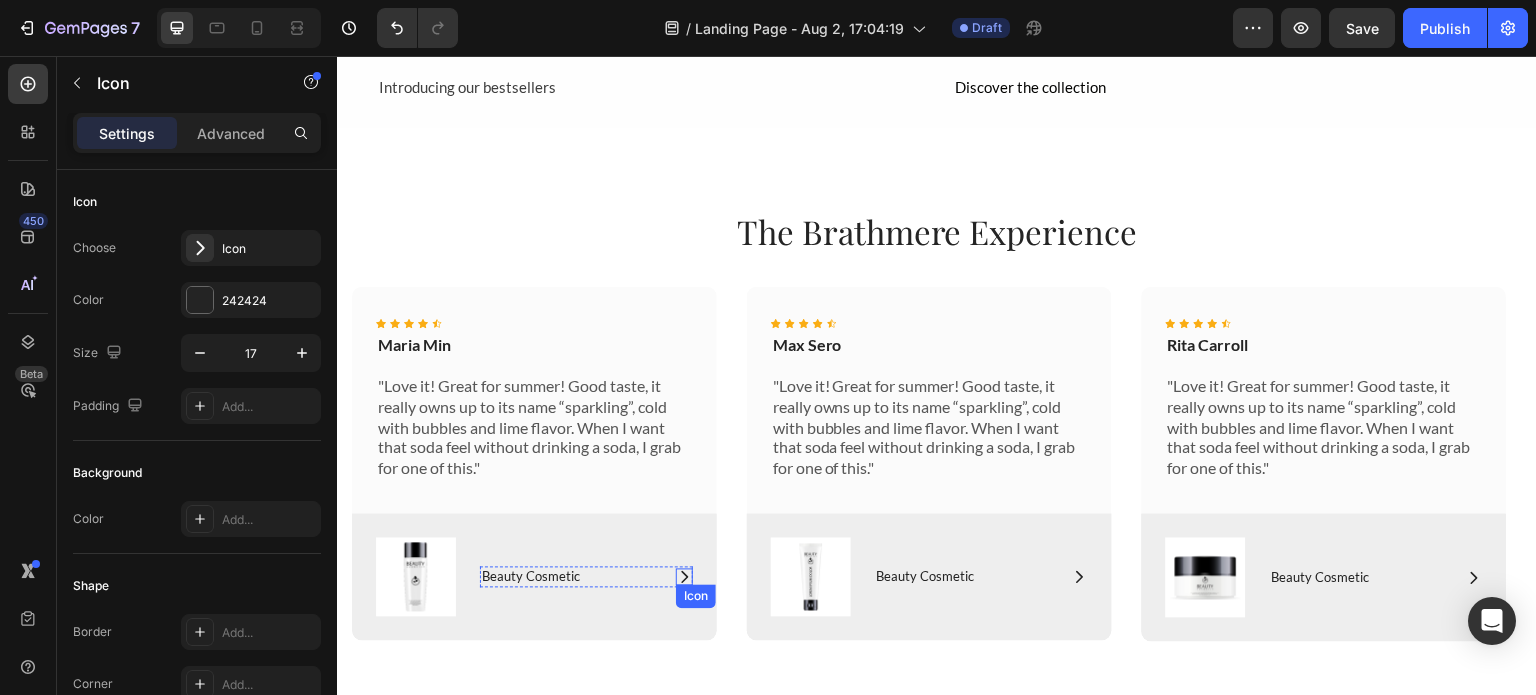 click 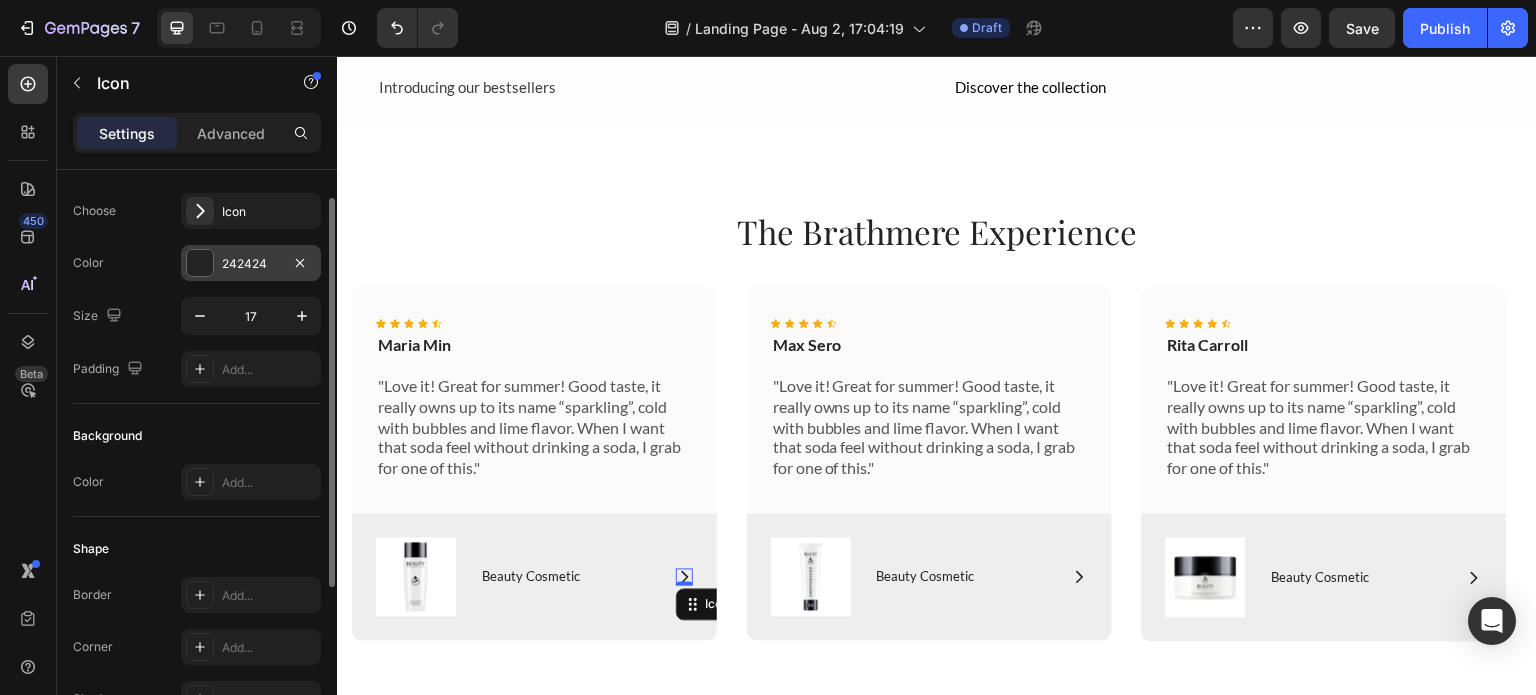 scroll, scrollTop: 40, scrollLeft: 0, axis: vertical 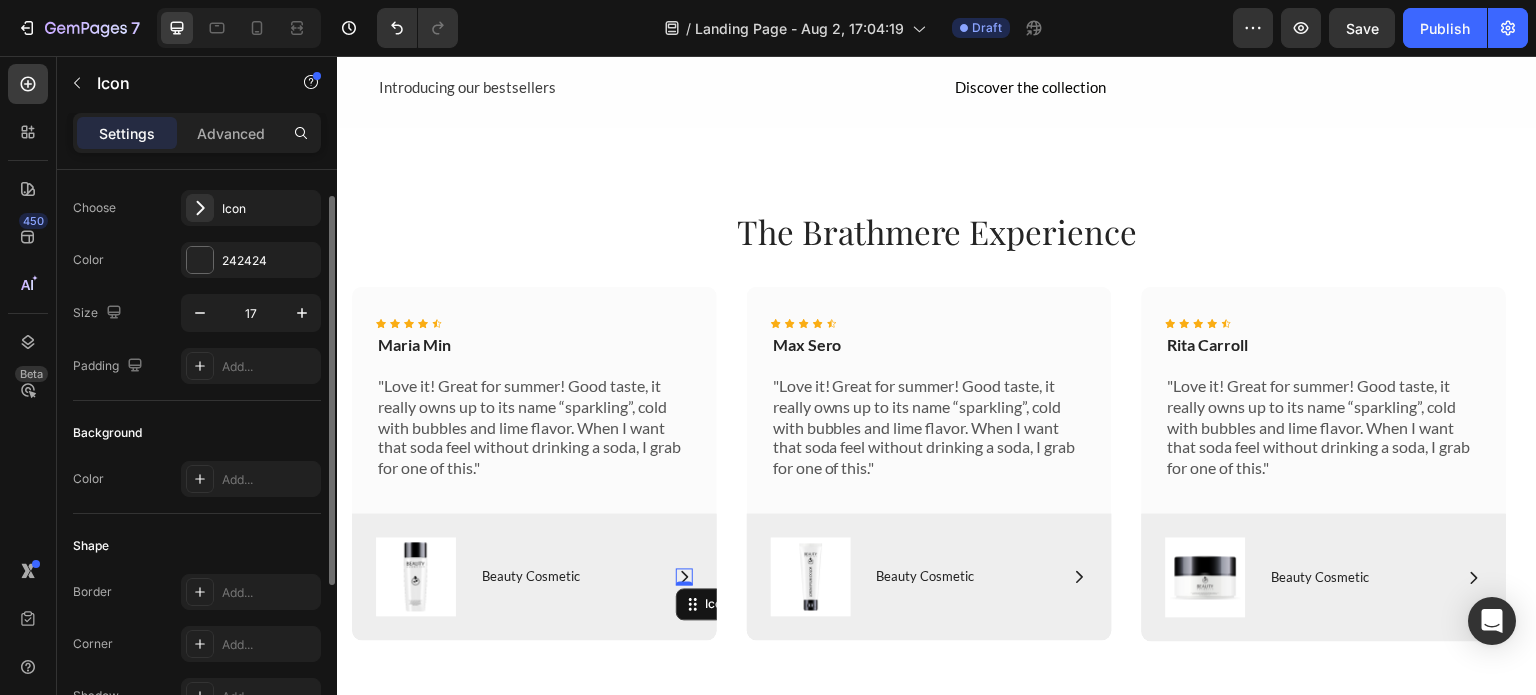 click on "Padding" at bounding box center (110, 366) 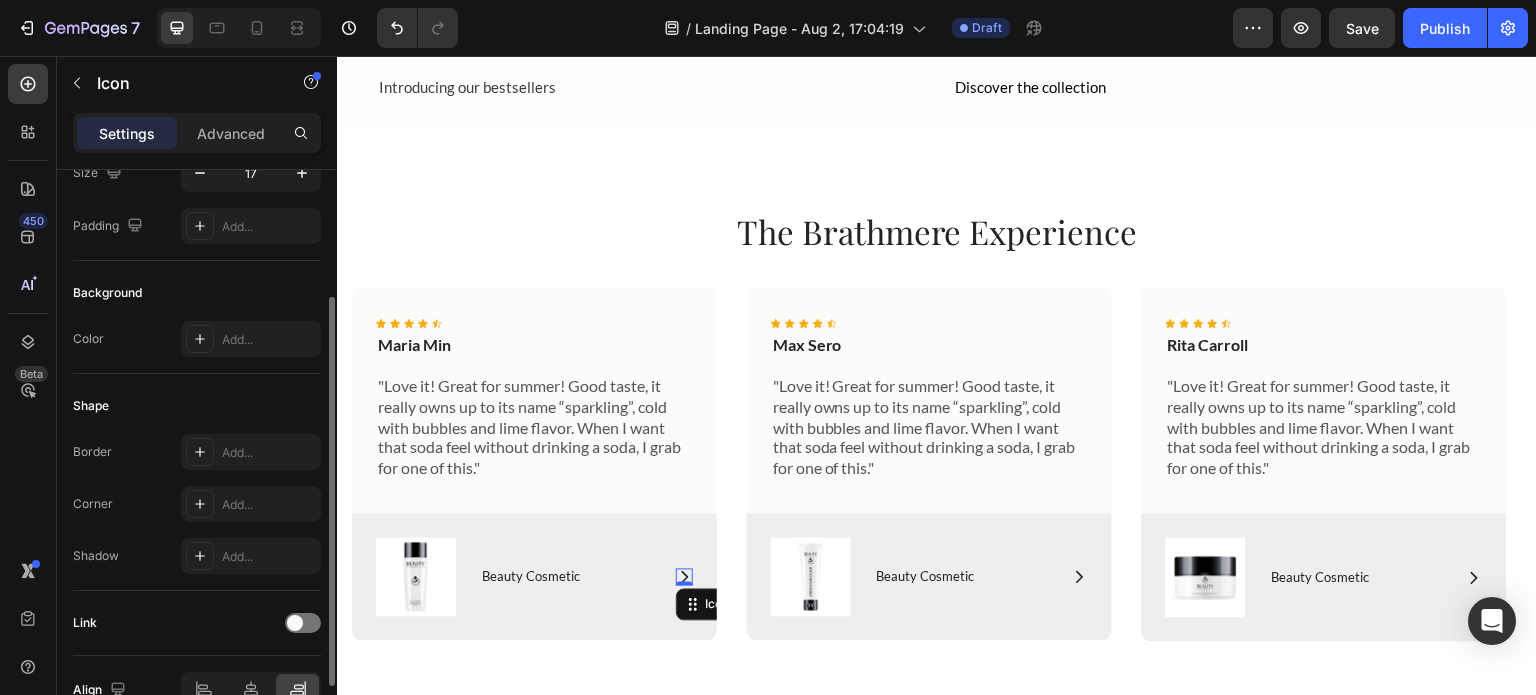 scroll, scrollTop: 184, scrollLeft: 0, axis: vertical 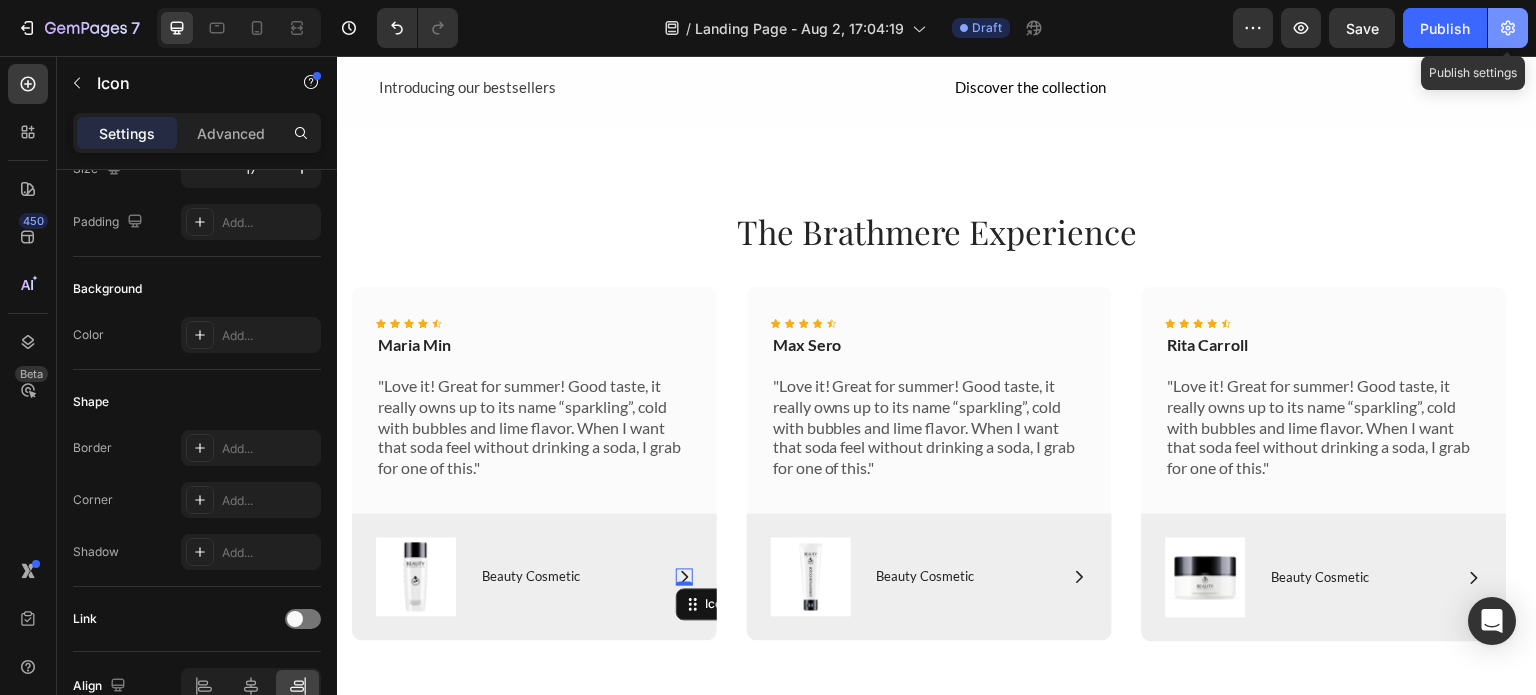 click 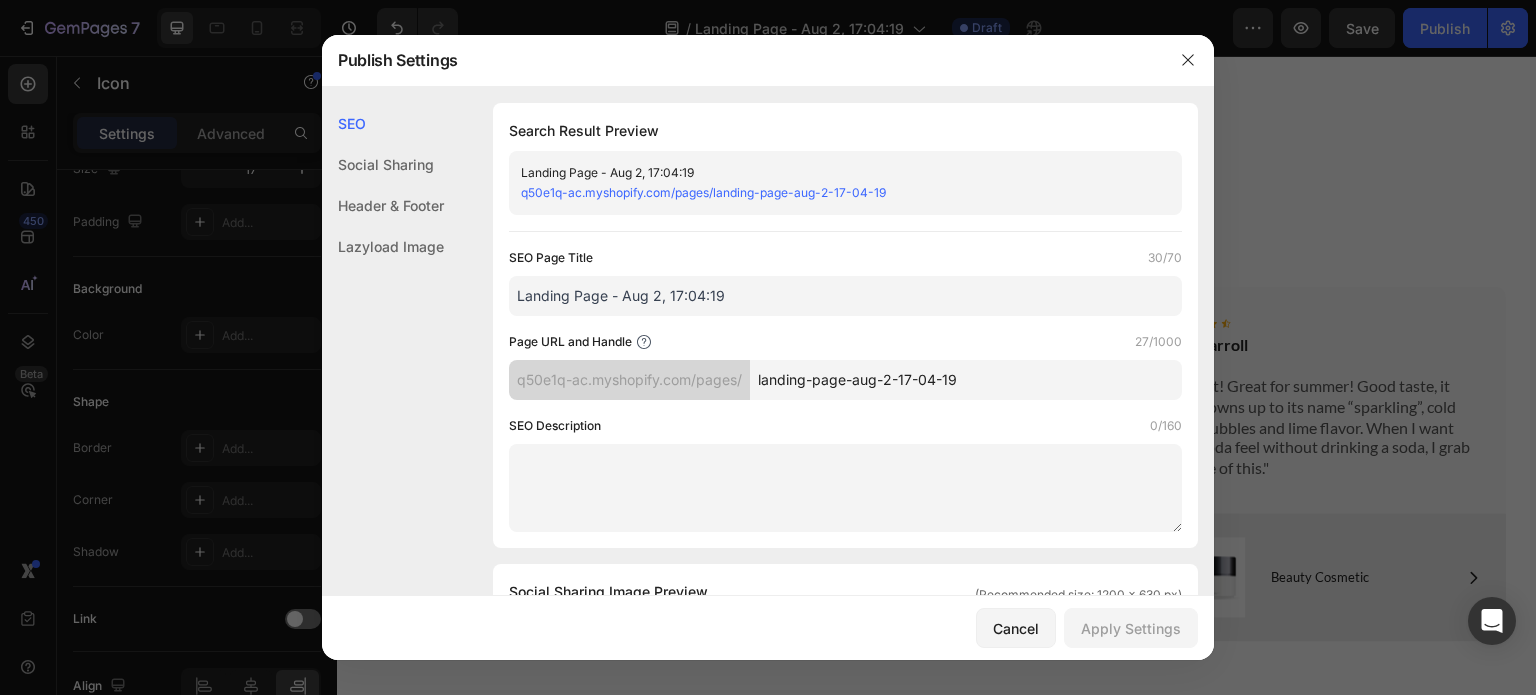 click on "Lazyload Image" 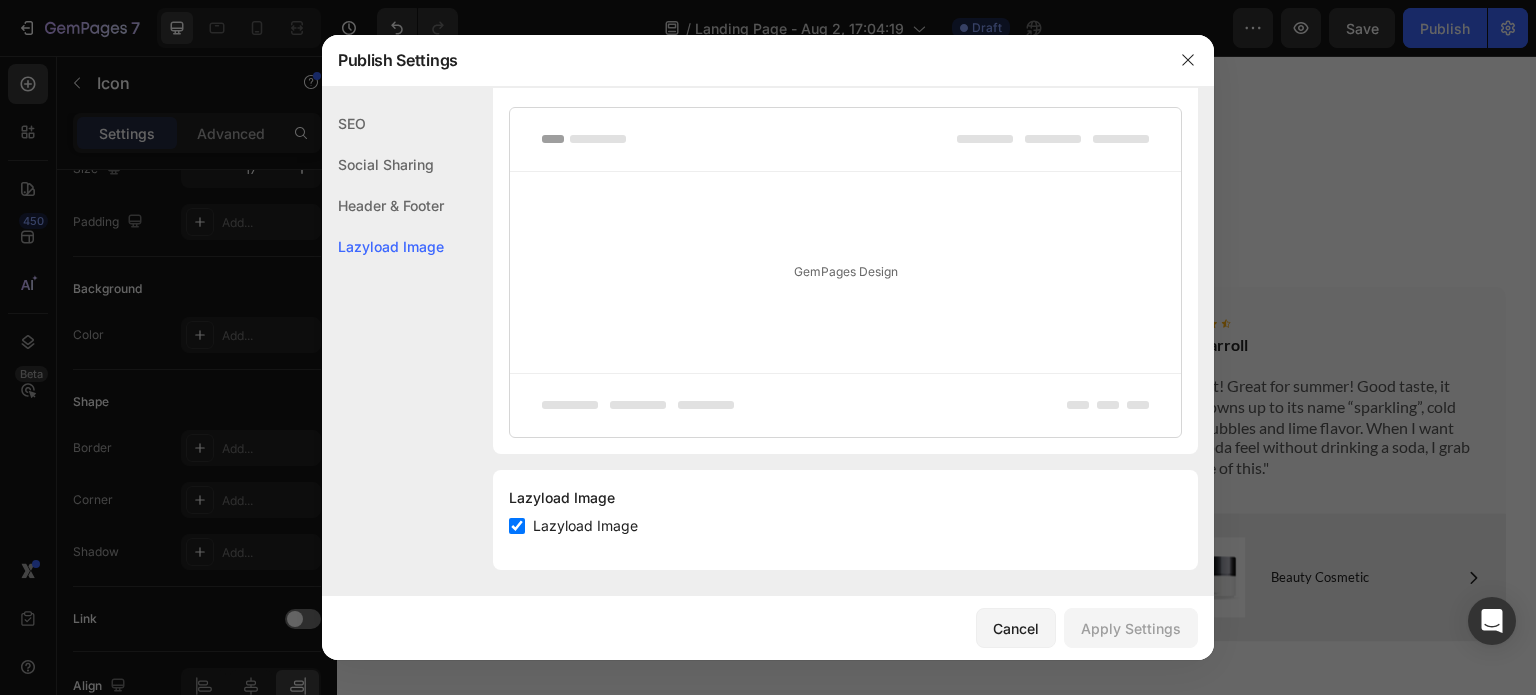scroll, scrollTop: 1076, scrollLeft: 0, axis: vertical 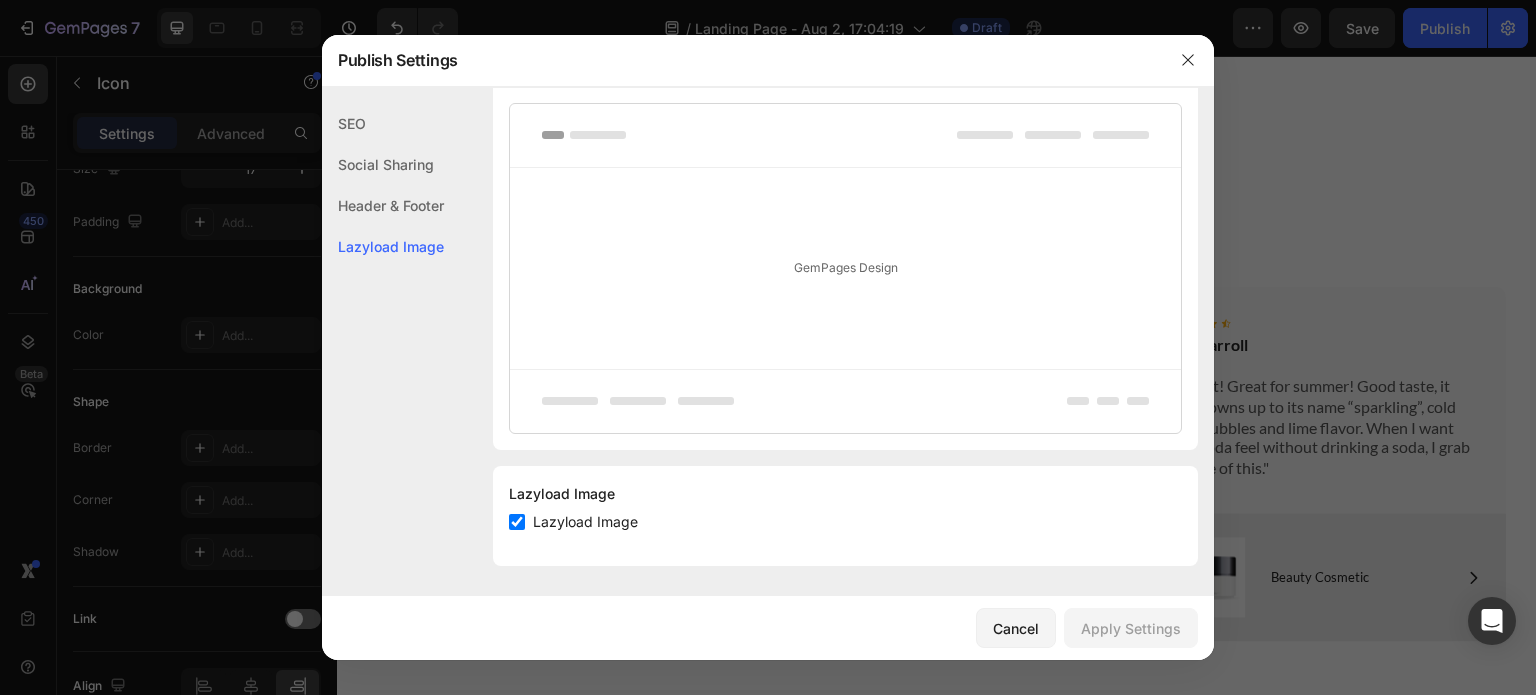 click on "Cancel Apply Settings" at bounding box center [768, 628] 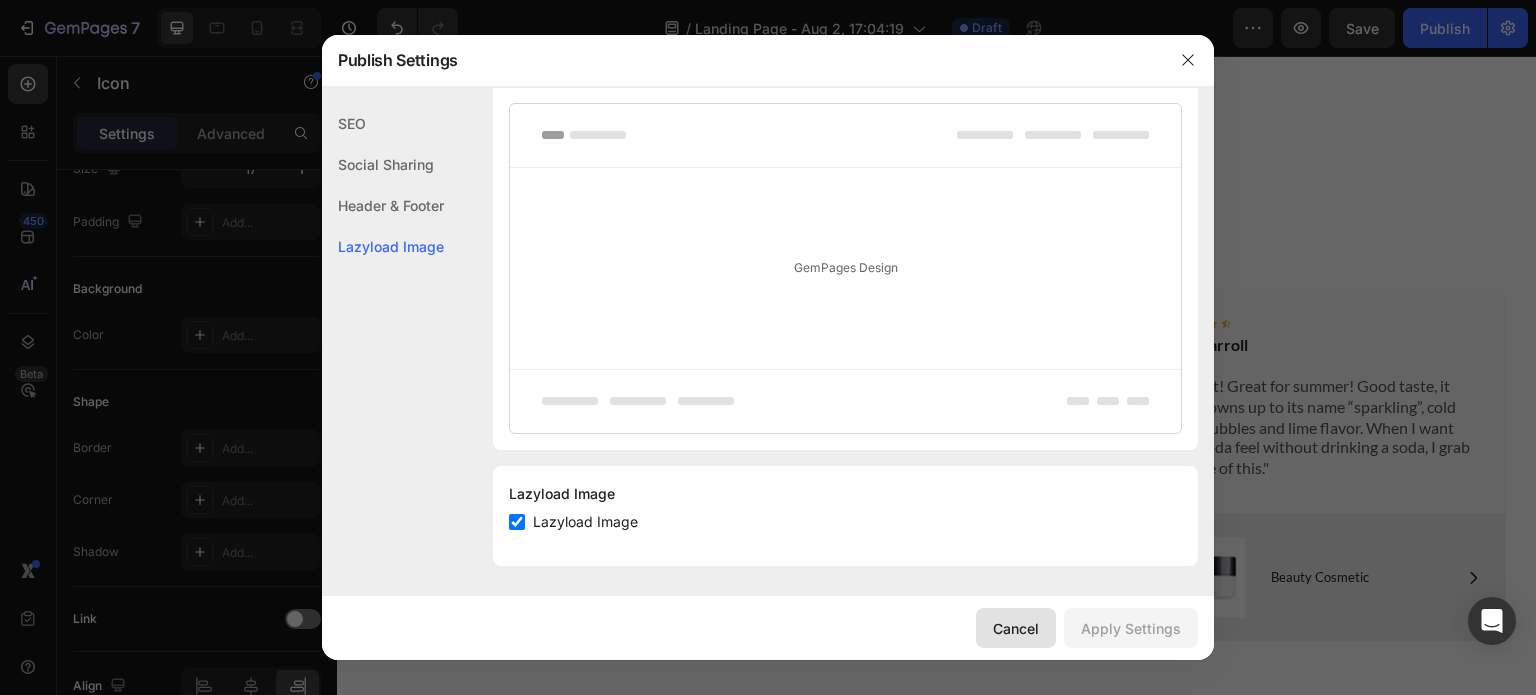 click on "Cancel" at bounding box center [1016, 628] 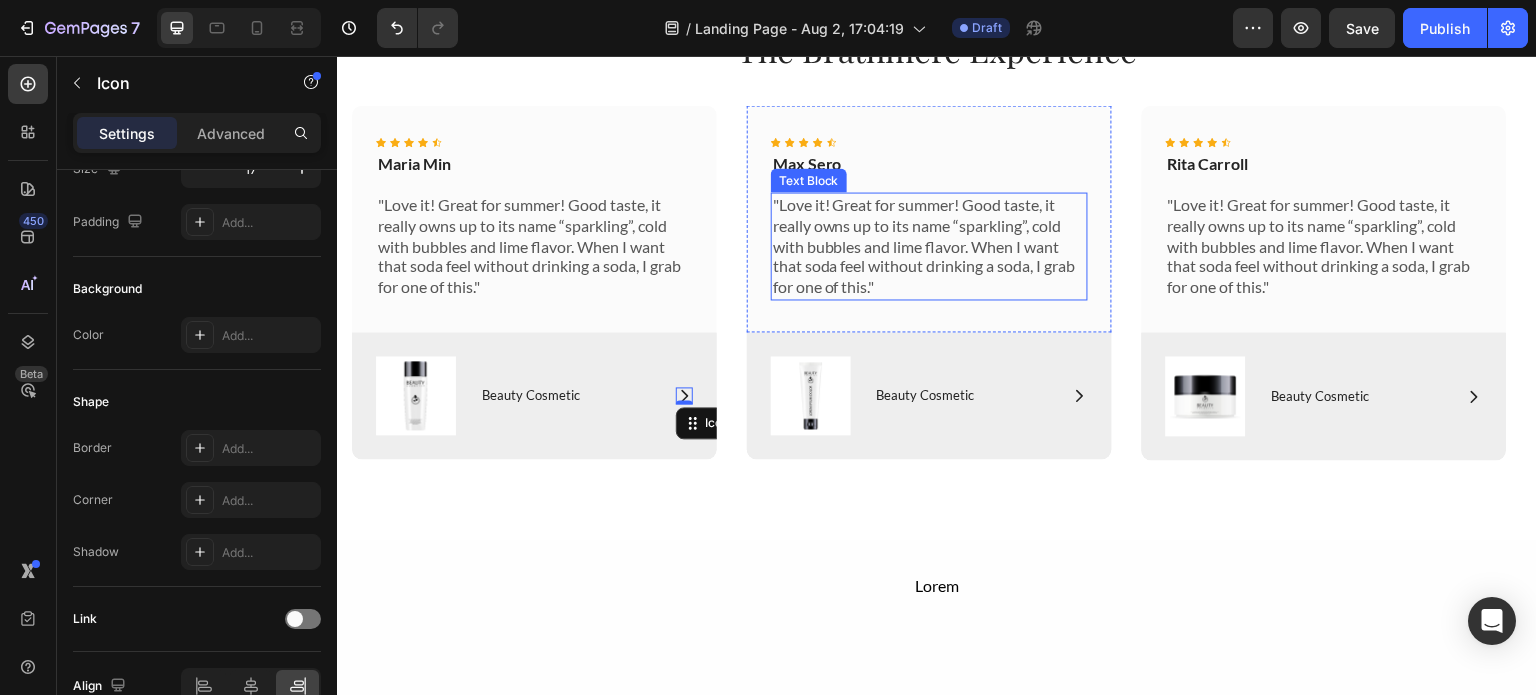 scroll, scrollTop: 3988, scrollLeft: 0, axis: vertical 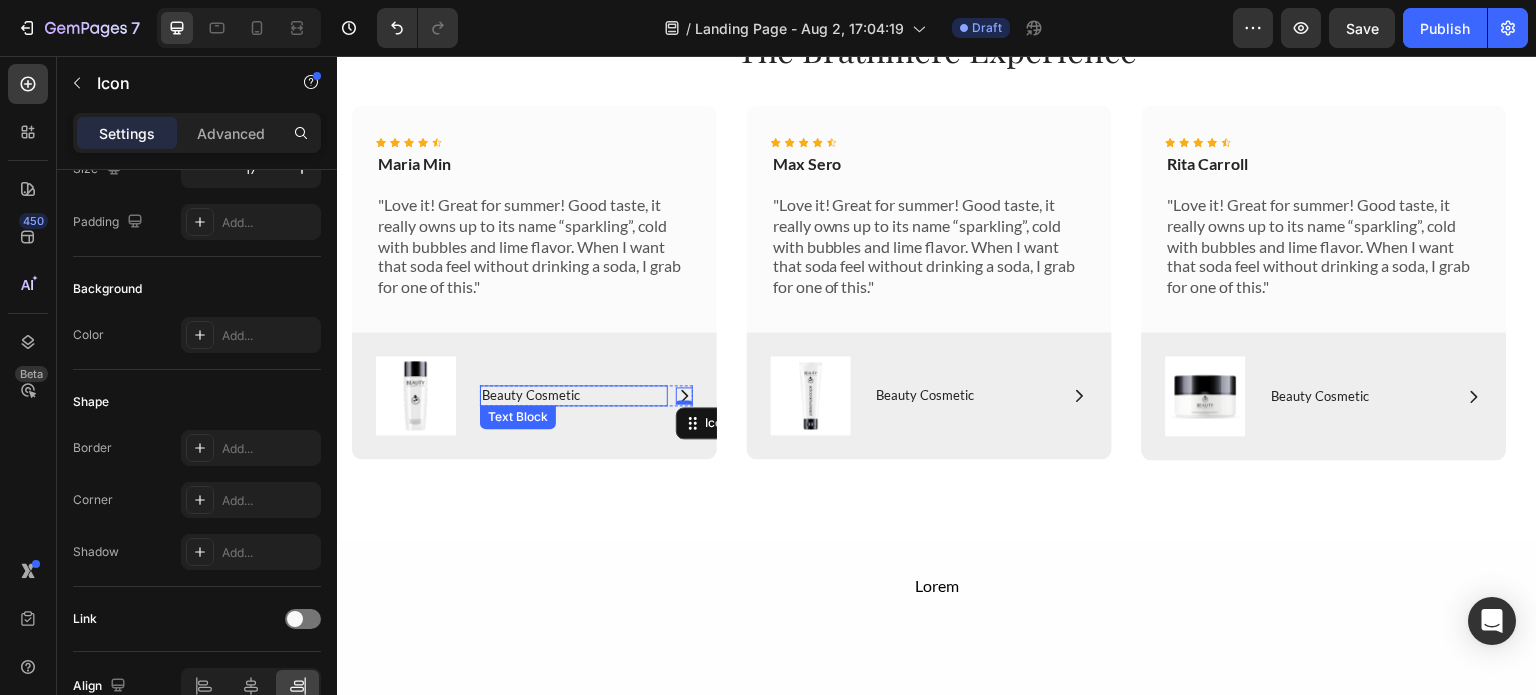 click on "Beauty Cosmetic" at bounding box center [574, 395] 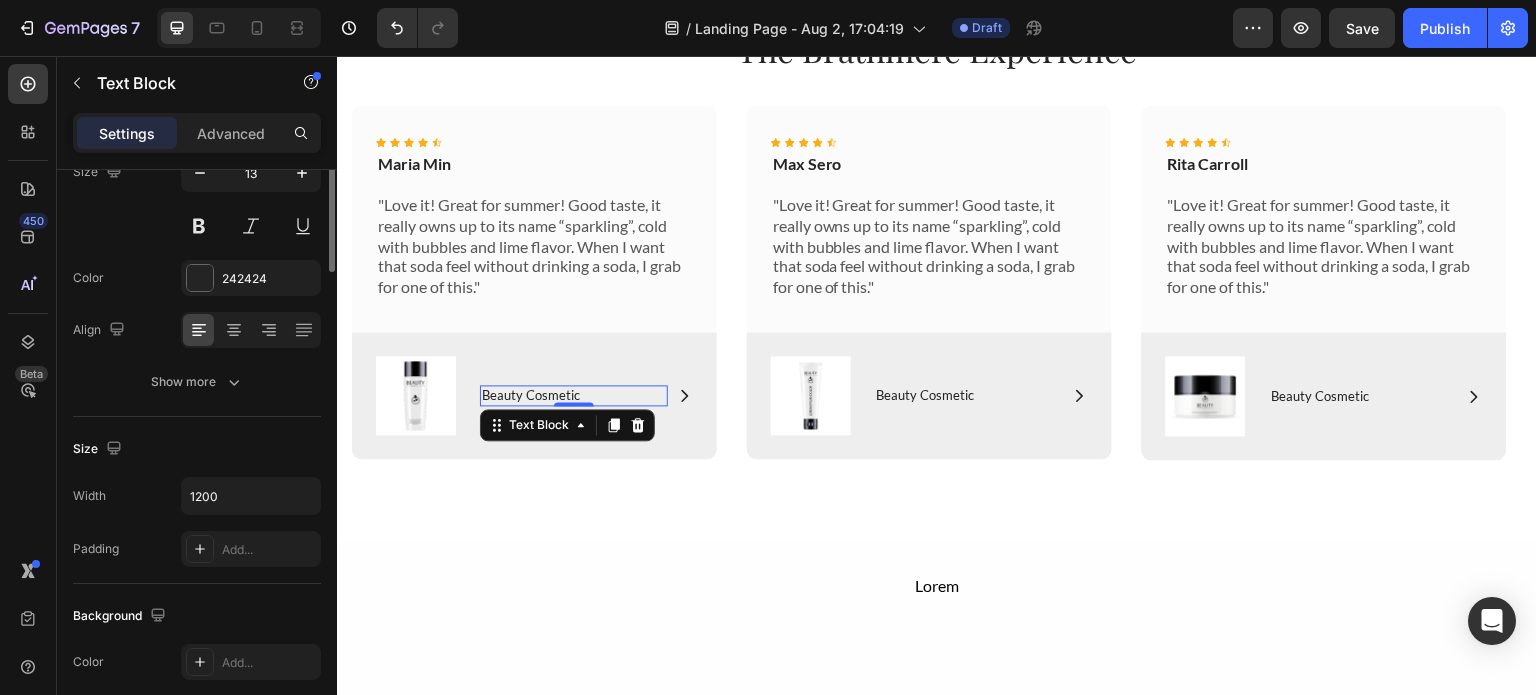 scroll, scrollTop: 0, scrollLeft: 0, axis: both 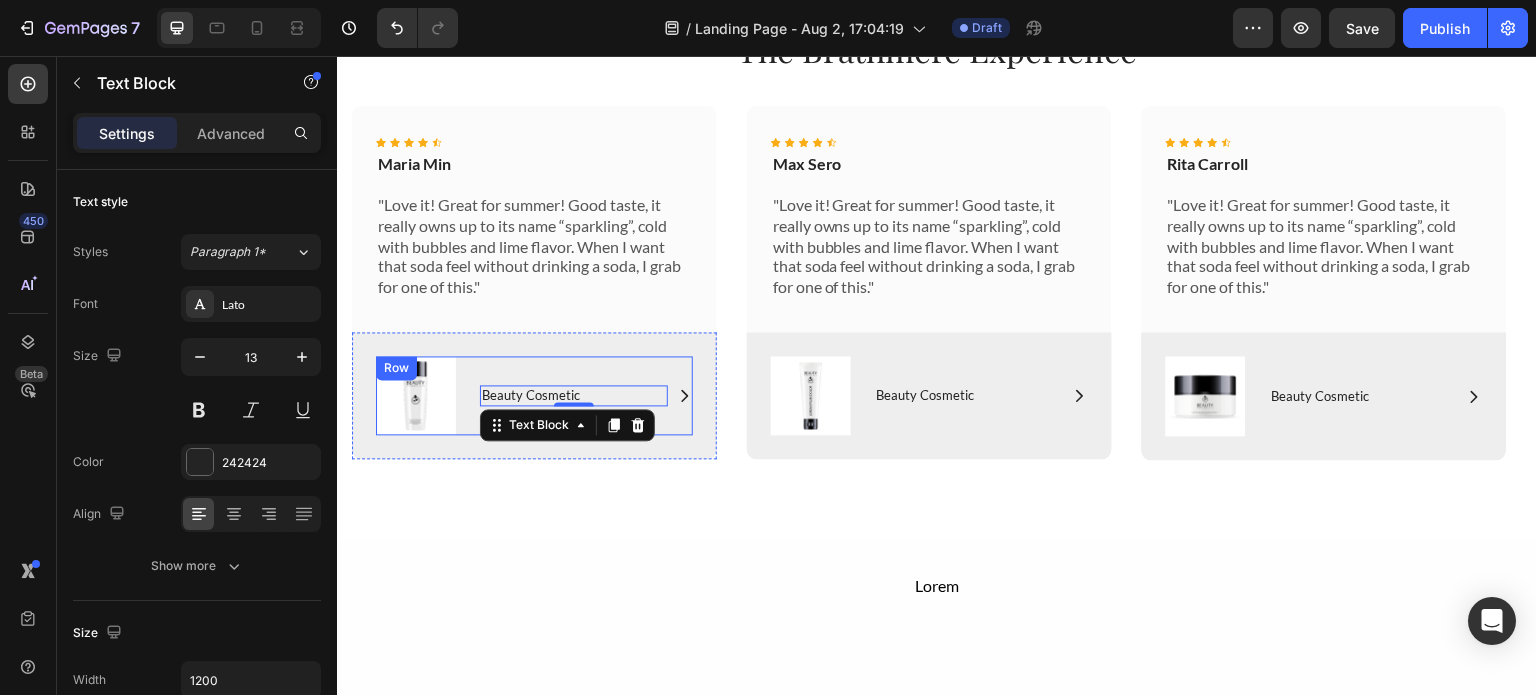 click on "Icon Beauty Cosmetic Text Block   0 Row" at bounding box center (586, 395) 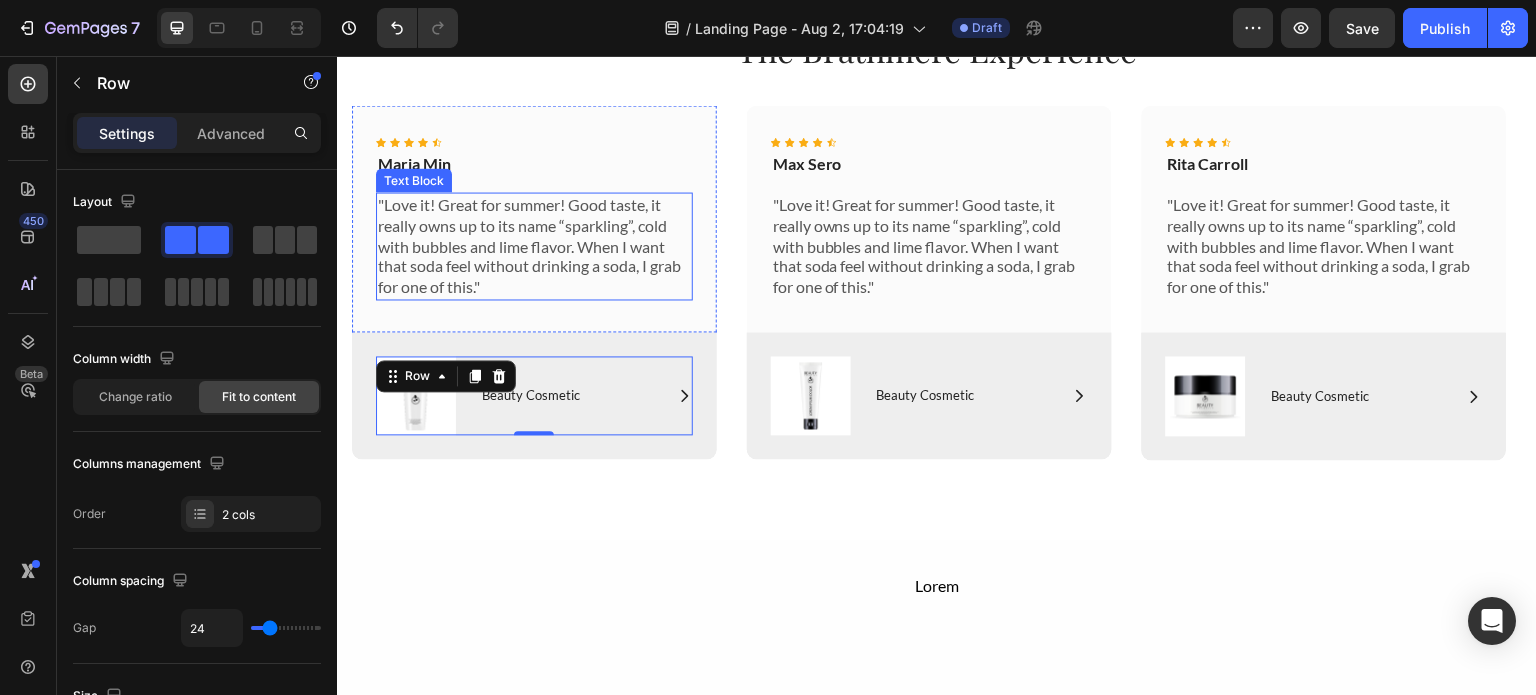 click on ""Love it! Great for summer! Good taste, it really owns up to its name “sparkling”, cold with bubbles and lime flavor. When I want that soda feel without drinking a soda, I grab for one of this."" at bounding box center [534, 246] 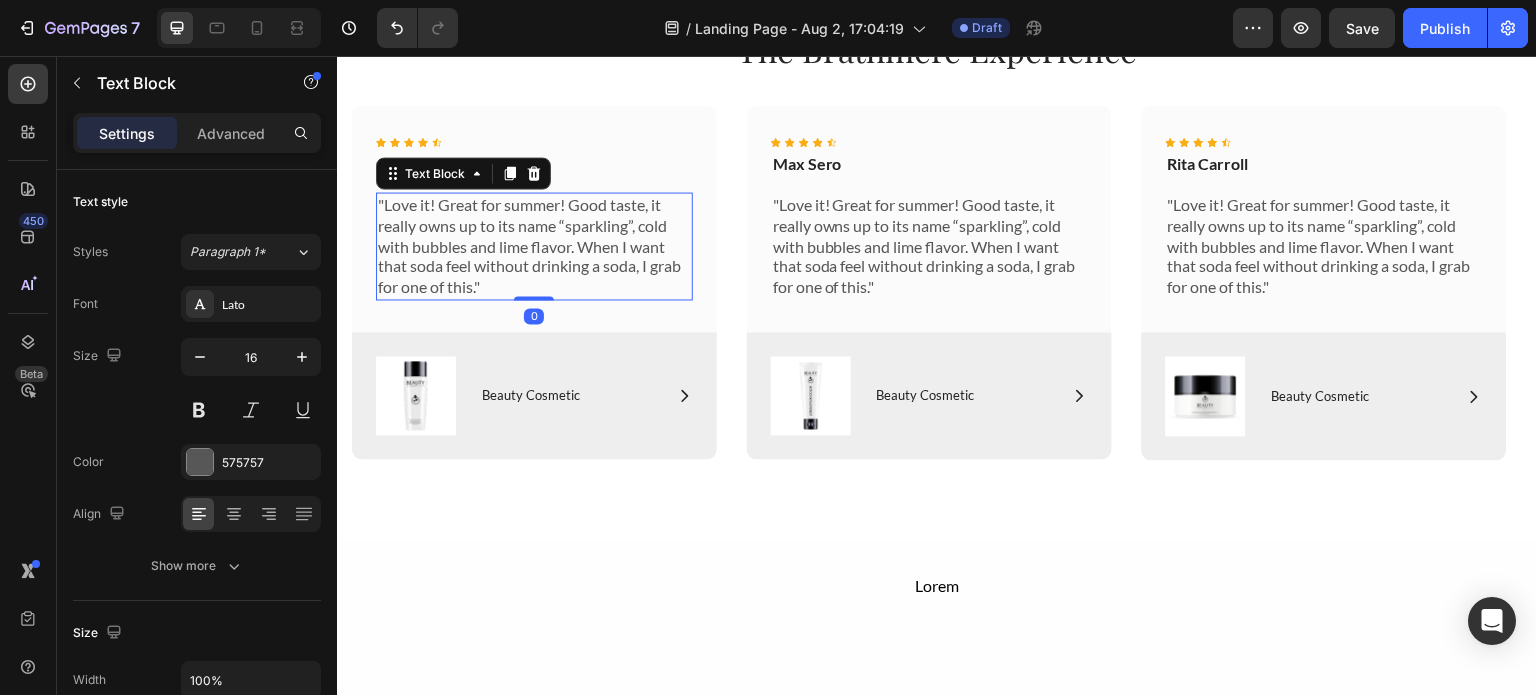 click on ""Love it! Great for summer! Good taste, it really owns up to its name “sparkling”, cold with bubbles and lime flavor. When I want that soda feel without drinking a soda, I grab for one of this."" at bounding box center (534, 246) 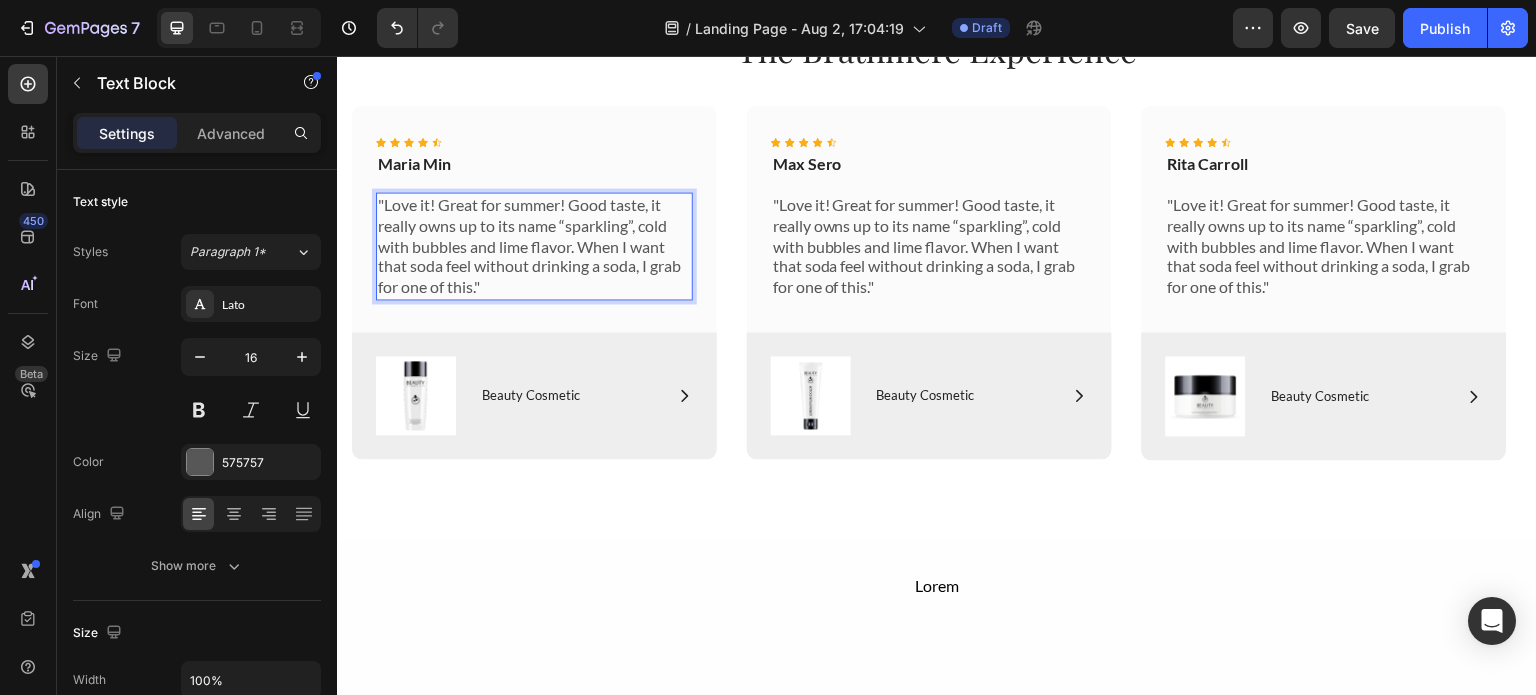 click on ""Love it! Great for summer! Good taste, it really owns up to its name “sparkling”, cold with bubbles and lime flavor. When I want that soda feel without drinking a soda, I grab for one of this."" at bounding box center [534, 246] 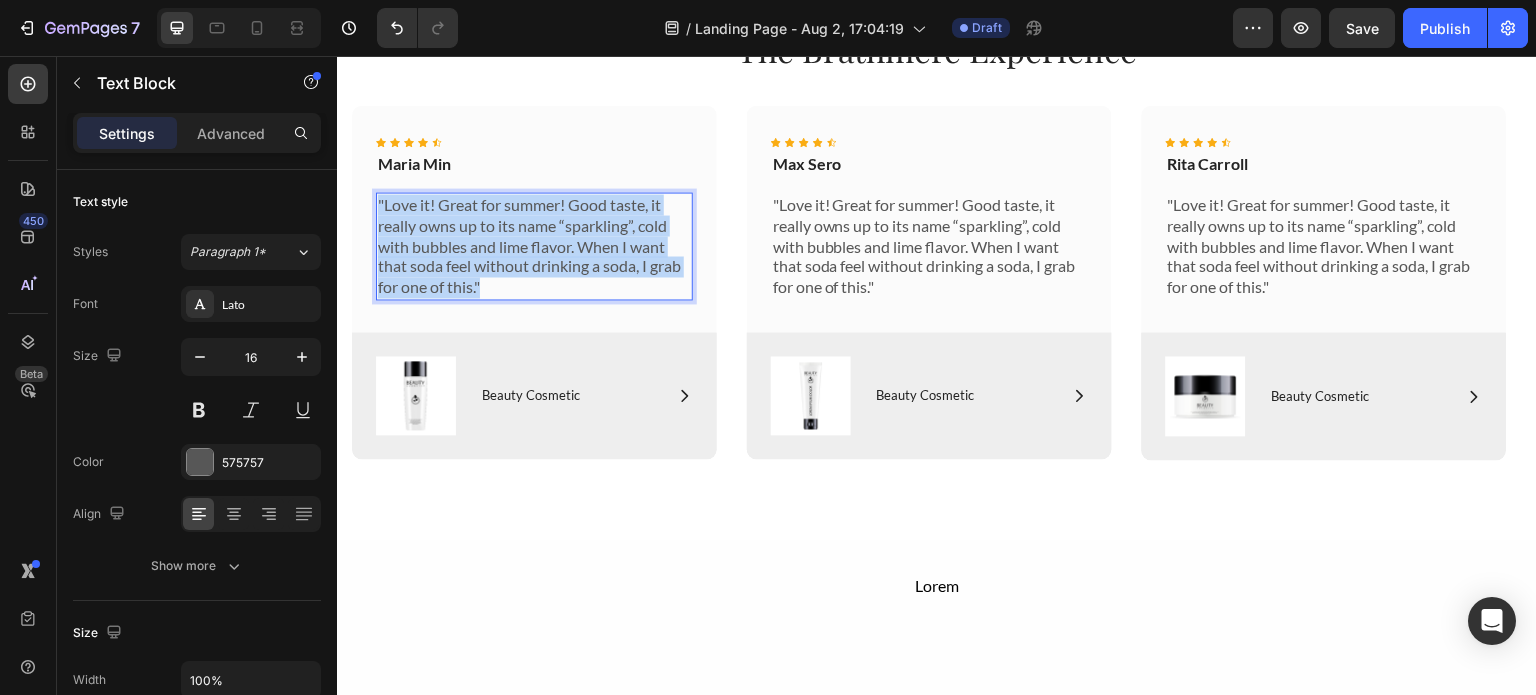 drag, startPoint x: 486, startPoint y: 282, endPoint x: 423, endPoint y: 226, distance: 84.29116 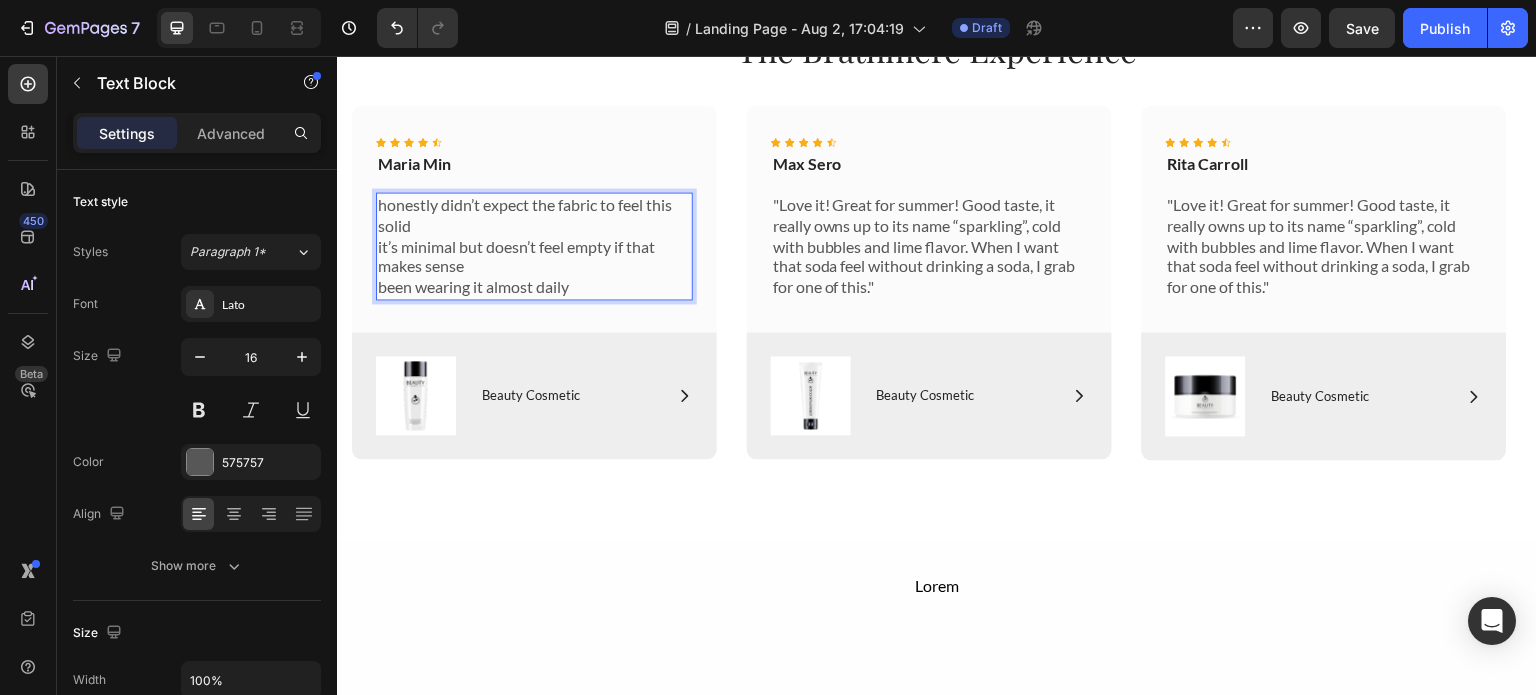 click on "honestly didn’t expect the fabric to feel this solid it’s minimal but doesn’t feel empty if that makes sense been wearing it almost daily" at bounding box center [534, 246] 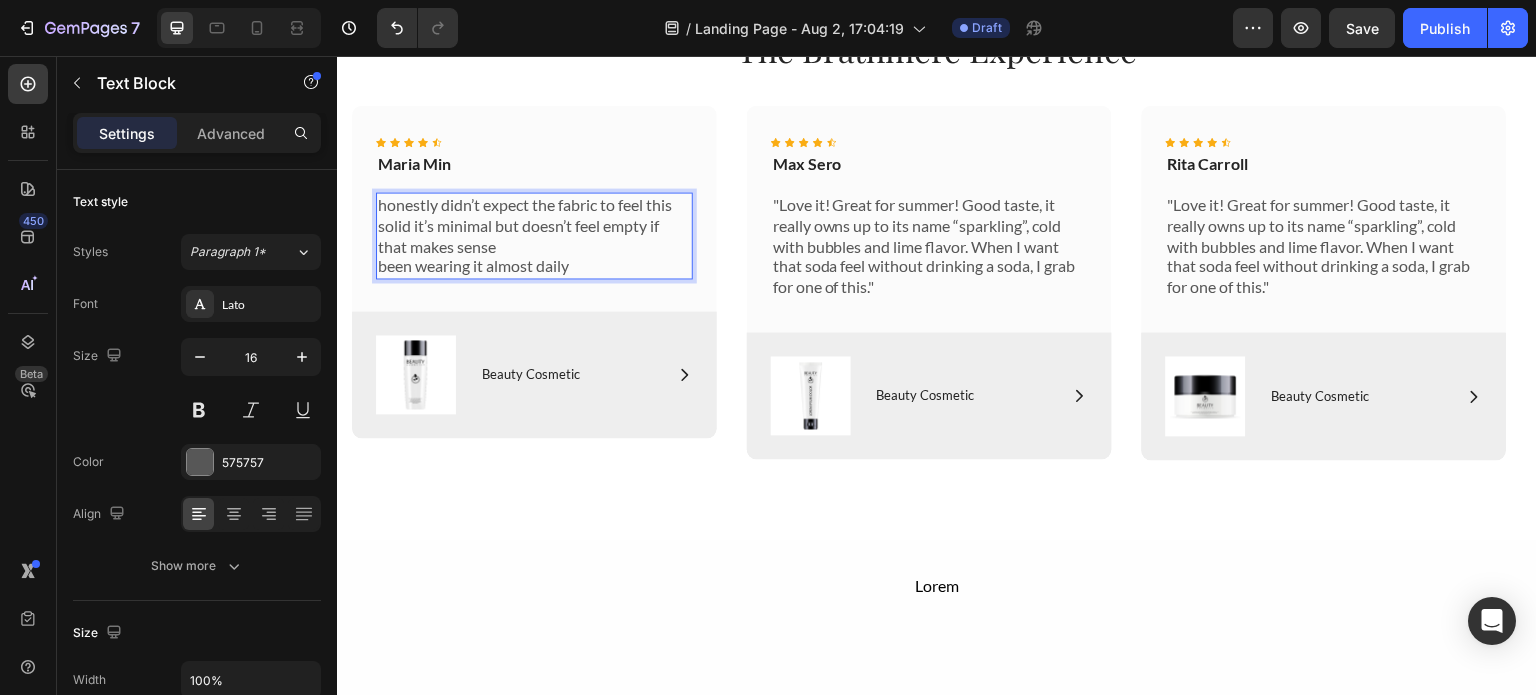 click on "honestly didn’t expect the fabric to feel this solid it’s minimal but doesn’t feel empty if that makes sense been wearing it almost daily" at bounding box center [534, 235] 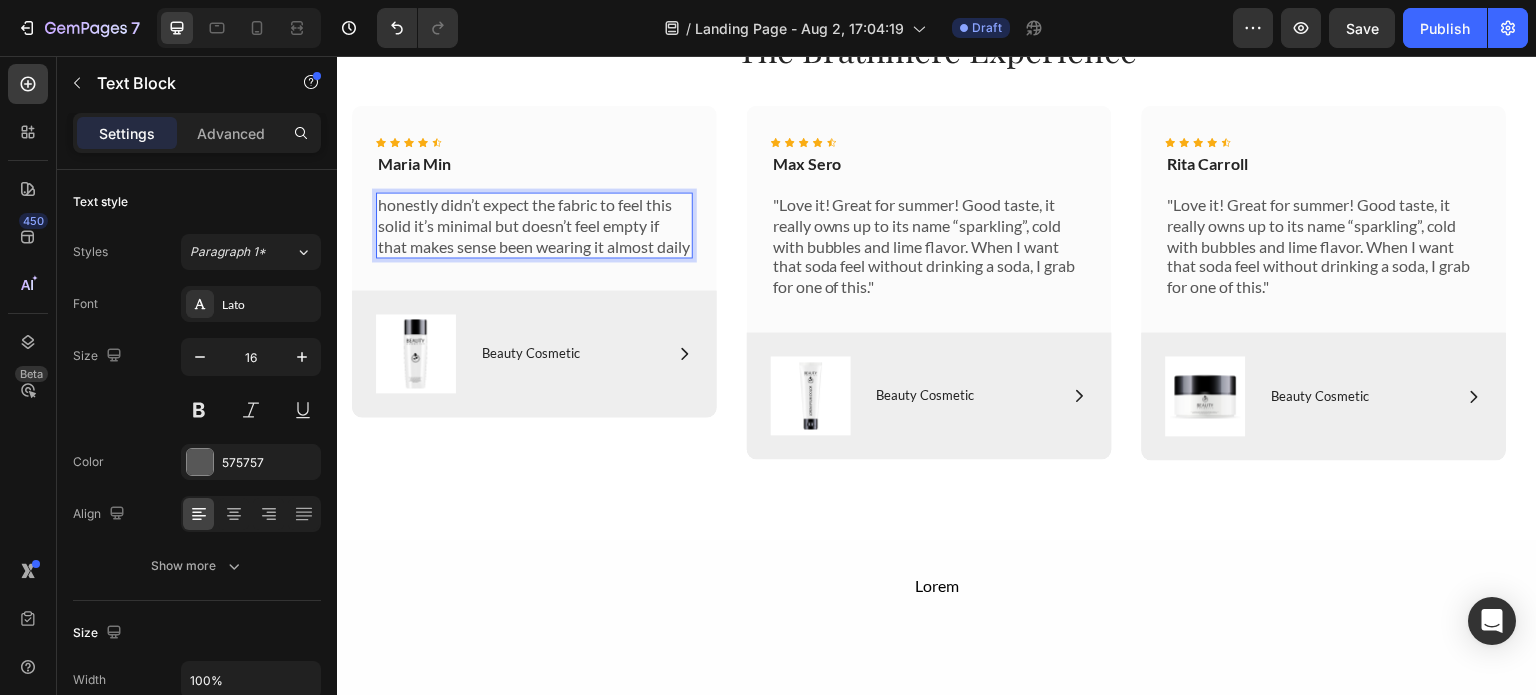 click on "honestly didn’t expect the fabric to feel this solid it’s minimal but doesn’t feel empty if that makes sense been wearing it almost daily" at bounding box center (534, 225) 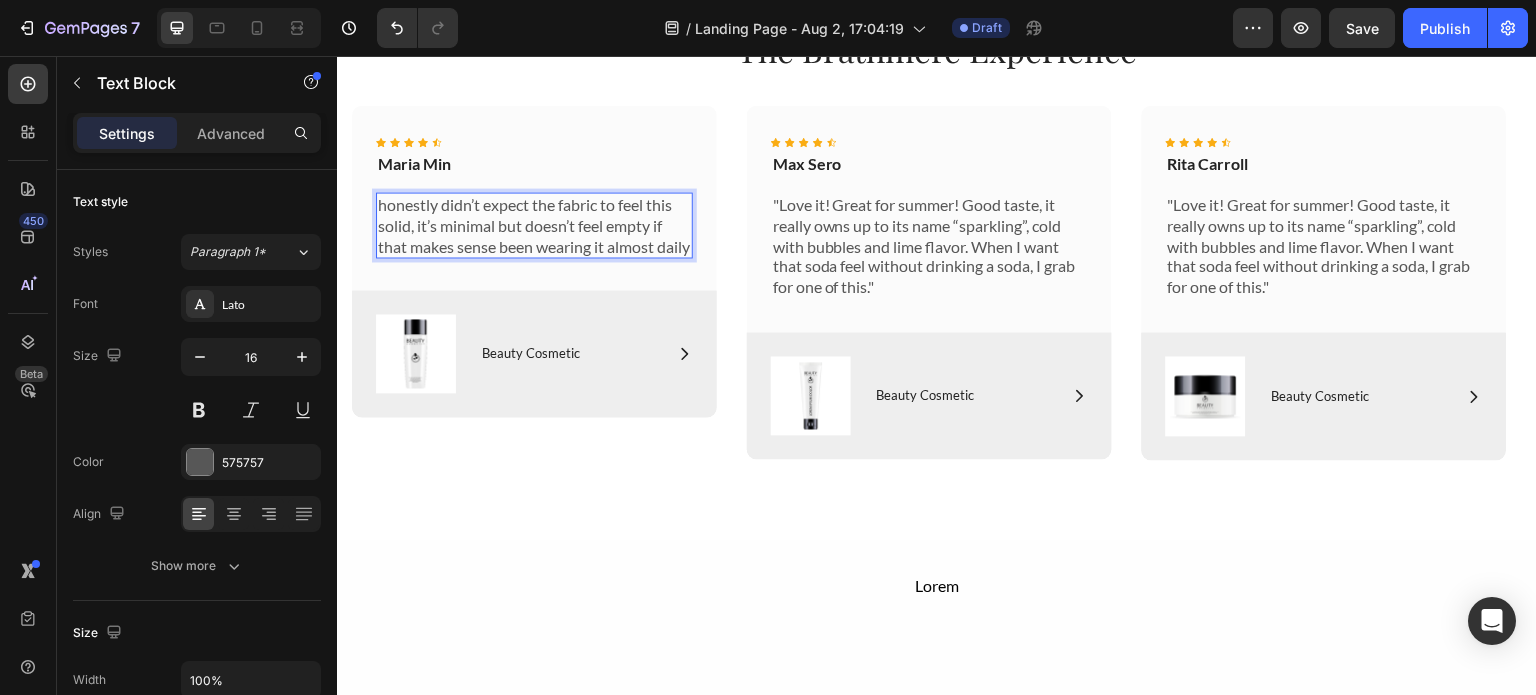 click on "honestly didn’t expect the fabric to feel this solid, it’s minimal but doesn’t feel empty if that makes sense been wearing it almost daily" at bounding box center (534, 225) 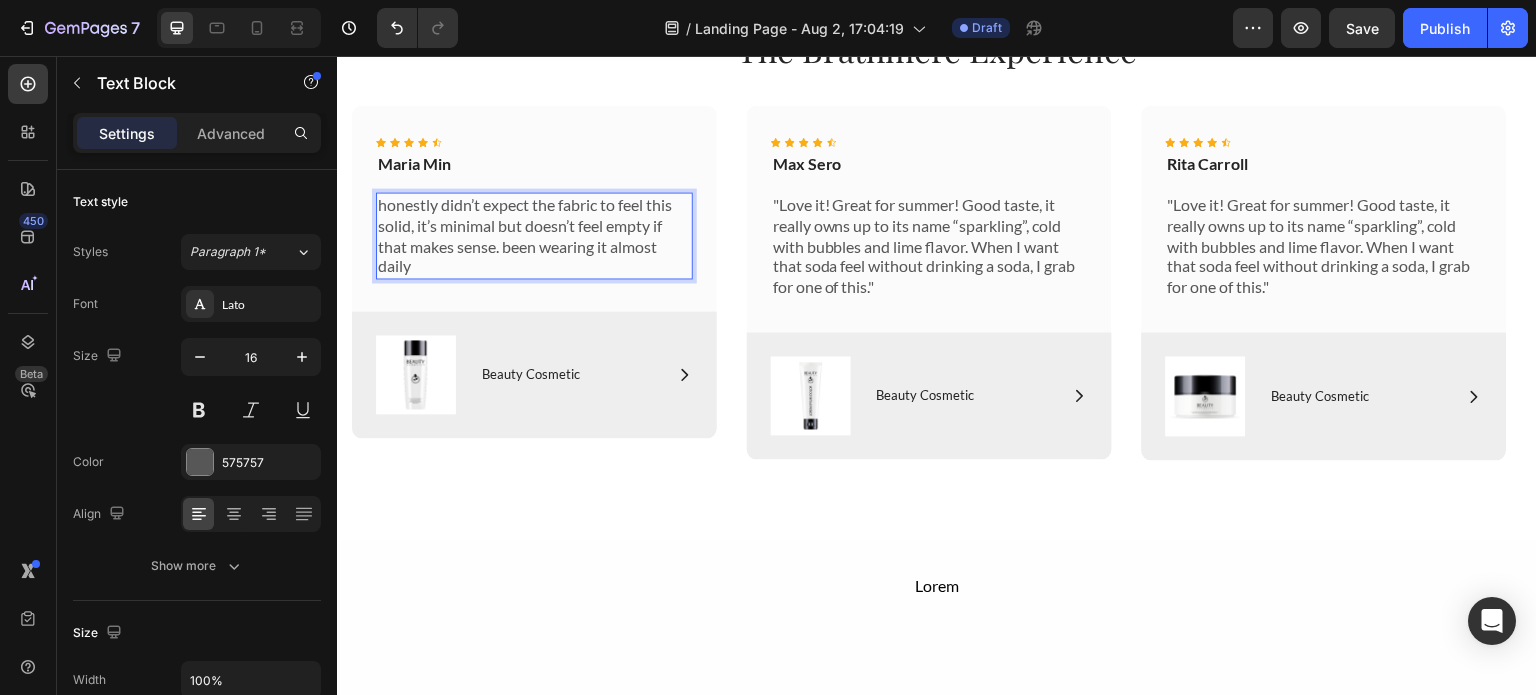 click on "honestly didn’t expect the fabric to feel this solid, it’s minimal but doesn’t feel empty if that makes sense. been wearing it almost daily" at bounding box center [534, 235] 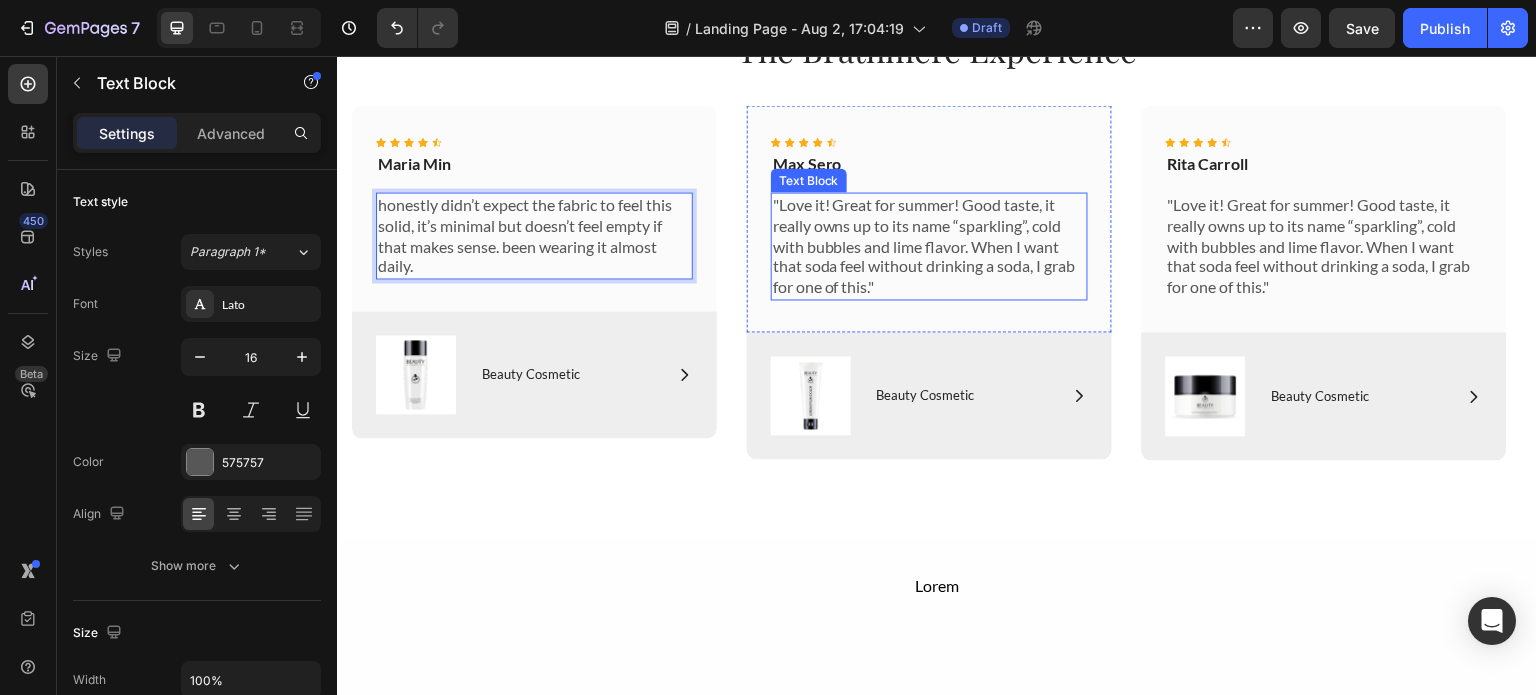click on ""Love it! Great for summer! Good taste, it really owns up to its name “sparkling”, cold with bubbles and lime flavor. When I want that soda feel without drinking a soda, I grab for one of this."" at bounding box center (929, 246) 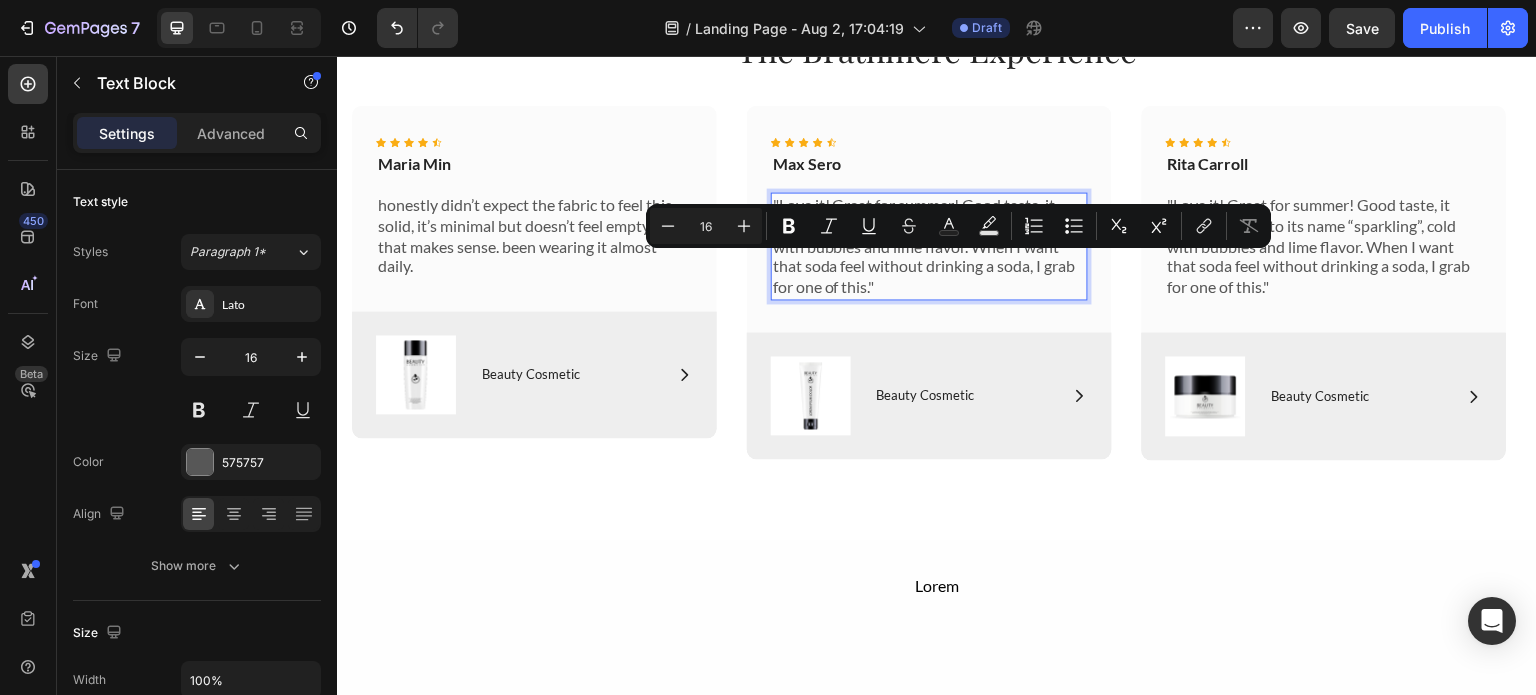 click on ""Love it! Great for summer! Good taste, it really owns up to its name “sparkling”, cold with bubbles and lime flavor. When I want that soda feel without drinking a soda, I grab for one of this."" at bounding box center (929, 246) 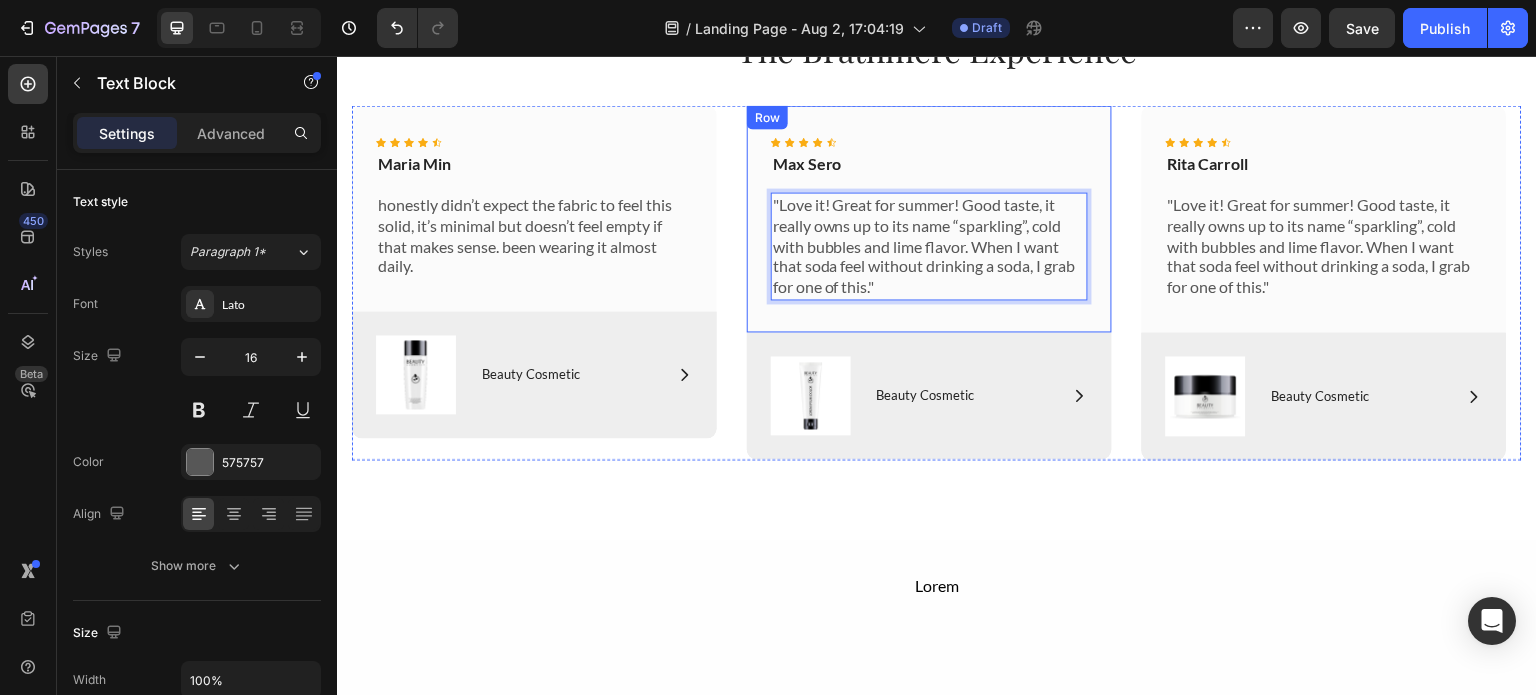 drag, startPoint x: 884, startPoint y: 276, endPoint x: 766, endPoint y: 192, distance: 144.84474 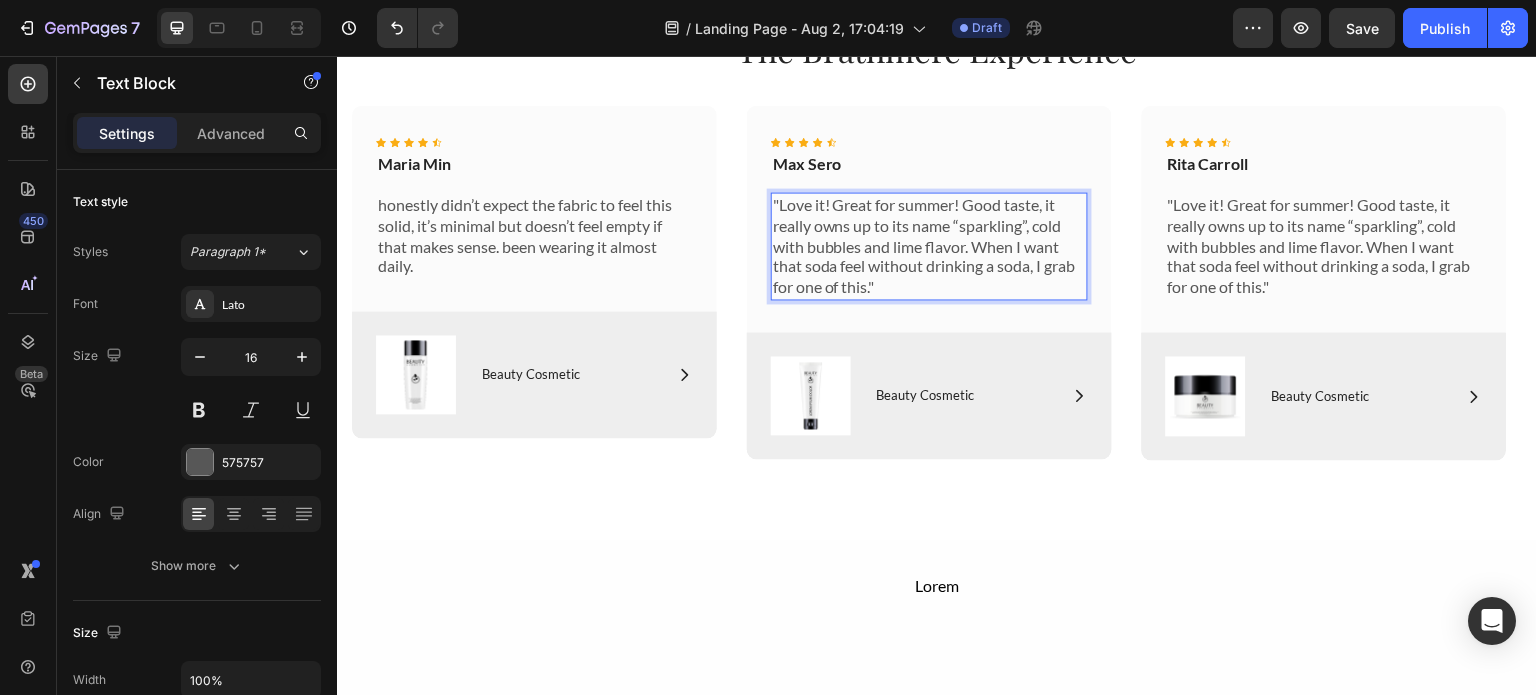 click on ""Love it! Great for summer! Good taste, it really owns up to its name “sparkling”, cold with bubbles and lime flavor. When I want that soda feel without drinking a soda, I grab for one of this."" at bounding box center [929, 246] 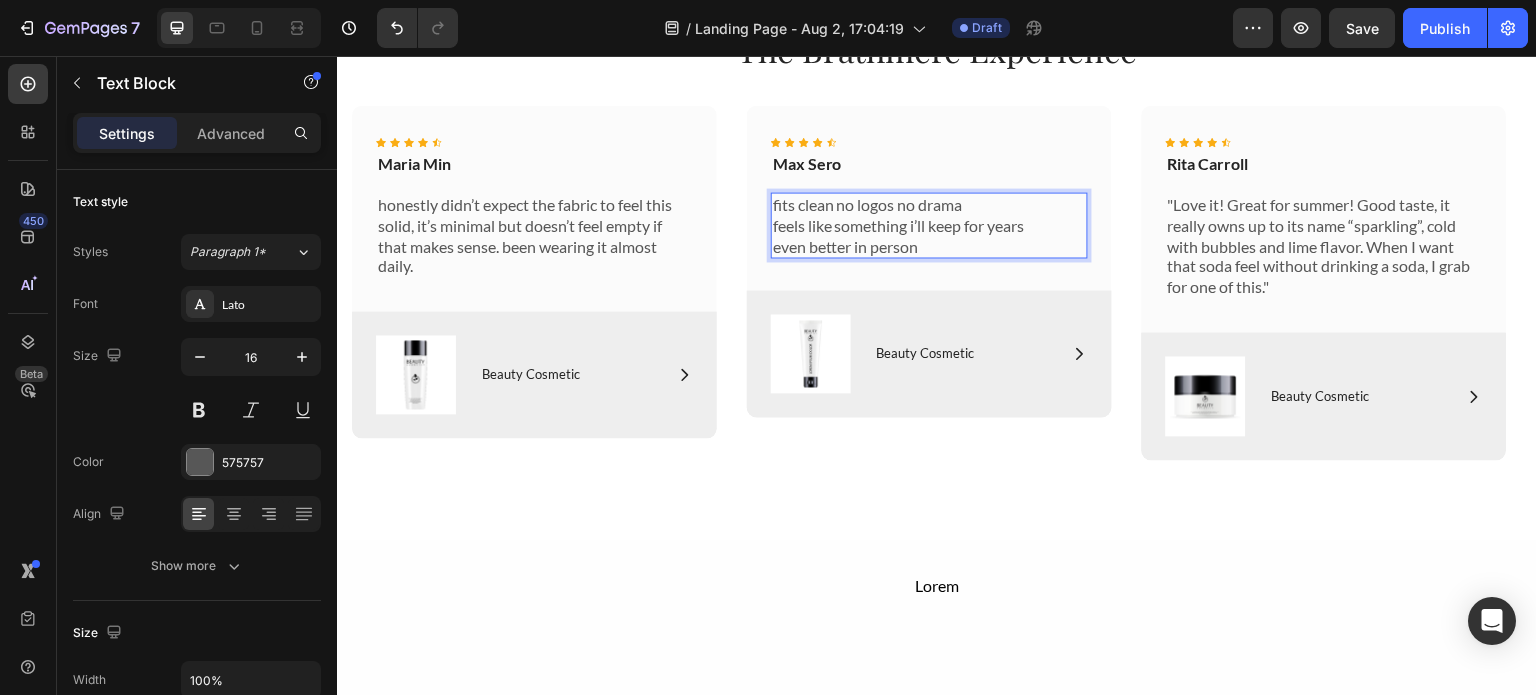 click on "fits clean no logos no drama feels like something i’ll keep for years even better in person" at bounding box center [929, 225] 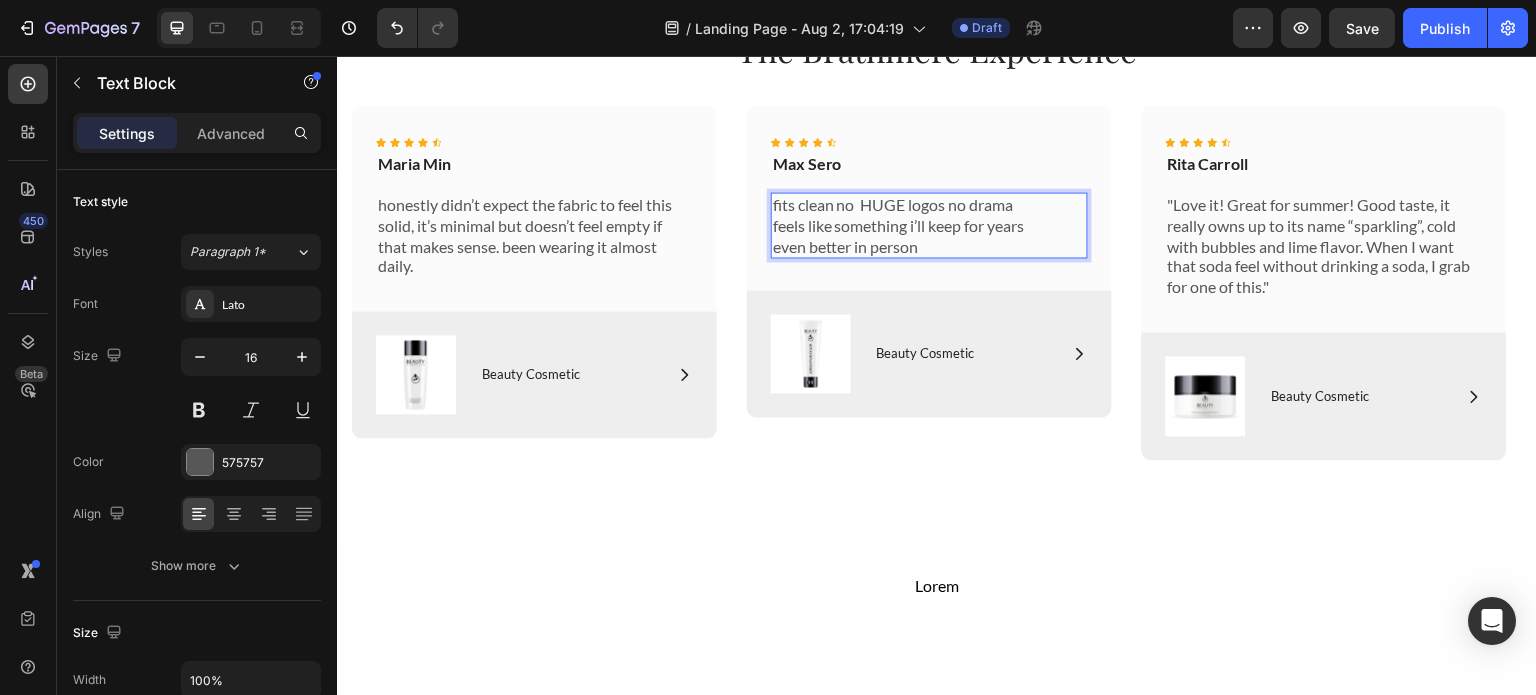 click on "fits clean no  HUGE logos no drama feels like something i’ll keep for years even better in person" at bounding box center (929, 225) 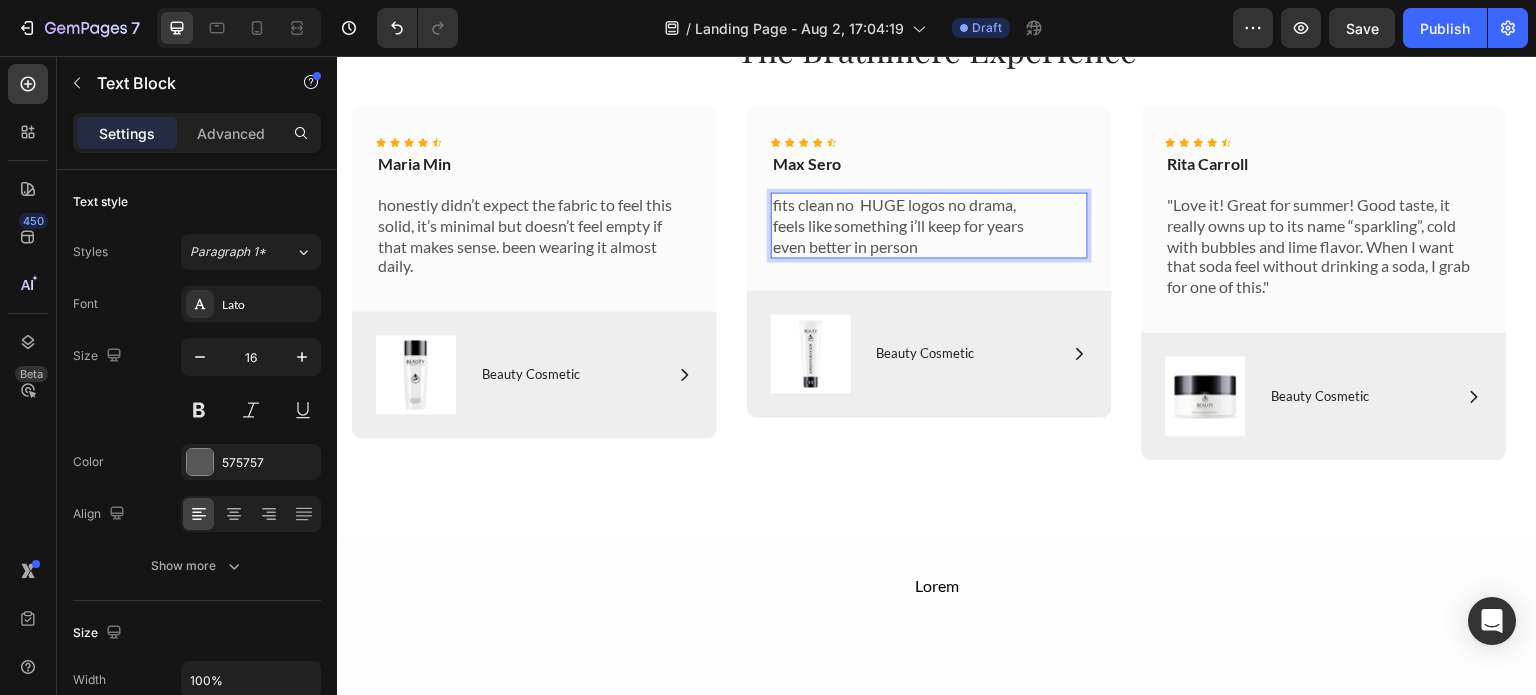 click on "fits clean no  HUGE logos no drama, feels like something i’ll keep for years even better in person" at bounding box center (929, 225) 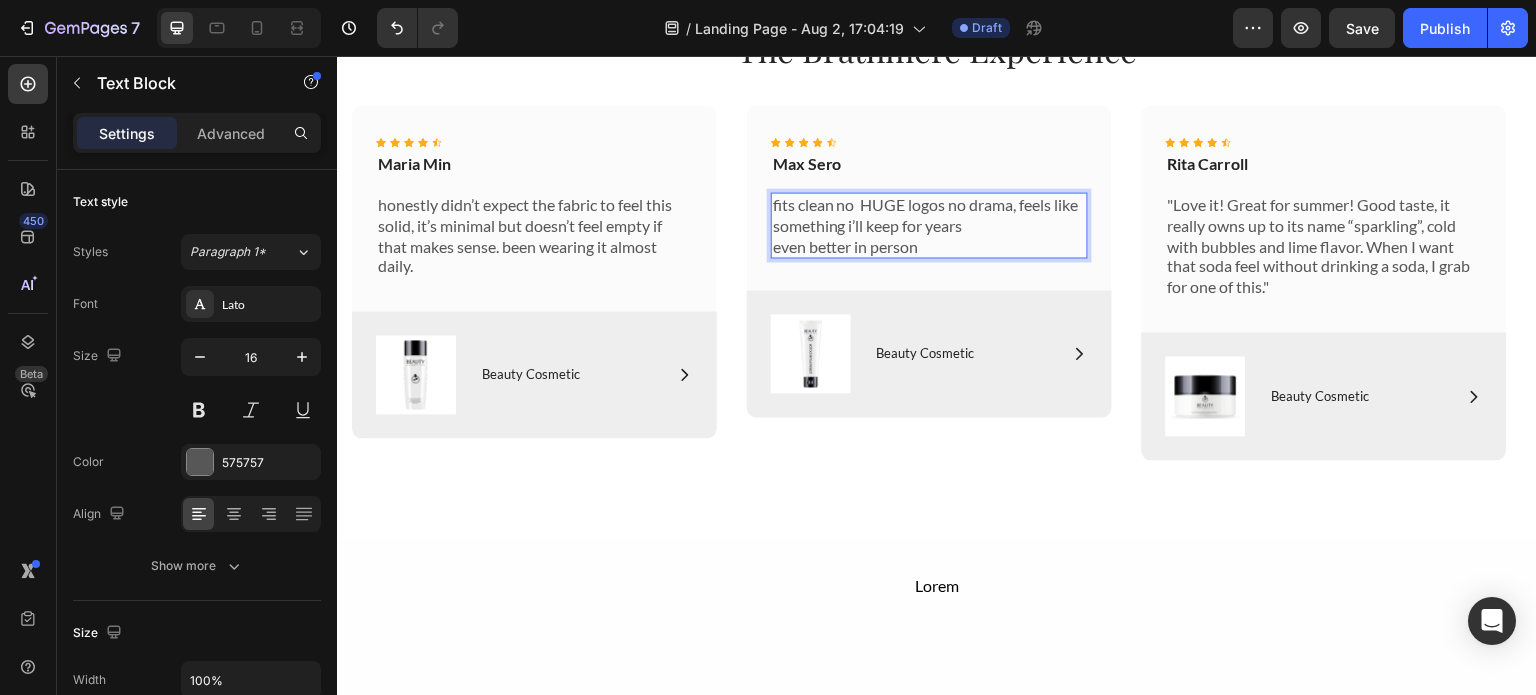 click on "fits clean no  HUGE logos no drama, feels like something i’ll keep for years even better in person" at bounding box center (929, 225) 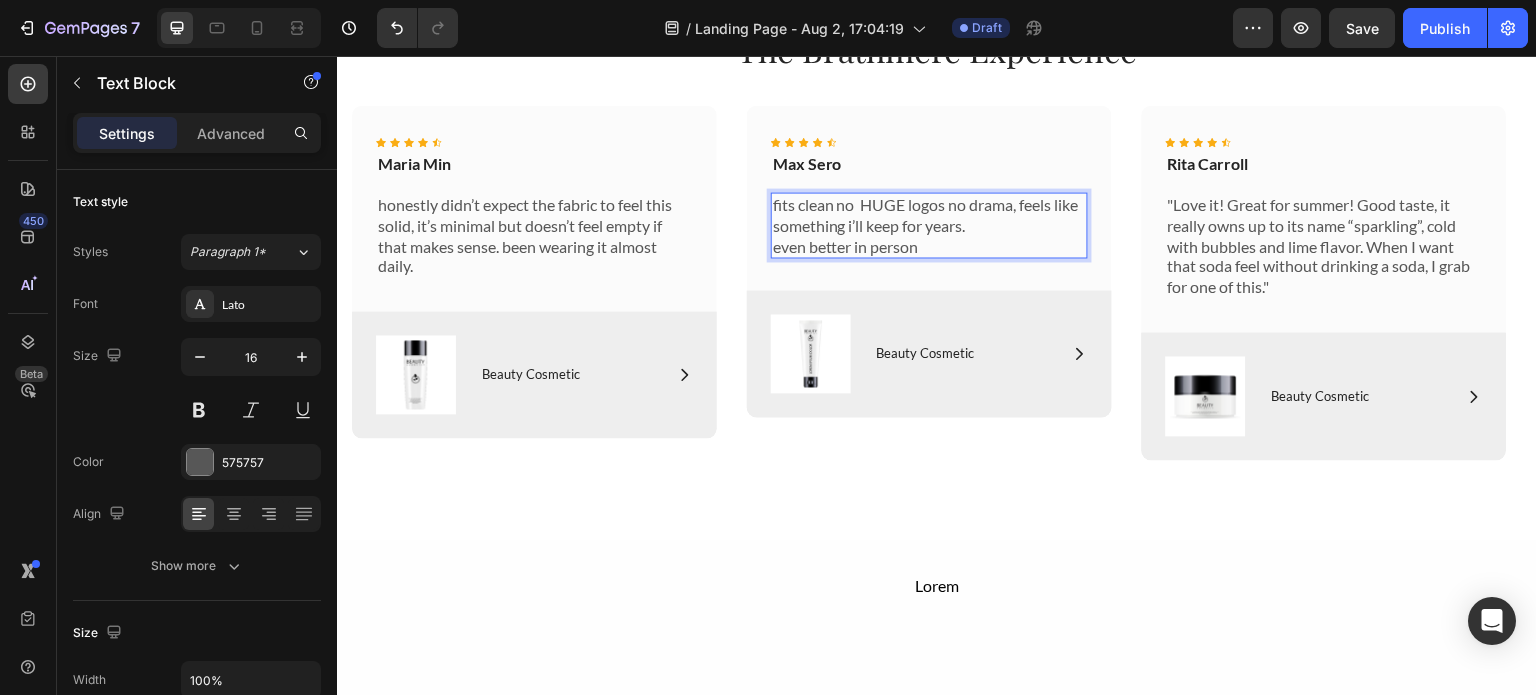 click on "fits clean no  HUGE logos no drama, feels like something i’ll keep for years. even better in person" at bounding box center (929, 225) 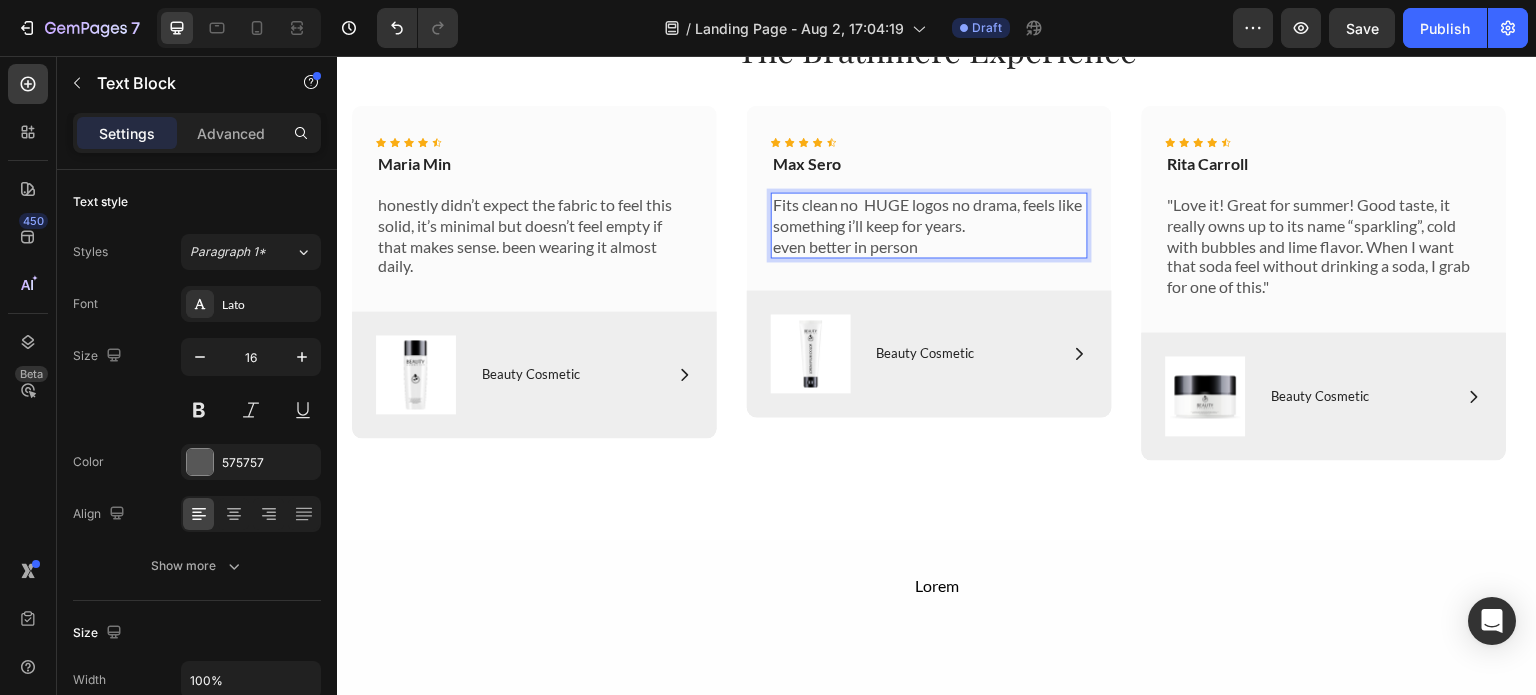 click on "Fits clean no  HUGE logos no drama, feels like something i’ll keep for years. even better in person" at bounding box center [929, 225] 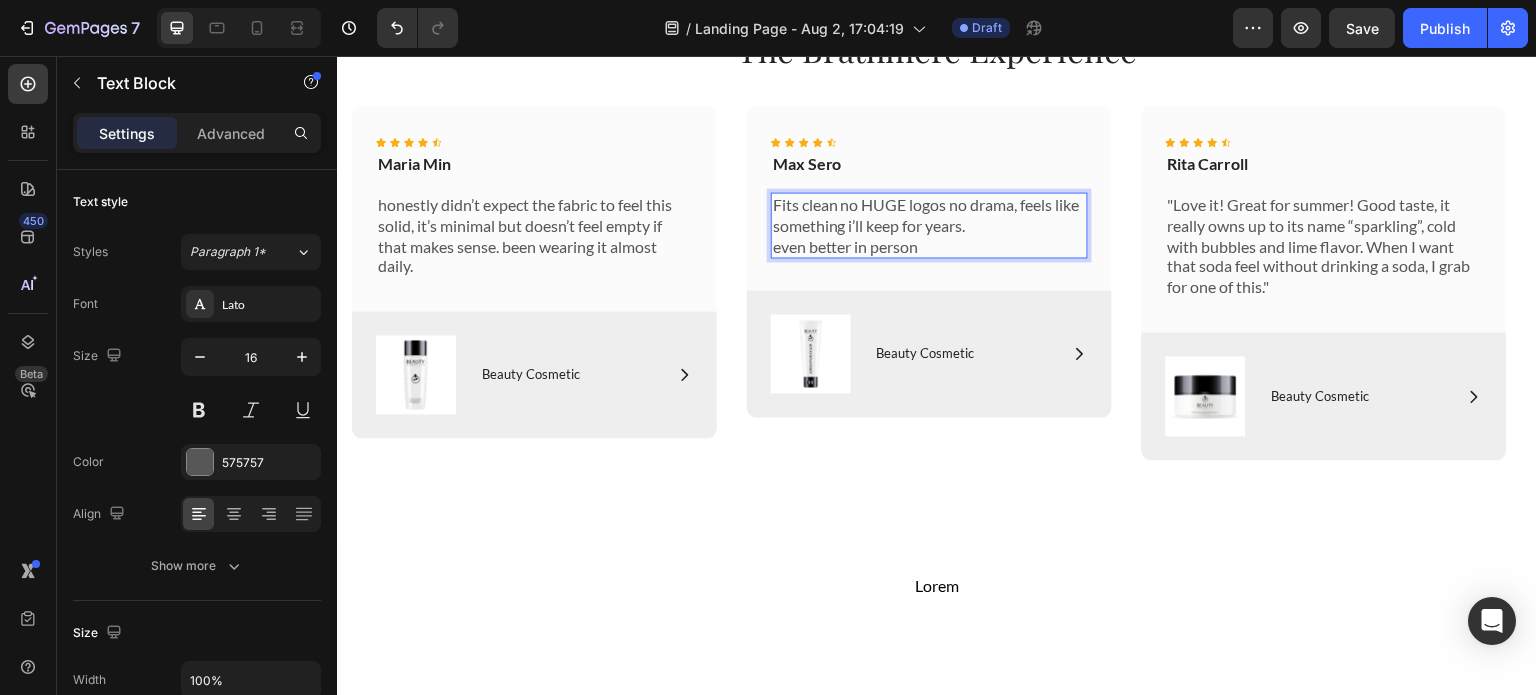 click on "Fits clean no HUGE logos no drama, feels like something i’ll keep for years. even better in person" at bounding box center [929, 225] 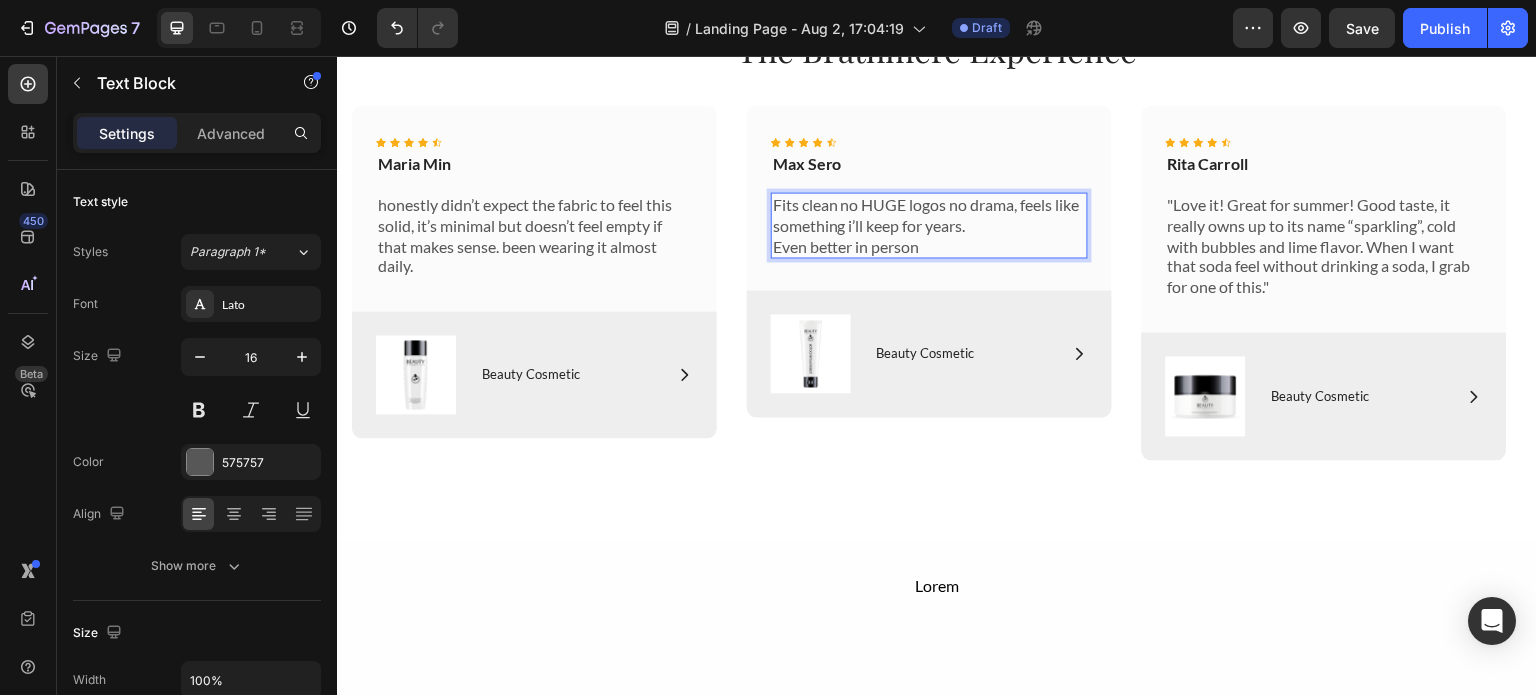 click on "Fits clean no HUGE logos no drama, feels like something i’ll keep for years. Even better in person" at bounding box center [929, 225] 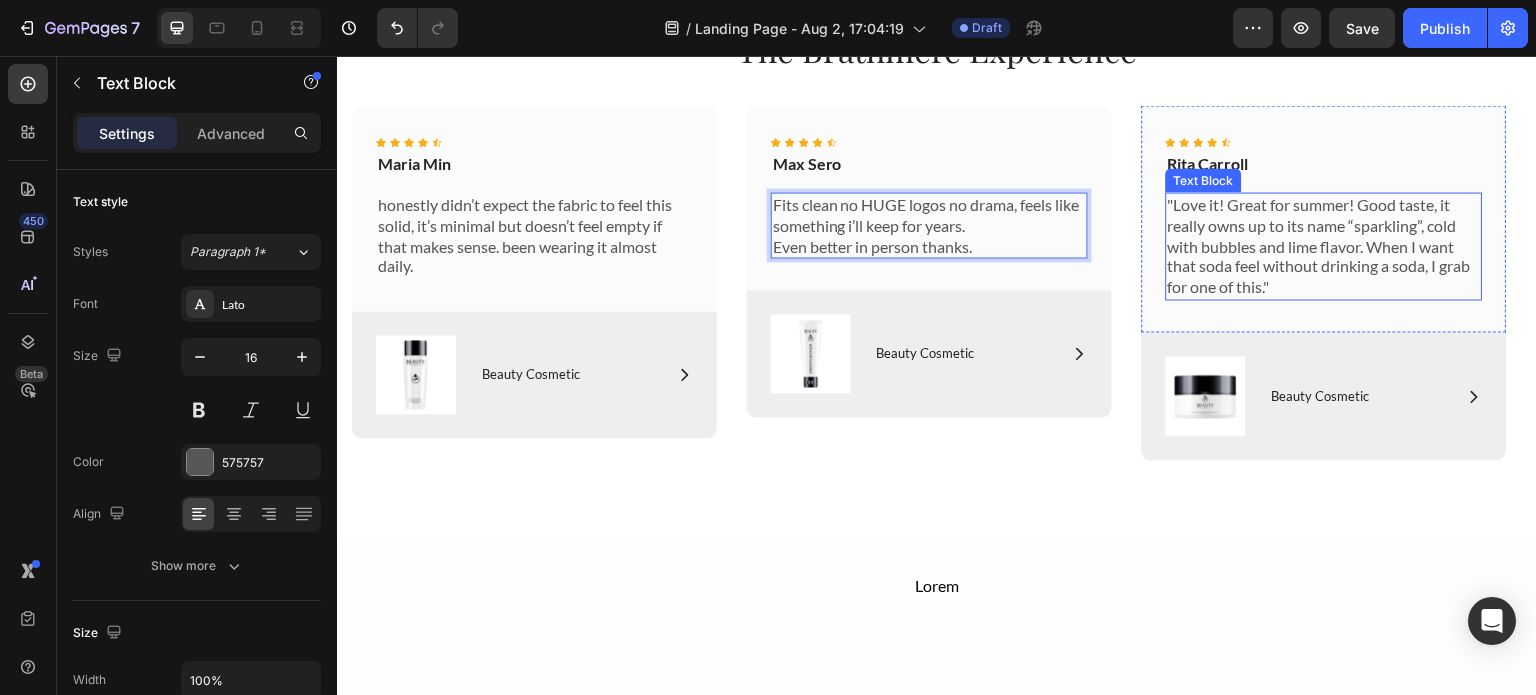 click on ""Love it! Great for summer! Good taste, it really owns up to its name “sparkling”, cold with bubbles and lime flavor. When I want that soda feel without drinking a soda, I grab for one of this."" at bounding box center (1324, 246) 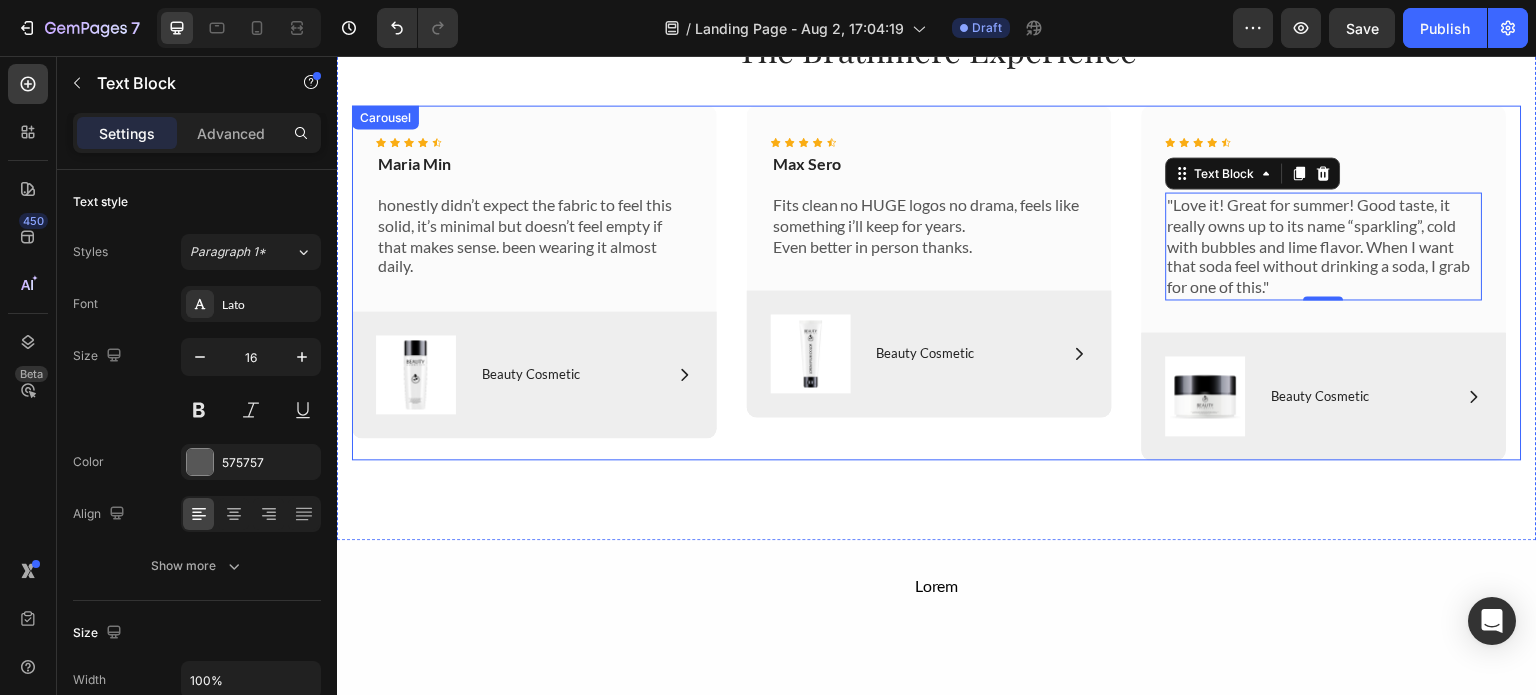 scroll, scrollTop: 3954, scrollLeft: 0, axis: vertical 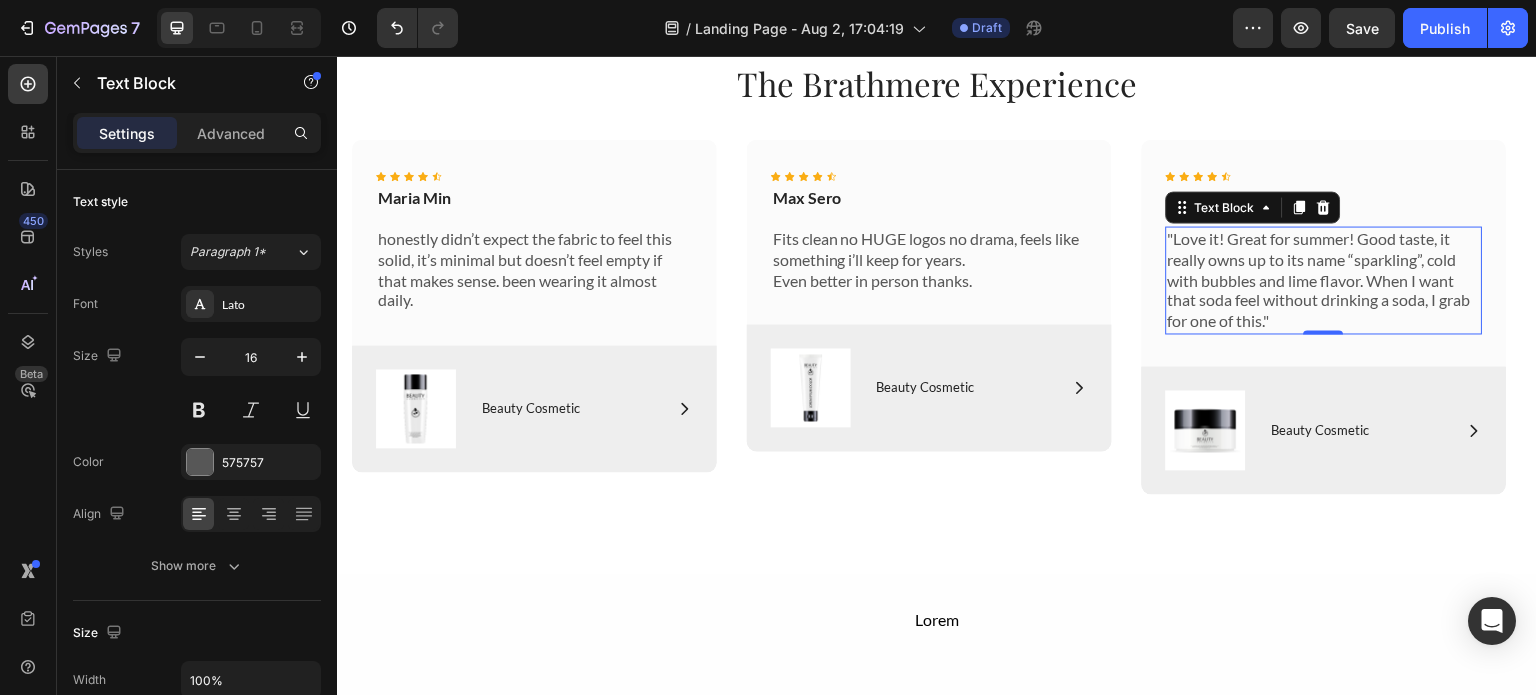 click on ""Love it! Great for summer! Good taste, it really owns up to its name “sparkling”, cold with bubbles and lime flavor. When I want that soda feel without drinking a soda, I grab for one of this."" at bounding box center [1324, 280] 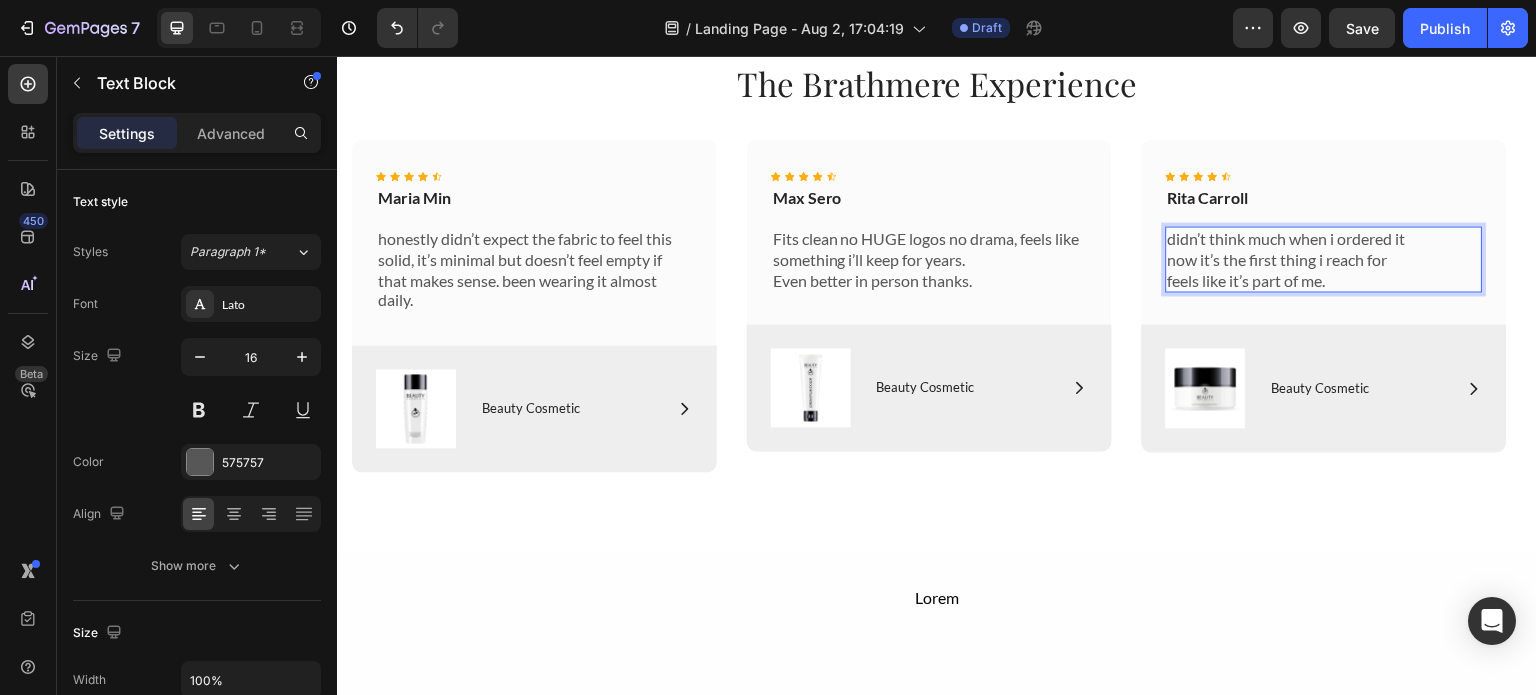 click on "didn’t think much when i ordered it now it’s the first thing i reach for feels like it’s part of me." at bounding box center (1324, 259) 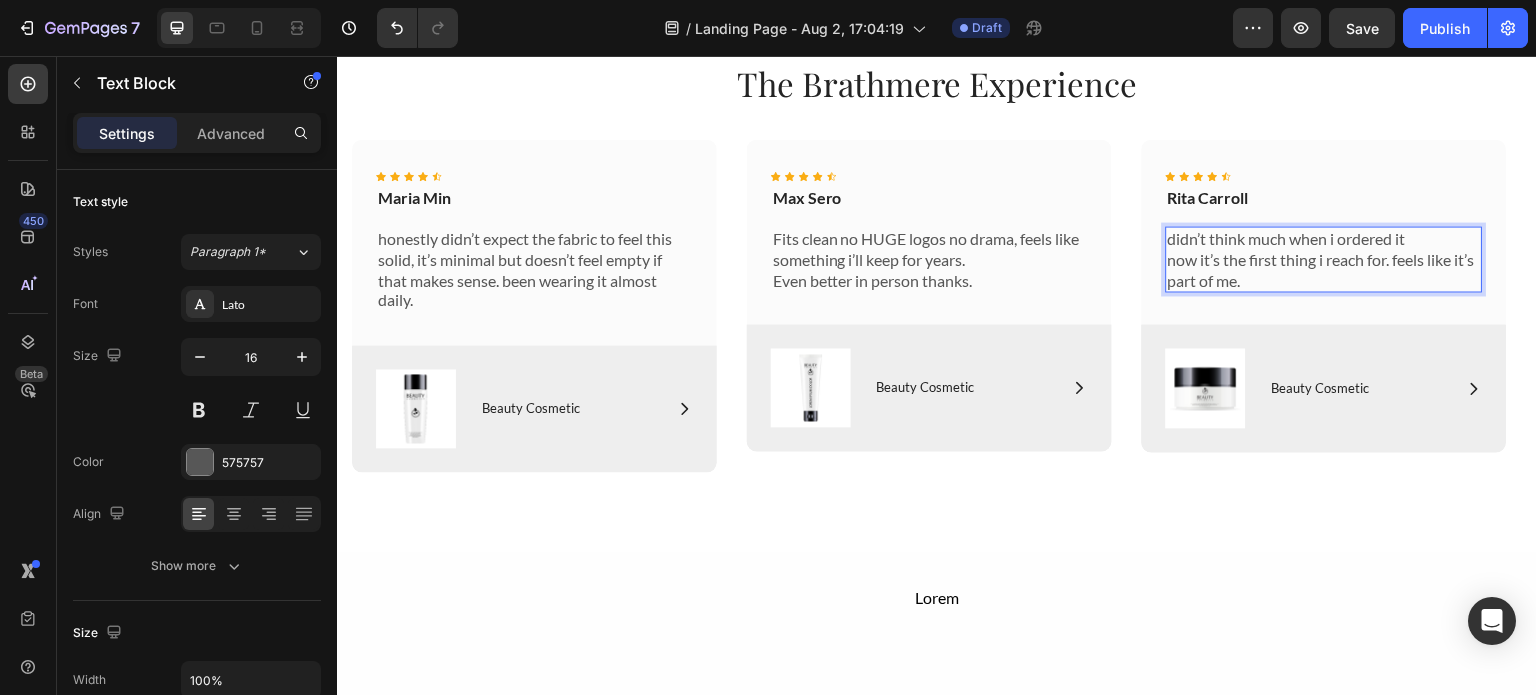 click on "didn’t think much when i ordered it now it’s the first thing i reach for. feels like it’s part of me." at bounding box center [1324, 259] 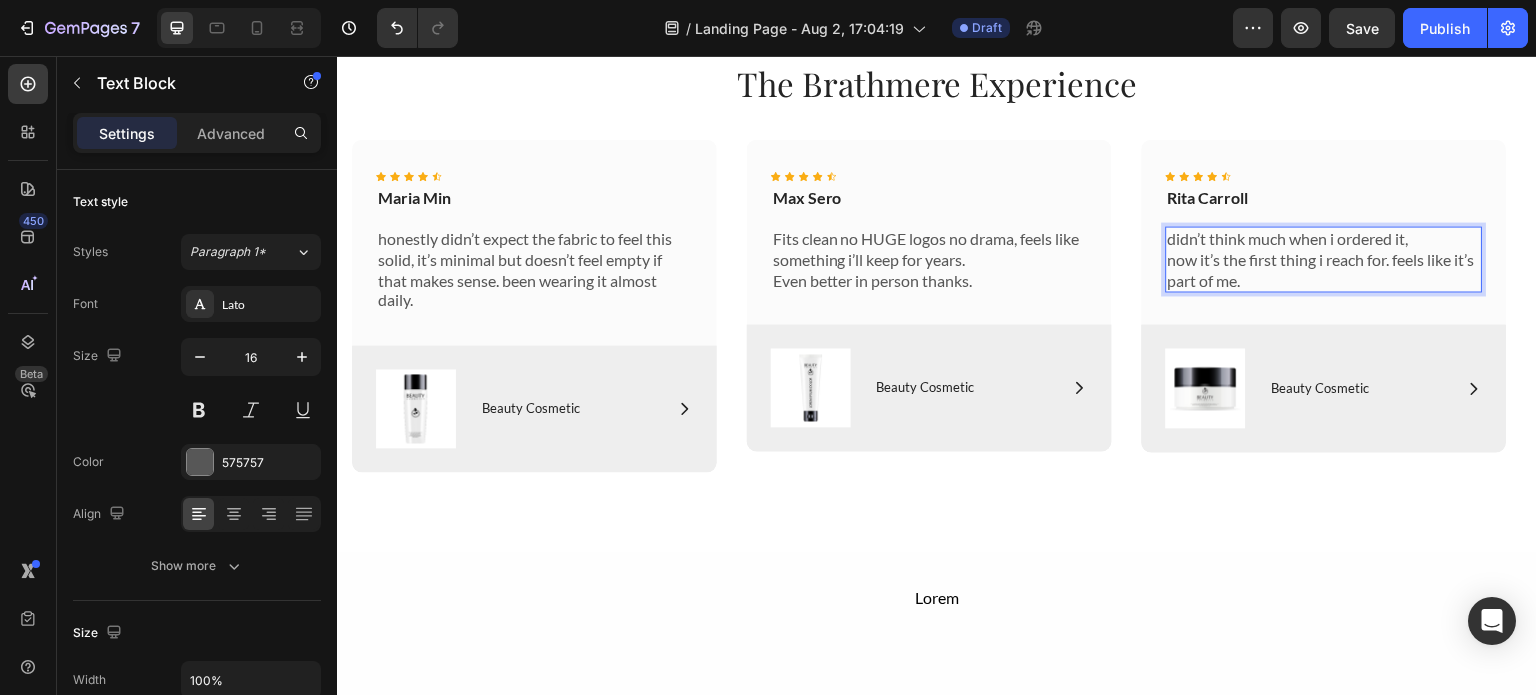 click on "didn’t think much when i ordered it, now it’s the first thing i reach for. feels like it’s part of me." at bounding box center (1324, 259) 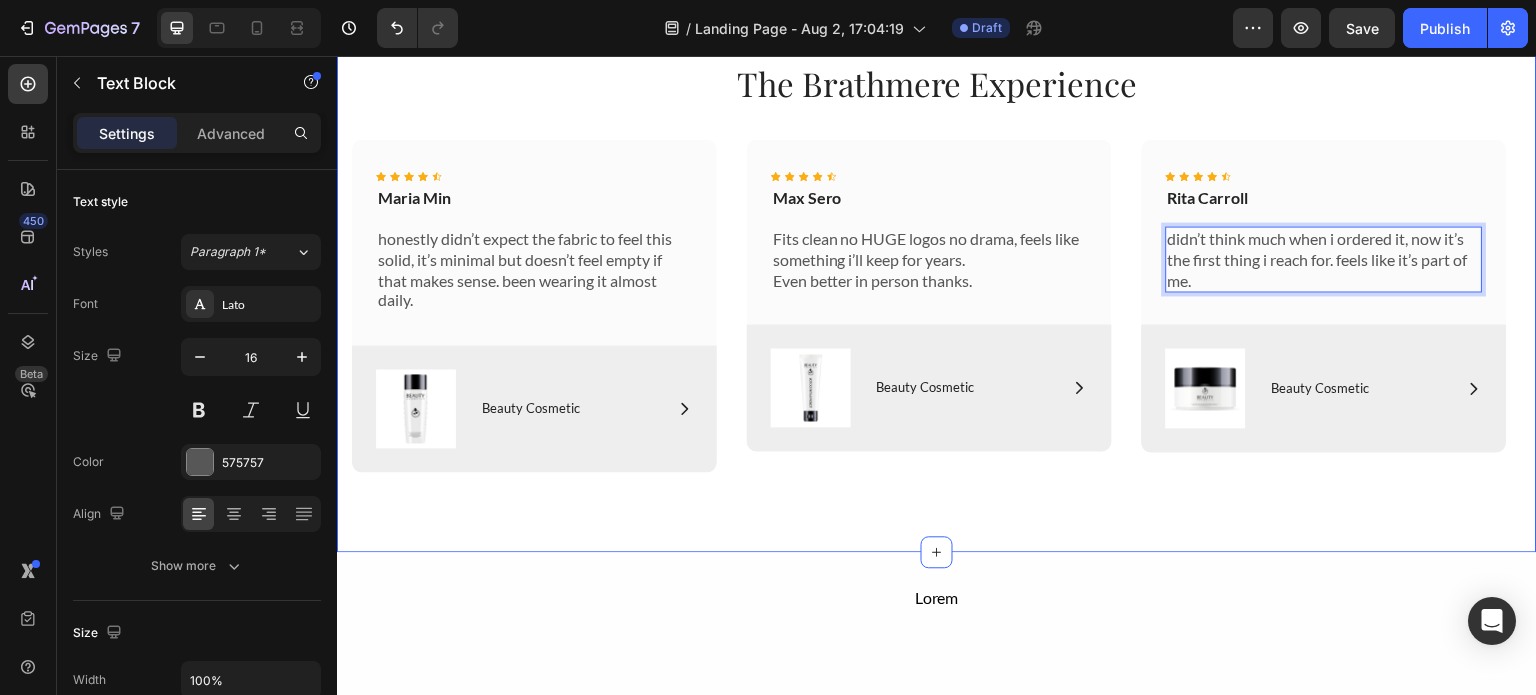 click on "The Brathmere Experience Heading Row Icon Icon Icon Icon
Icon Icon List [FIRST] [LAST] Text Block didn’t think much when i ordered it, now it’s the first thing i reach for. feels like it’s part of me. Text Block   0 Row Image
Icon Beauty Cosmetic Text Block Row Row Hero Banner Icon Icon Icon Icon
Icon Icon List [FIRST] [LAST] Text Block honestly didn’t expect the fabric to feel this solid, it’s minimal but doesn’t feel empty if that makes sense. been wearing it almost daily. Text Block Row Image
Icon Beauty Cosmetic Text Block Row Row Hero Banner Icon Icon Icon Icon
Icon Icon List [FIRST] [LAST] Text Block Fits clean no HUGE logos no drama, feels like something i’ll keep for years. Even better in person thanks. Text Block Row Image
Icon Beauty Cosmetic Text Block Row Row Hero Banner Carousel Section 9" at bounding box center [937, 266] 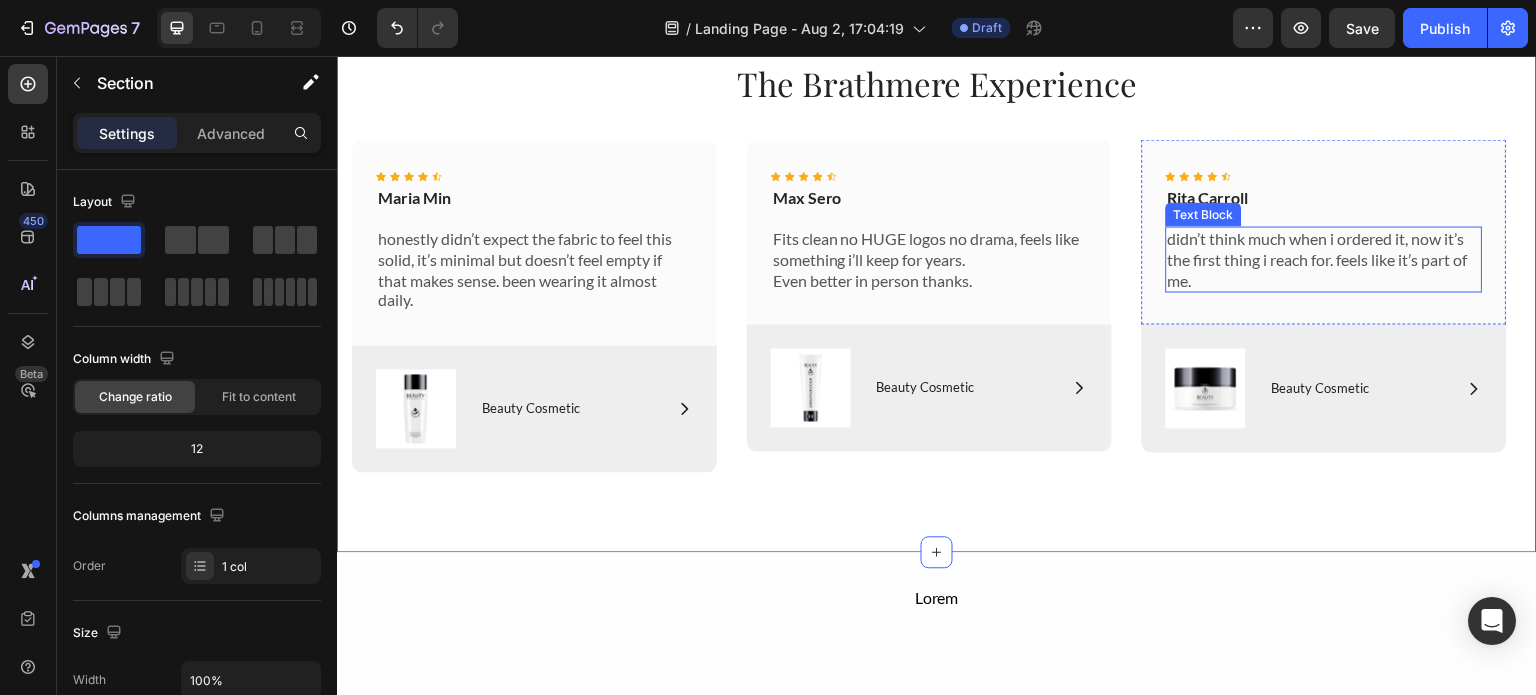 click on "didn’t think much when i ordered it, now it’s the first thing i reach for. feels like it’s part of me." at bounding box center [1324, 259] 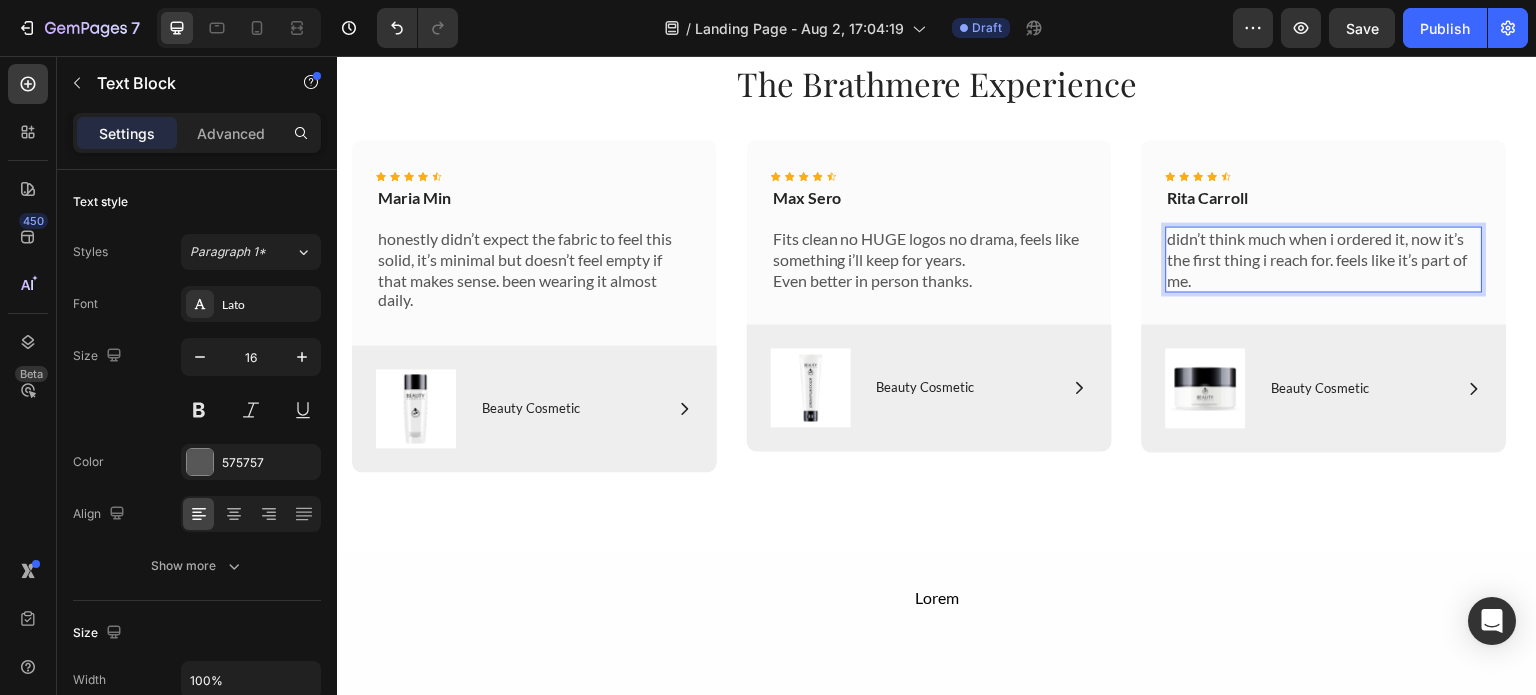 click on "didn’t think much when i ordered it, now it’s the first thing i reach for. feels like it’s part of me." at bounding box center [1324, 259] 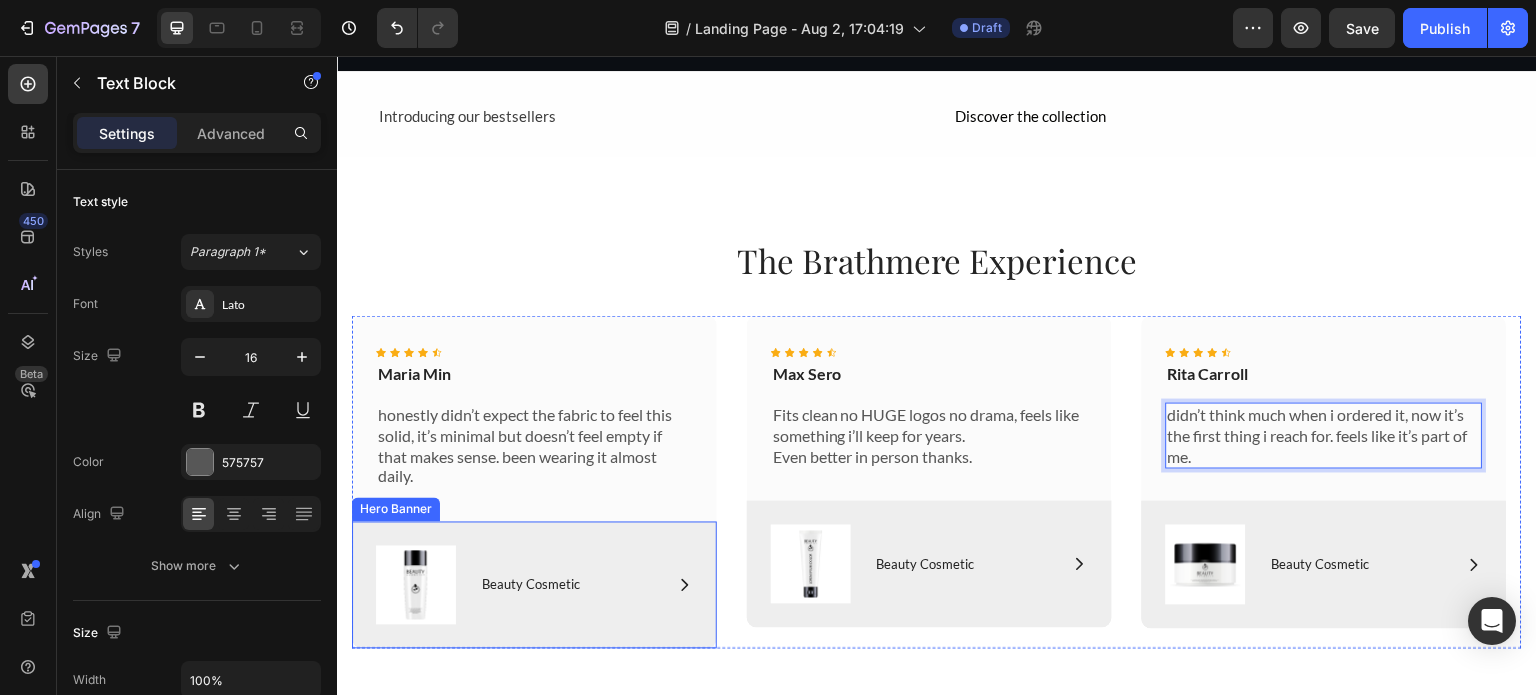 scroll, scrollTop: 3784, scrollLeft: 0, axis: vertical 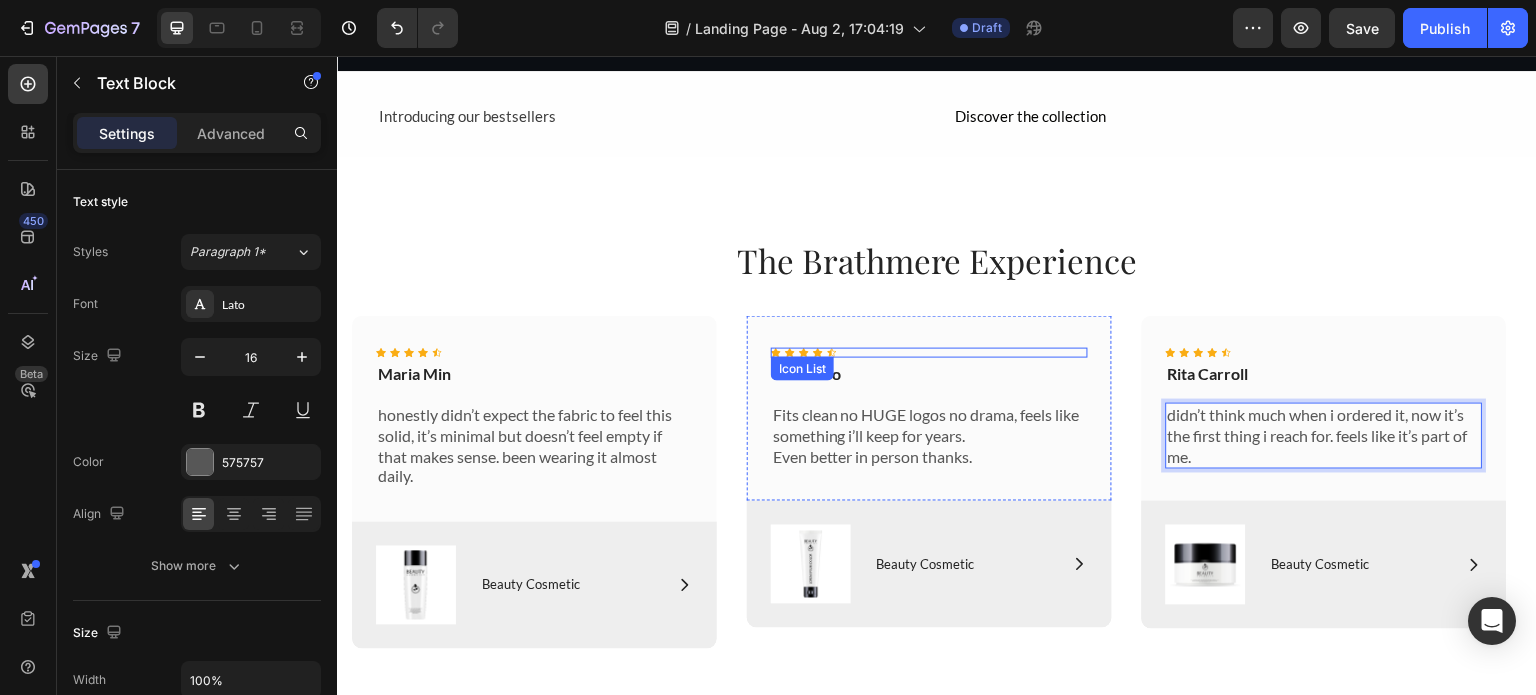 click on "Icon Icon Icon Icon
Icon" at bounding box center (929, 353) 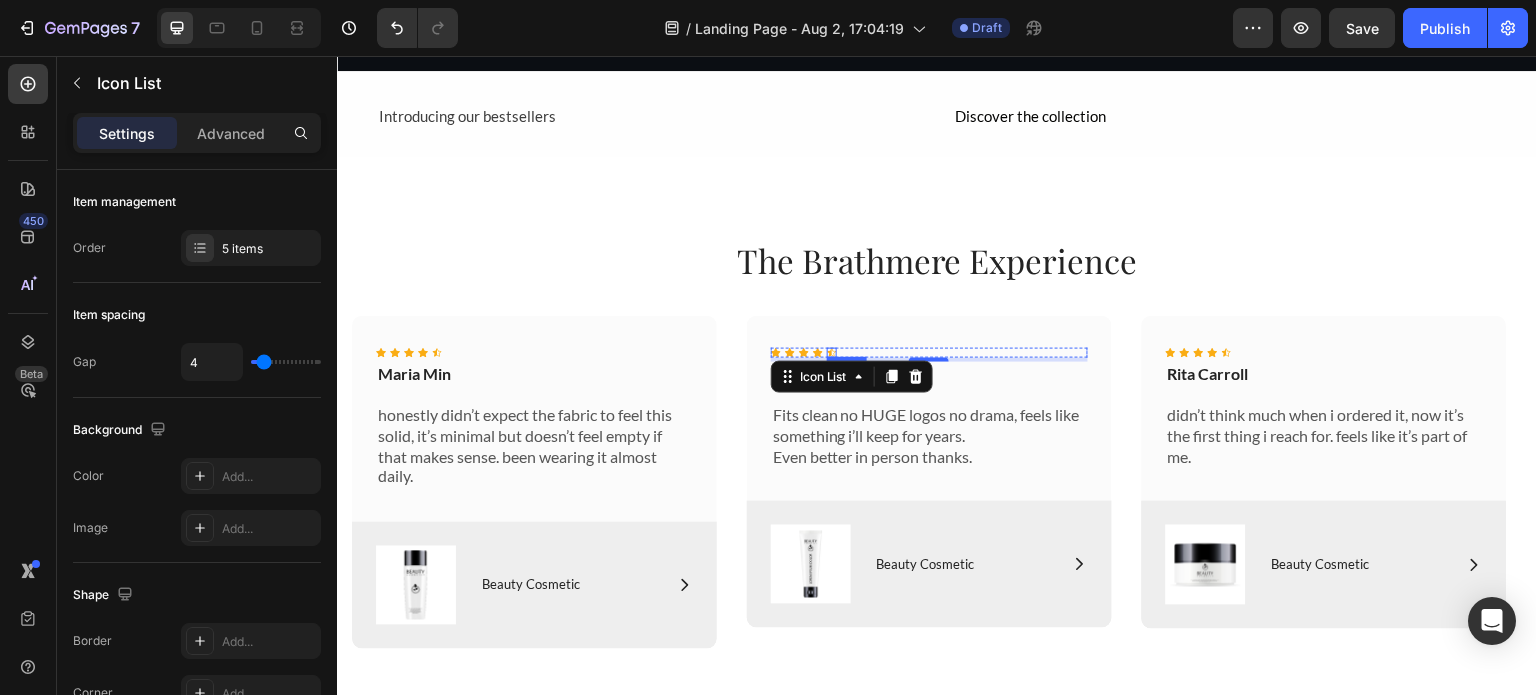 click 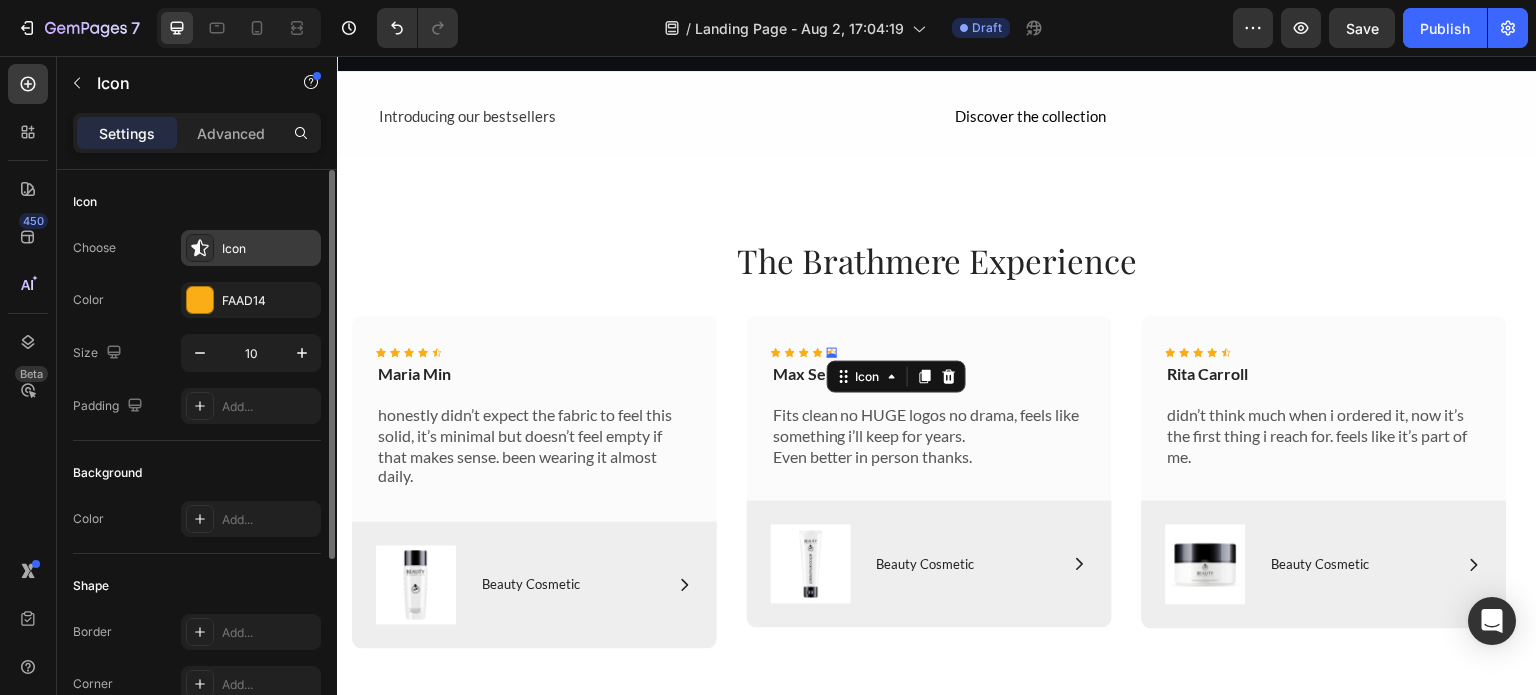 click on "Icon" at bounding box center [251, 248] 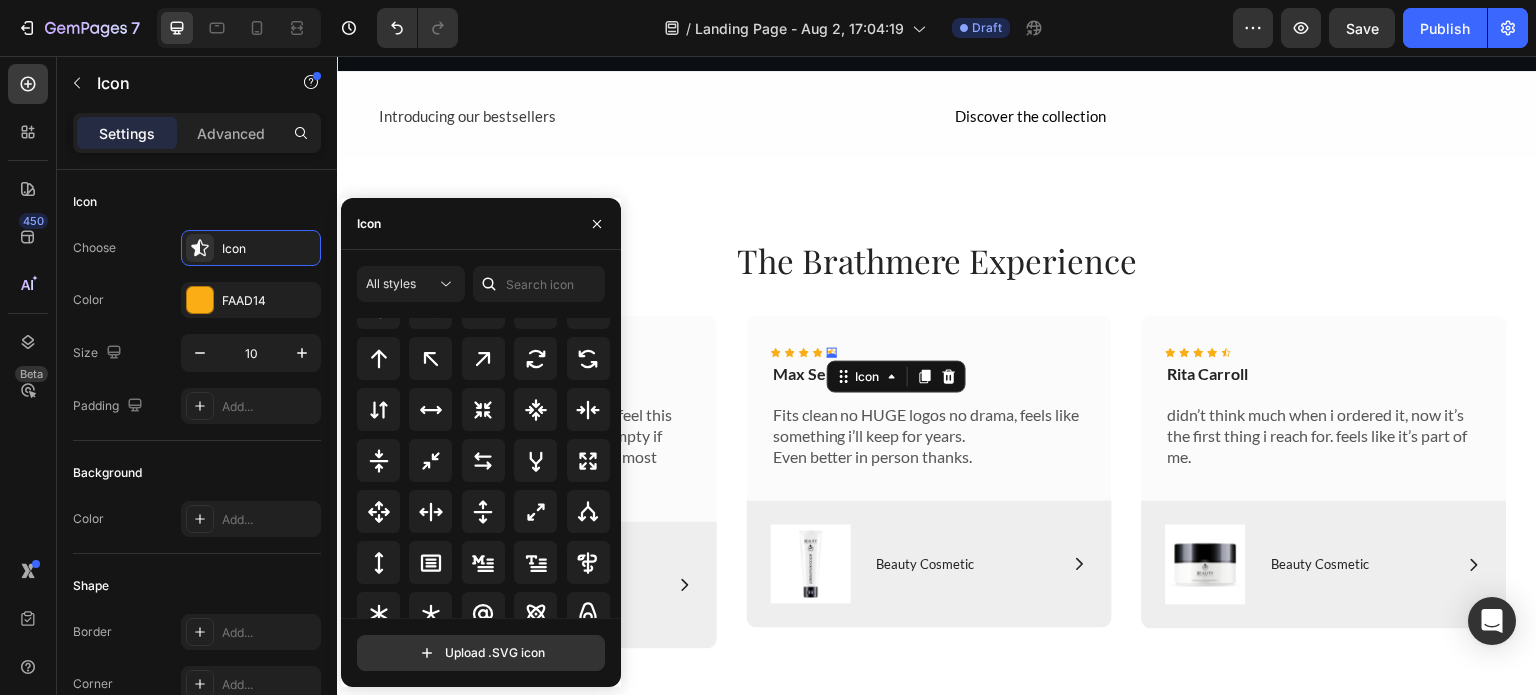 scroll, scrollTop: 1080, scrollLeft: 0, axis: vertical 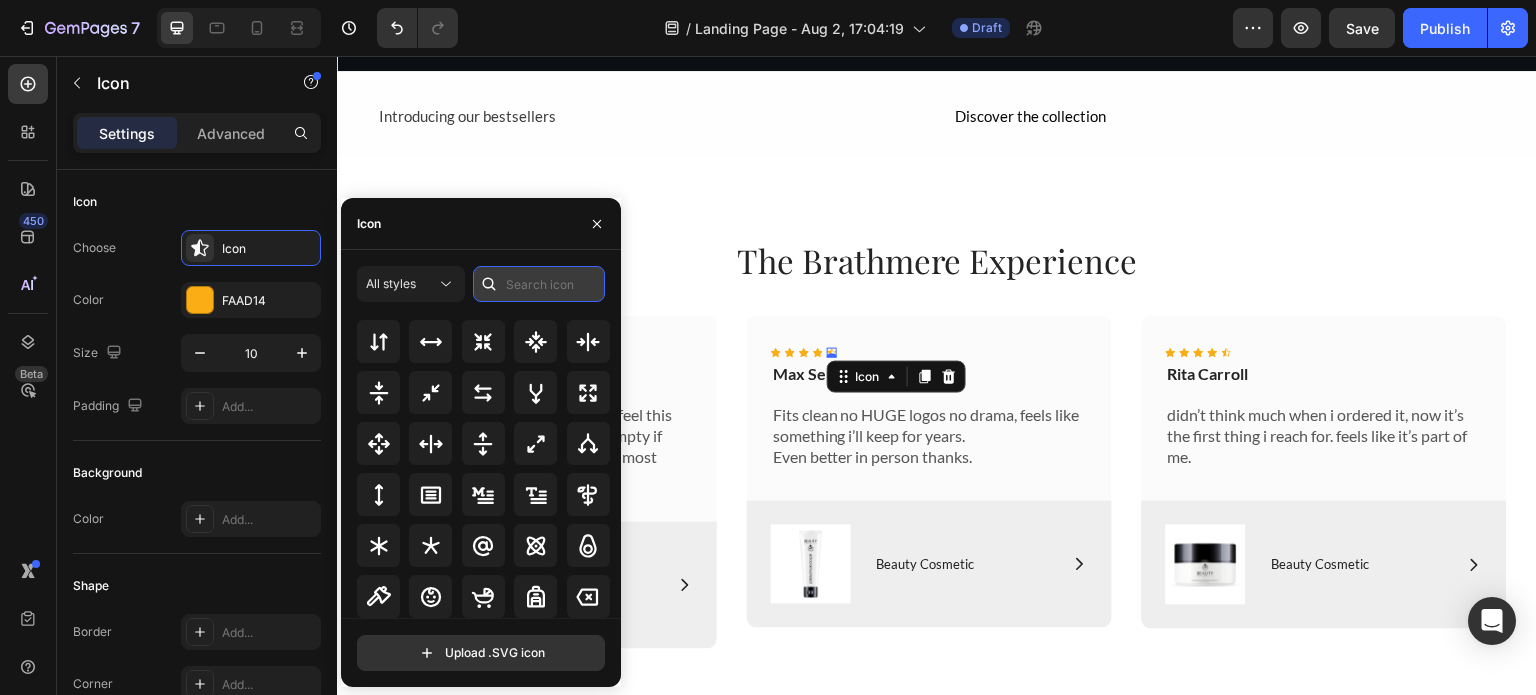 click at bounding box center (539, 284) 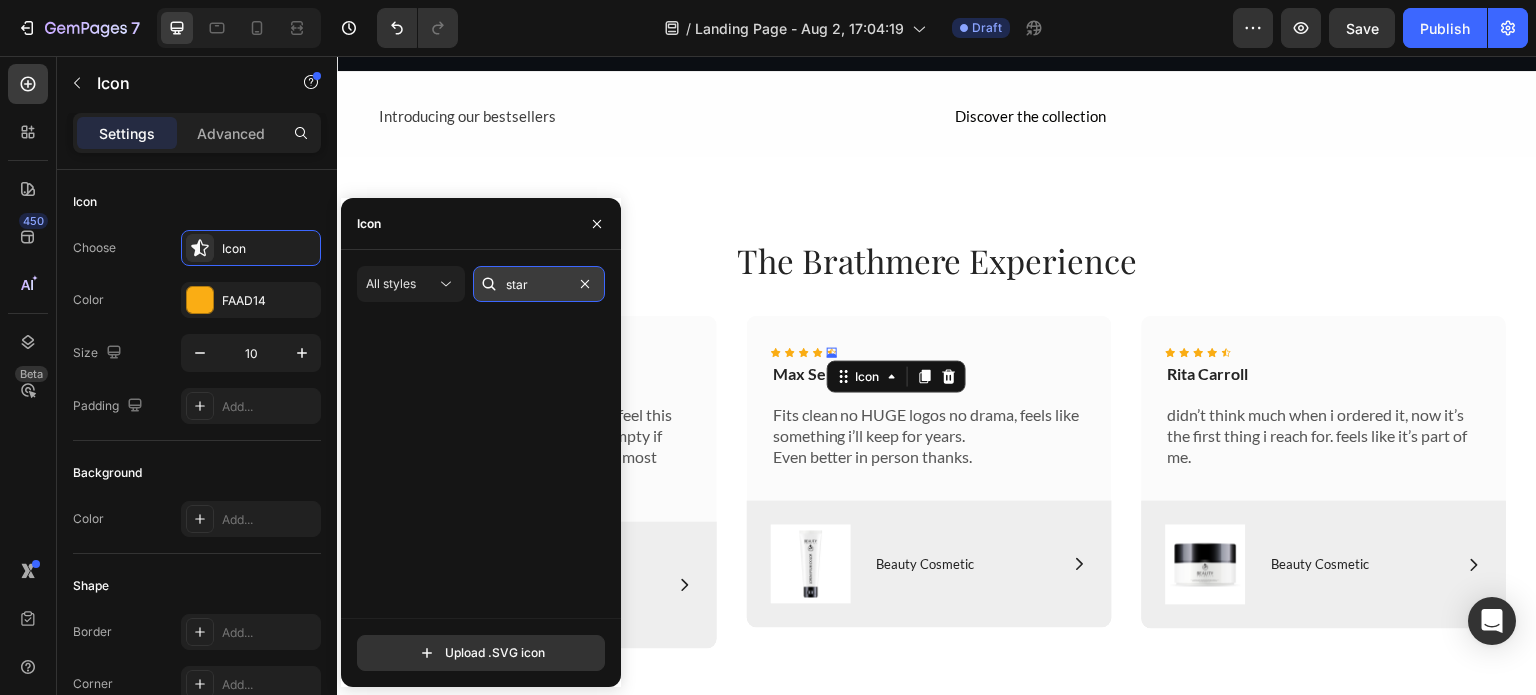 scroll, scrollTop: 0, scrollLeft: 0, axis: both 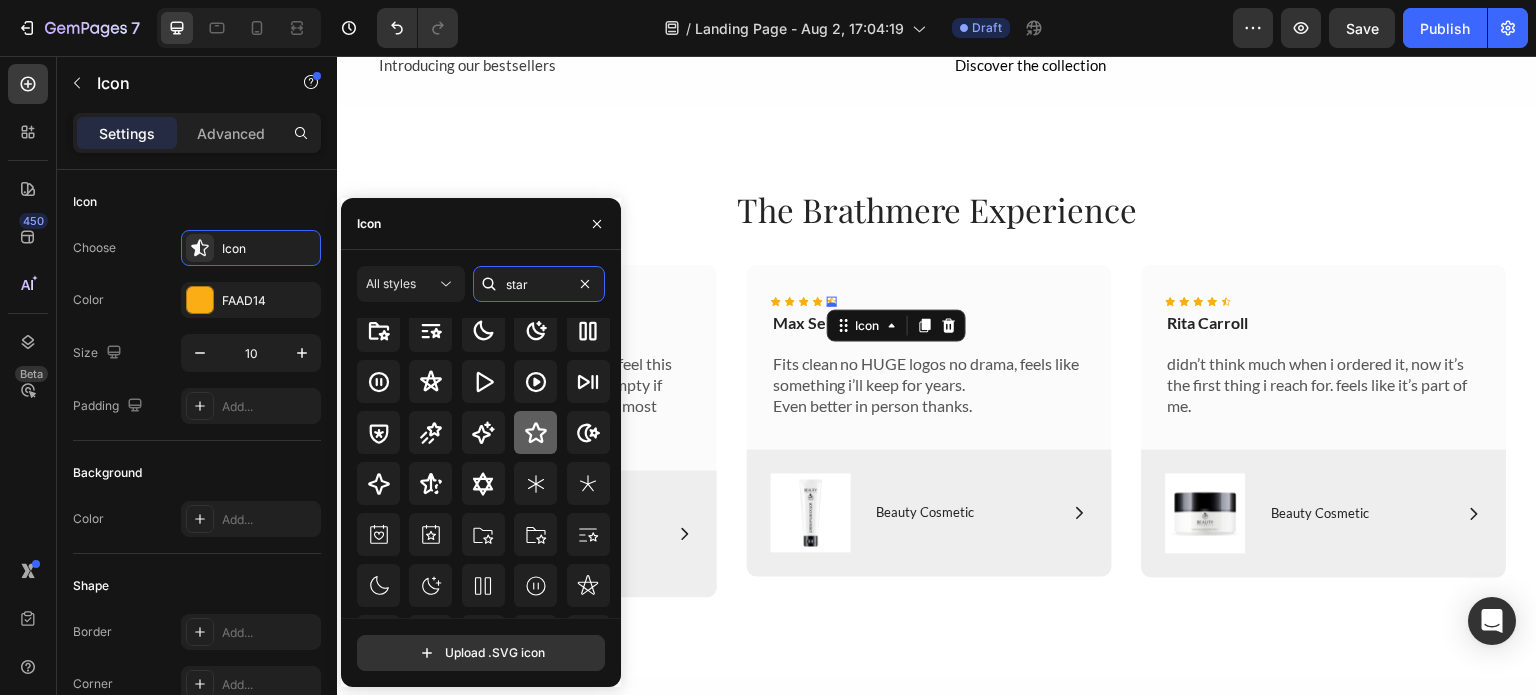 type on "star" 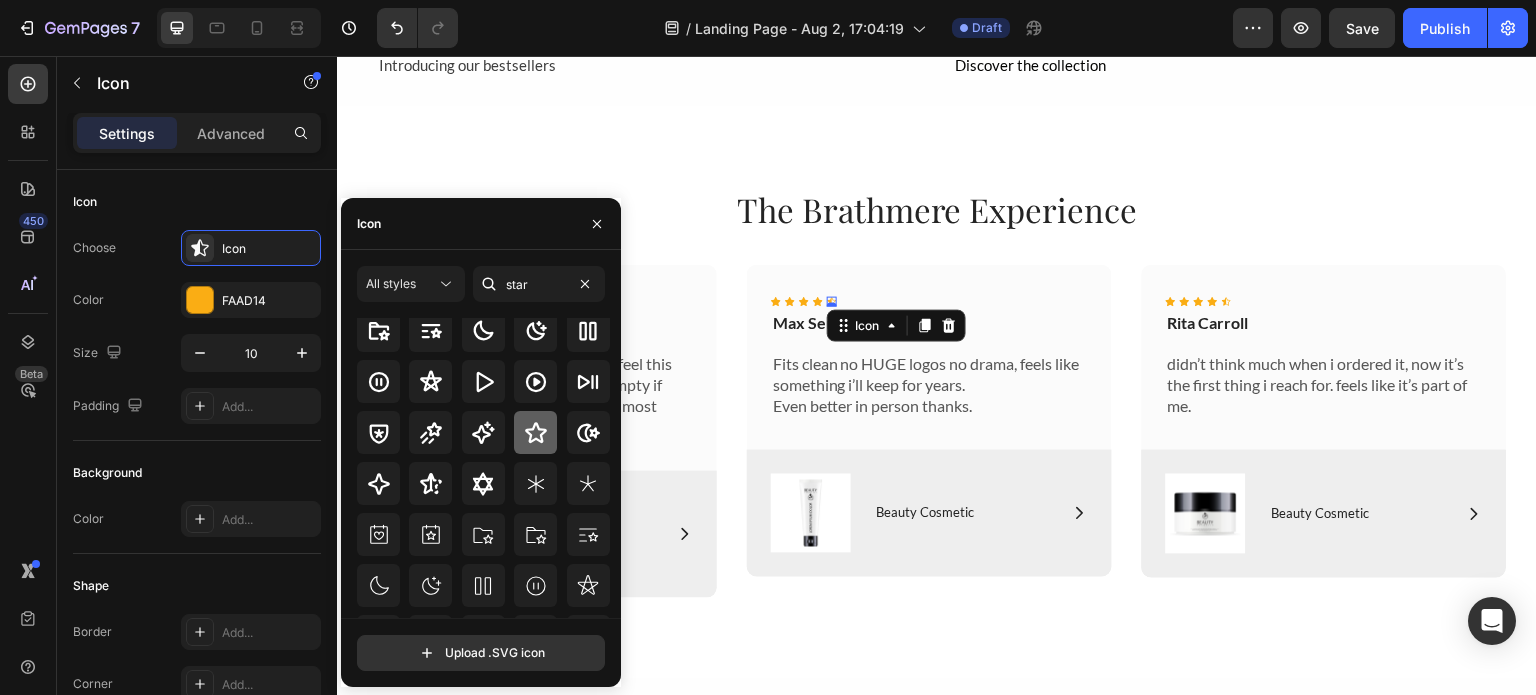 click 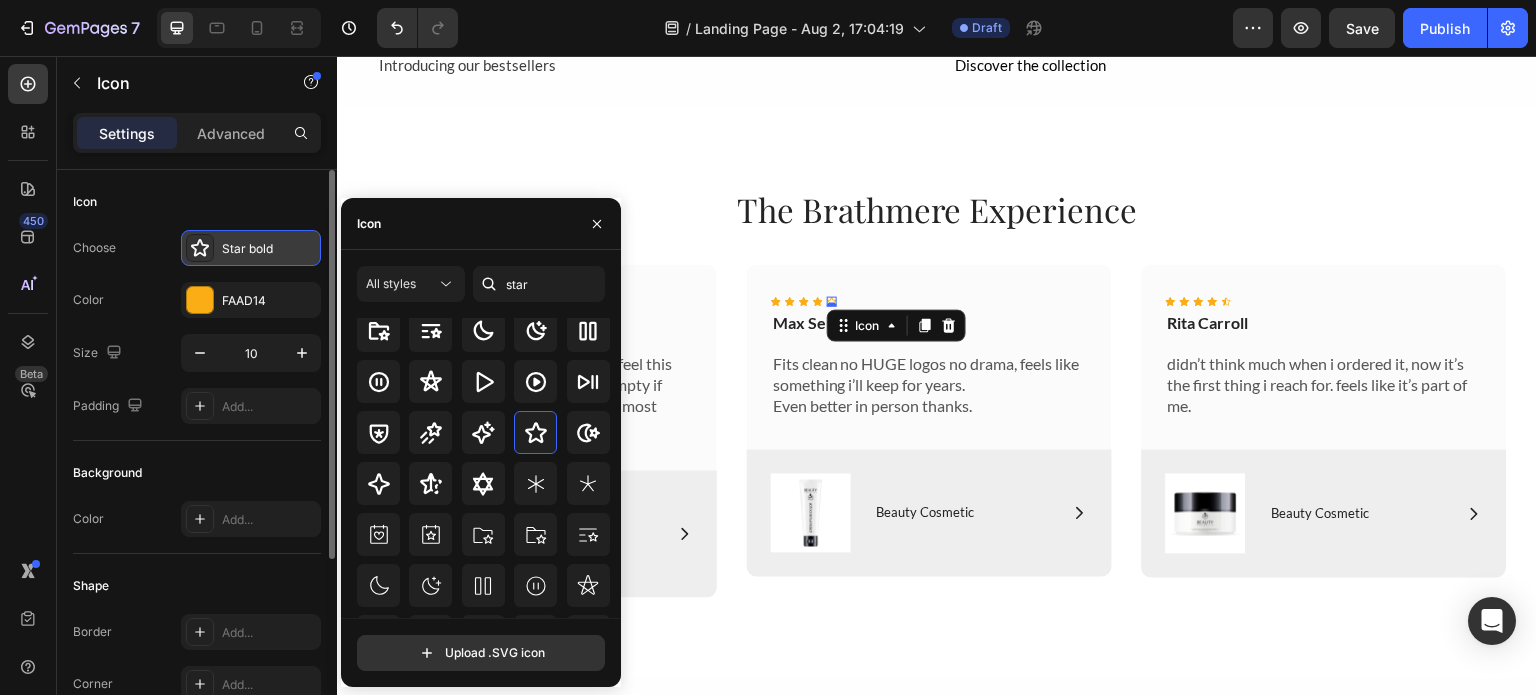 click on "Star bold" at bounding box center (269, 249) 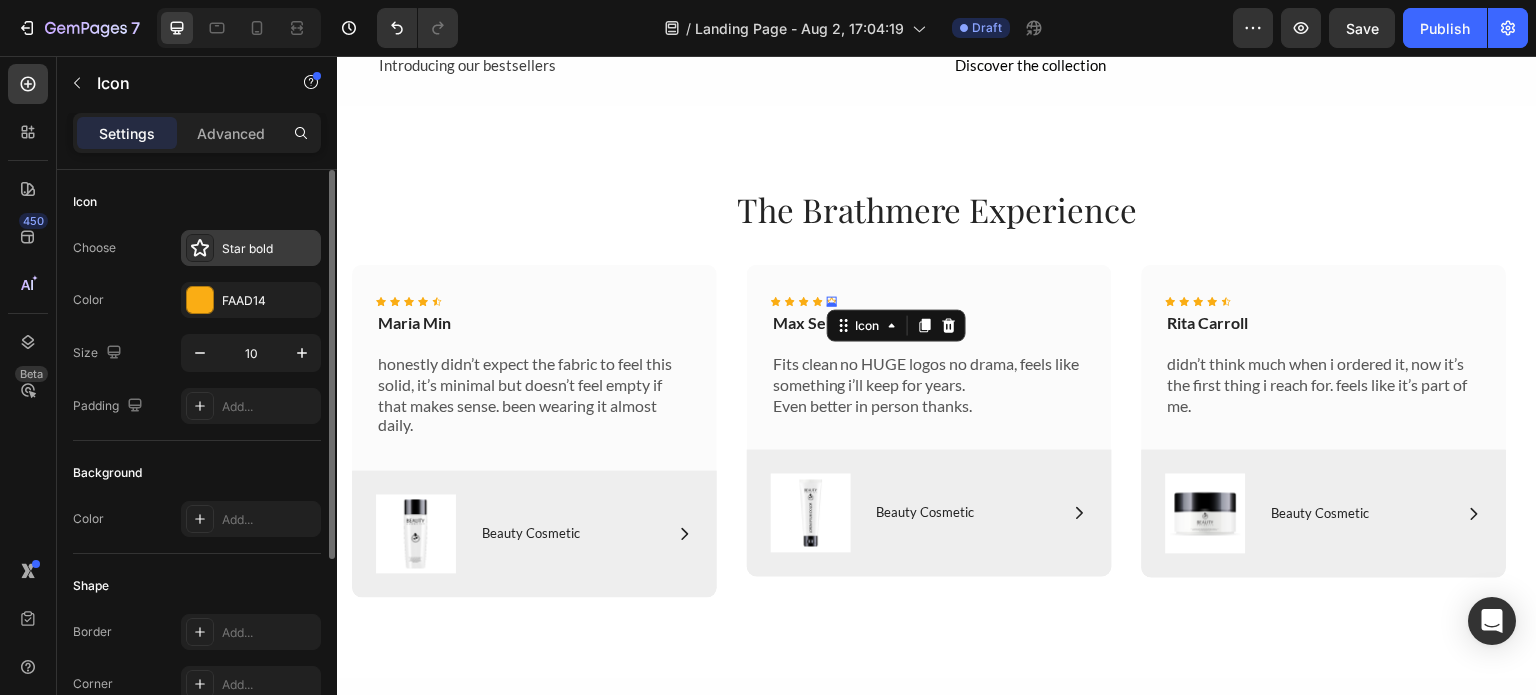 click on "Star bold" at bounding box center [269, 249] 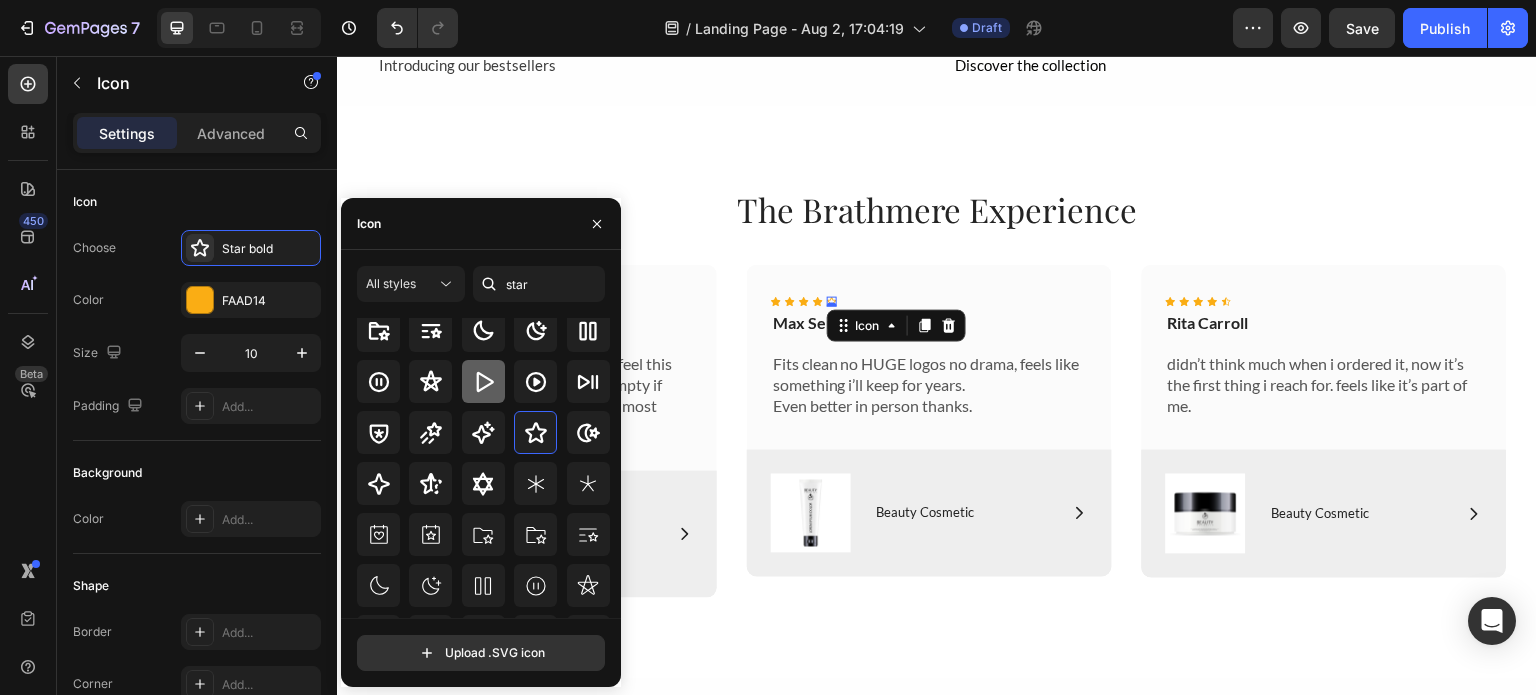 scroll, scrollTop: 0, scrollLeft: 0, axis: both 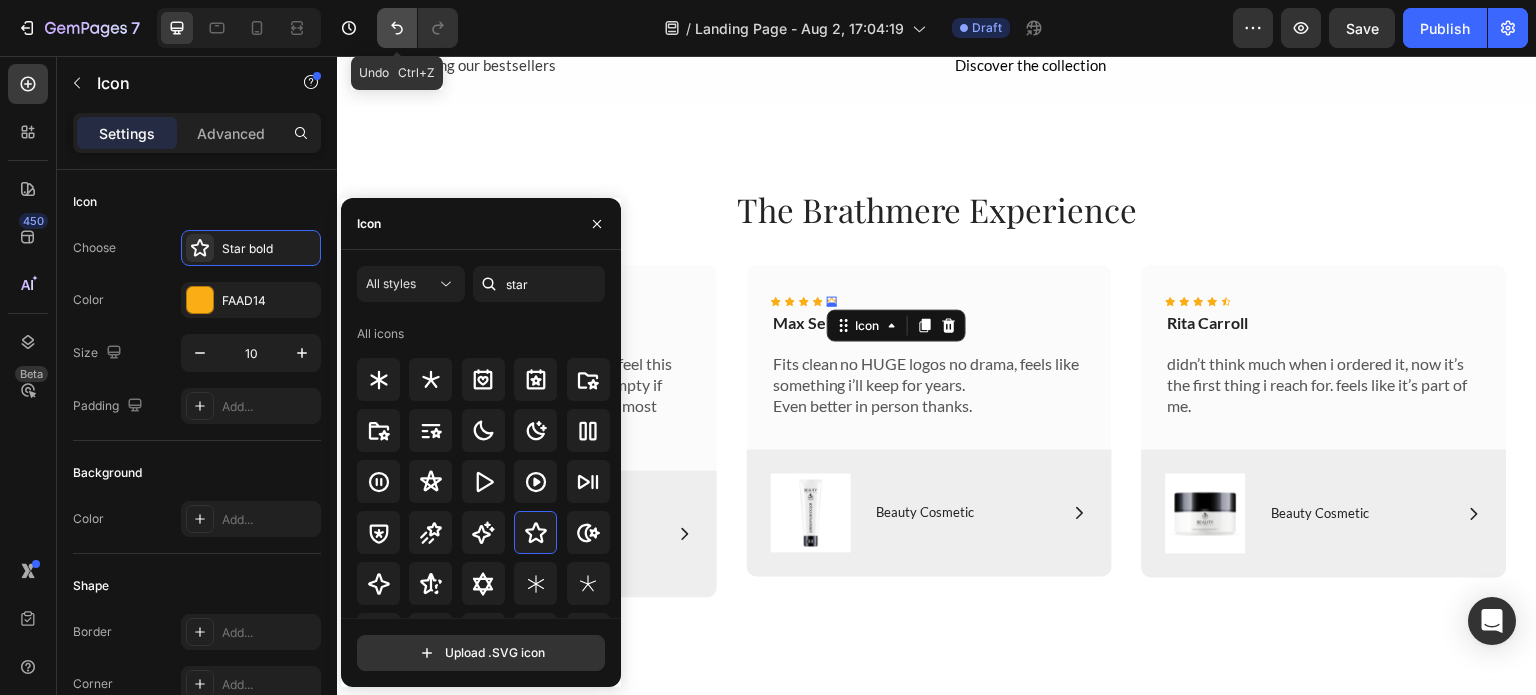 click 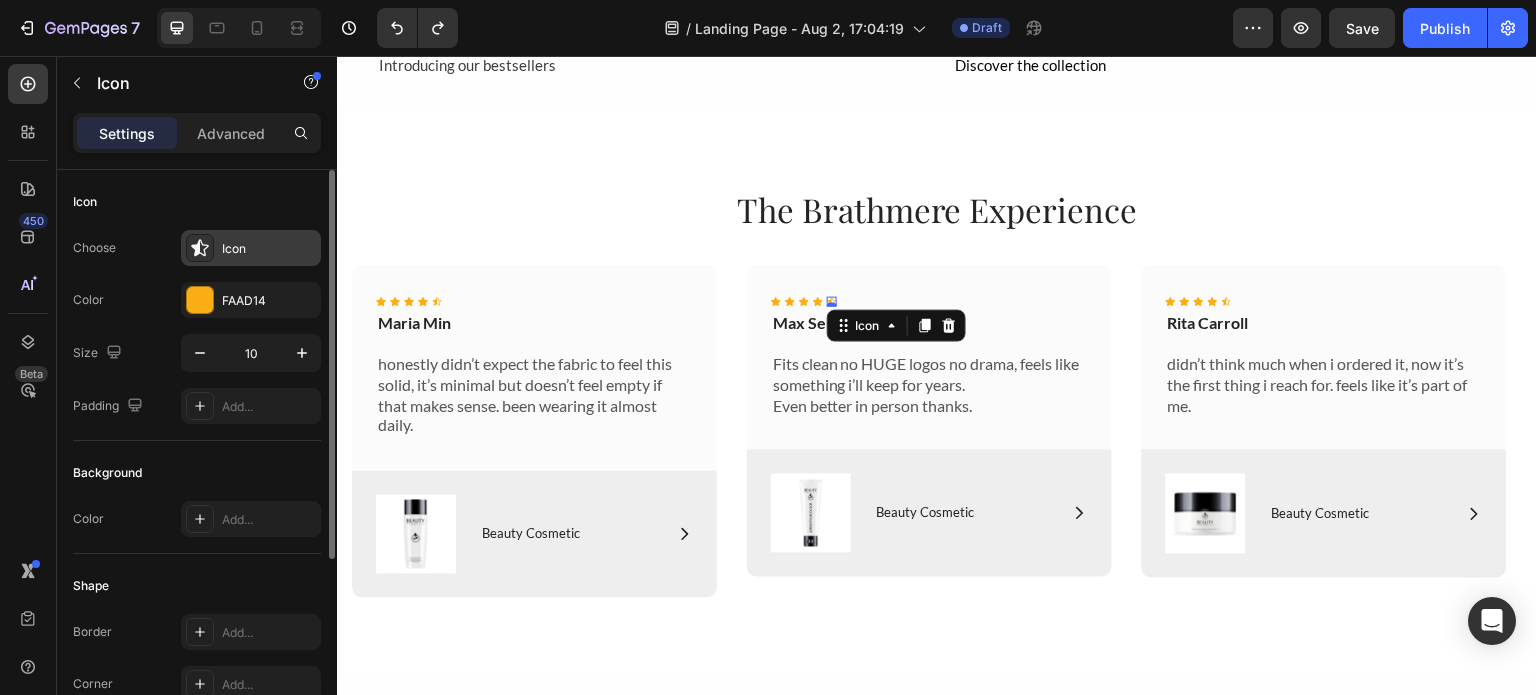 click 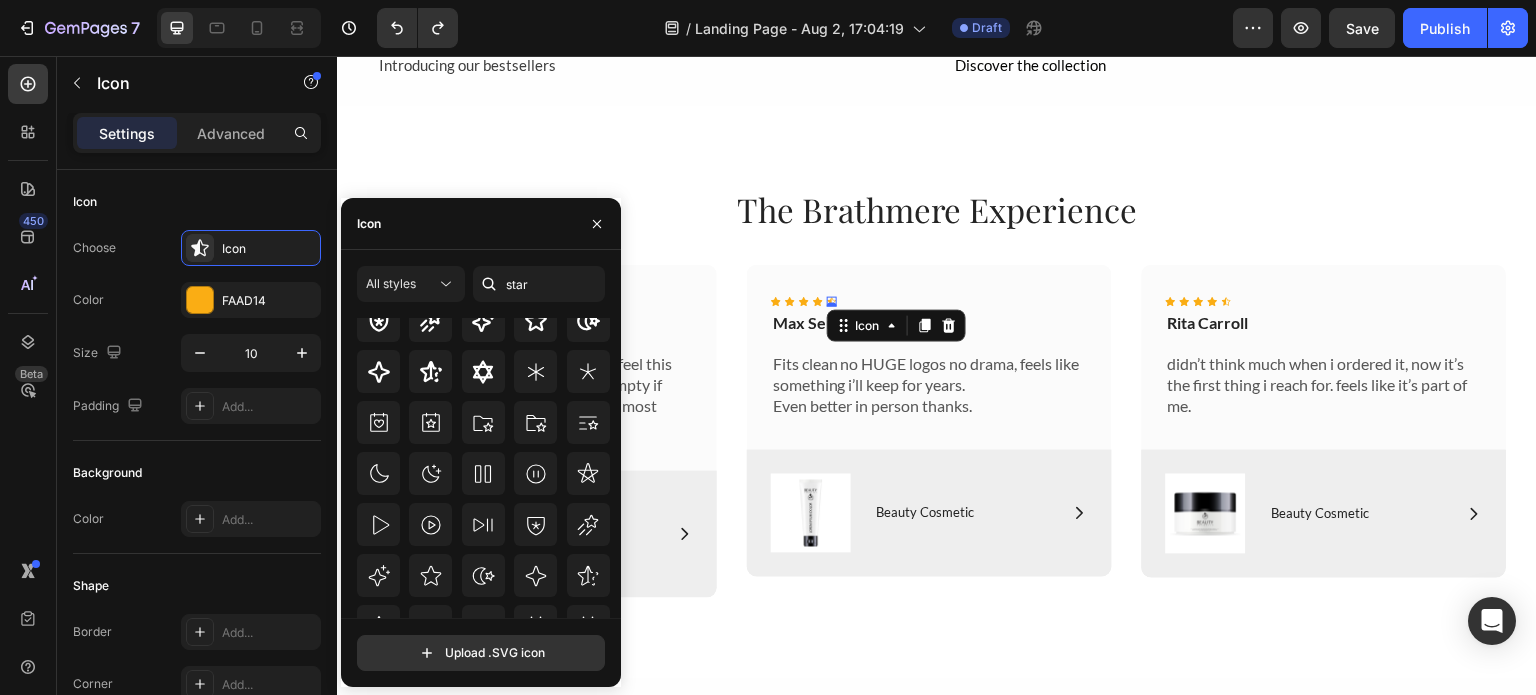 scroll, scrollTop: 197, scrollLeft: 0, axis: vertical 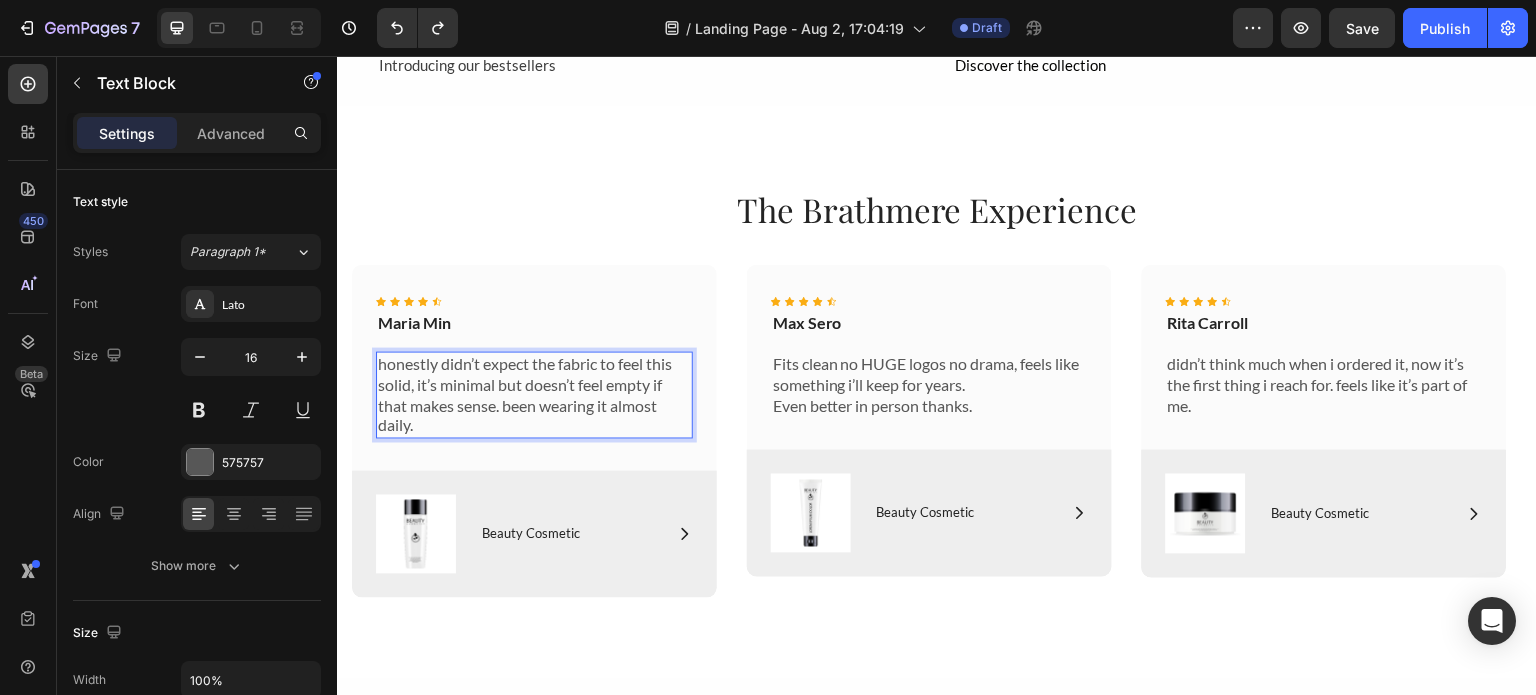 click on "honestly didn’t expect the fabric to feel this solid, it’s minimal but doesn’t feel empty if that makes sense. been wearing it almost daily." at bounding box center [534, 395] 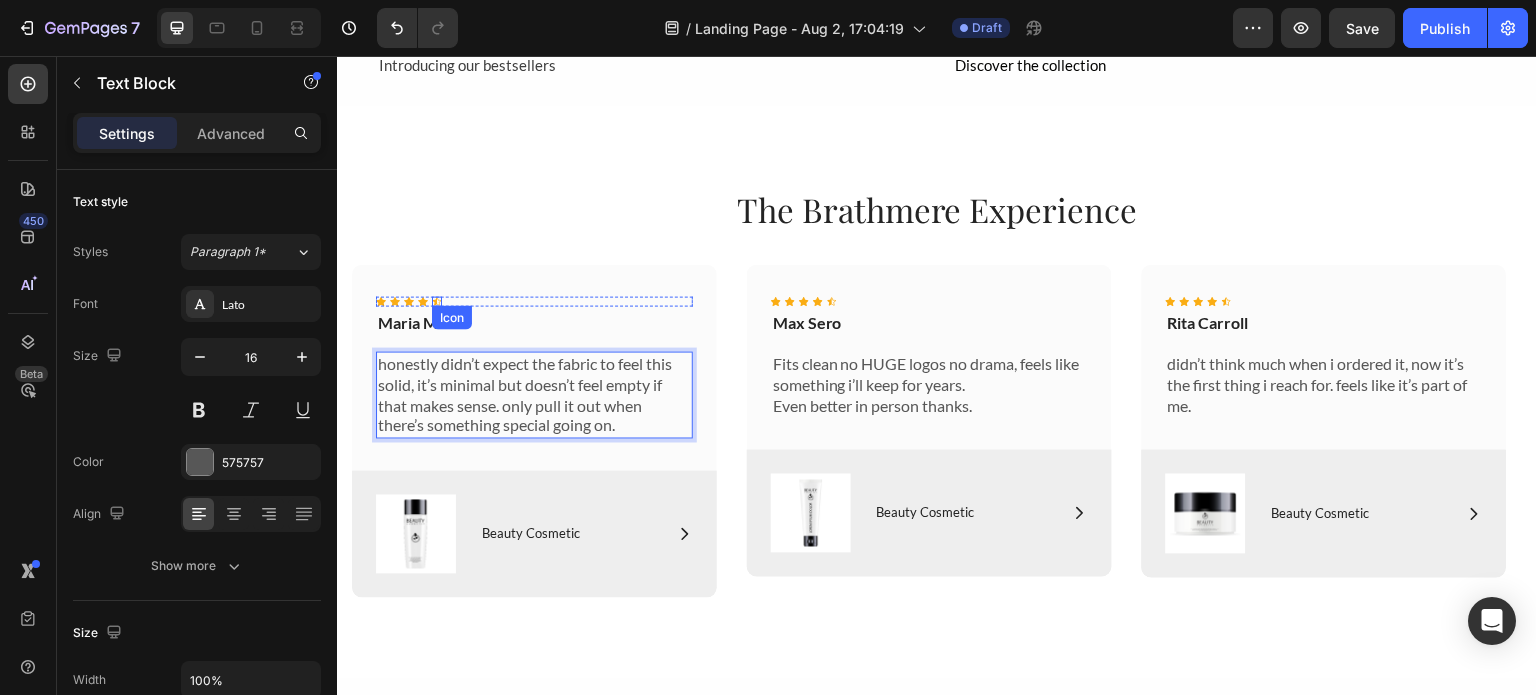 click 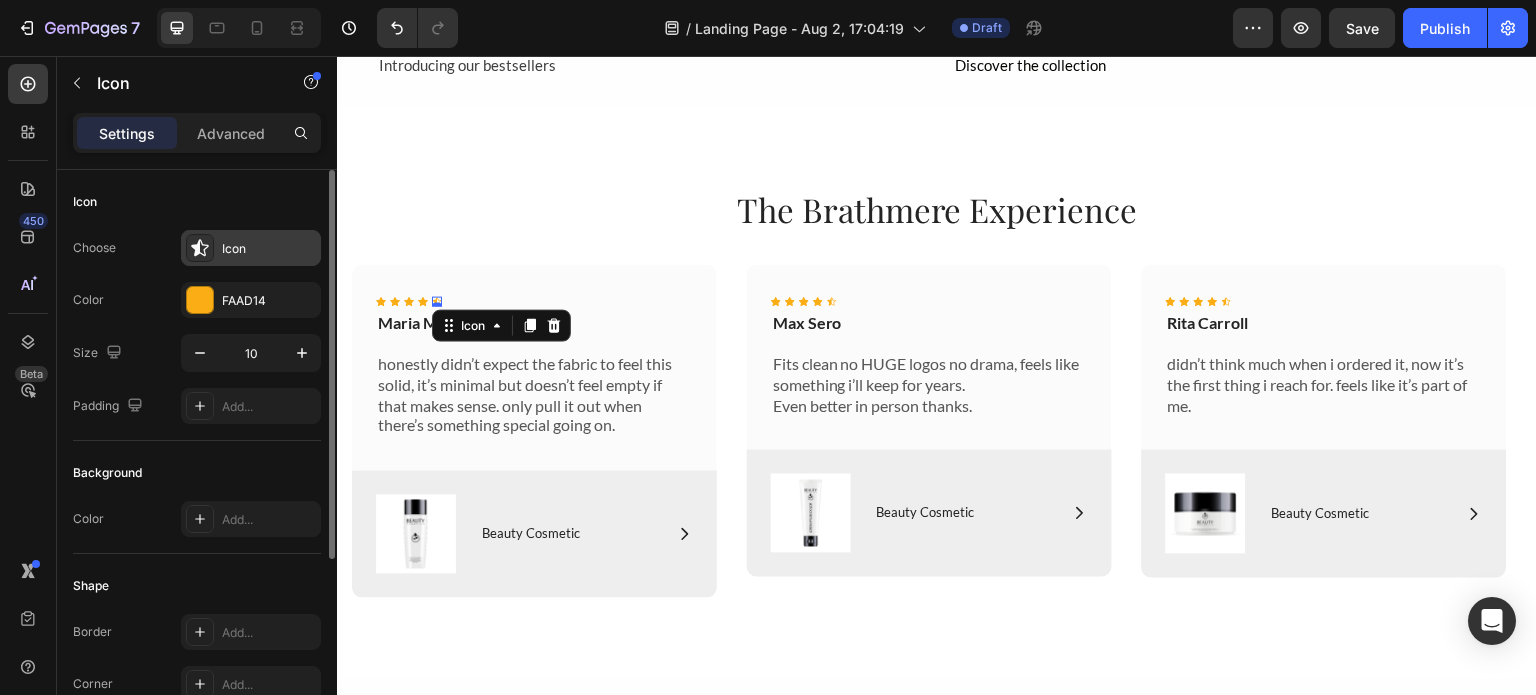 click 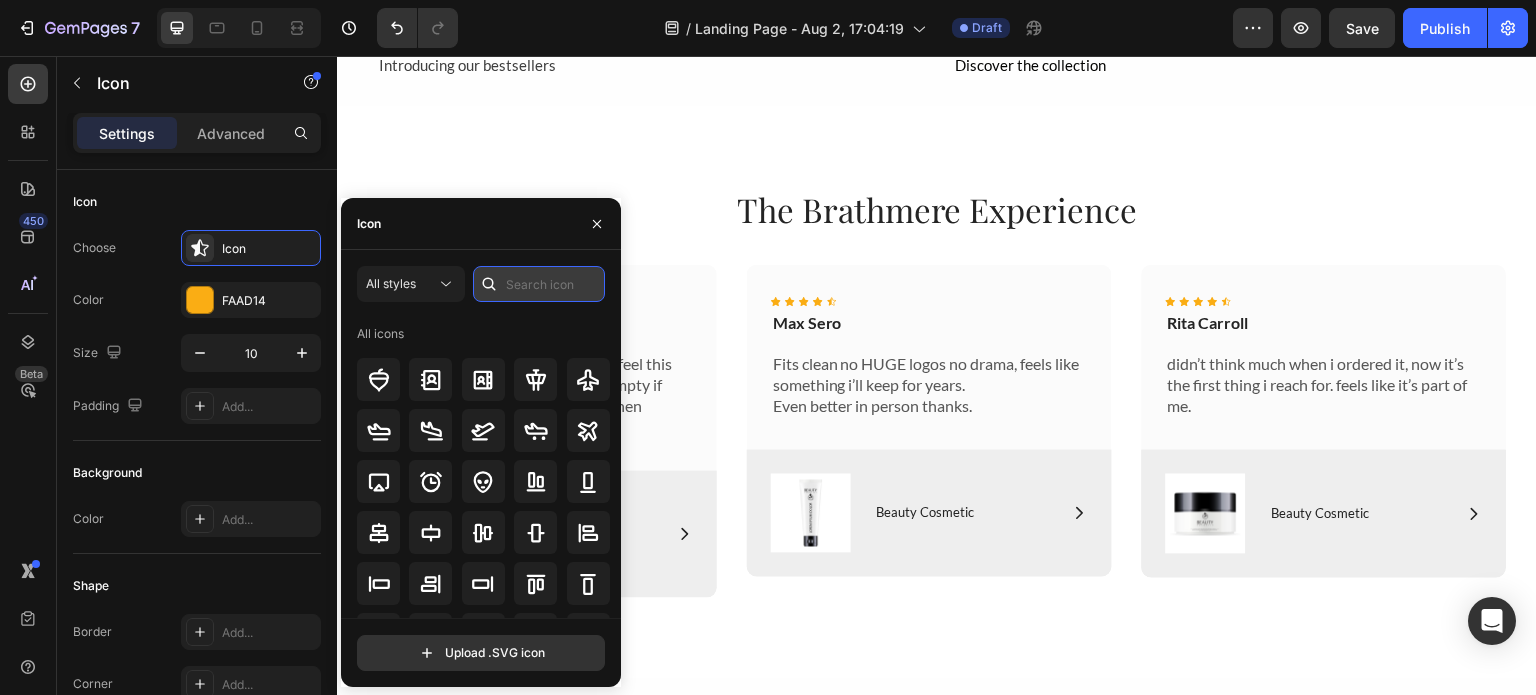 click at bounding box center [539, 284] 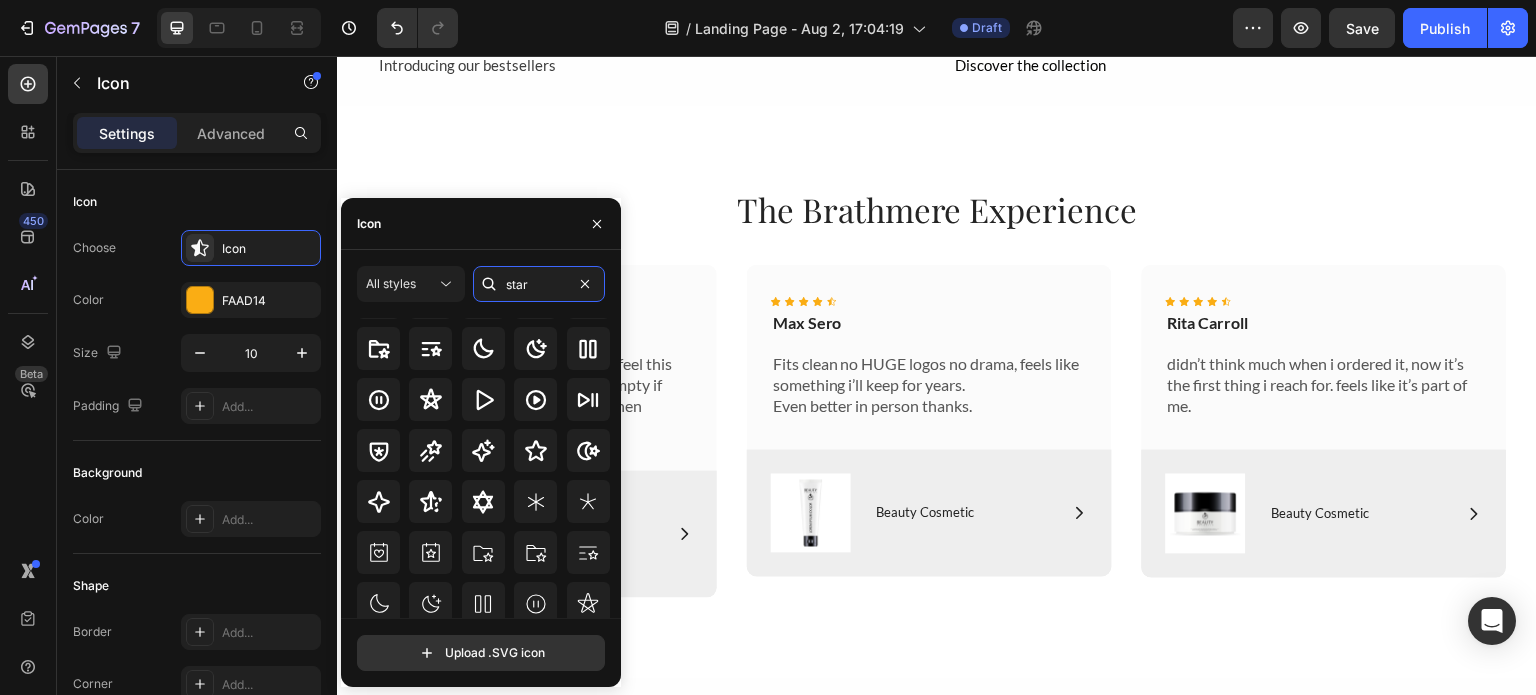 scroll, scrollTop: 0, scrollLeft: 0, axis: both 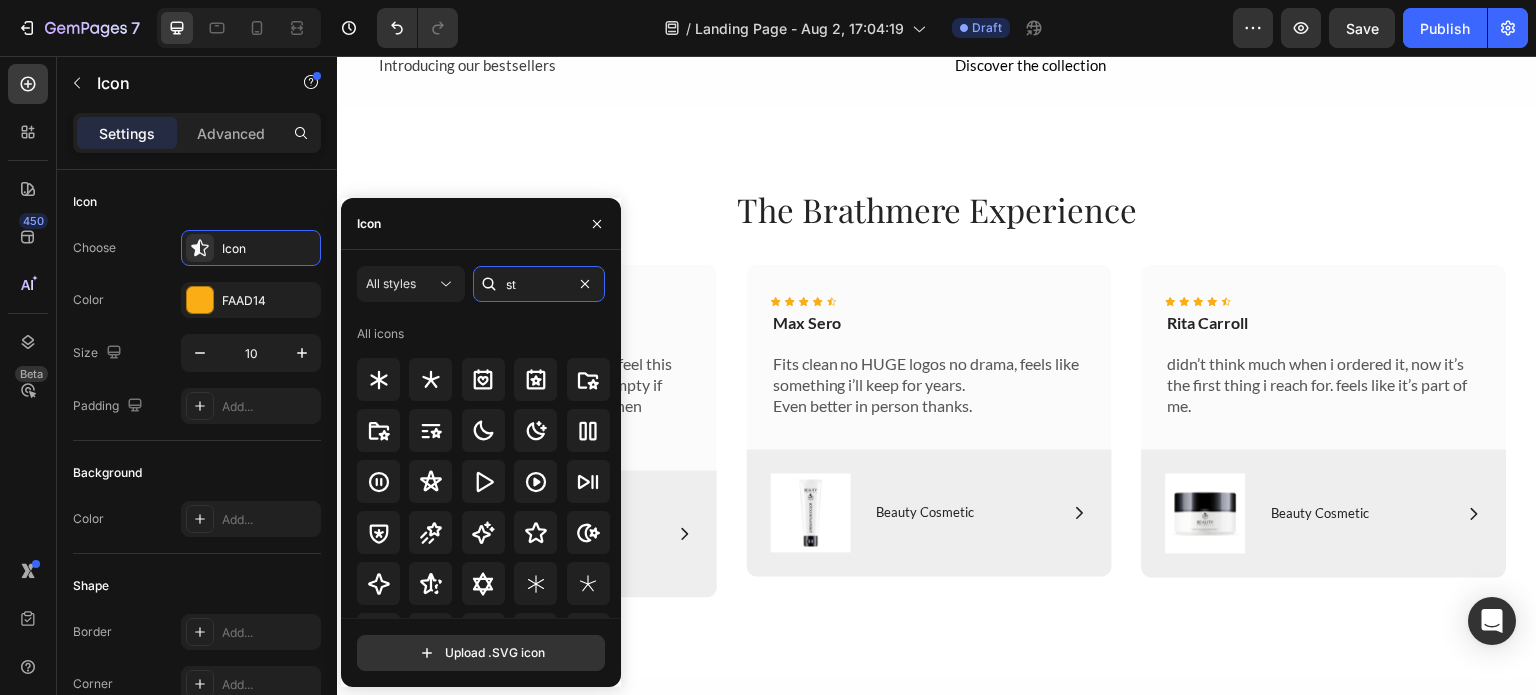 type on "s" 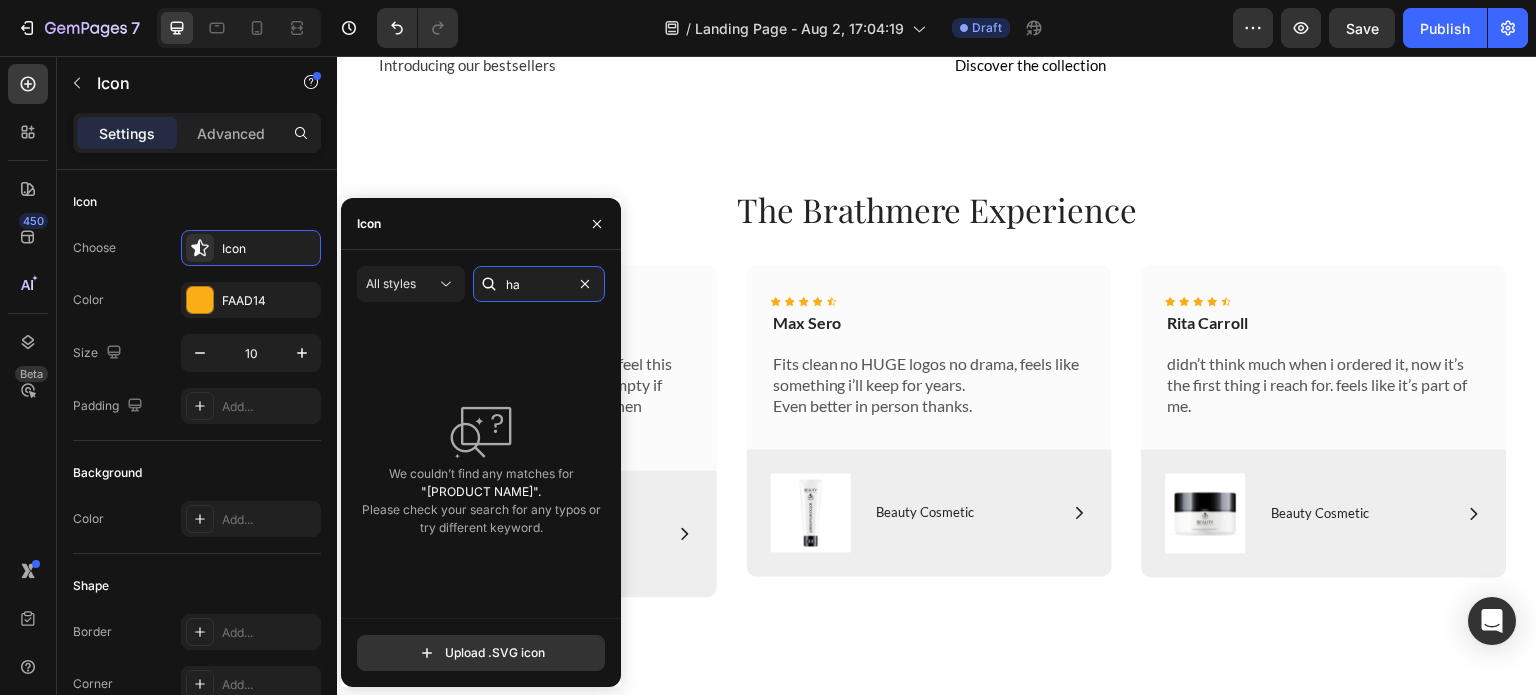 type on "h" 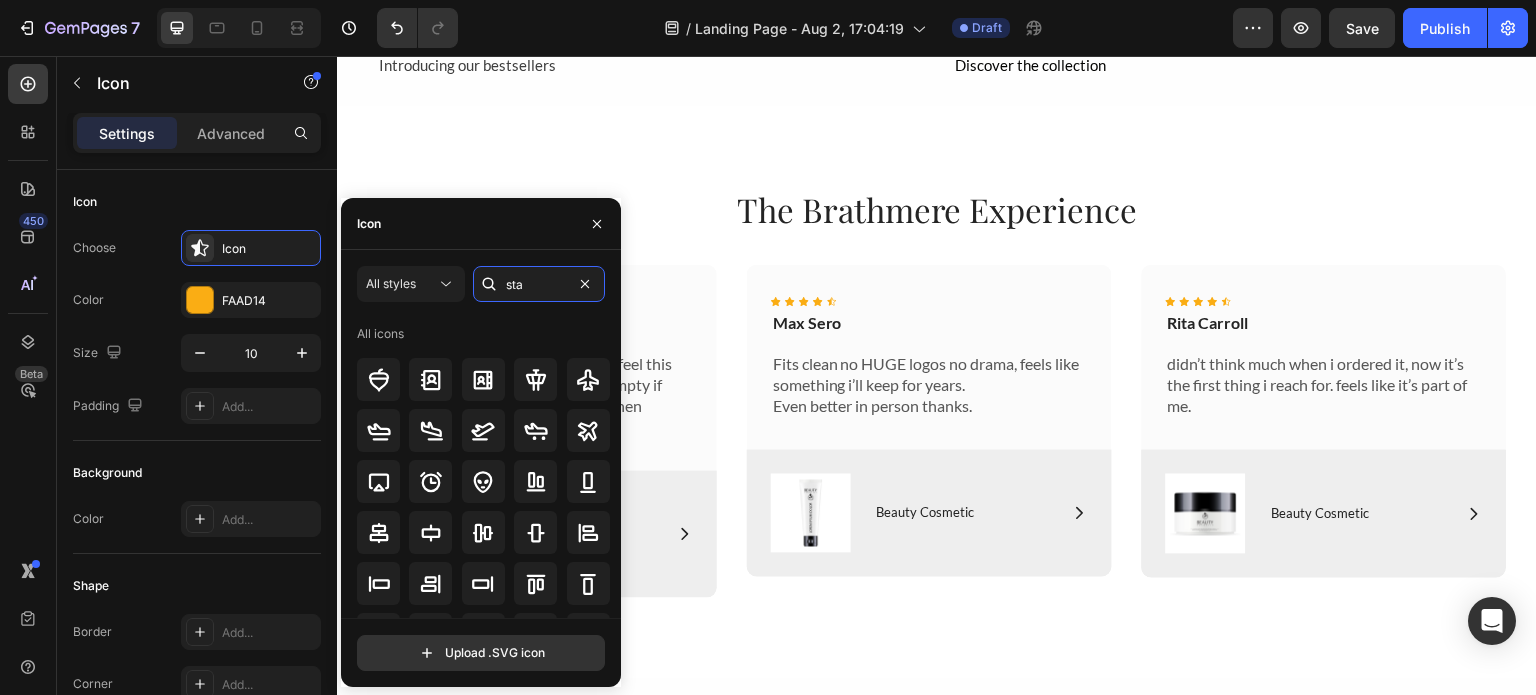 type on "star" 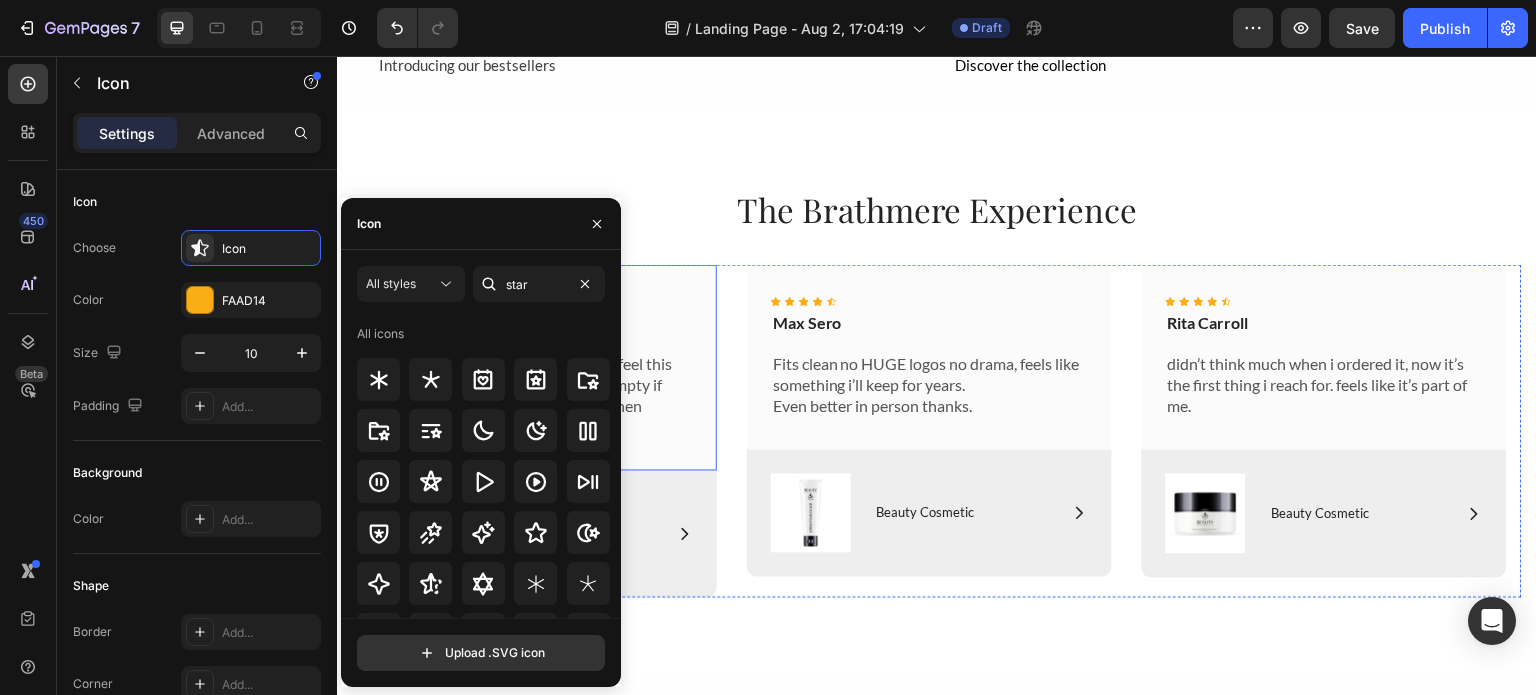 click on "Icon Icon Icon Icon
Icon   0 Icon List [FIRST] [LAST] Text Block honestly didn’t expect the fabric to feel this solid, it’s minimal but doesn’t feel empty if that makes sense. only pull it out when there’s something special going on. Text Block Row" at bounding box center (534, 368) 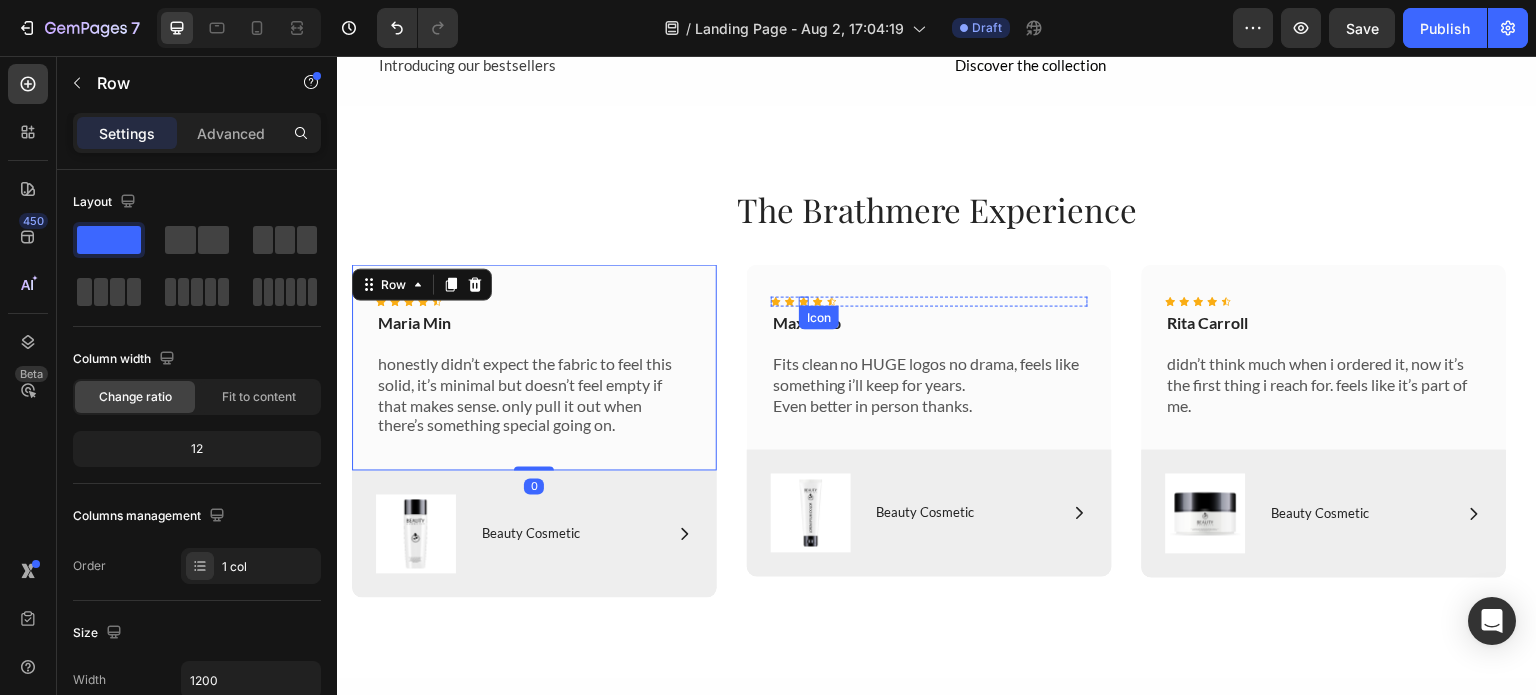 click 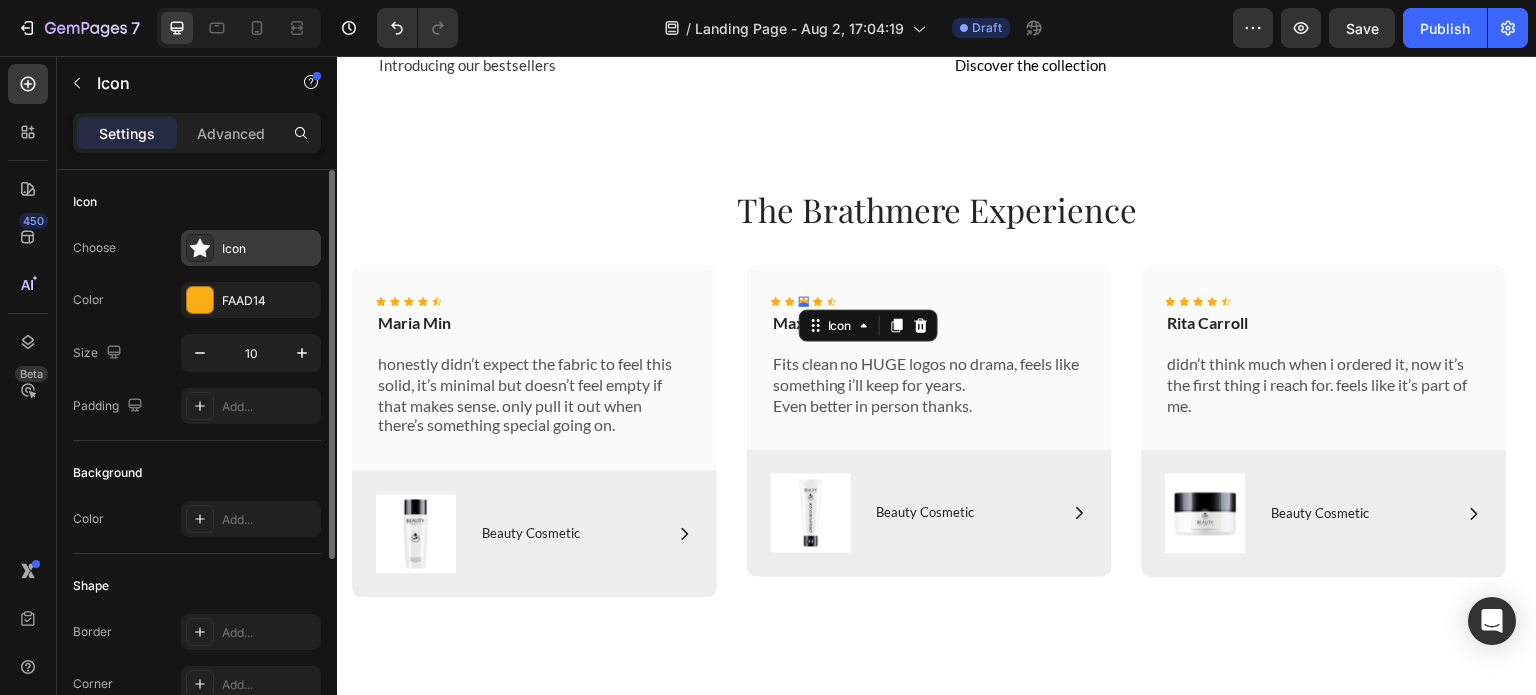 click on "Icon" at bounding box center (251, 248) 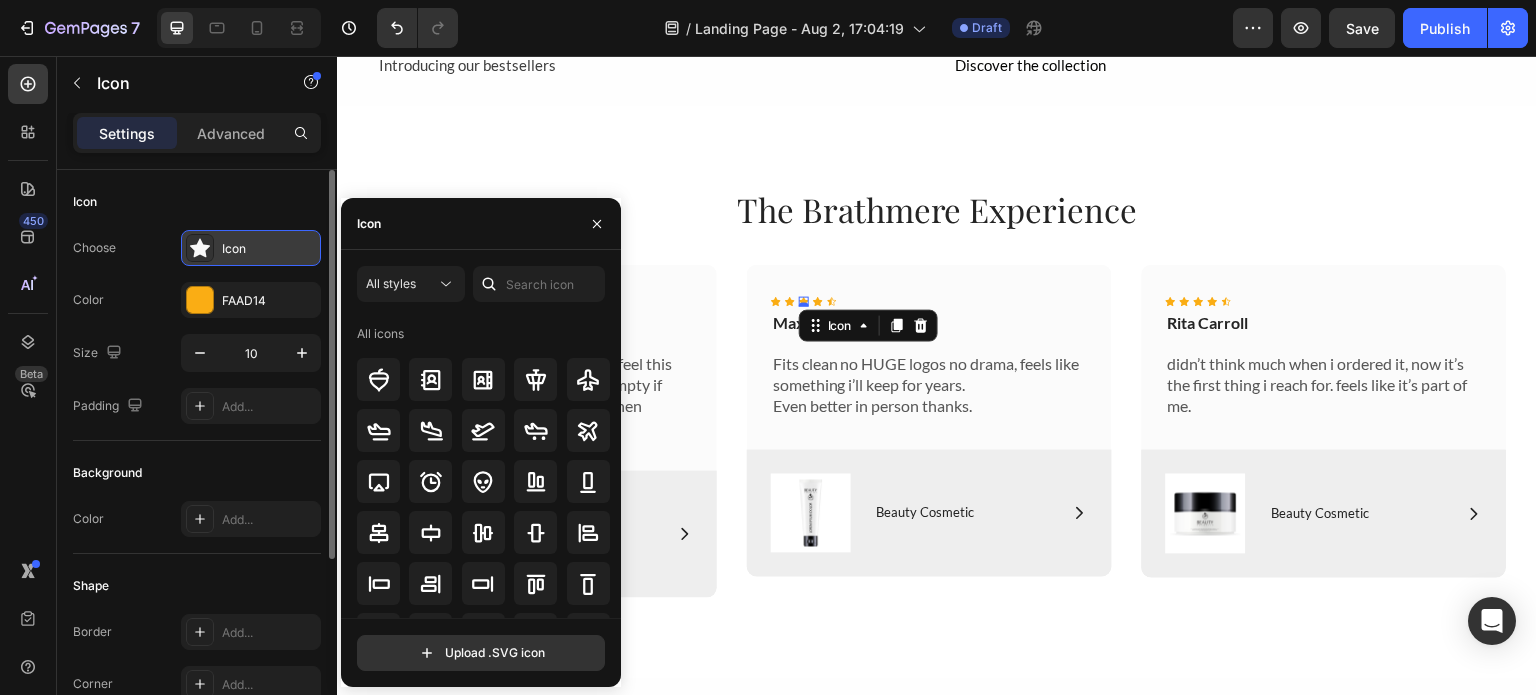 click on "Icon" at bounding box center [251, 248] 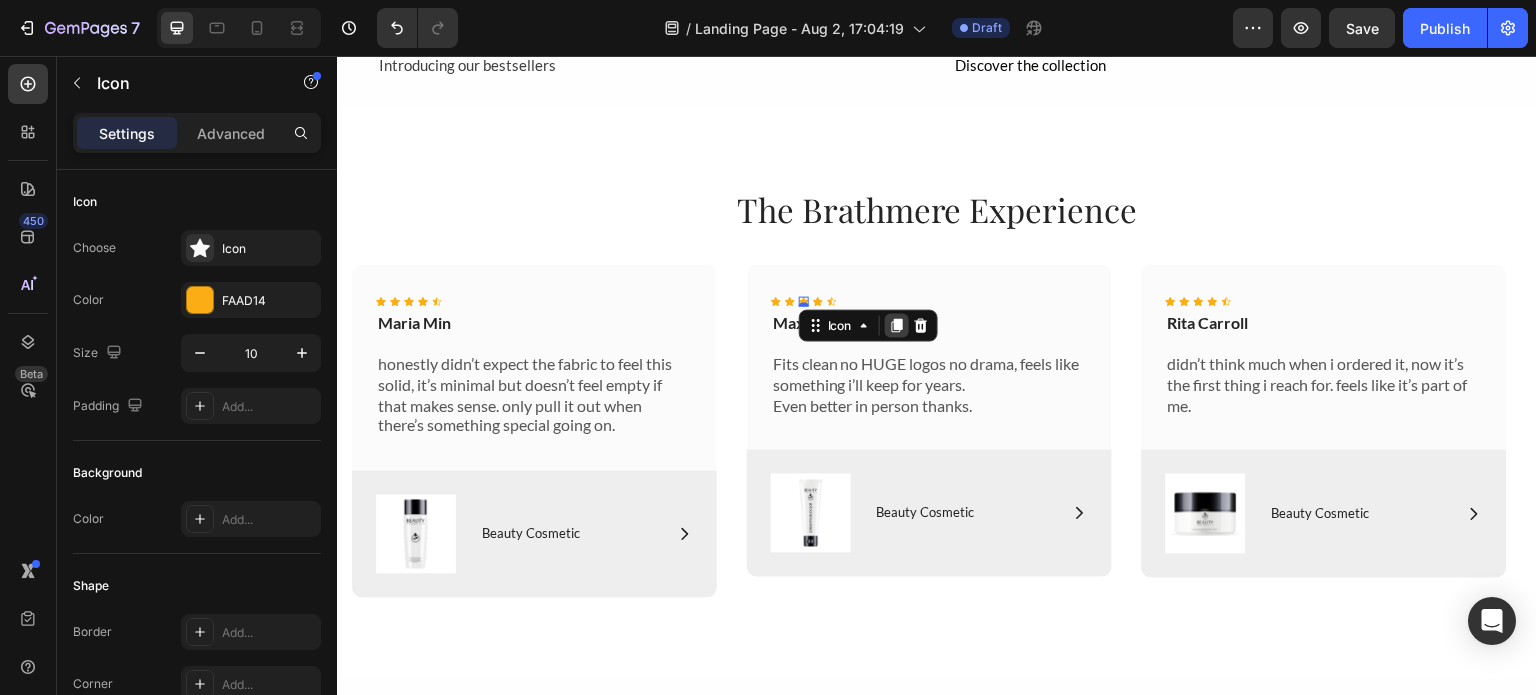 click 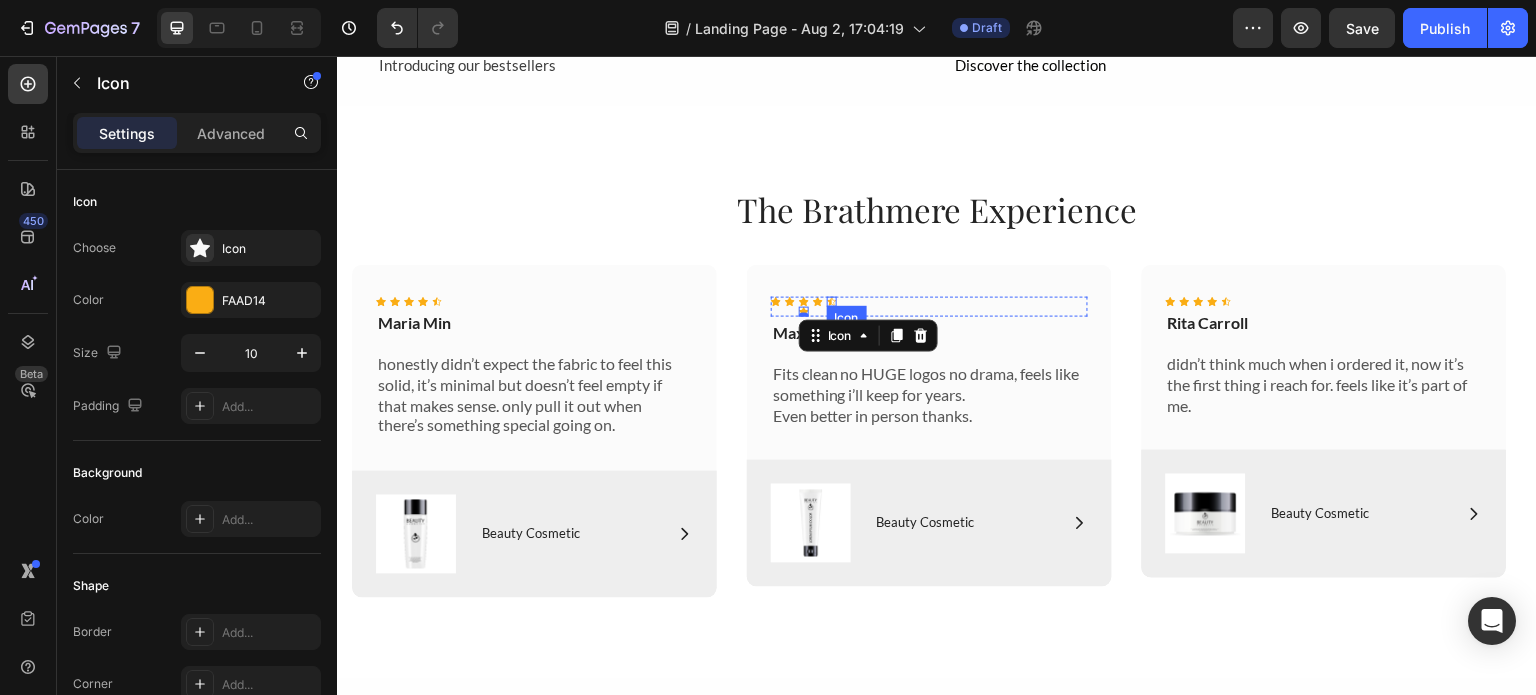 click 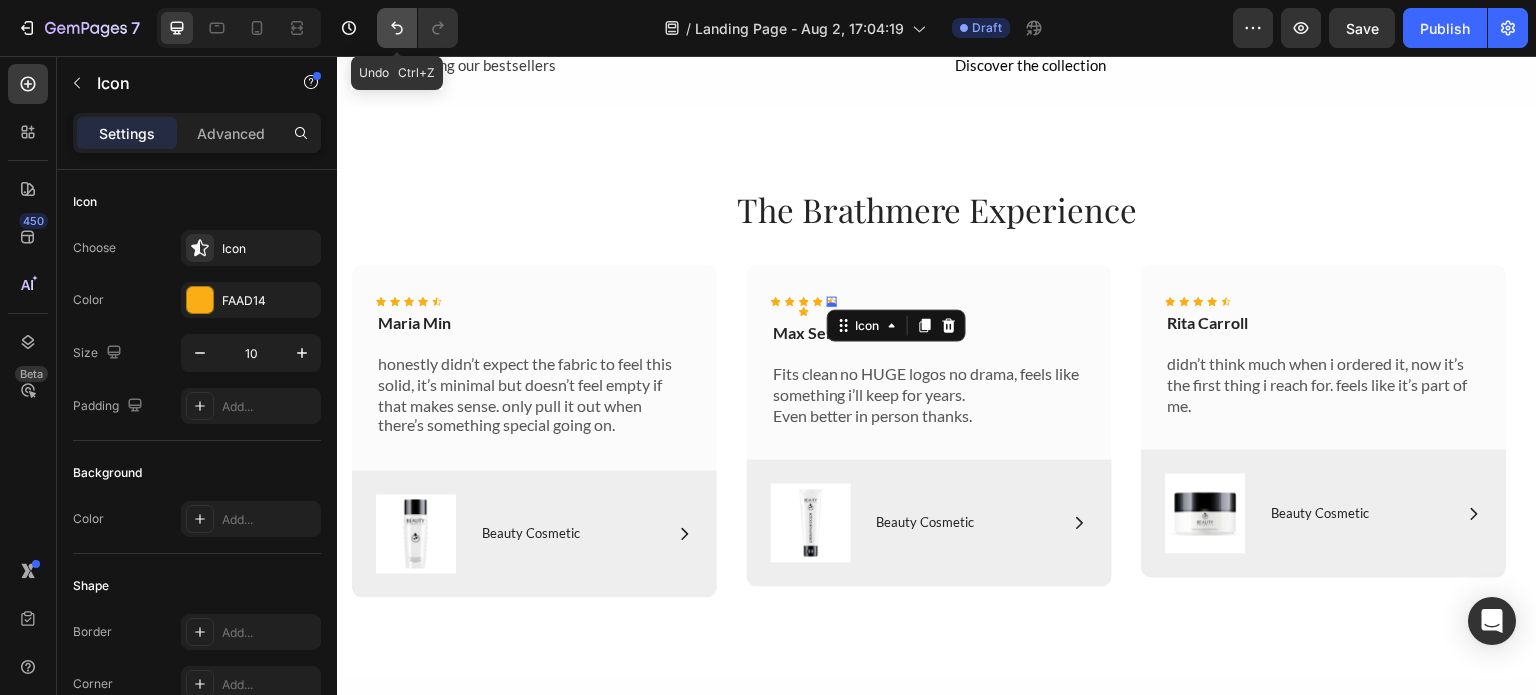 click 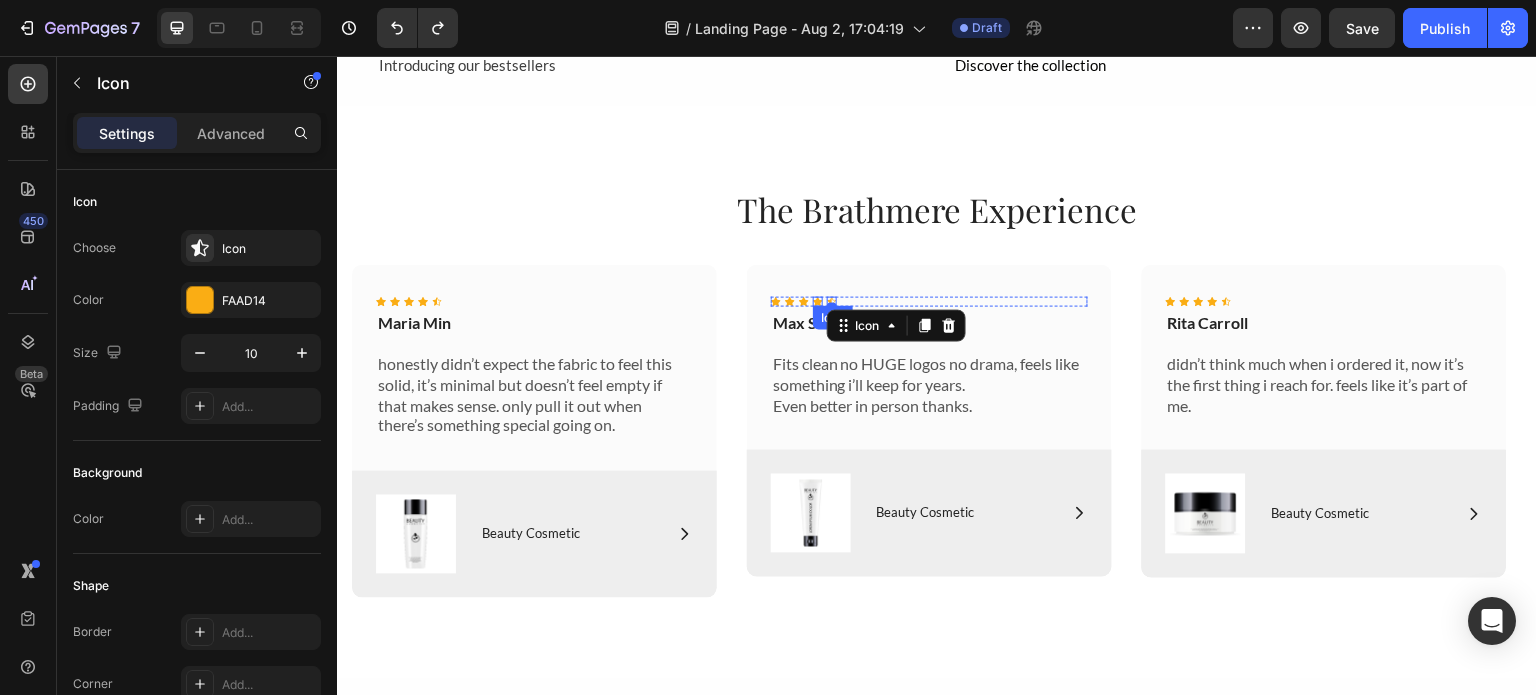 click 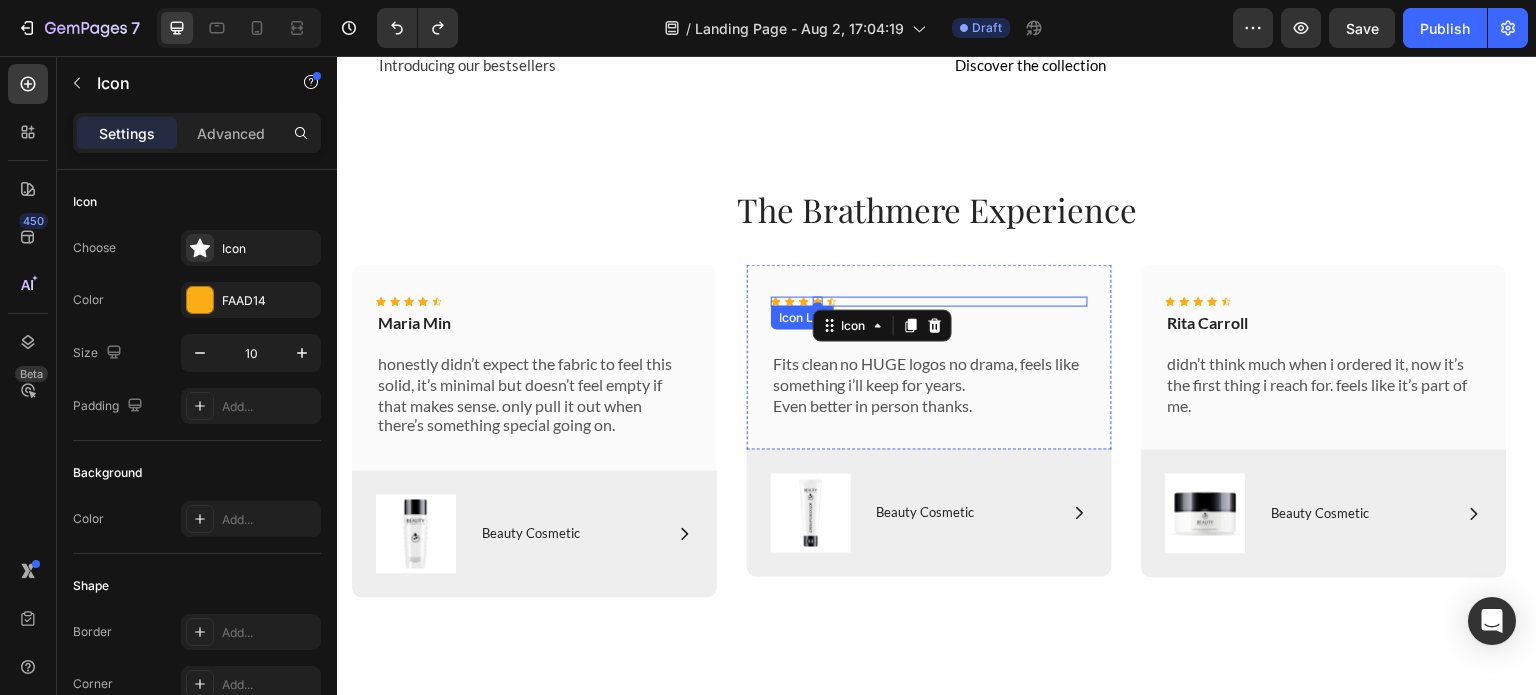click 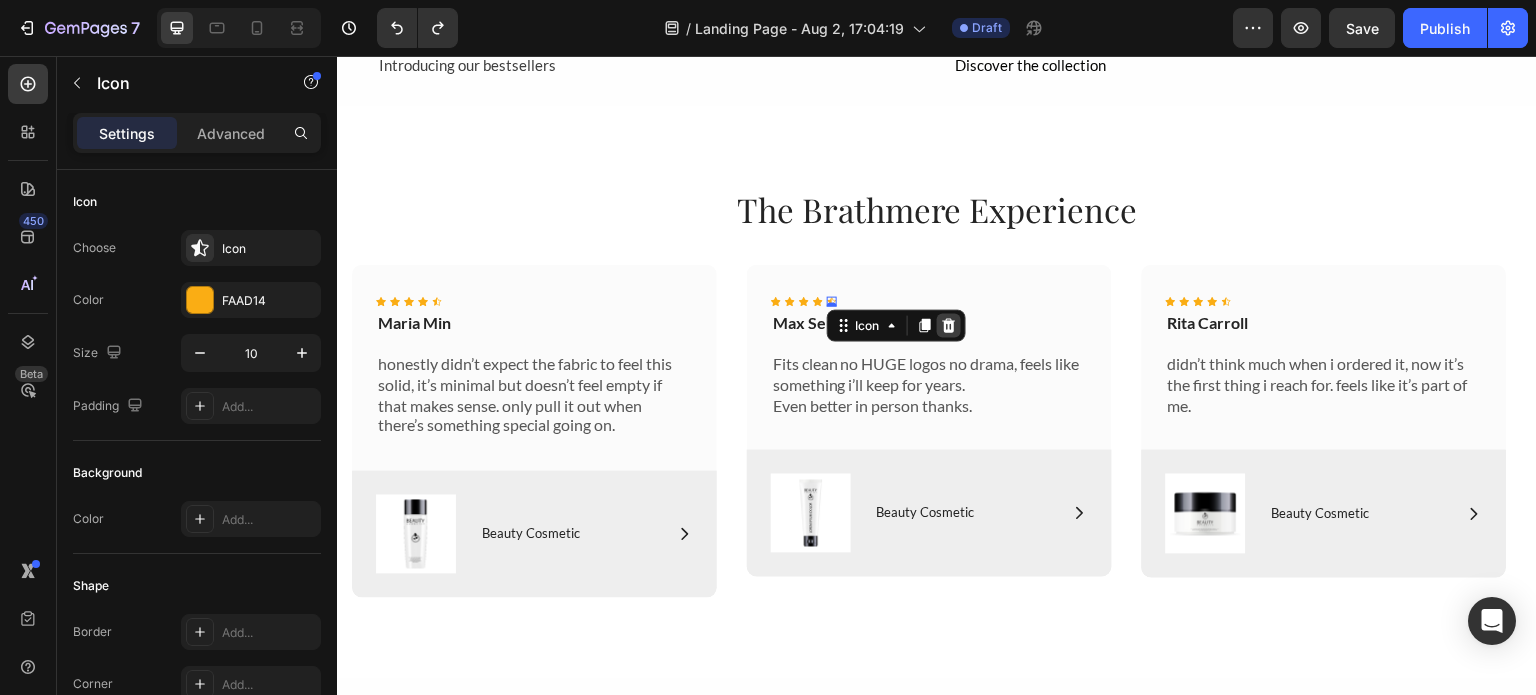 click 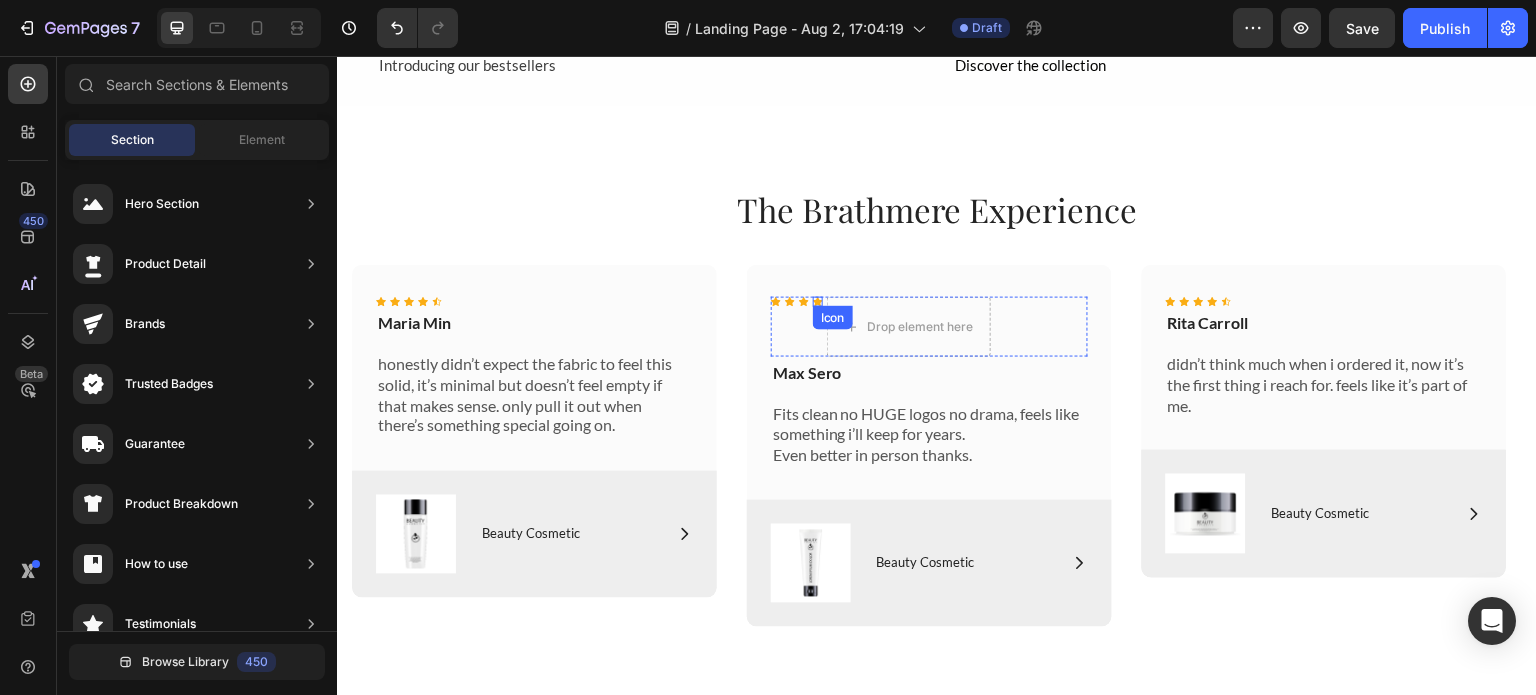 click 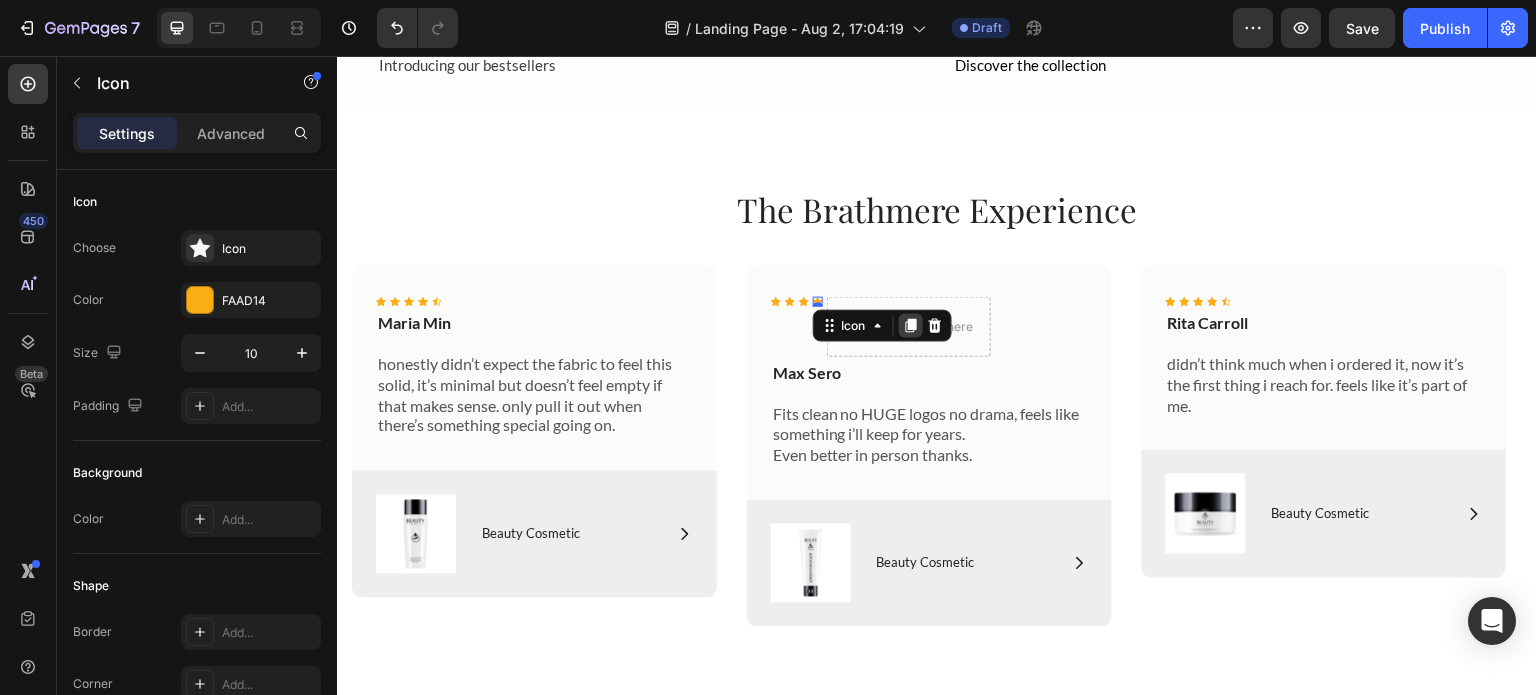 click at bounding box center [911, 326] 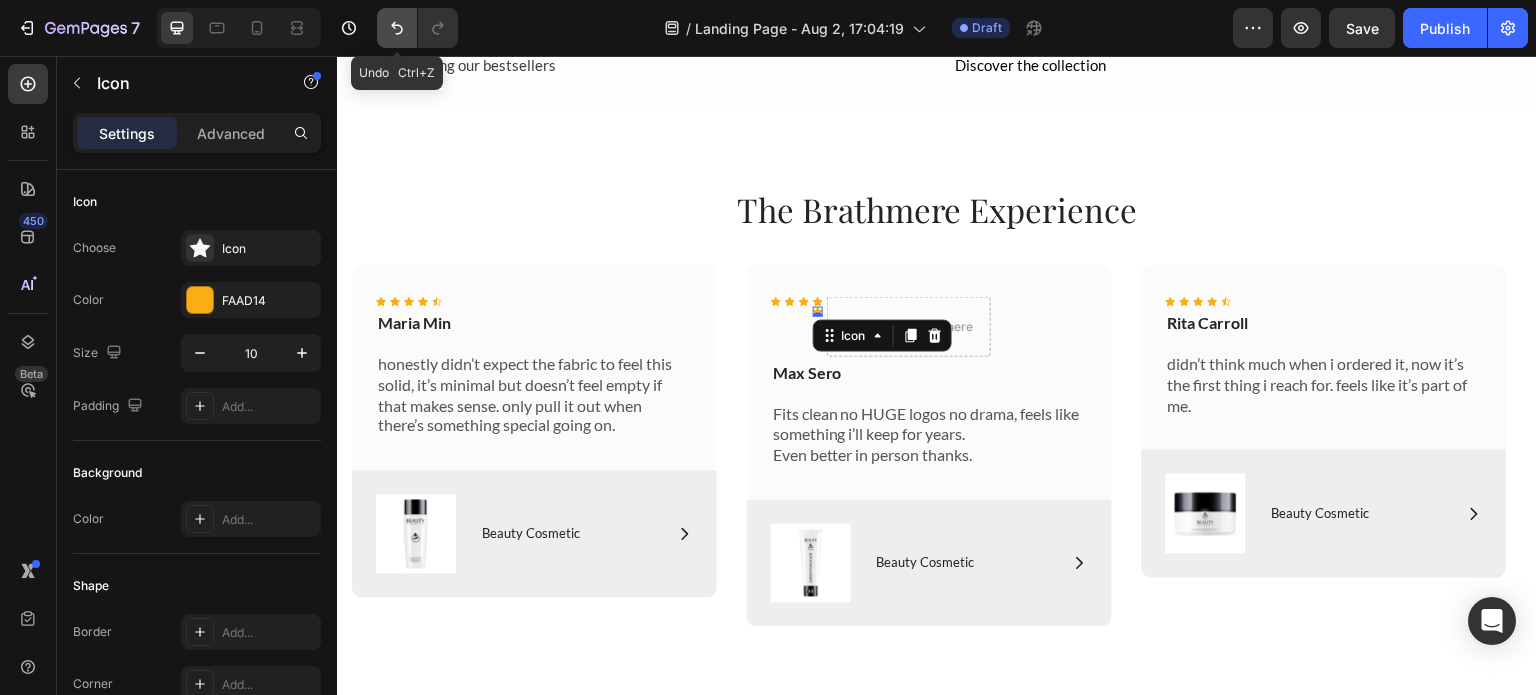 click 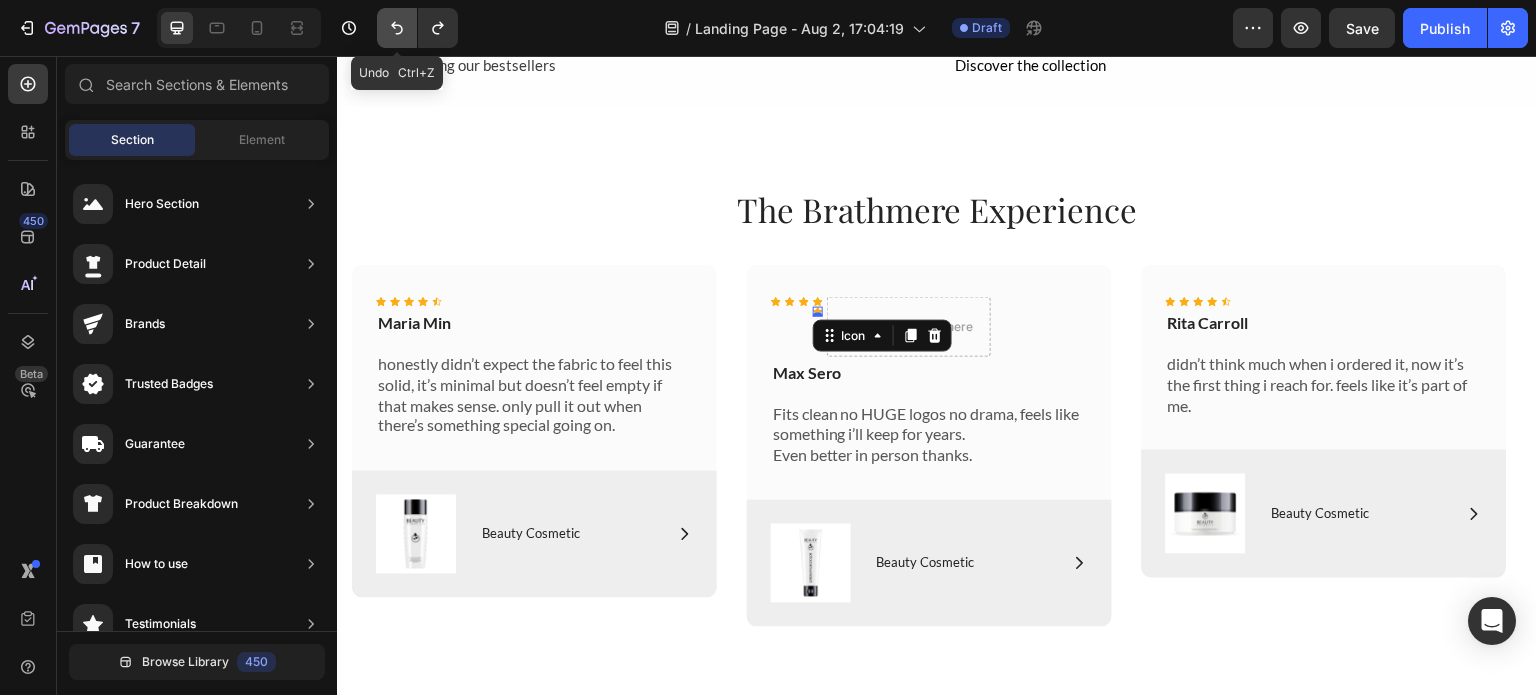 click 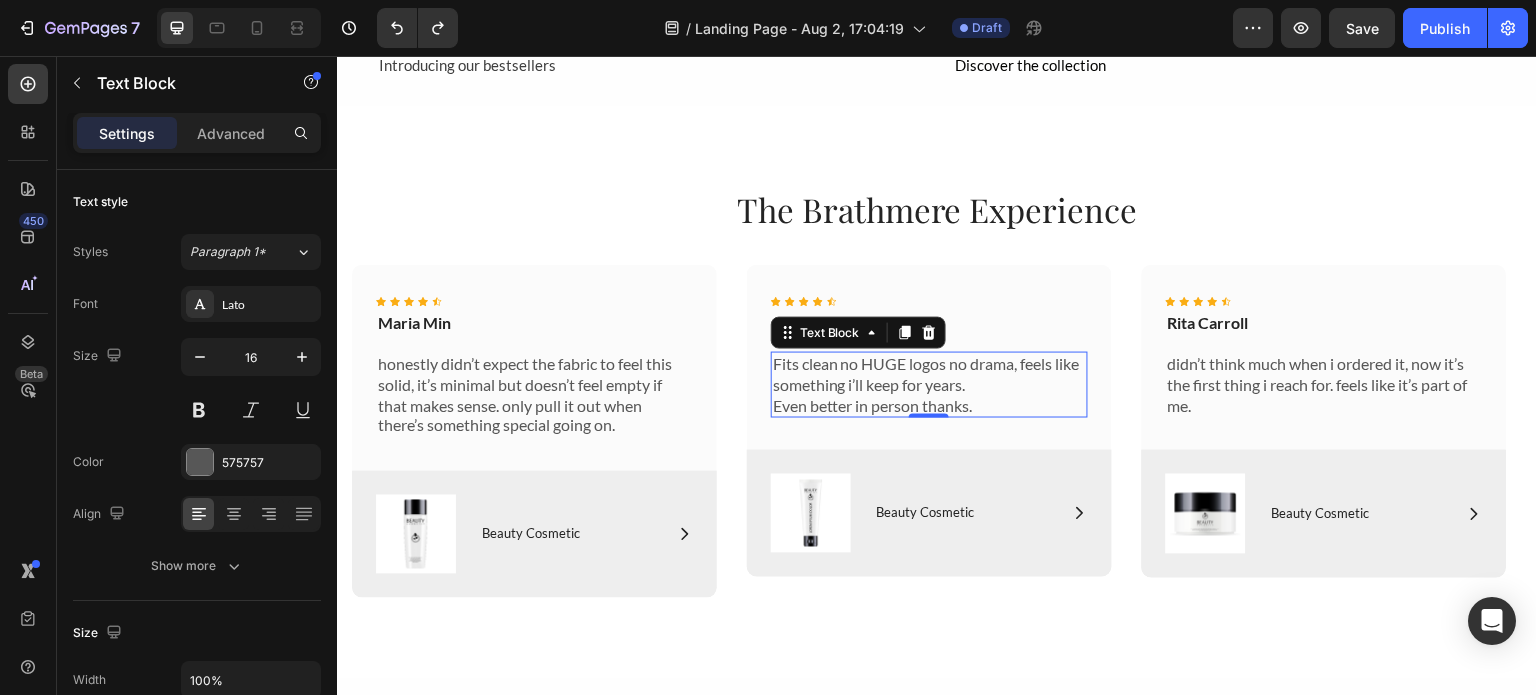 click on "Fits clean no HUGE logos no drama, feels like something i’ll keep for years. Even better in person thanks." at bounding box center [929, 385] 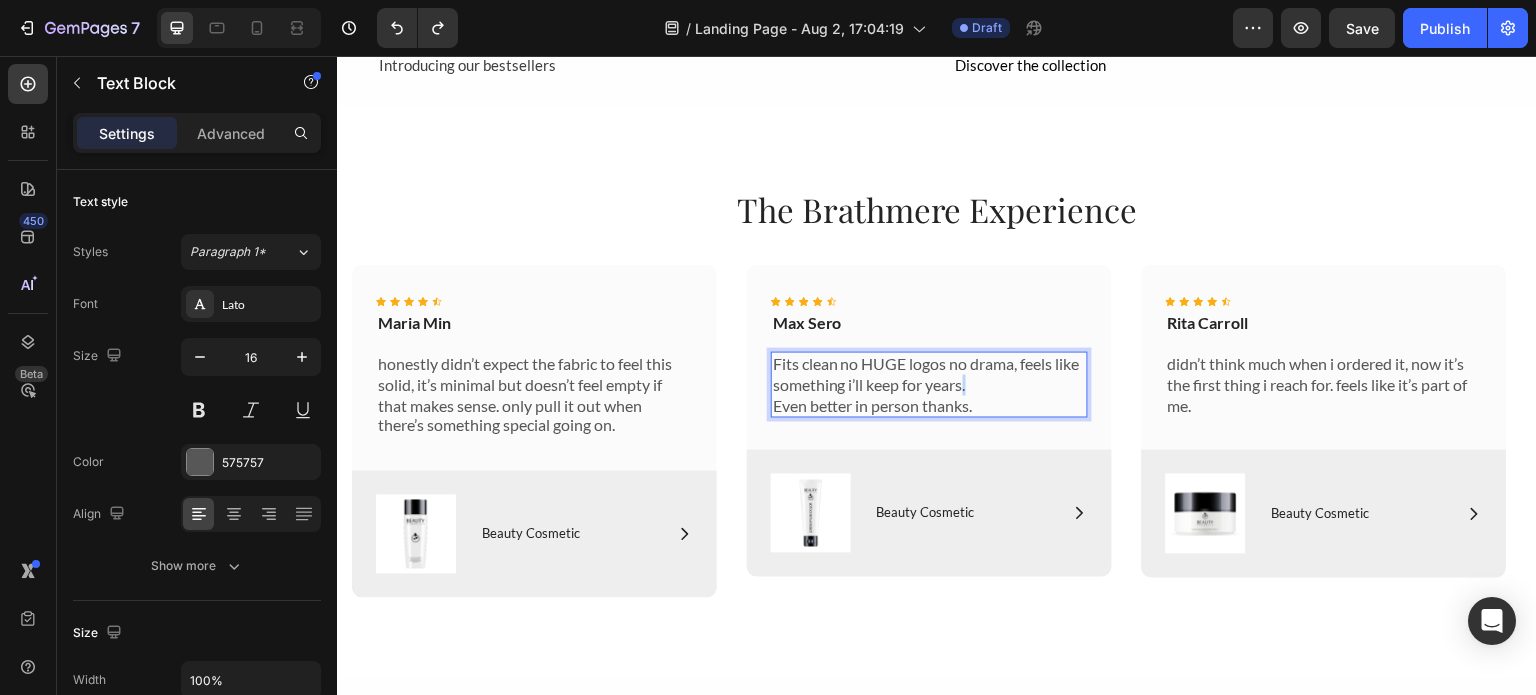 click on "Fits clean no HUGE logos no drama, feels like something i’ll keep for years. Even better in person thanks." at bounding box center (929, 385) 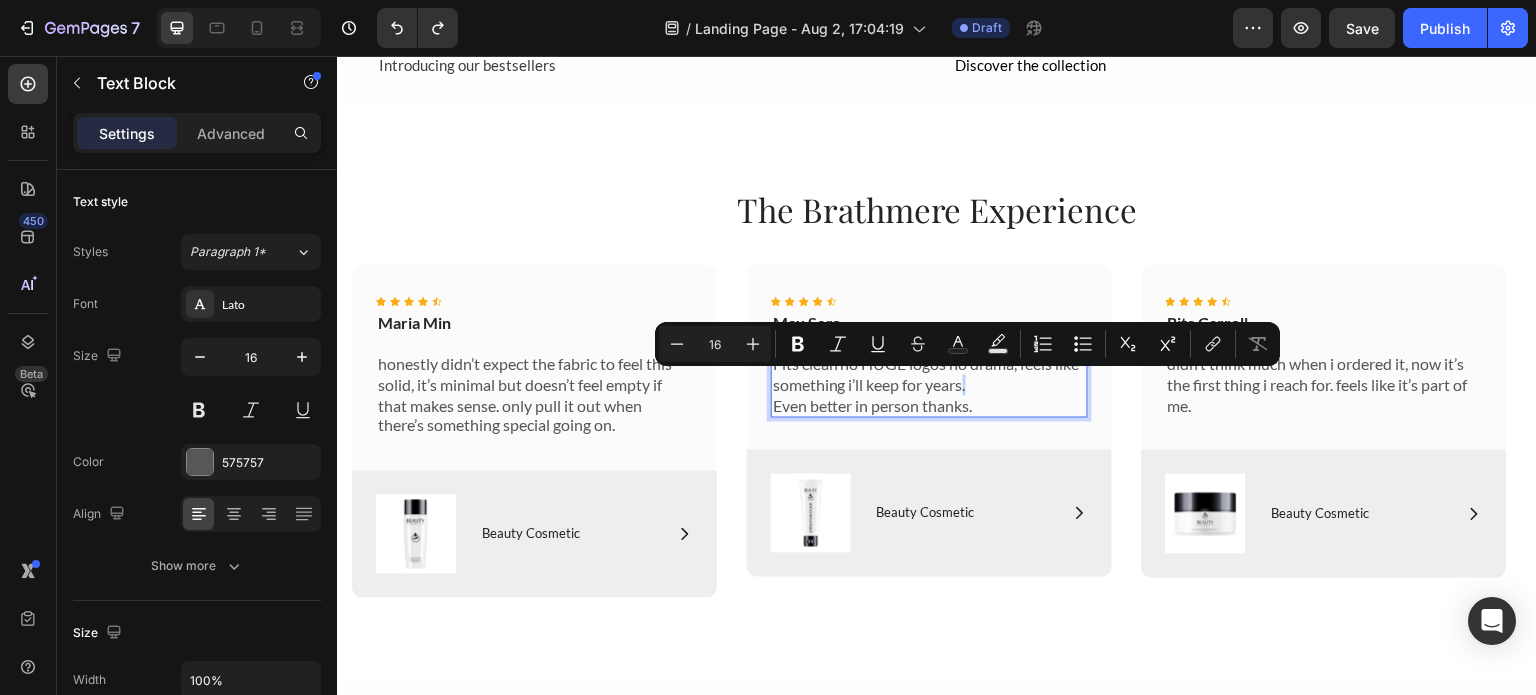 click on "Fits clean no HUGE logos no drama, feels like something i’ll keep for years. Even better in person thanks." at bounding box center [929, 385] 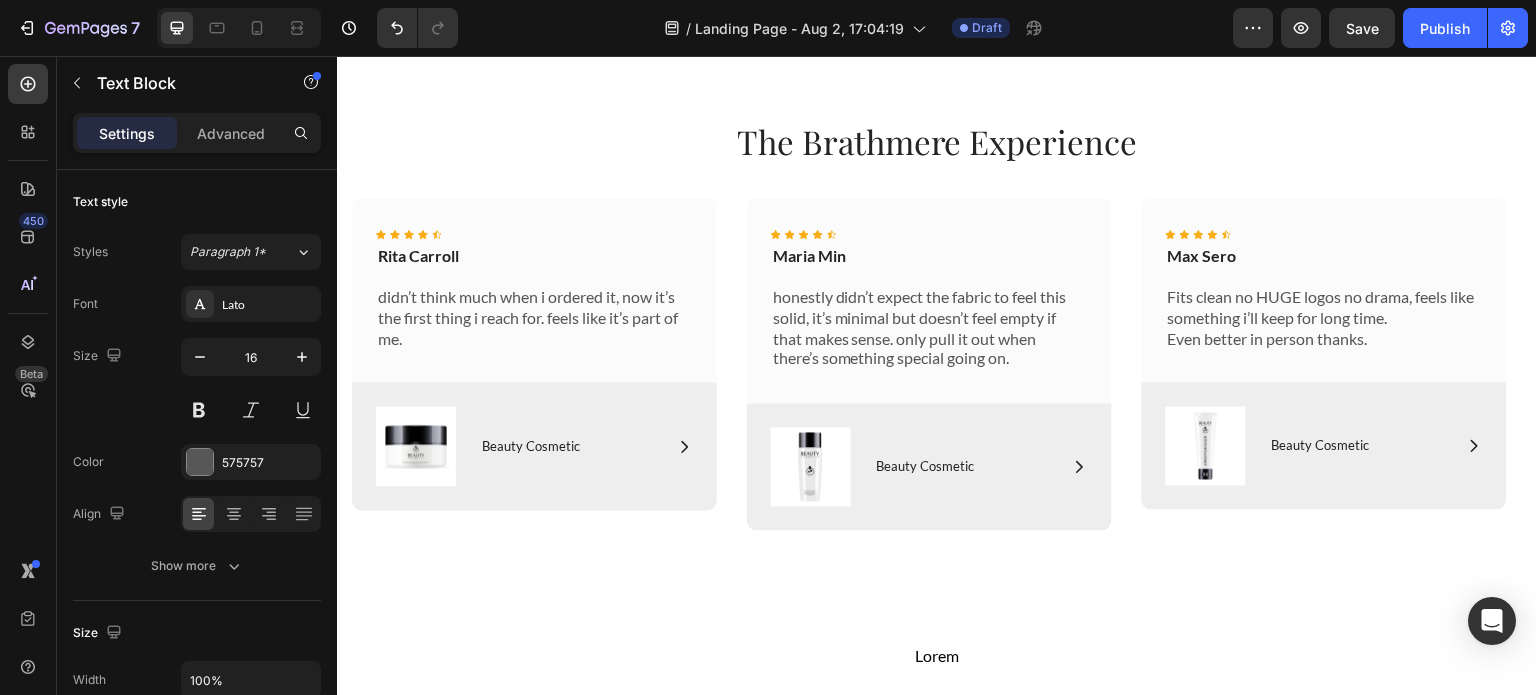 scroll, scrollTop: 4012, scrollLeft: 0, axis: vertical 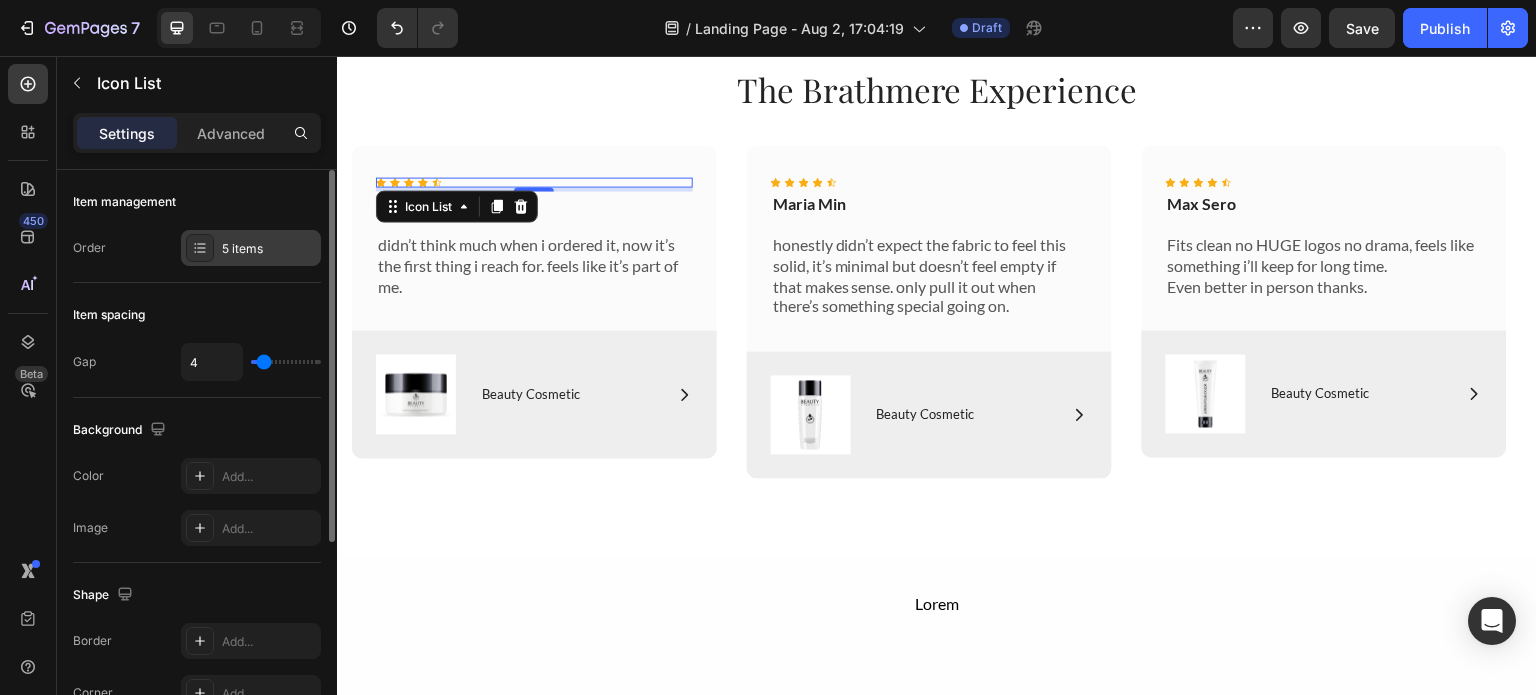 click on "5 items" at bounding box center (269, 249) 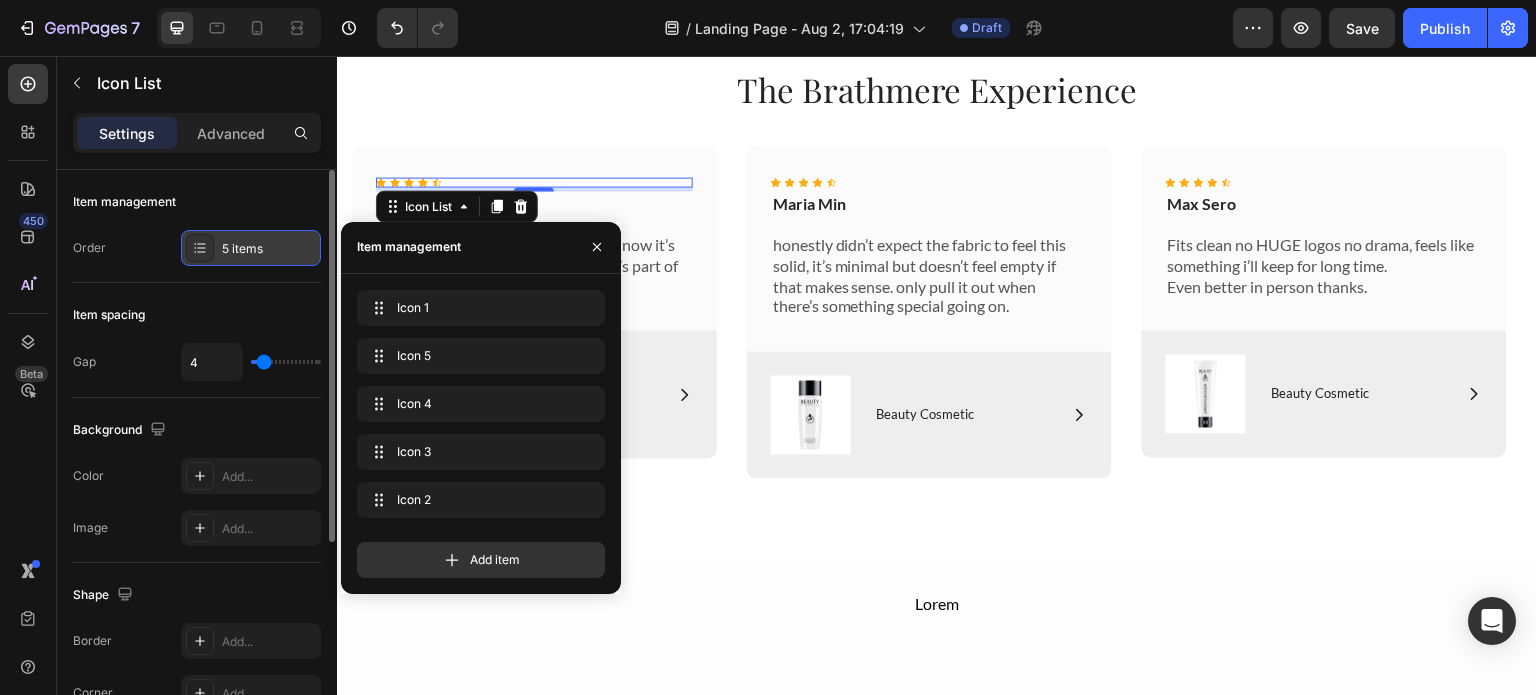 click on "5 items" at bounding box center [269, 249] 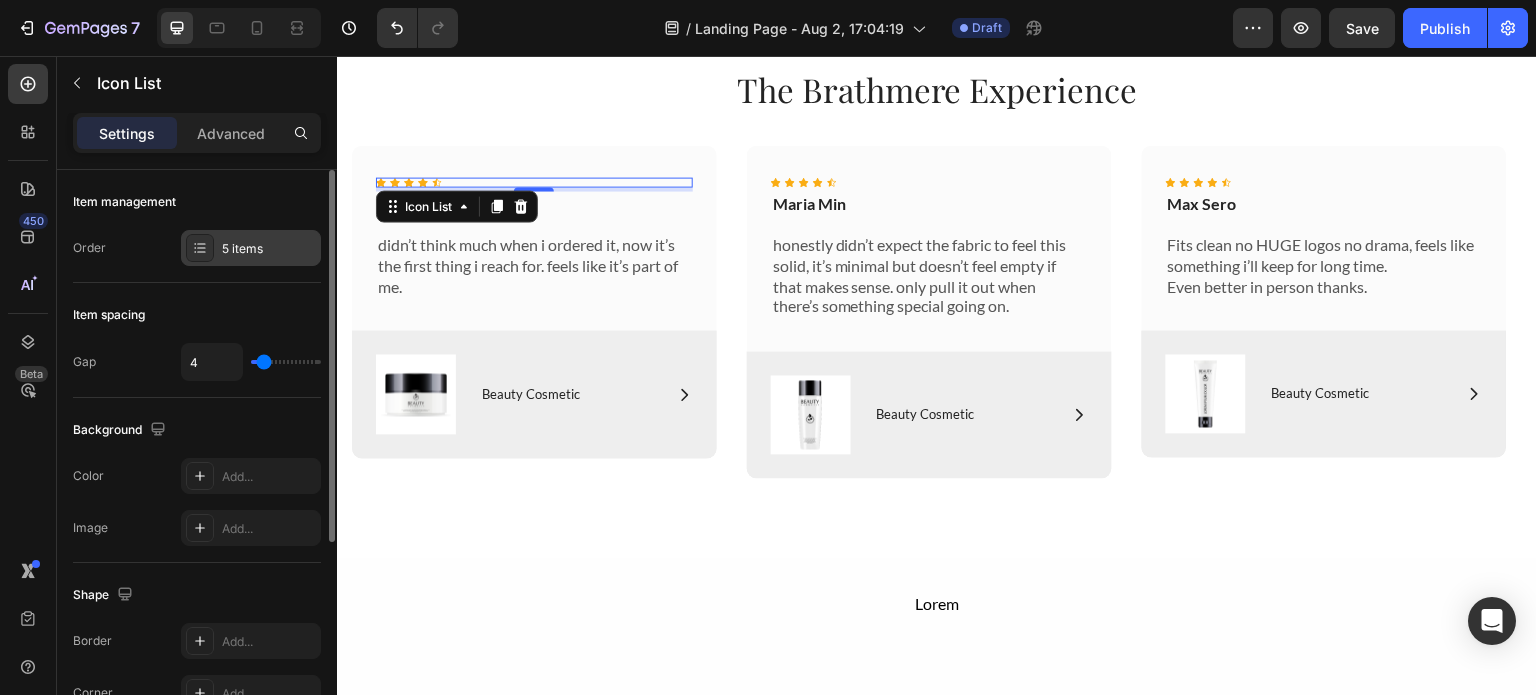 click on "5 items" at bounding box center [269, 249] 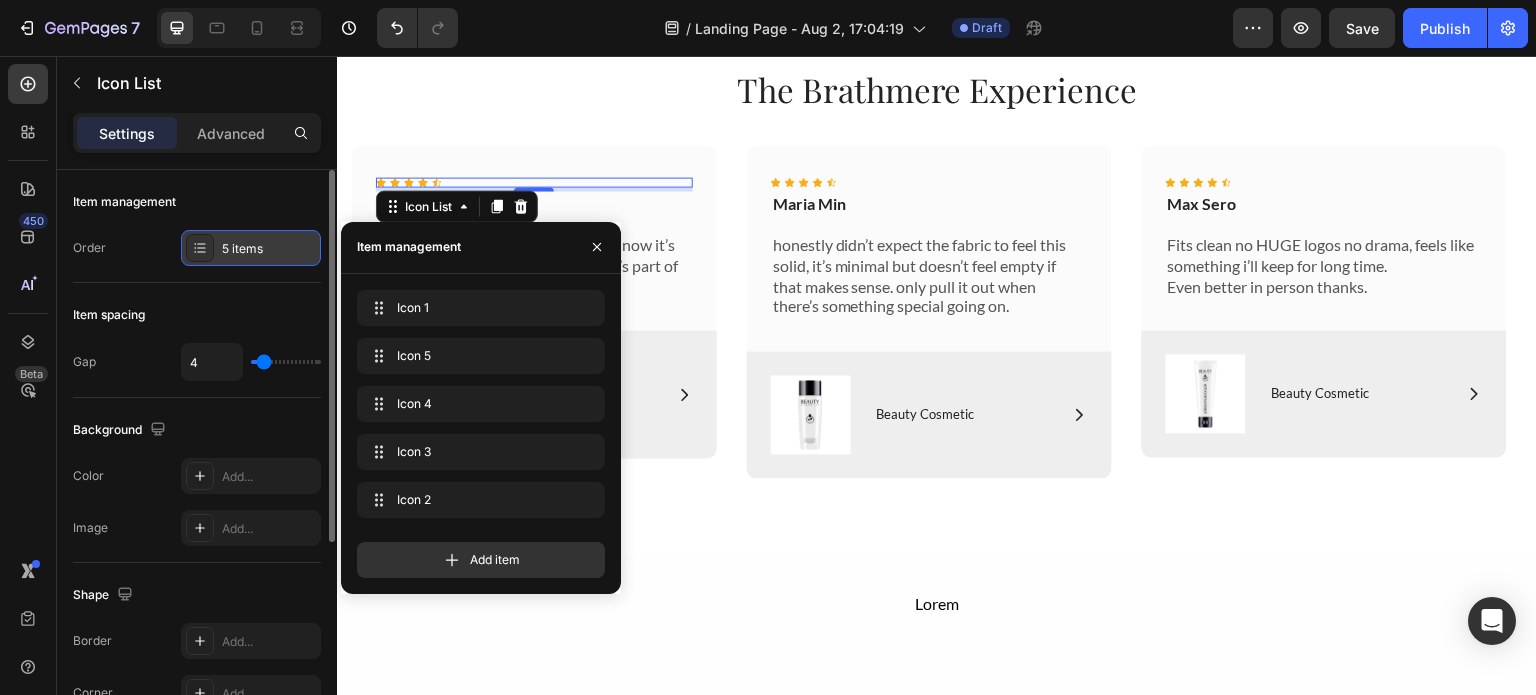 click on "5 items" at bounding box center (269, 249) 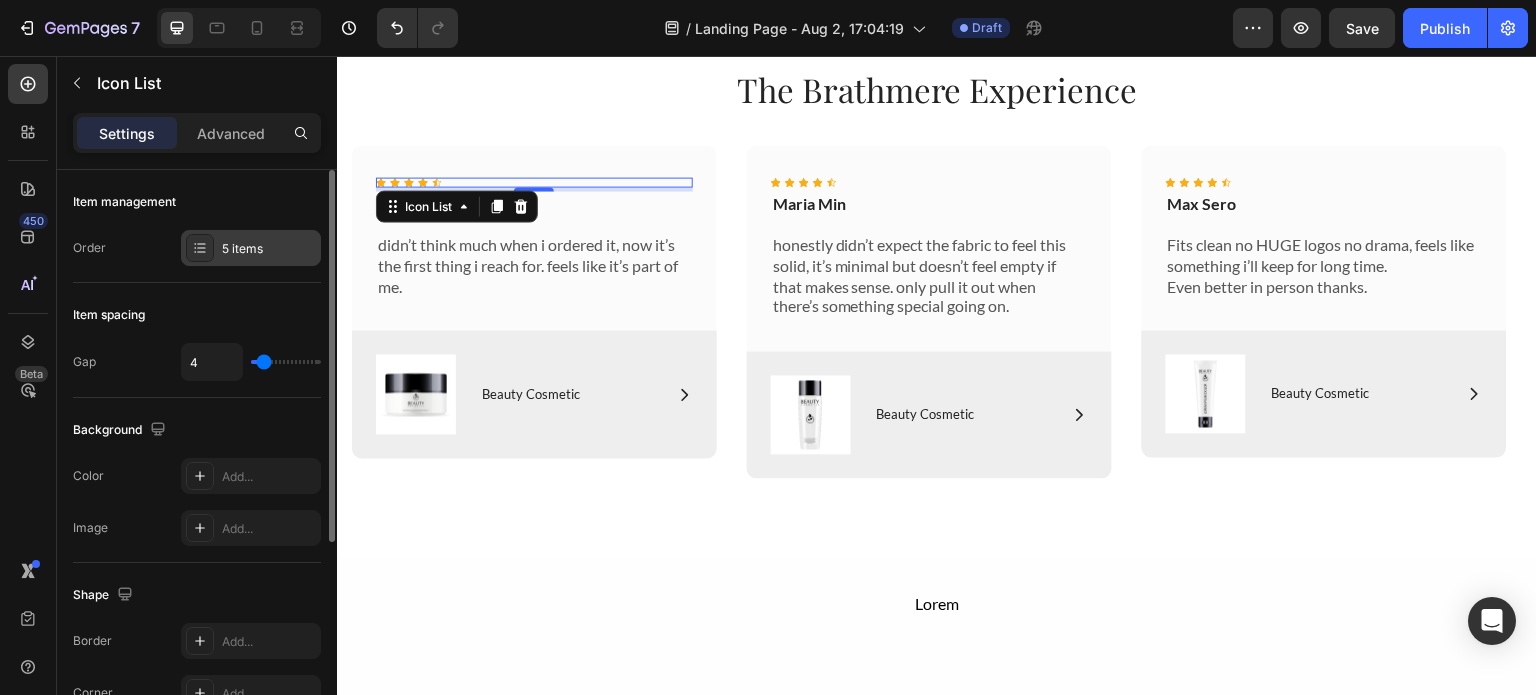 click on "5 items" at bounding box center (269, 249) 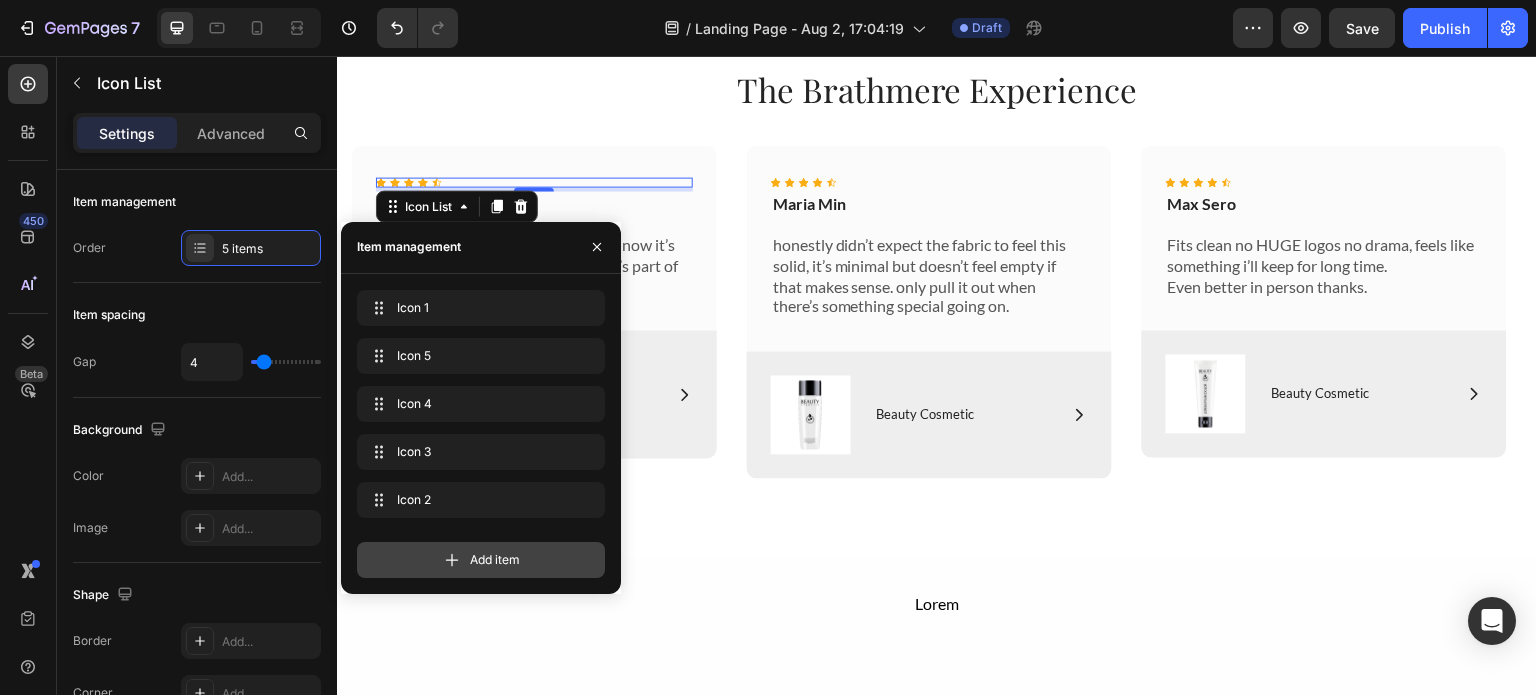 click on "Add item" at bounding box center [481, 560] 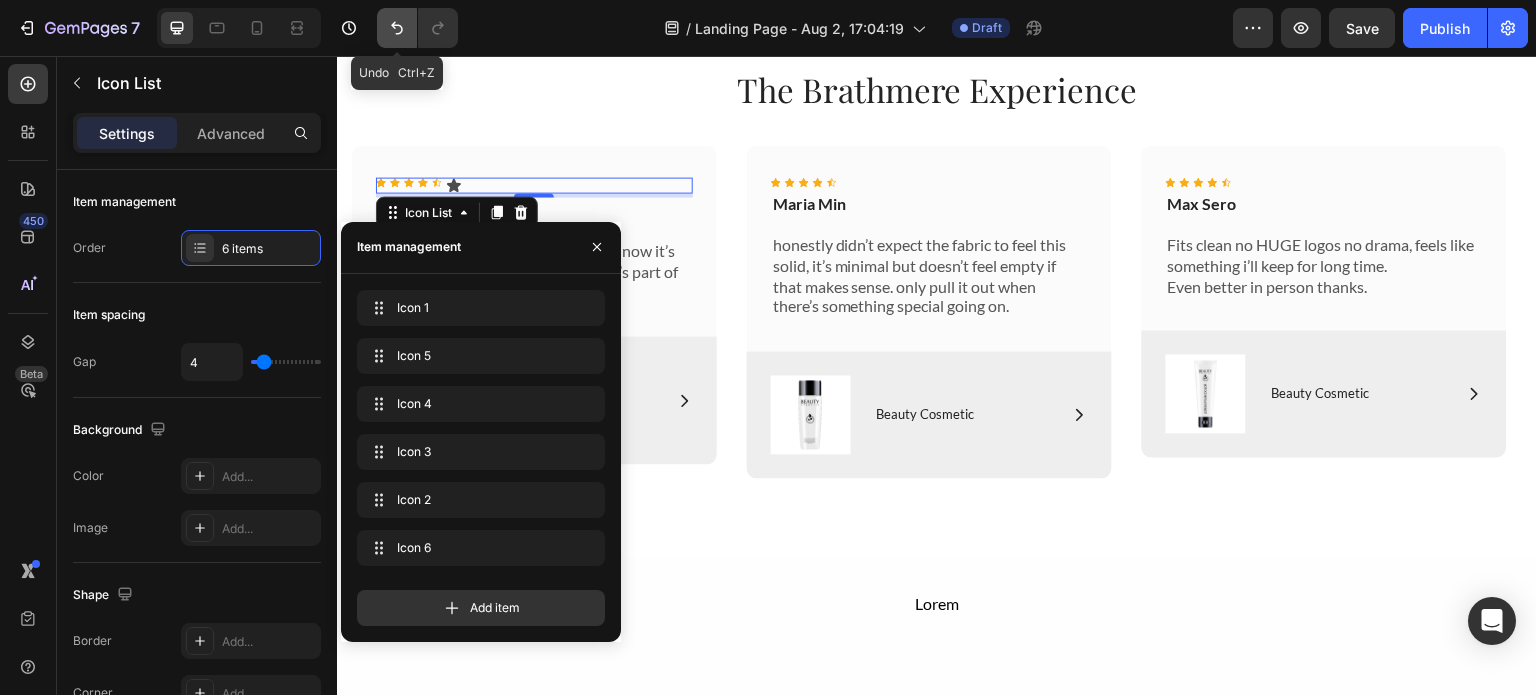 click 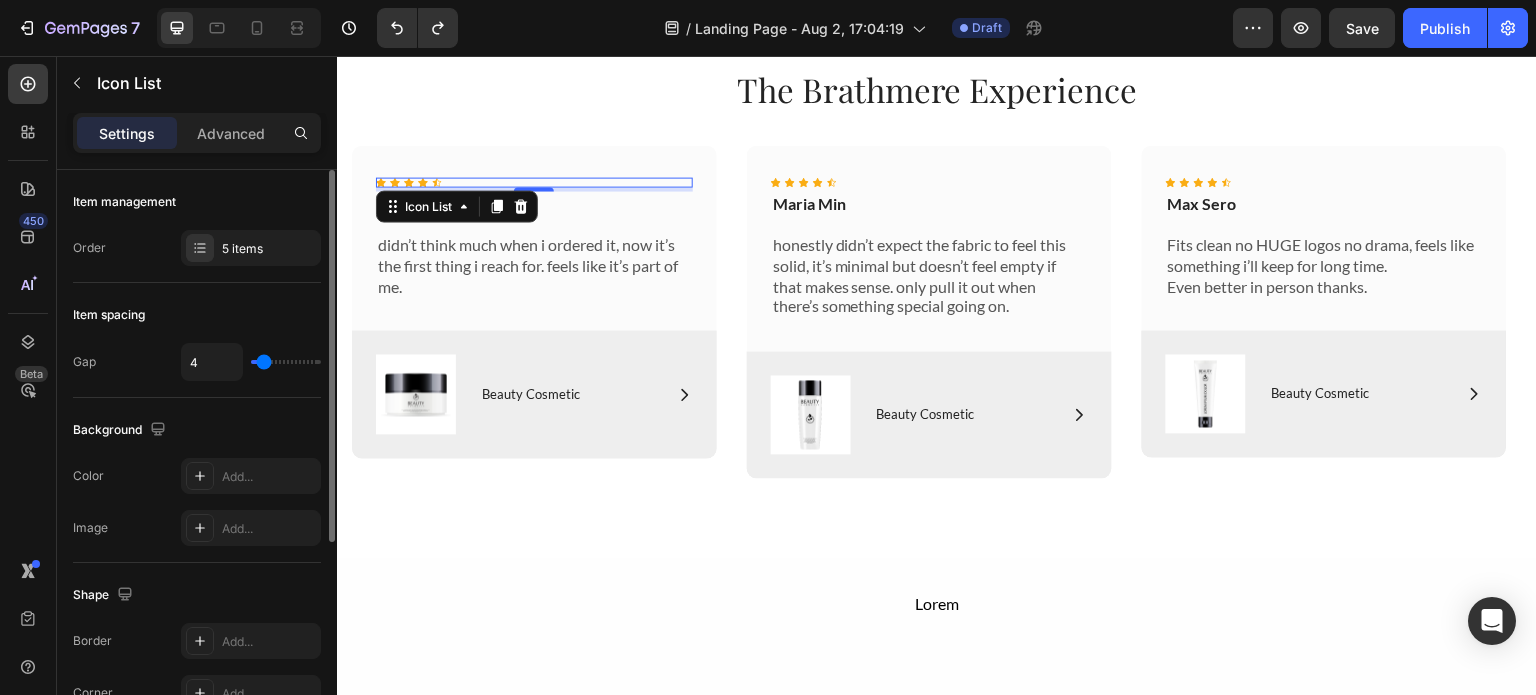 scroll, scrollTop: 327, scrollLeft: 0, axis: vertical 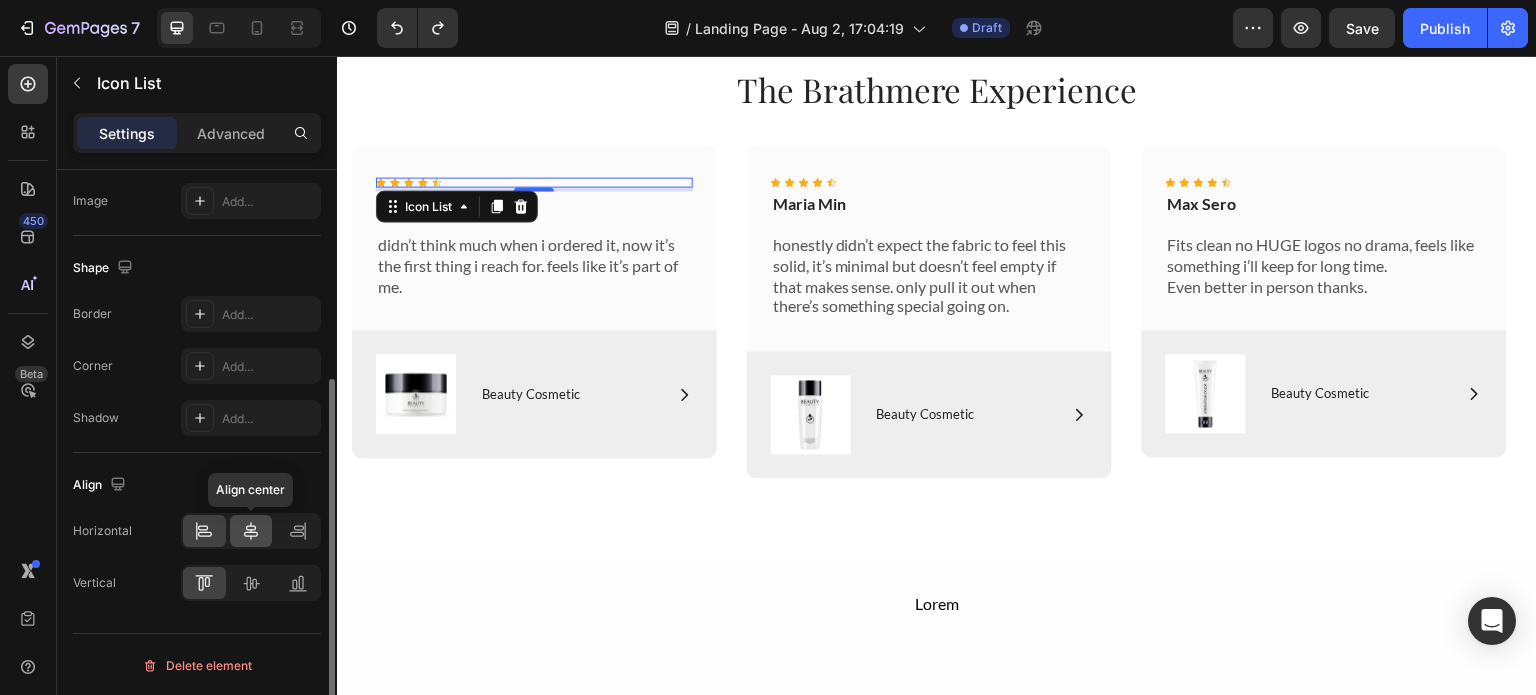 click 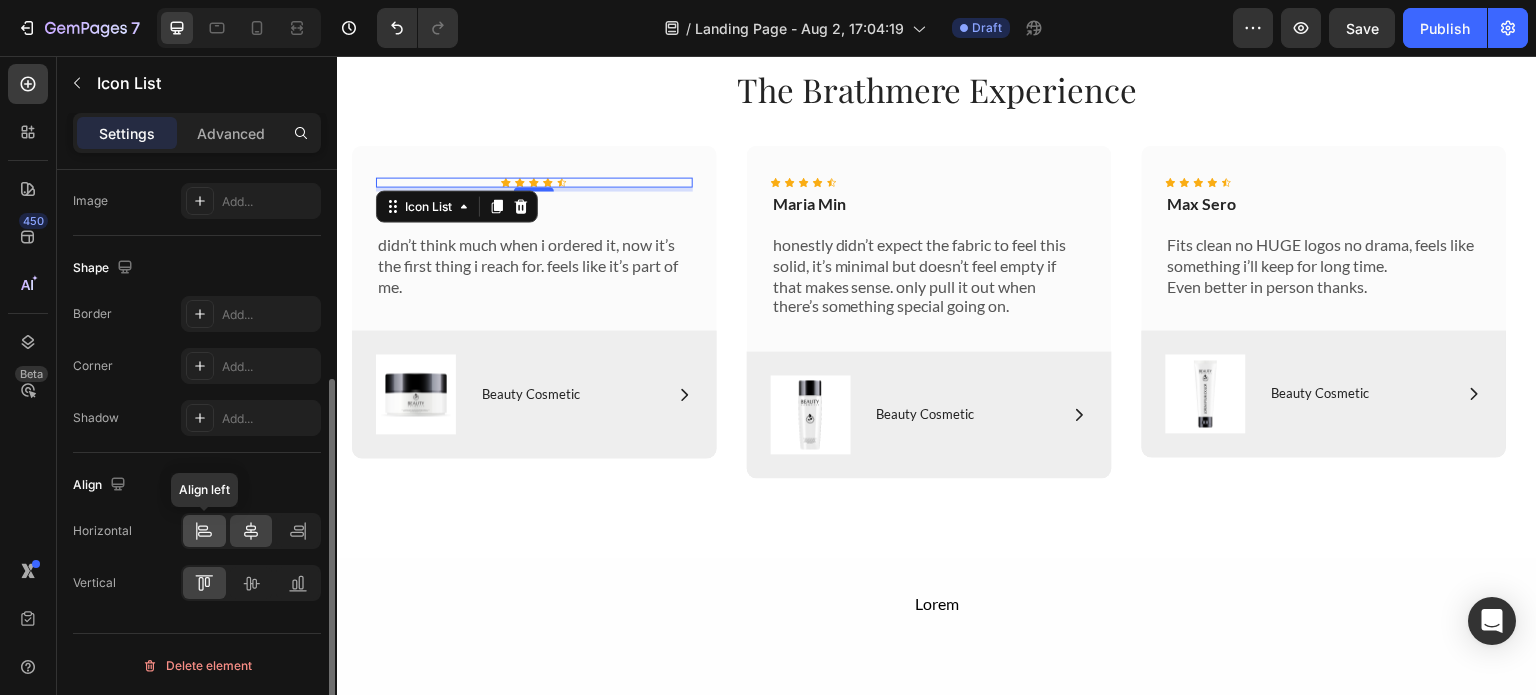 click 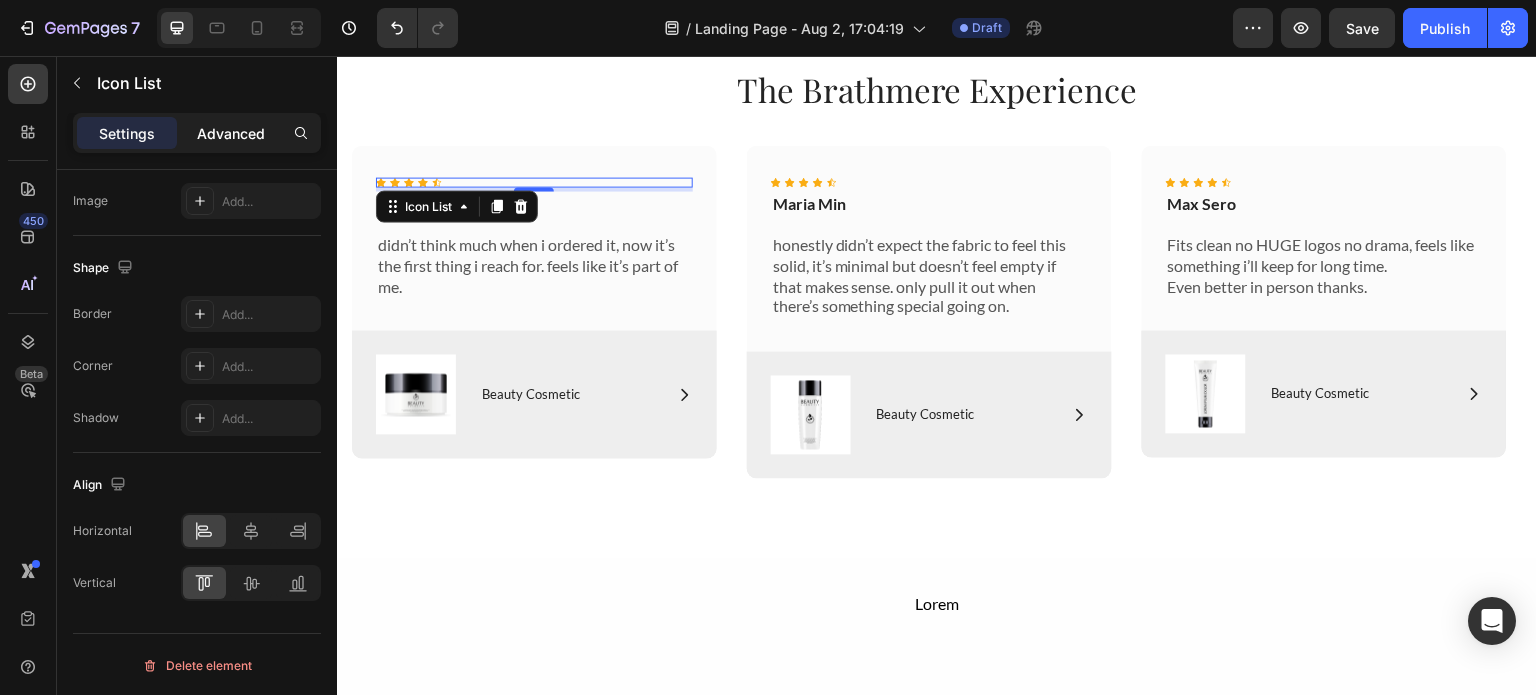 click on "Advanced" 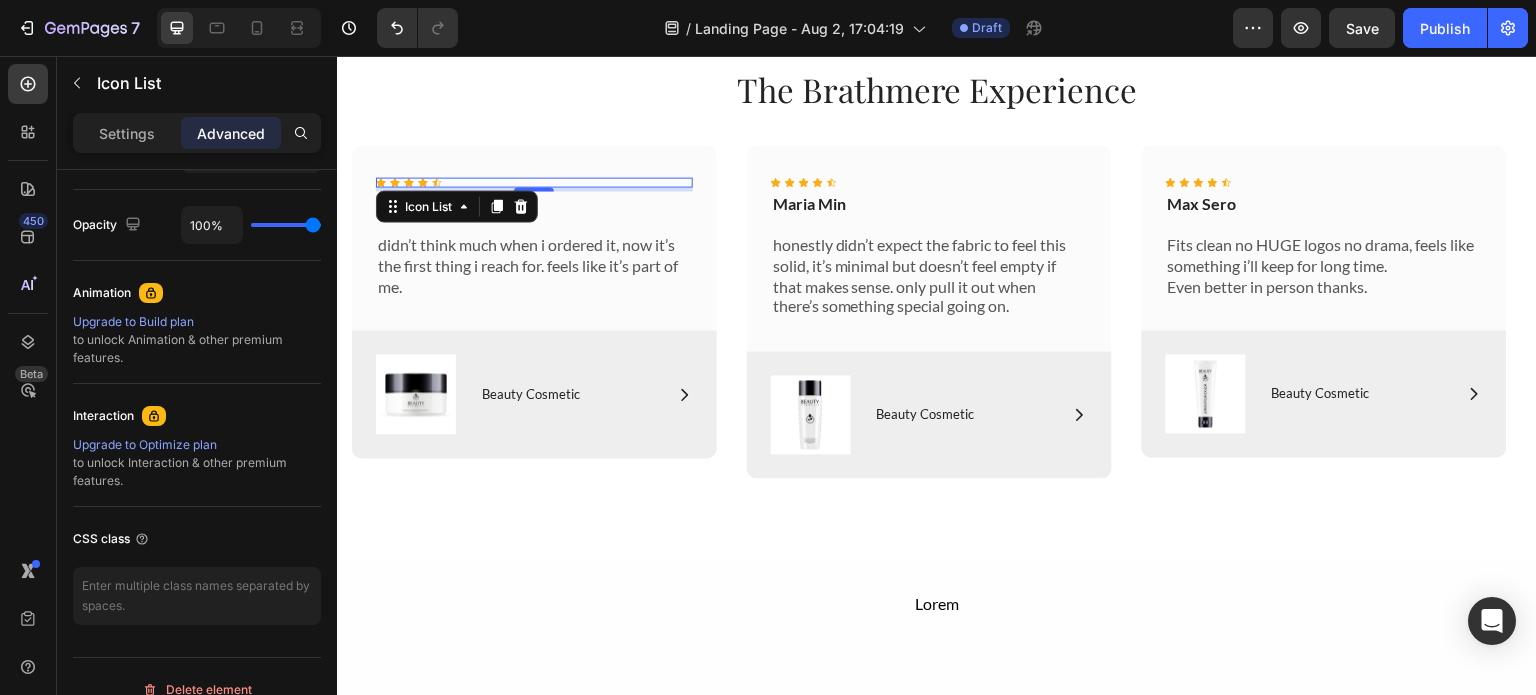 scroll, scrollTop: 0, scrollLeft: 0, axis: both 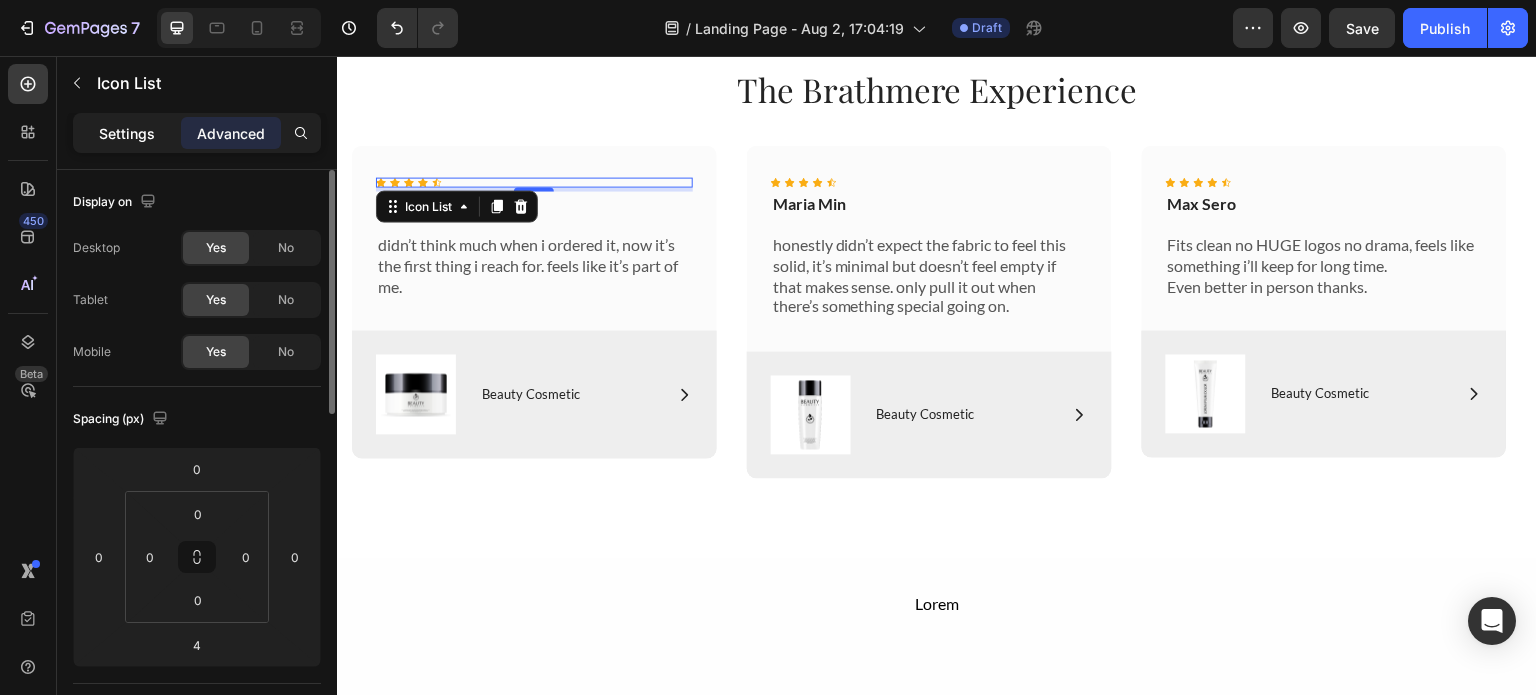 click on "Settings" 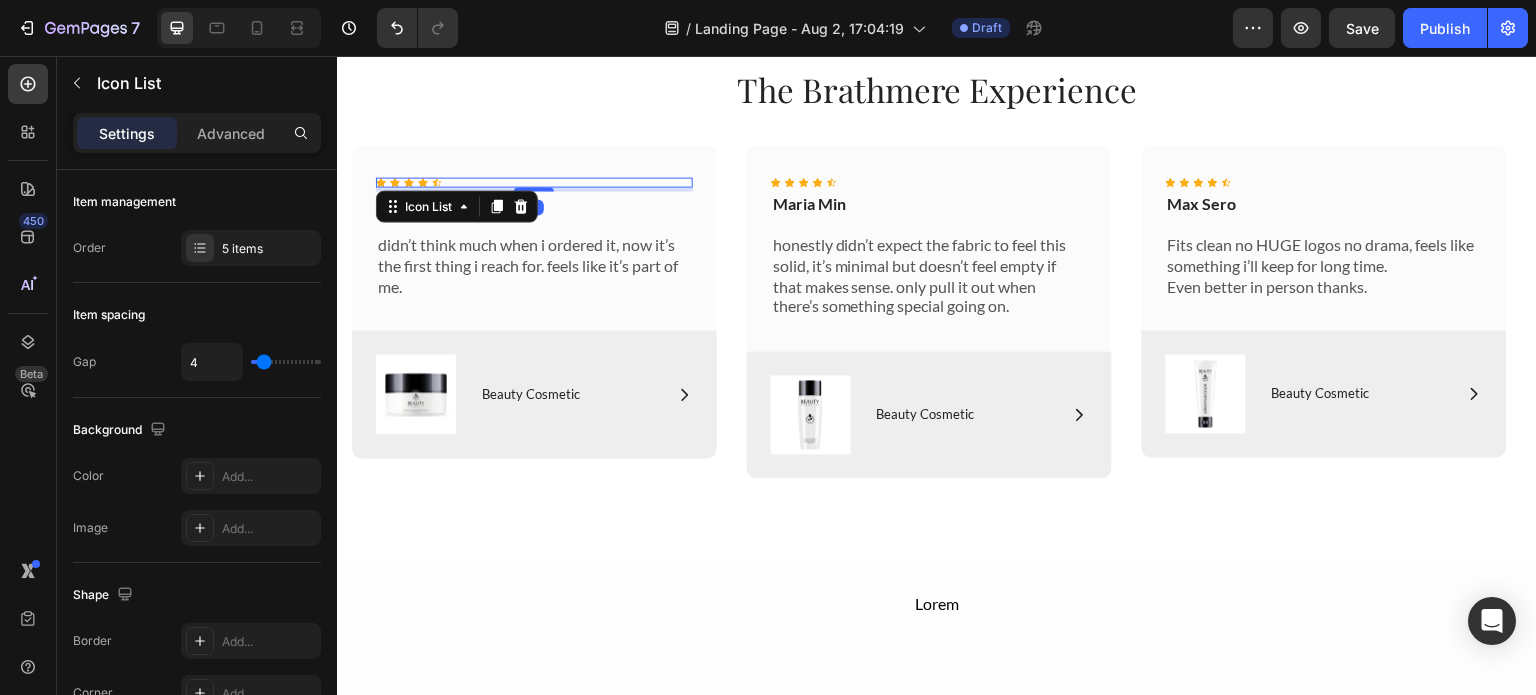 click on "Icon Icon Icon Icon
Icon Icon List   4" at bounding box center [534, 182] 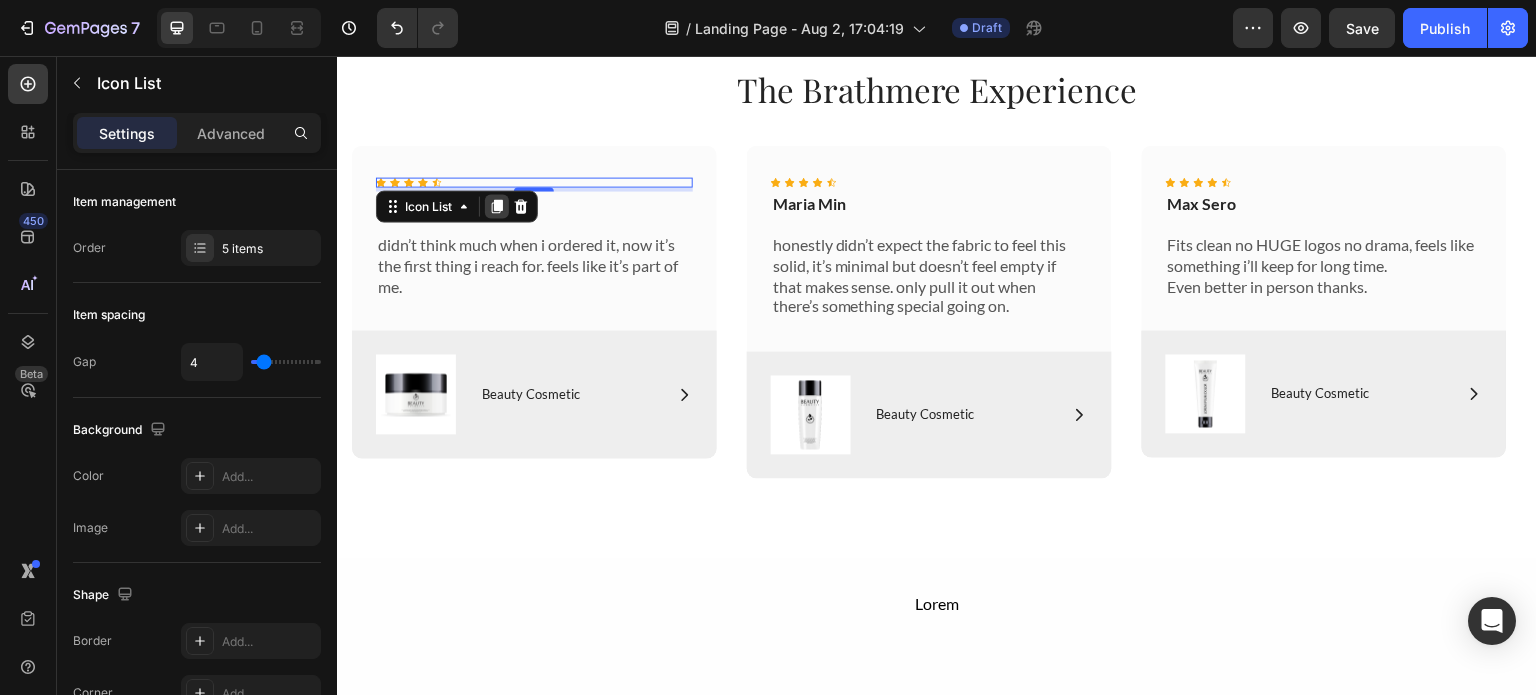 click 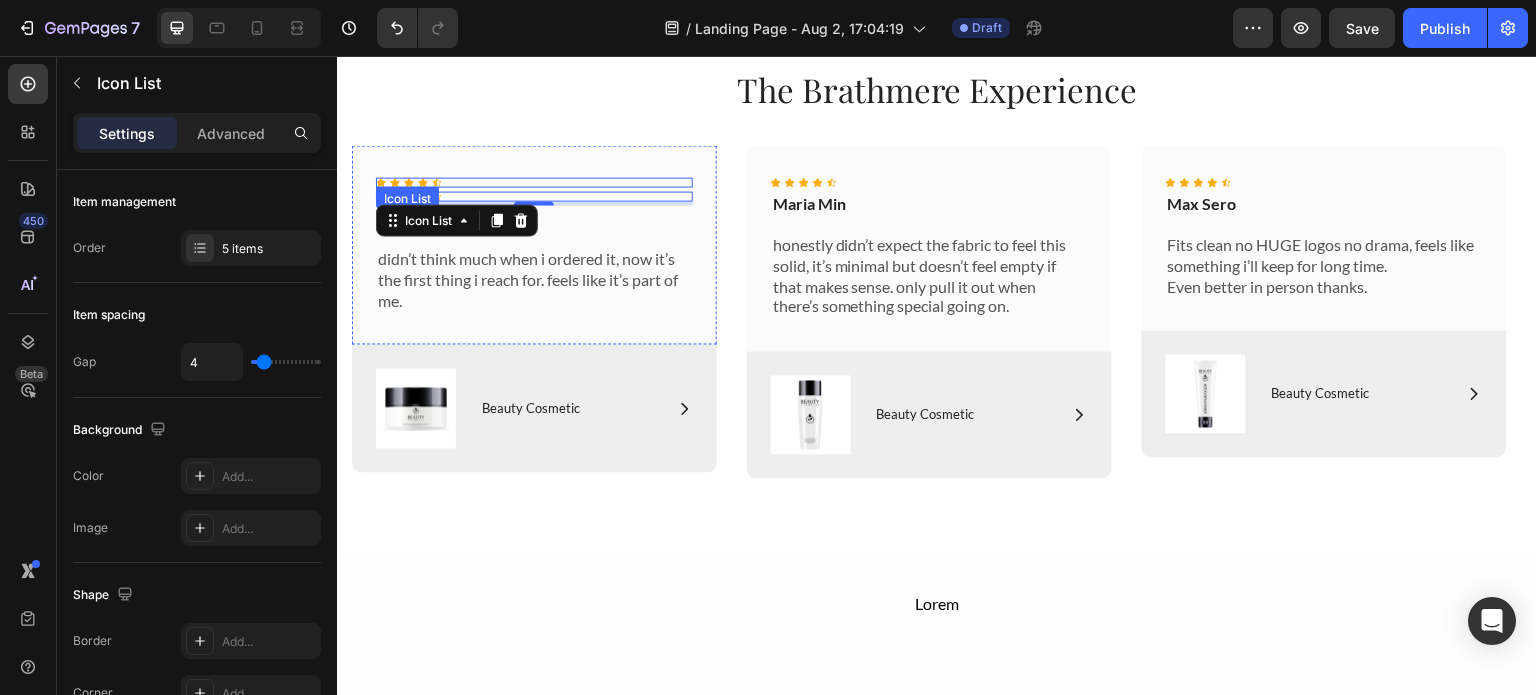 click on "Icon Icon Icon Icon
Icon" at bounding box center [534, 182] 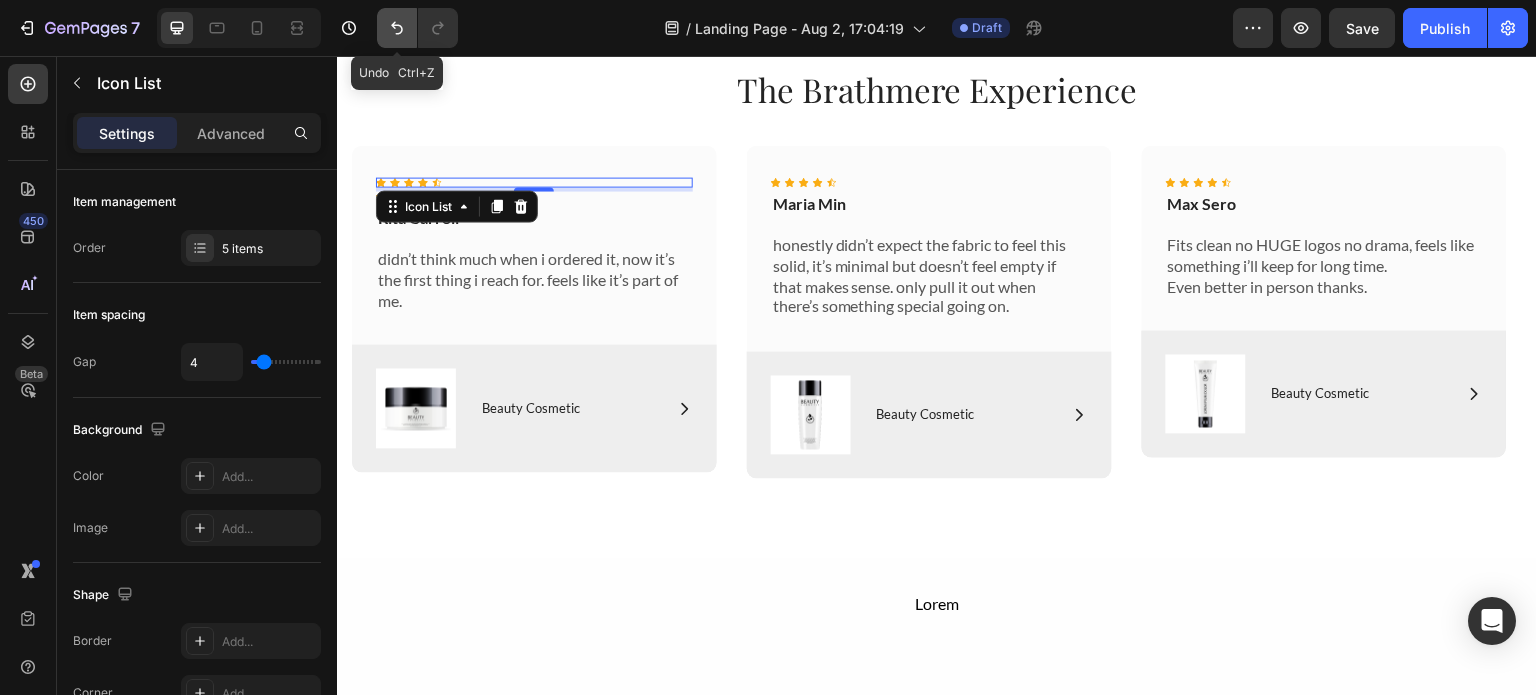 click 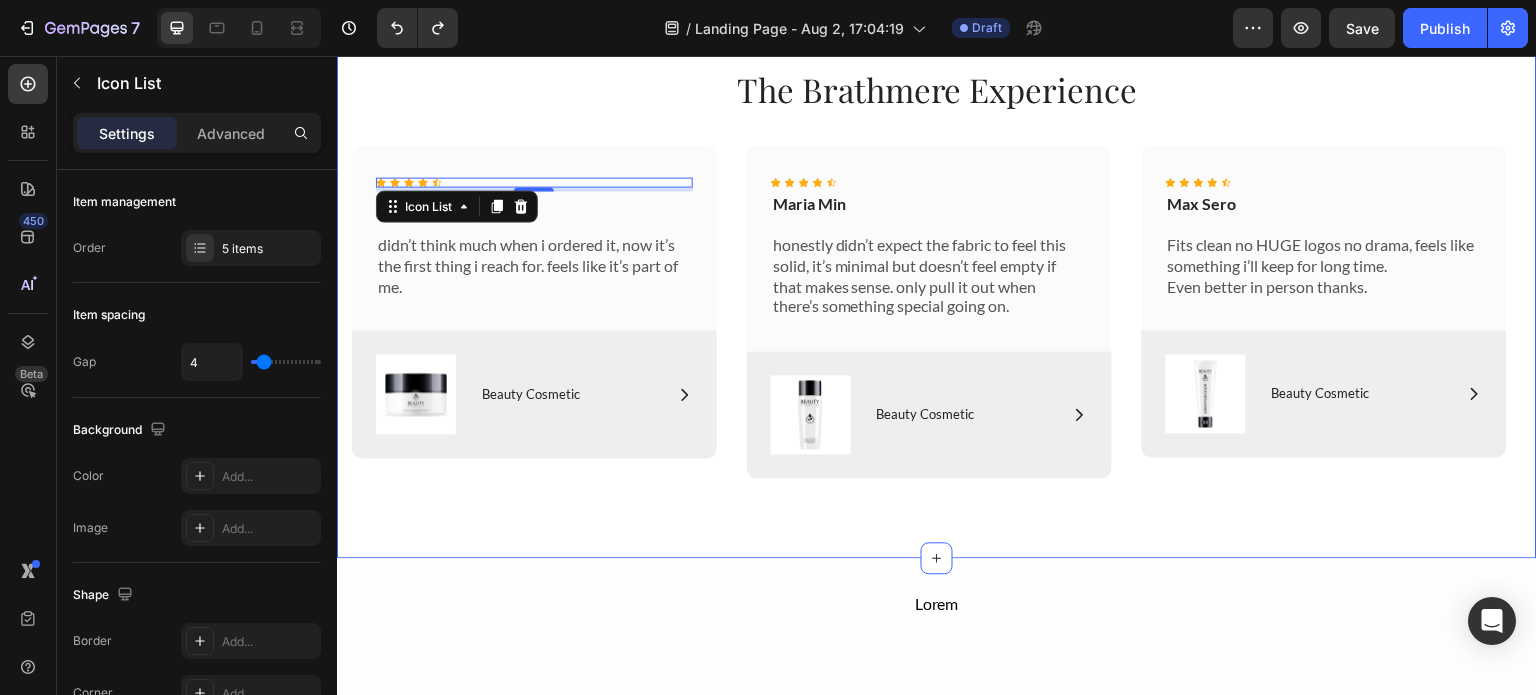 click on "The Brathmere Experience Heading Row Icon Icon Icon Icon
Icon Icon List [FIRST] [LAST] Text Block didn’t think much when i ordered it, now it’s the first thing i reach for. feels like it’s part of me. Text Block Row Image
Icon Beauty Cosmetic Text Block Row Row Hero Banner Icon Icon Icon Icon
Icon Icon List [FIRST] [LAST] Text Block honestly didn’t expect the fabric to feel this solid, it’s minimal but doesn’t feel empty if that makes sense. only pull it out when there’s something special going on. Text Block Row Image
Icon Beauty Cosmetic Text Block Row Row Hero Banner Icon Icon Icon Icon
Icon Icon List [FIRST] [LAST] Text Block Fits clean no HUGE logos no drama, feels like something i’ll keep for long time. Even better in person thanks. Text Block Row Image
Icon Beauty Cosmetic Text Block Row Row Hero Banner Carousel" at bounding box center [937, 280] 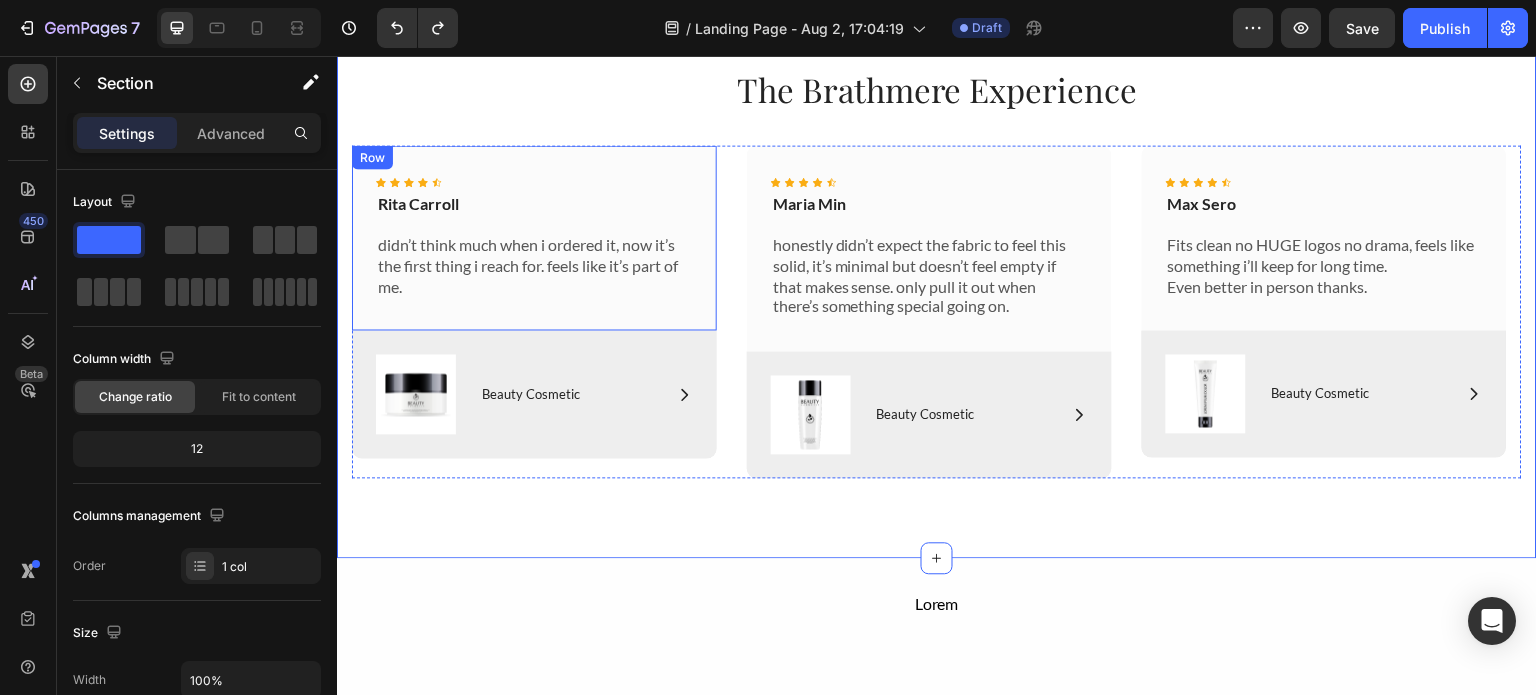 click on "Rita Carroll" at bounding box center [534, 203] 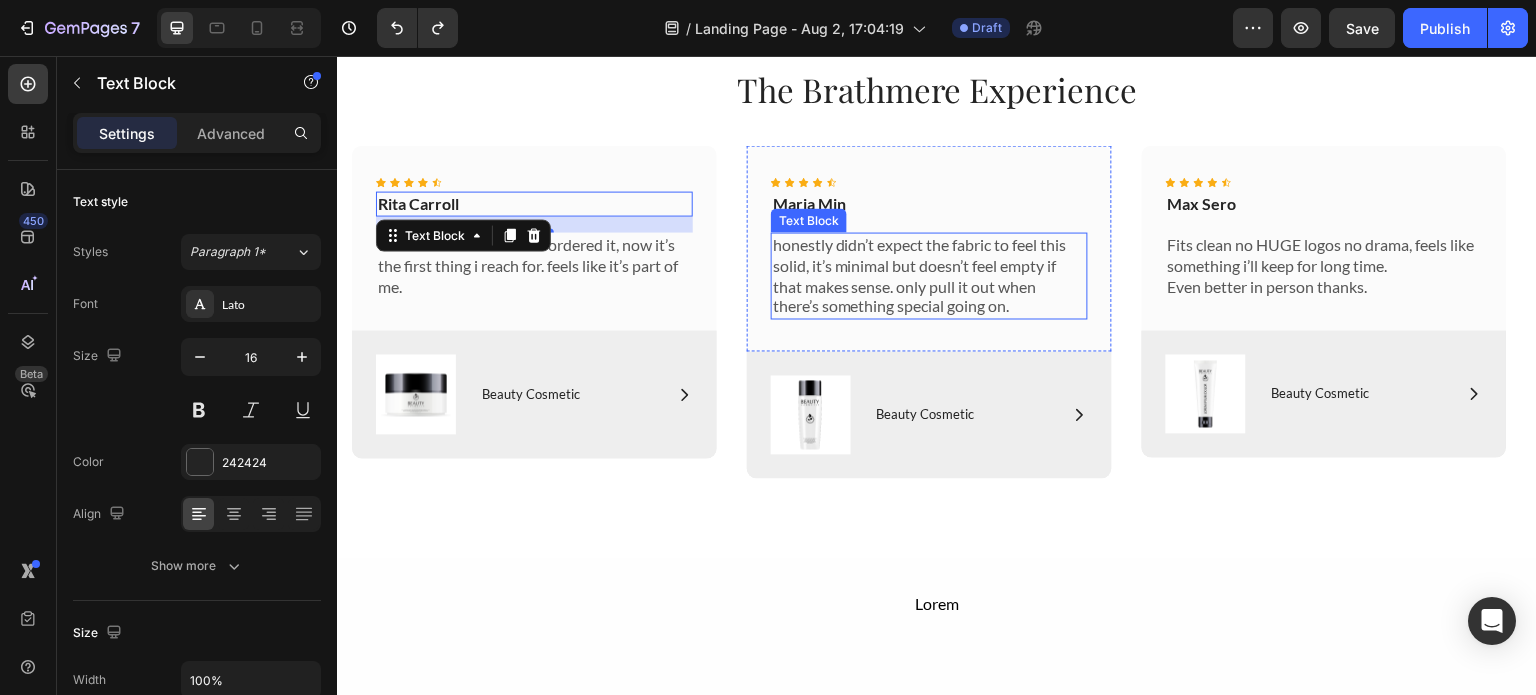 scroll, scrollTop: 3928, scrollLeft: 0, axis: vertical 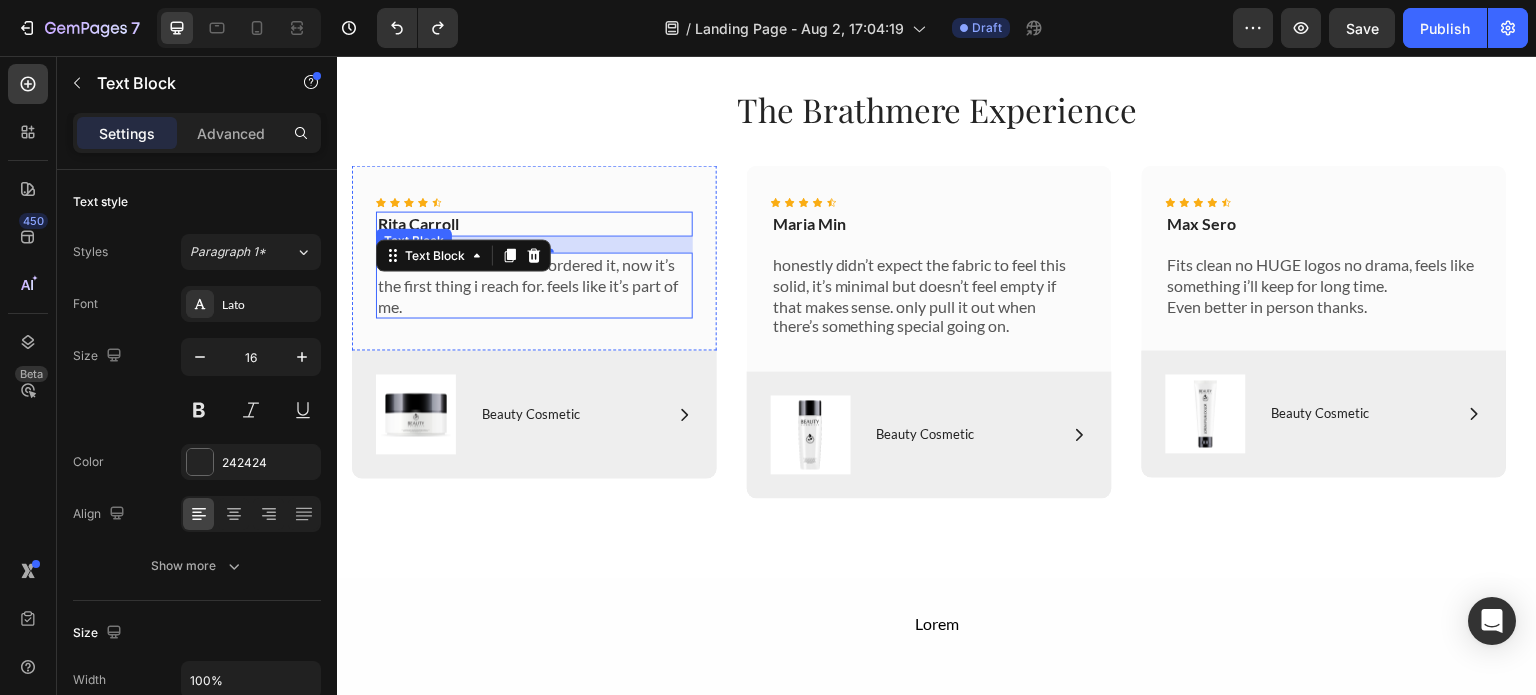 click on "didn’t think much when i ordered it, now it’s the first thing i reach for. feels like it’s part of me." at bounding box center [534, 285] 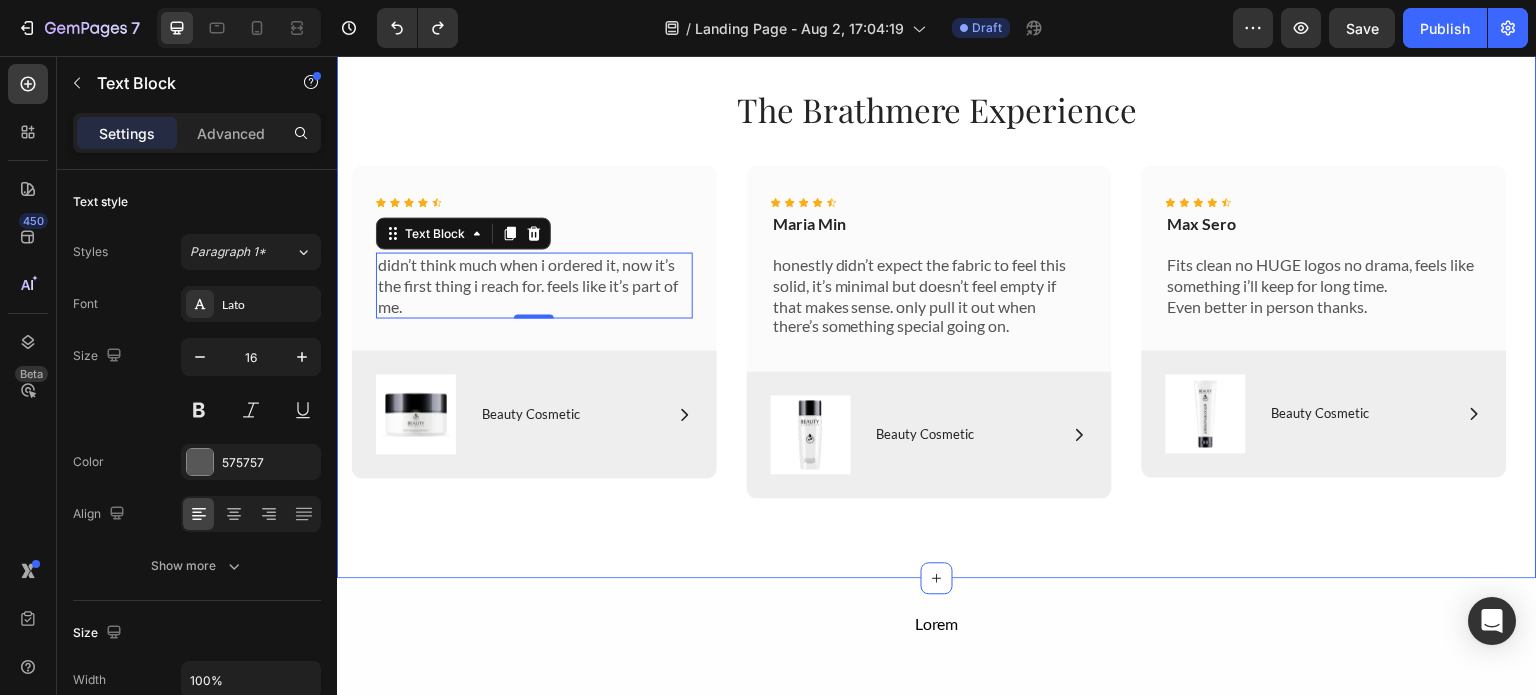 click on "Icon Icon Icon Icon
Icon Icon List [FIRST] [LAST] Text Block didn’t think much when i ordered it, now it’s the first thing i reach for. feels like it’s part of me. Text Block   0 Row Image
Icon Beauty Cosmetic Text Block Row Row Hero Banner Icon Icon Icon Icon
Icon Icon List [FIRST] [LAST] Text Block honestly didn’t expect the fabric to feel this solid, it’s minimal but doesn’t feel empty if that makes sense. only pull it out when there’s something special going on. Text Block Row Image
Icon Beauty Cosmetic Text Block Row Row Hero Banner Icon Icon Icon Icon
Icon Icon List [FIRST] [LAST] Text Block Fits clean no HUGE logos no drama, feels like something i’ll keep for long time. Even better in person thanks. Text Block Row Image
Icon Beauty Cosmetic Text Block Row Row Hero Banner Carousel" at bounding box center [937, 339] 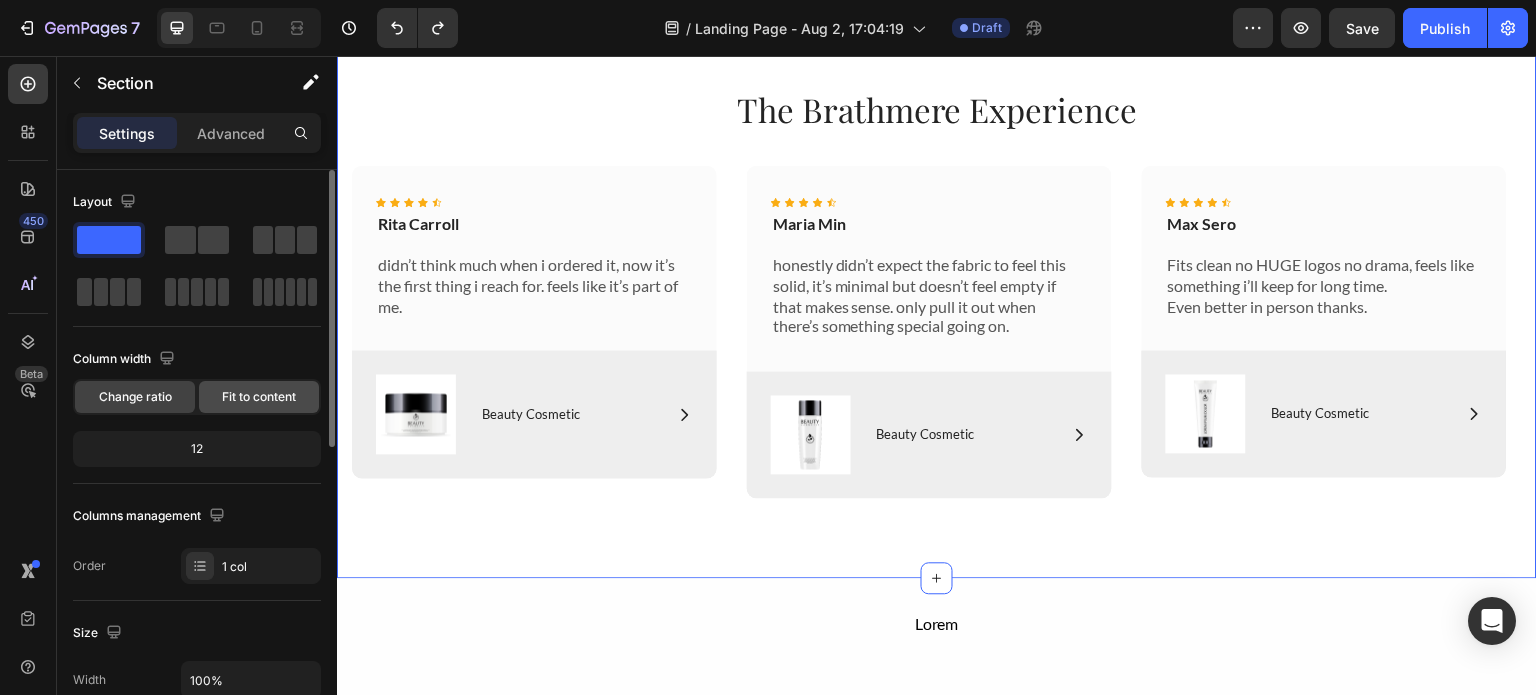 click on "Fit to content" 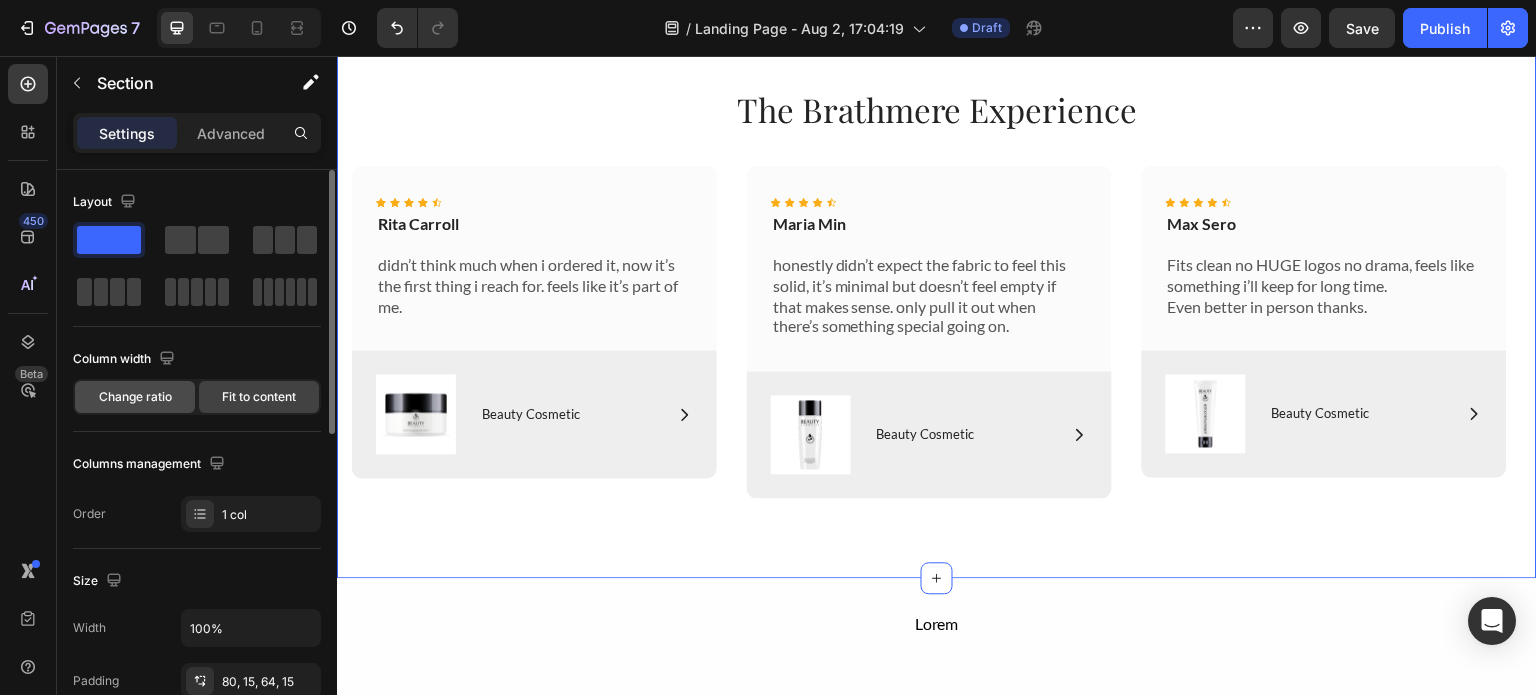 click on "Change ratio" 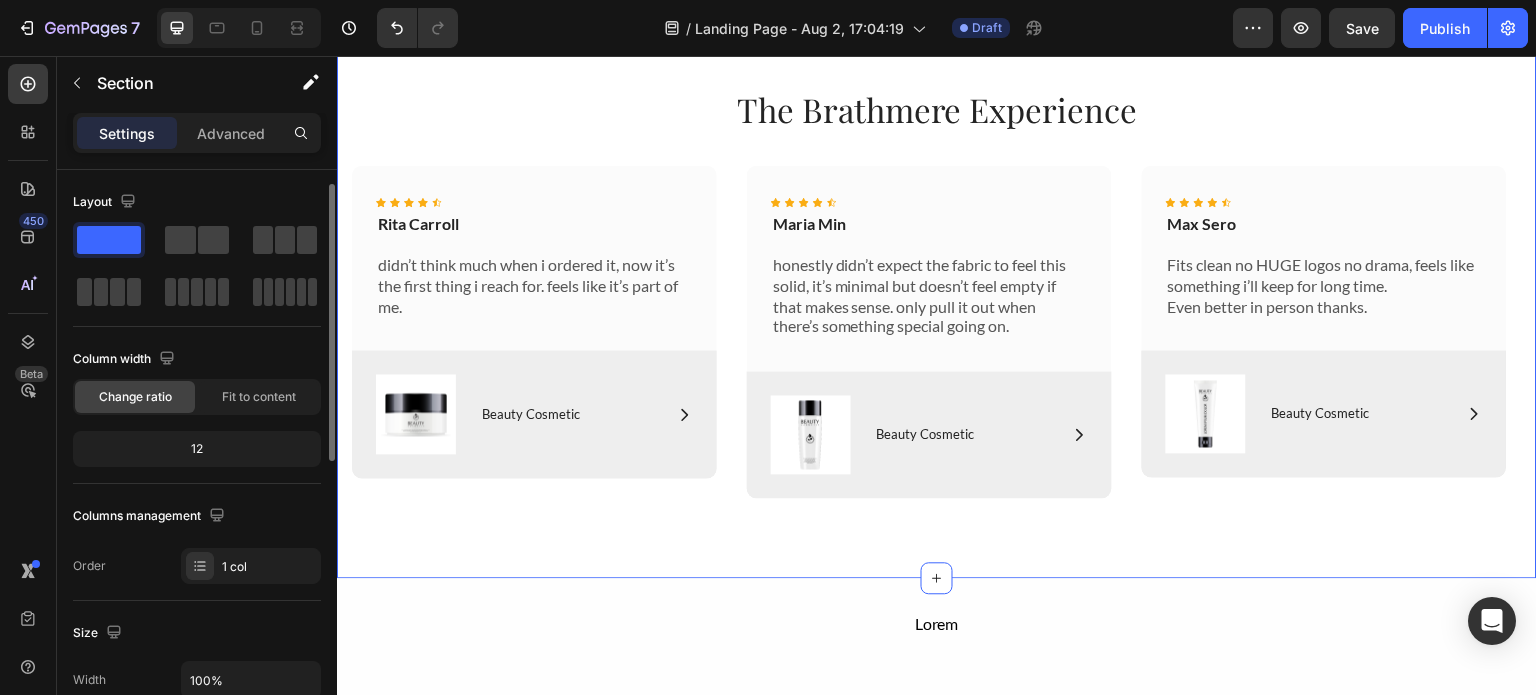 scroll, scrollTop: 32, scrollLeft: 0, axis: vertical 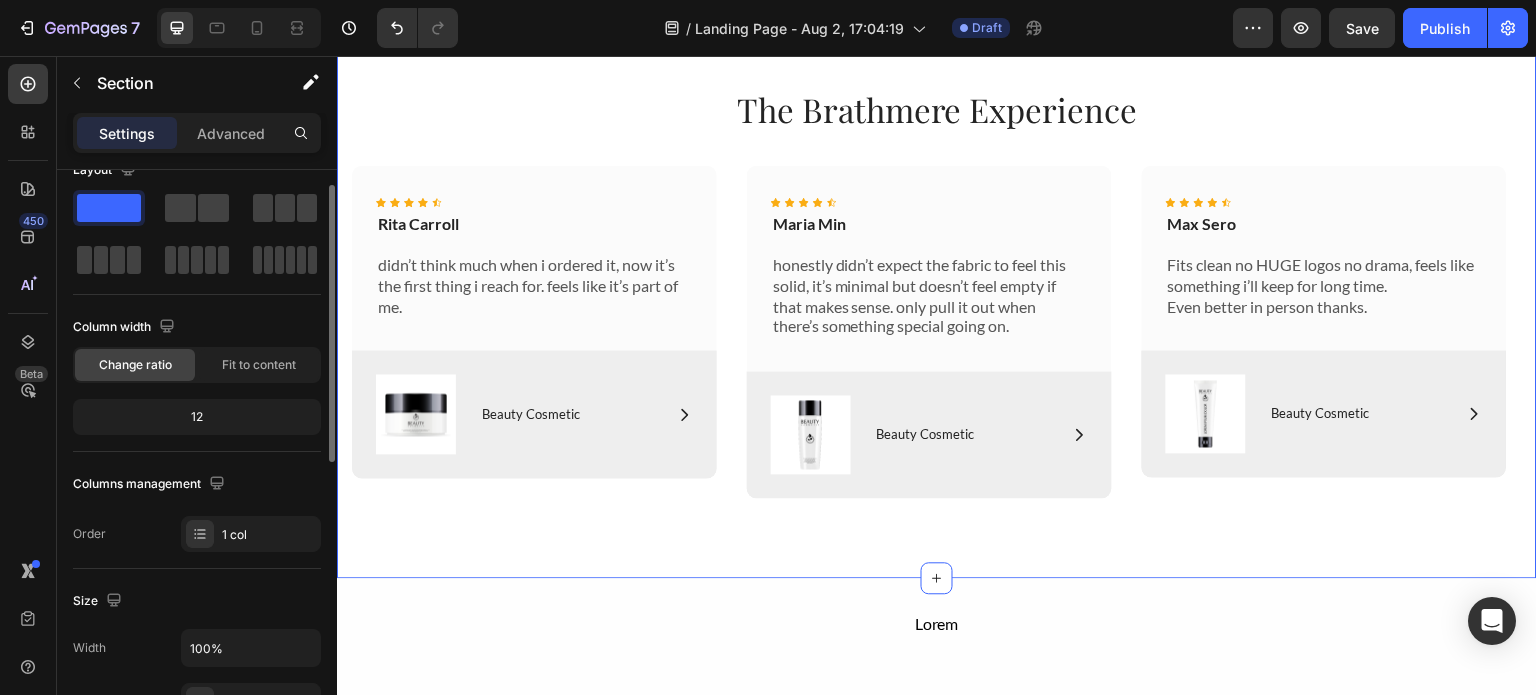 click on "12" at bounding box center (197, 417) 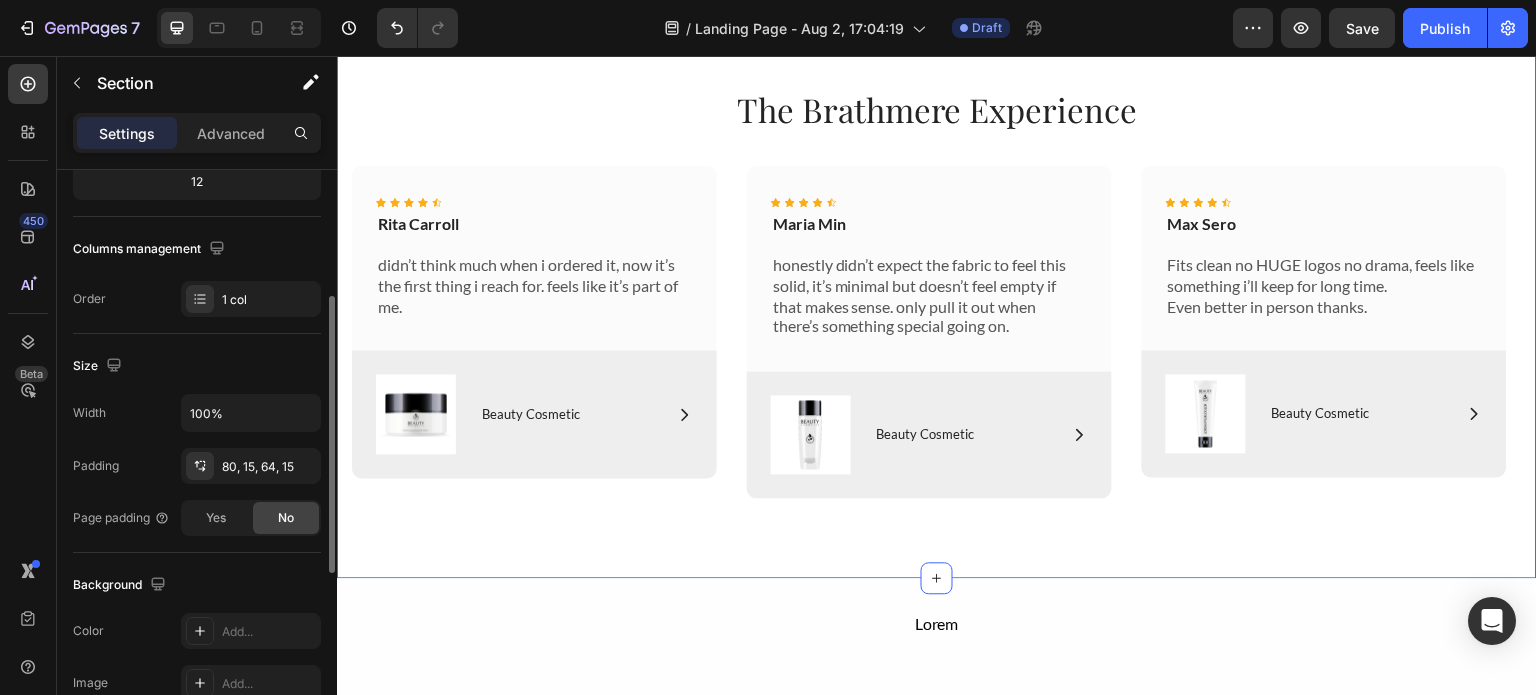 scroll, scrollTop: 268, scrollLeft: 0, axis: vertical 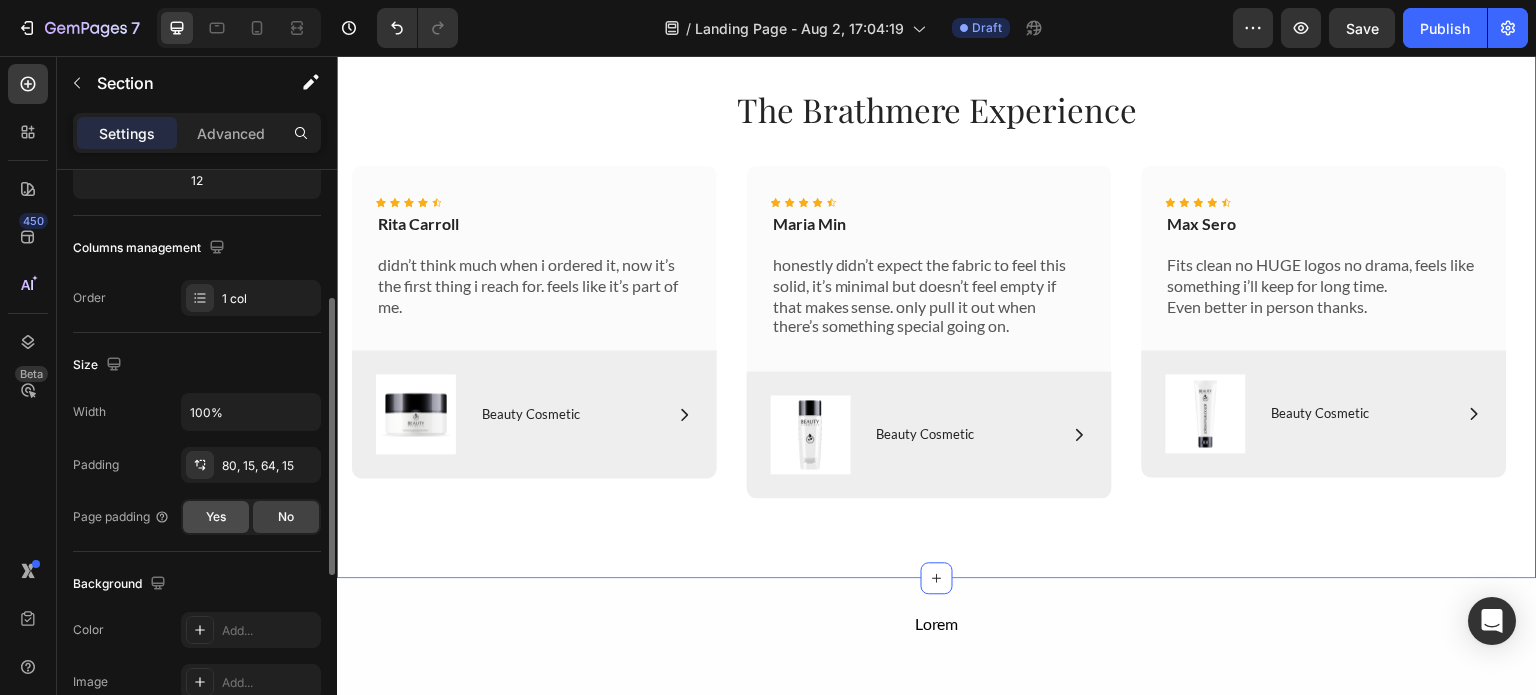 click on "Yes" 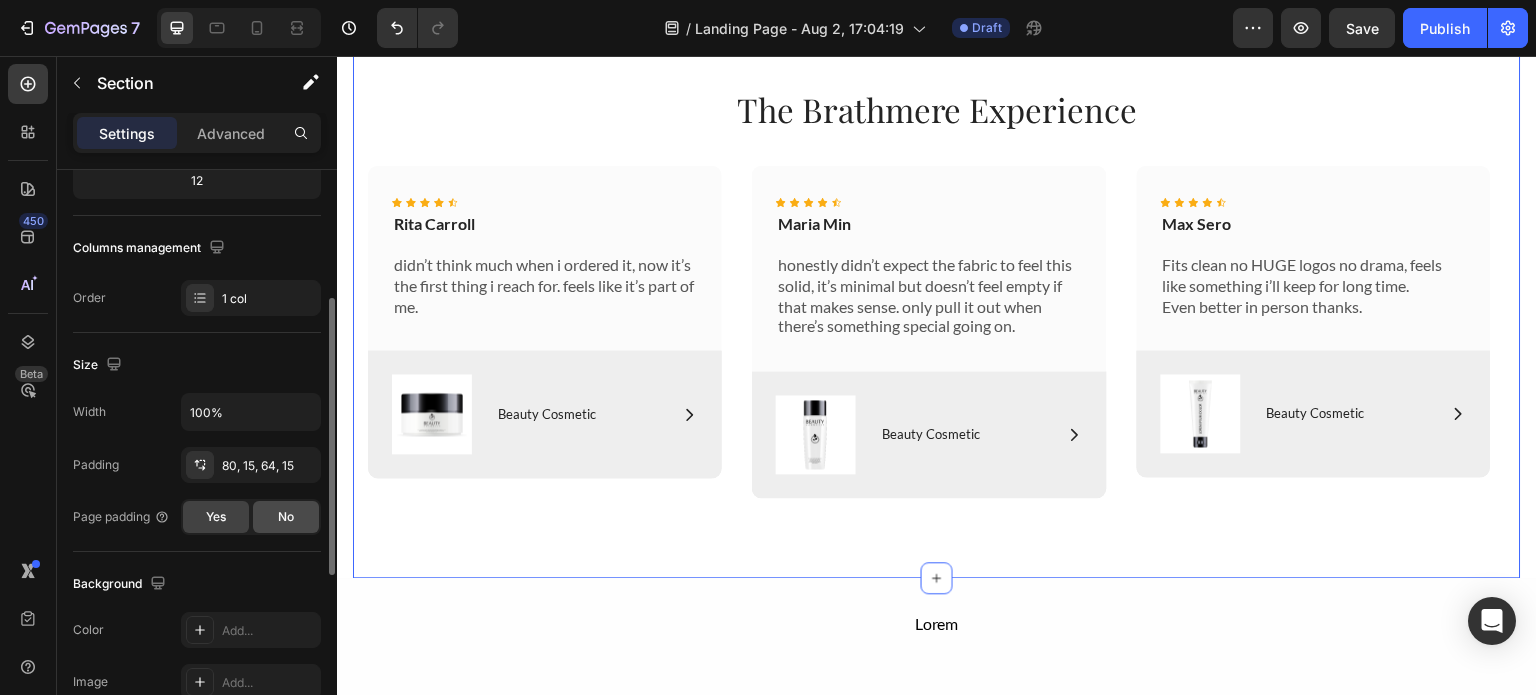 click on "No" 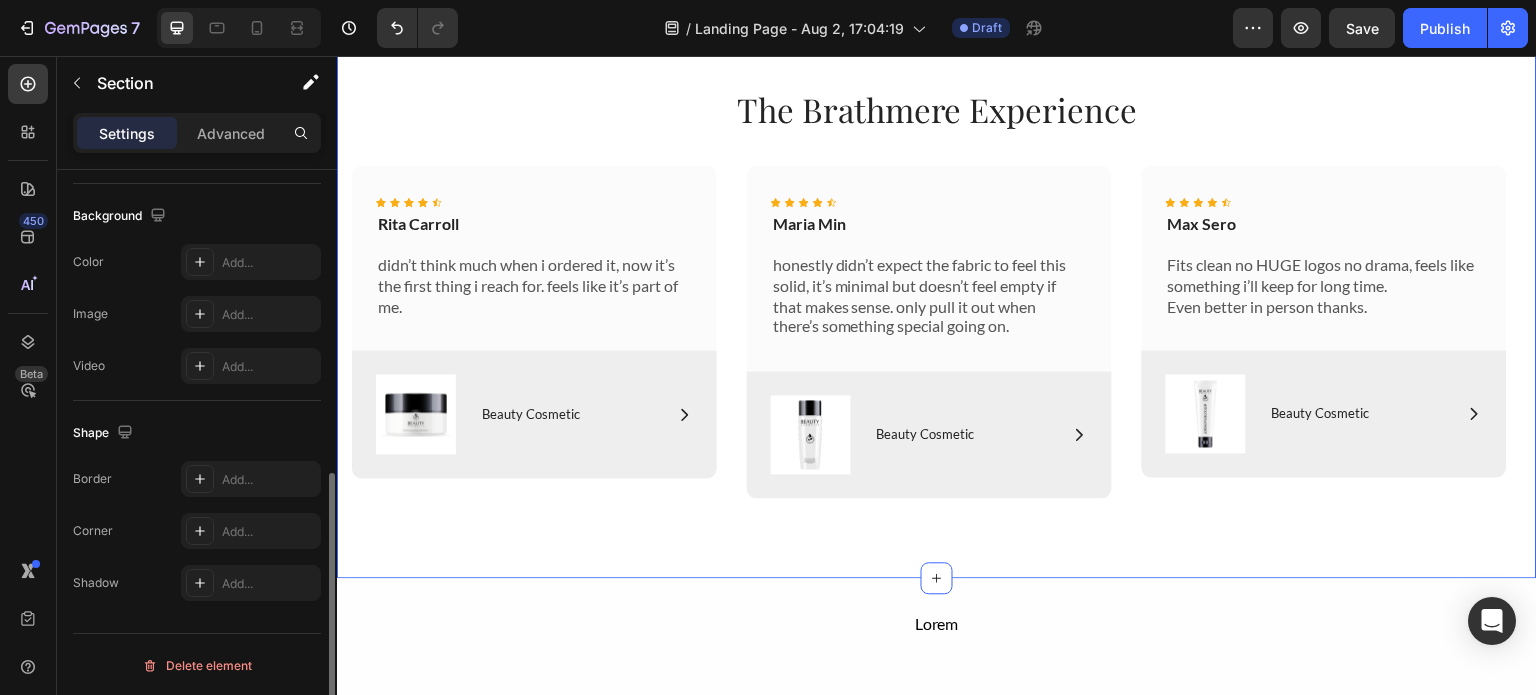 scroll, scrollTop: 0, scrollLeft: 0, axis: both 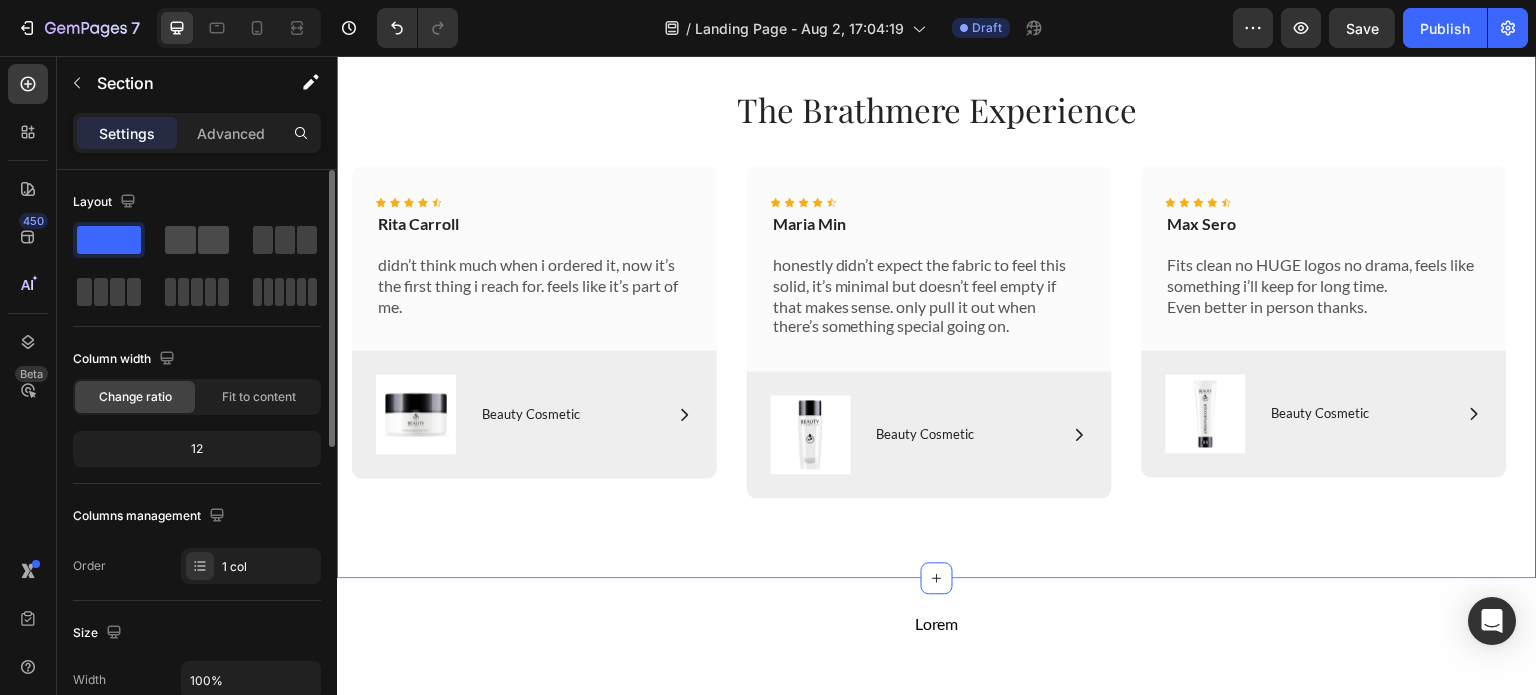 click 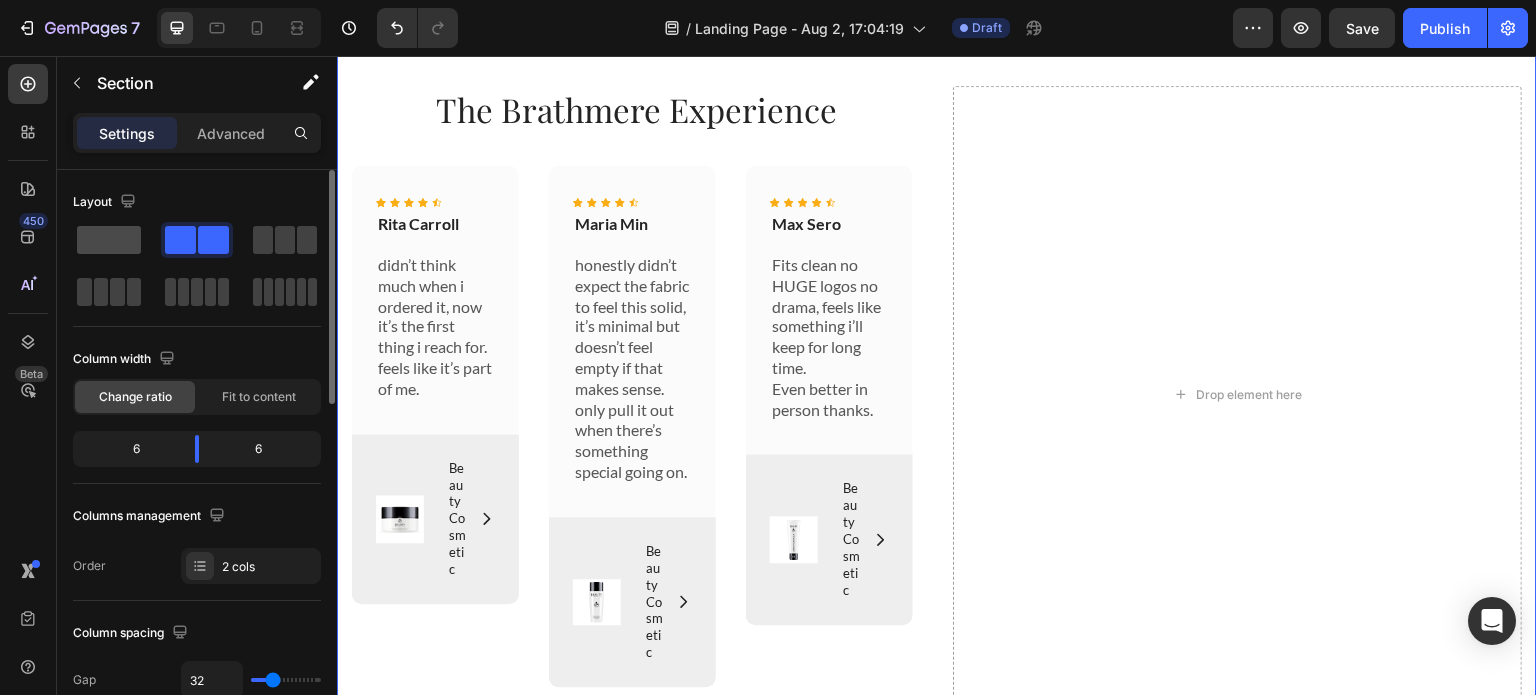 click 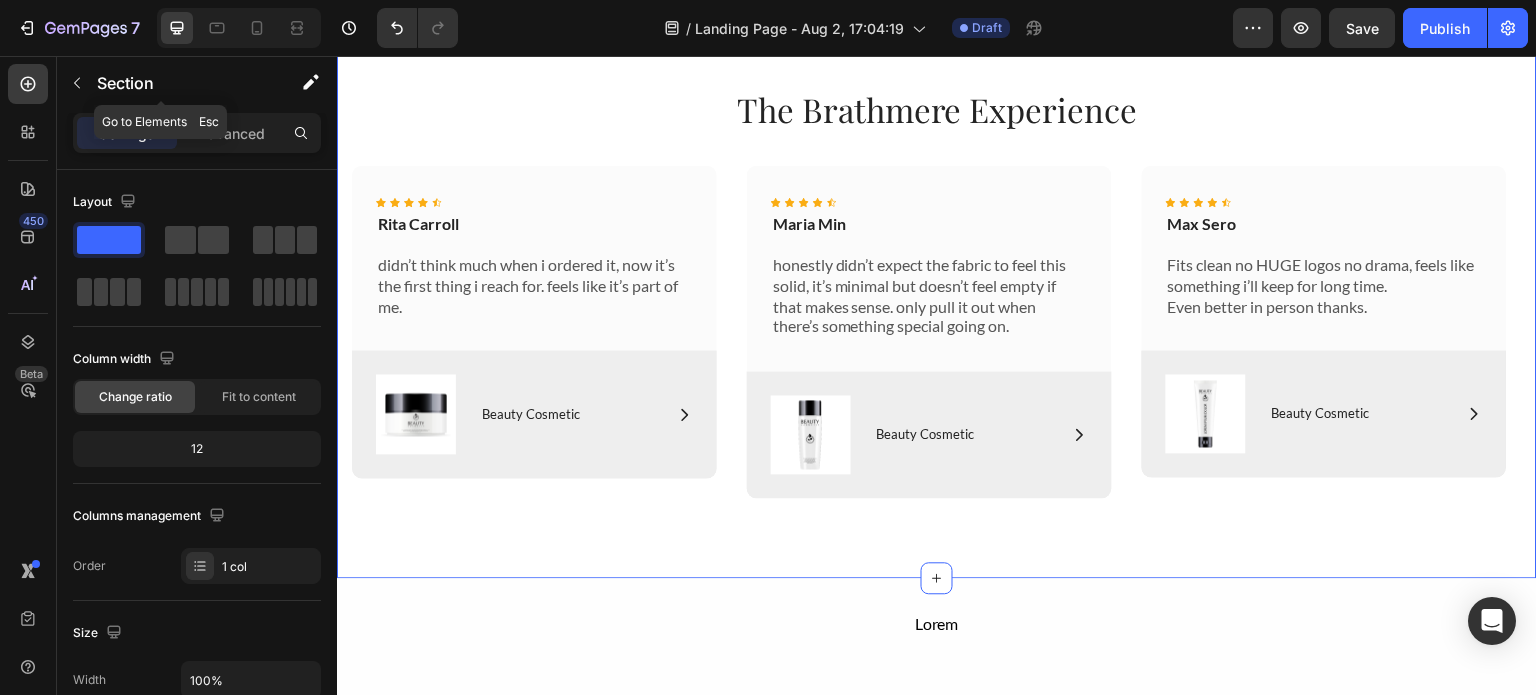 click on "Section" 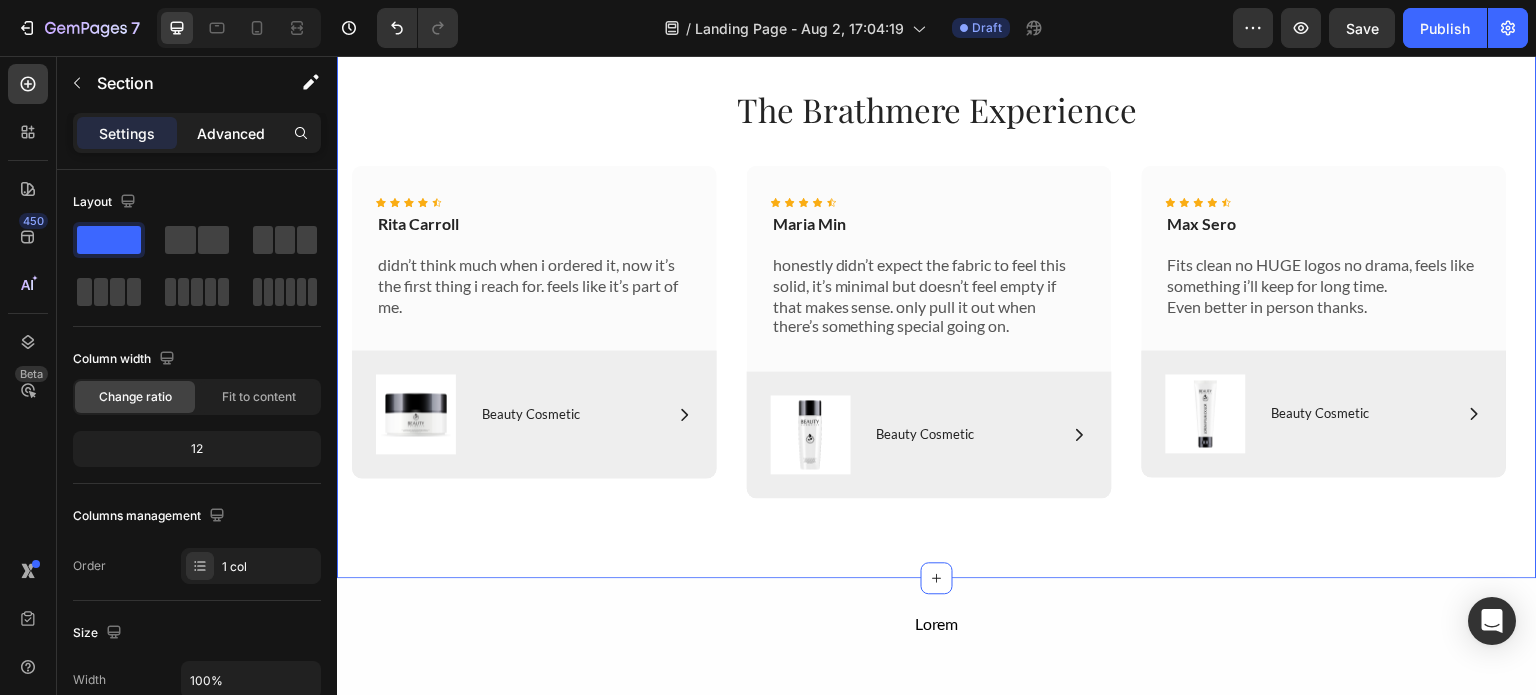 click on "Advanced" 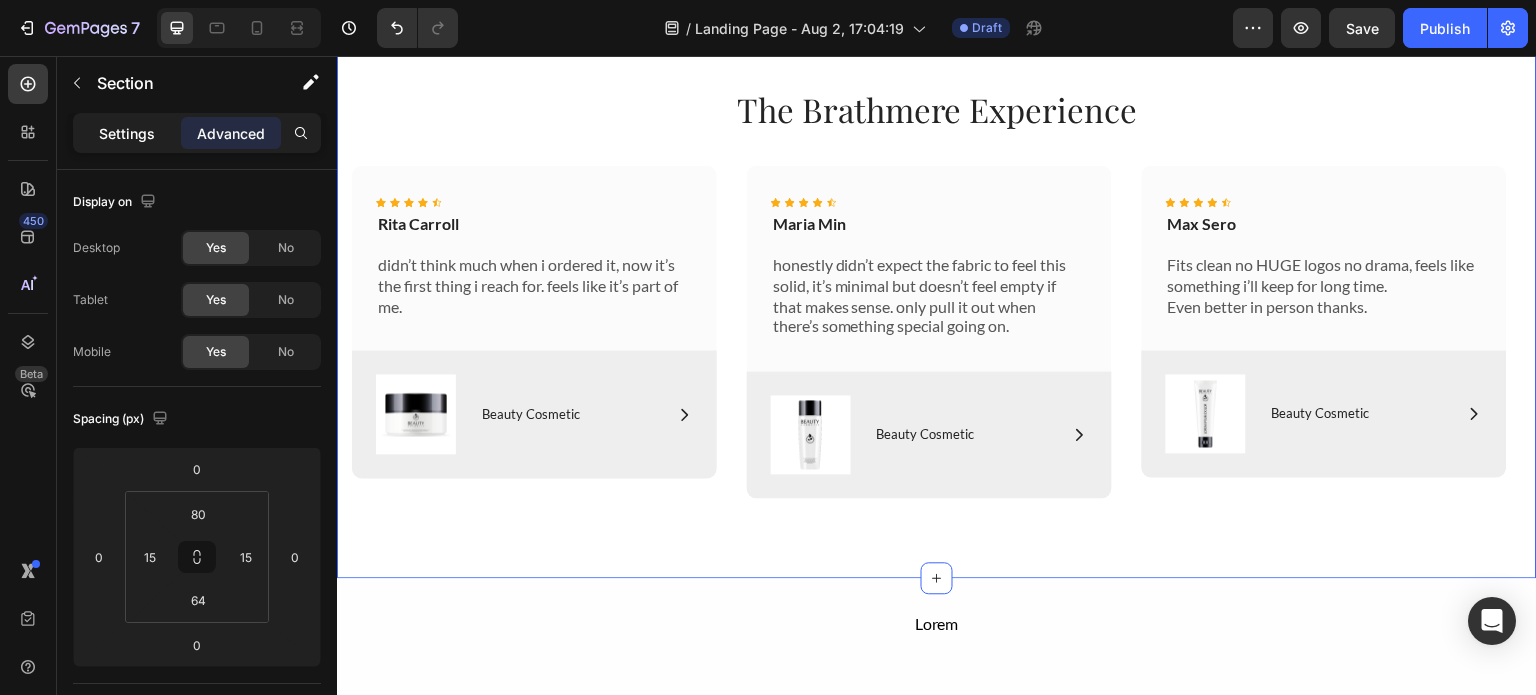 click on "Settings" at bounding box center (127, 133) 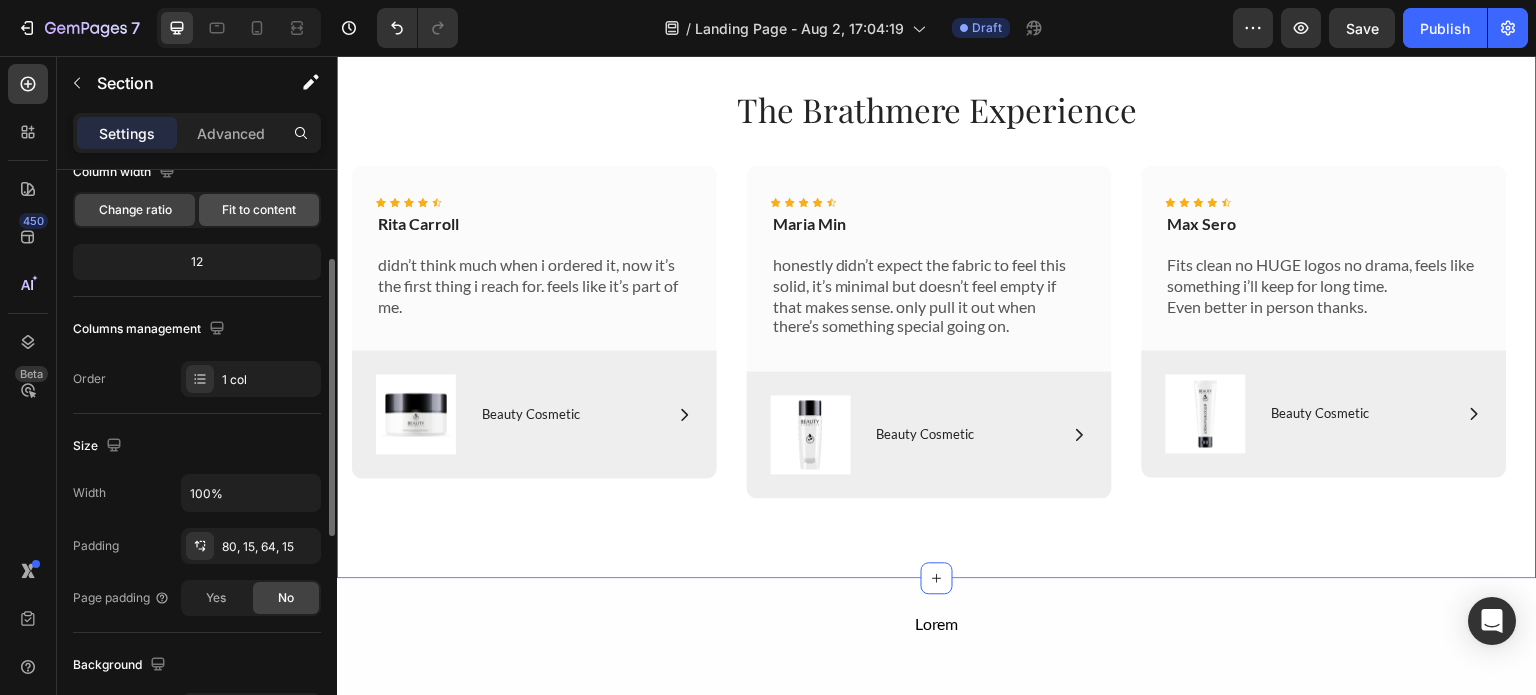 scroll, scrollTop: 188, scrollLeft: 0, axis: vertical 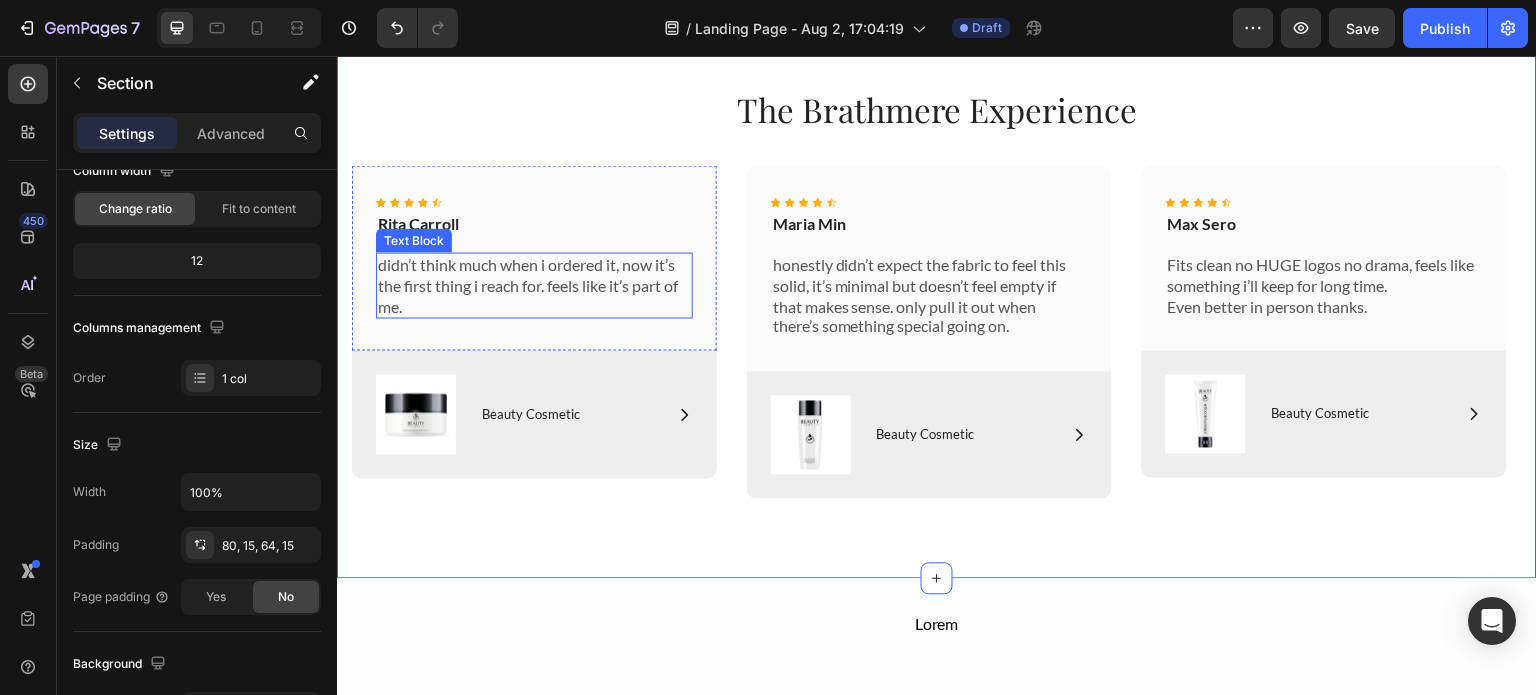 click on "didn’t think much when i ordered it, now it’s the first thing i reach for. feels like it’s part of me." at bounding box center (534, 285) 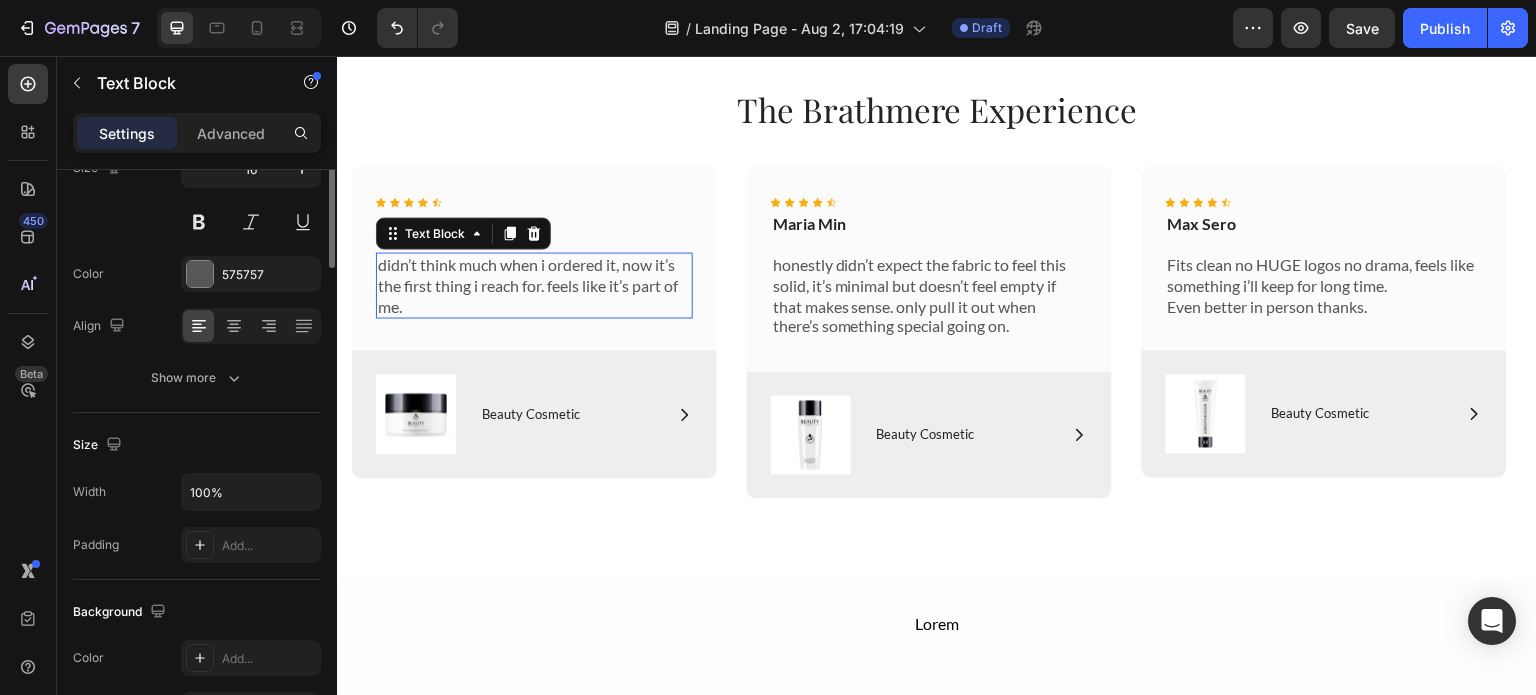 scroll, scrollTop: 0, scrollLeft: 0, axis: both 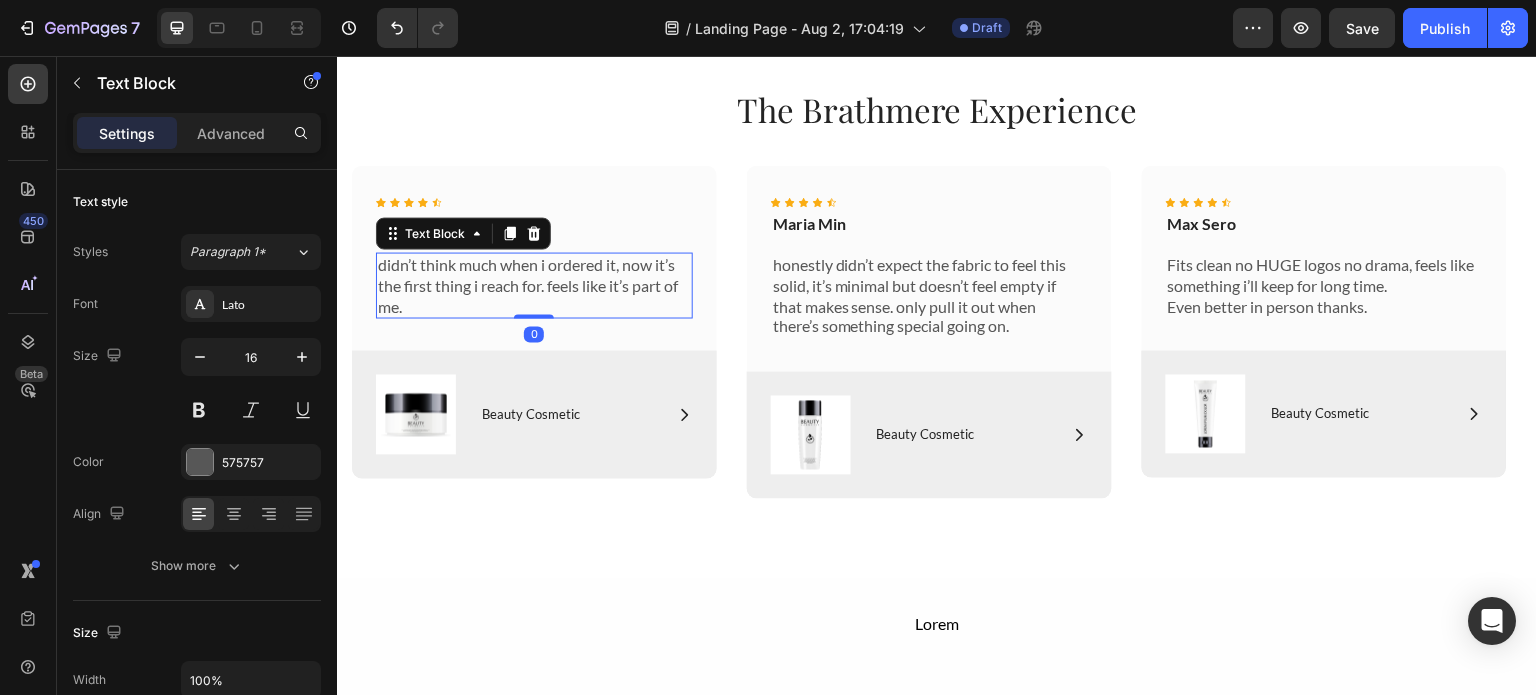 click on "didn’t think much when i ordered it, now it’s the first thing i reach for. feels like it’s part of me." at bounding box center (534, 285) 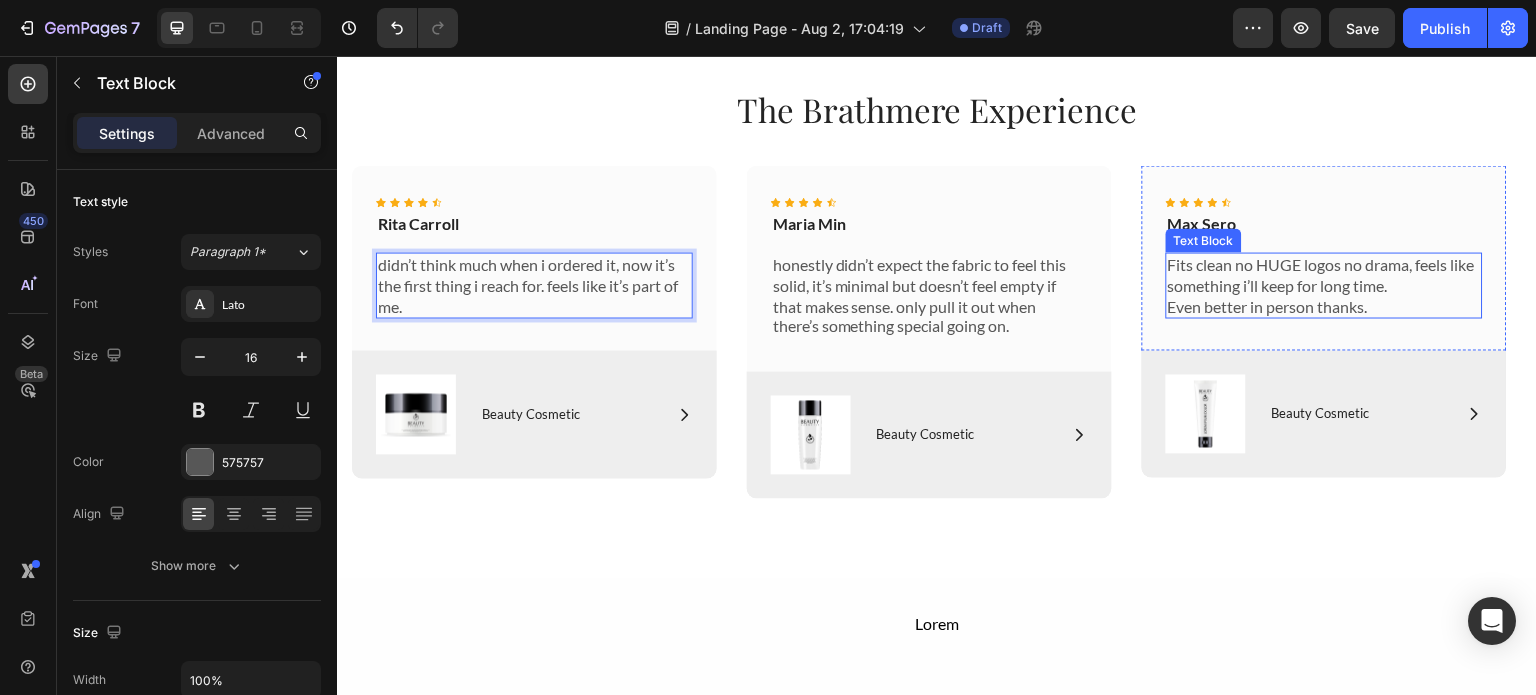 click on "Fits clean no HUGE logos no drama, feels like something i’ll keep for long time. Even better in person thanks." at bounding box center [1324, 285] 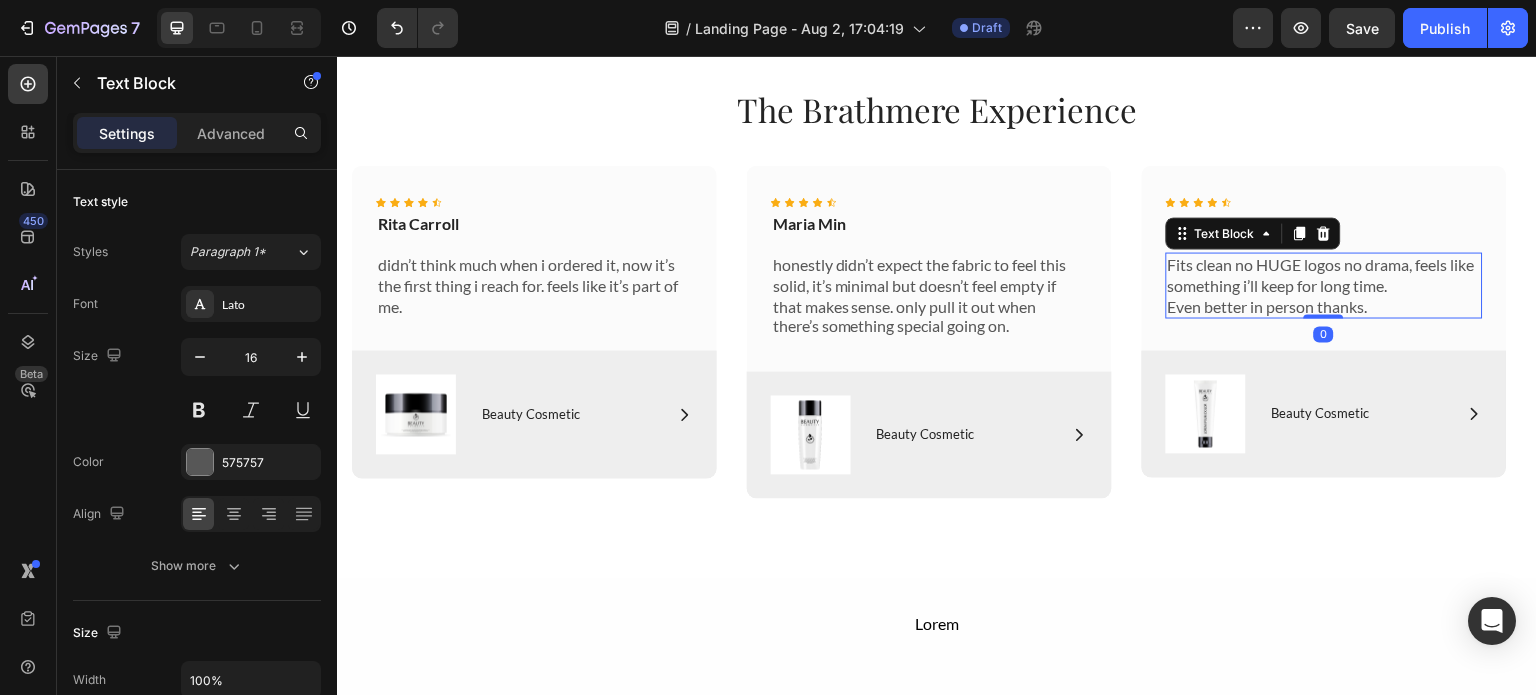 click on "Fits clean no HUGE logos no drama, feels like something i’ll keep for long time. Even better in person thanks." at bounding box center [1324, 285] 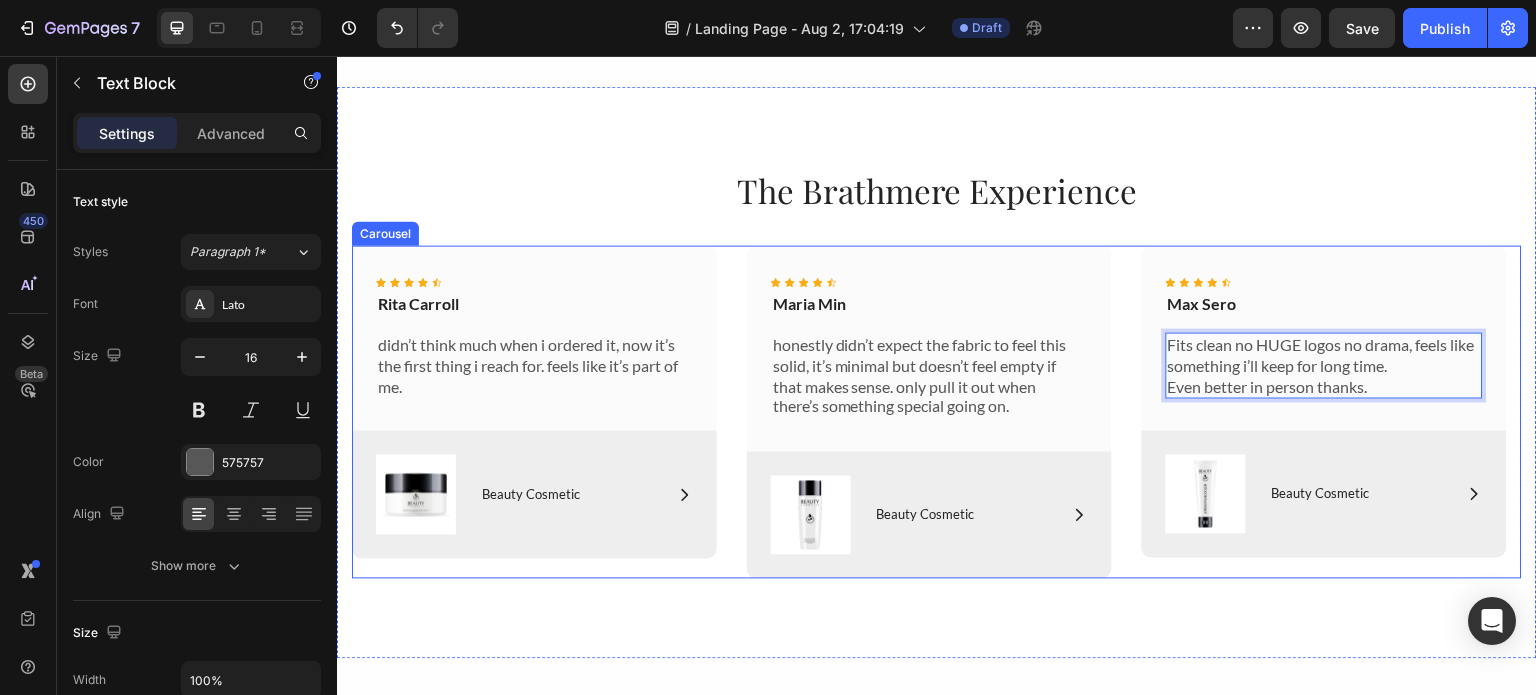 scroll, scrollTop: 3899, scrollLeft: 0, axis: vertical 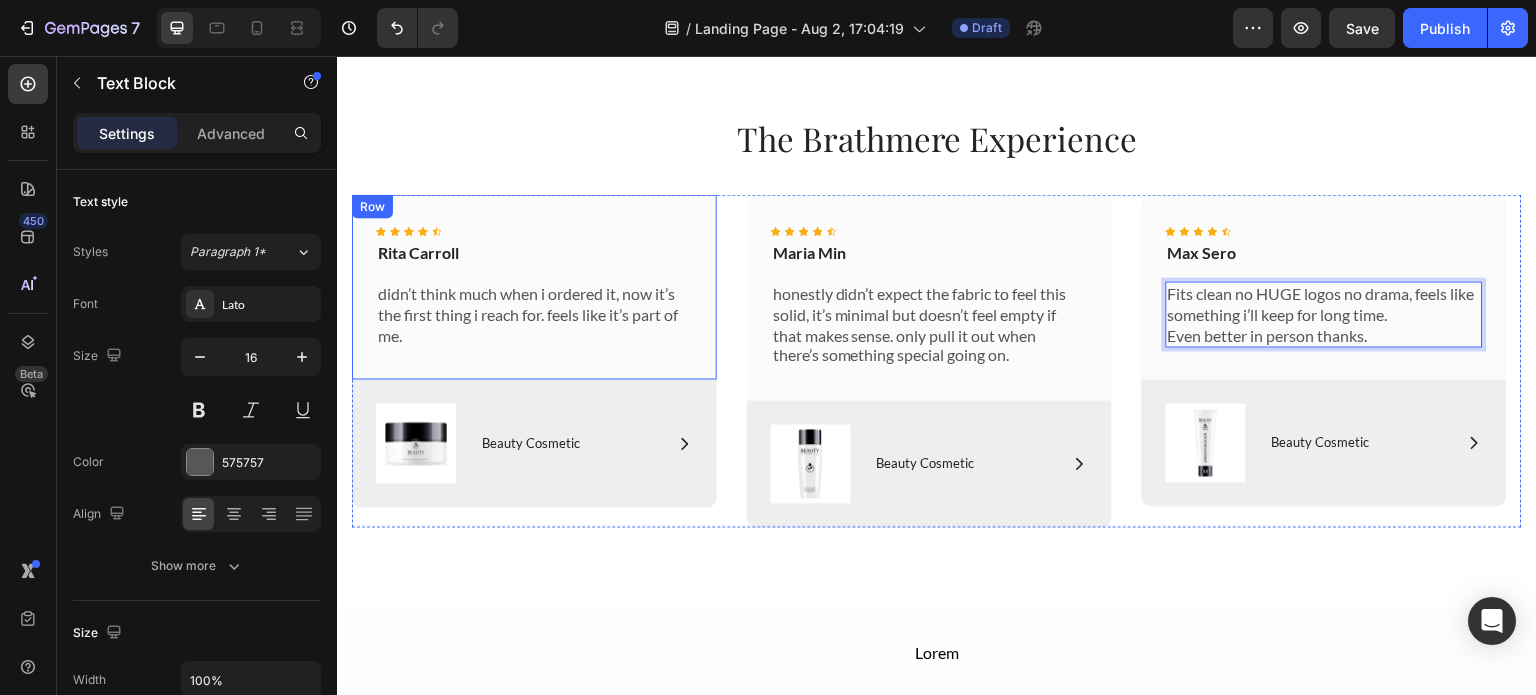 click on "Icon Icon Icon Icon
Icon Icon List [FIRST] [LAST] Text Block didn’t think much when i ordered it, now it’s the first thing i reach for. feels like it’s part of me. Text Block Row" at bounding box center (534, 286) 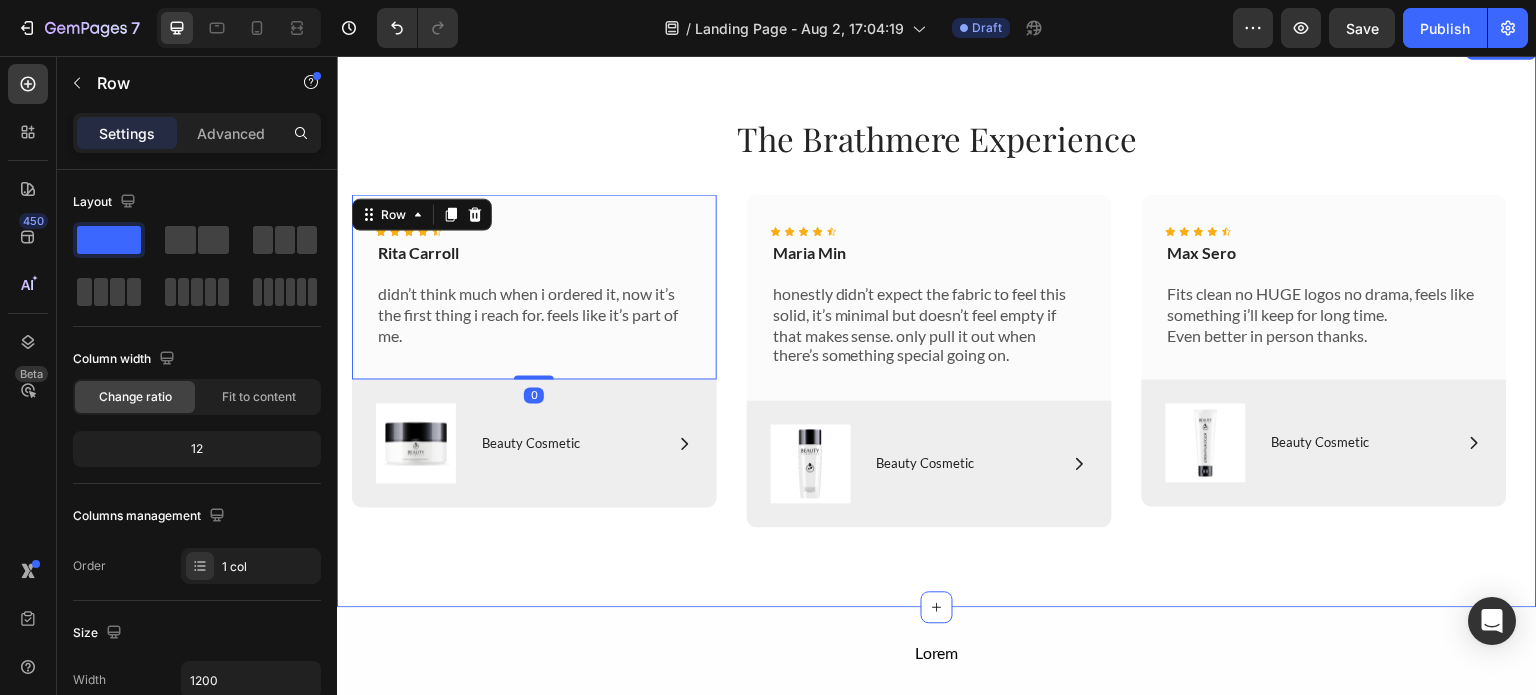 click on "The Brathmere Experience Heading Row Icon Icon Icon Icon
Icon Icon List [FIRST] [LAST] Text Block didn’t think much when i ordered it, now it’s the first thing i reach for. feels like it’s part of me. Text Block Row   0 Image
Icon Beauty Cosmetic Text Block Row Row Hero Banner Icon Icon Icon Icon
Icon Icon List [FIRST] [LAST] Text Block honestly didn’t expect the fabric to feel this solid, it’s minimal but doesn’t feel empty if that makes sense. only pull it out when there’s something special going on. Text Block Row Image
Icon Beauty Cosmetic Text Block Row Row Hero Banner Icon Icon Icon Icon
Icon Icon List [FIRST] [LAST] Text Block Fits clean no HUGE logos no drama, feels like something i’ll keep for long time. Even better in person thanks. Text Block Row Image
Icon Beauty Cosmetic Text Block Row Row Hero Banner Carousel" at bounding box center (937, 329) 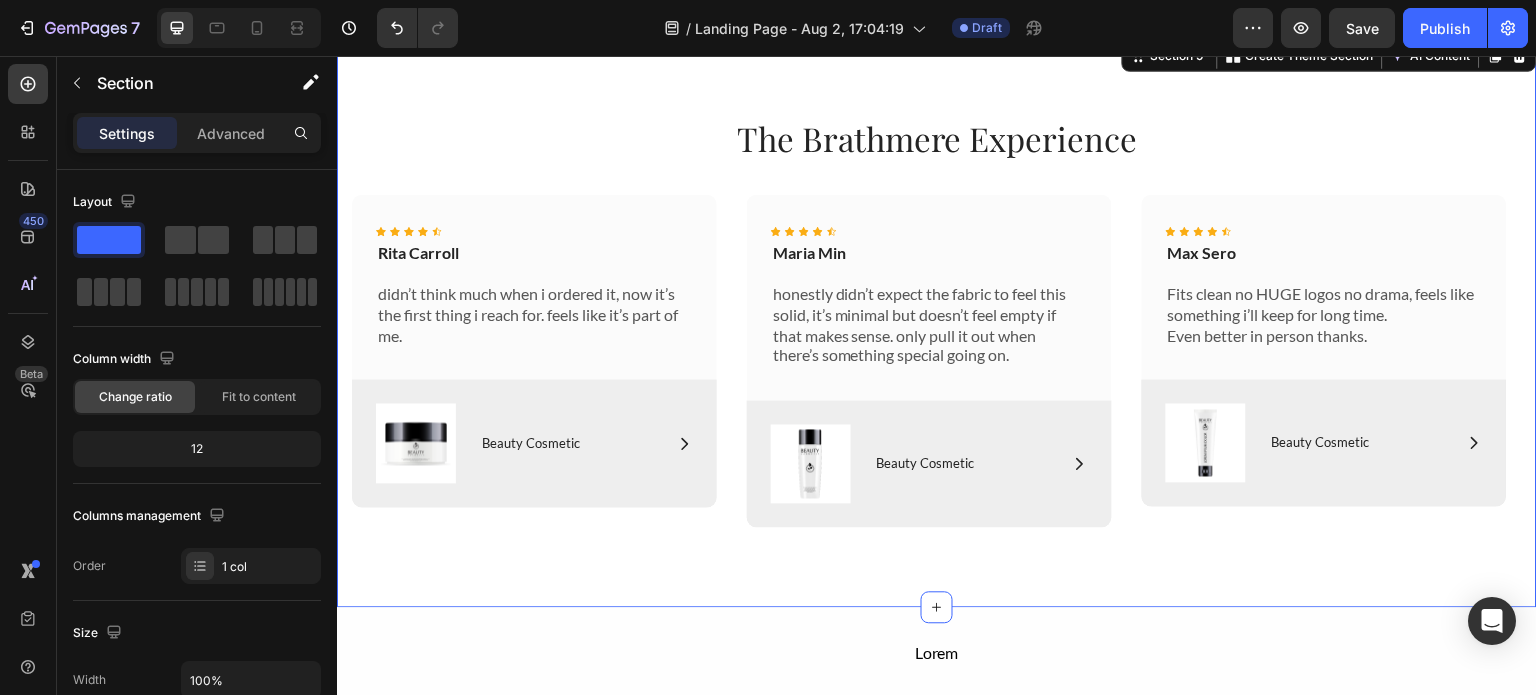 click on "The Brathmere Experience Heading Row Icon Icon Icon Icon
Icon Icon List [FIRST] [LAST] Text Block didn’t think much when i ordered it, now it’s the first thing i reach for. feels like it’s part of me. Text Block Row Image
Icon Beauty Cosmetic Text Block Row Row Hero Banner Icon Icon Icon Icon
Icon Icon List [FIRST] [LAST] Text Block honestly didn’t expect the fabric to feel this solid, it’s minimal but doesn’t feel empty if that makes sense. only pull it out when there’s something special going on. Text Block Row Image
Icon Beauty Cosmetic Text Block Row Row Hero Banner Icon Icon Icon Icon
Icon Icon List [FIRST] [LAST] Text Block Fits clean no HUGE logos no drama, feels like something i’ll keep for long time. Even better in person thanks. Text Block Row Image
Icon Beauty Cosmetic Text Block Row Row Hero Banner Carousel" at bounding box center (937, 329) 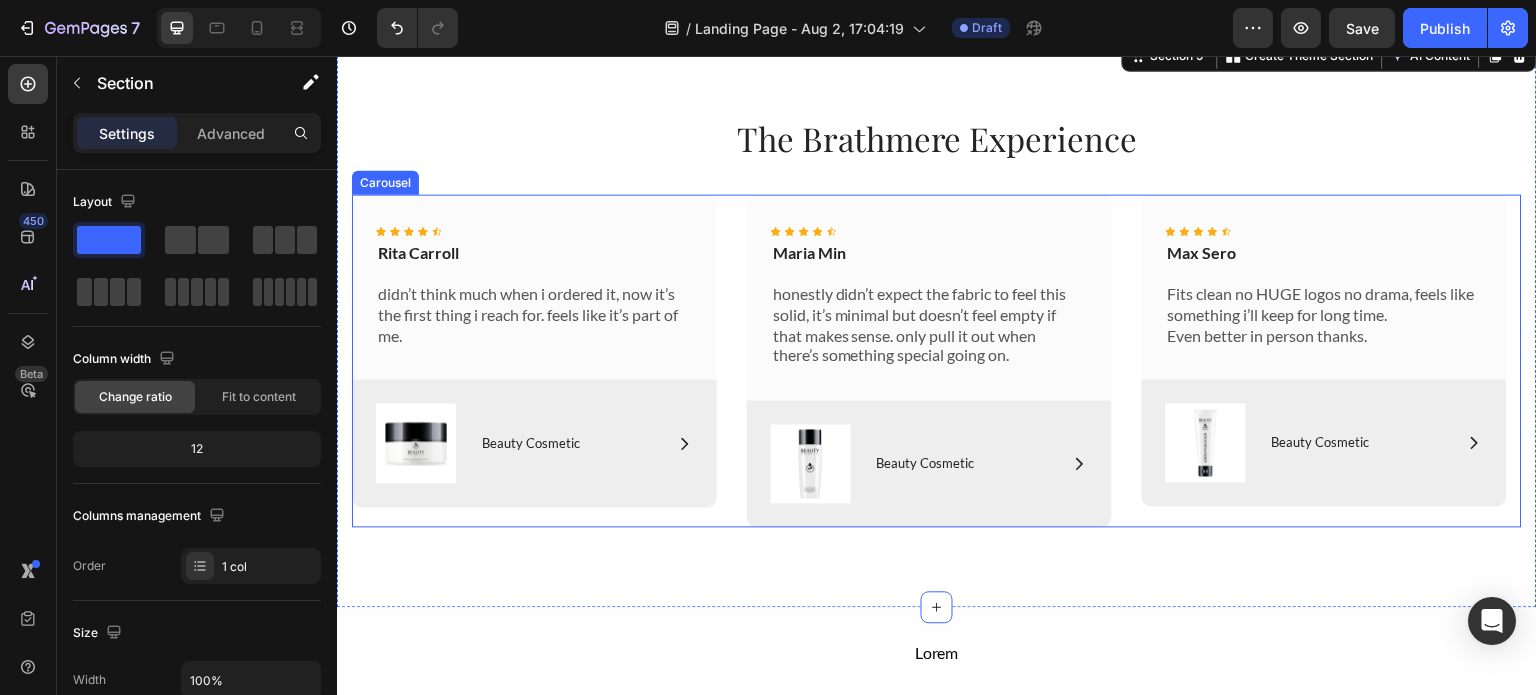 click on "Icon Icon Icon Icon
Icon Icon List [FIRST] [LAST] Text Block didn’t think much when i ordered it, now it’s the first thing i reach for. feels like it’s part of me. Text Block Row Image
Icon Beauty Cosmetic Text Block Row Row Hero Banner Icon Icon Icon Icon
Icon Icon List [FIRST] [LAST] Text Block honestly didn’t expect the fabric to feel this solid, it’s minimal but doesn’t feel empty if that makes sense. only pull it out when there’s something special going on. Text Block Row Image
Icon Beauty Cosmetic Text Block Row Row Hero Banner Icon Icon Icon Icon
Icon Icon List [FIRST] [LAST] Text Block Fits clean no HUGE logos no drama, feels like something i’ll keep for long time. Even better in person thanks. Text Block Row Image
Icon Beauty Cosmetic Text Block Row Row Hero Banner" at bounding box center (937, 360) 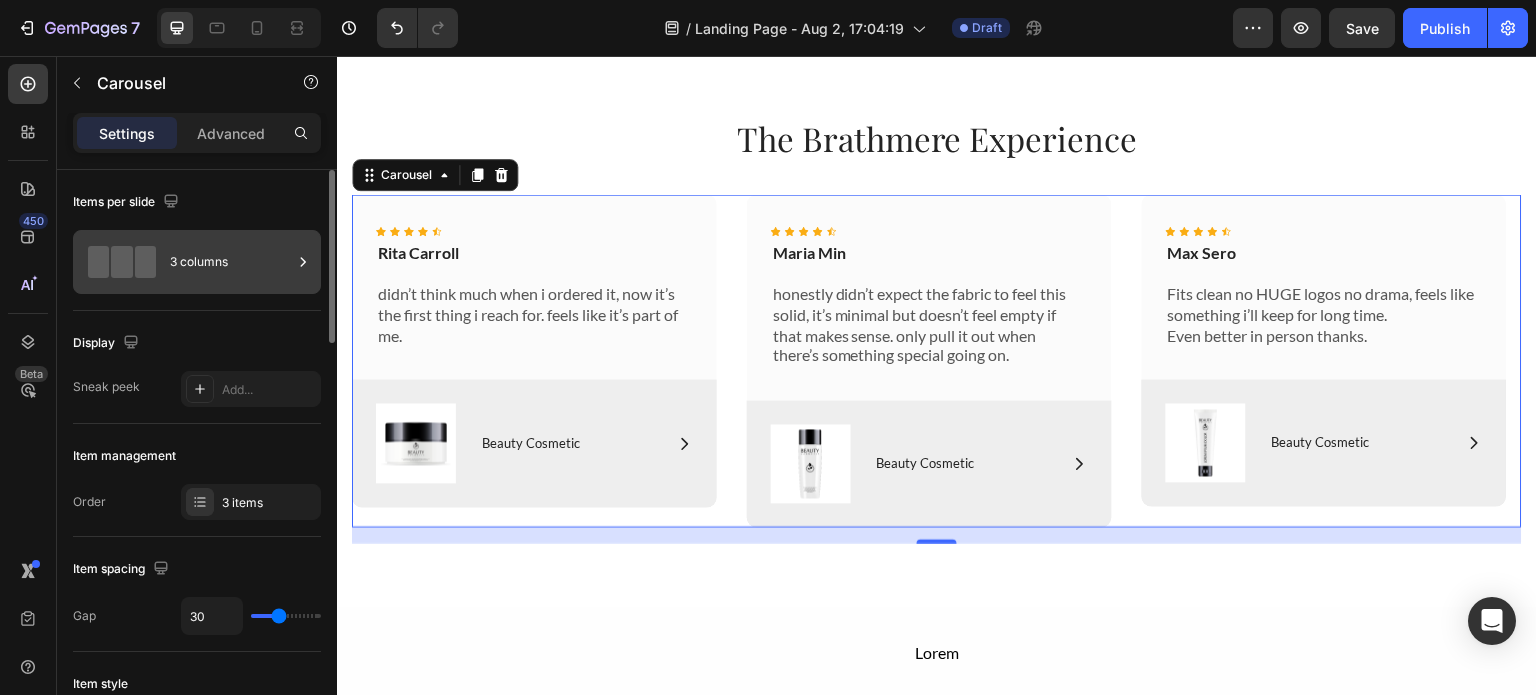 click on "3 columns" at bounding box center [197, 262] 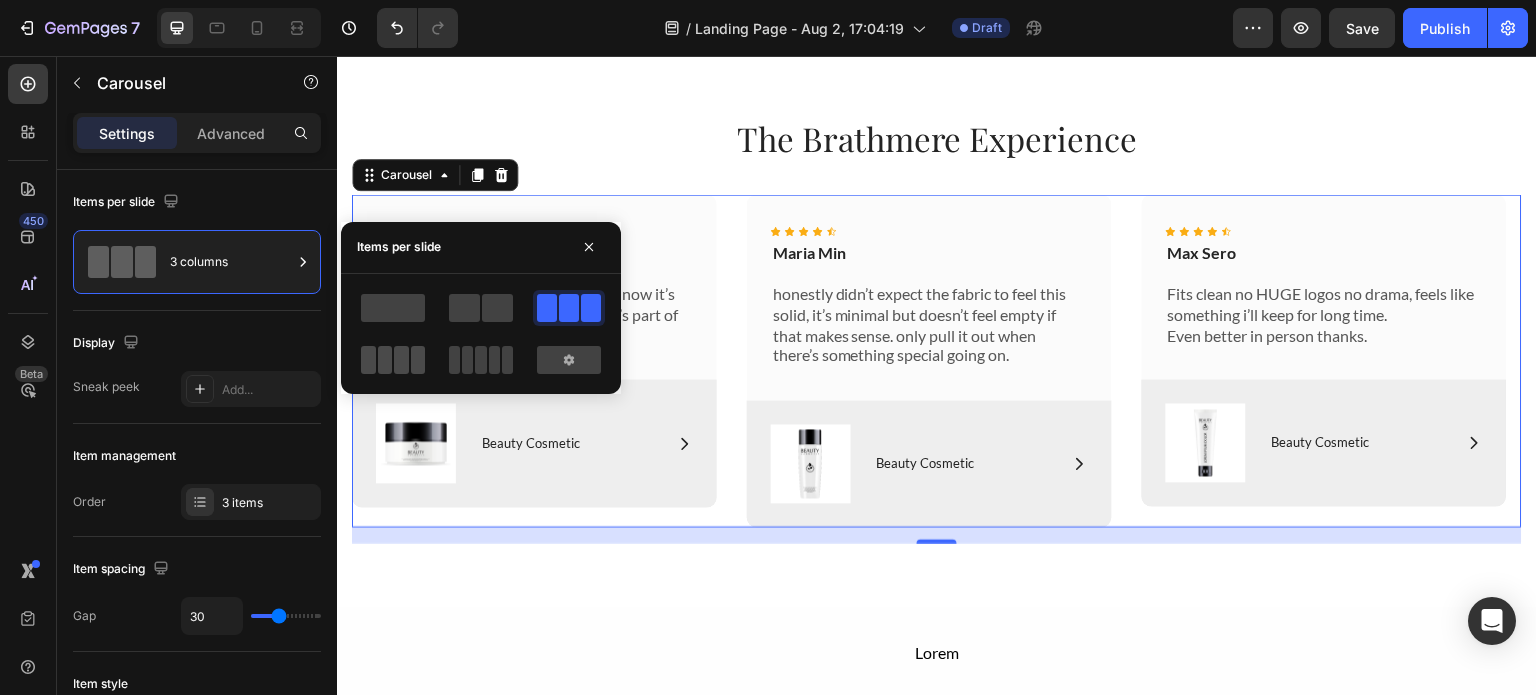 click 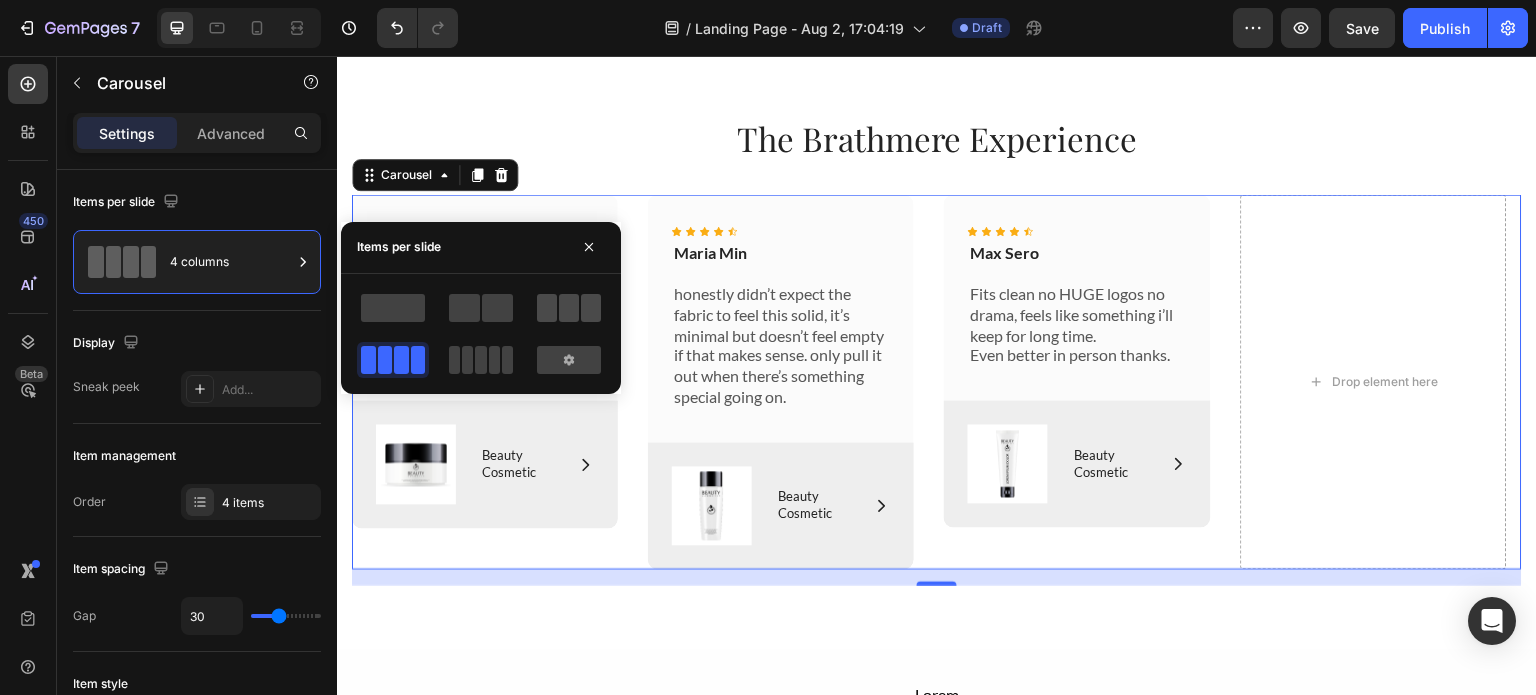 click 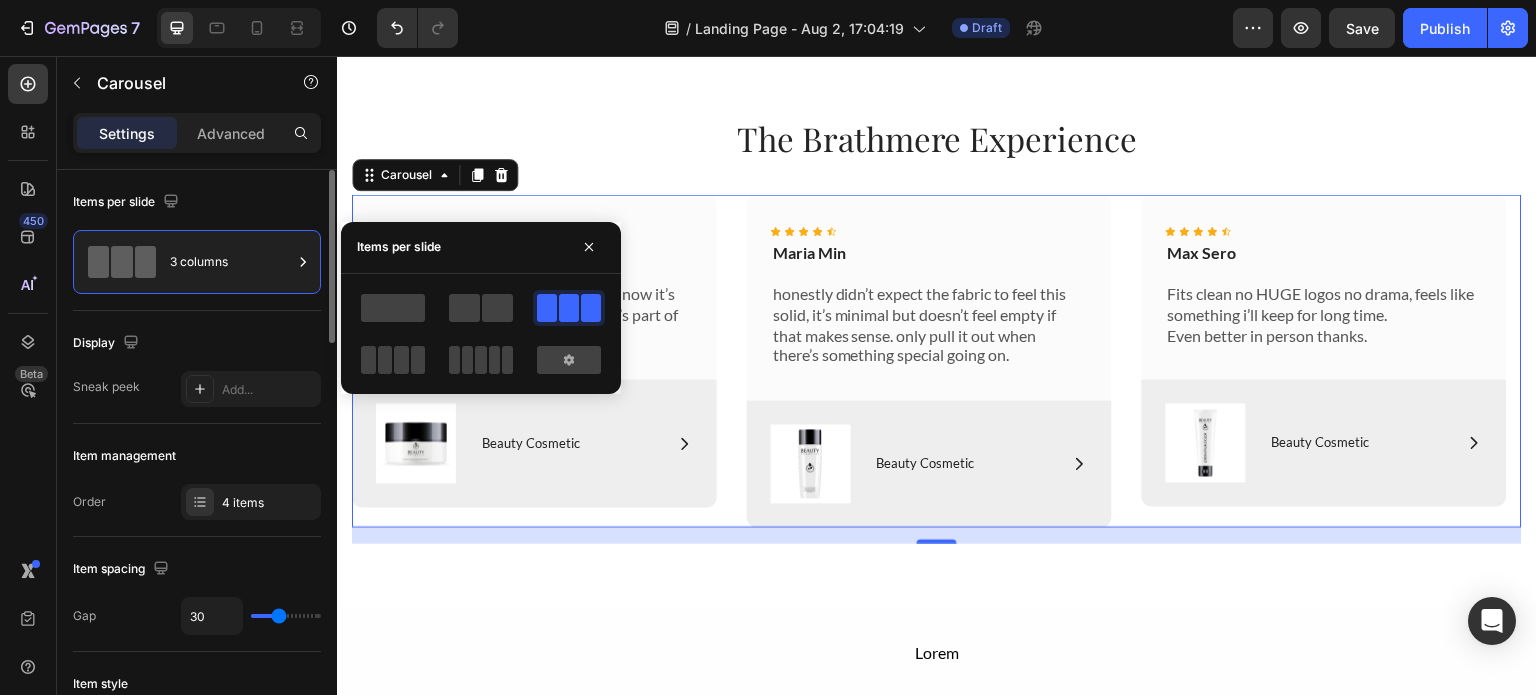 click on "Display" at bounding box center [197, 343] 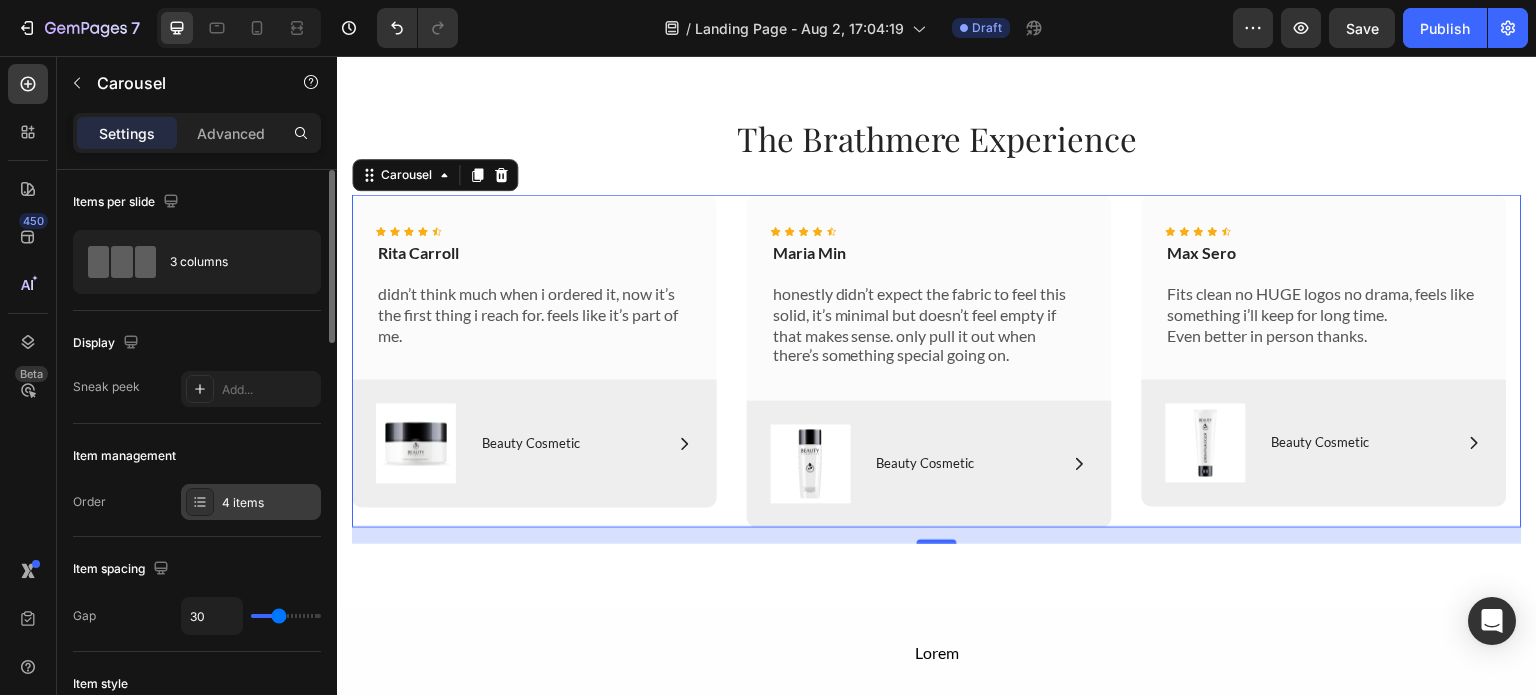 click on "4 items" at bounding box center (269, 503) 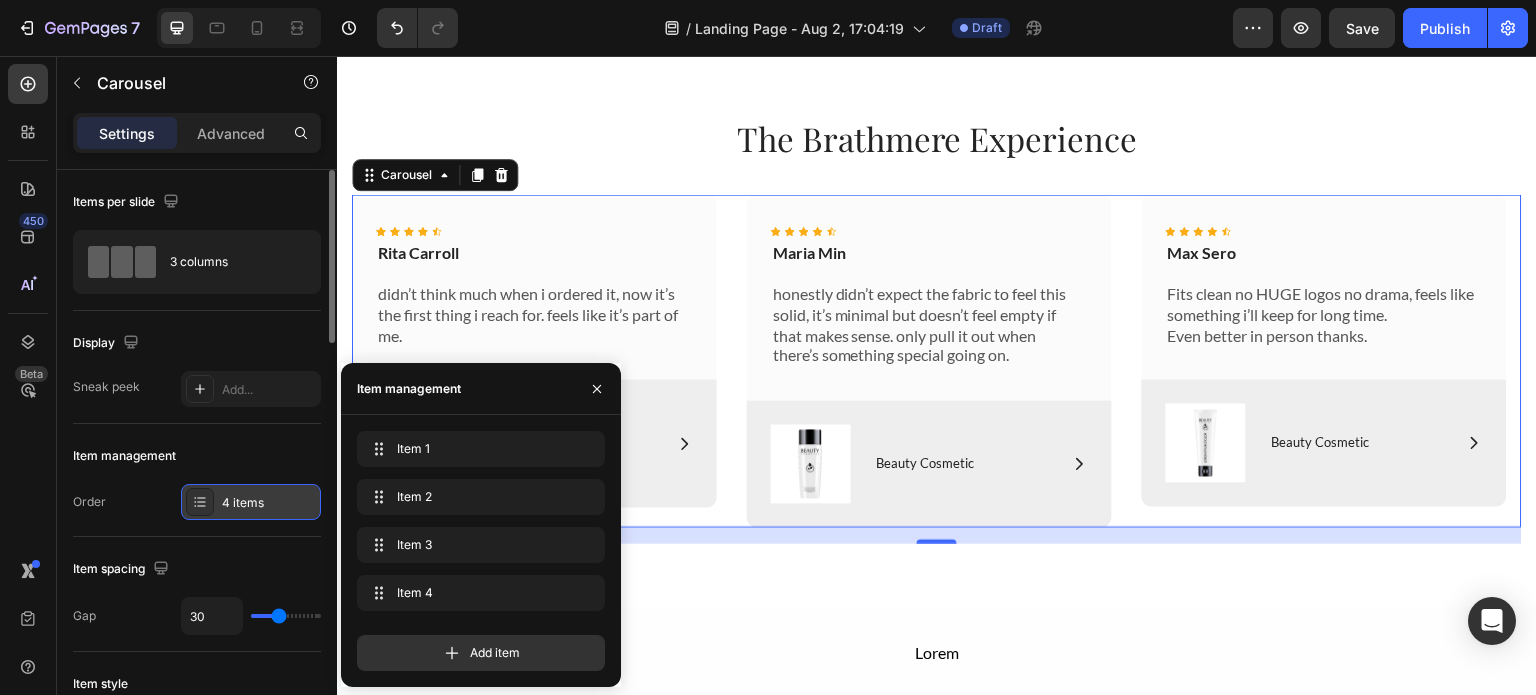 click on "4 items" at bounding box center [269, 503] 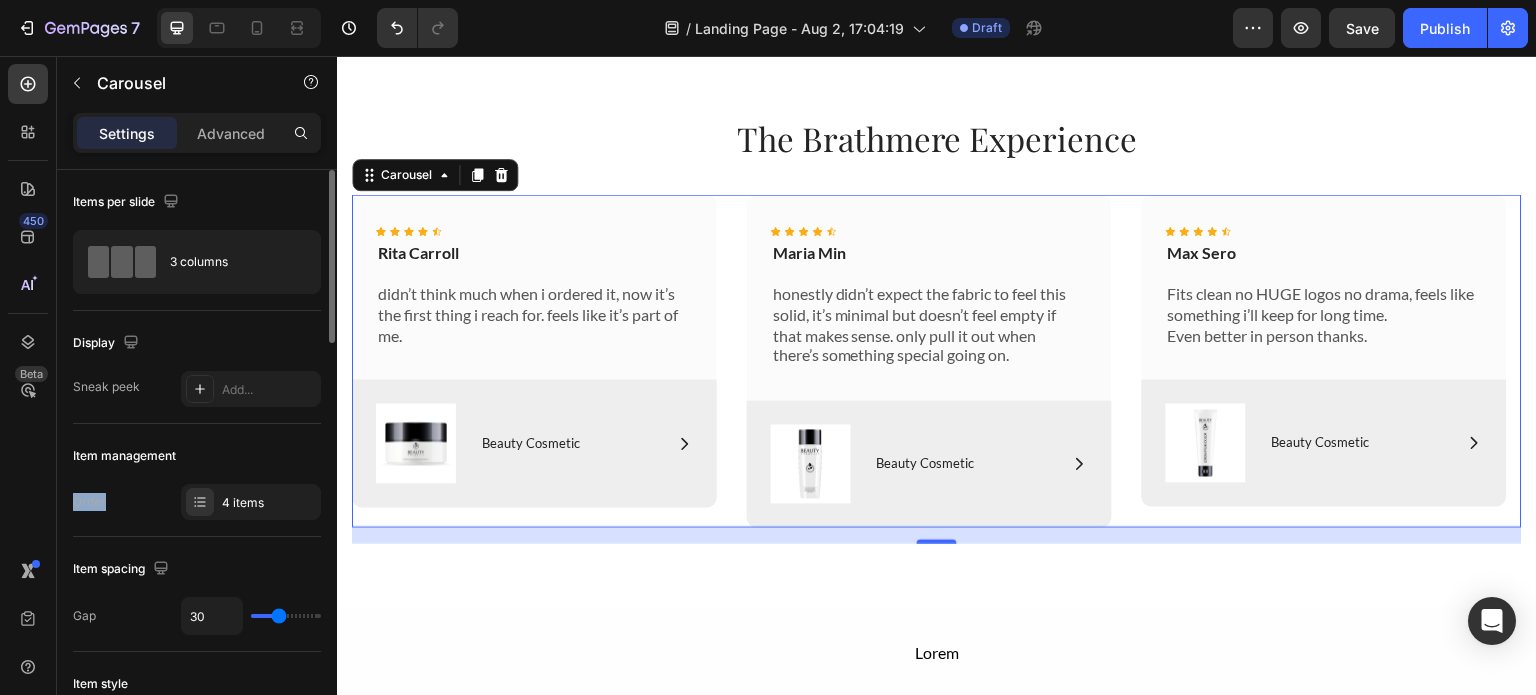 drag, startPoint x: 112, startPoint y: 492, endPoint x: 62, endPoint y: 499, distance: 50.48762 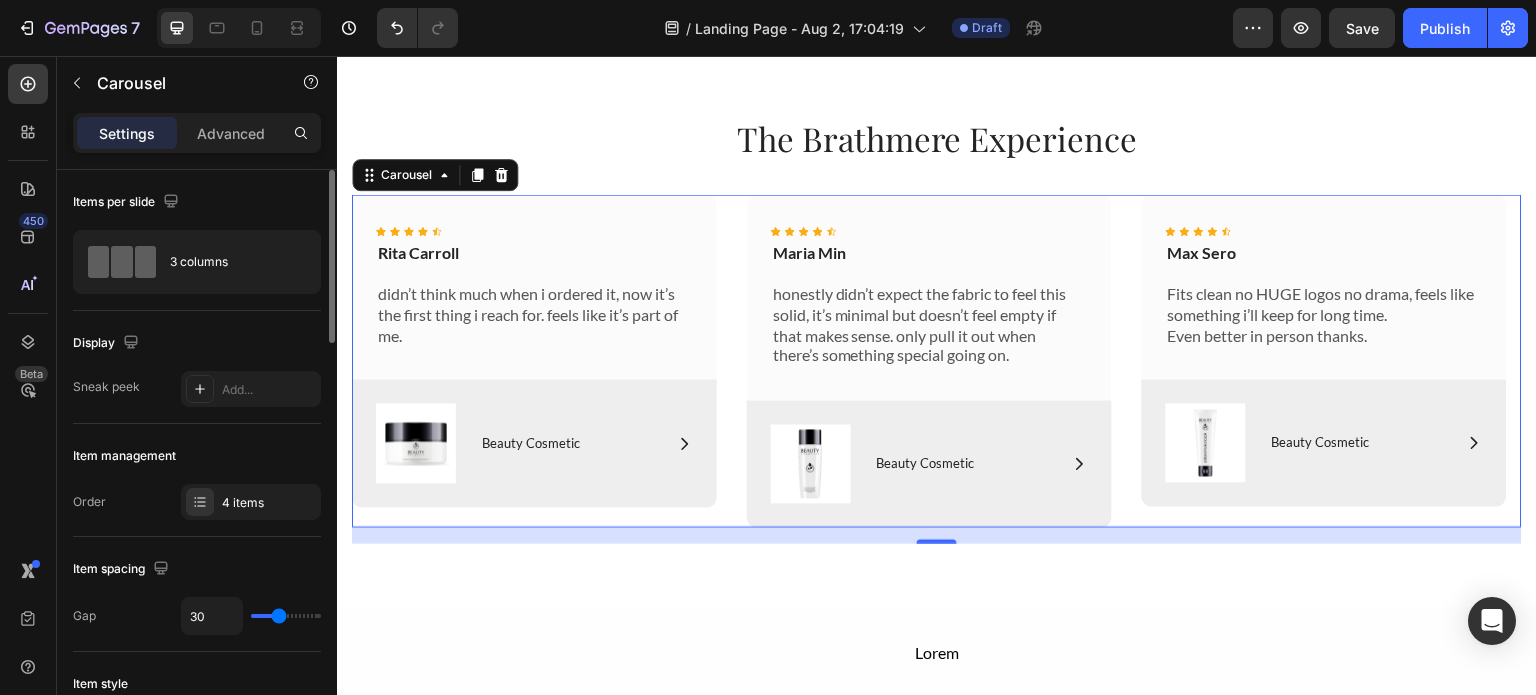 click on "Item management Order 4 items" 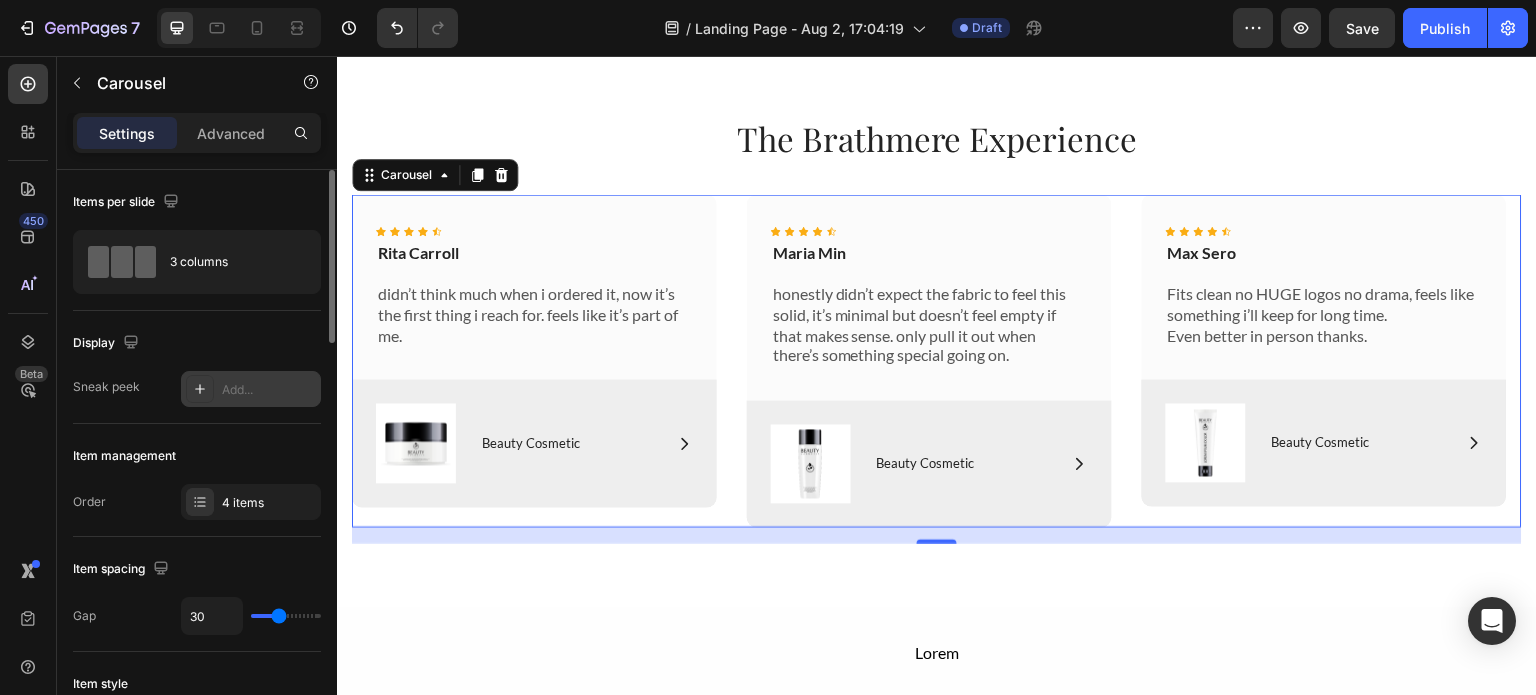 click on "Add..." at bounding box center (269, 390) 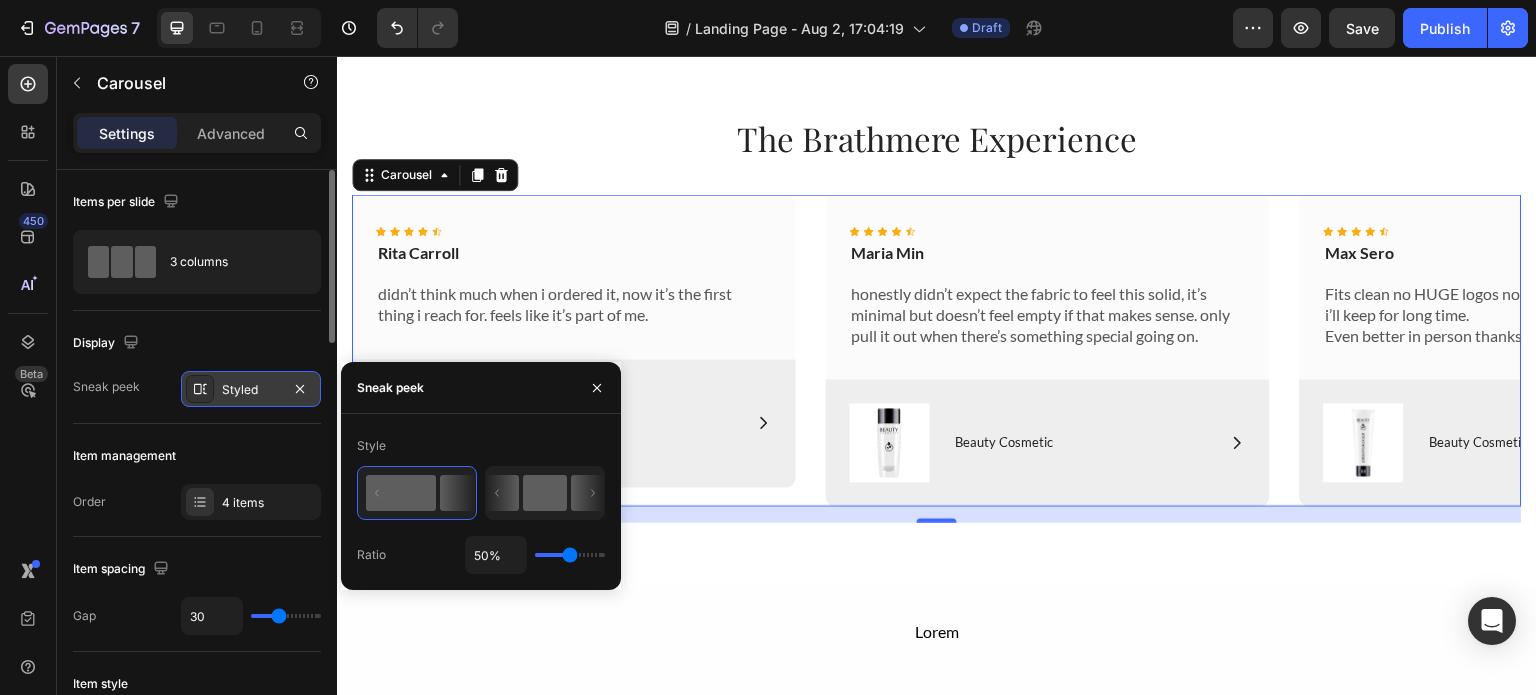 click 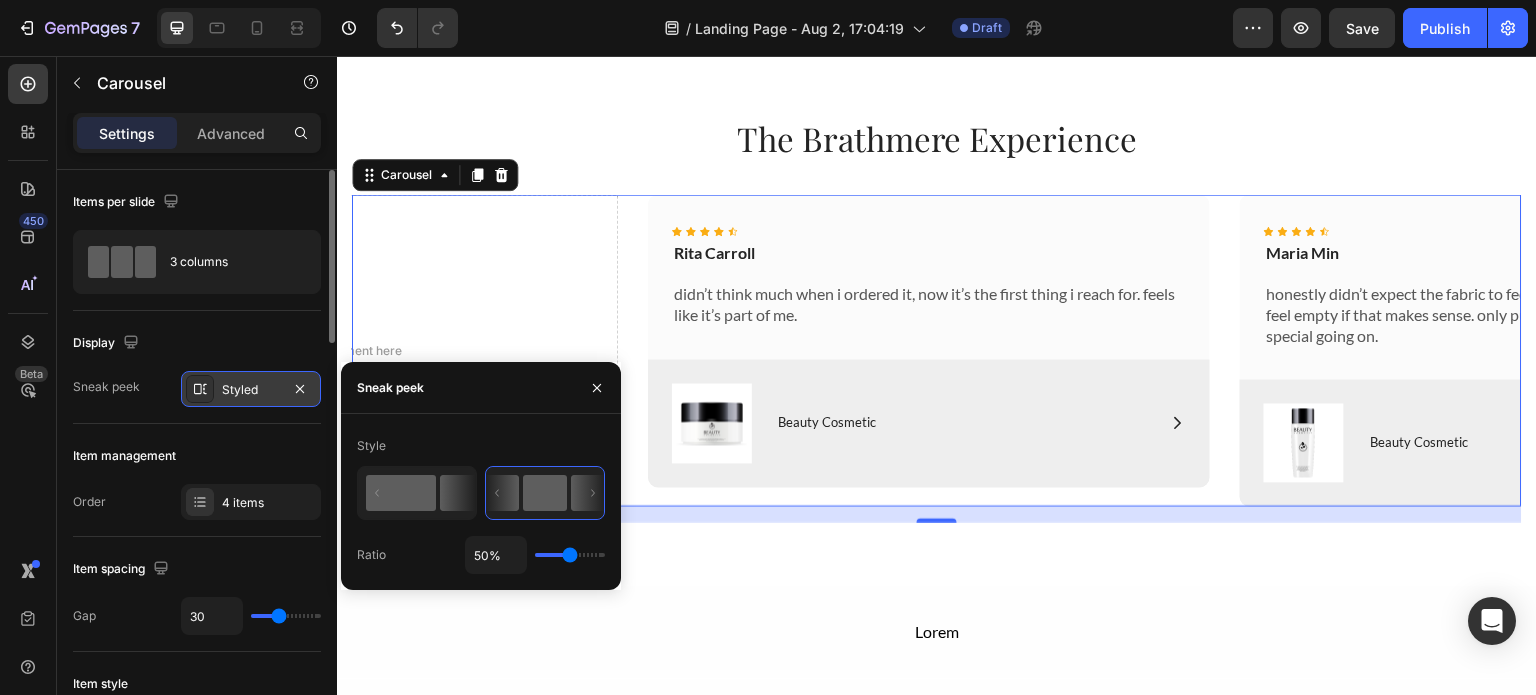 click 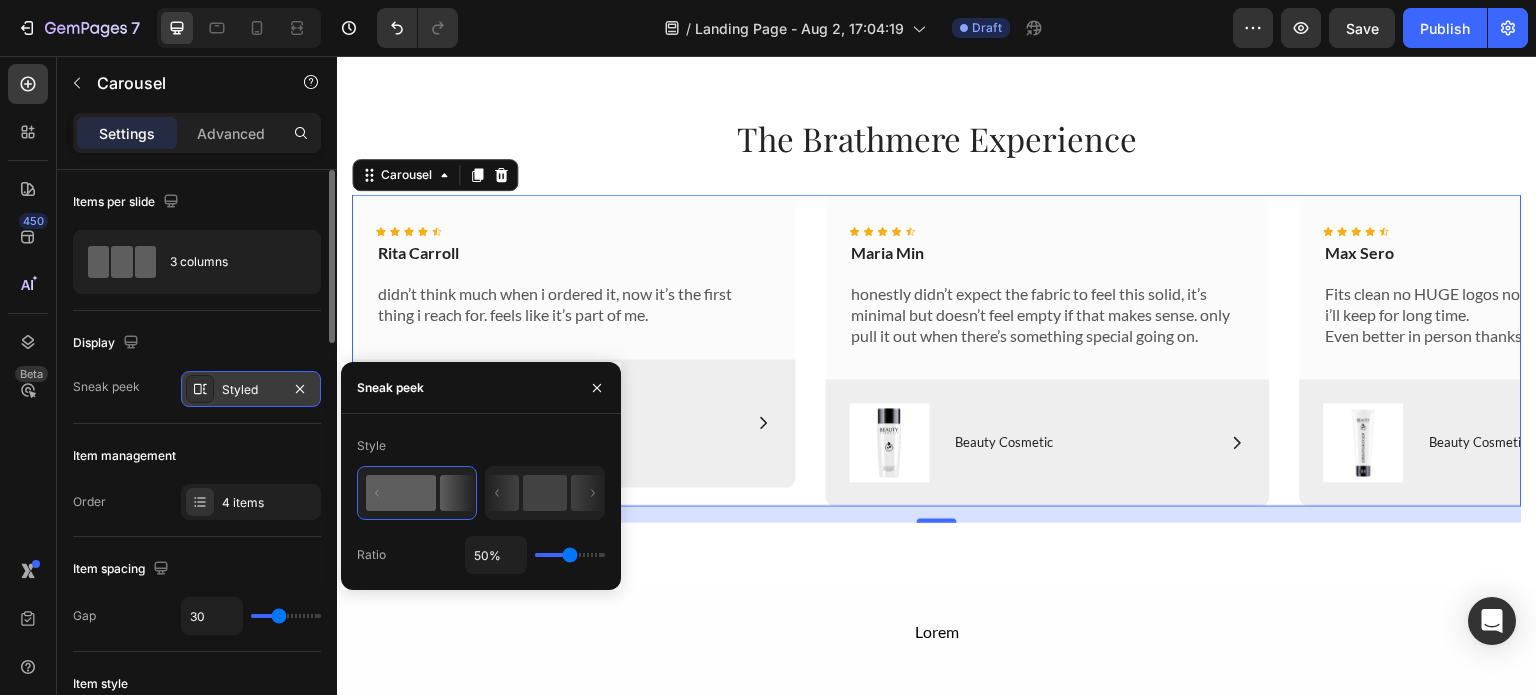 type on "32%" 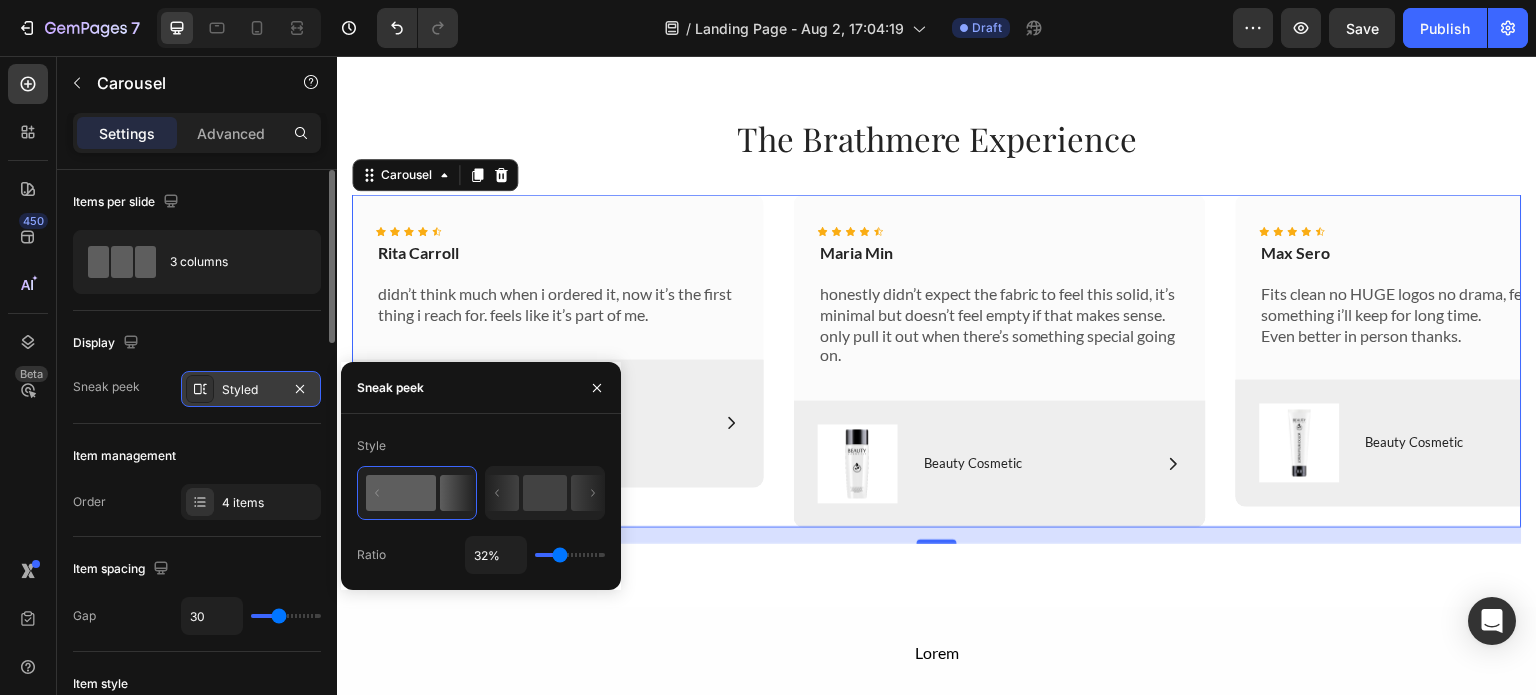 type on "32" 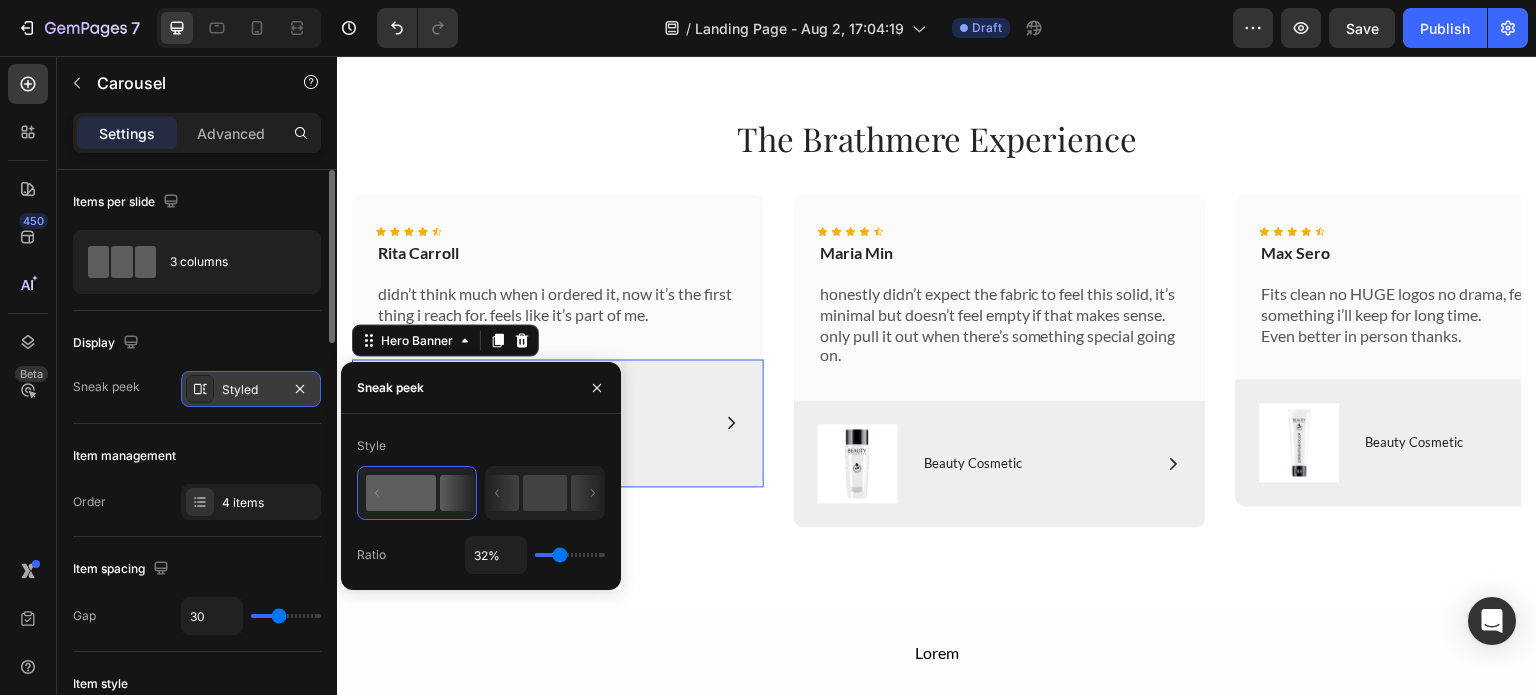 click on "Image
Icon Beauty Cosmetic Text Block Row Row" at bounding box center [558, 423] 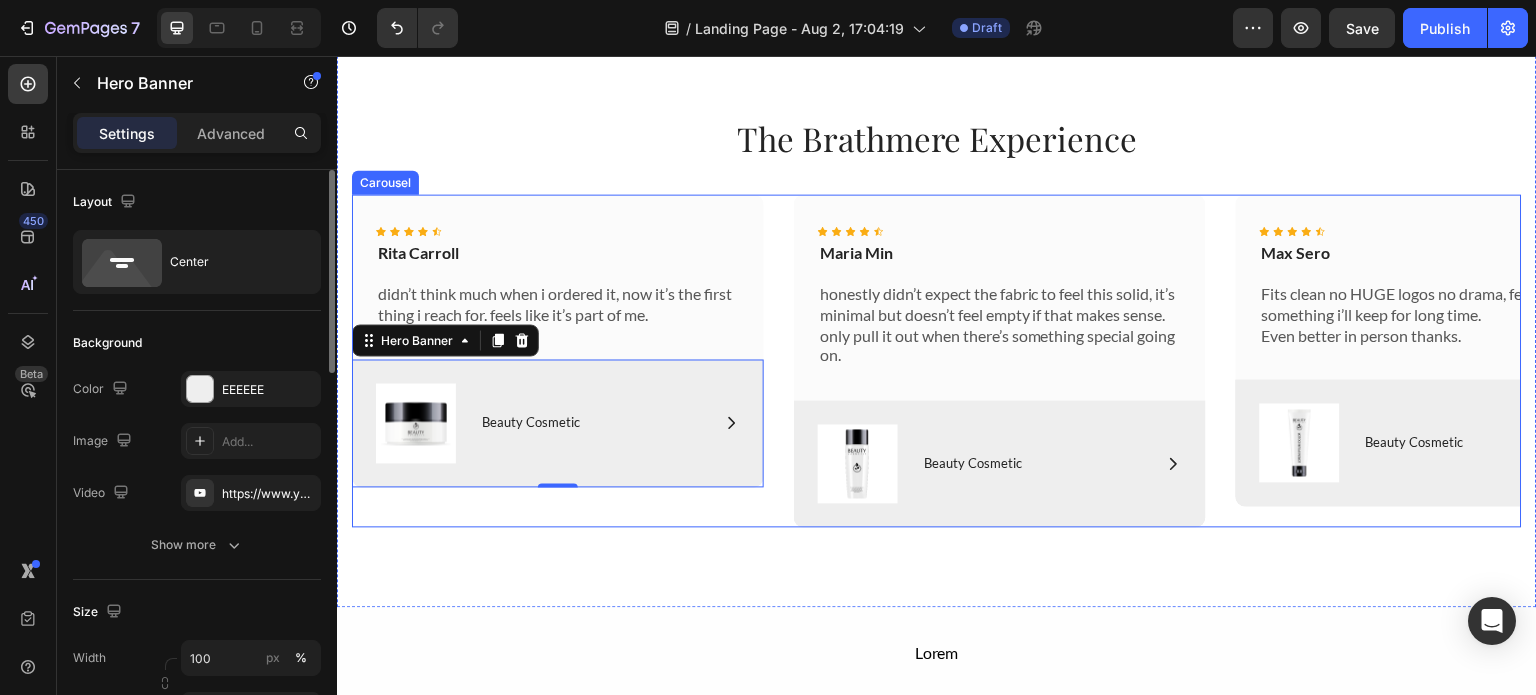 click on "Icon Icon Icon Icon
Icon Icon List [FIRST] [LAST] Text Block didn’t think much when i ordered it, now it’s the first thing i reach for. feels like it’s part of me. Text Block Row Image
Icon Beauty Cosmetic Text Block Row Row Hero Banner   0 Icon Icon Icon Icon
Icon Icon List [FIRST] [LAST] Text Block honestly didn’t expect the fabric to feel this solid, it’s minimal but doesn’t feel empty if that makes sense. only pull it out when there’s something special going on. Text Block Row Image
Icon Beauty Cosmetic Text Block Row Row Hero Banner Icon Icon Icon Icon
Icon Icon List [FIRST] [LAST] Text Block Fits clean no HUGE logos no drama, feels like something i’ll keep for long time. Even better in person thanks. Text Block Row Image
Icon Beauty Cosmetic Text Block Row Row Hero Banner
Drop element here" at bounding box center [937, 360] 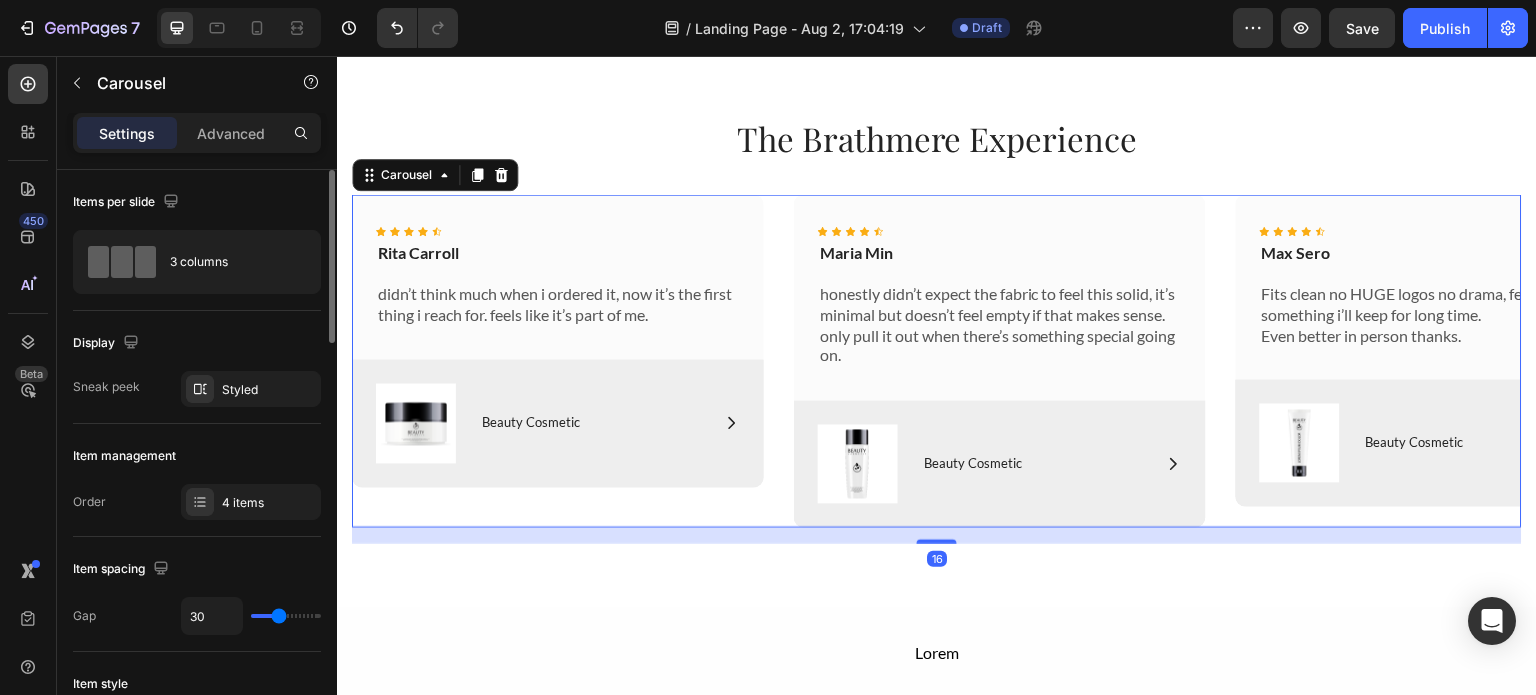 click on "Display Sneak peek Styled" 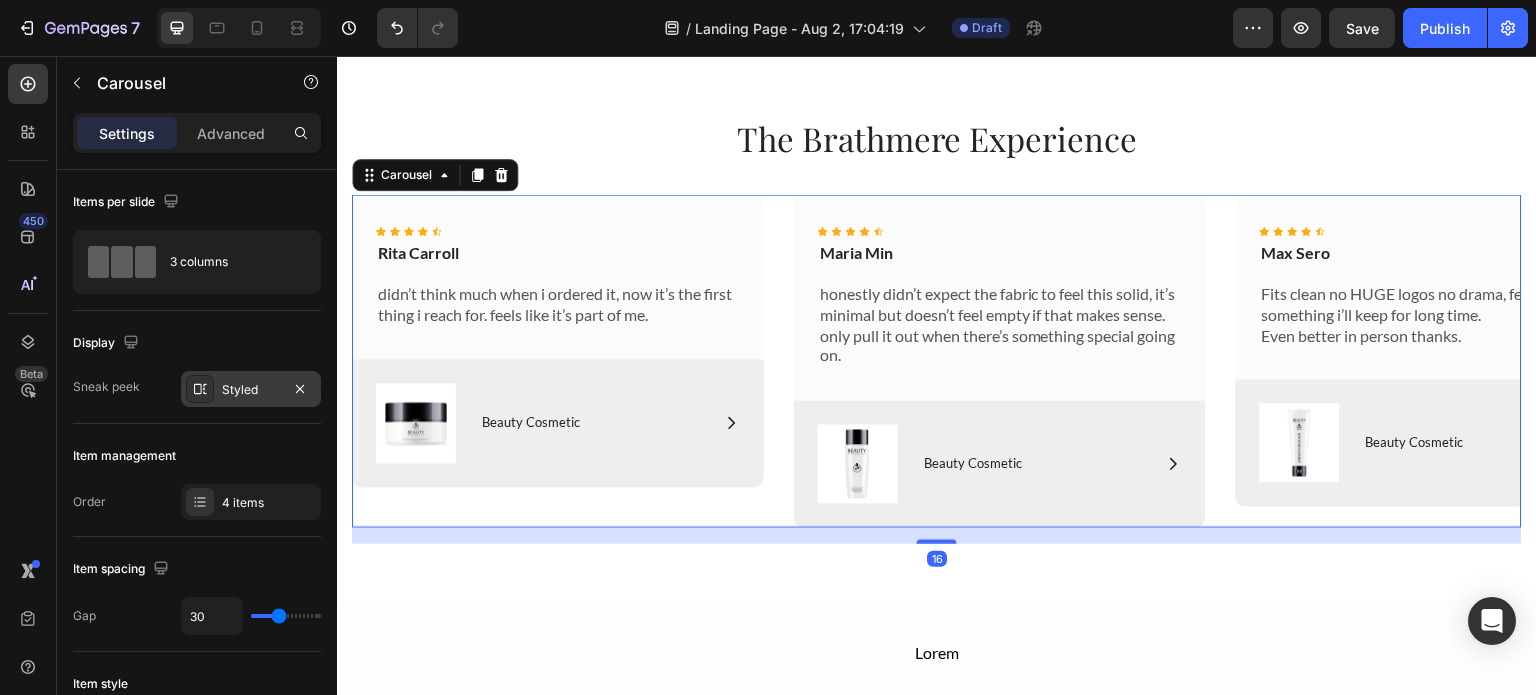 click on "Styled" at bounding box center (251, 390) 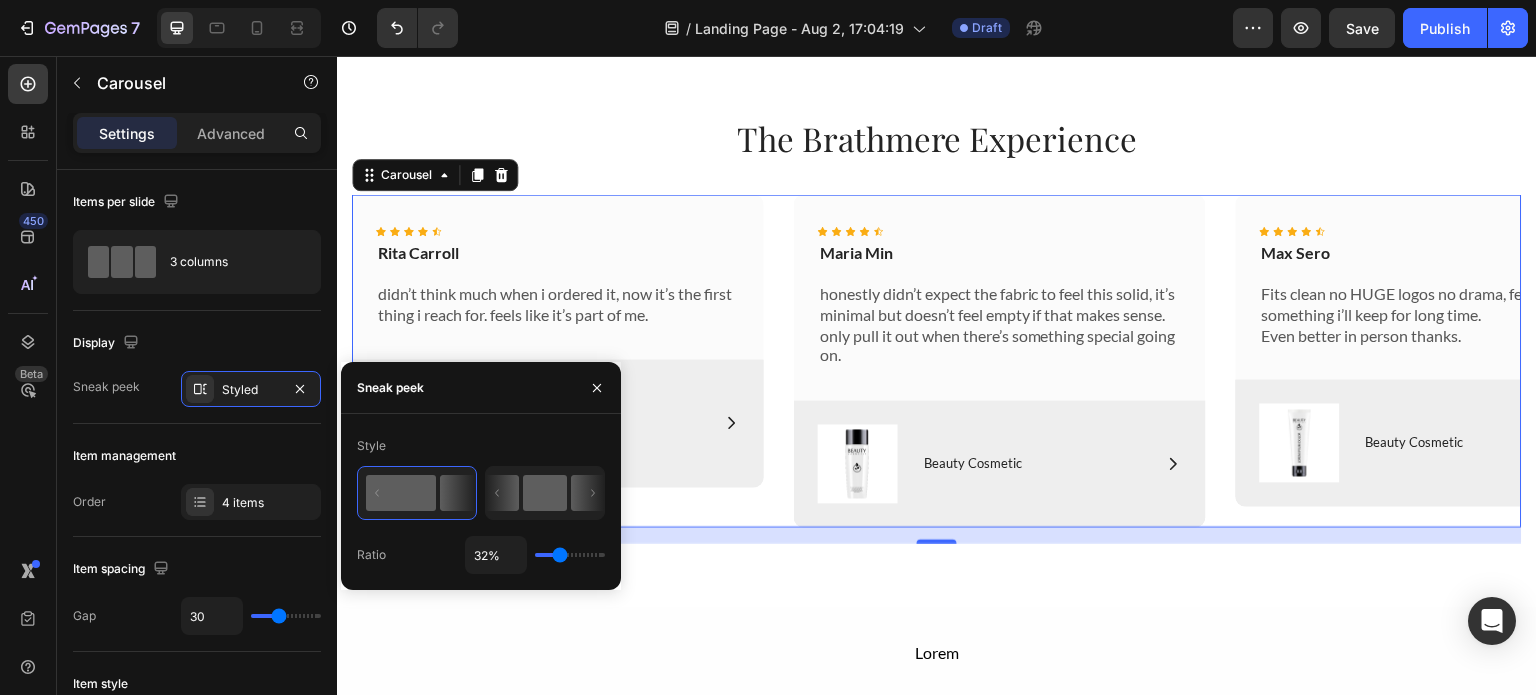 click 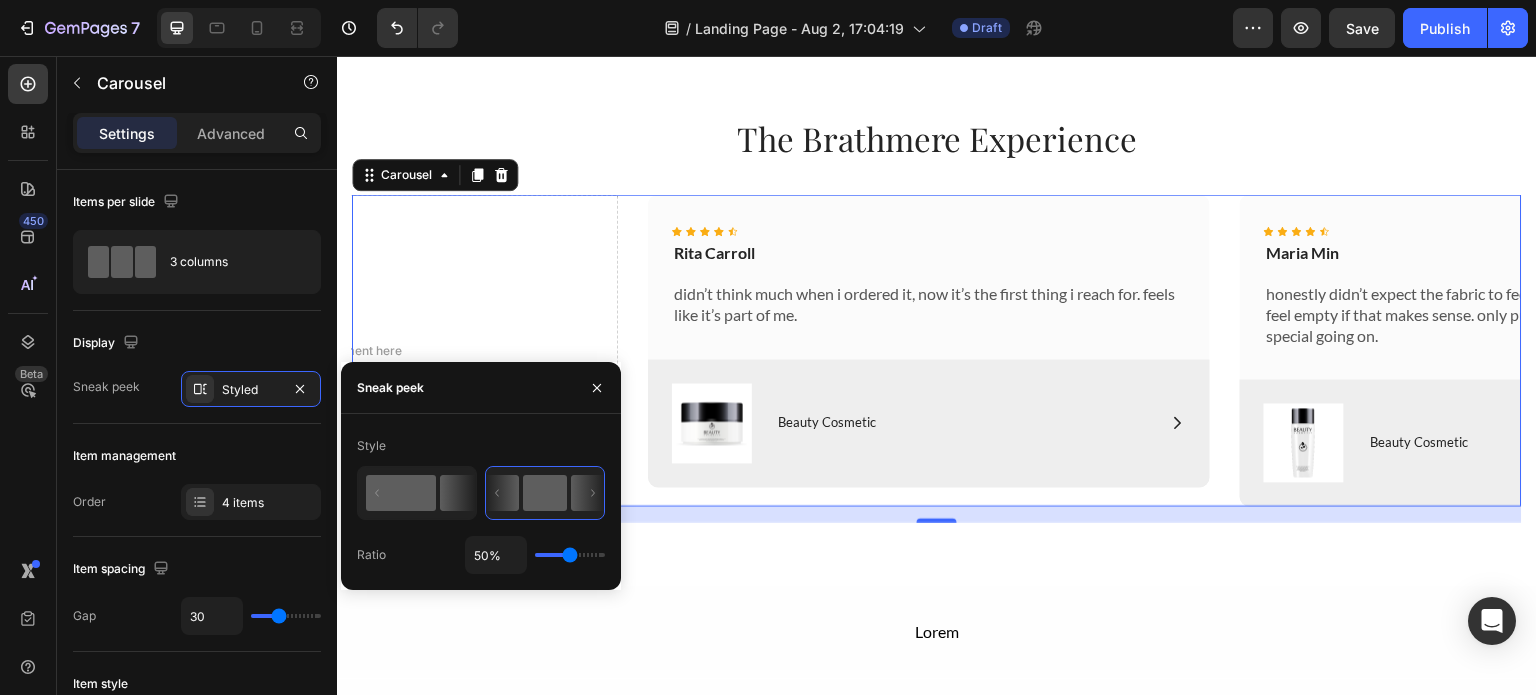 click 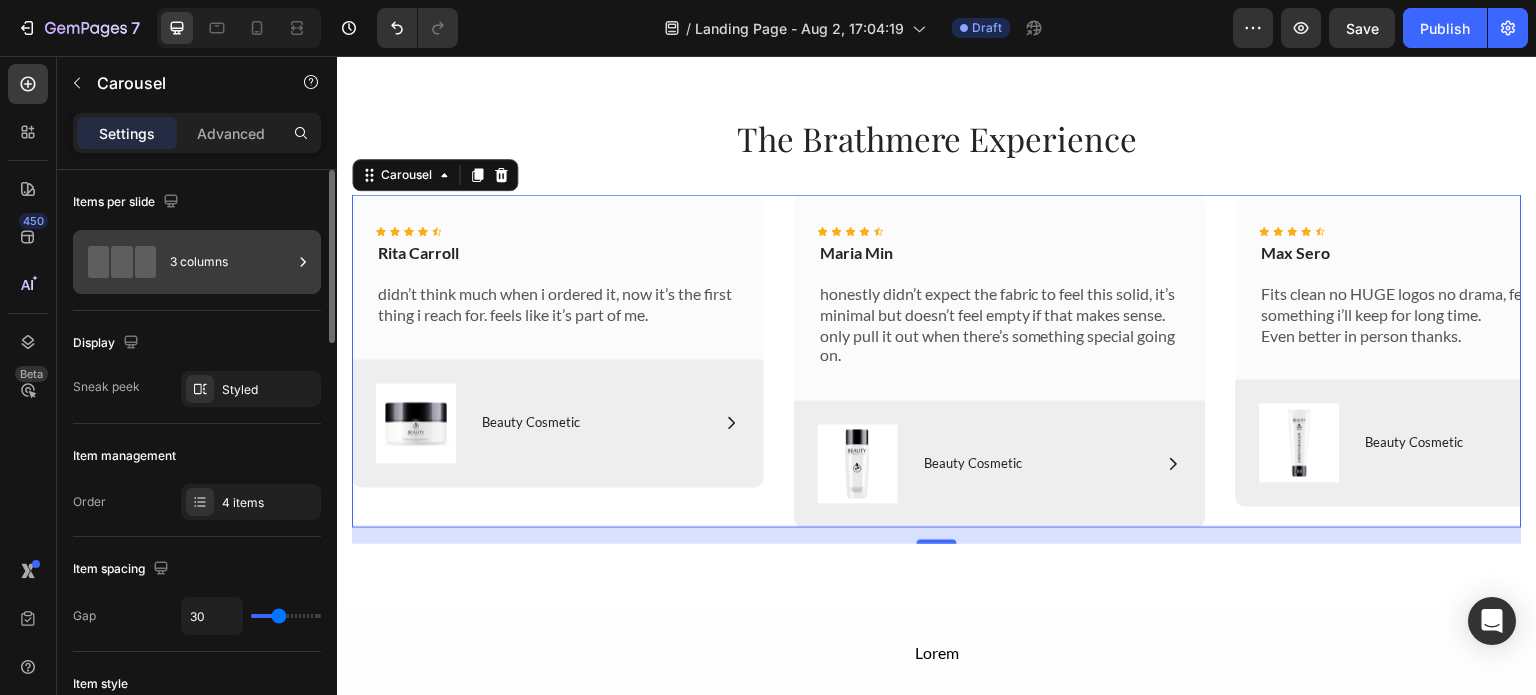 click on "3 columns" at bounding box center [197, 262] 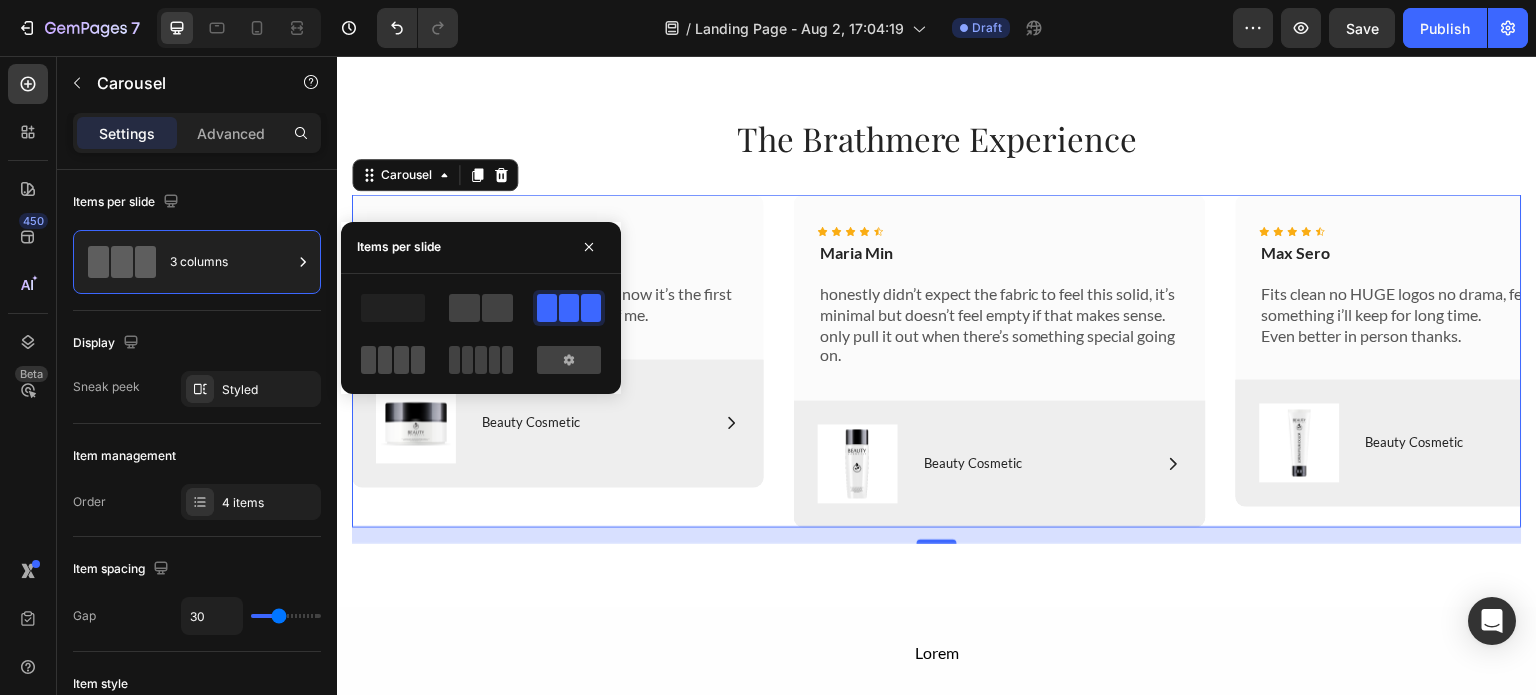 click 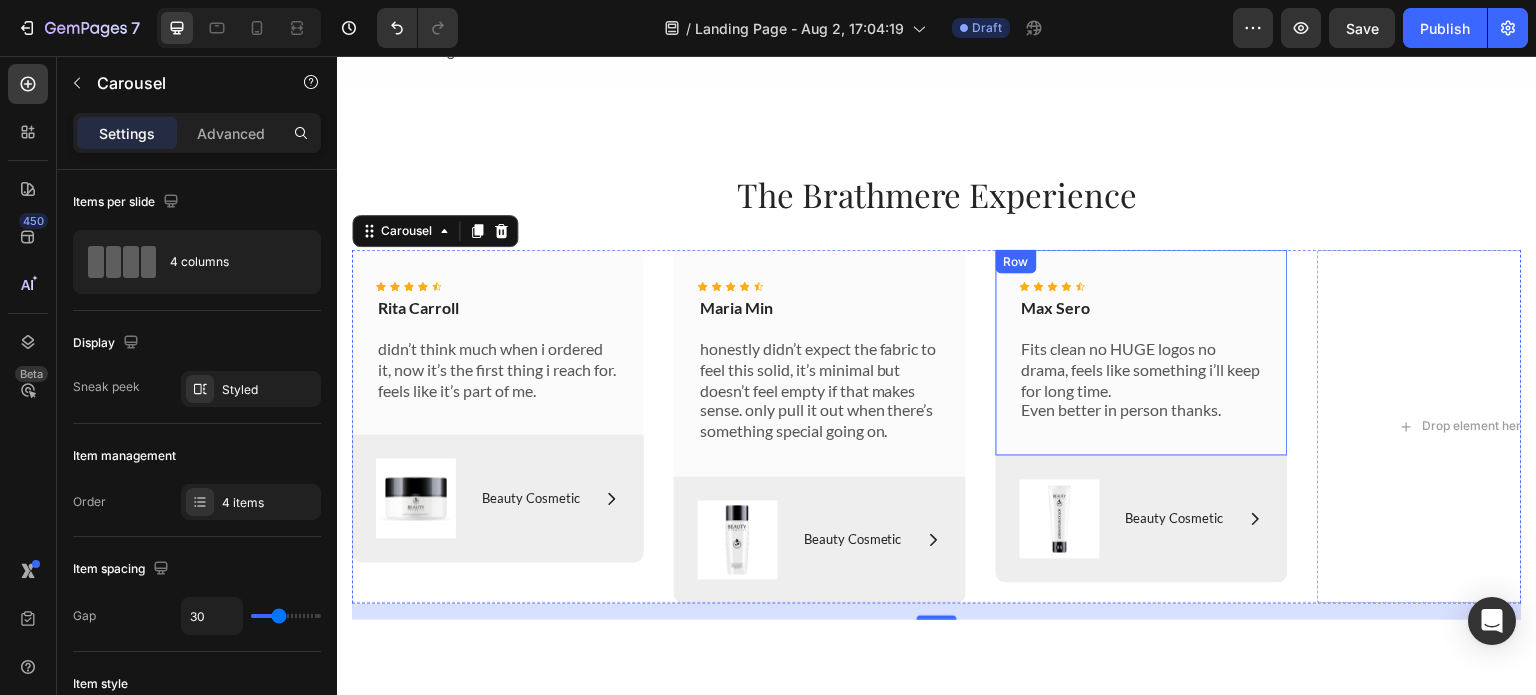 scroll, scrollTop: 3842, scrollLeft: 0, axis: vertical 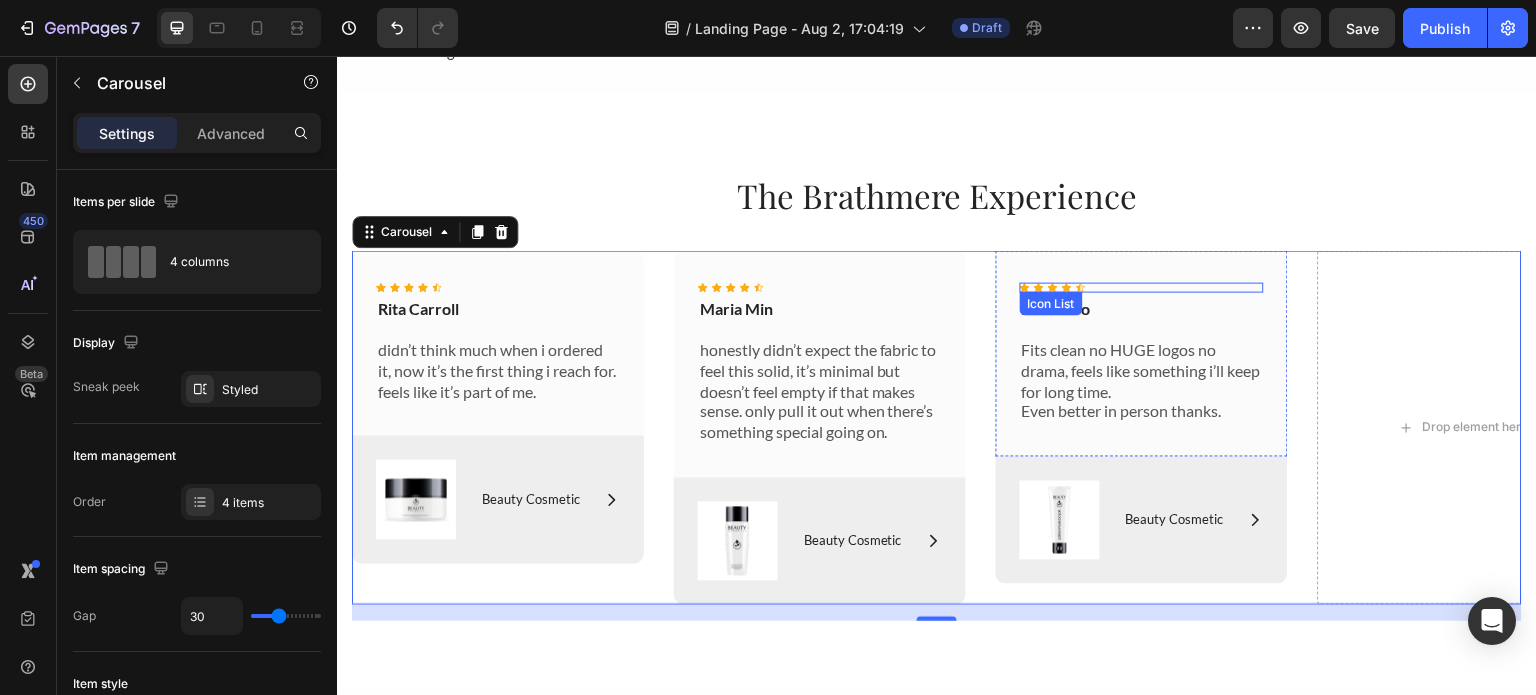 click on "Icon Icon Icon Icon
Icon" at bounding box center (1142, 288) 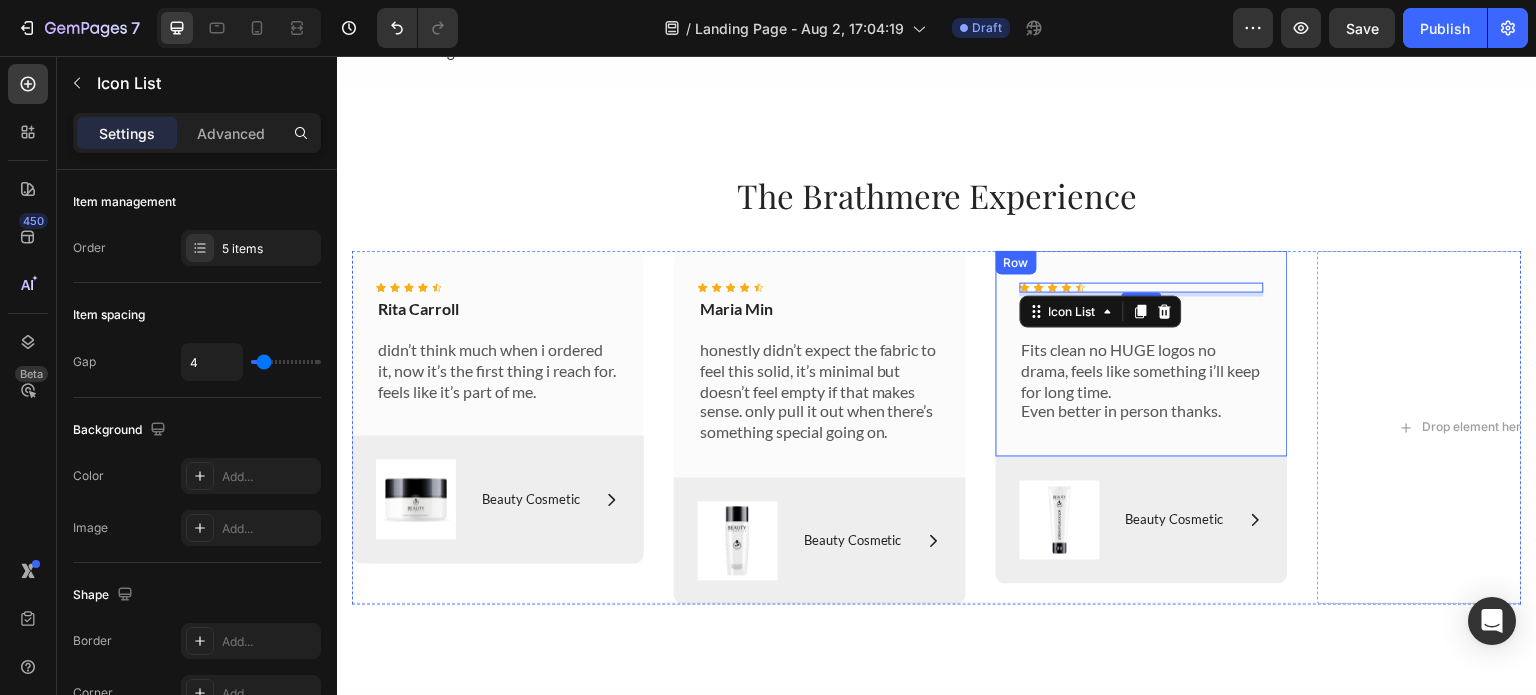 click on "Icon Icon Icon Icon
Icon Icon List   4 [FIRST] [LAST] Text Block Fits clean no HUGE logos no drama, feels like something i’ll keep for long time. Even better in person thanks. Text Block Row" at bounding box center [1142, 354] 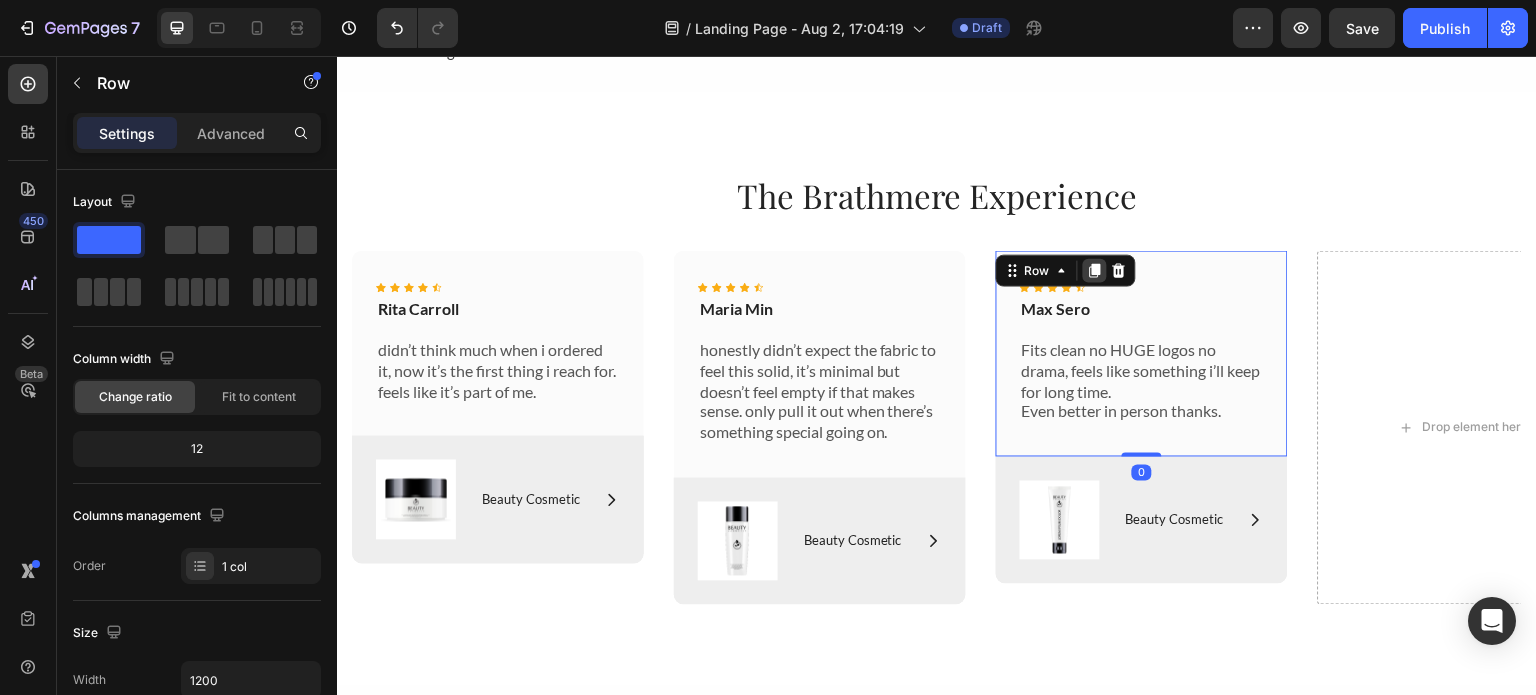 click at bounding box center (1095, 271) 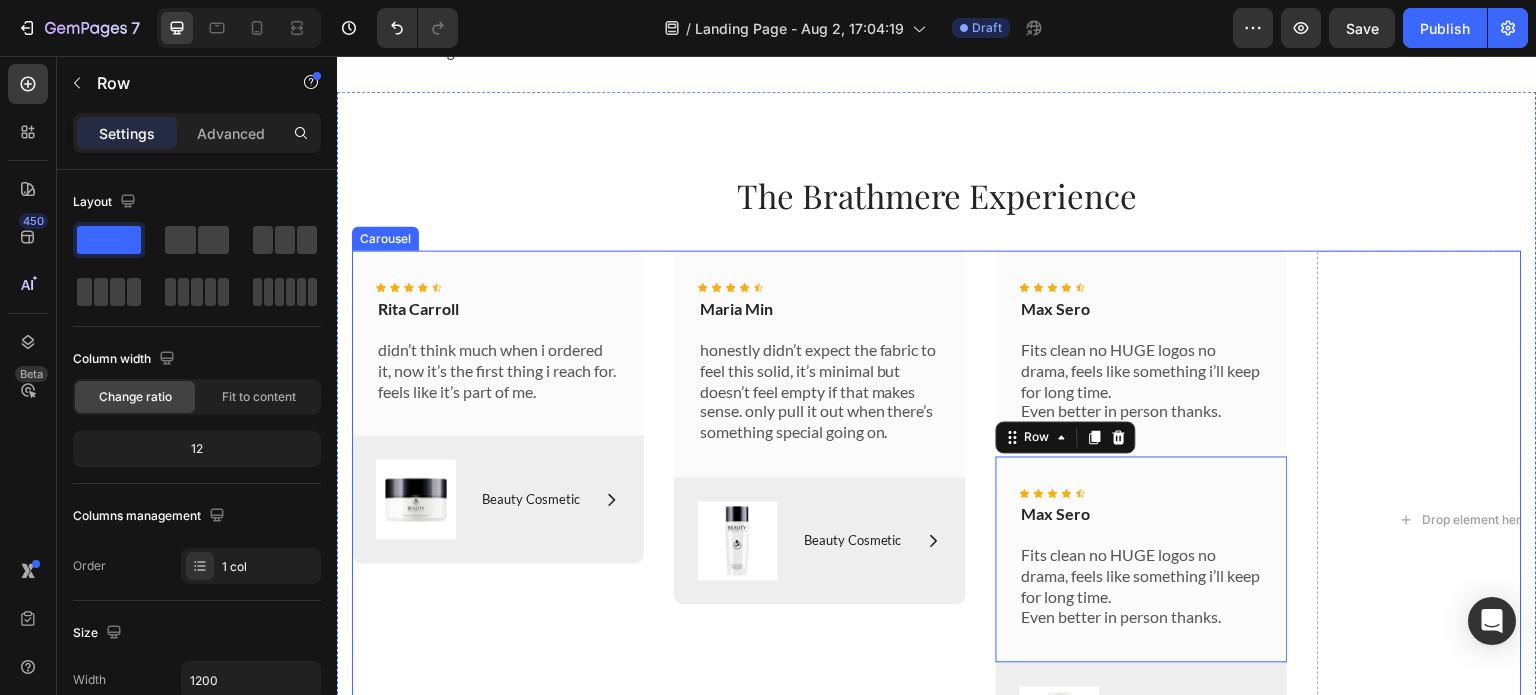 click on "Drop element here" at bounding box center [1464, 520] 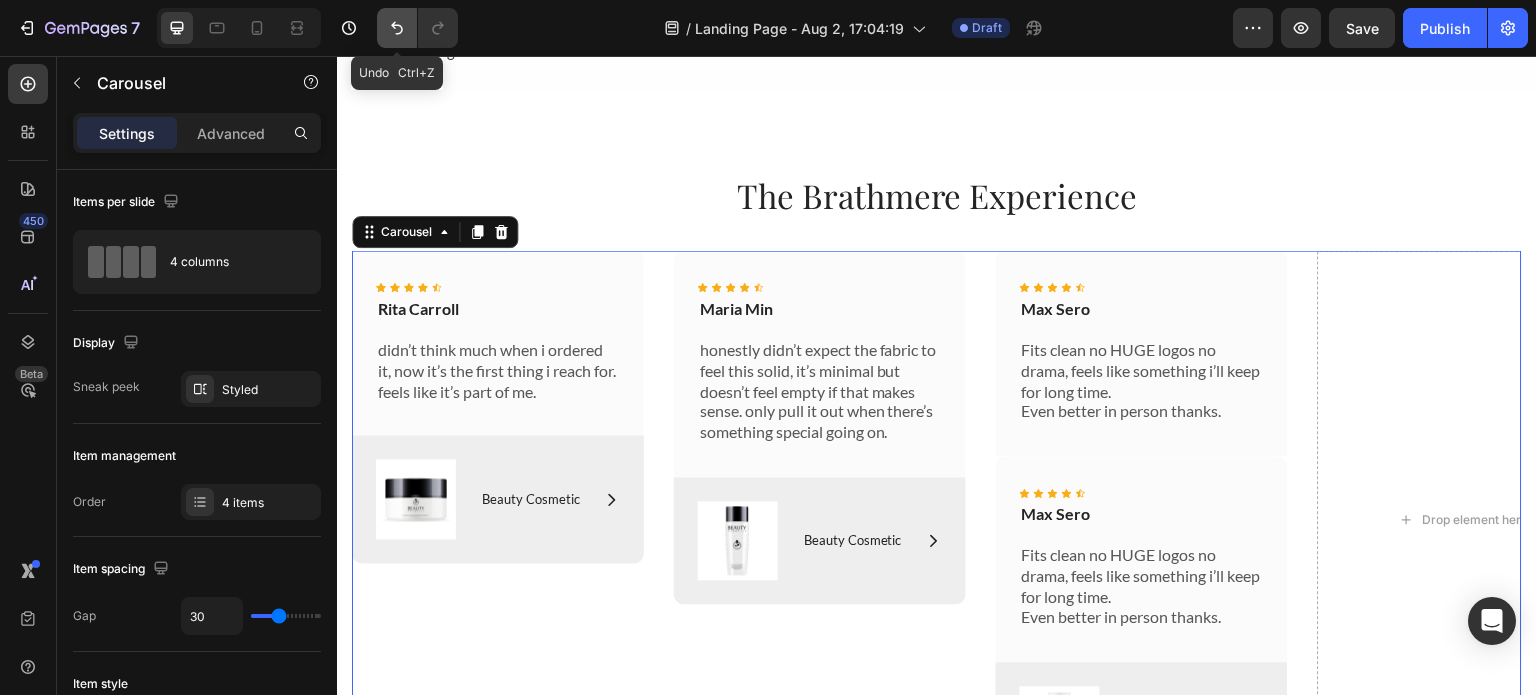 click 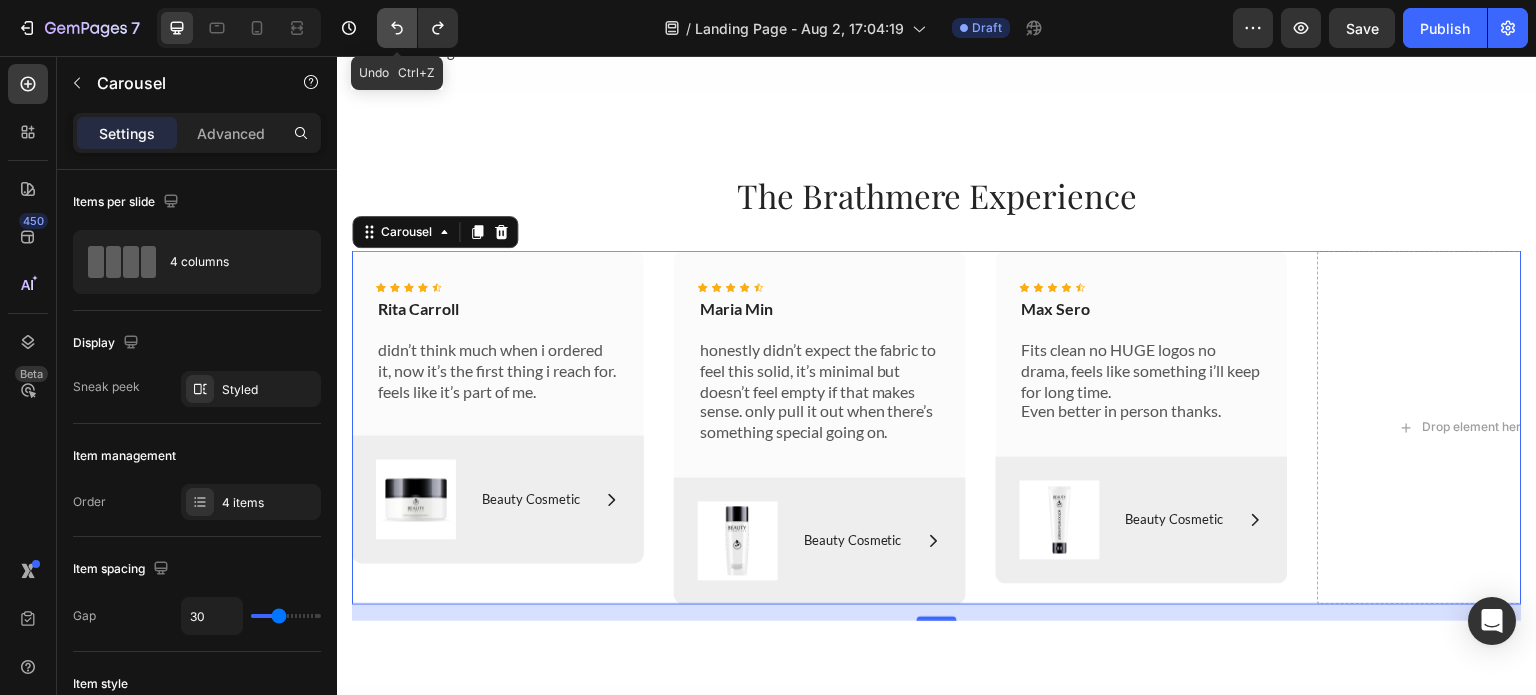 click 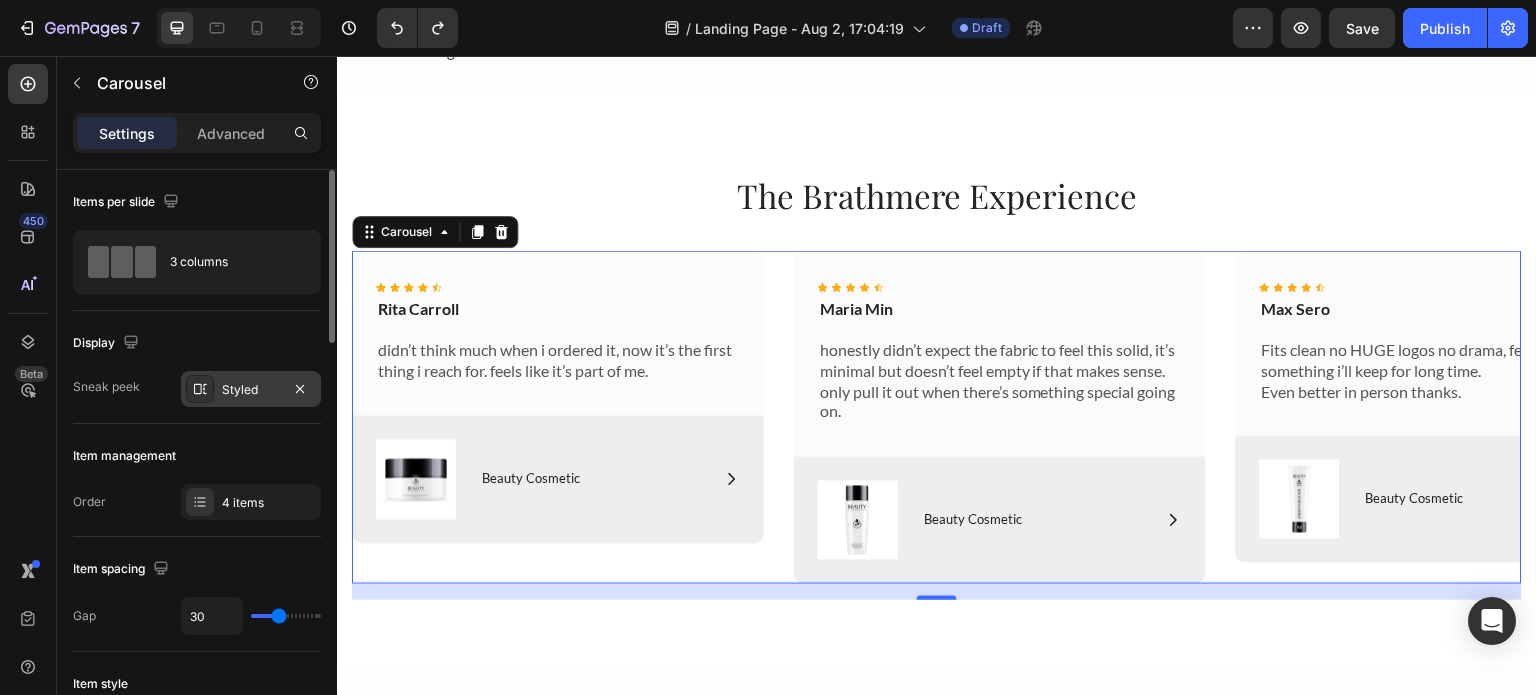 click on "Styled" at bounding box center [251, 389] 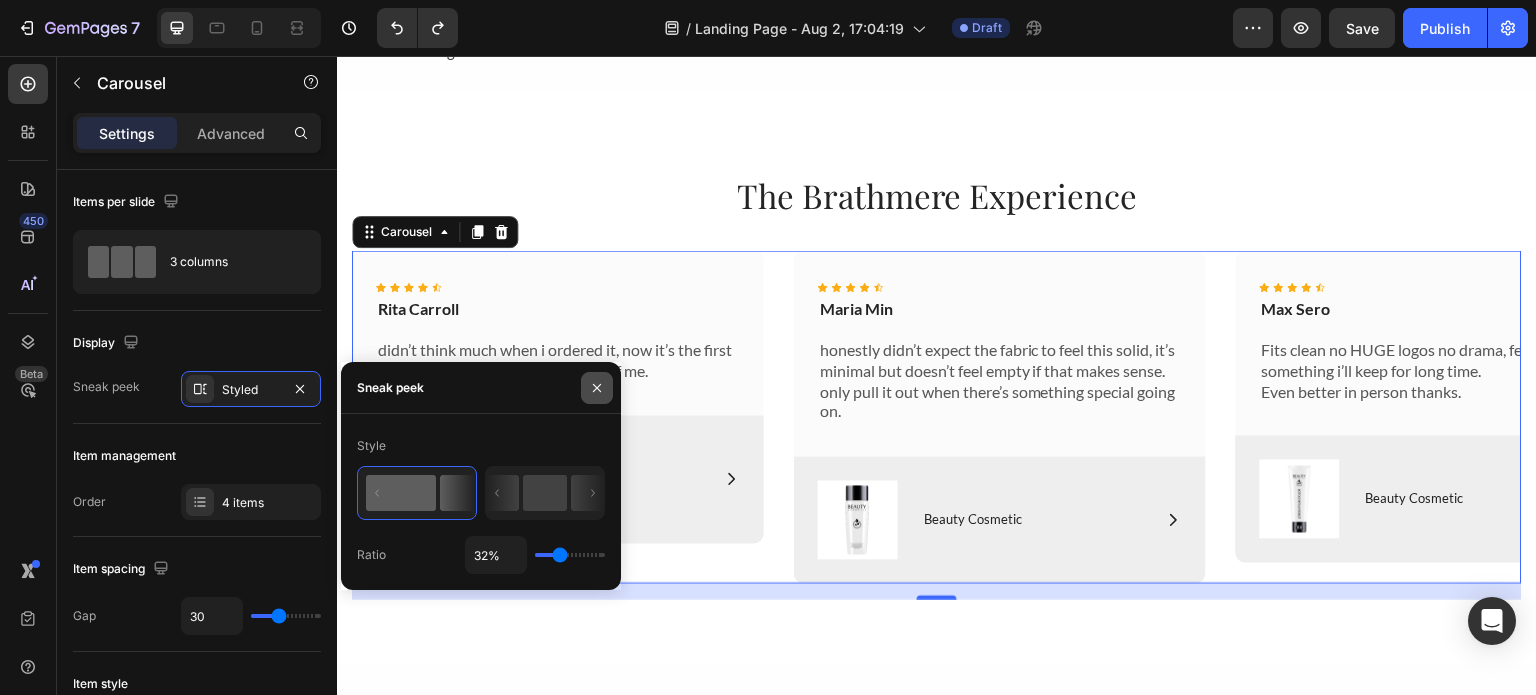 click 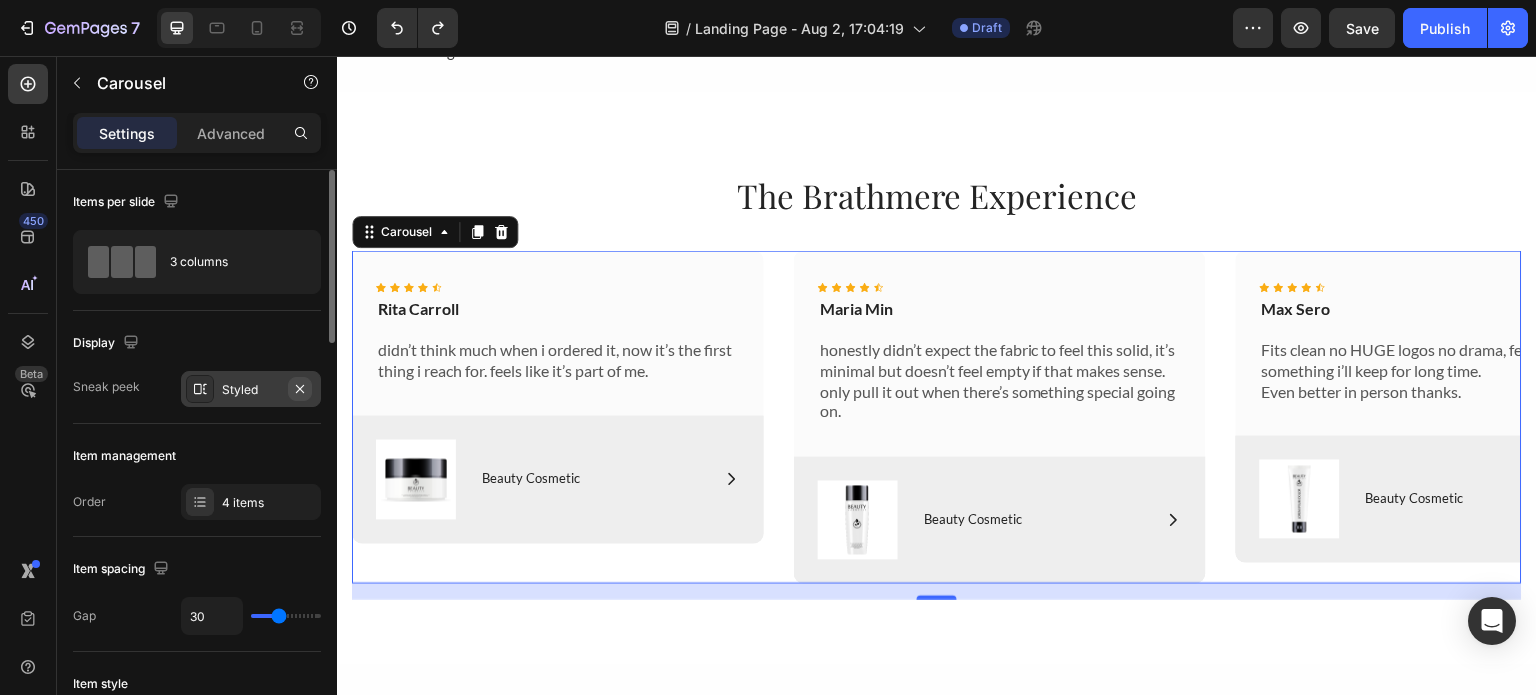 click 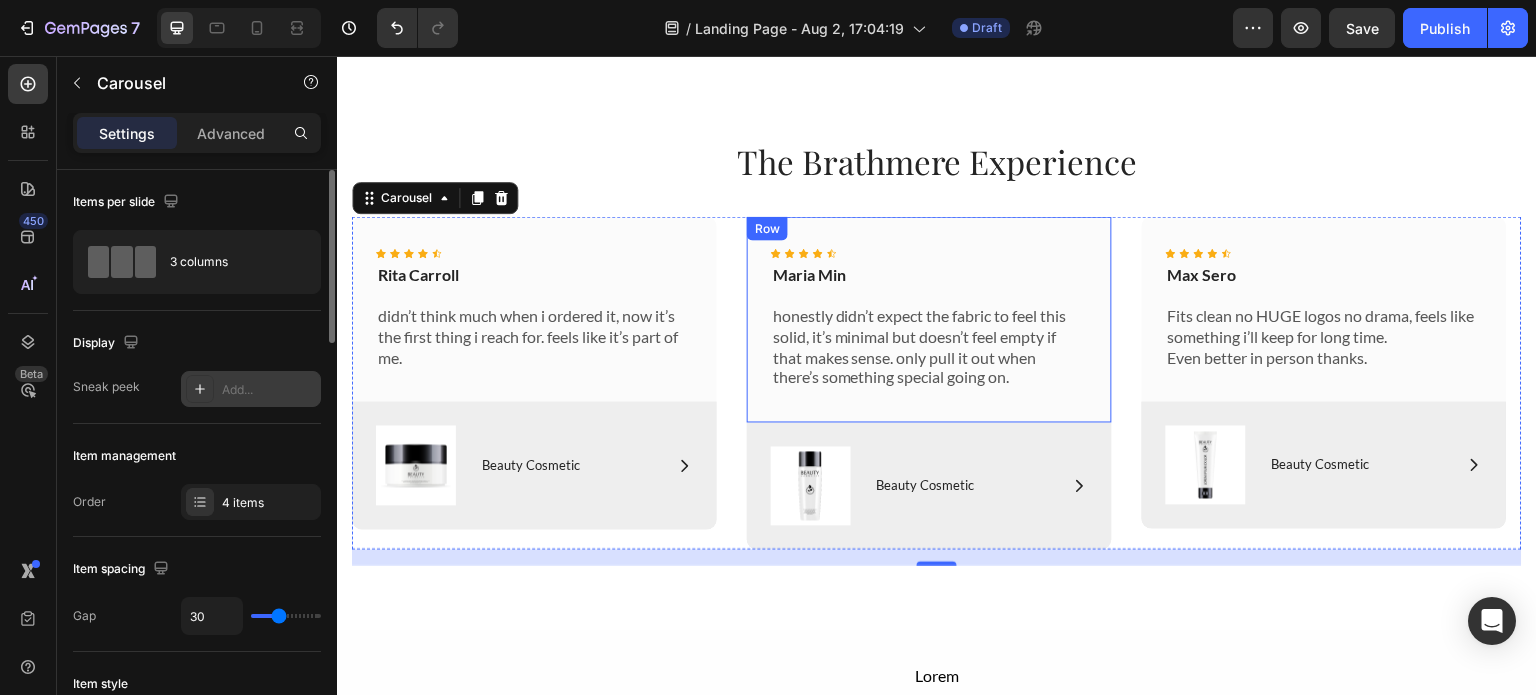 scroll, scrollTop: 3920, scrollLeft: 0, axis: vertical 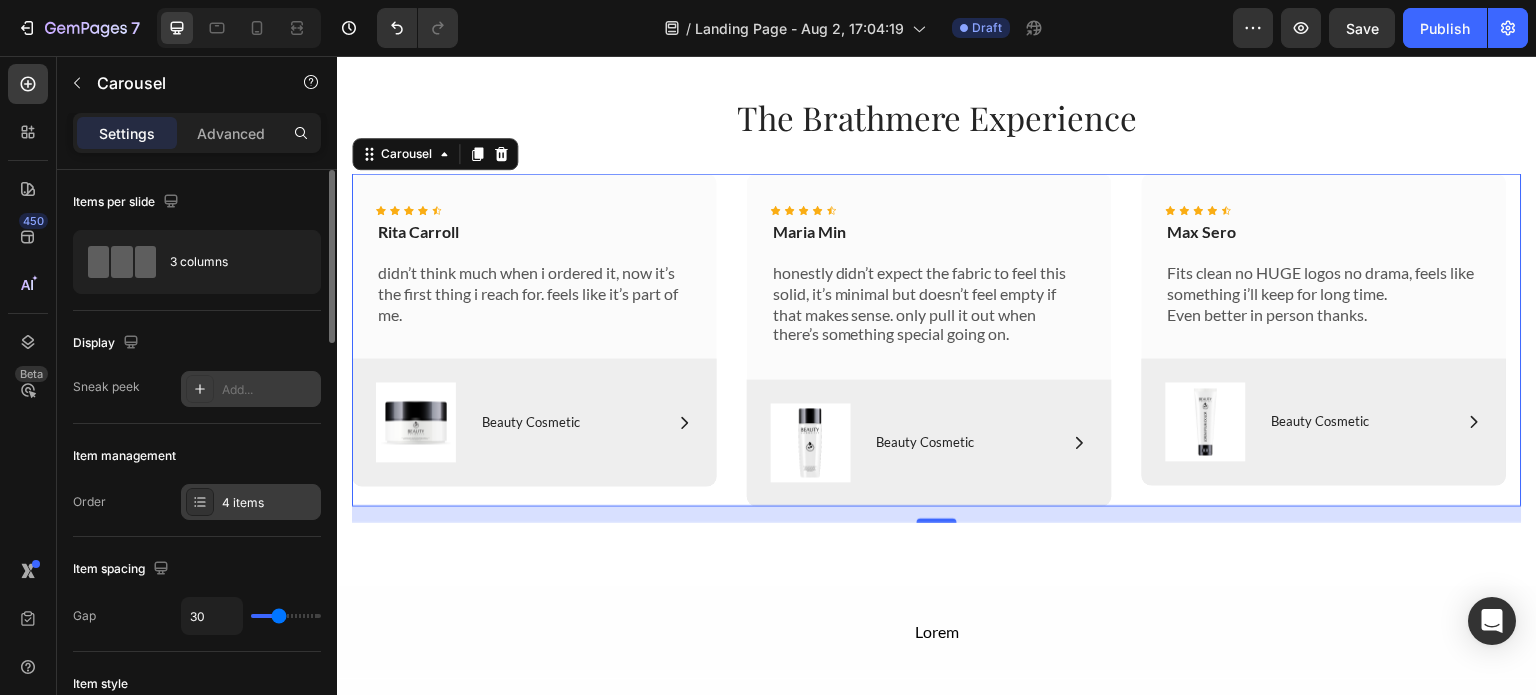 click on "4 items" at bounding box center [269, 503] 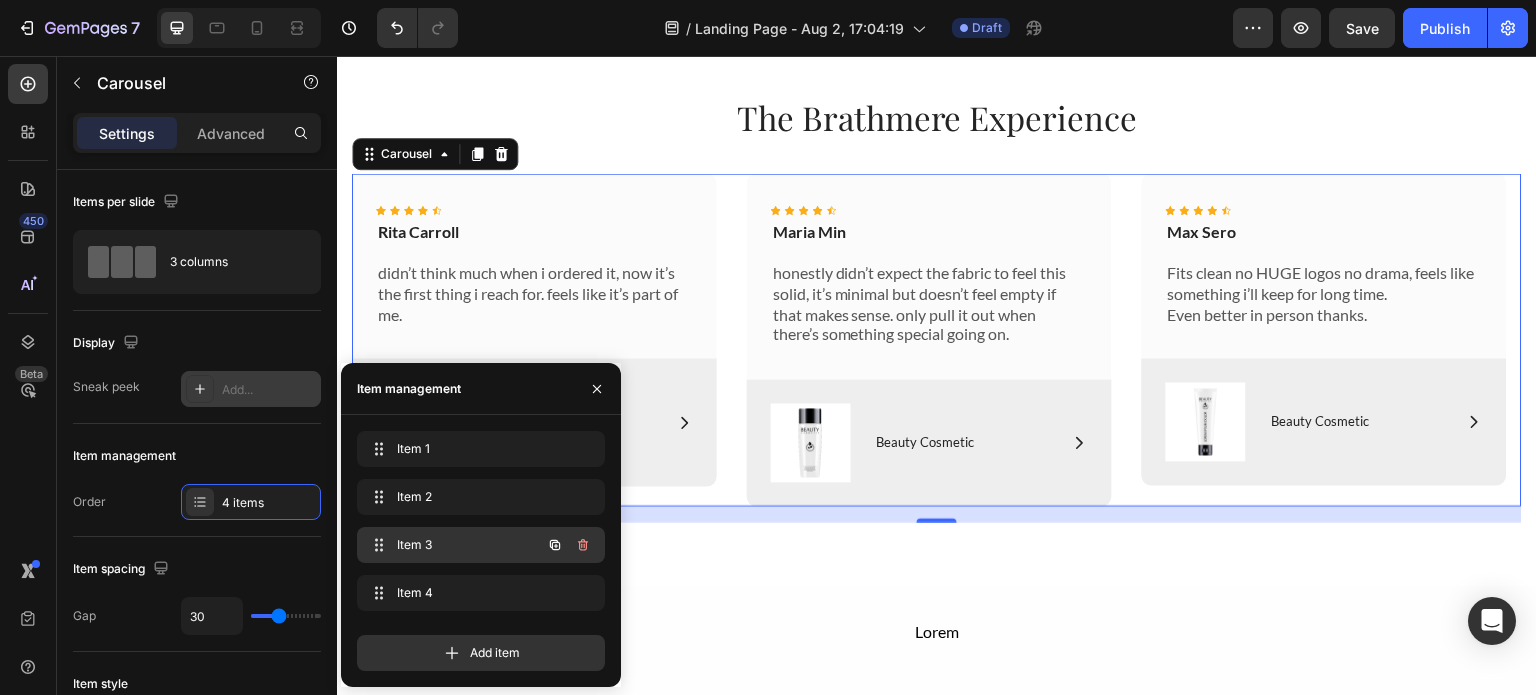 click on "Item 3" at bounding box center (453, 545) 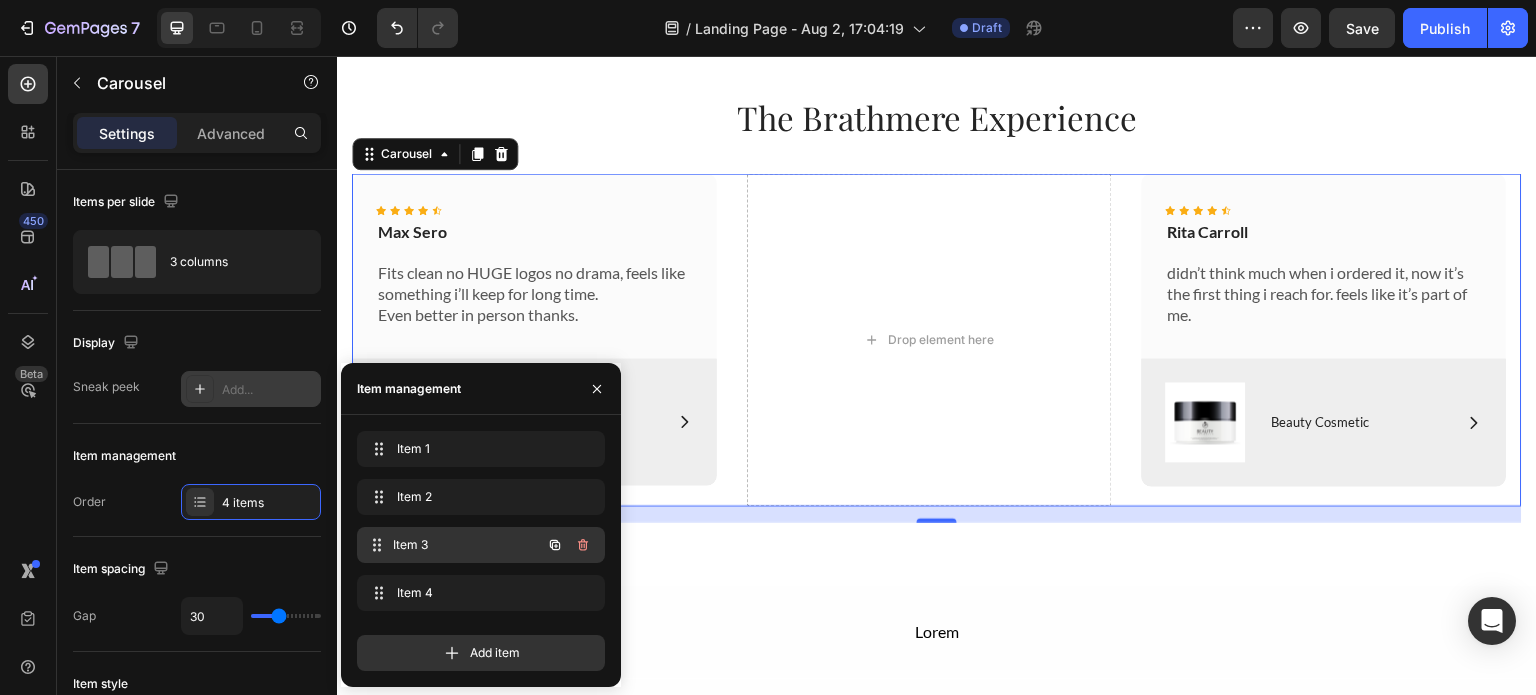 click on "Item 3" at bounding box center [467, 545] 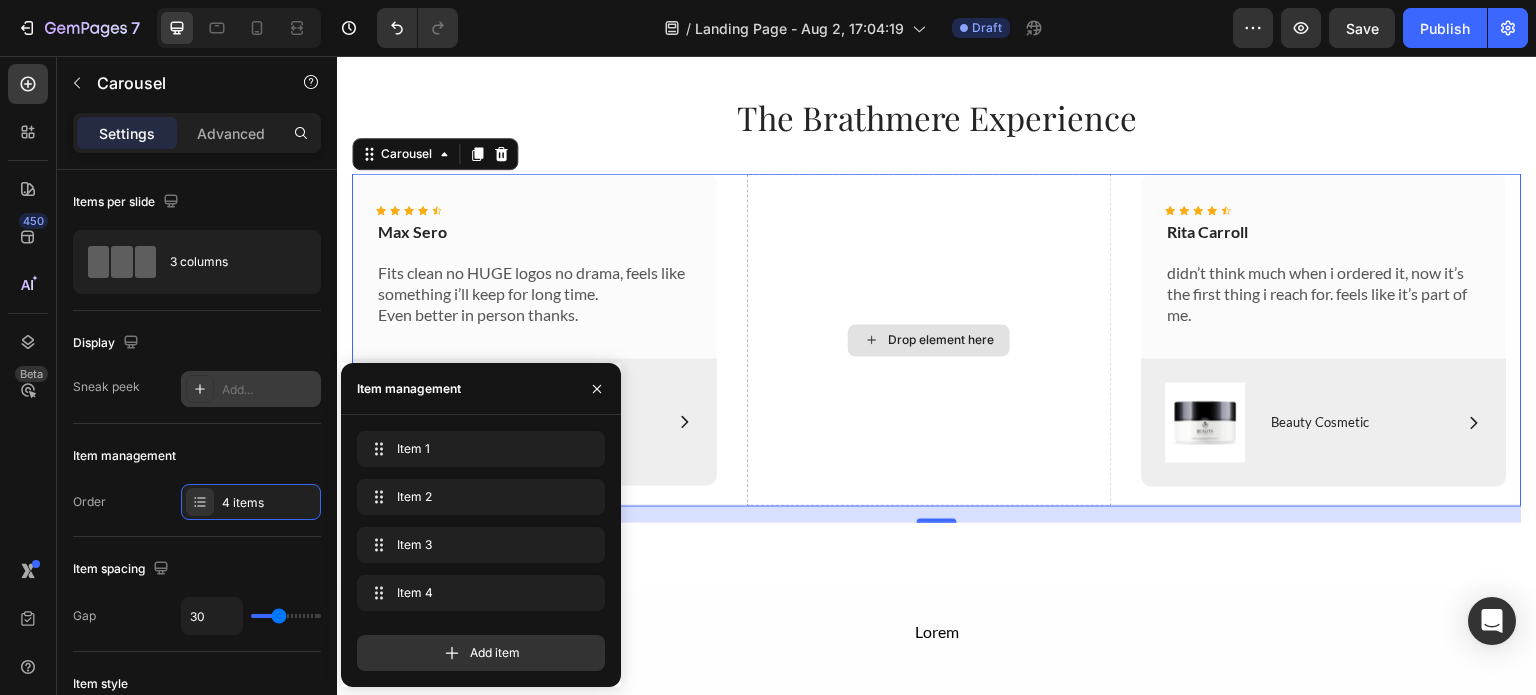click on "Drop element here" at bounding box center [929, 339] 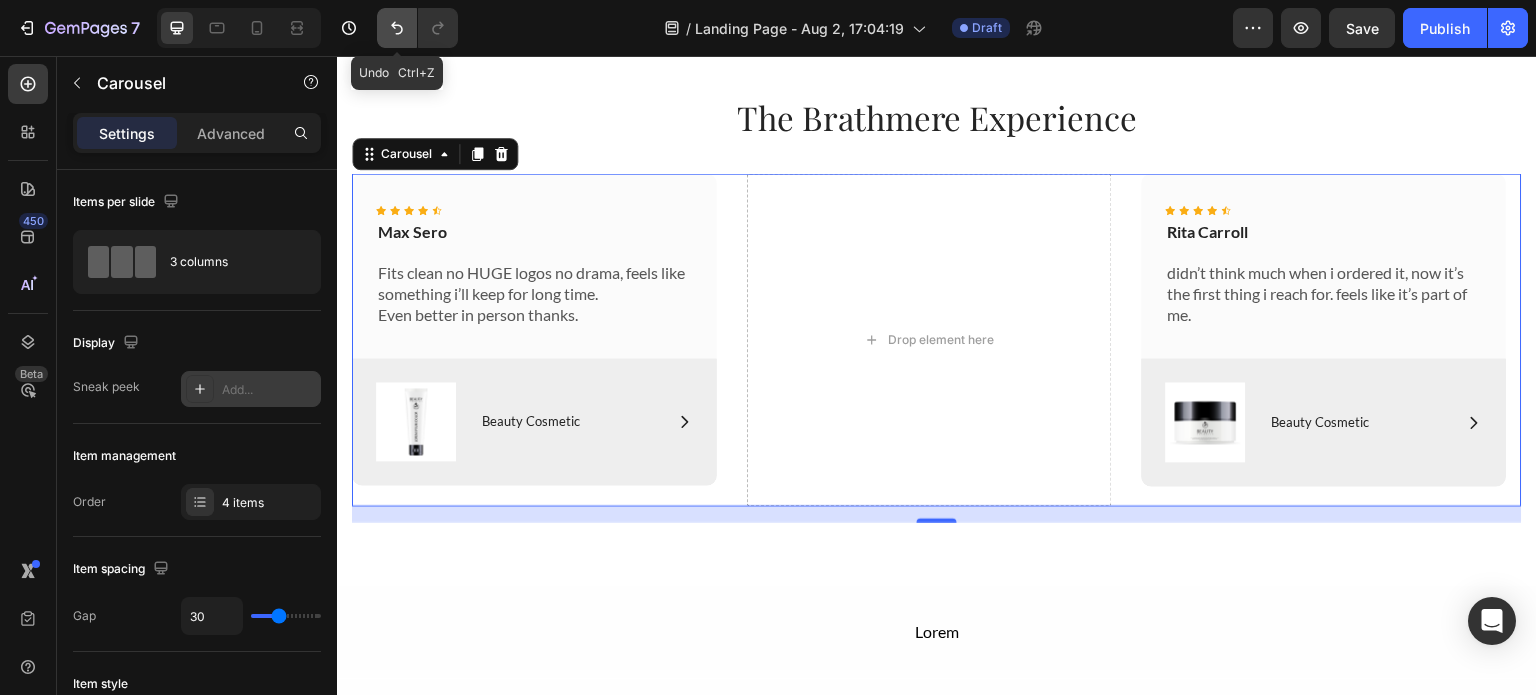 click 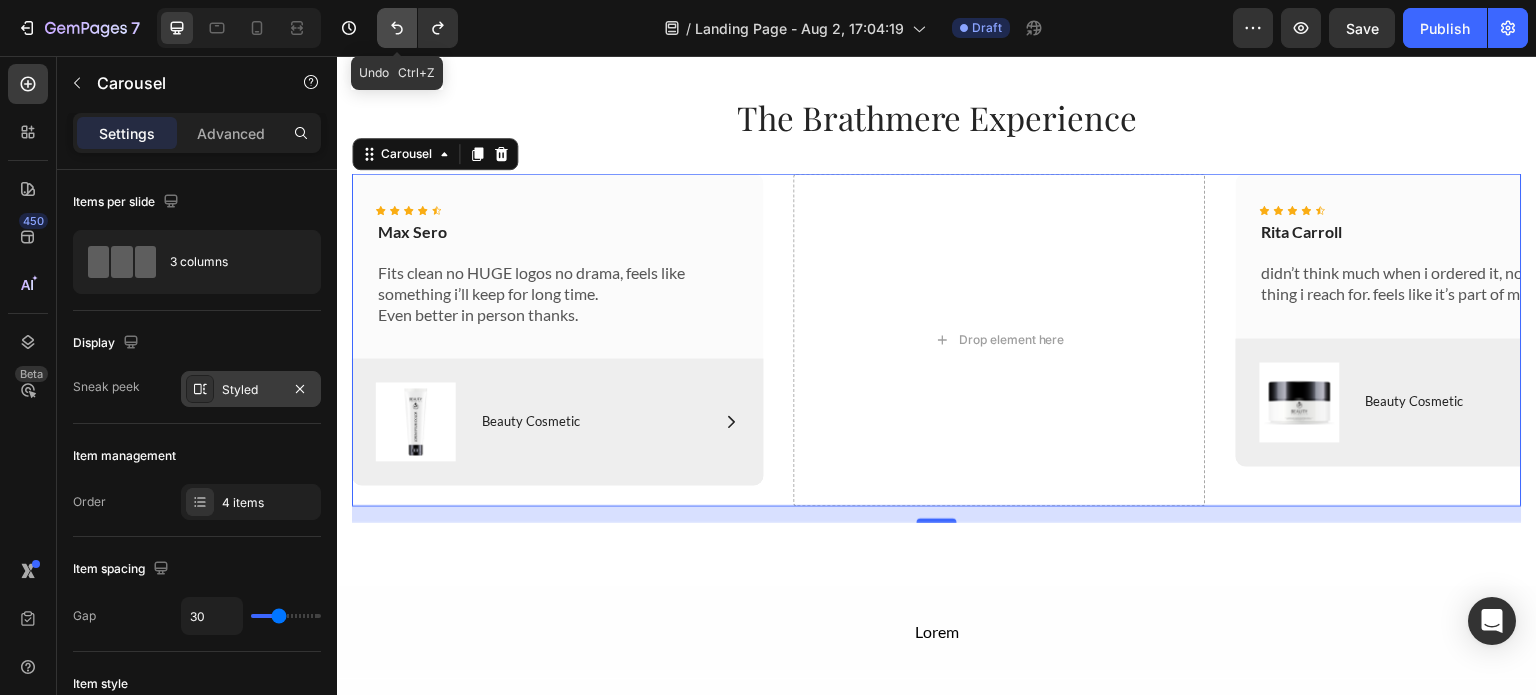 click 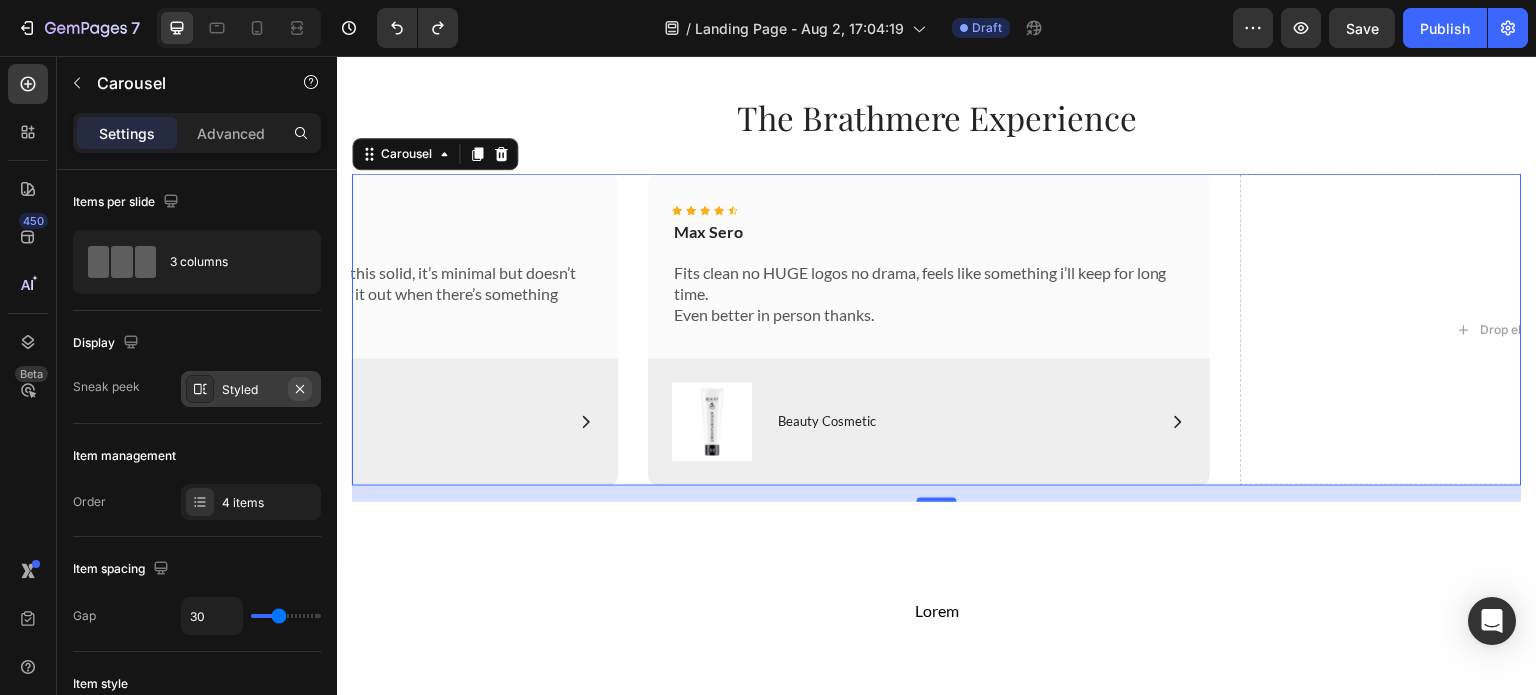 click 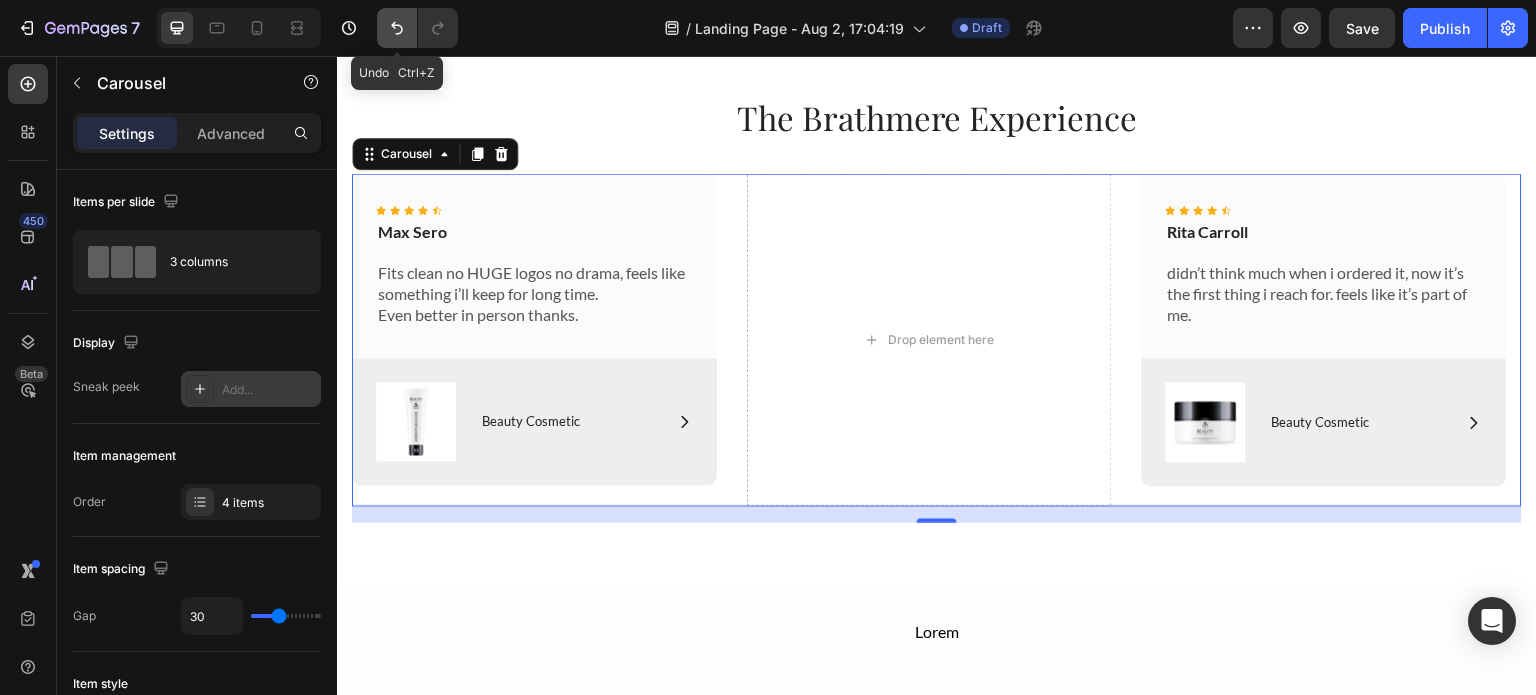 click 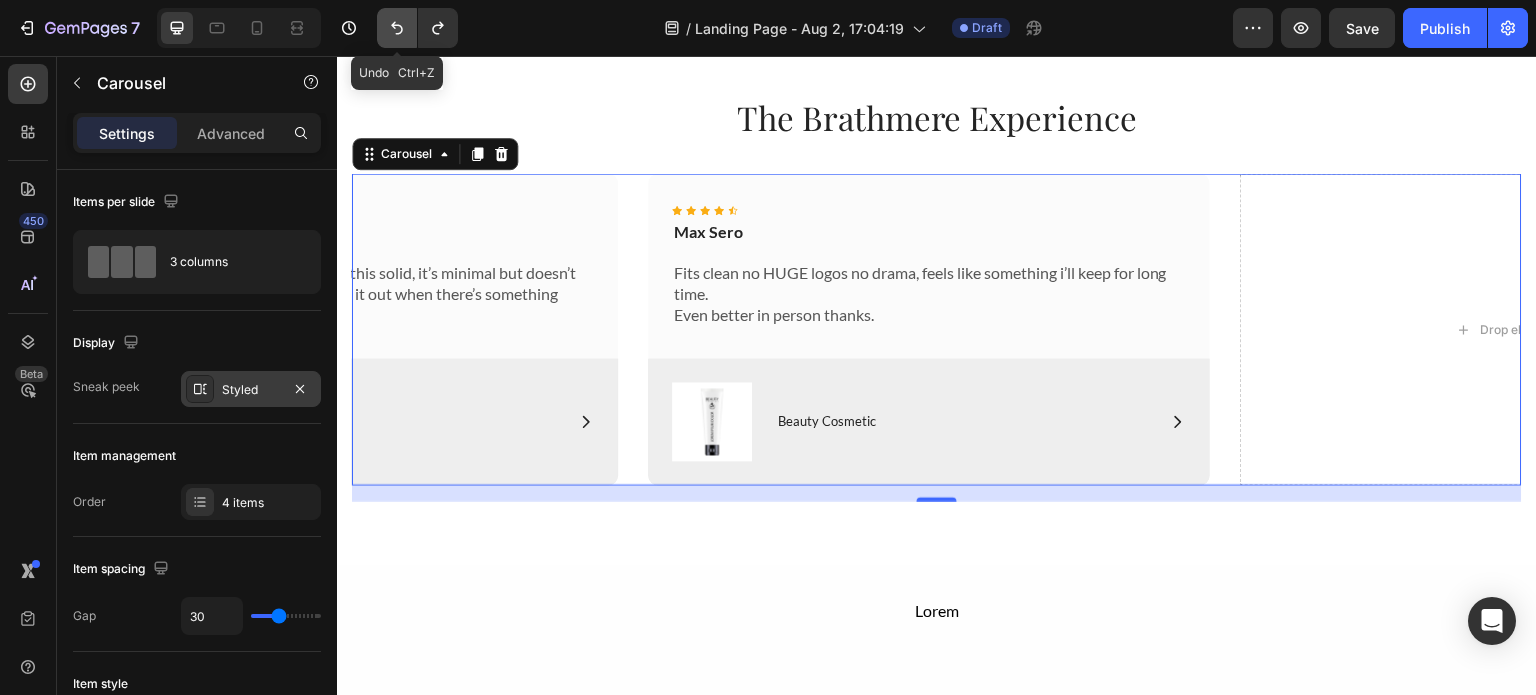 click 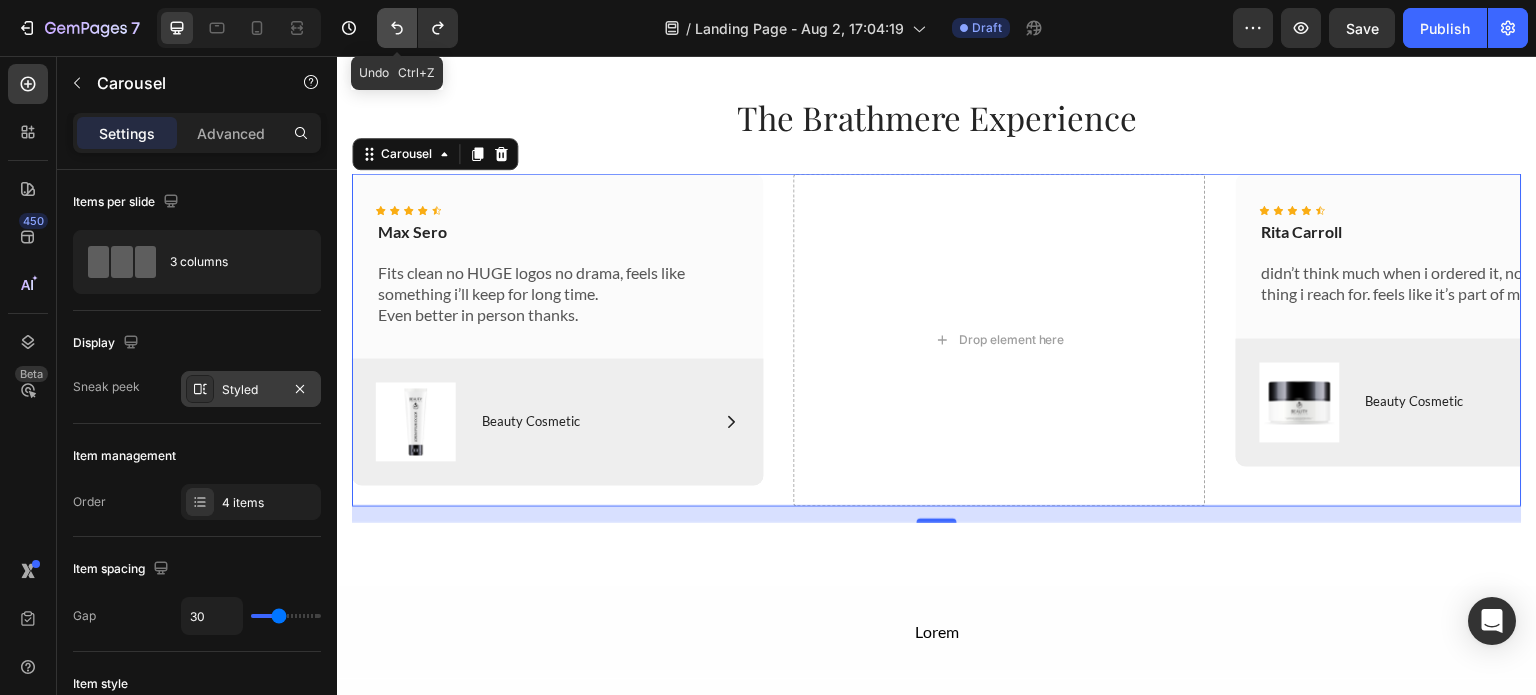click 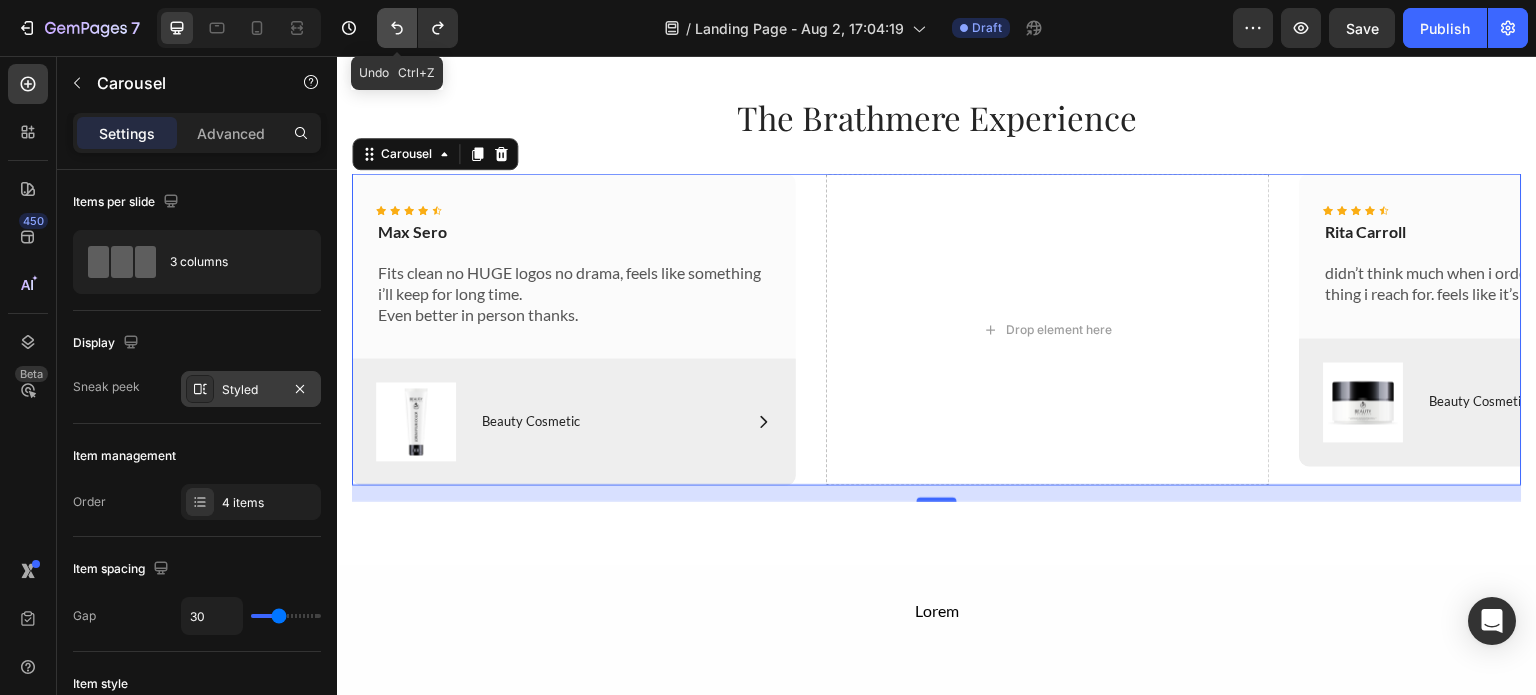 click 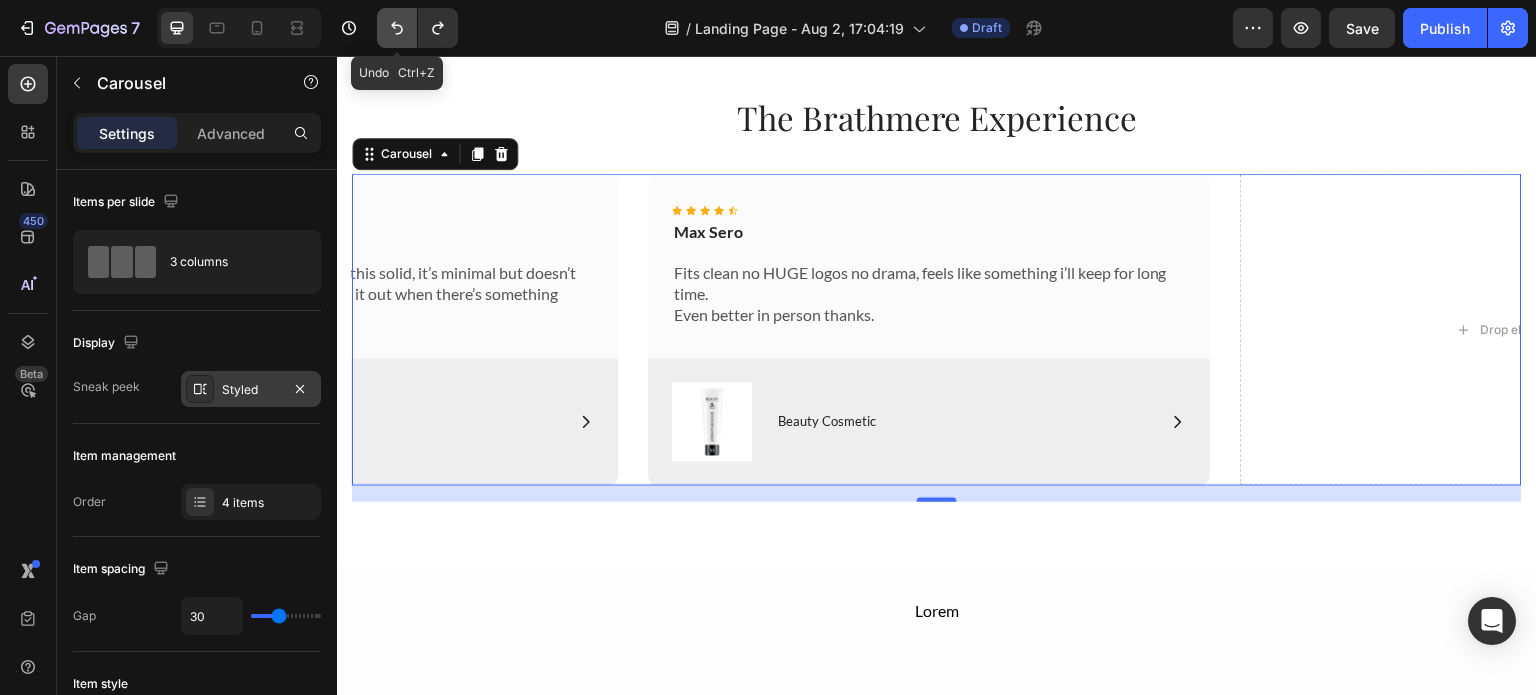 click 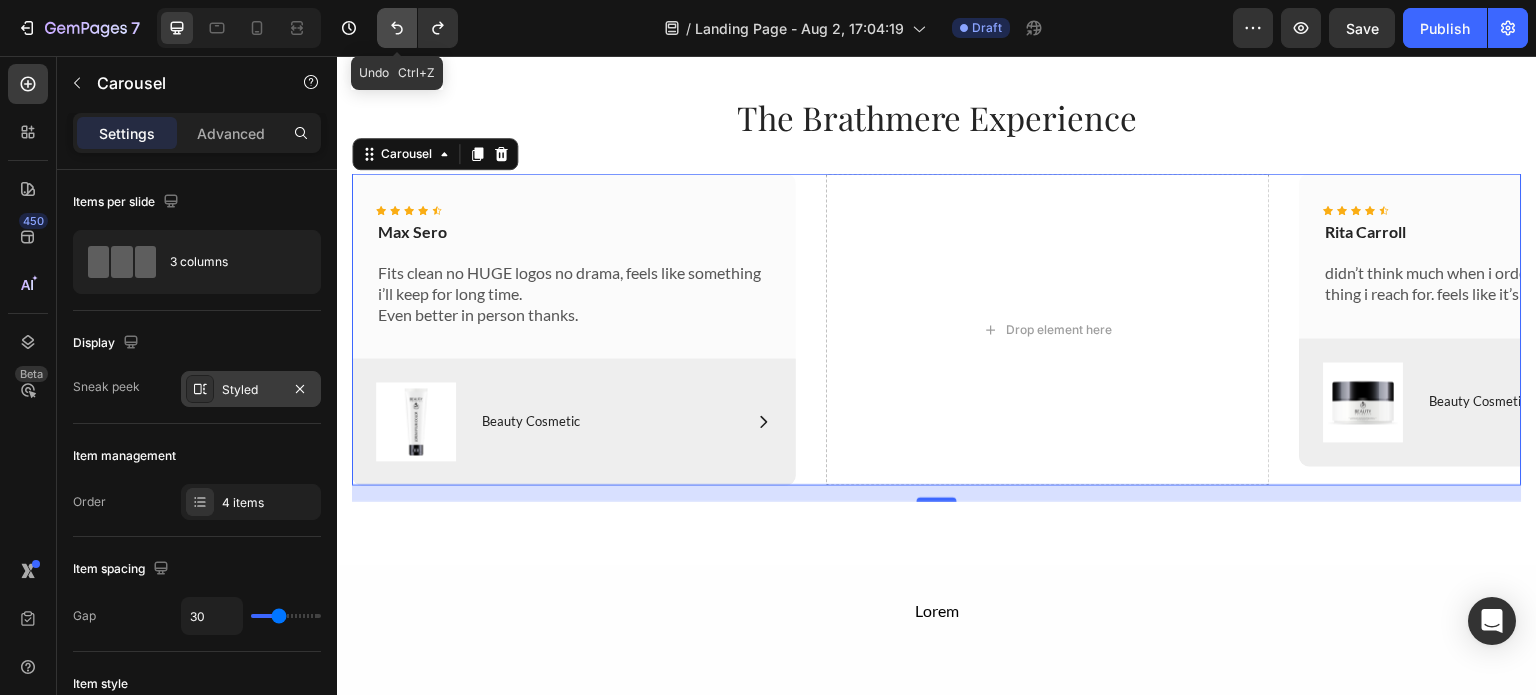 click 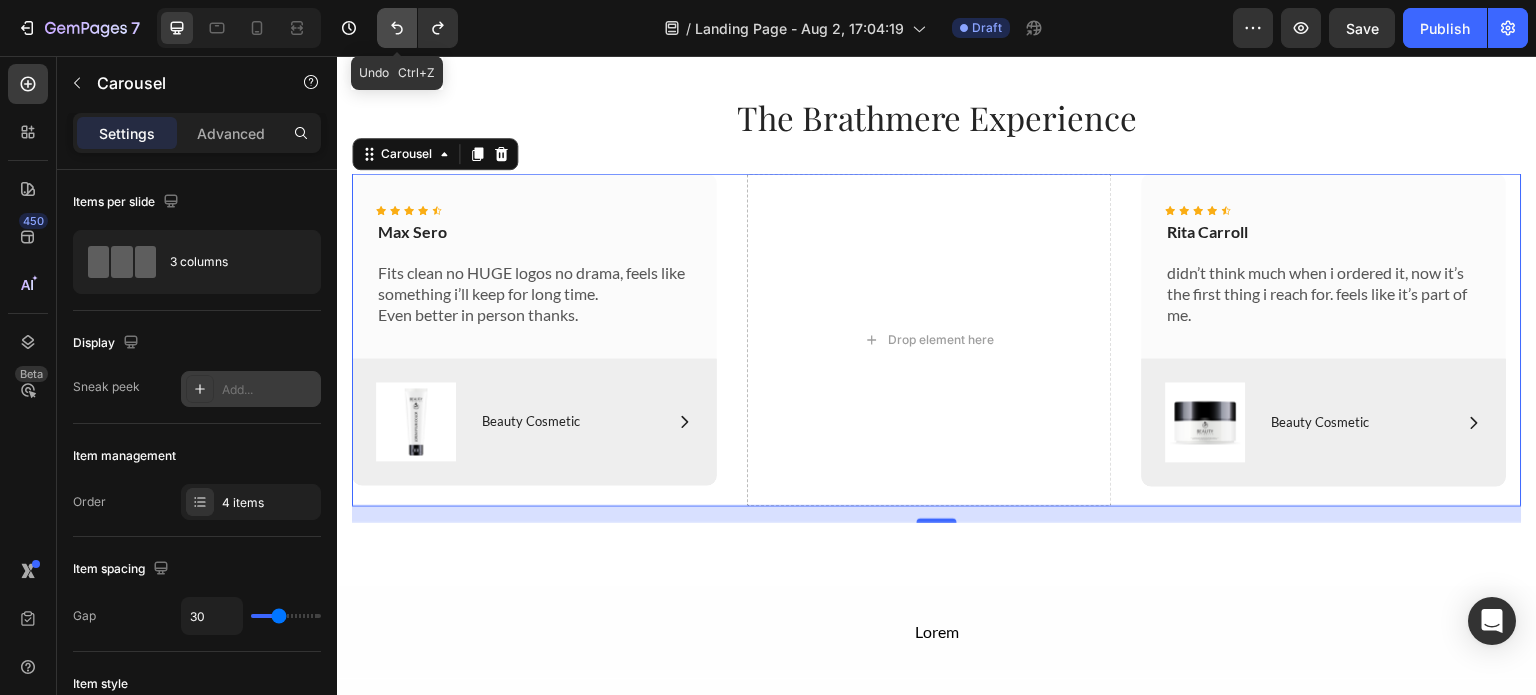 click 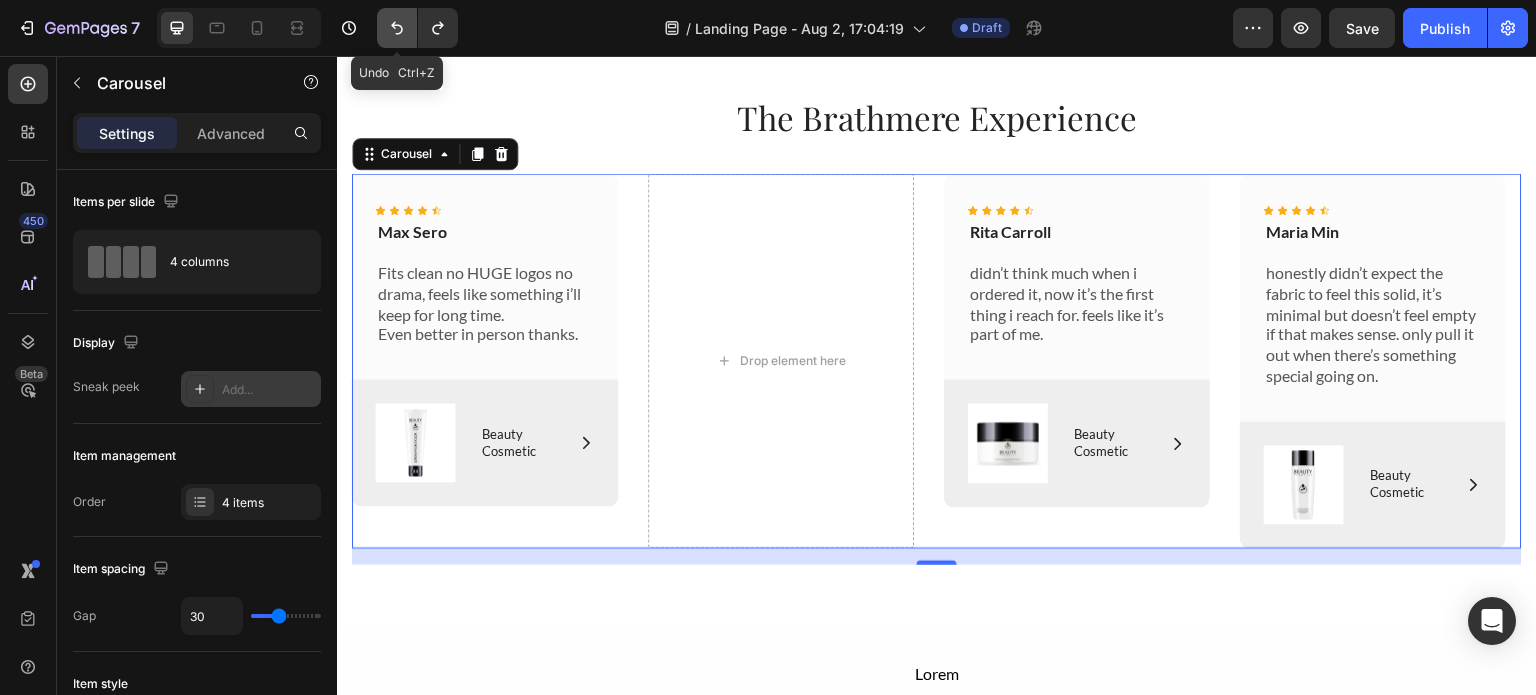 click 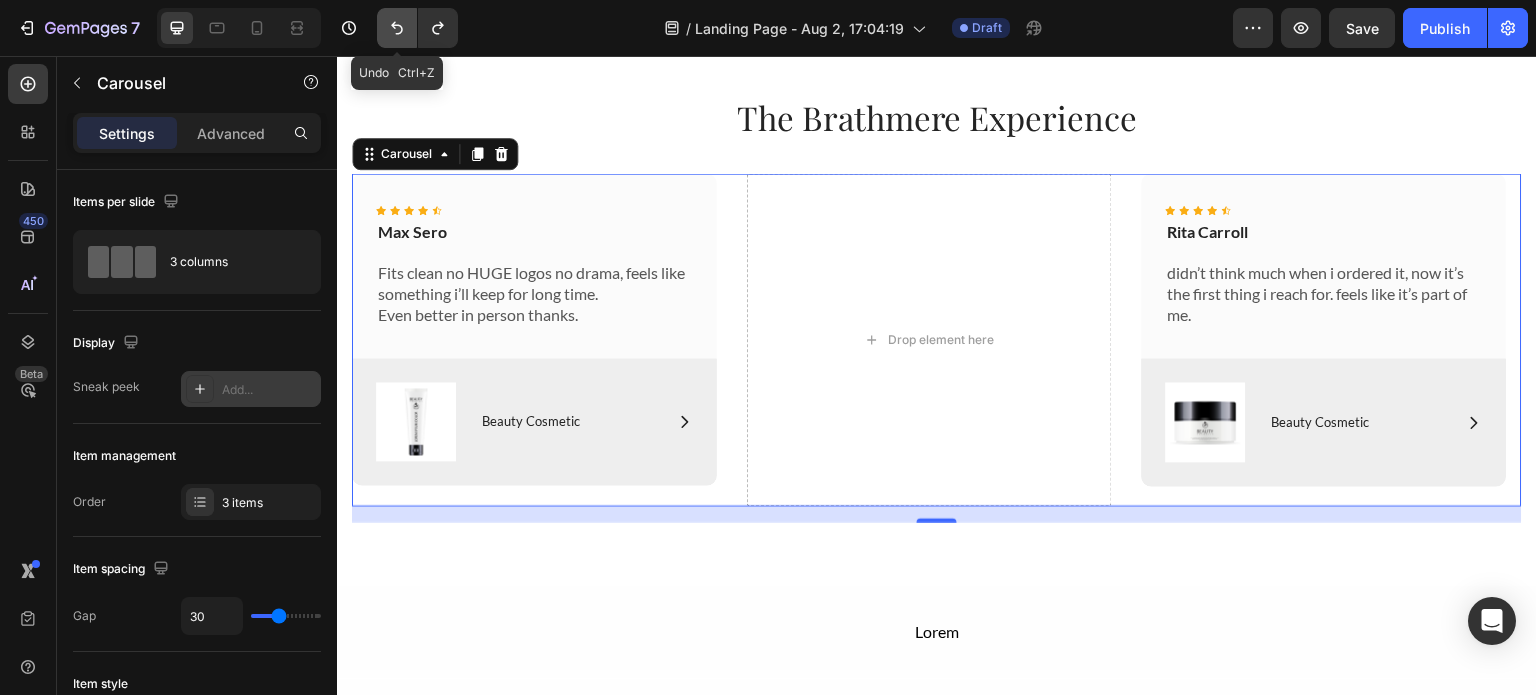 click 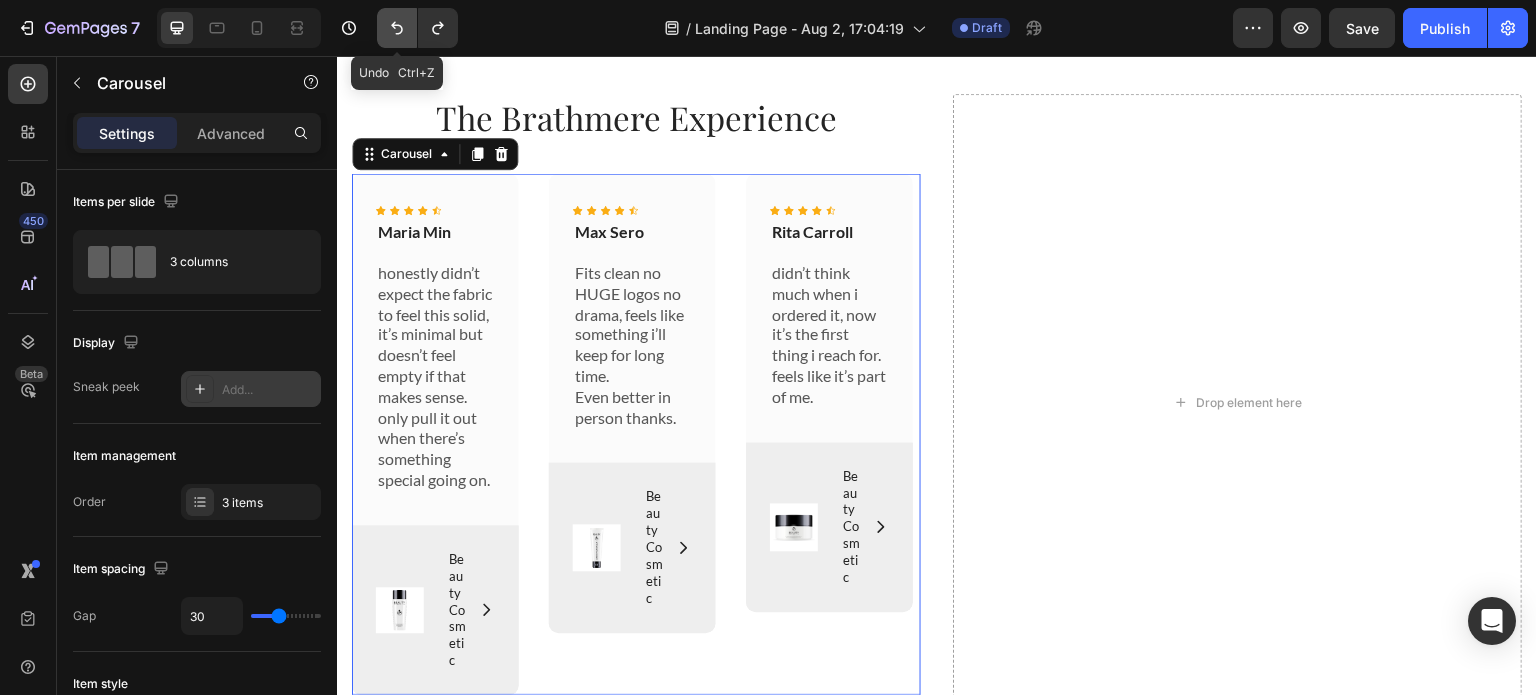 click 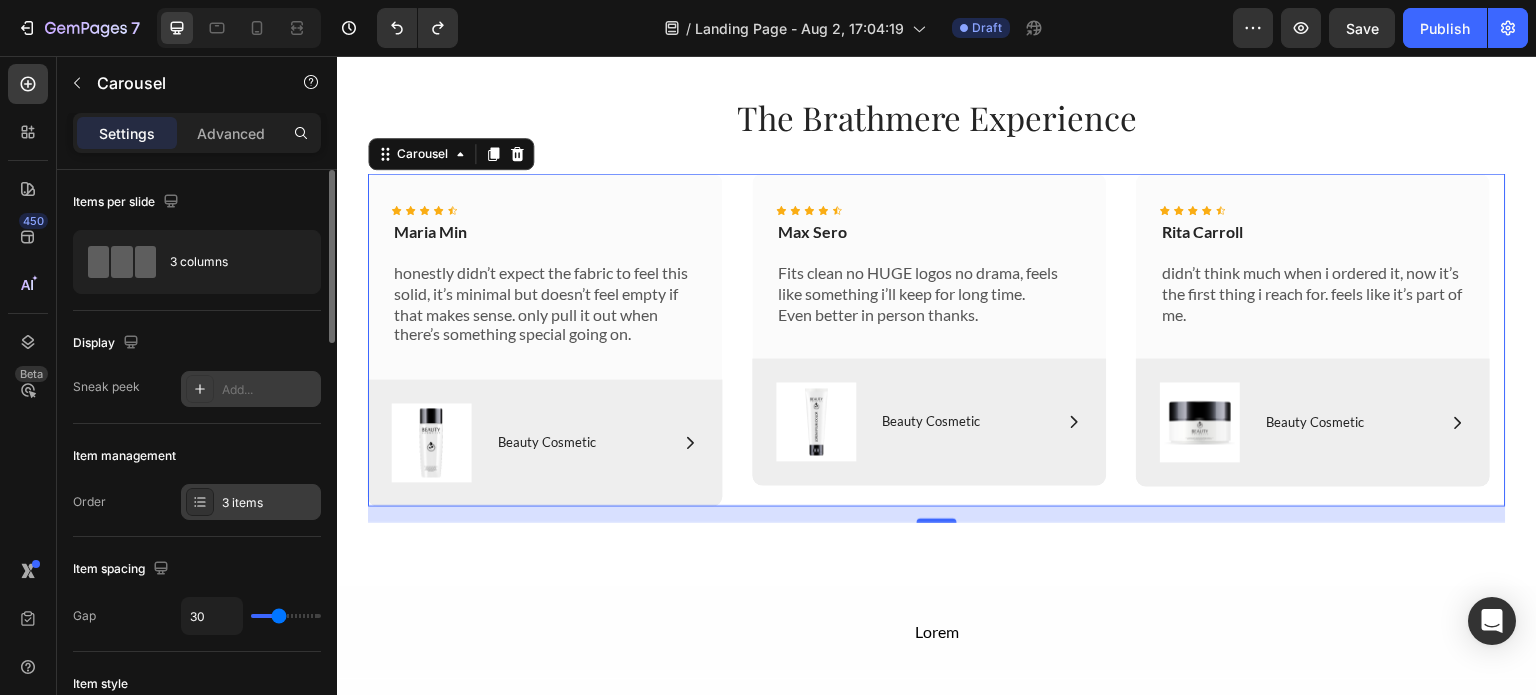click on "3 items" at bounding box center (269, 503) 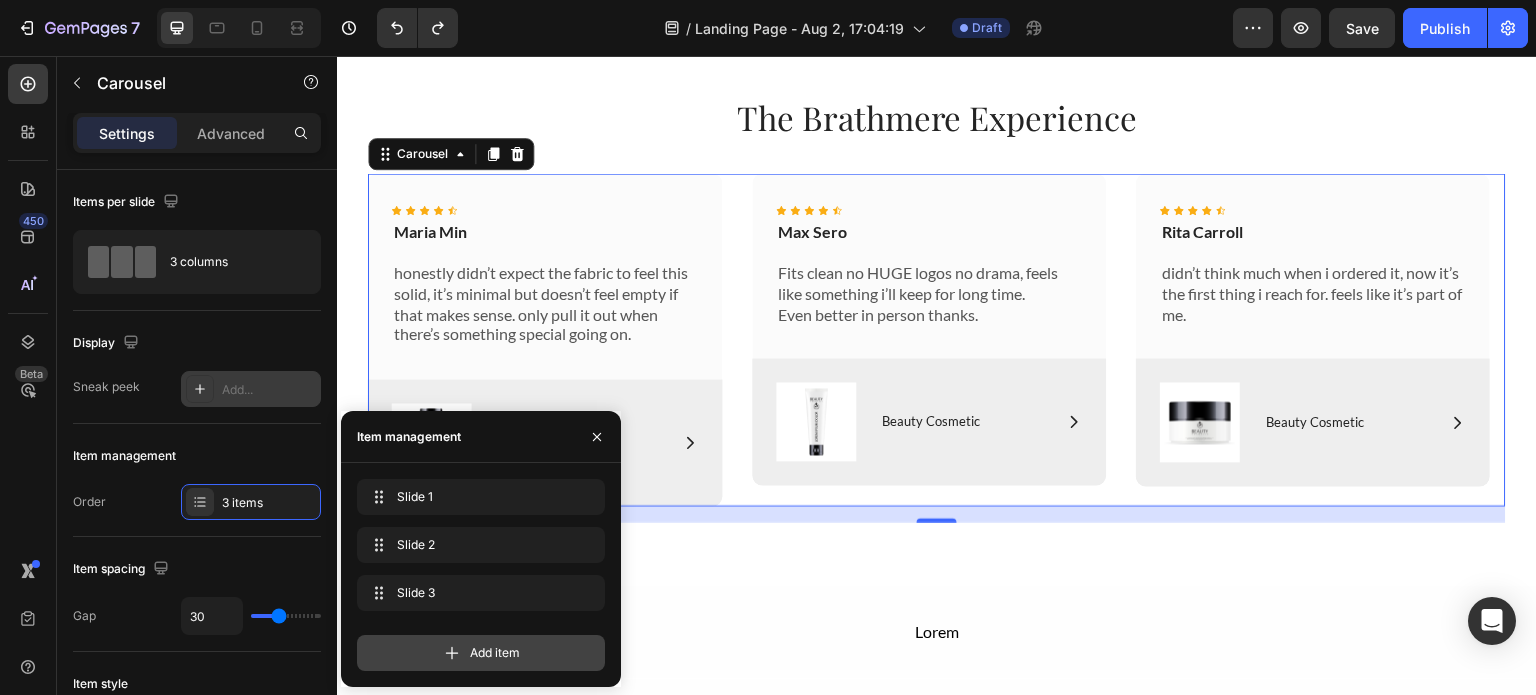 click 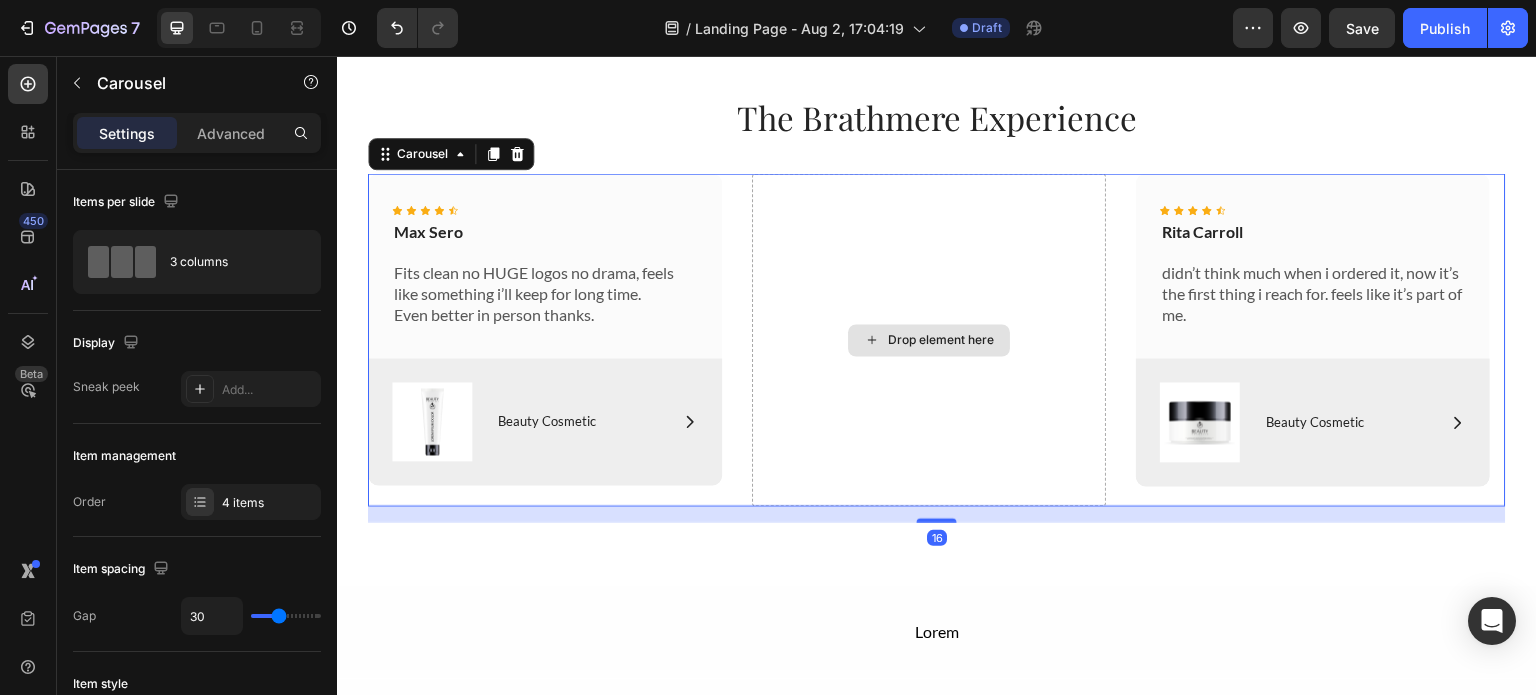click on "Drop element here" at bounding box center (929, 339) 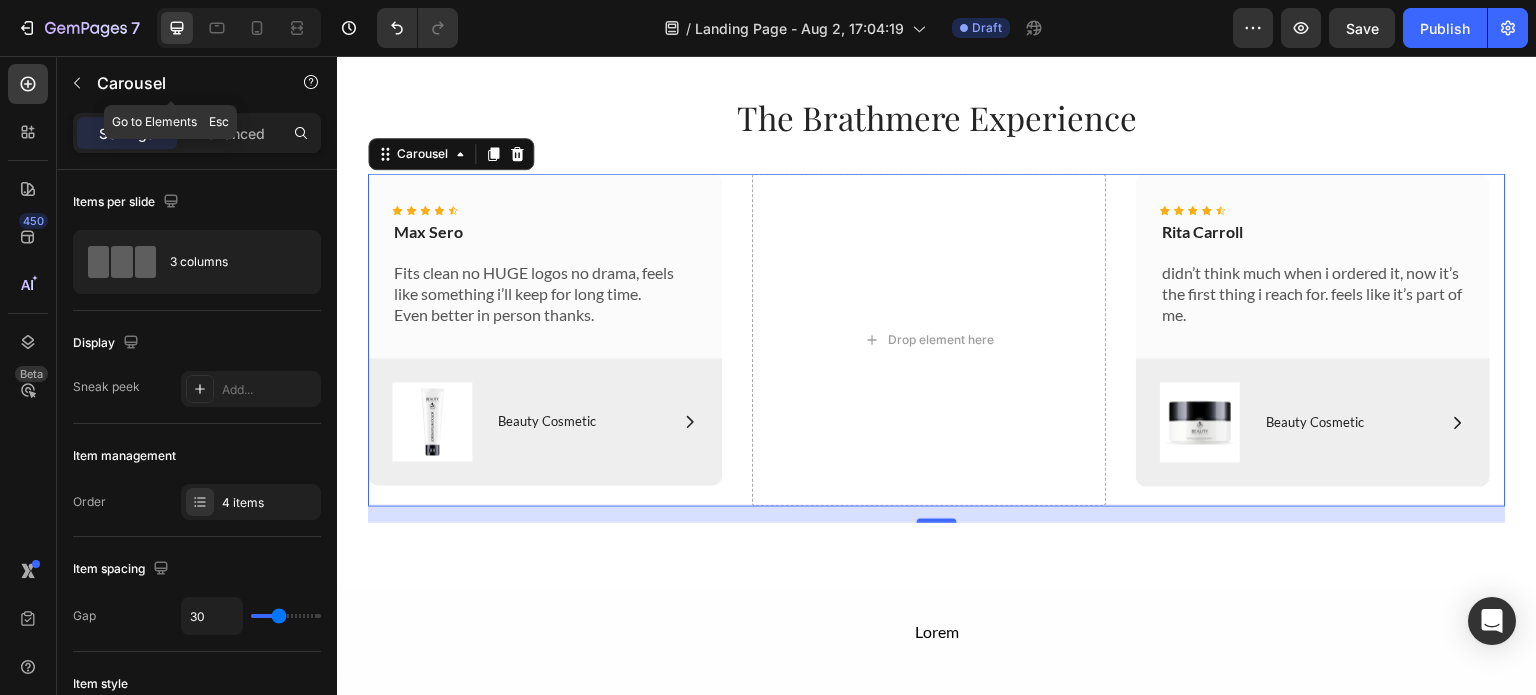 click on "450 Beta" at bounding box center (28, 375) 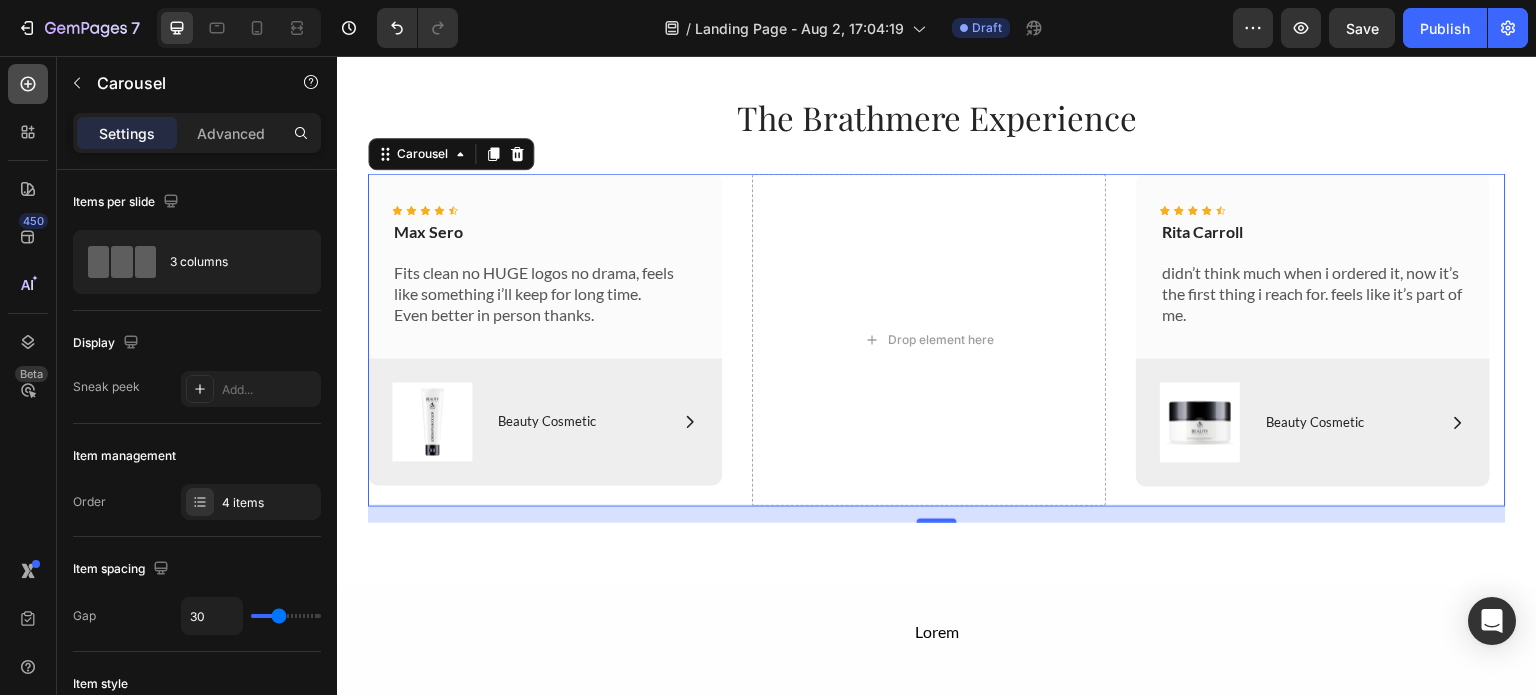 click 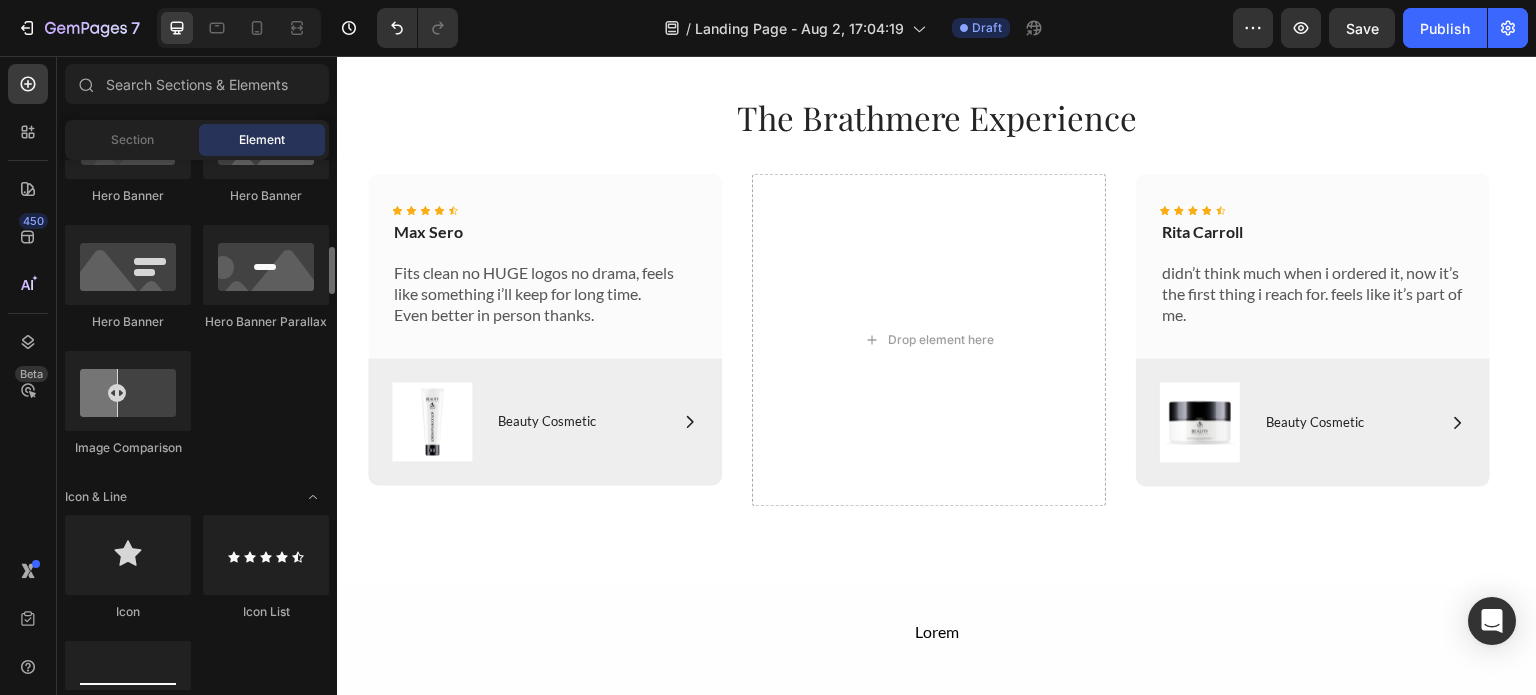 scroll, scrollTop: 976, scrollLeft: 0, axis: vertical 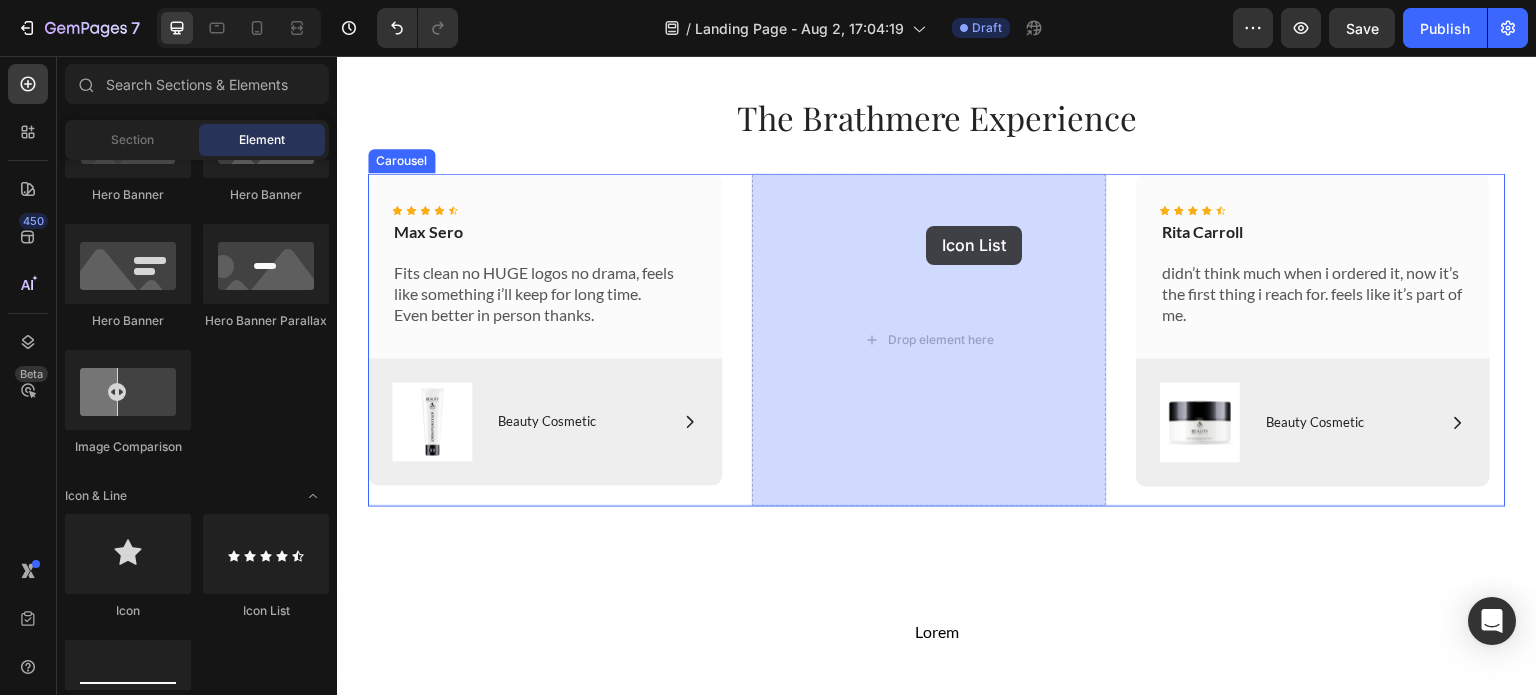 drag, startPoint x: 602, startPoint y: 633, endPoint x: 926, endPoint y: 226, distance: 520.2163 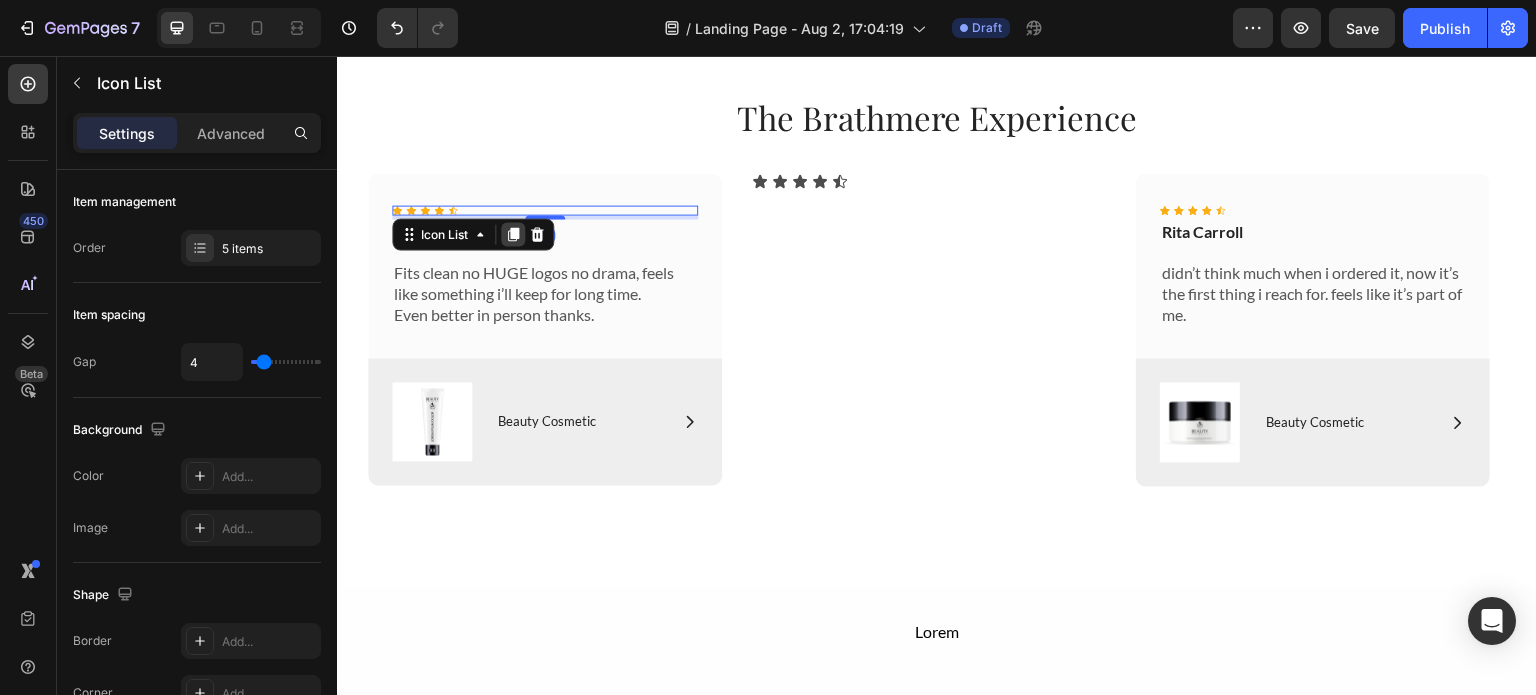 click 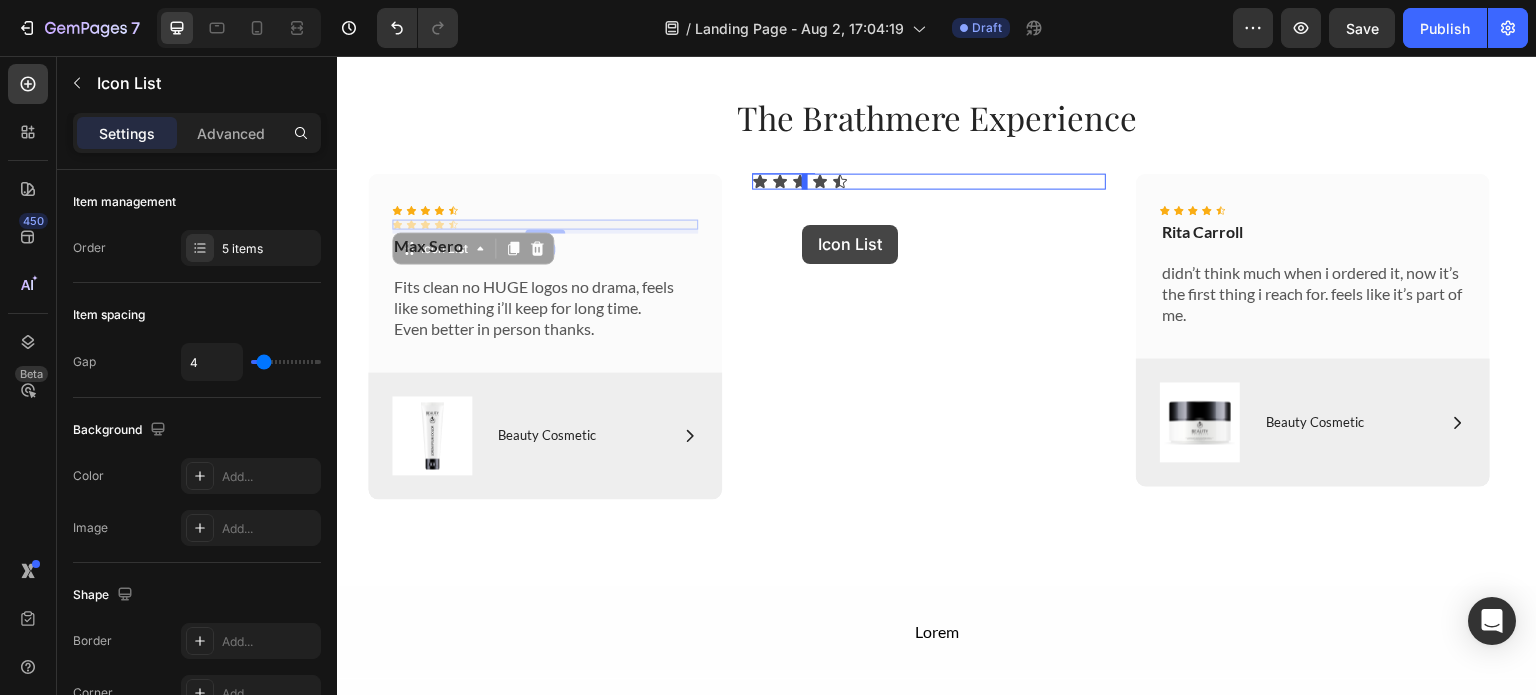 drag, startPoint x: 490, startPoint y: 225, endPoint x: 802, endPoint y: 225, distance: 312 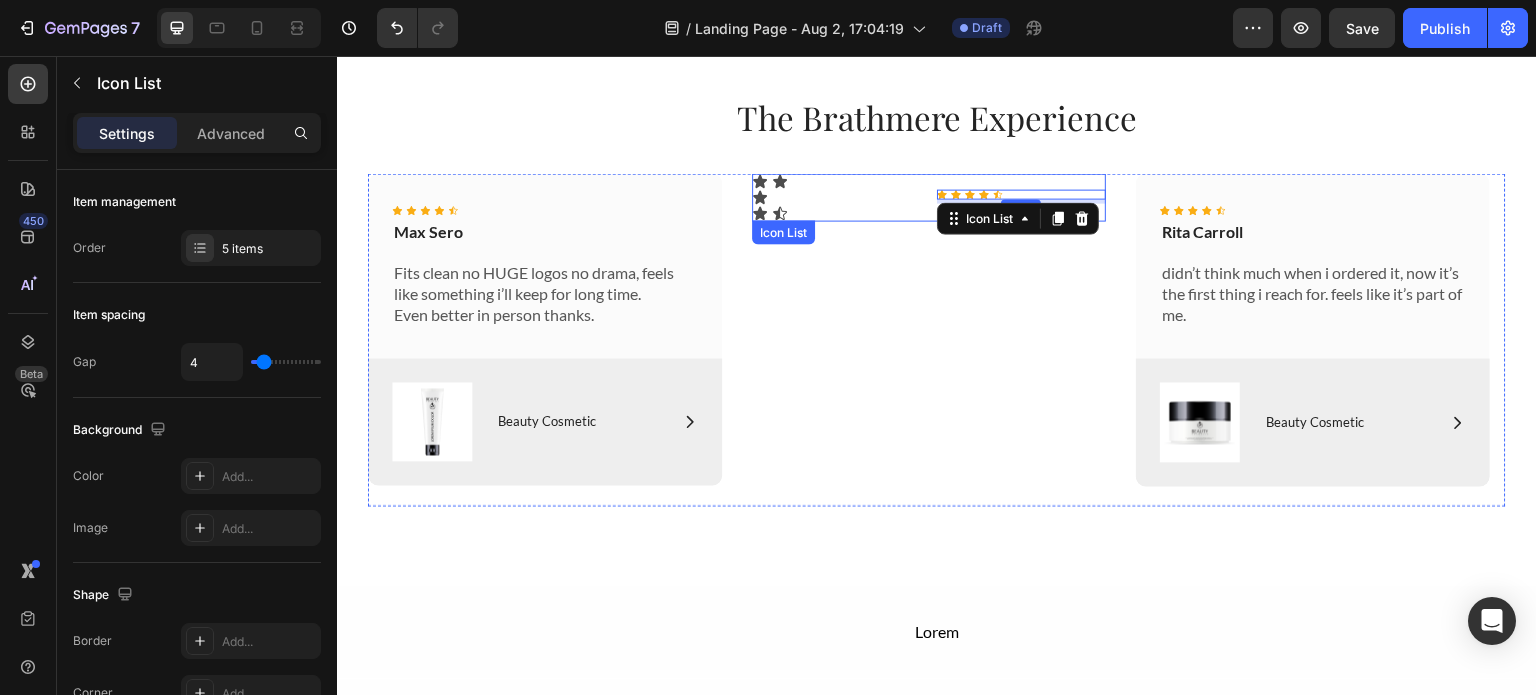 click on "Icon List" at bounding box center [783, 232] 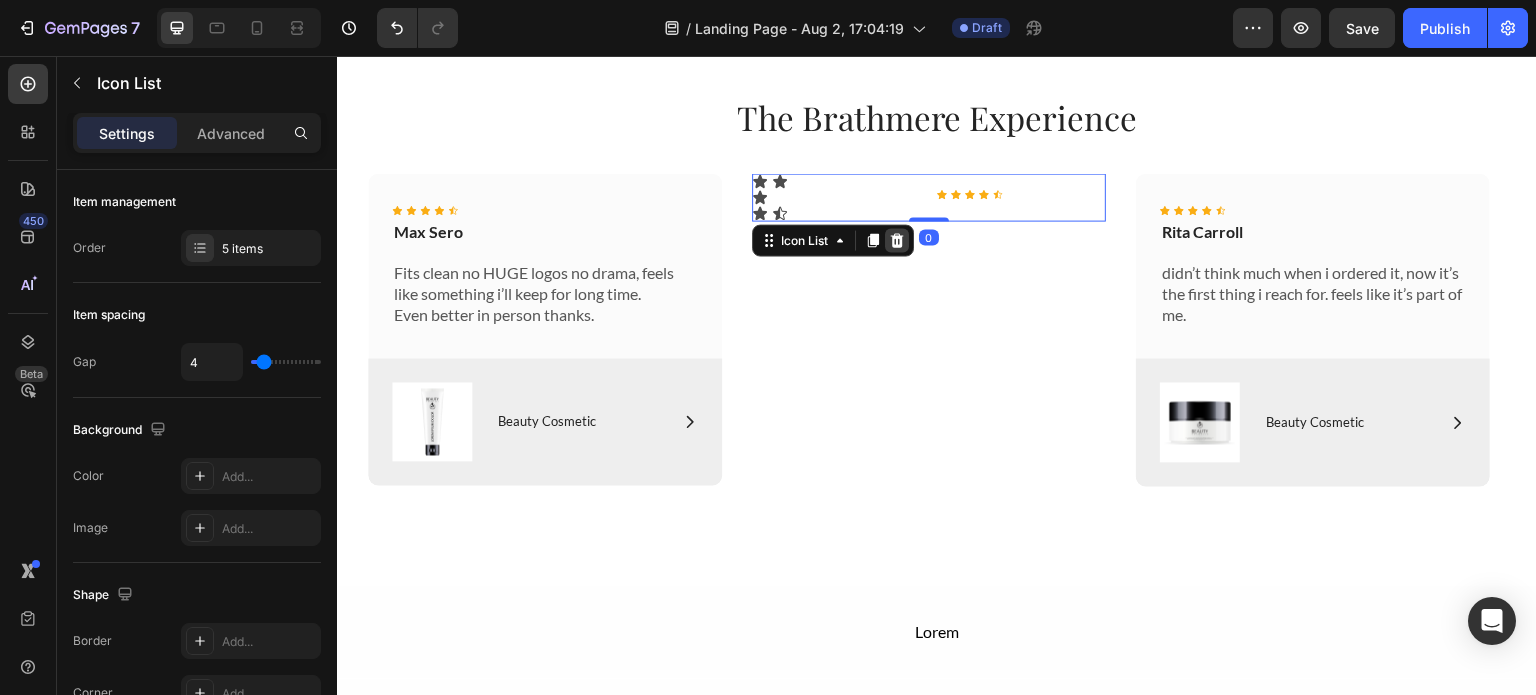 click 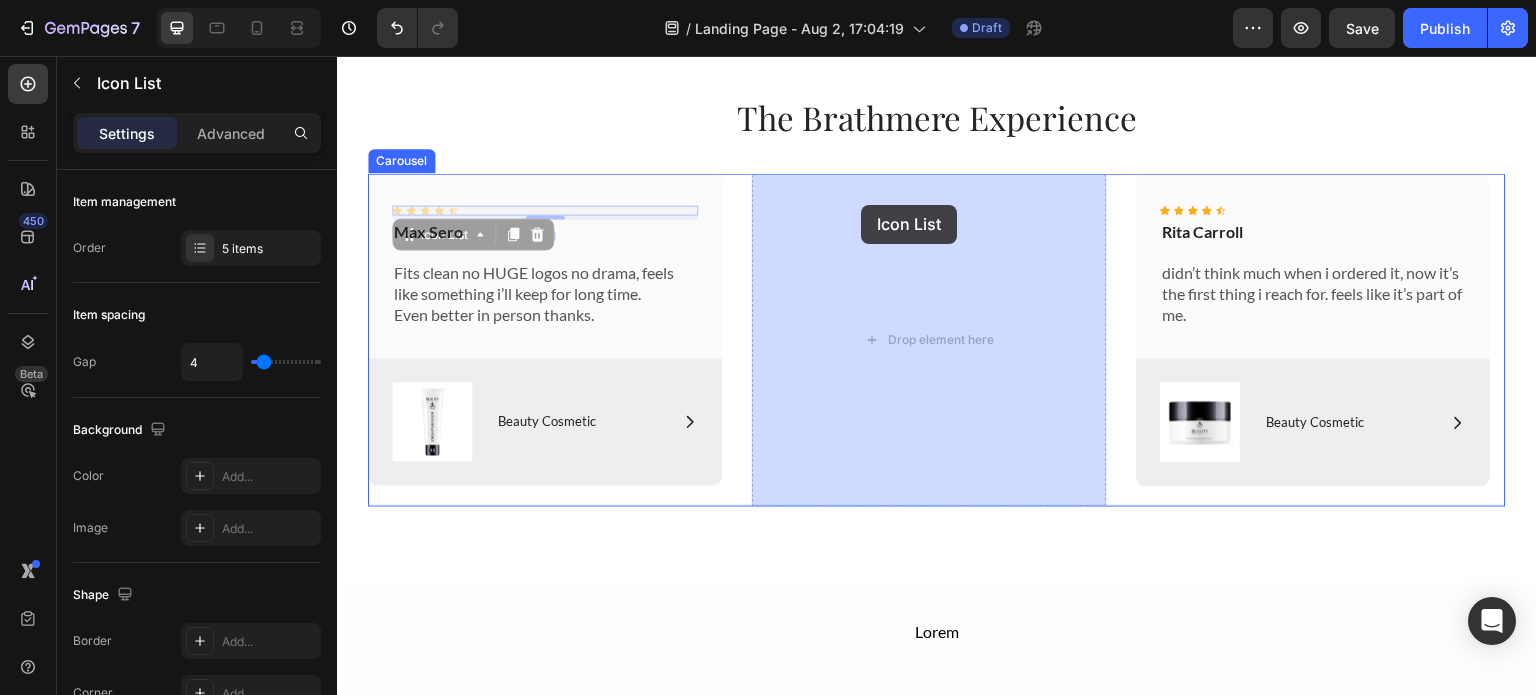 drag, startPoint x: 444, startPoint y: 210, endPoint x: 866, endPoint y: 205, distance: 422.02963 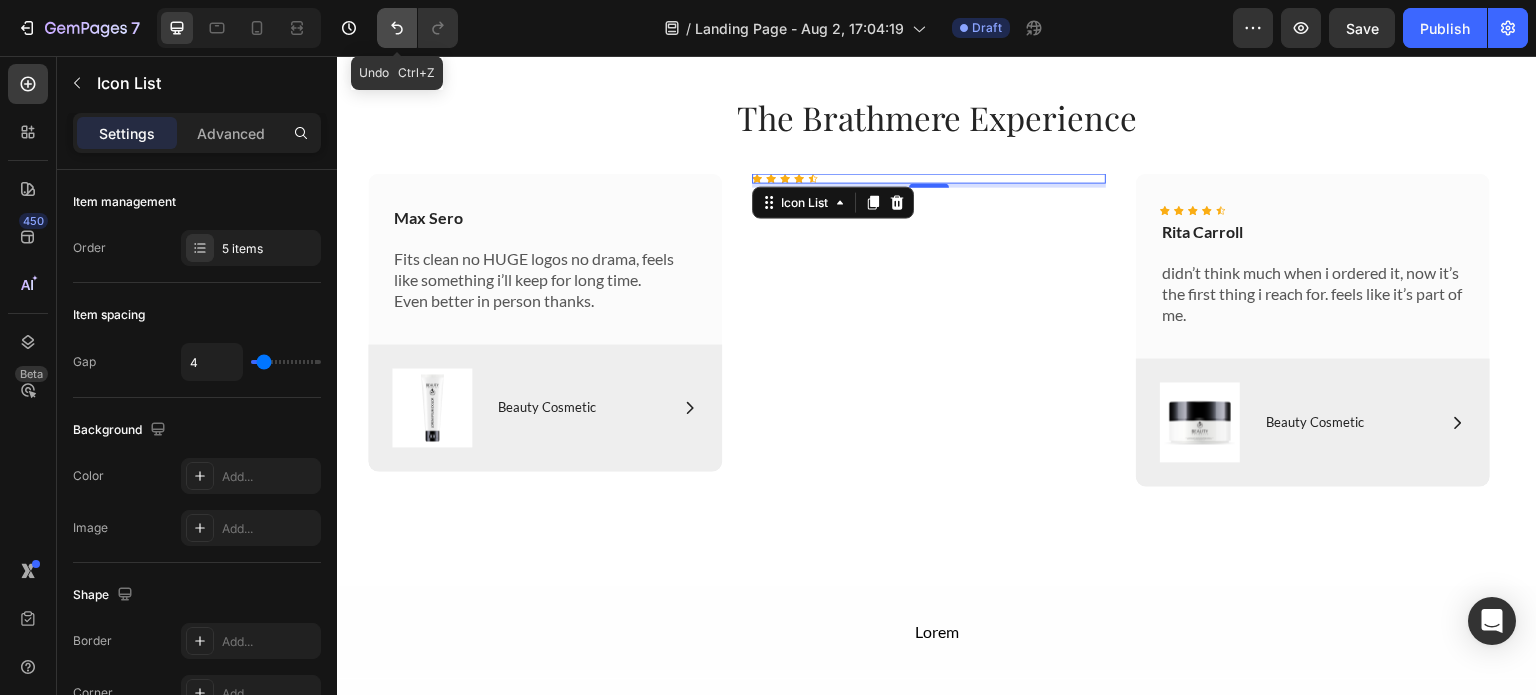 click 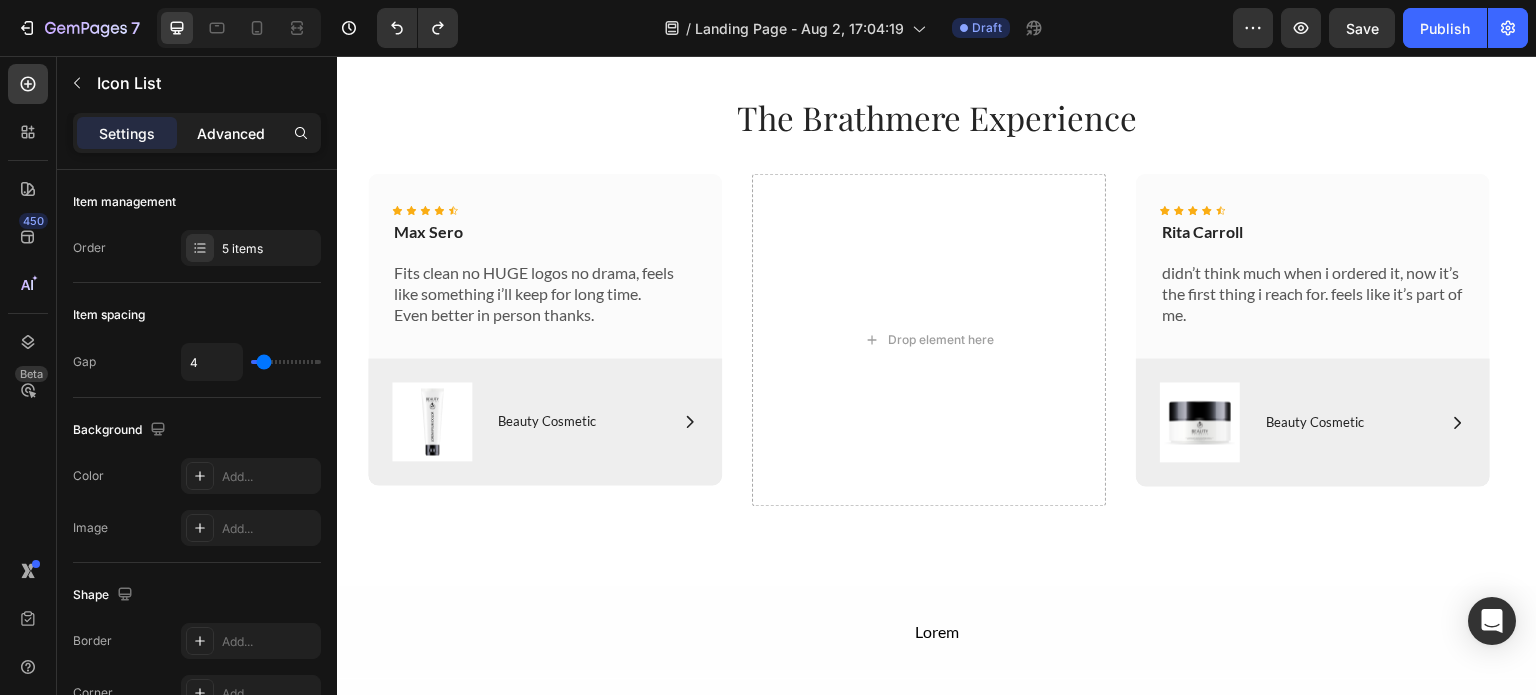 click on "Advanced" 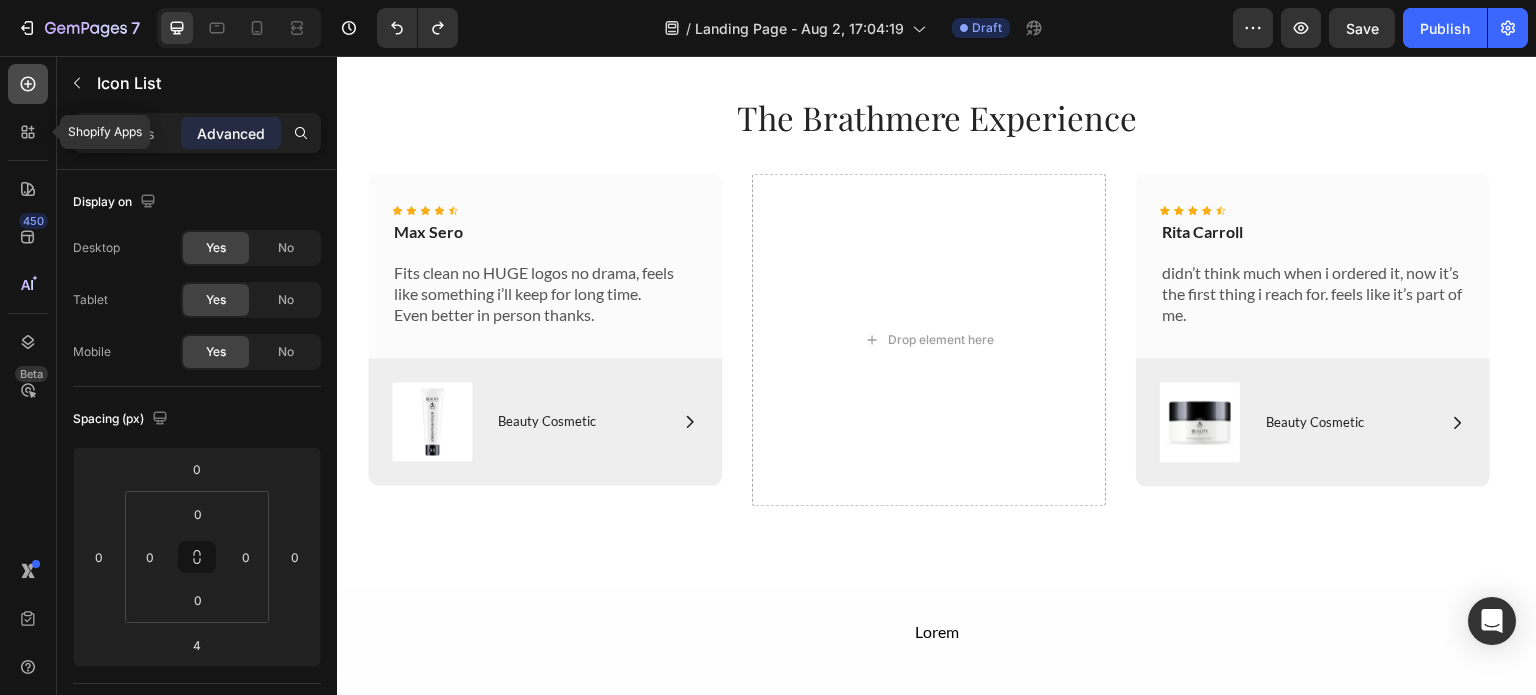 click 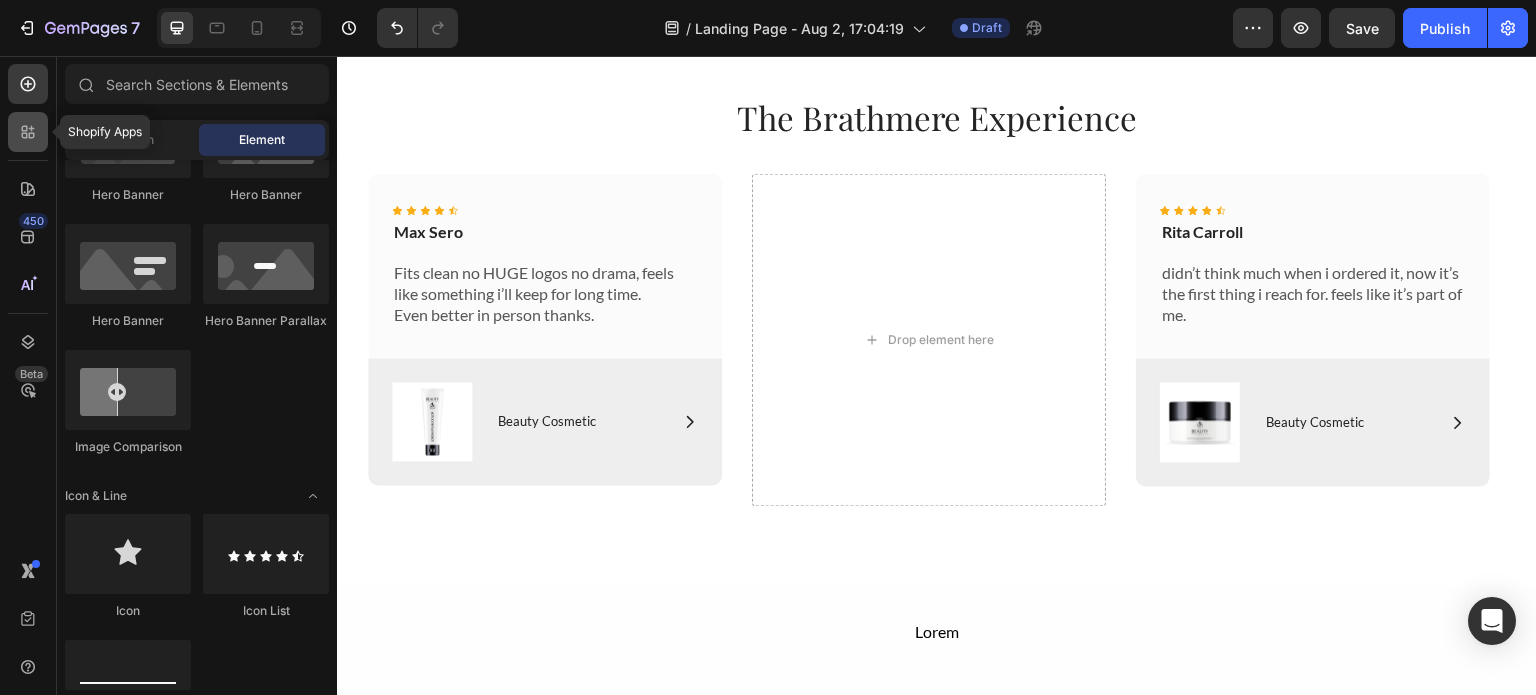 click 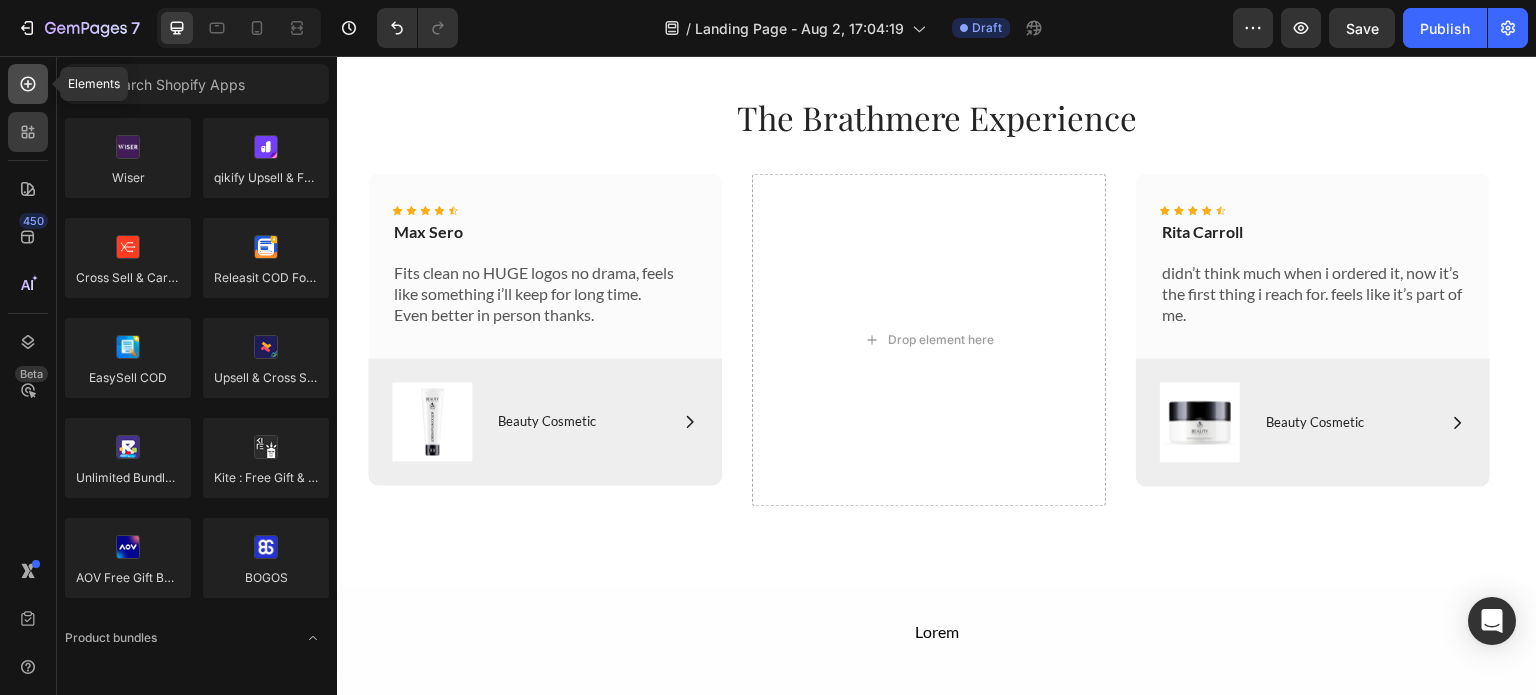 click 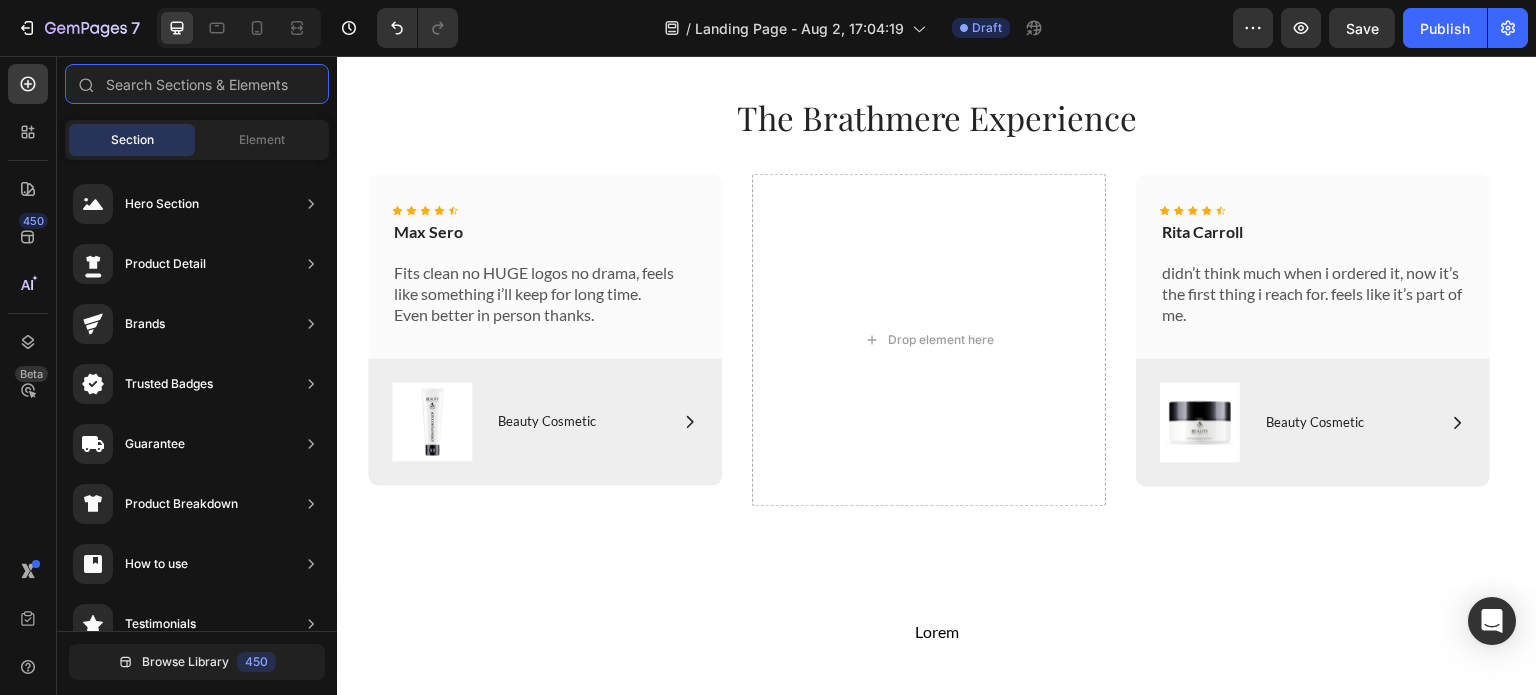 scroll, scrollTop: 207, scrollLeft: 0, axis: vertical 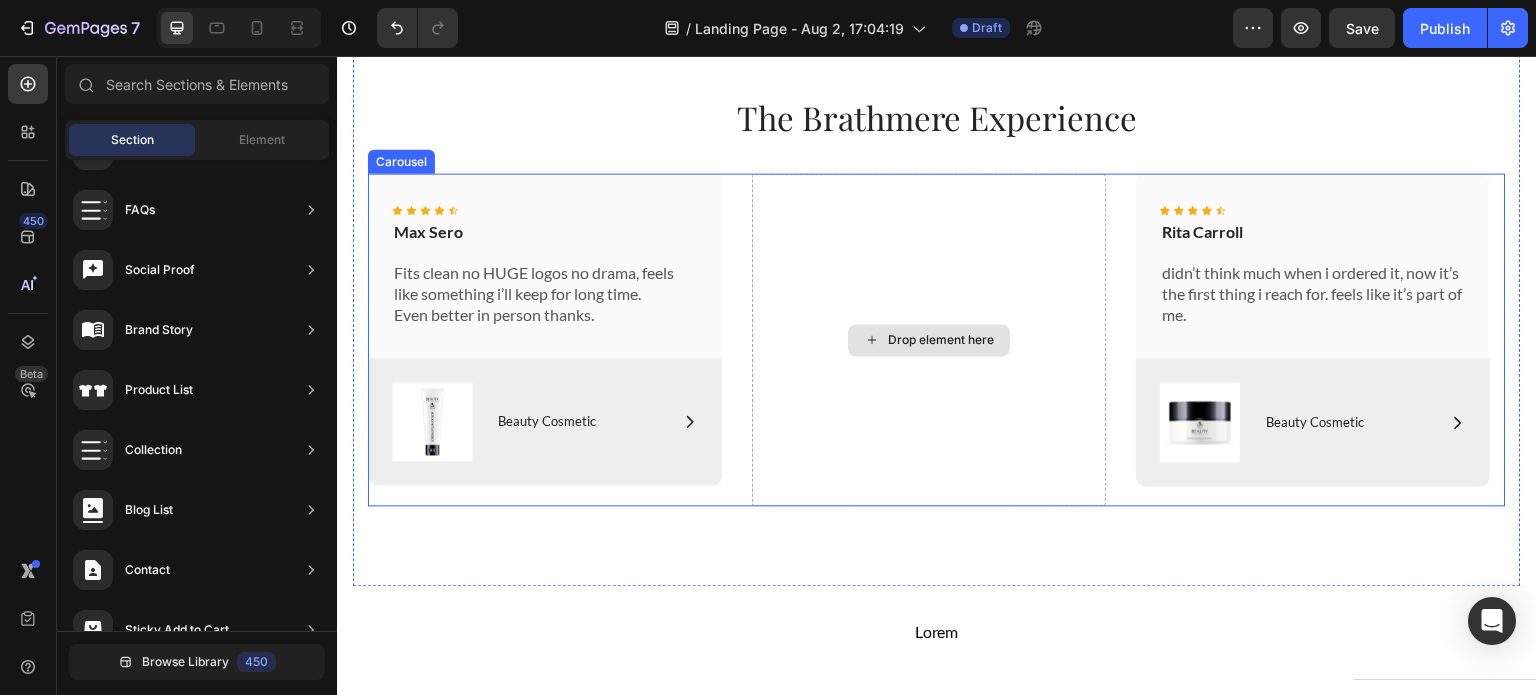 click on "Drop element here" at bounding box center [929, 339] 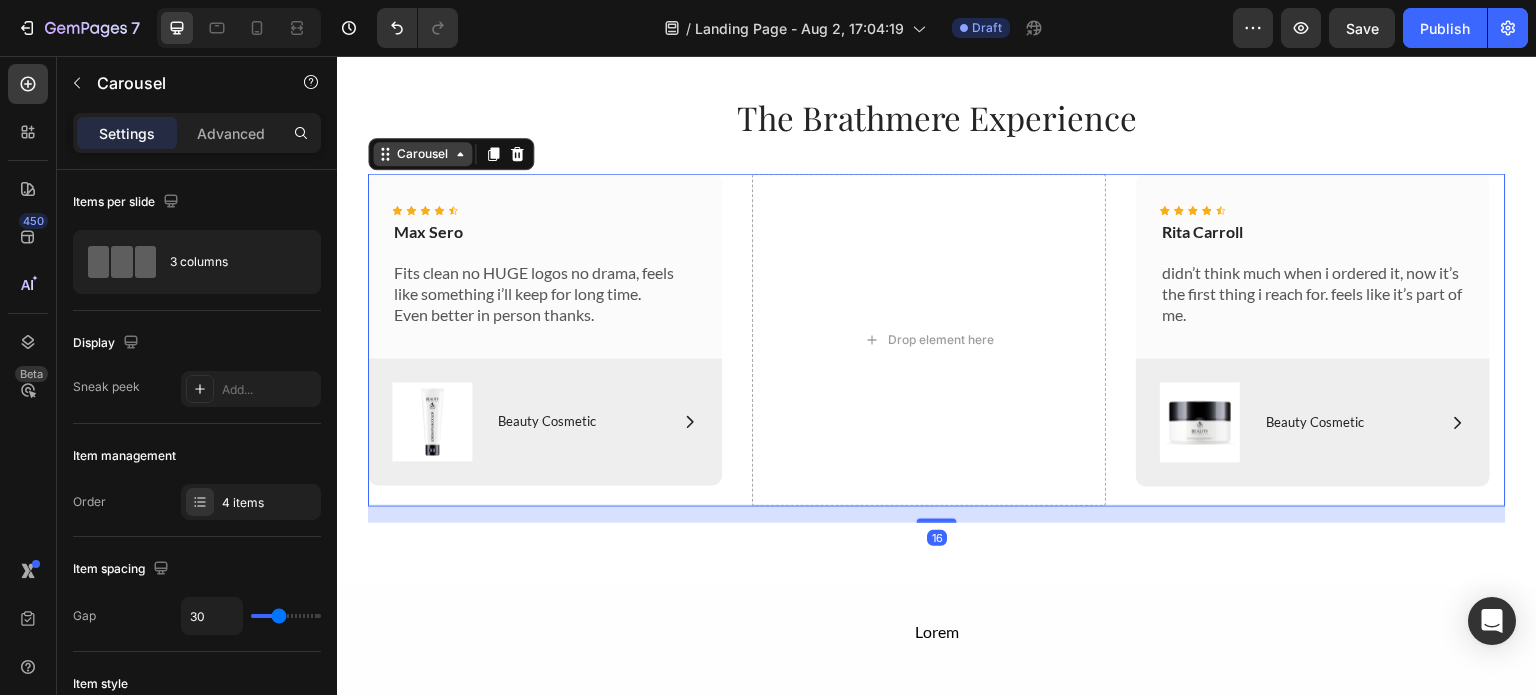 click 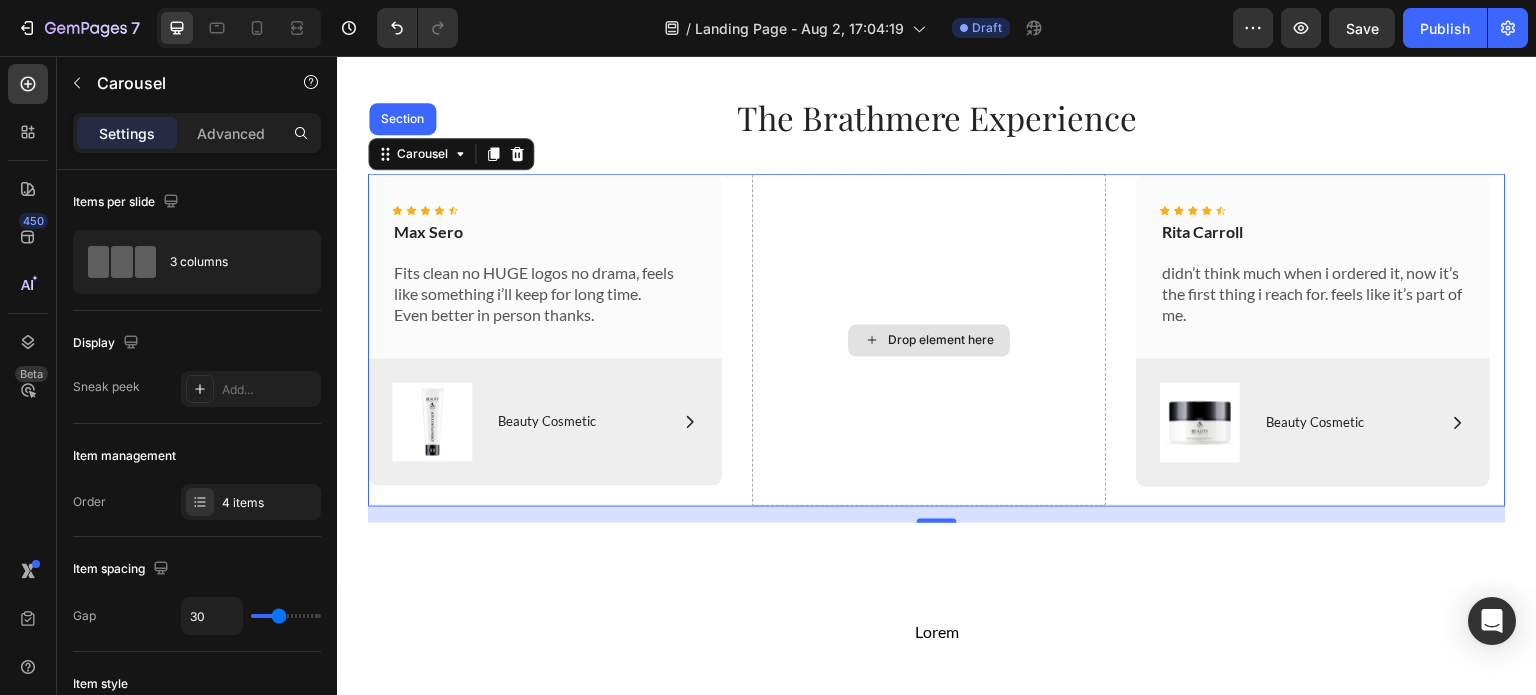 click on "Drop element here" at bounding box center (929, 339) 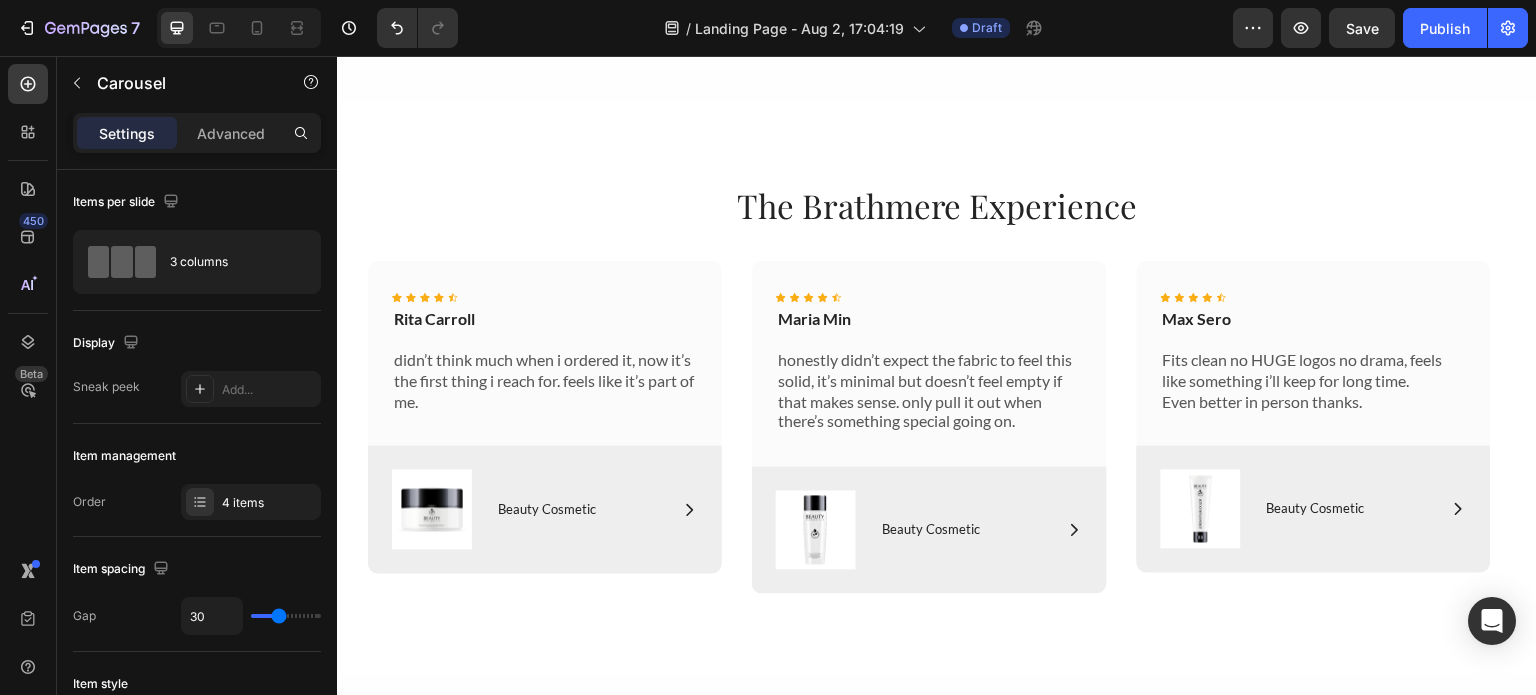 scroll, scrollTop: 3968, scrollLeft: 0, axis: vertical 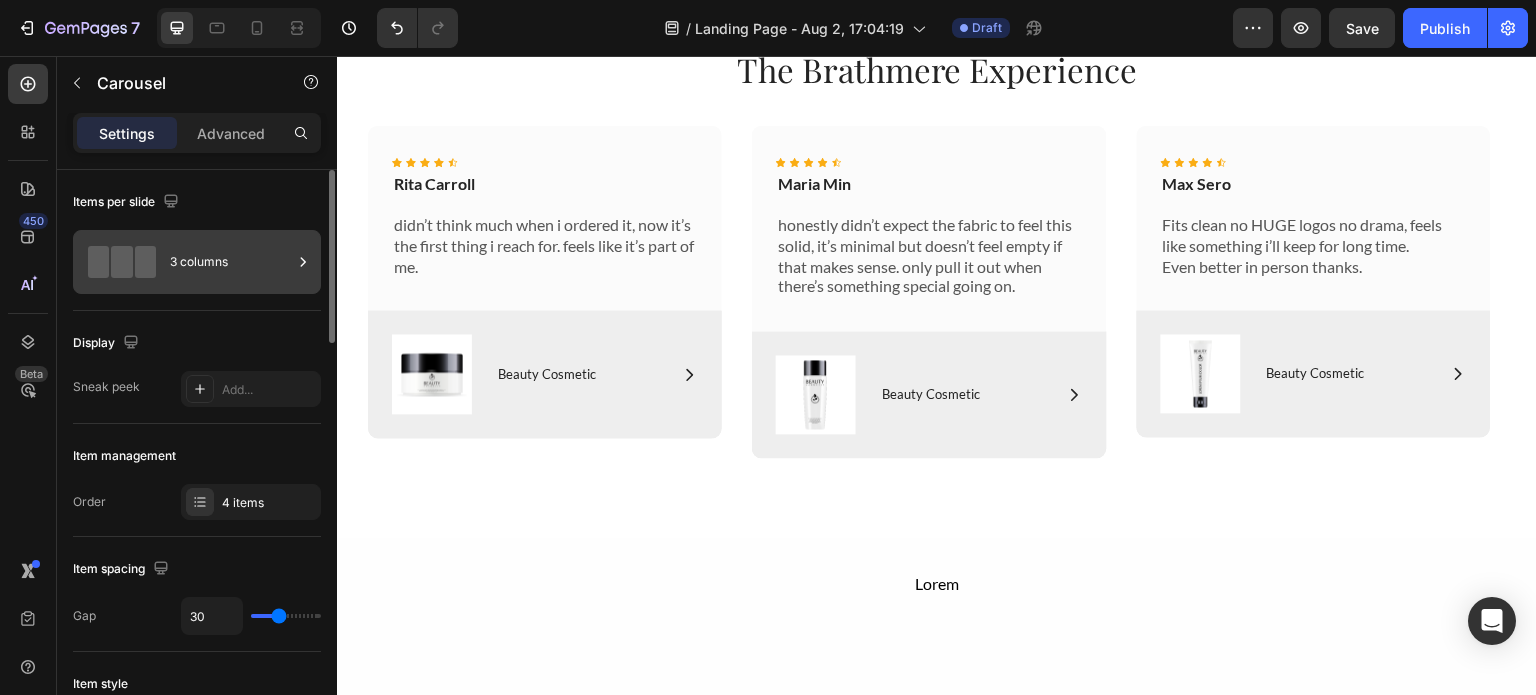 click on "3 columns" at bounding box center [231, 262] 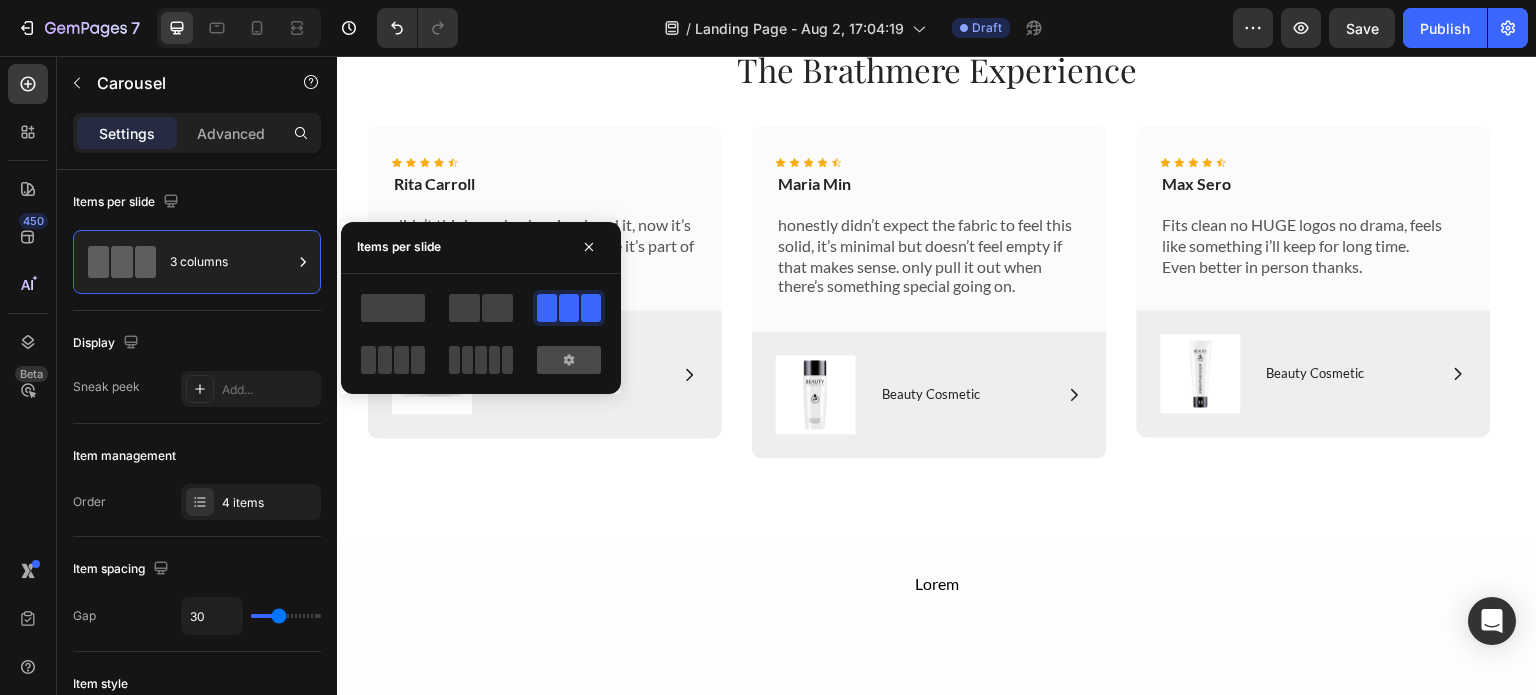 click at bounding box center [569, 360] 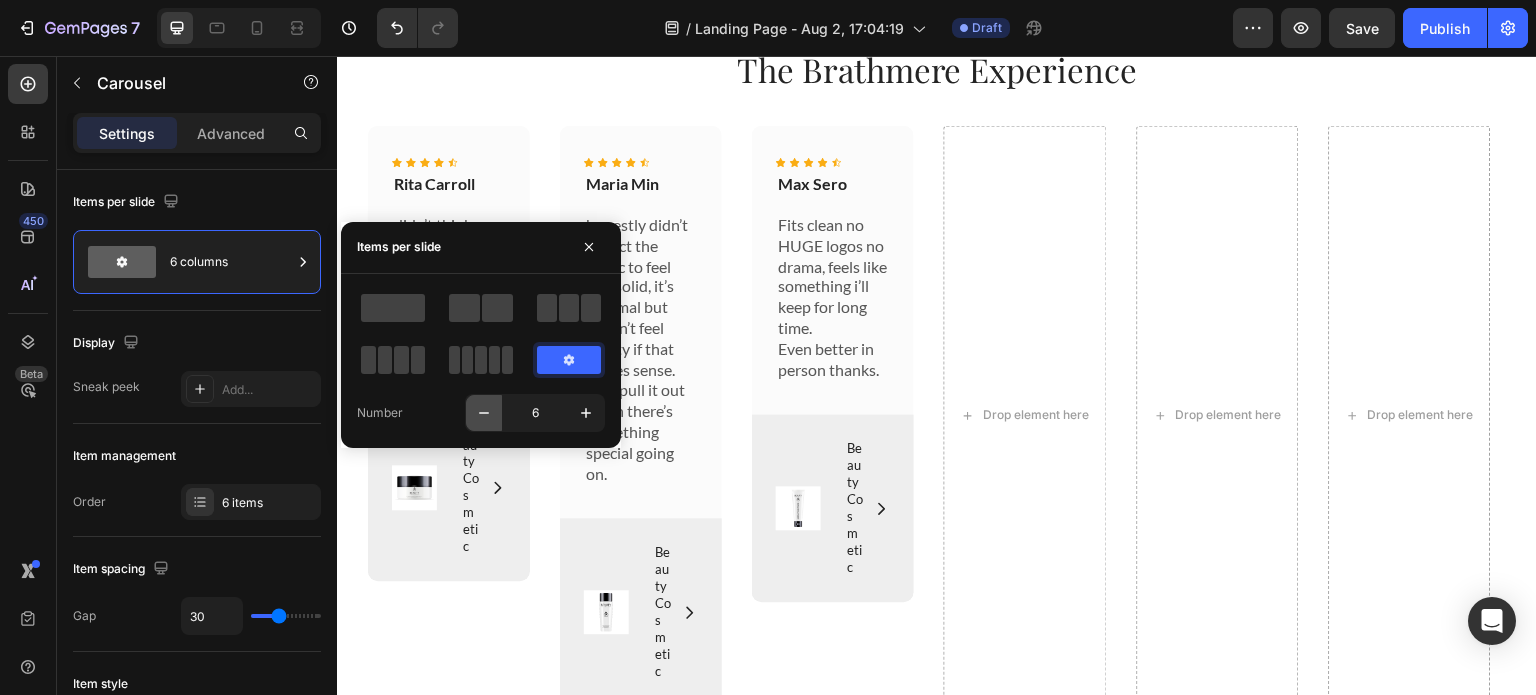 click 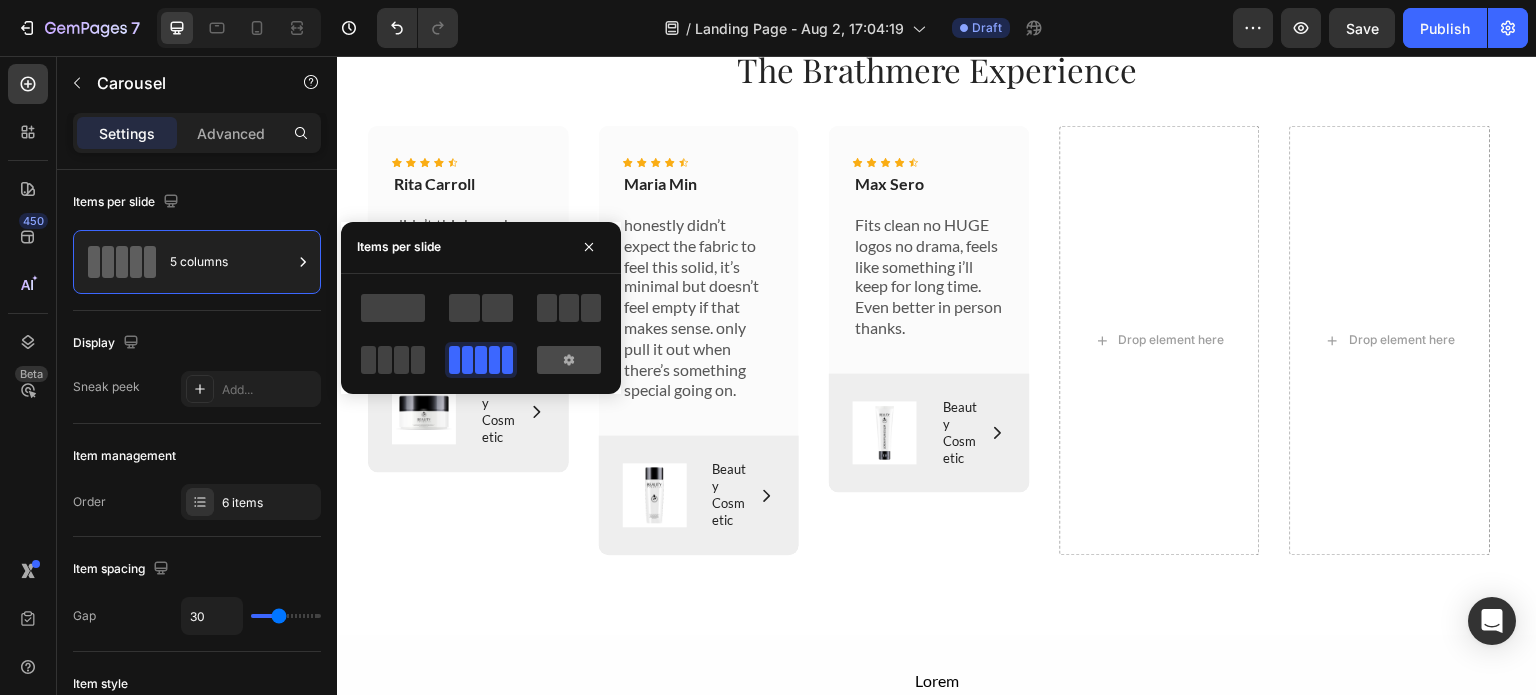 click at bounding box center [569, 360] 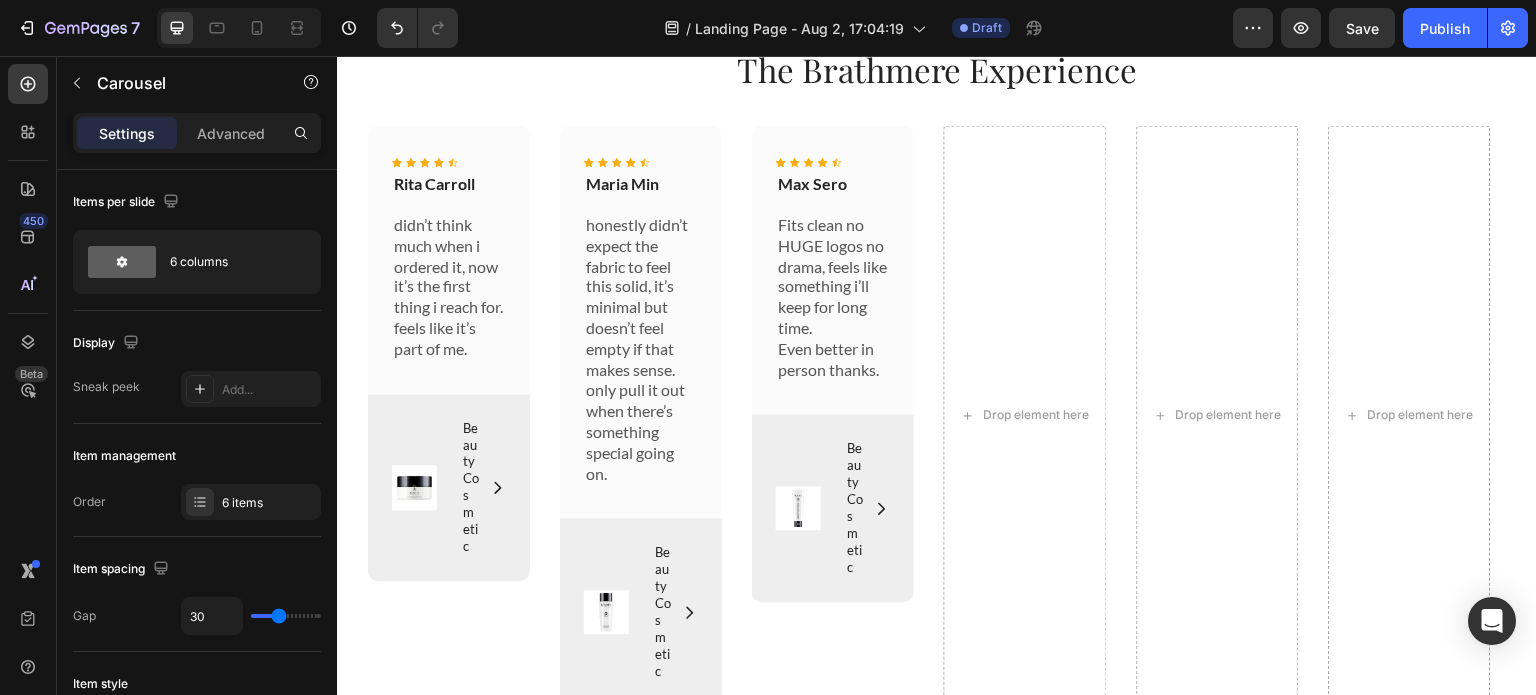 click on "Icon Icon Icon Icon
Icon Icon List [FIRST] [LAST] Text Block didn’t think much when i ordered it, now it’s the first thing i reach for. feels like it’s part of me. Text Block Row Image
Icon Beauty Cosmetic Text Block Row Row Hero Banner" at bounding box center (449, 415) 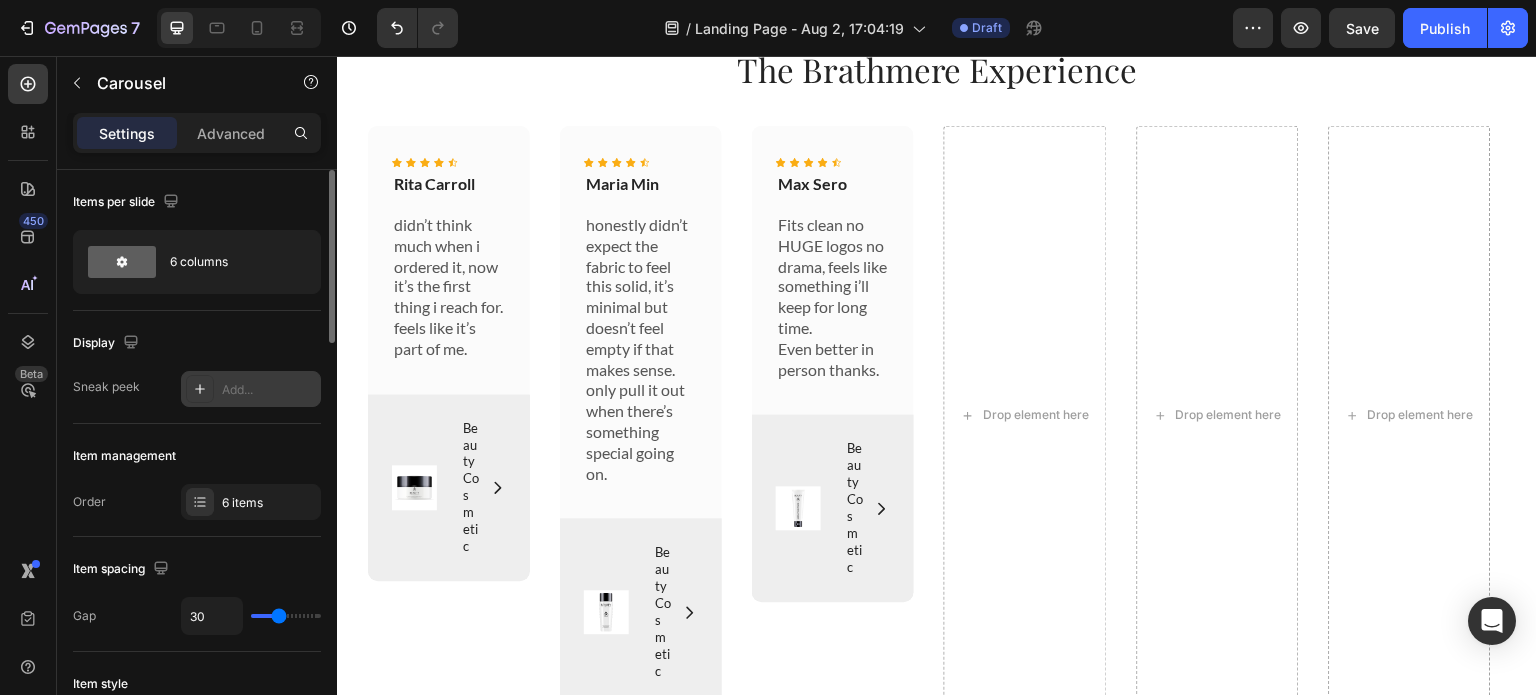 click on "Add..." at bounding box center [251, 389] 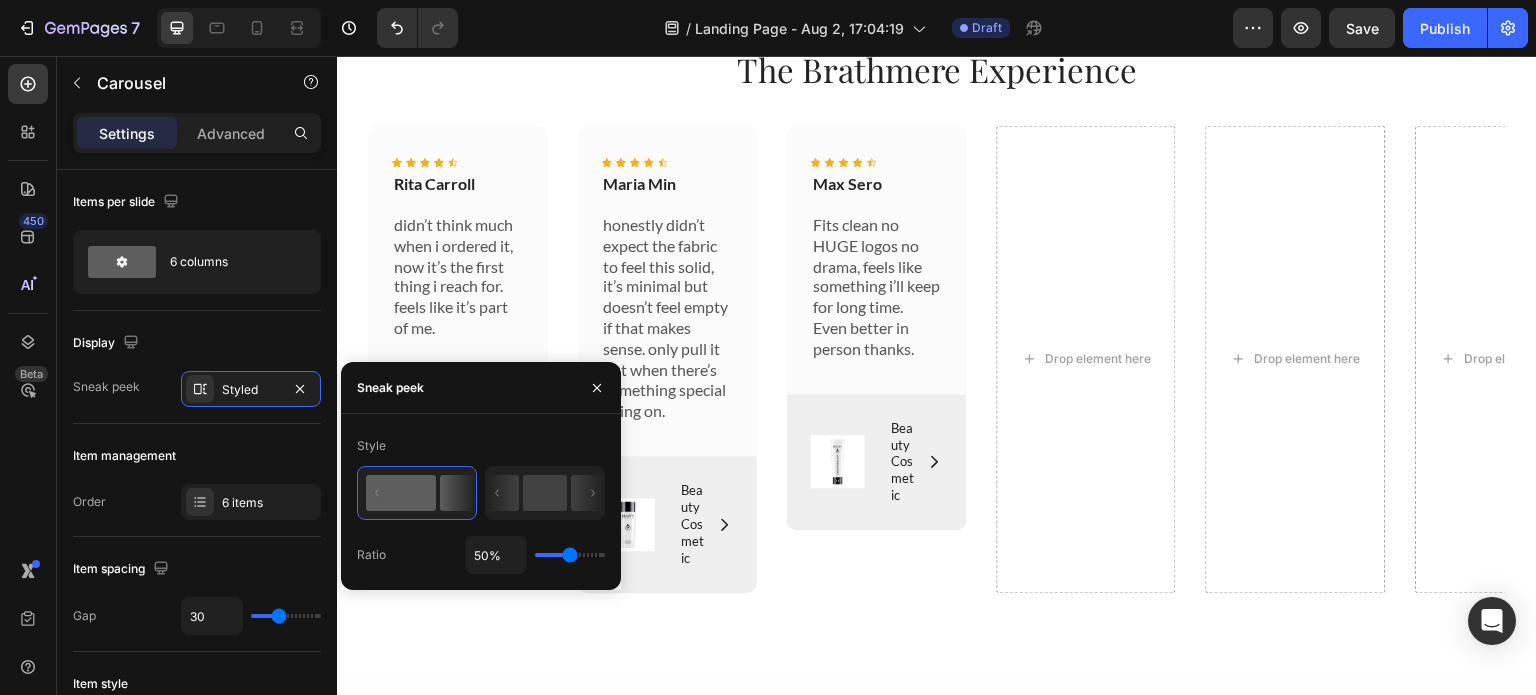 click 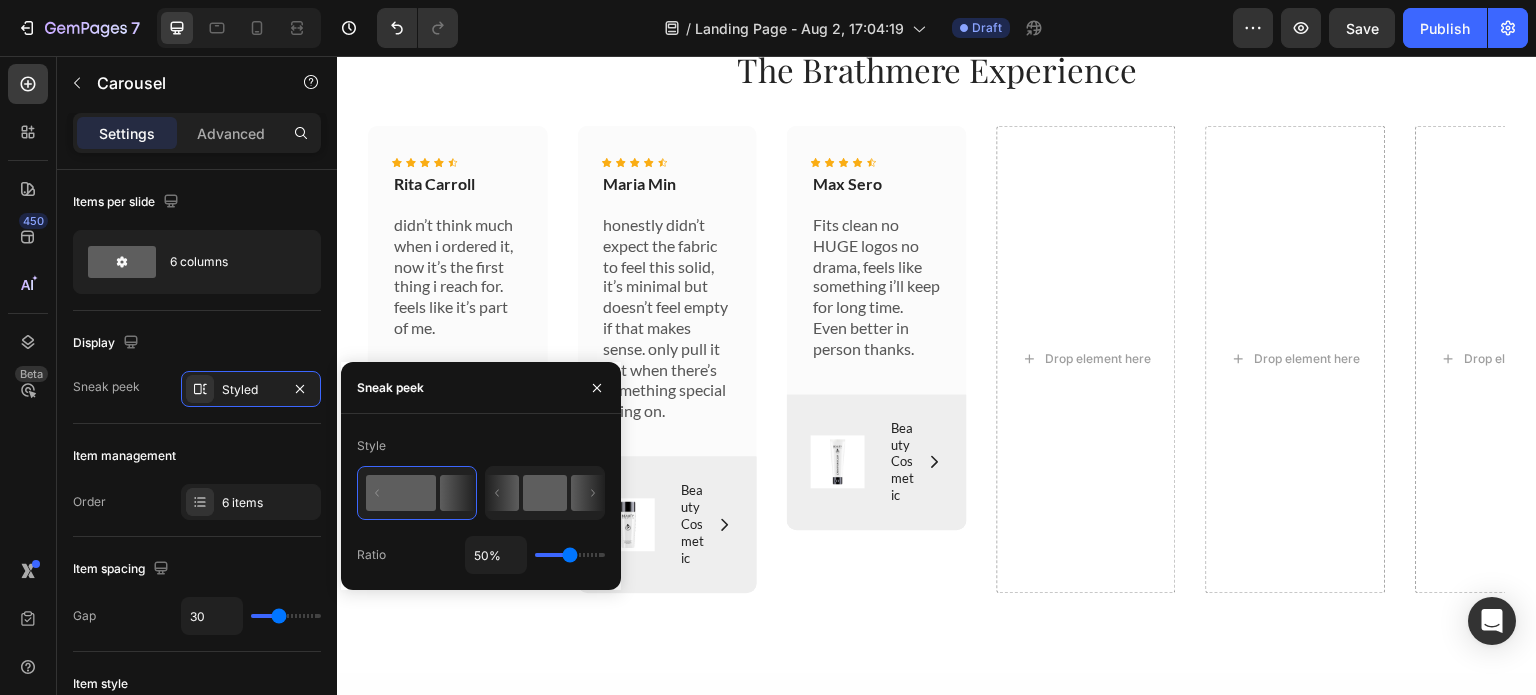 click 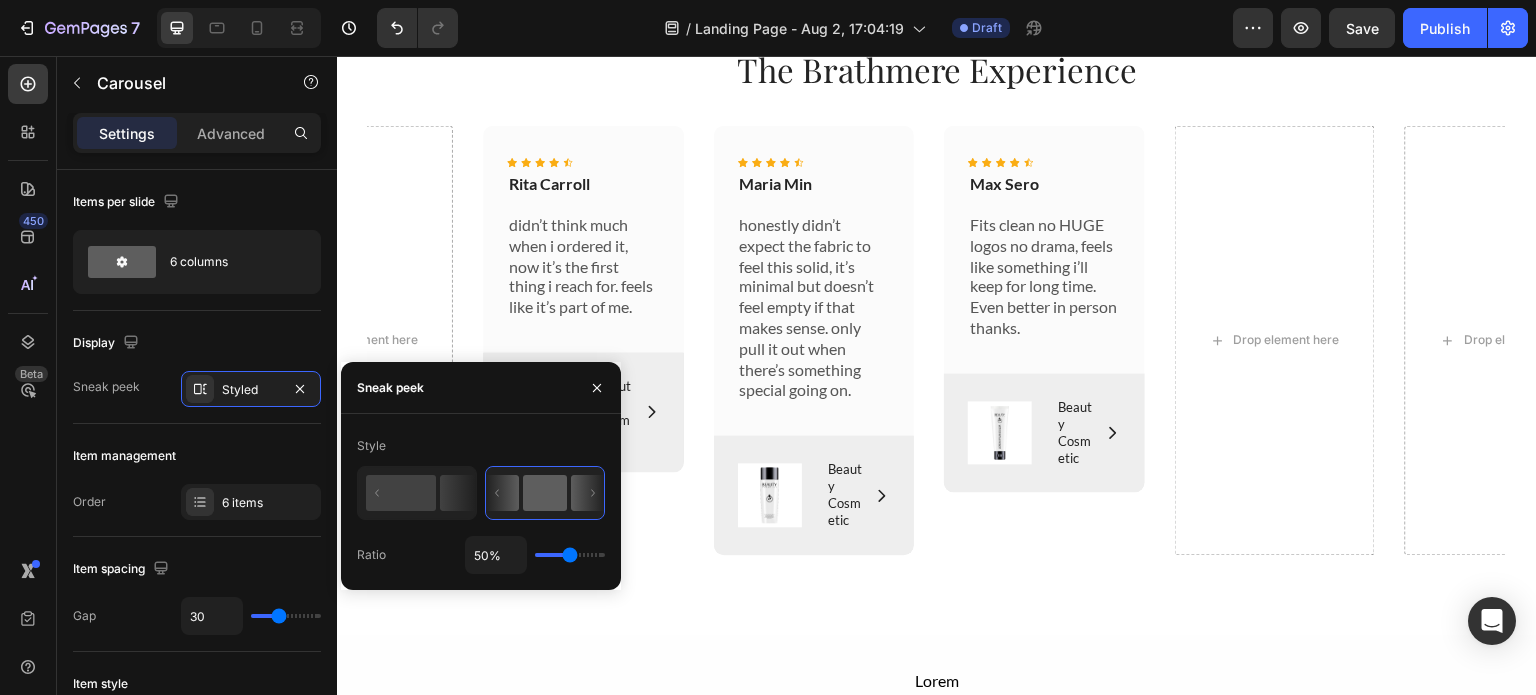 type on "16%" 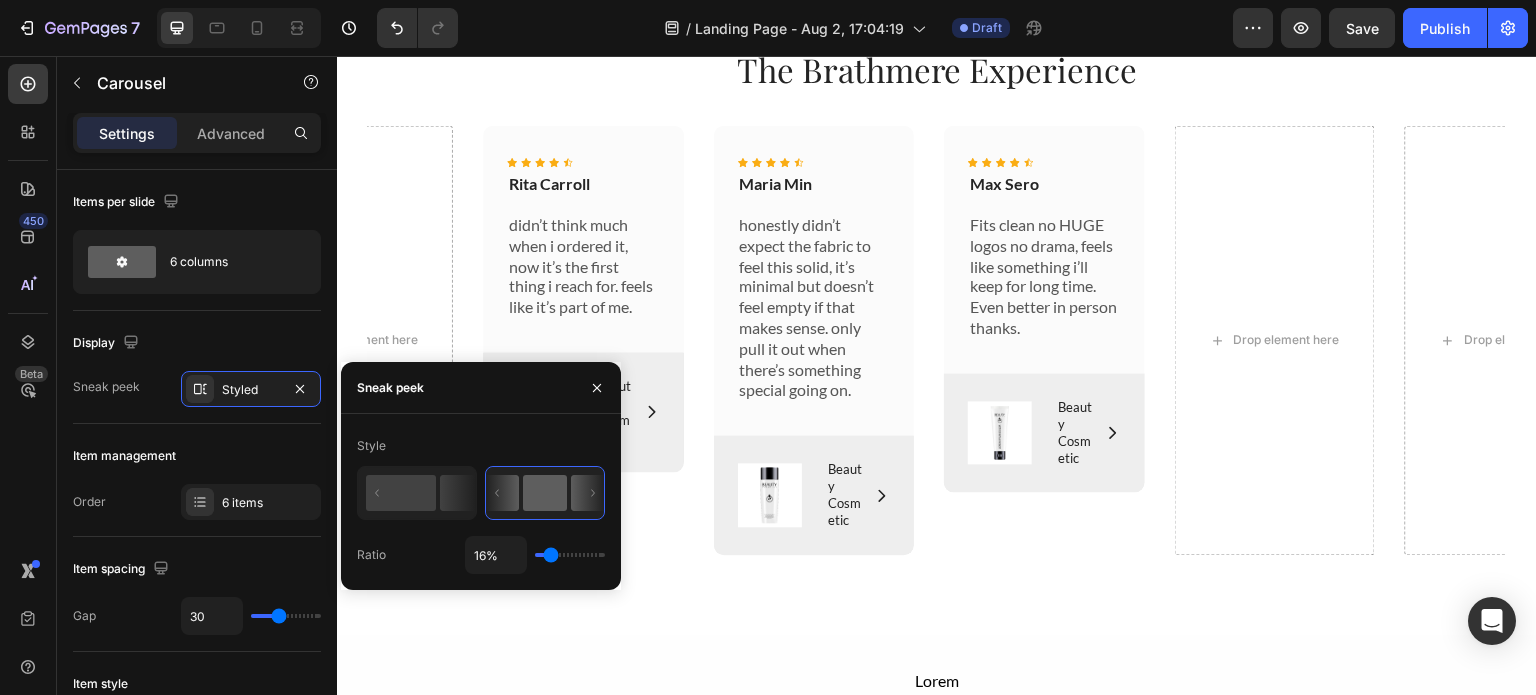 type on "13%" 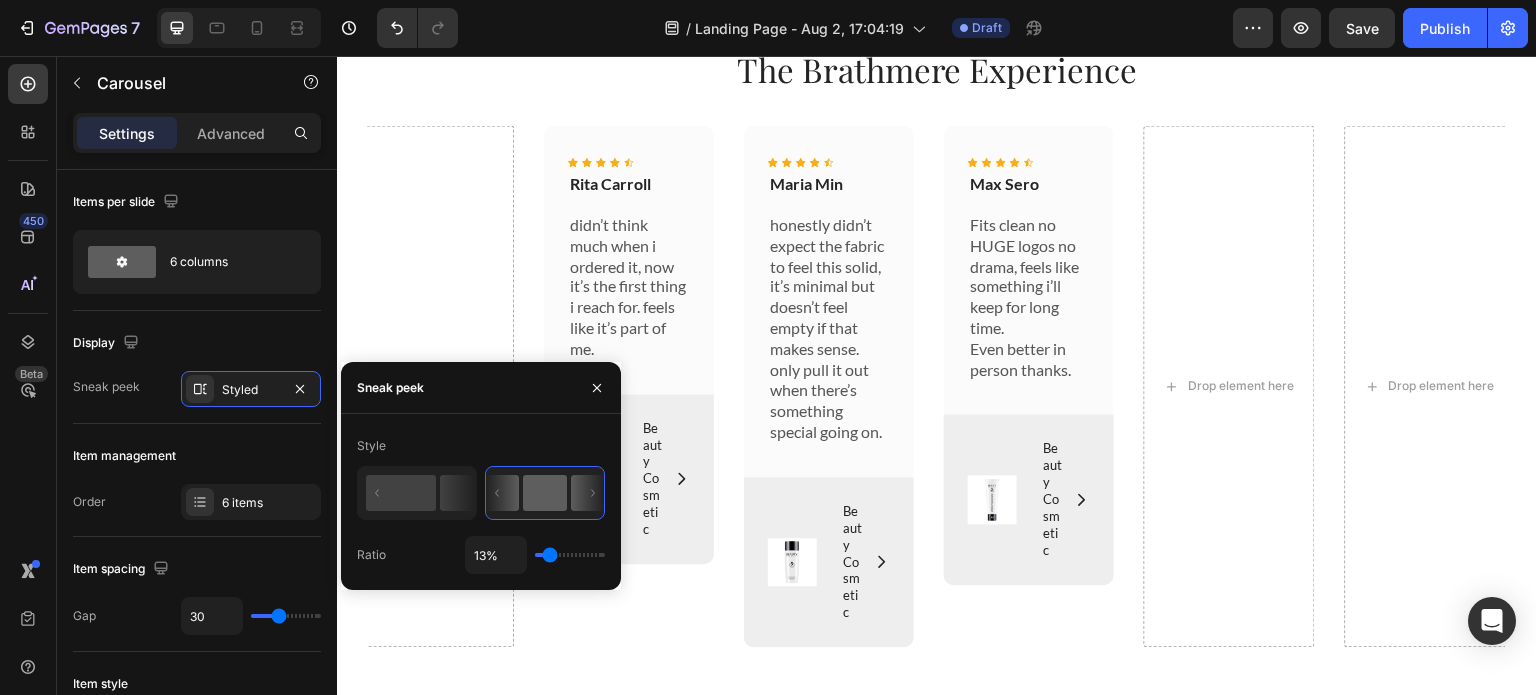 type on "12%" 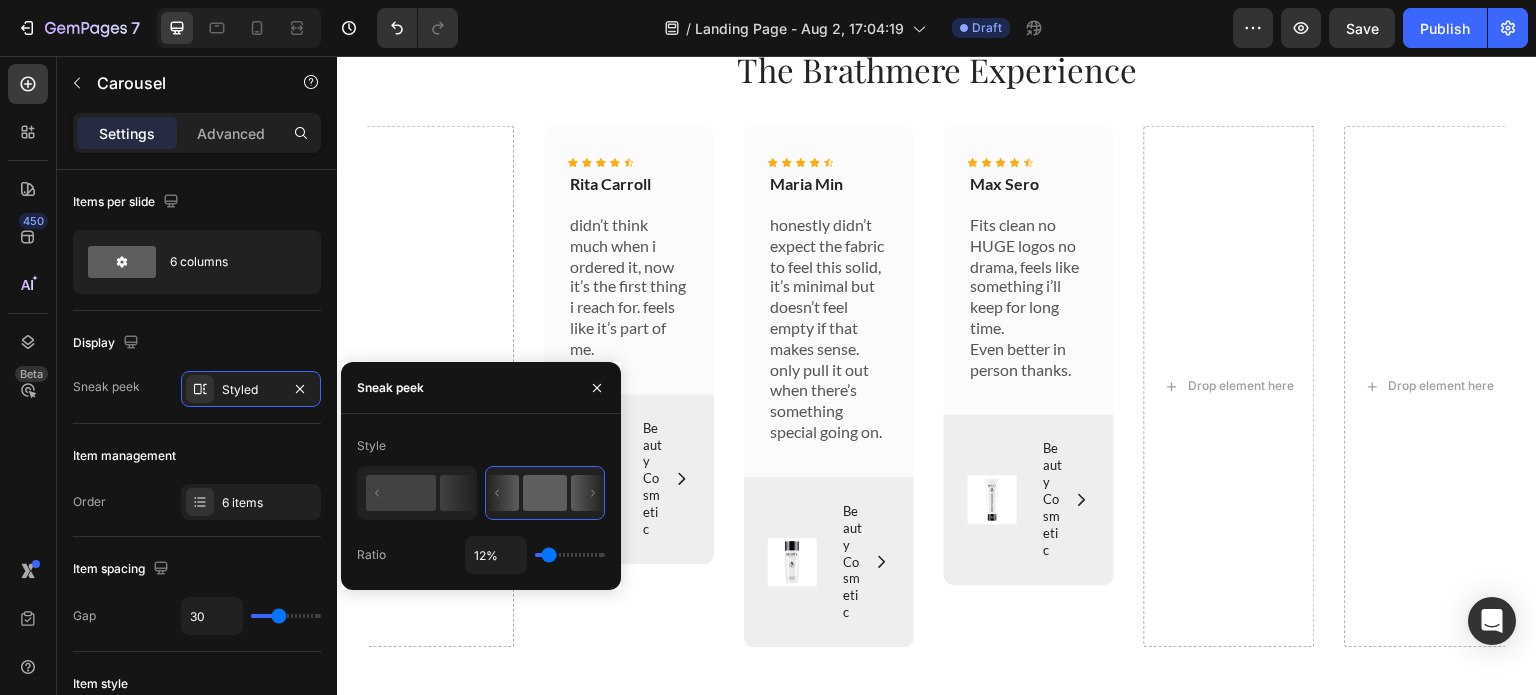 type on "9%" 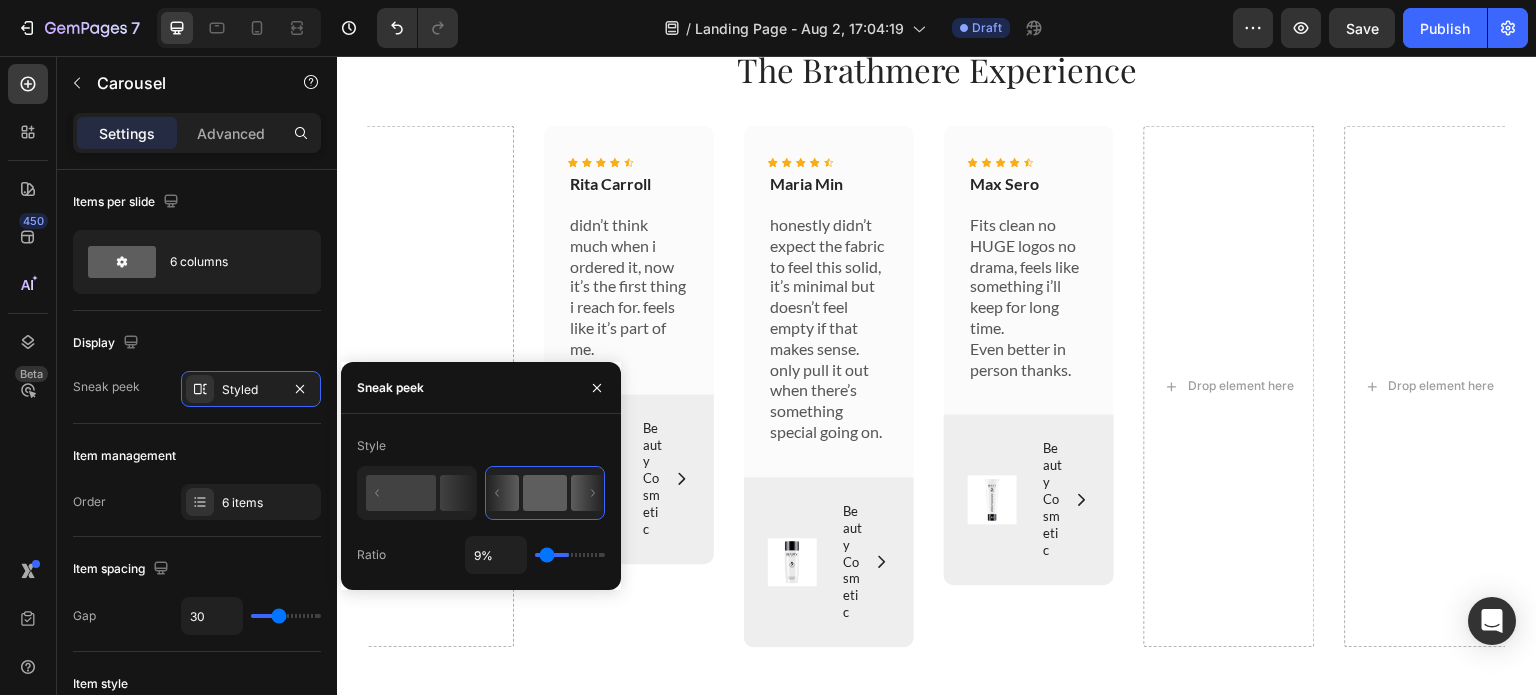 type on "44%" 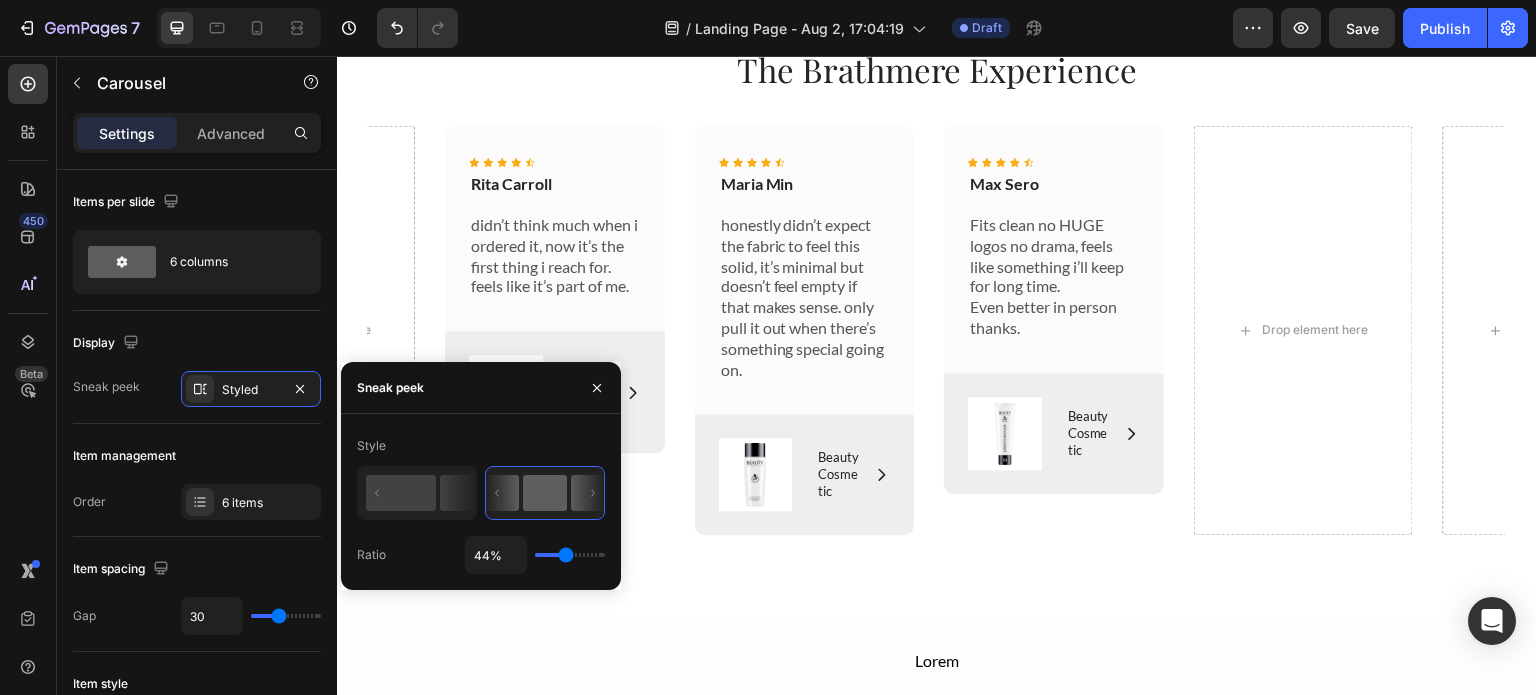 type on "69%" 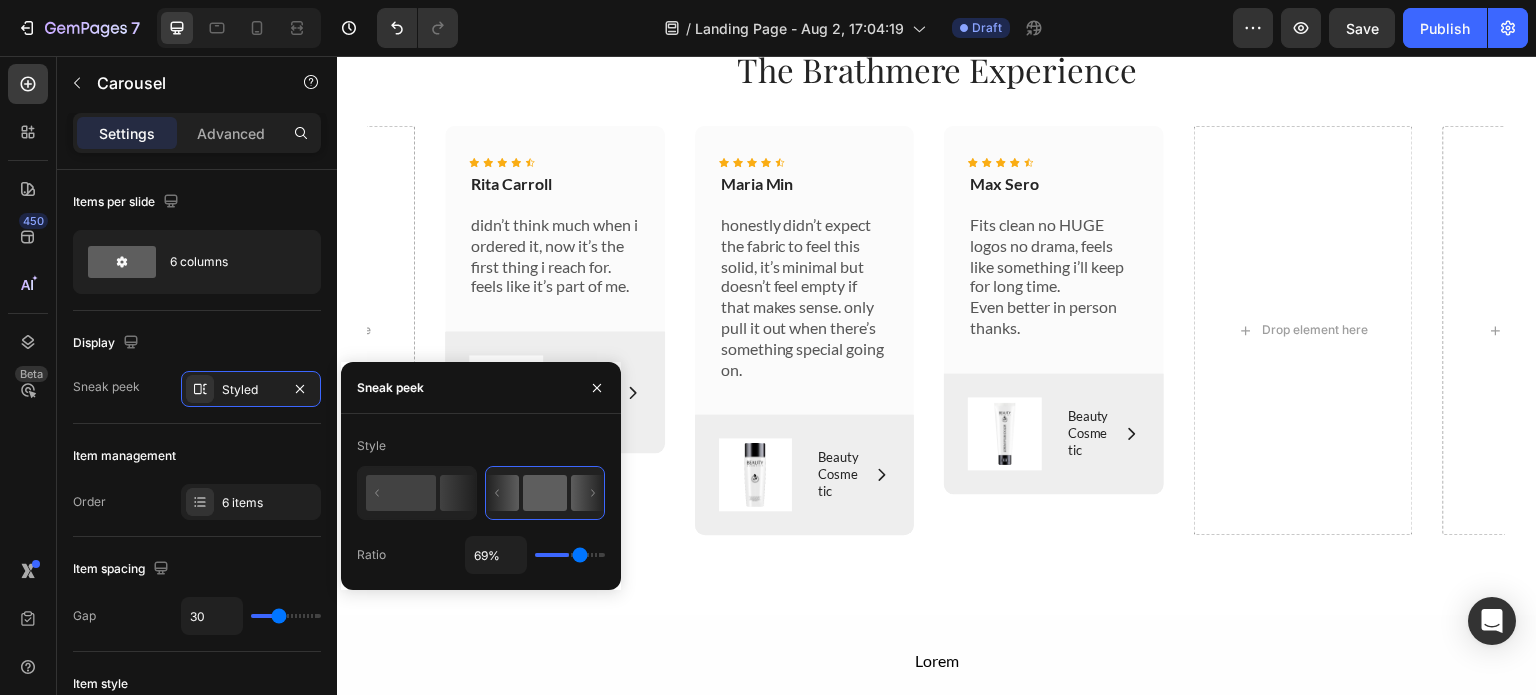 type on "86%" 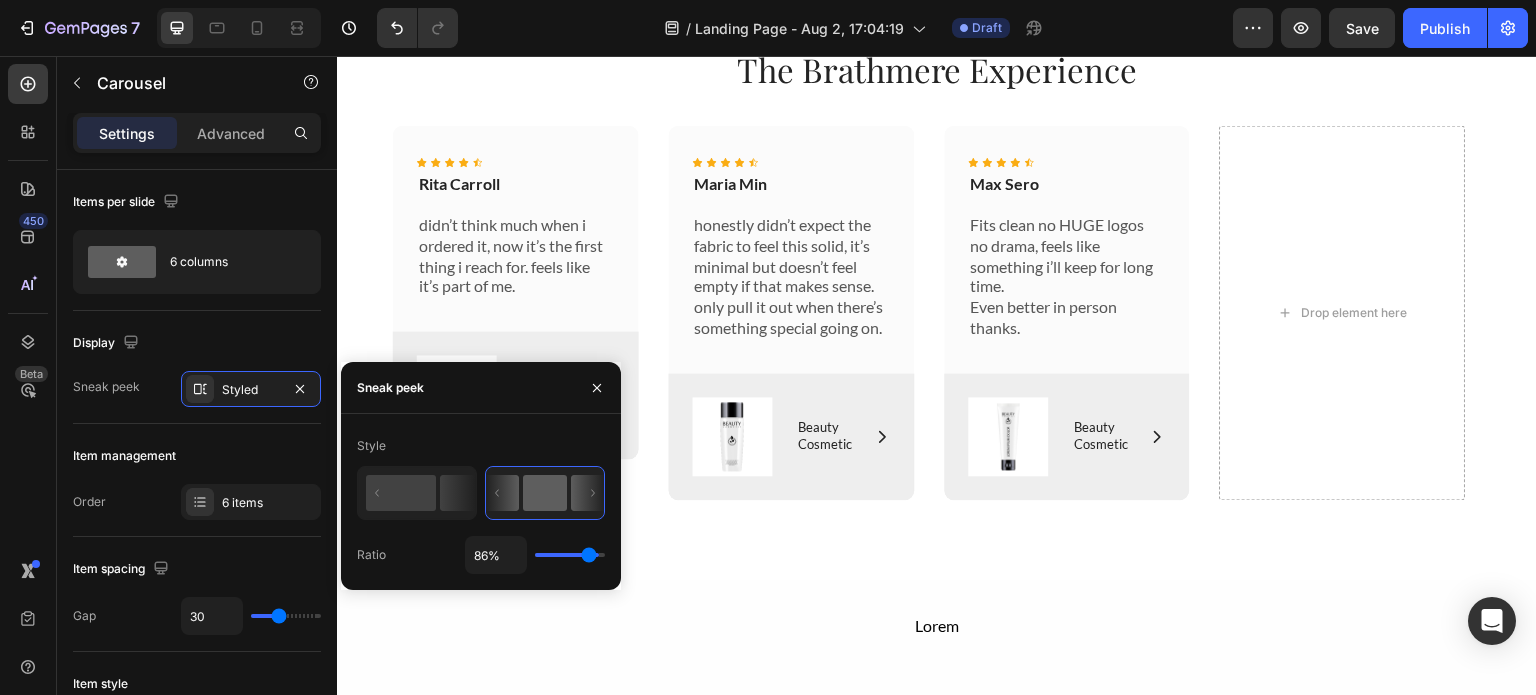 type on "91%" 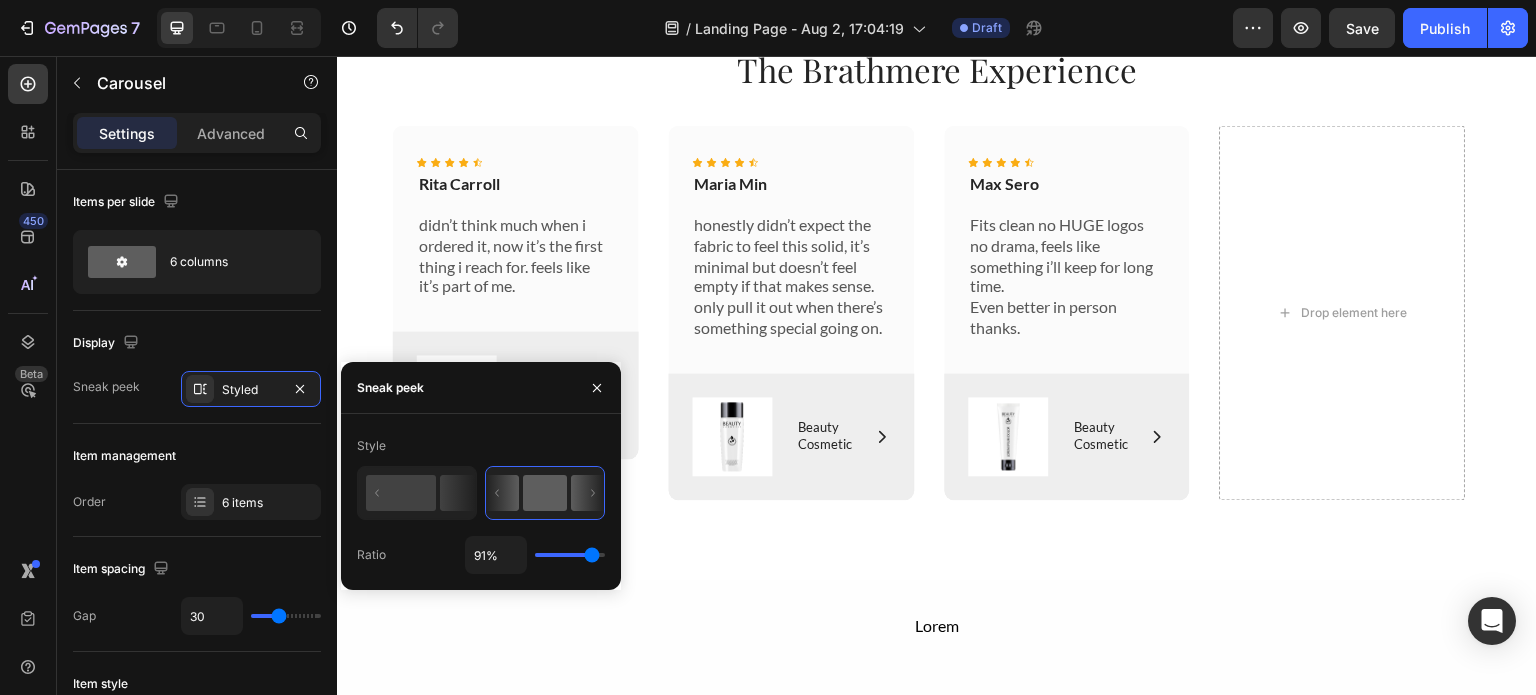 type on "94%" 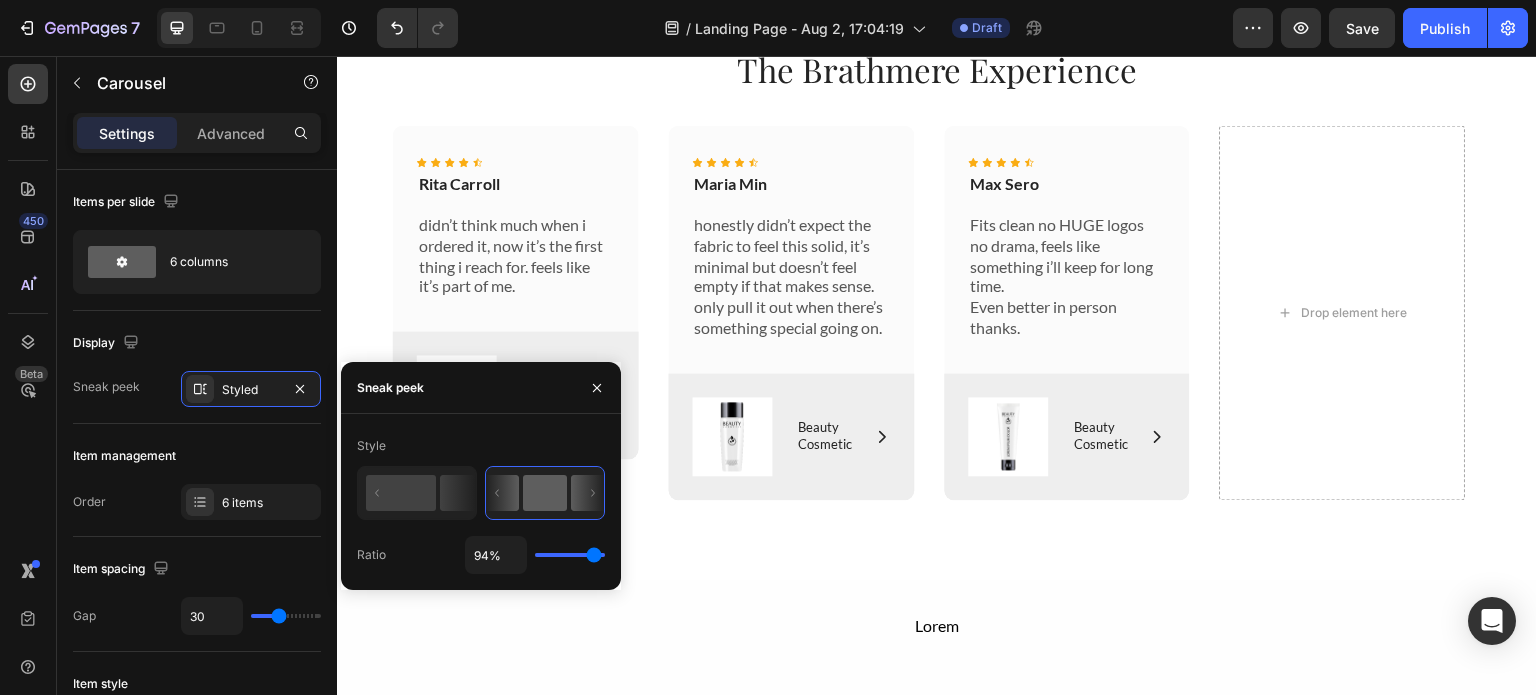 type on "100%" 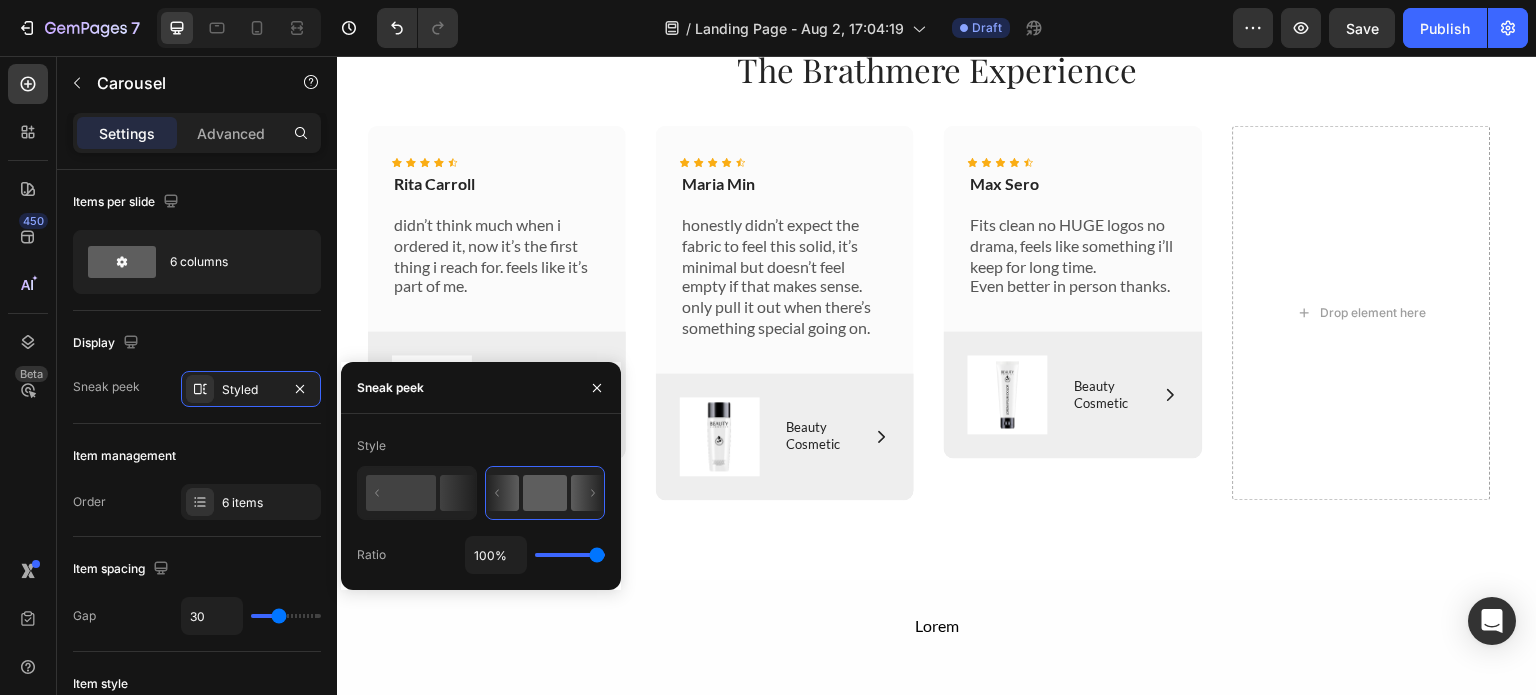 drag, startPoint x: 561, startPoint y: 555, endPoint x: 628, endPoint y: 563, distance: 67.47592 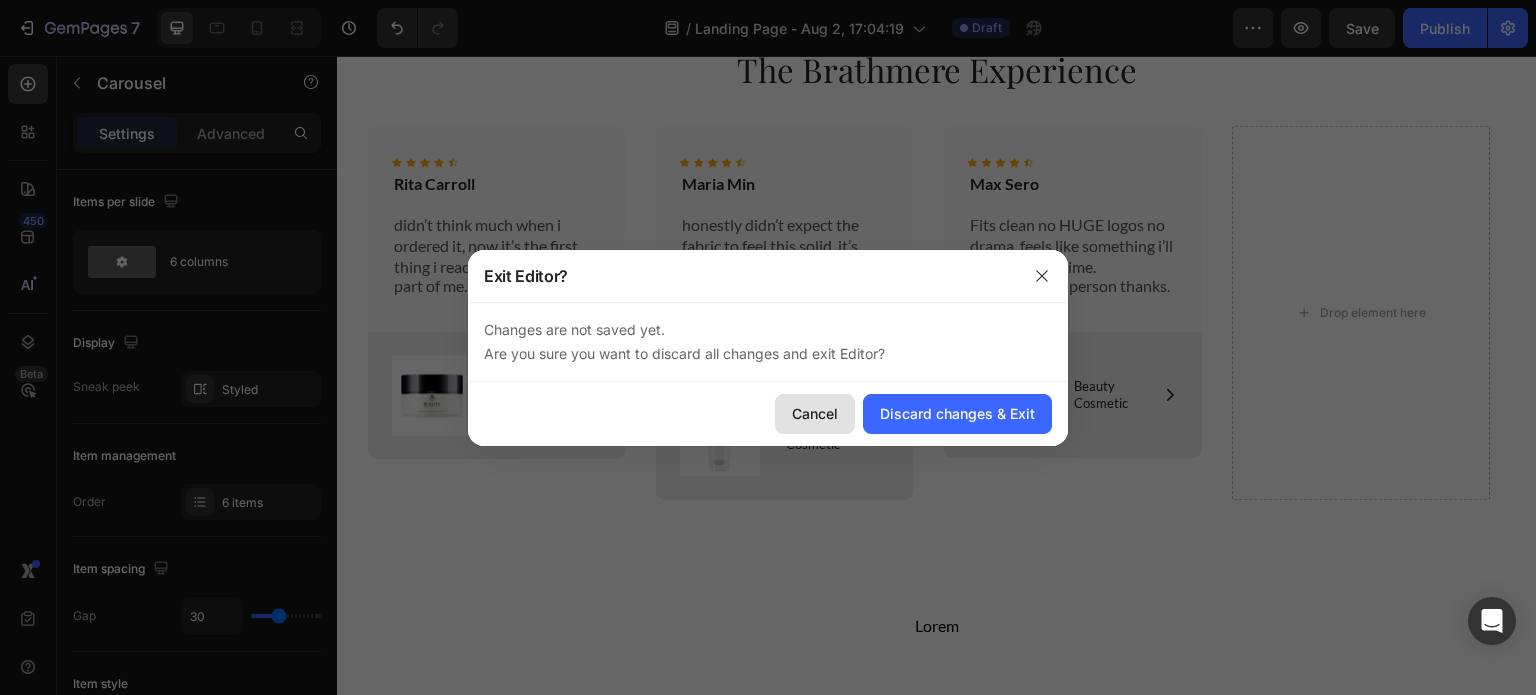 click on "Cancel" at bounding box center [815, 413] 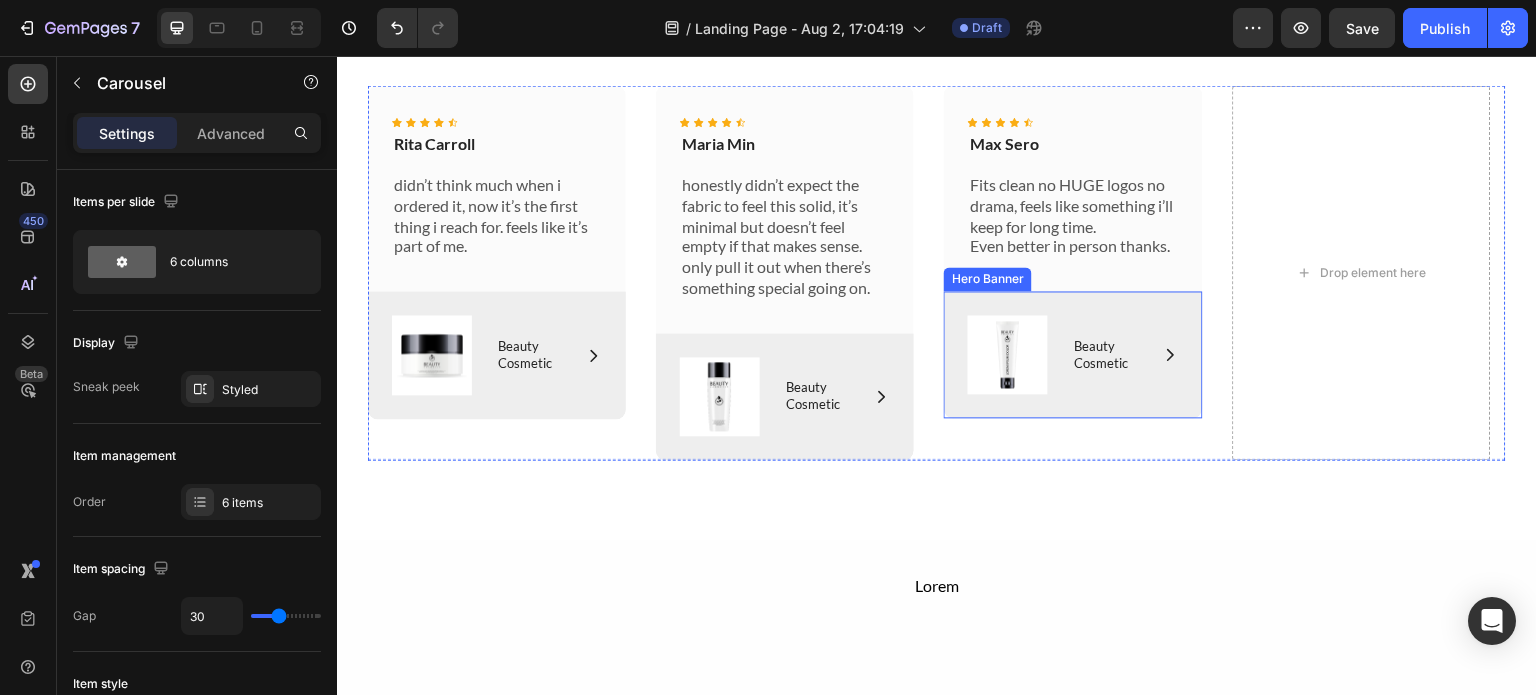scroll, scrollTop: 3951, scrollLeft: 0, axis: vertical 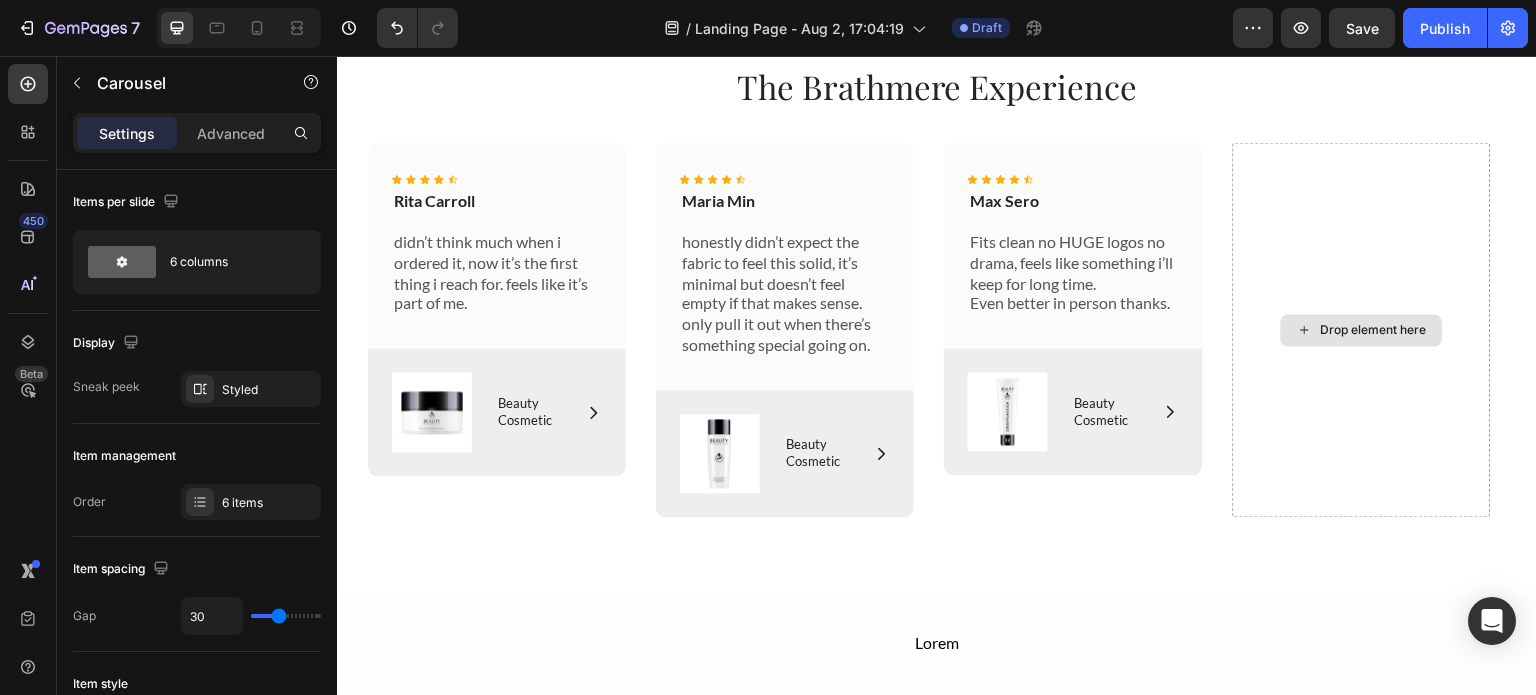 click on "Drop element here" at bounding box center (1362, 329) 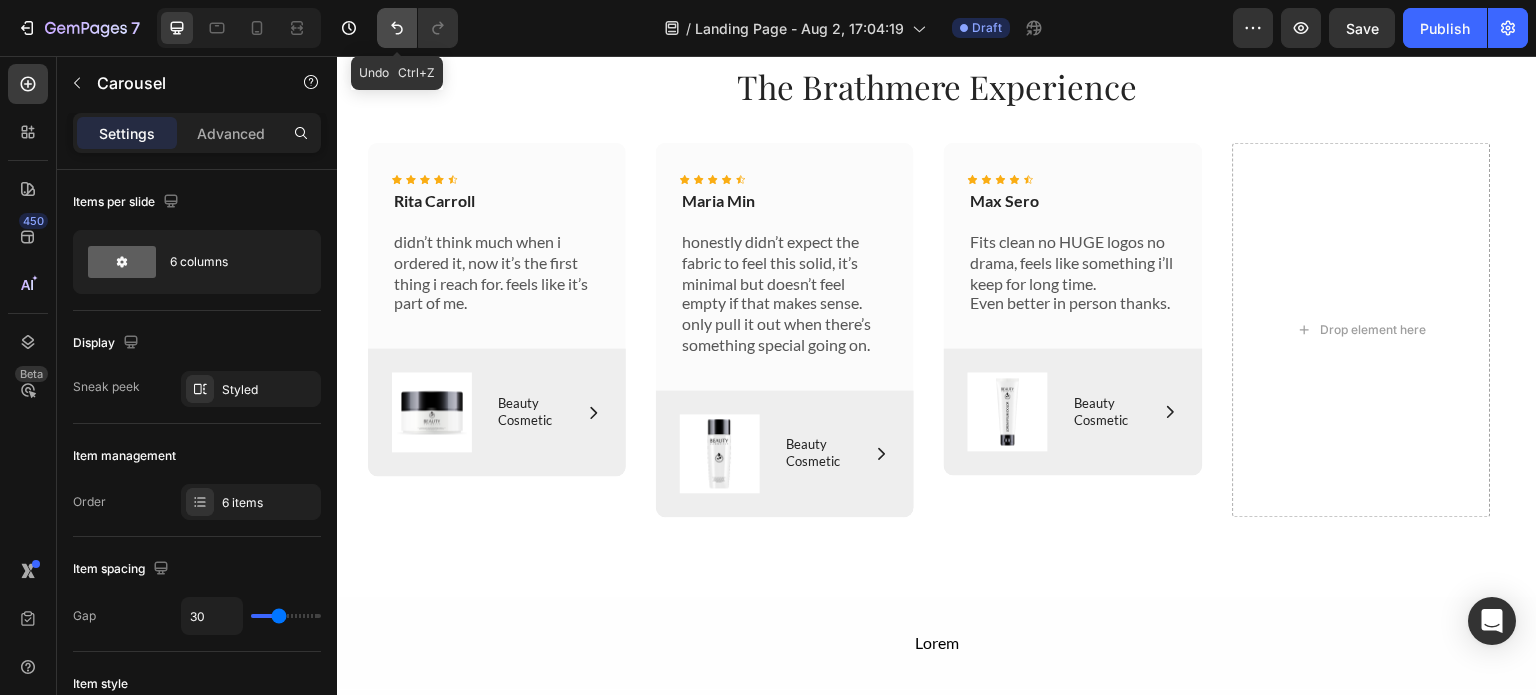 click 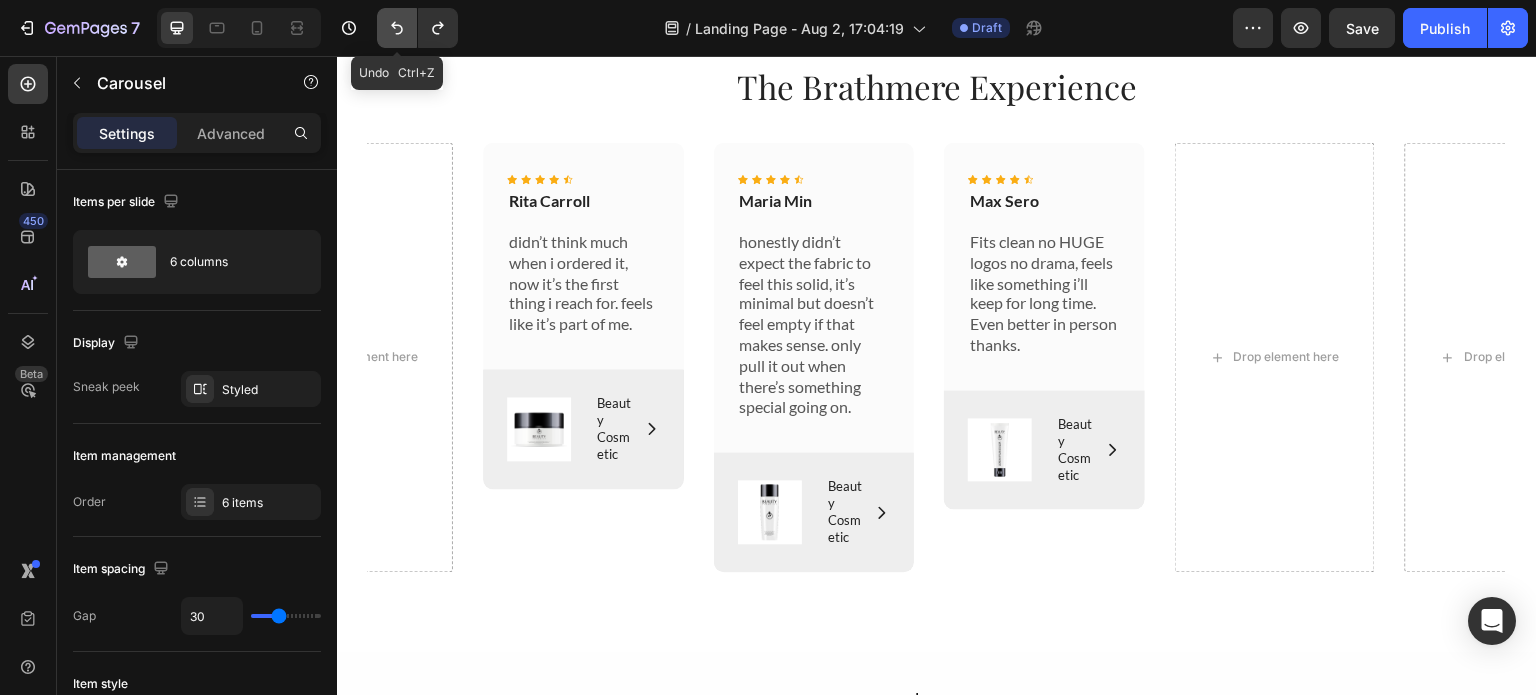 click 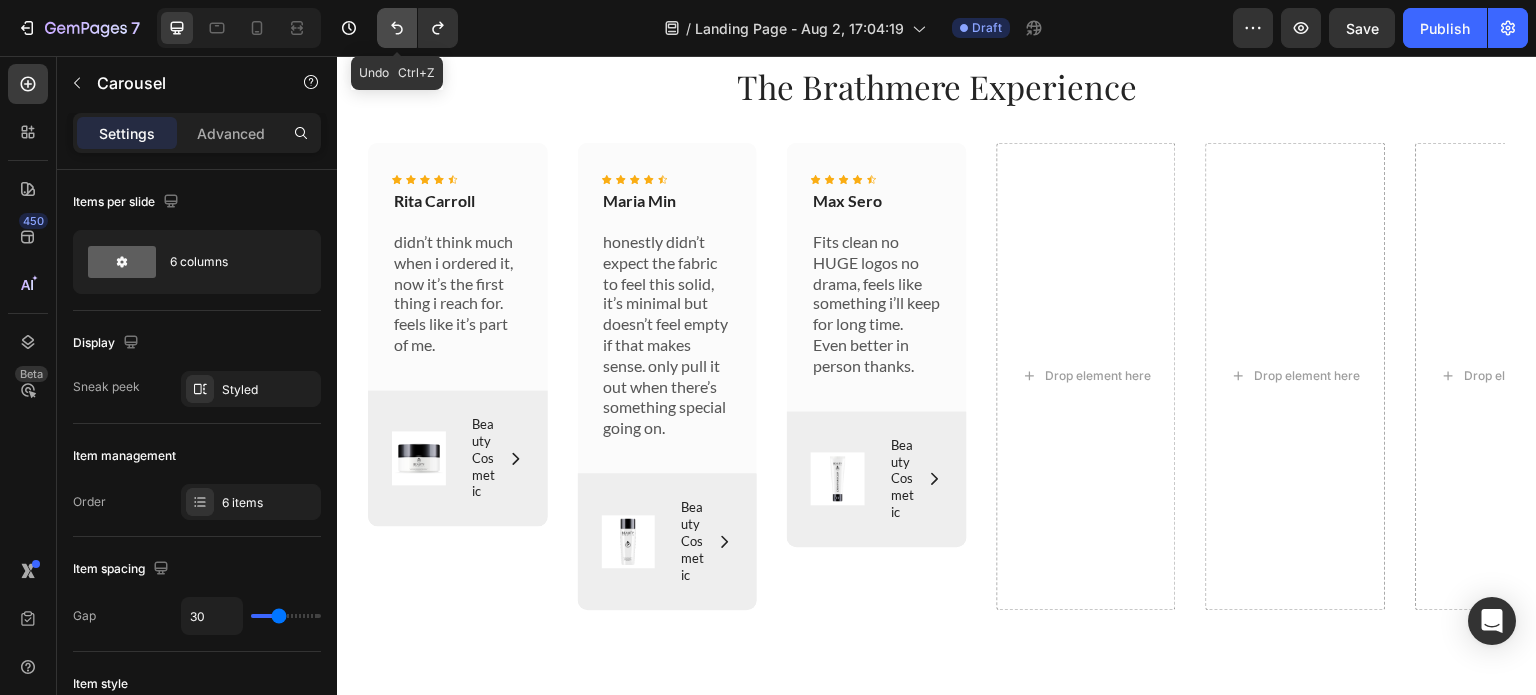 click 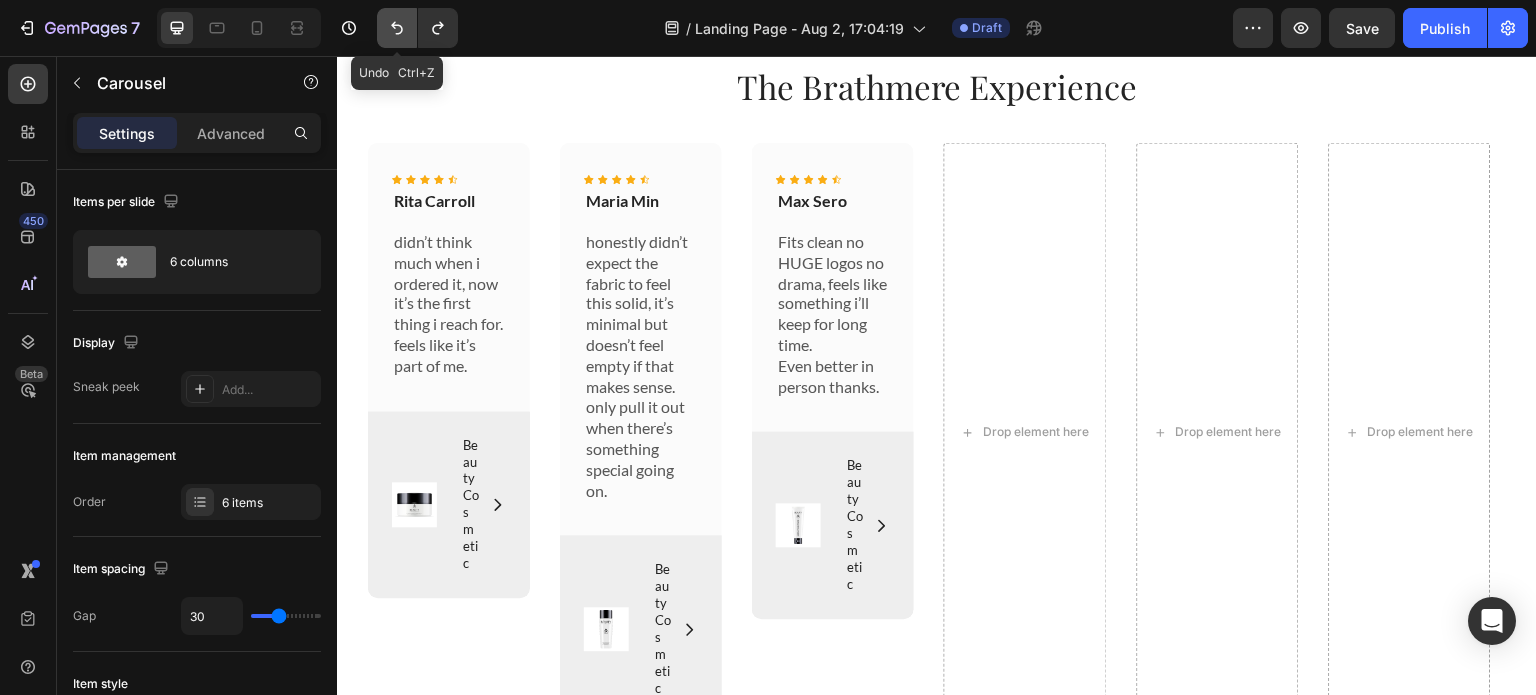 click 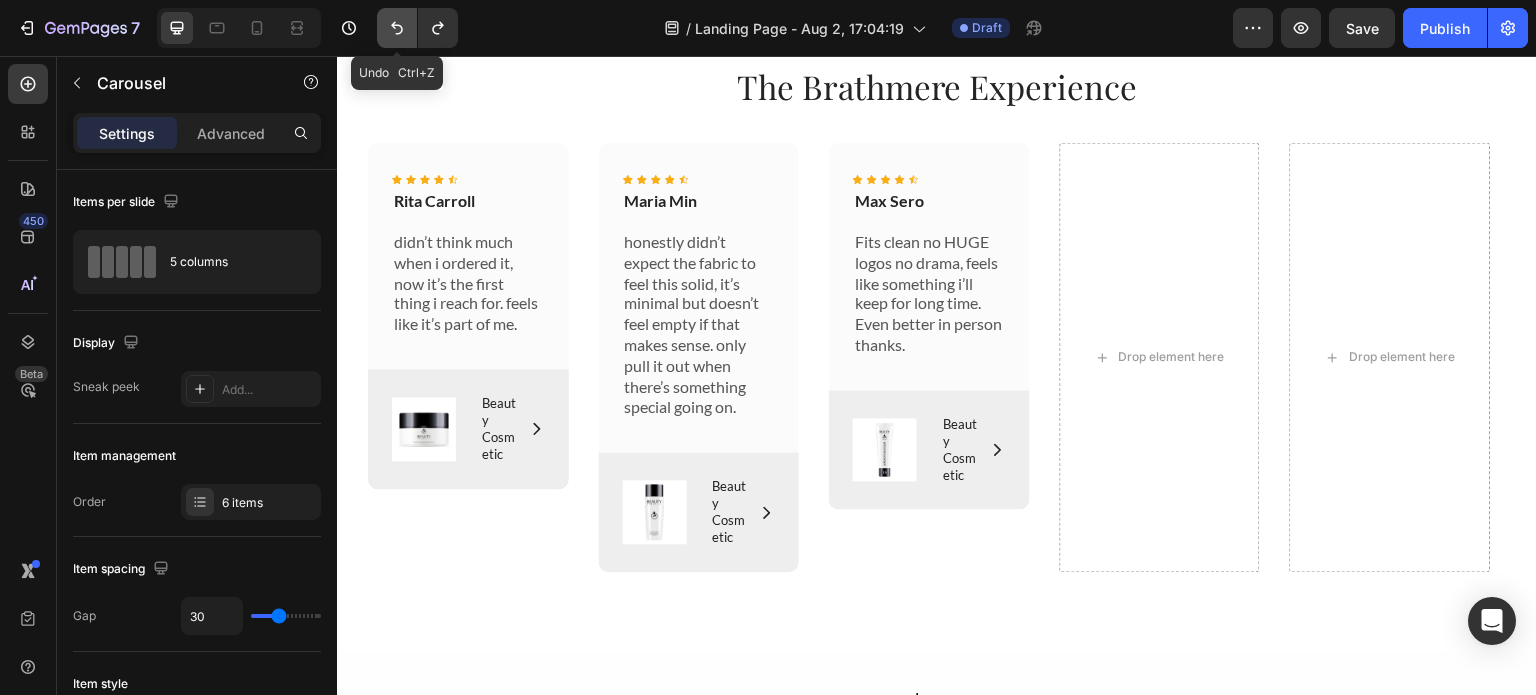 click 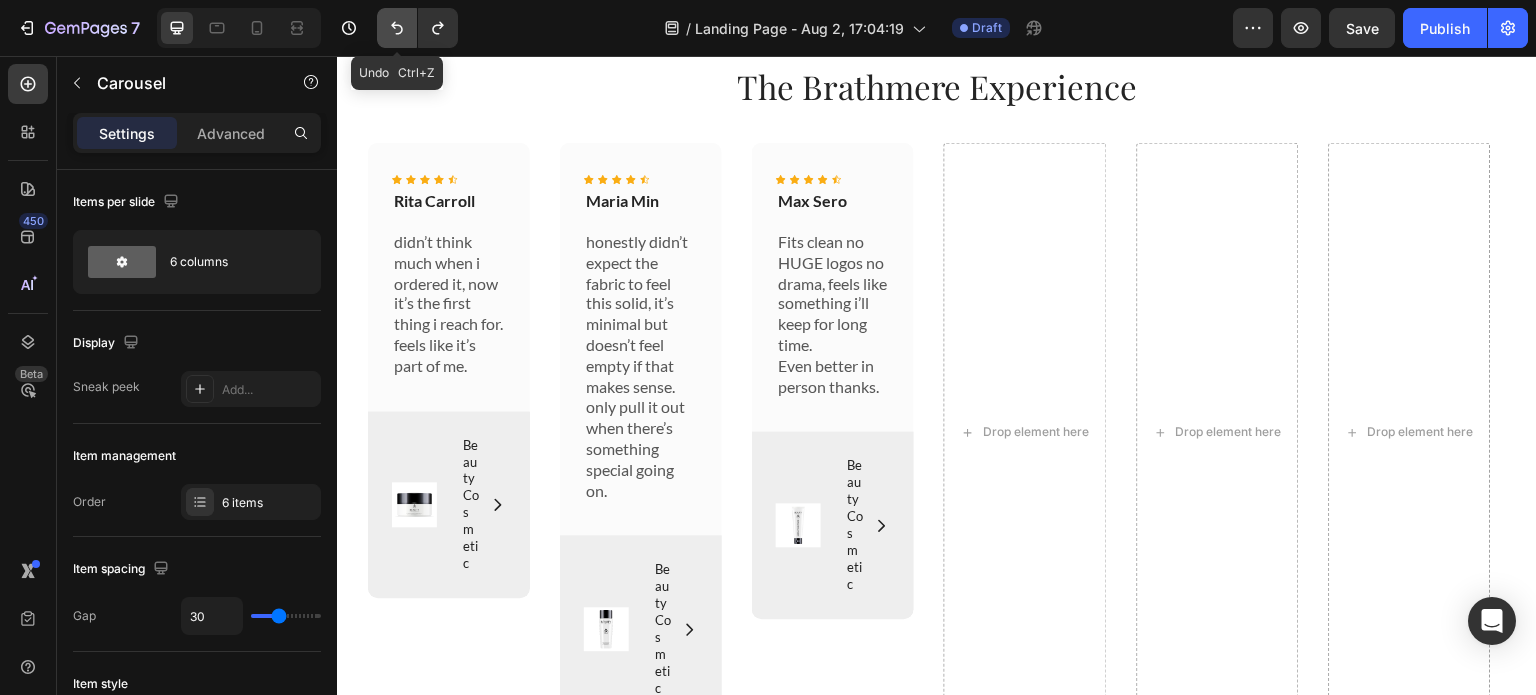 click 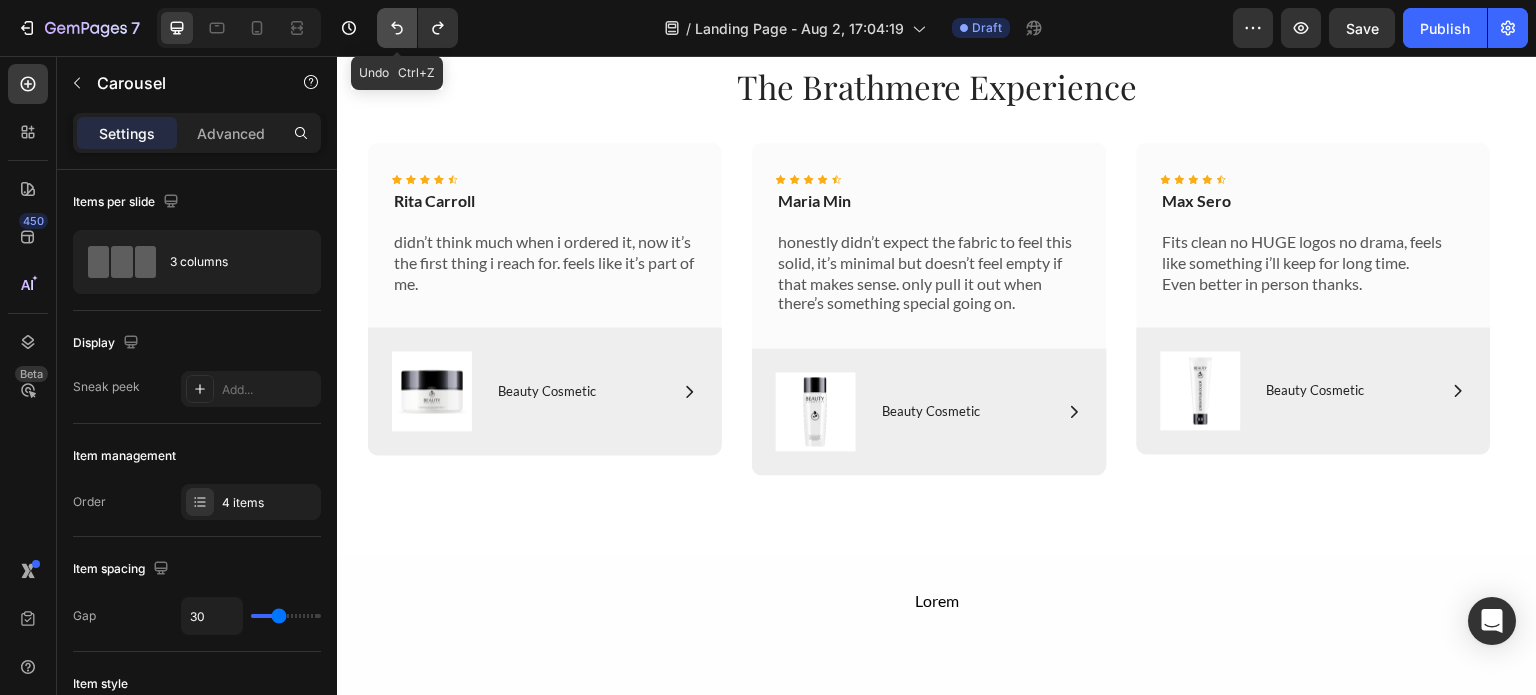 click 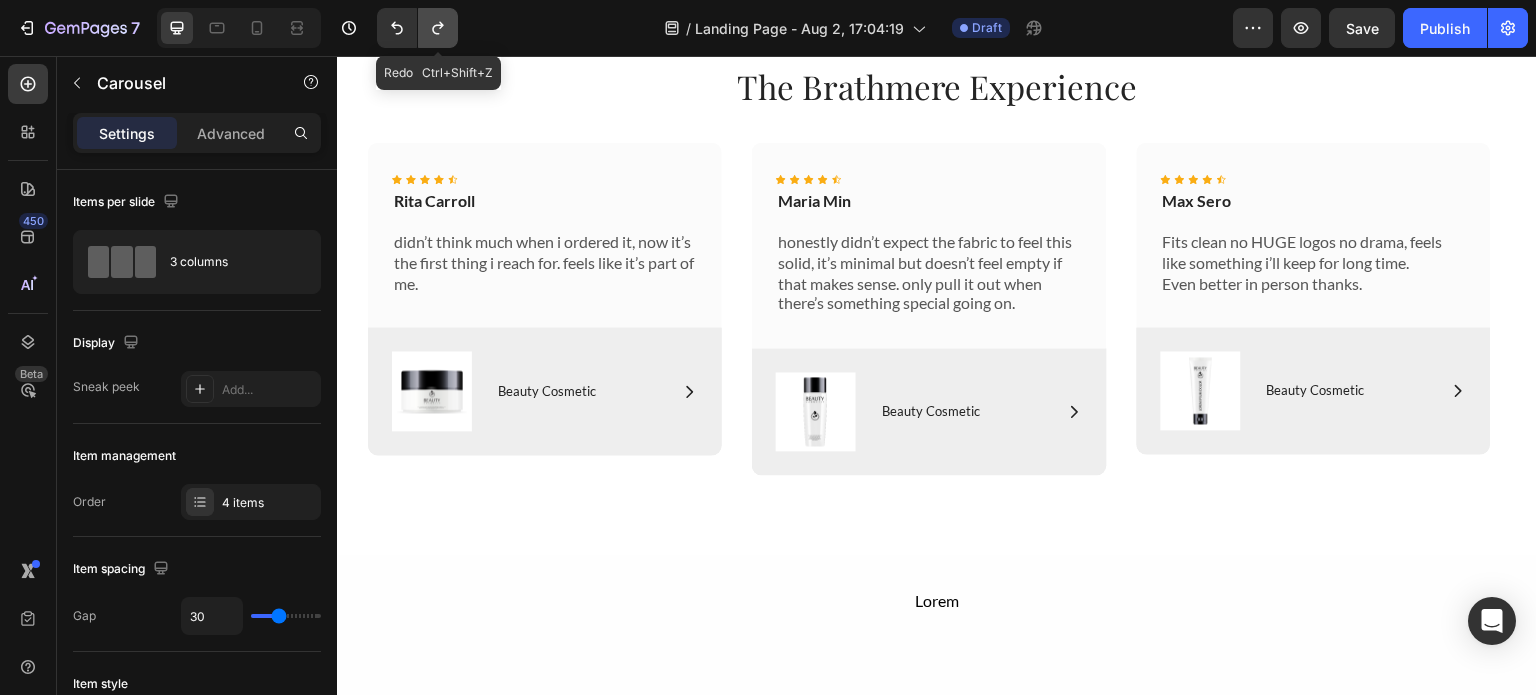 click 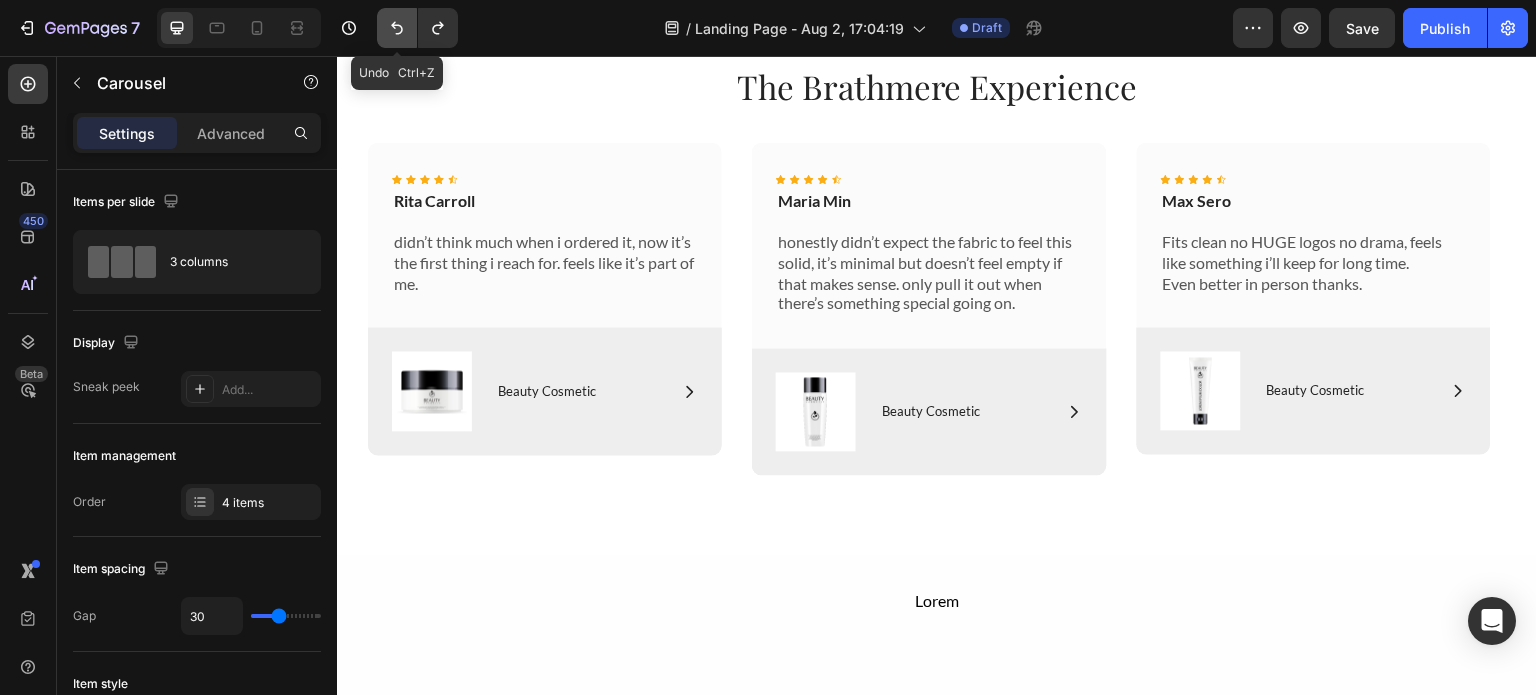 click 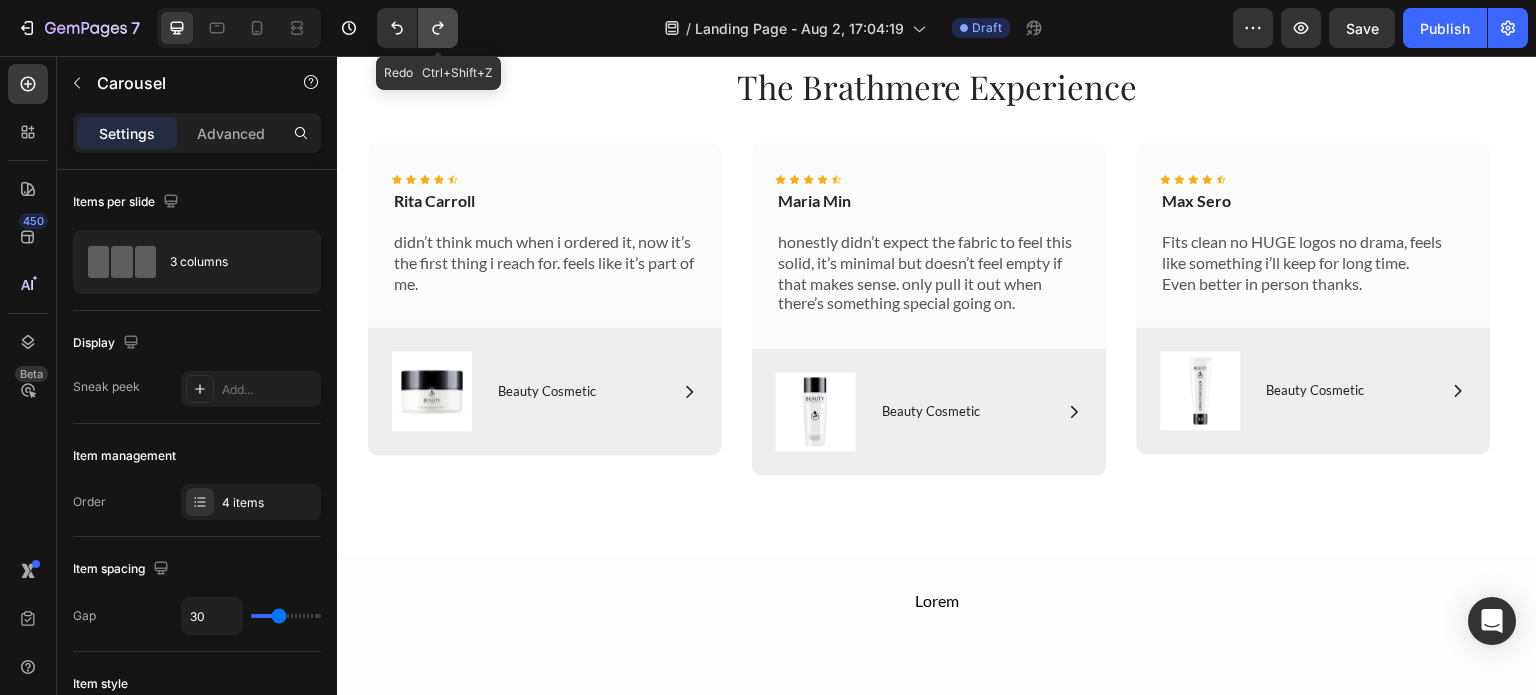 click 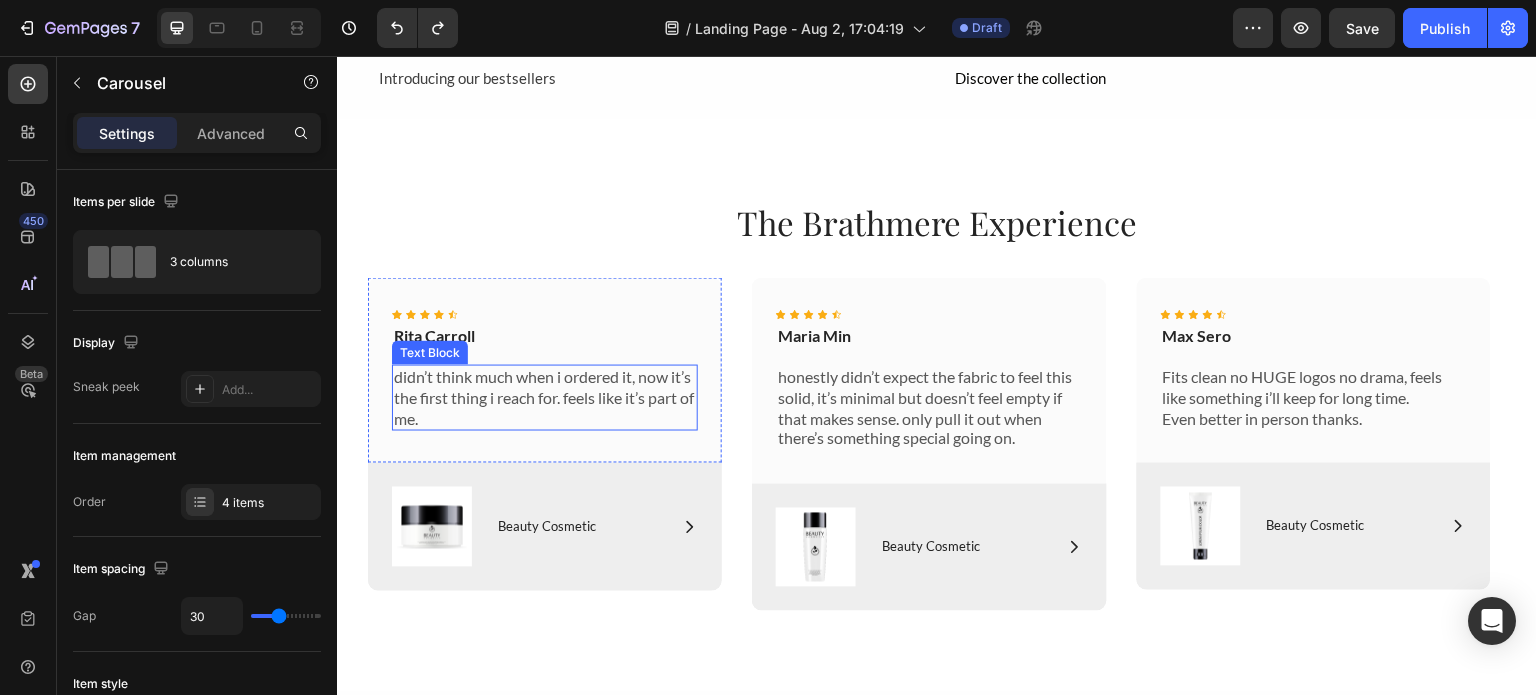 scroll, scrollTop: 3816, scrollLeft: 0, axis: vertical 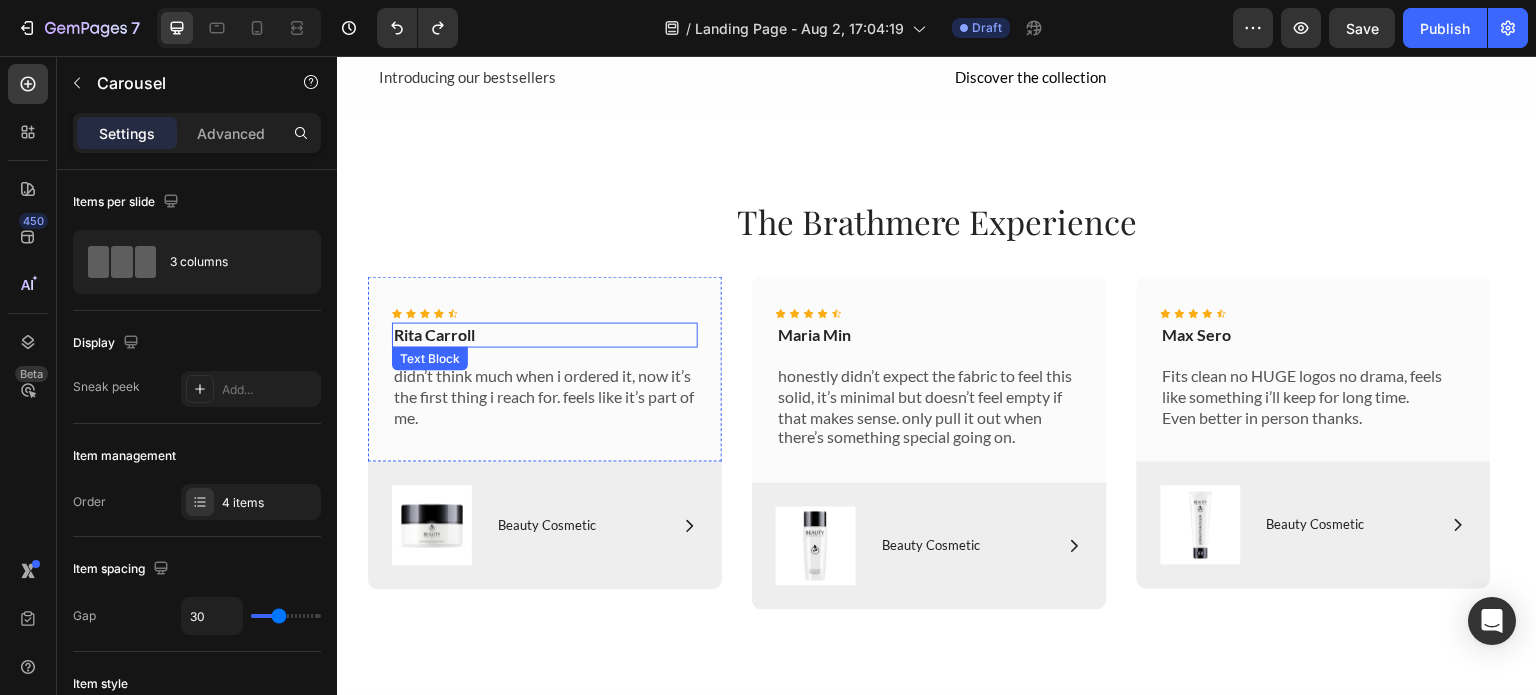 click on "Rita Carroll" at bounding box center [545, 335] 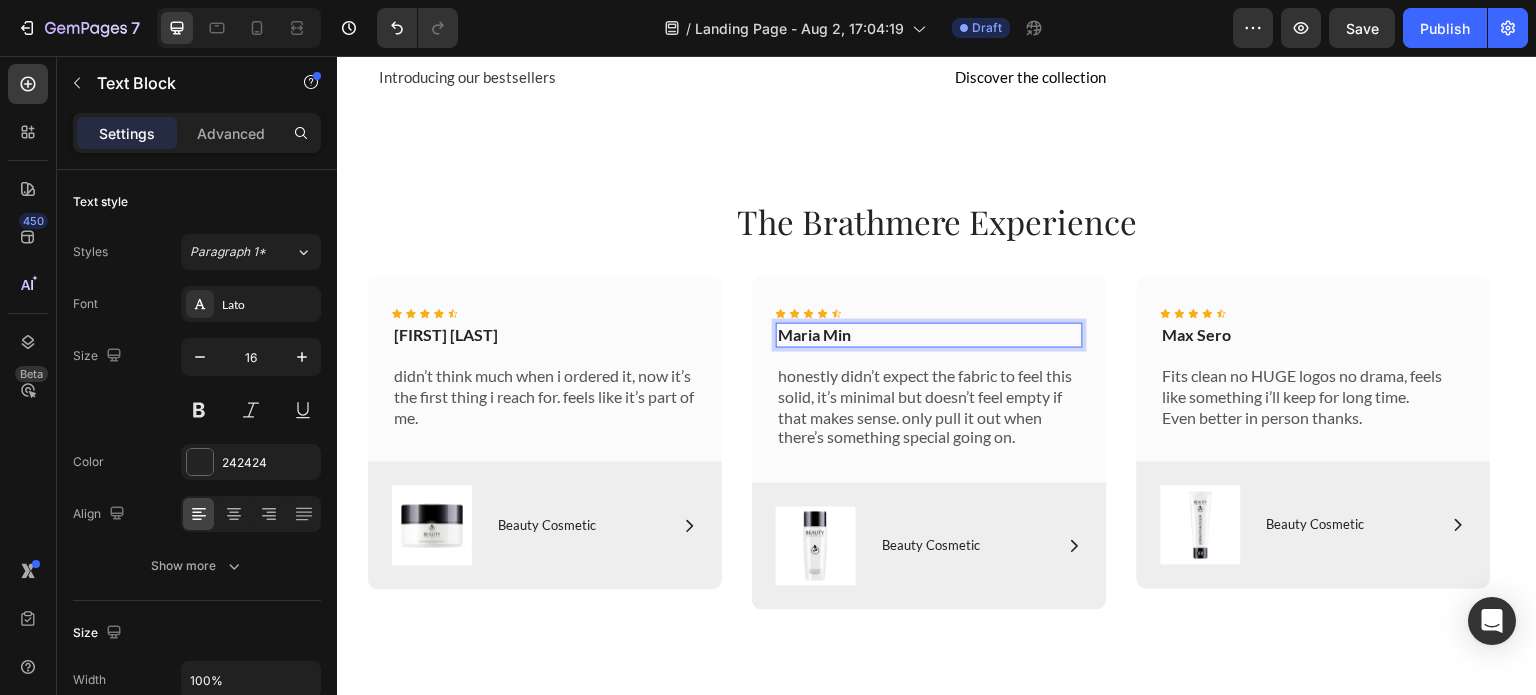click on "Maria Min" at bounding box center (929, 335) 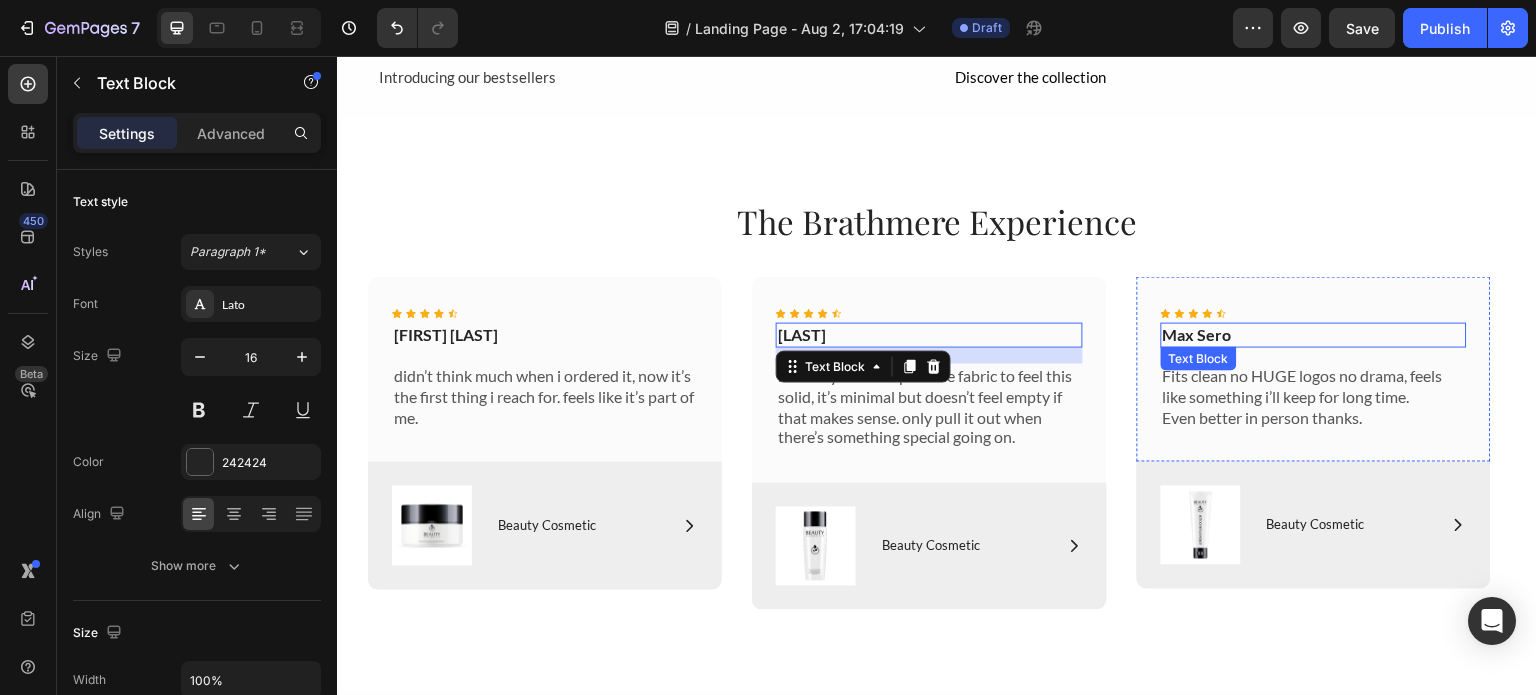 click on "Max Sero" at bounding box center (1314, 335) 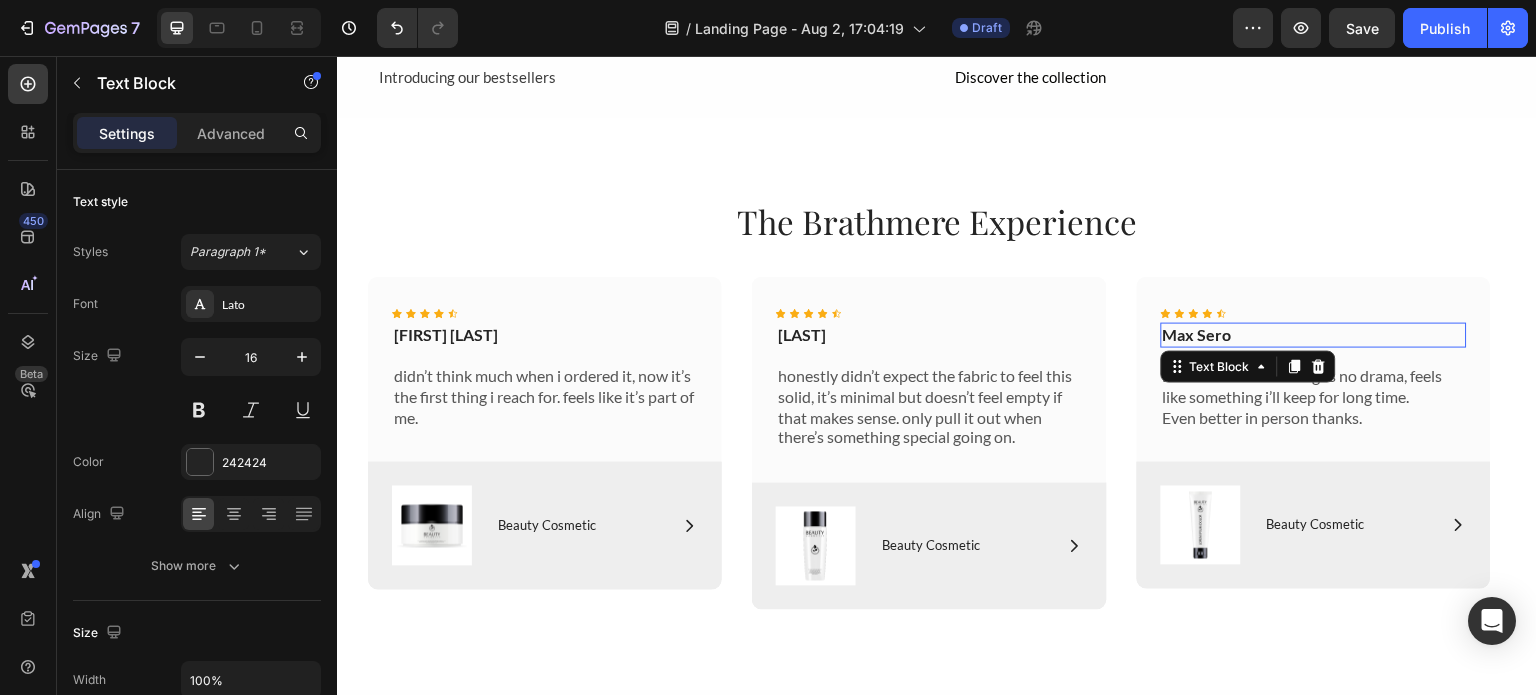 click on "Max Sero" at bounding box center [1314, 335] 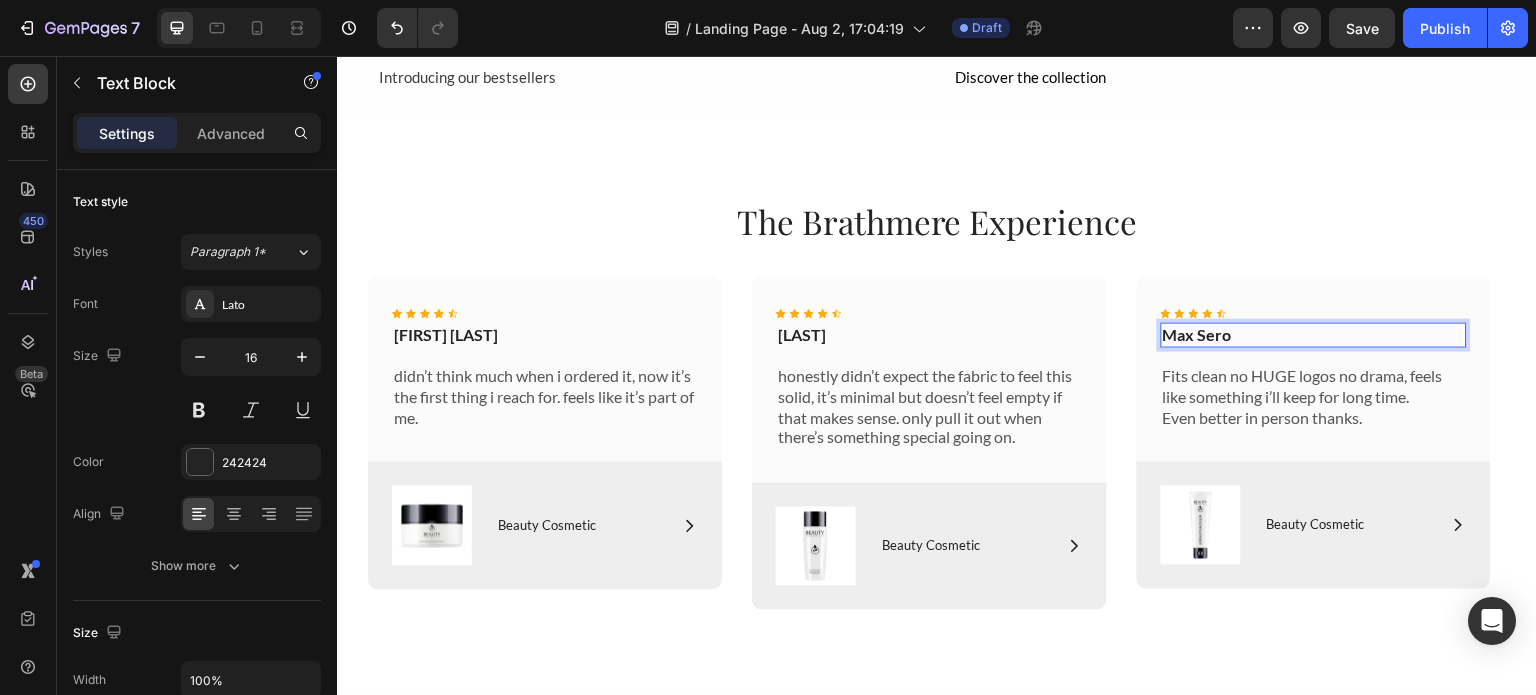click on "Max Sero" at bounding box center (1314, 335) 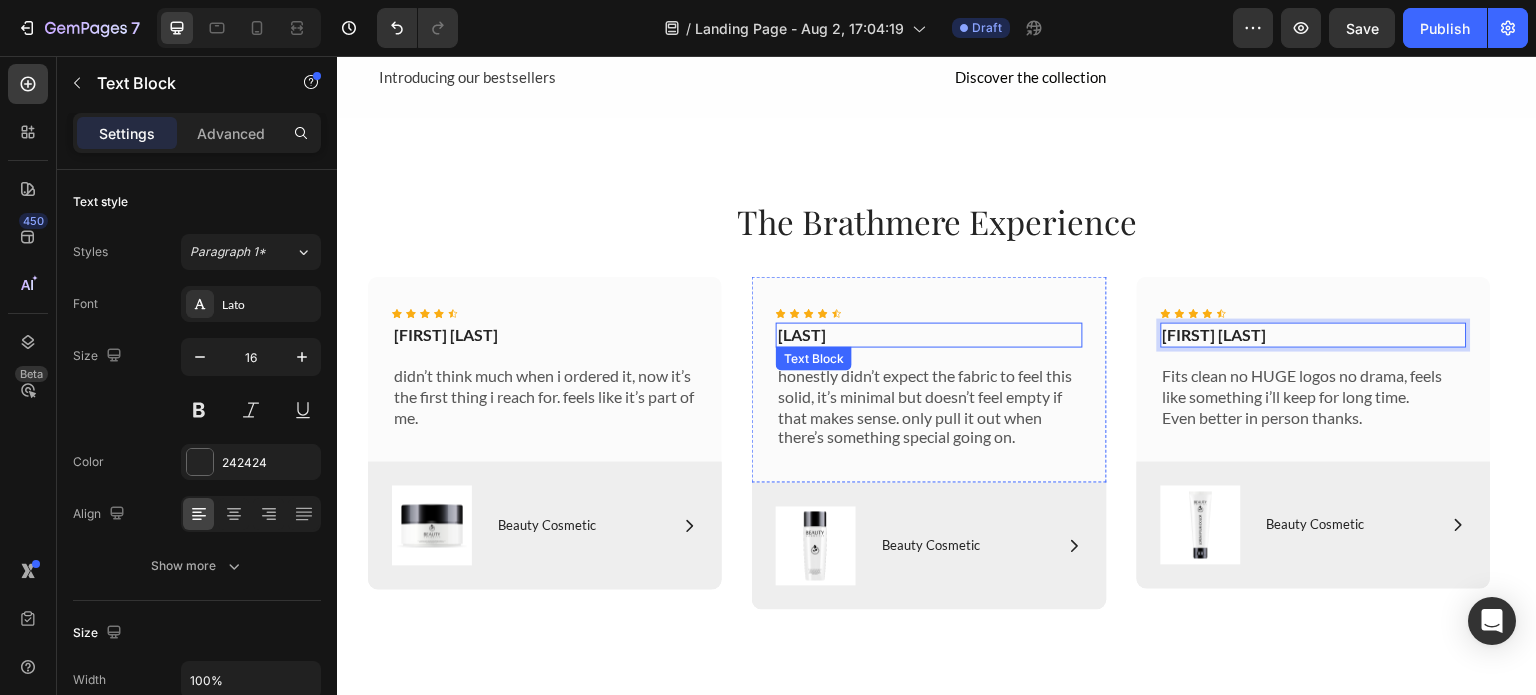click on "[LAST]" at bounding box center [929, 335] 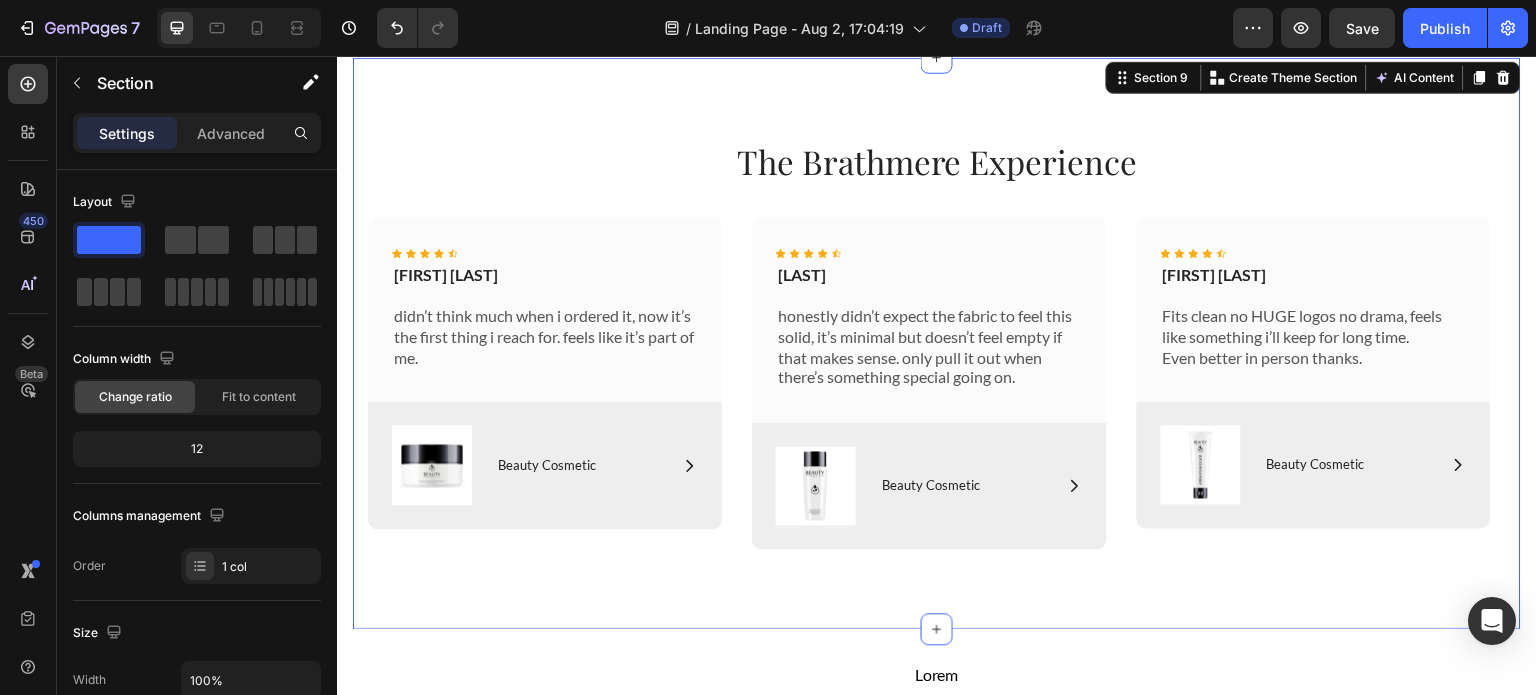 scroll, scrollTop: 3880, scrollLeft: 0, axis: vertical 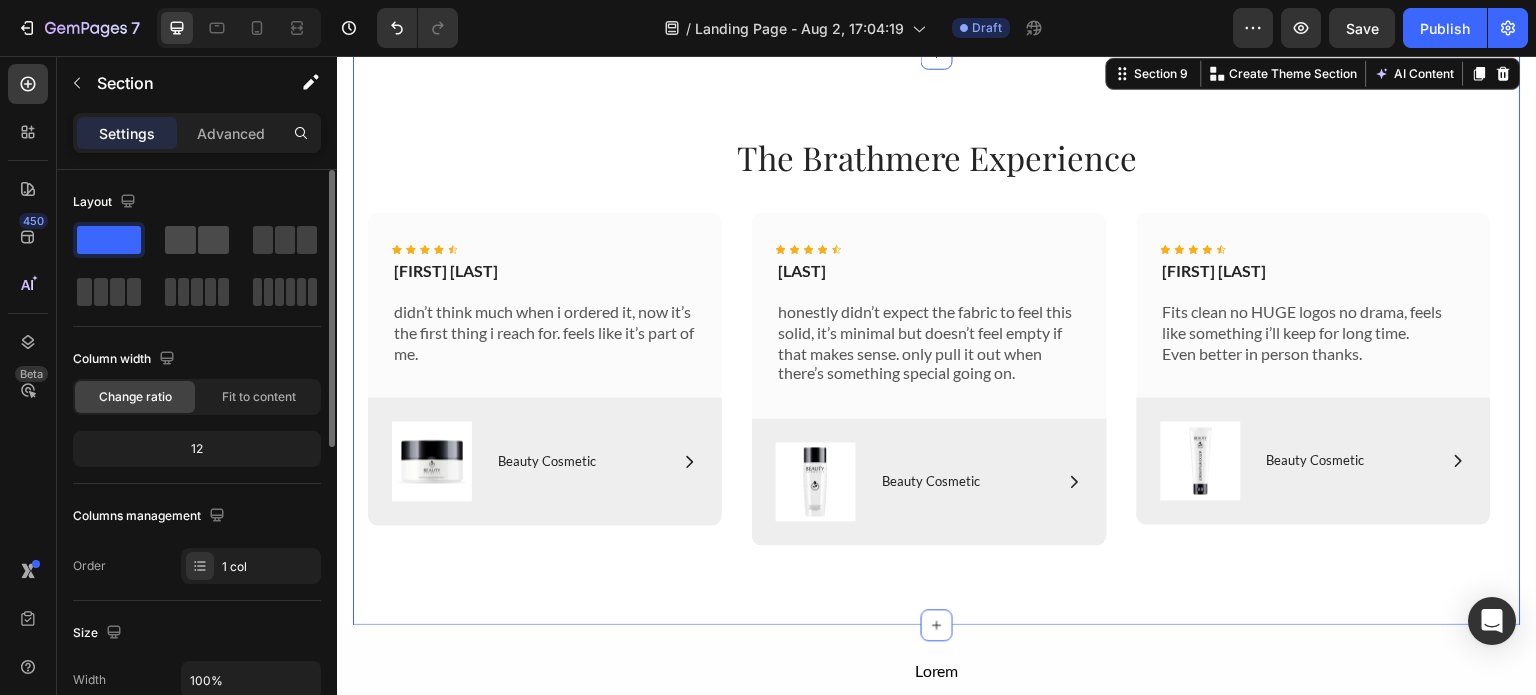 click 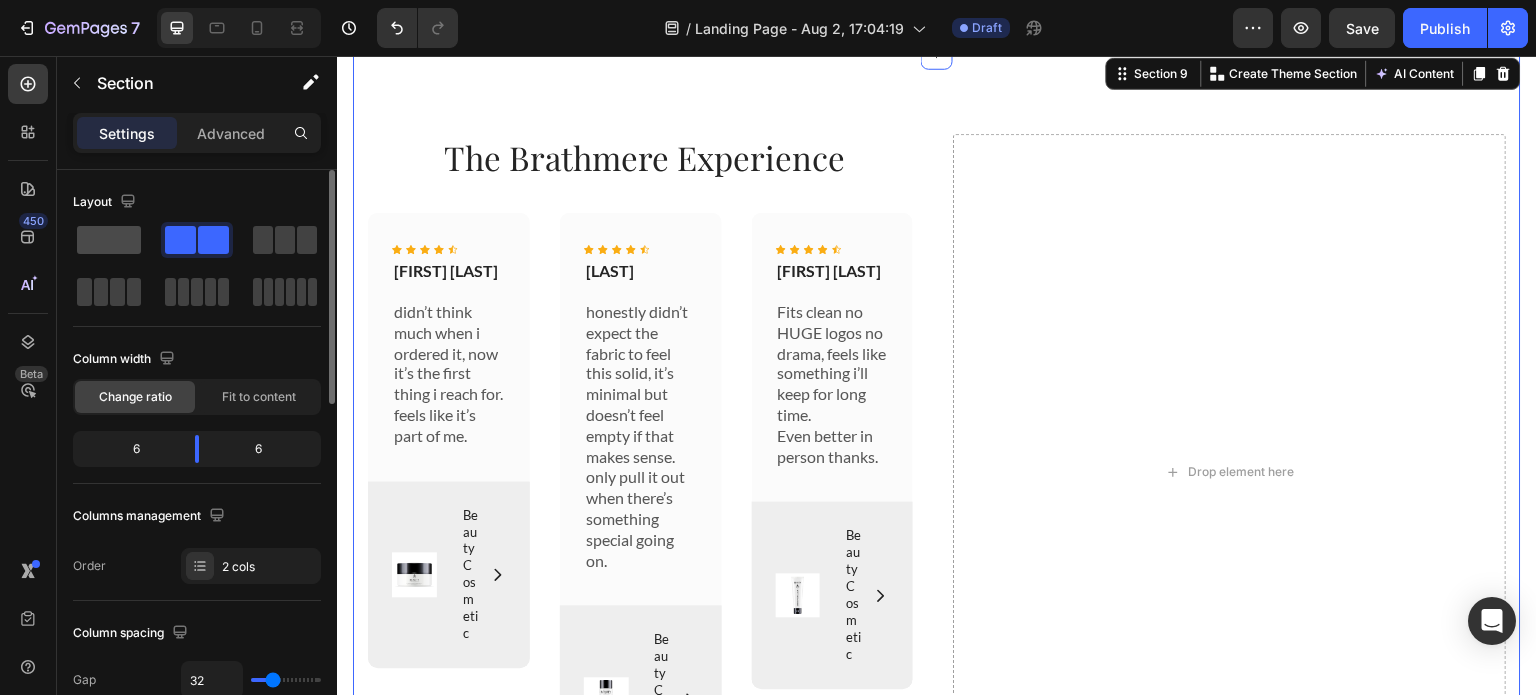 click 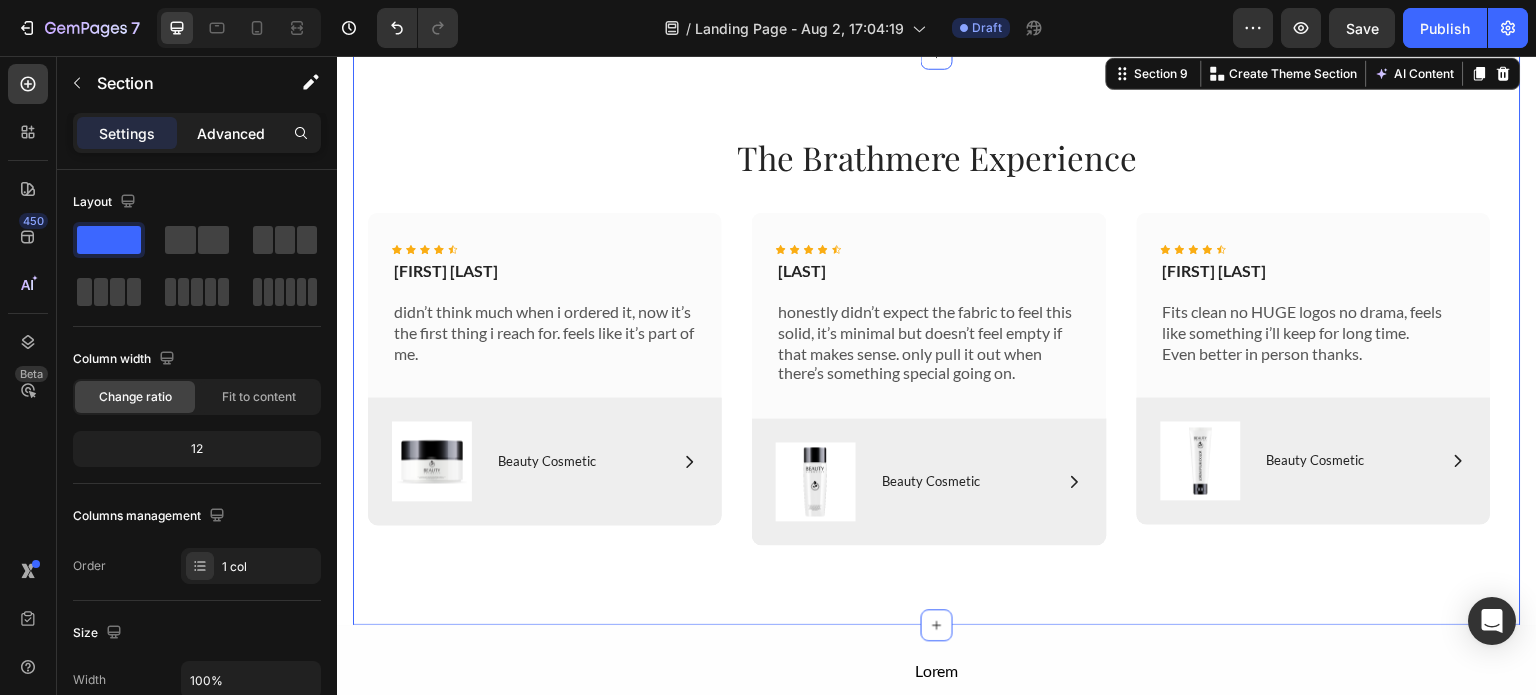 click on "Advanced" at bounding box center [231, 133] 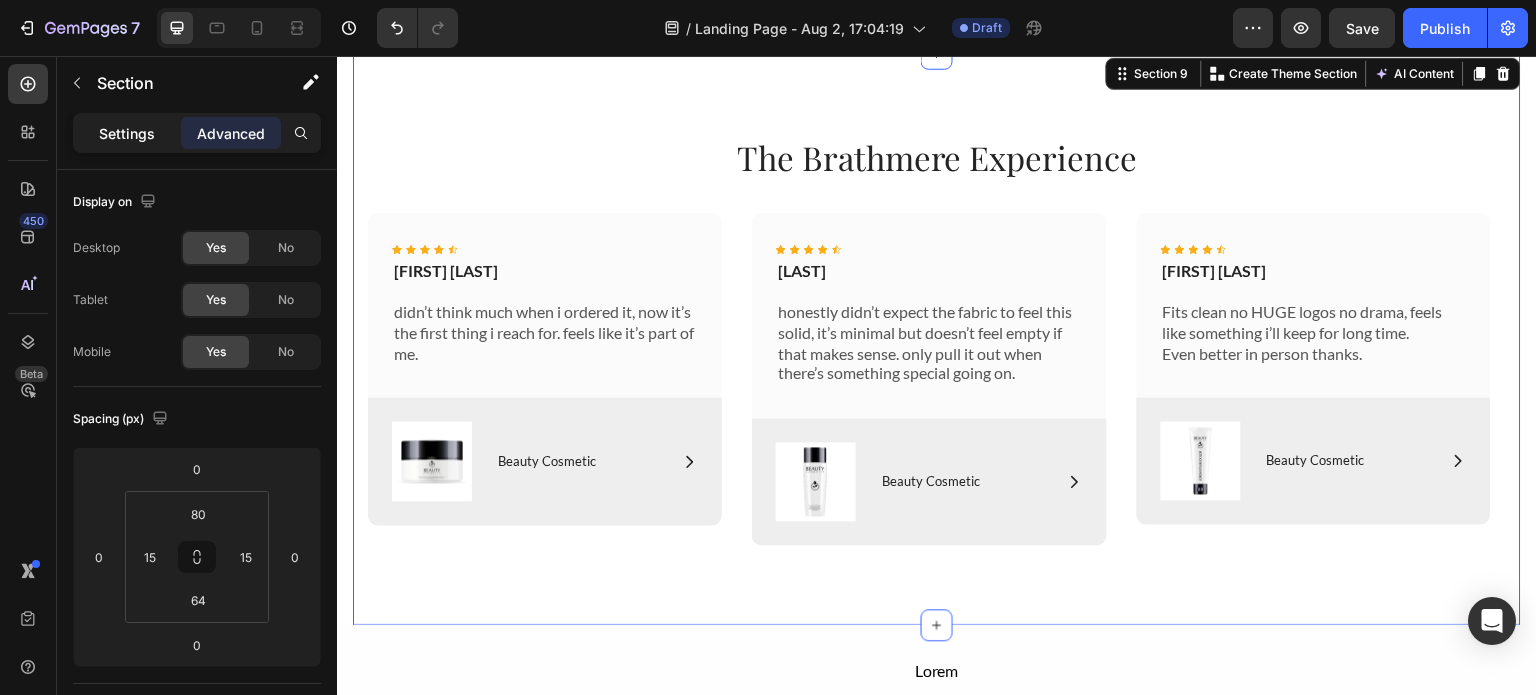 click on "Settings" 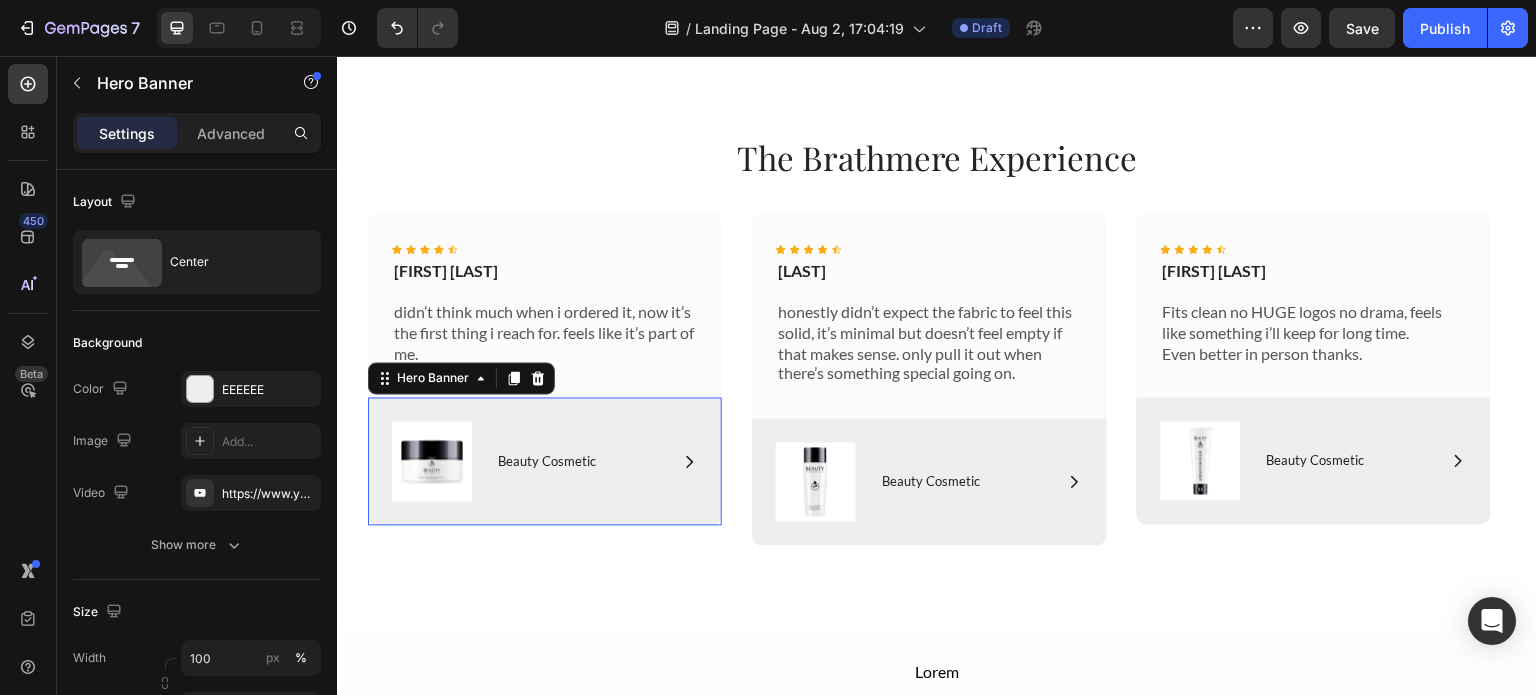 click on "Image
Icon Beauty Cosmetic Text Block Row Row" at bounding box center (545, 462) 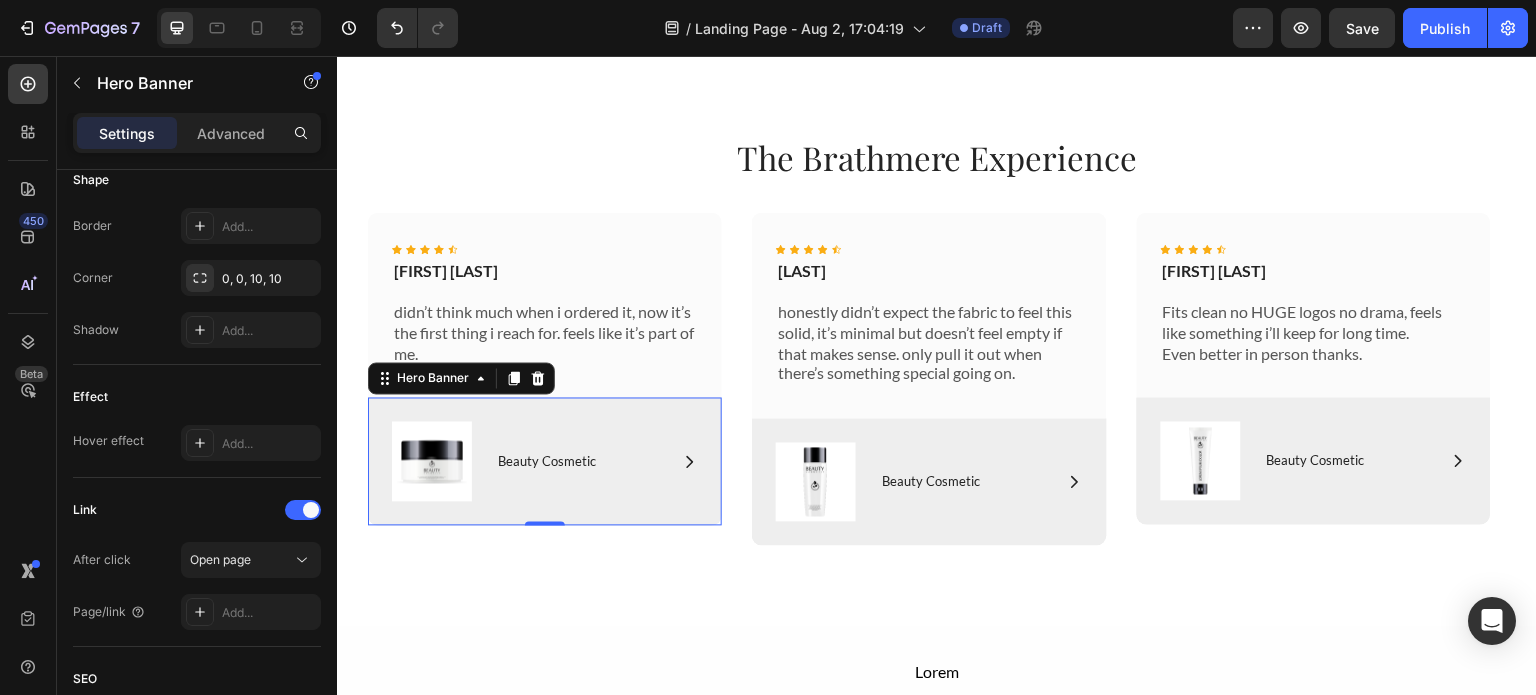 scroll, scrollTop: 1078, scrollLeft: 0, axis: vertical 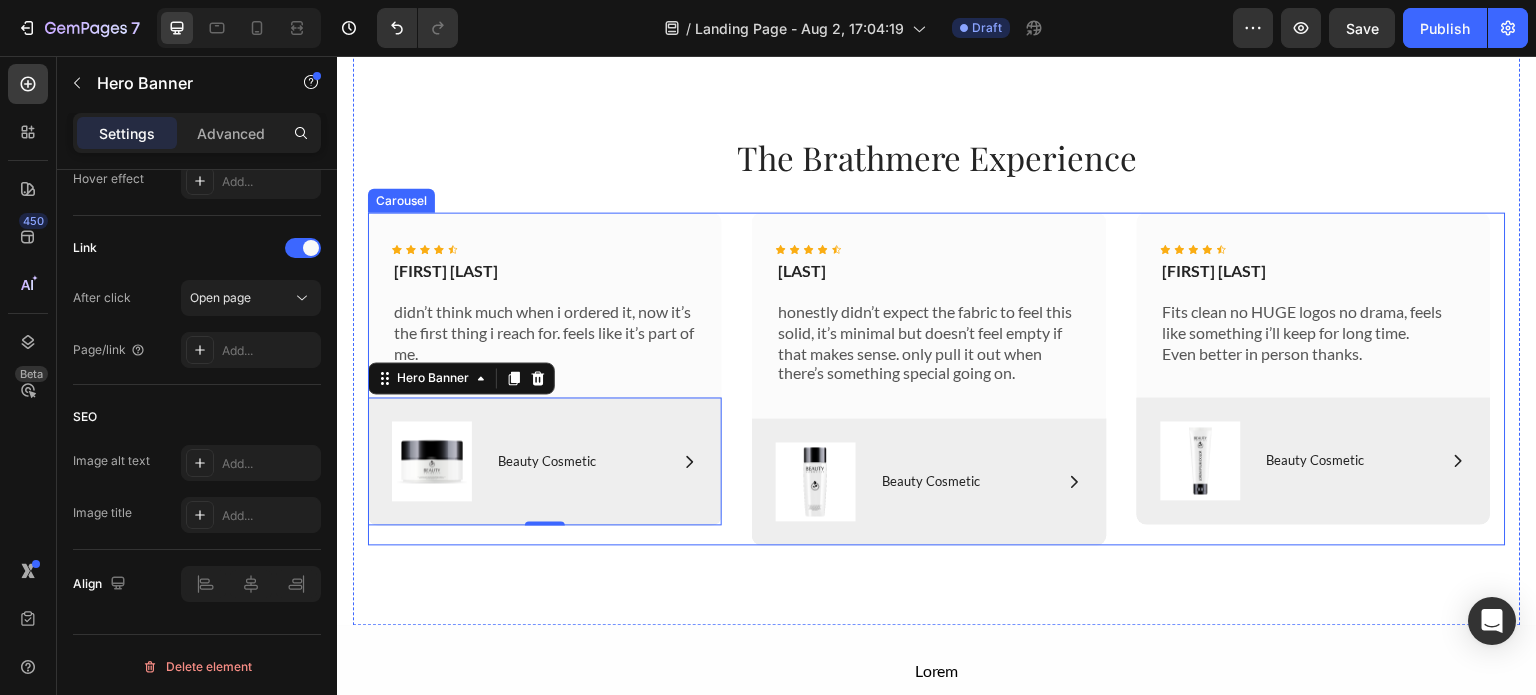 click on "honestly didn’t expect the fabric to feel this solid, it’s minimal but doesn’t feel empty if that makes sense. only pull it out when there’s something special going on." at bounding box center [929, 343] 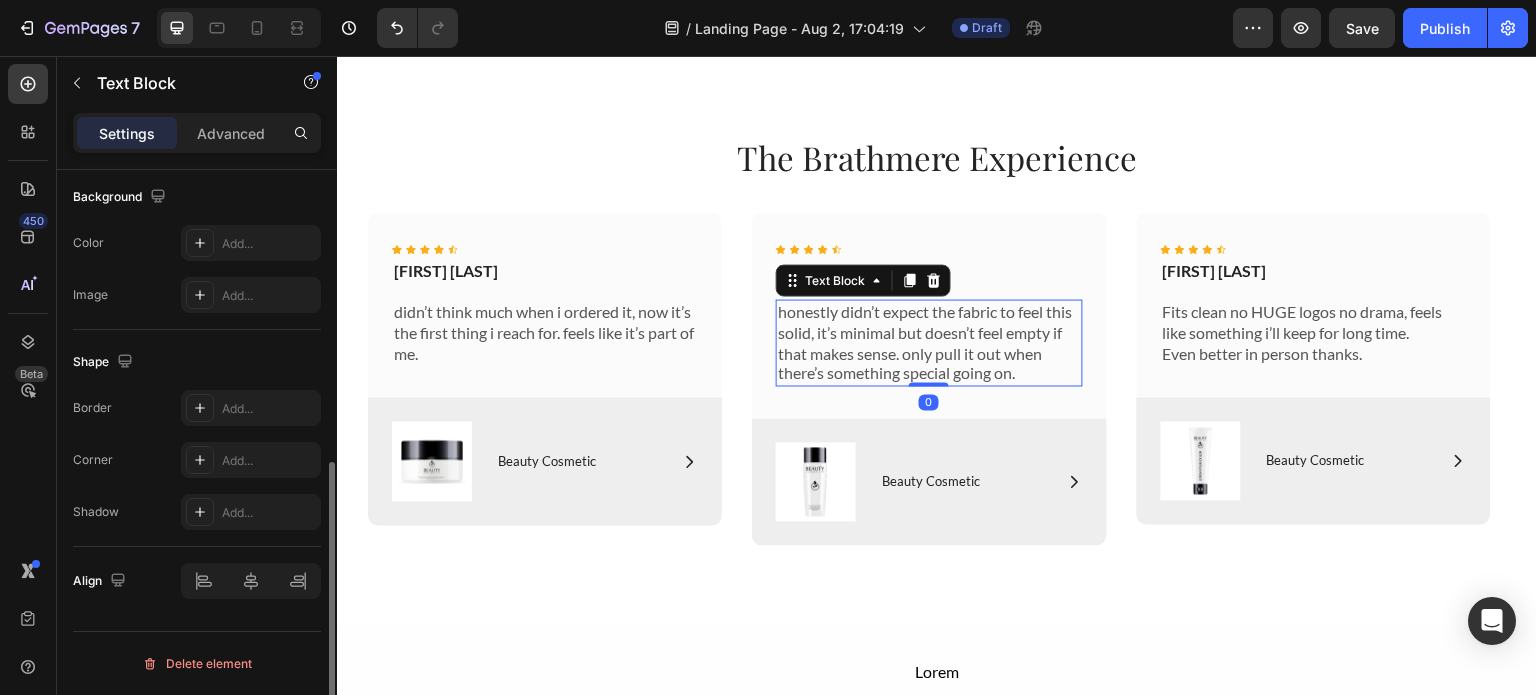 scroll, scrollTop: 0, scrollLeft: 0, axis: both 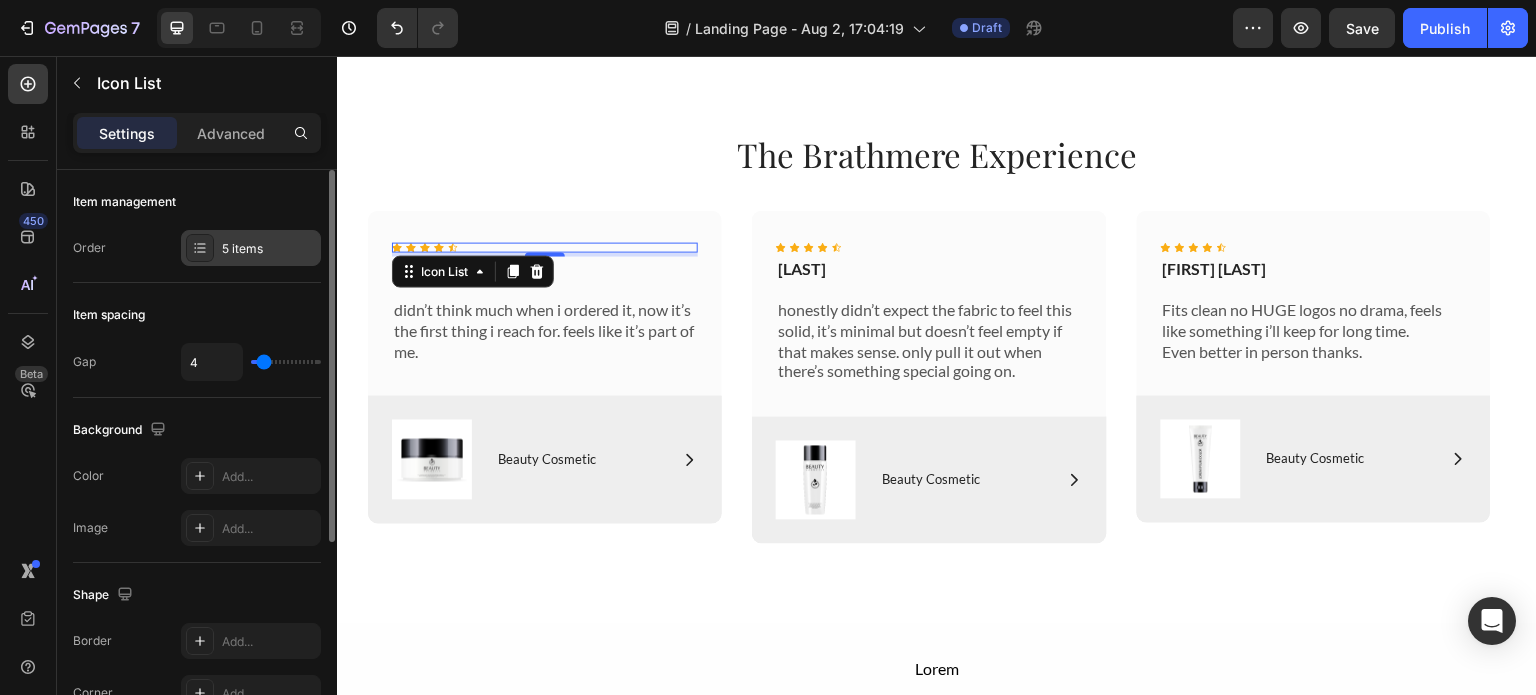 click on "5 items" at bounding box center [269, 249] 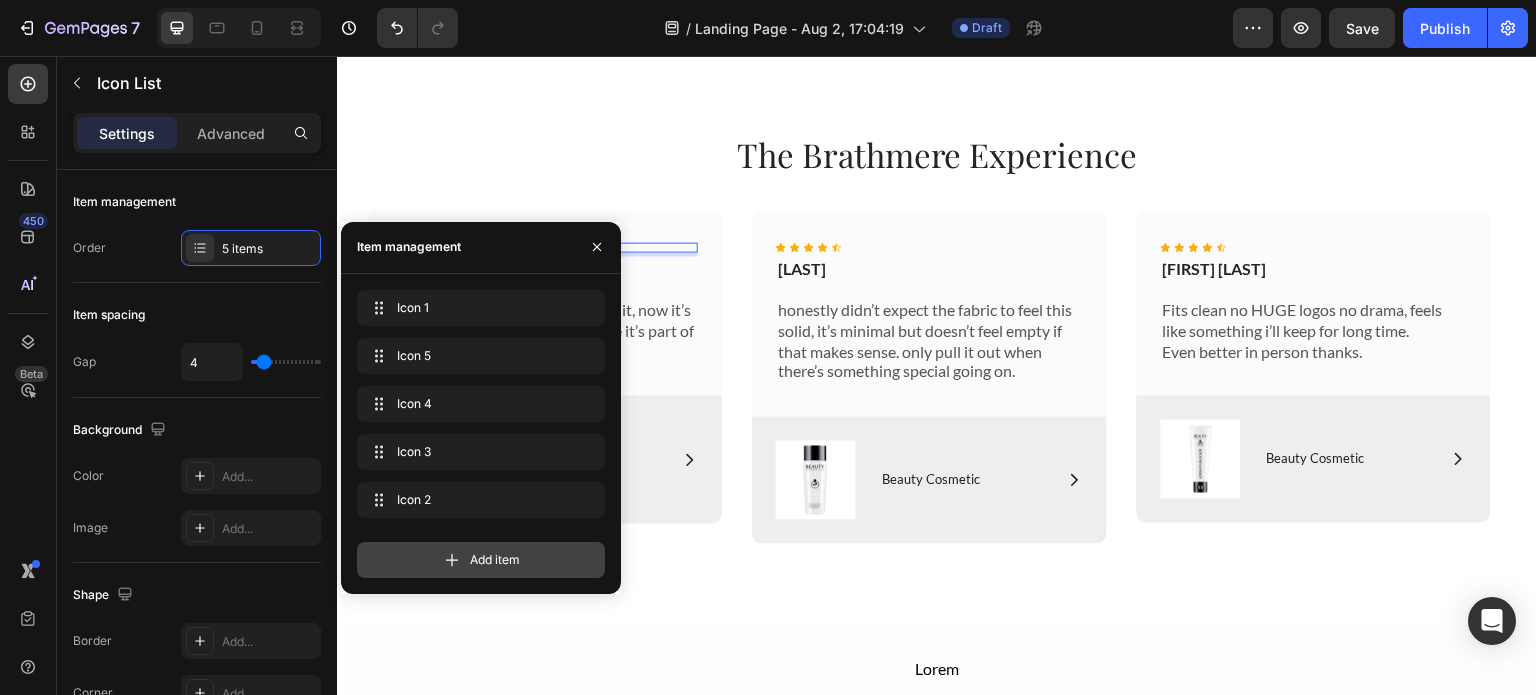 click on "Add item" at bounding box center (481, 560) 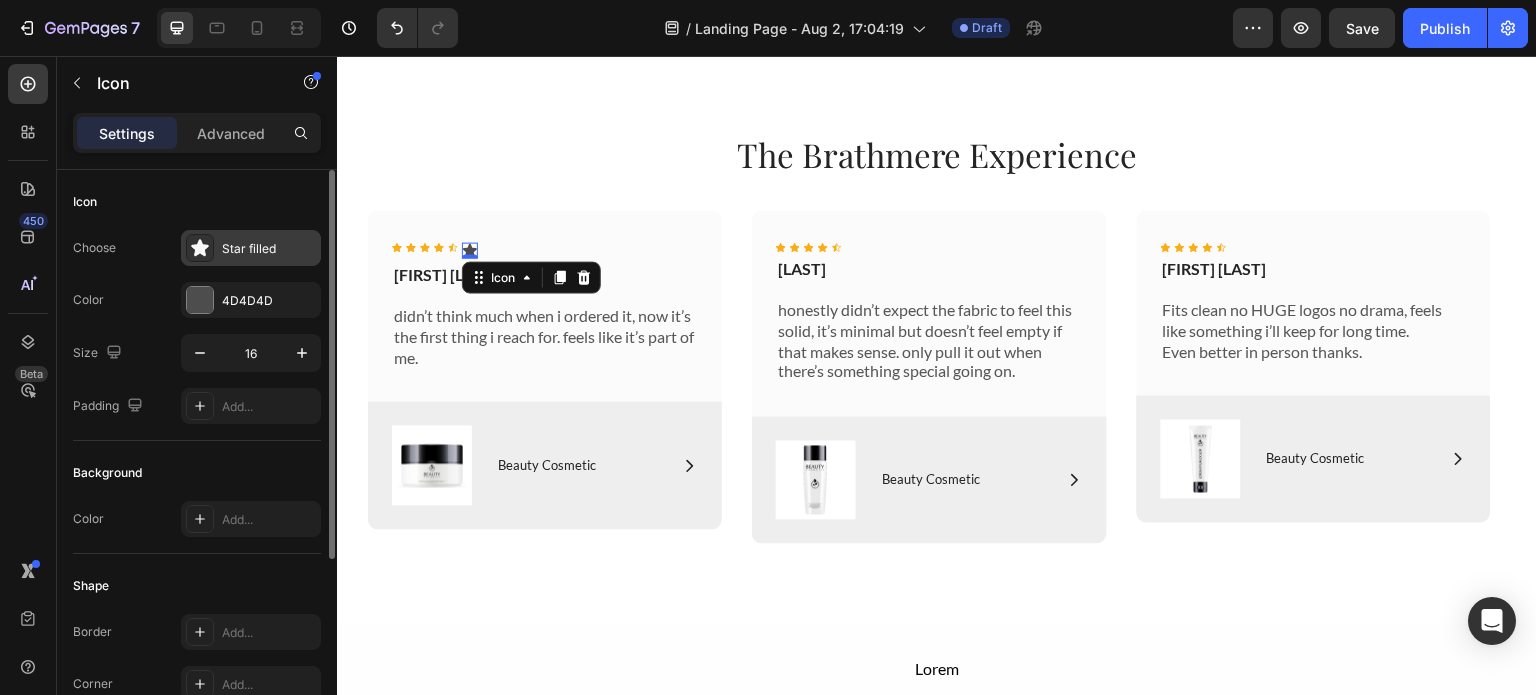 click on "Star filled" at bounding box center (269, 249) 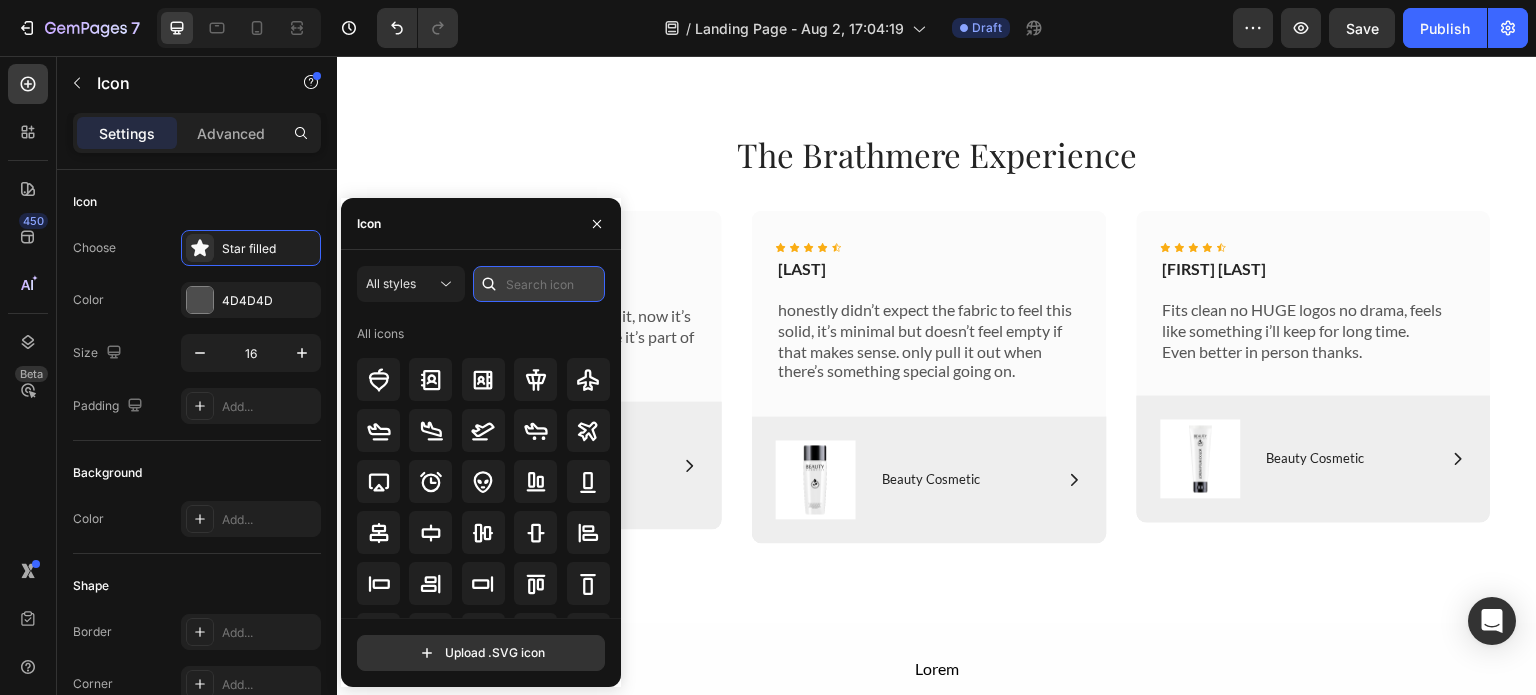 click at bounding box center (539, 284) 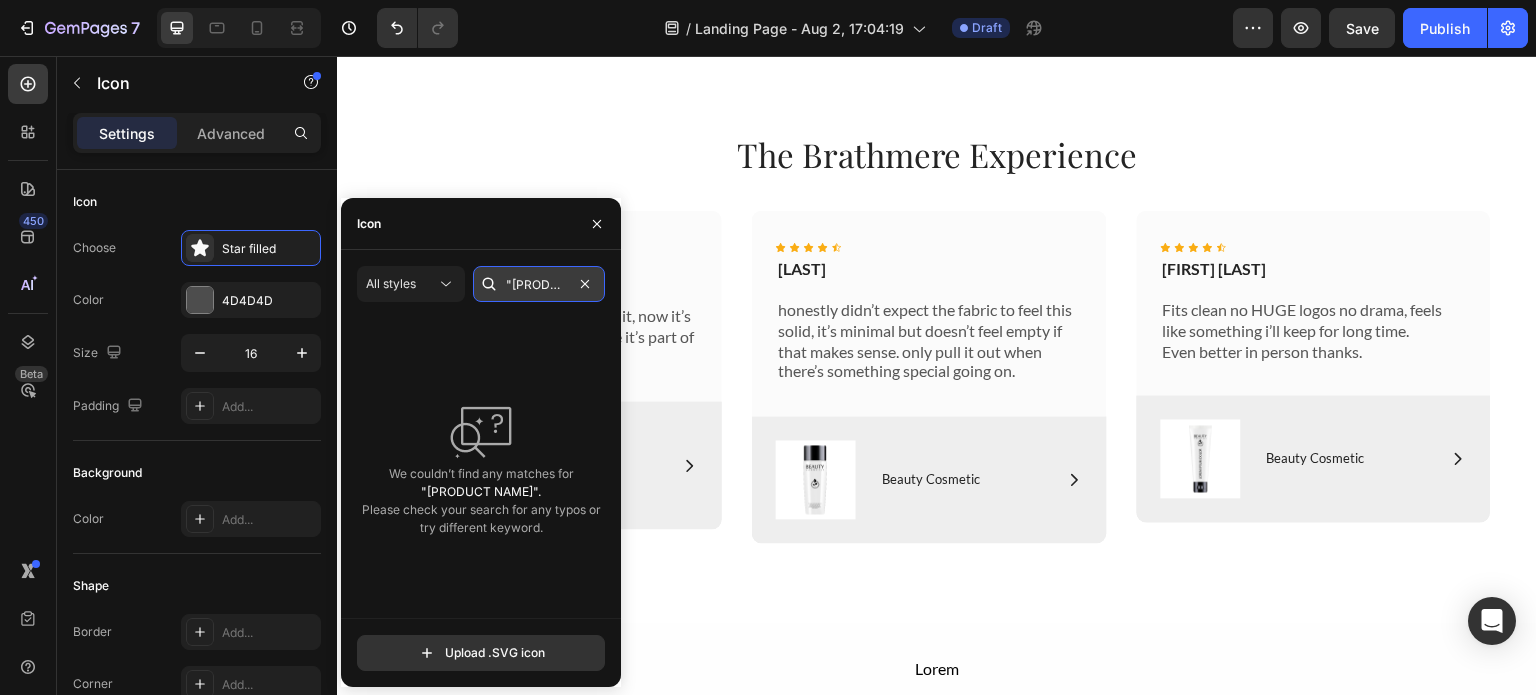 scroll, scrollTop: 0, scrollLeft: 0, axis: both 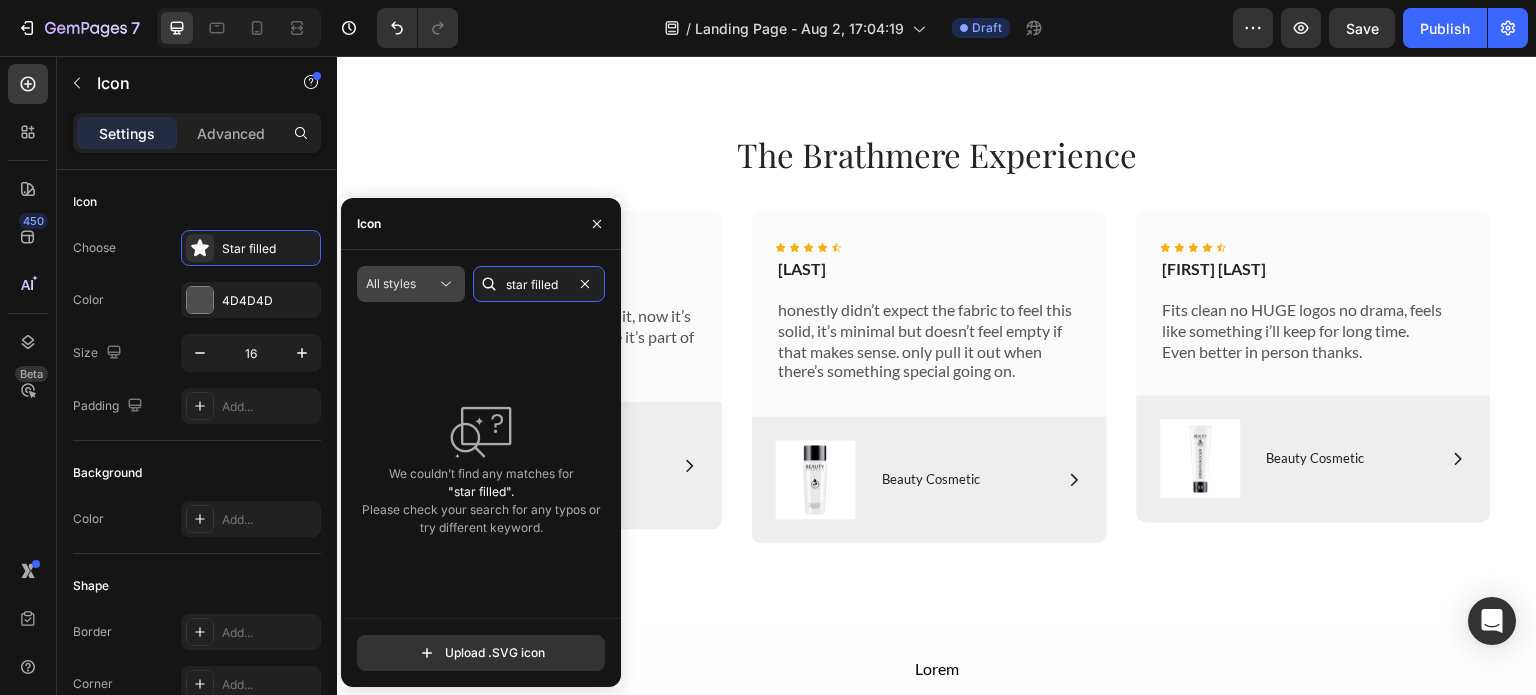 type on "star filled" 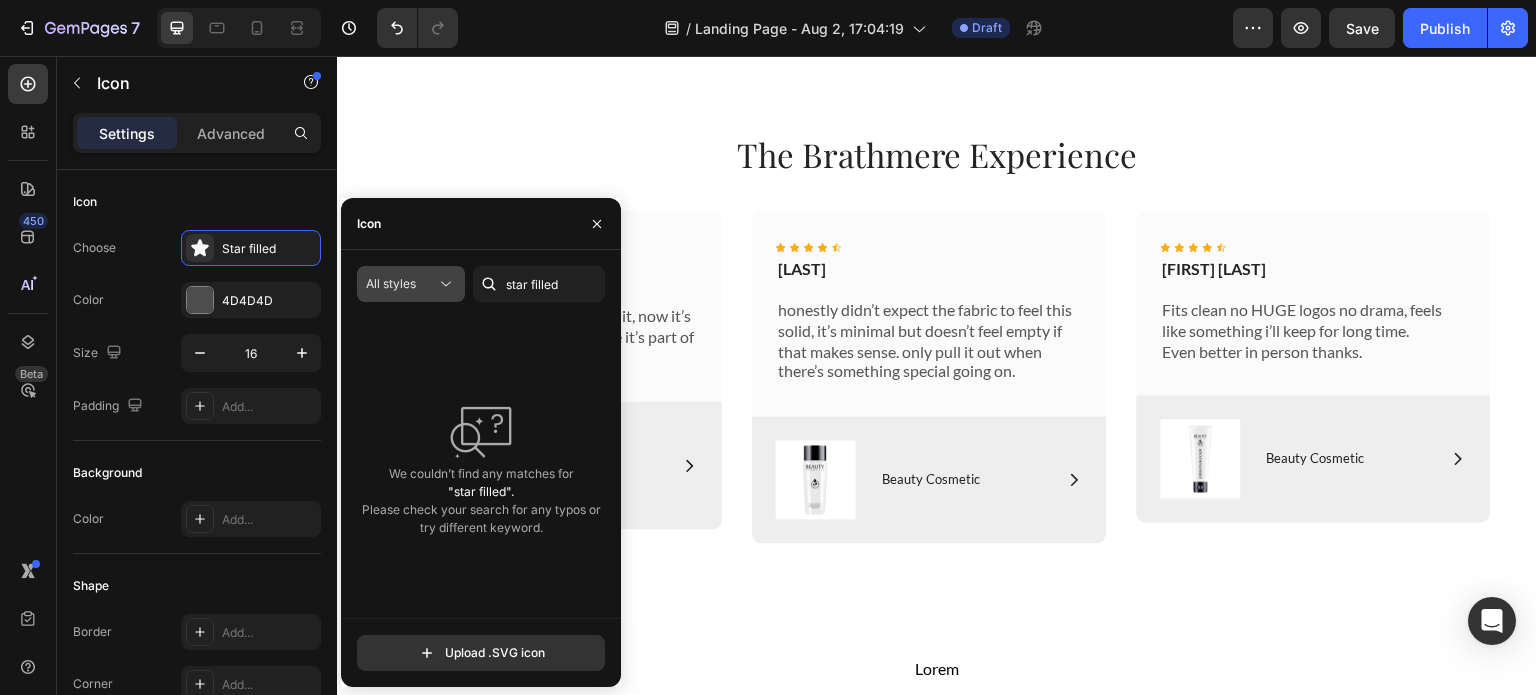 click 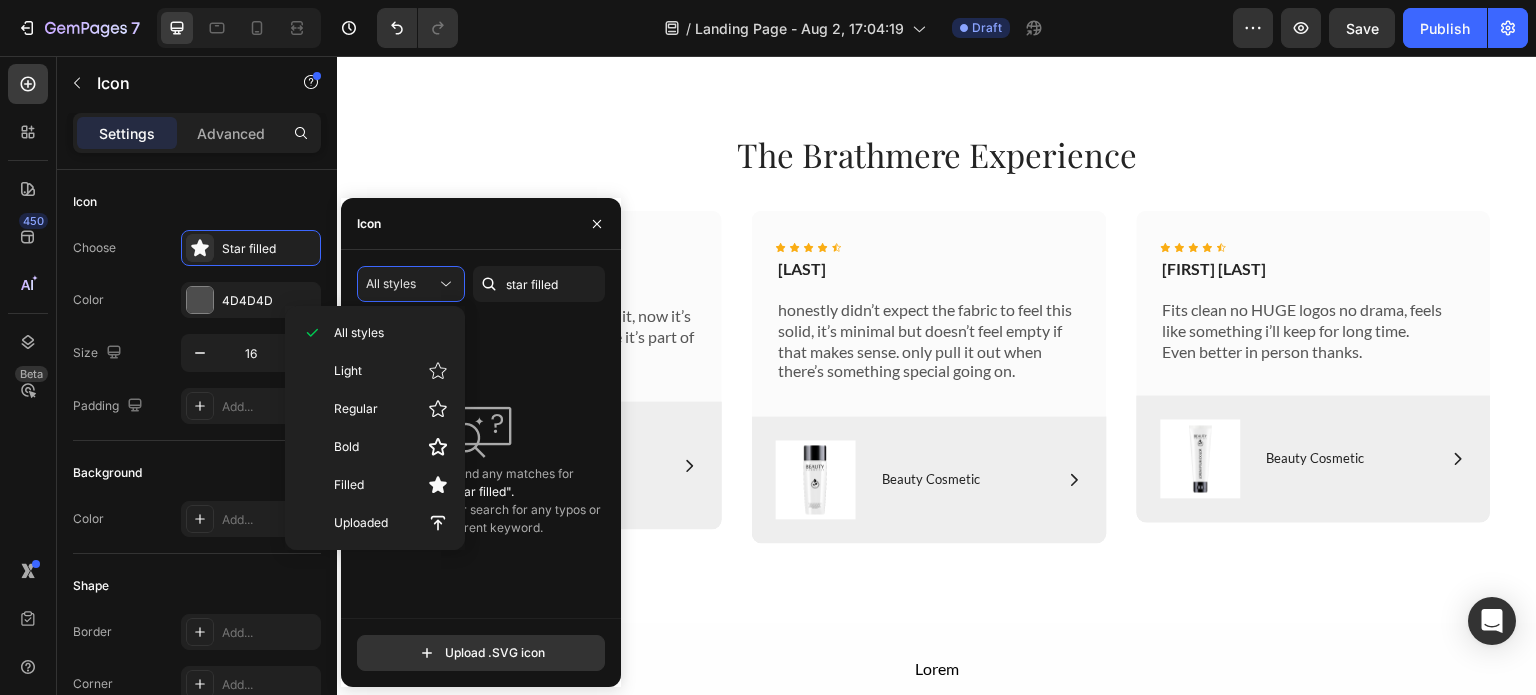 click on "All styles [PRODUCT NAME]  We couldn’t find any matches for  "[PRODUCT NAME]".  Please check your search for any typos or  try different keyword.   Upload .SVG icon" at bounding box center [481, 468] 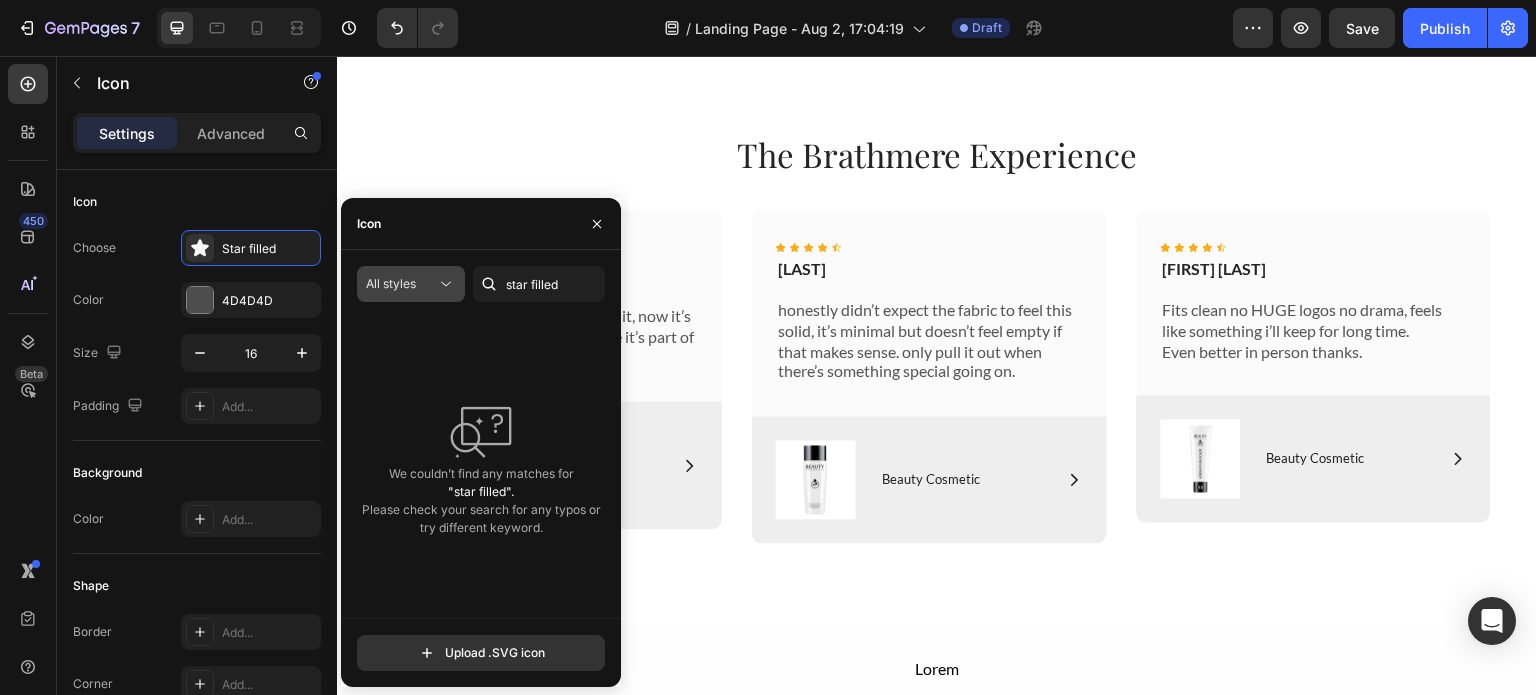 click 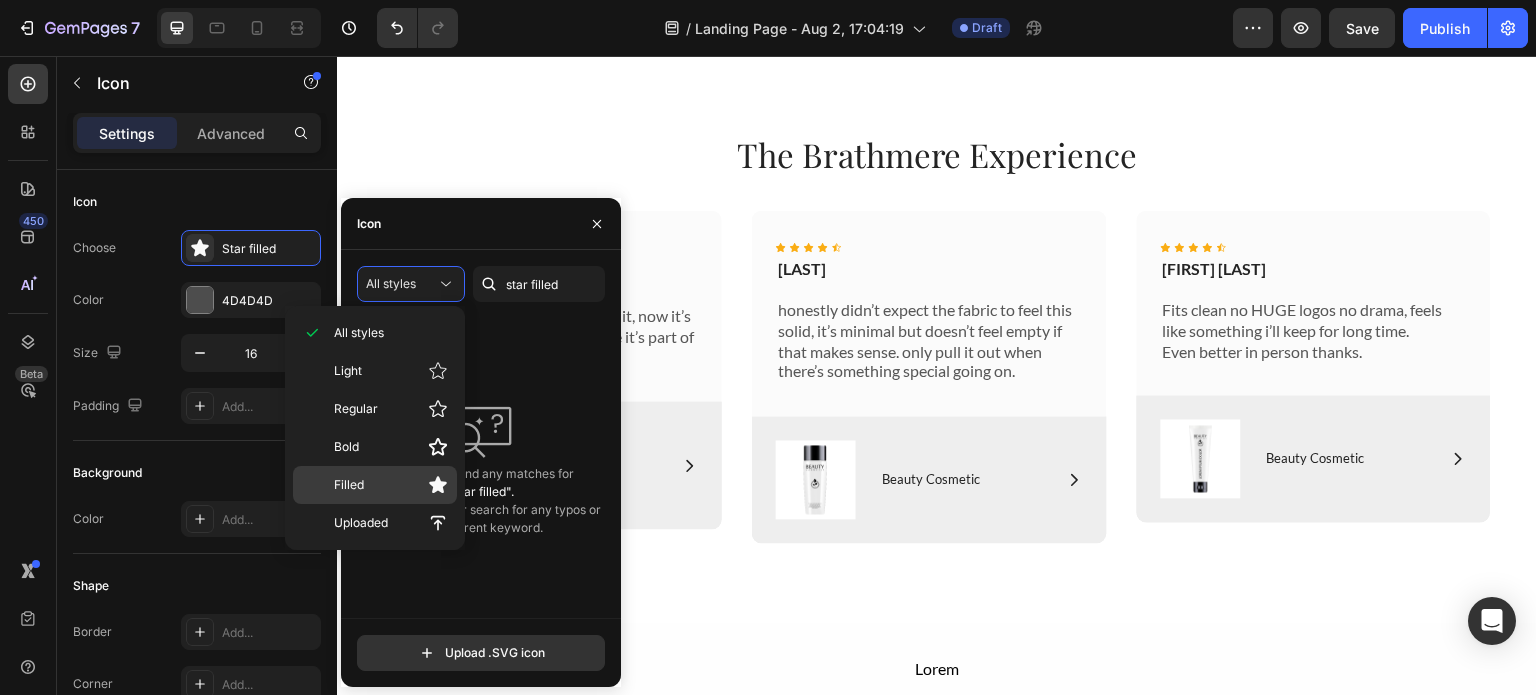 click on "Filled" 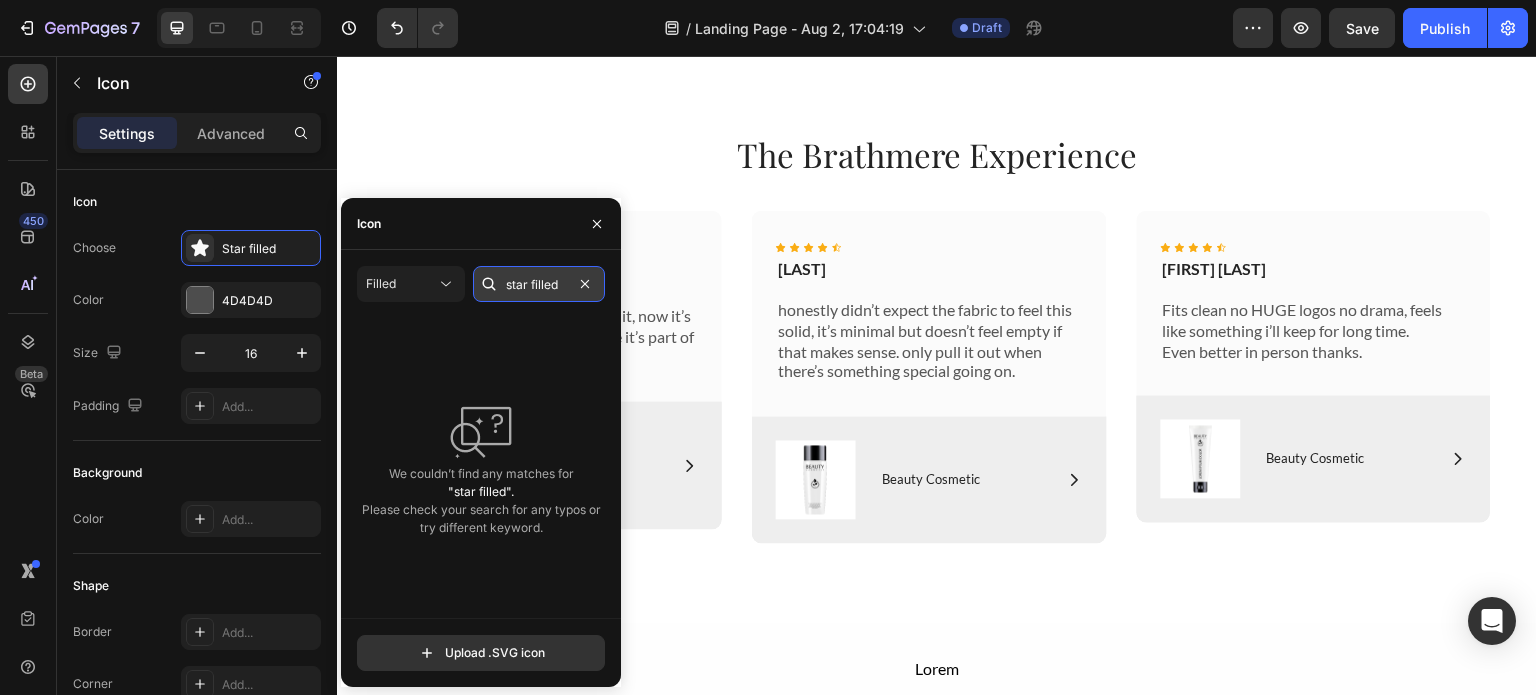 click on "star filled" at bounding box center [539, 284] 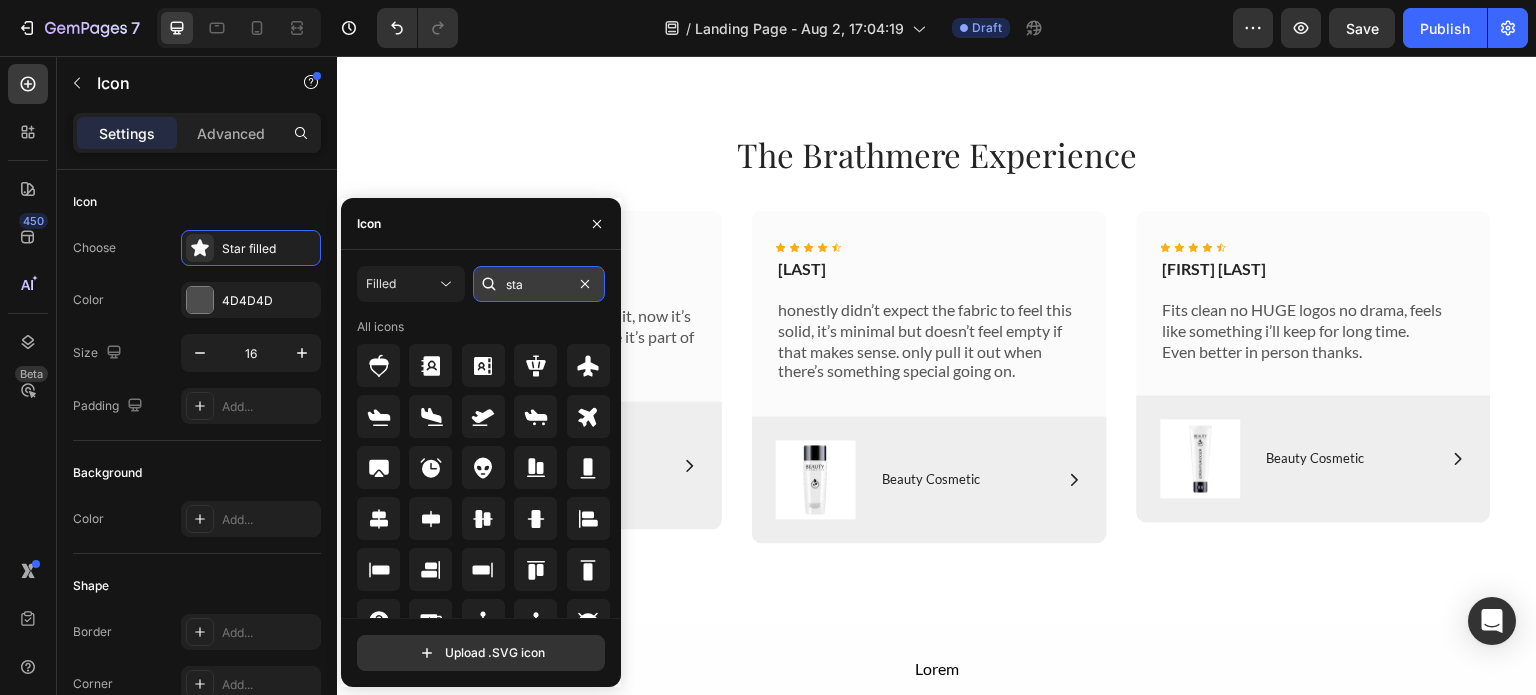 type on "star" 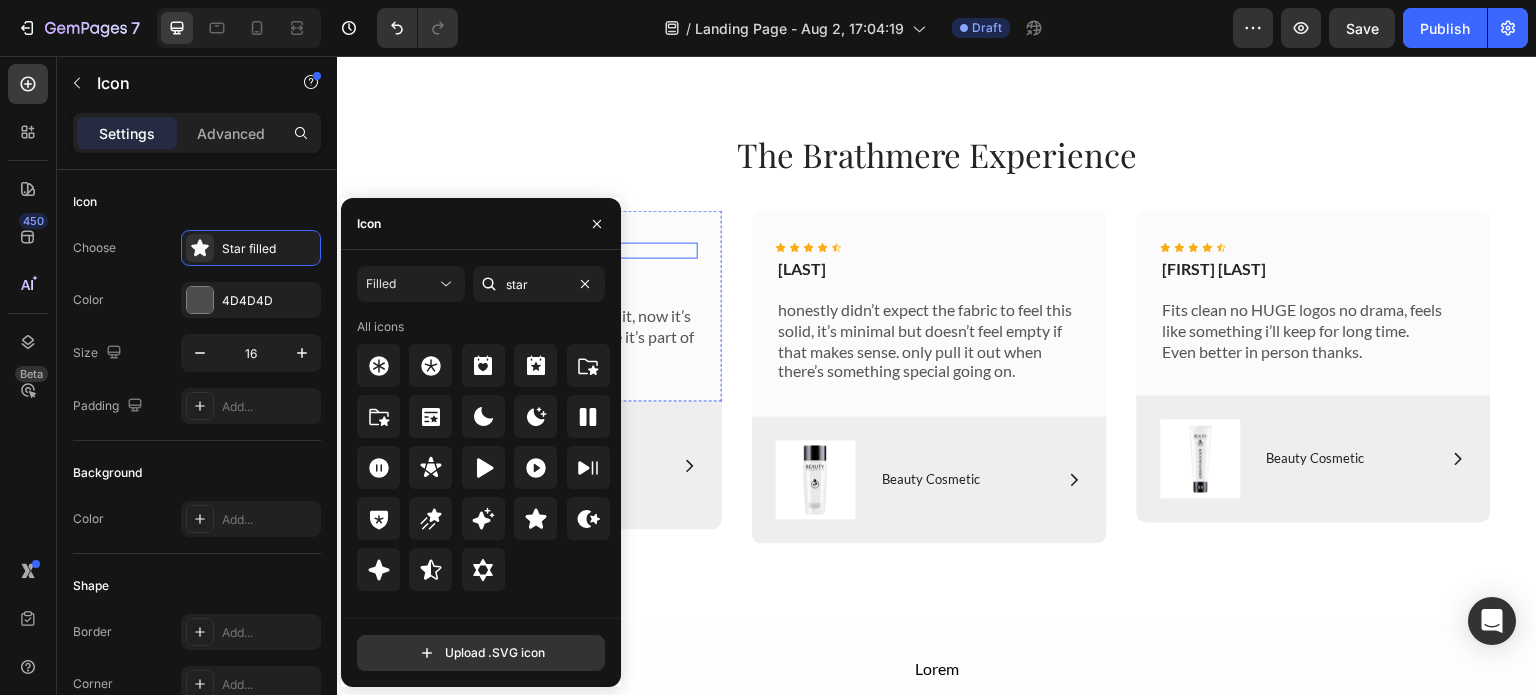 click on "Icon Icon Icon Icon
Icon Icon   0" at bounding box center (545, 250) 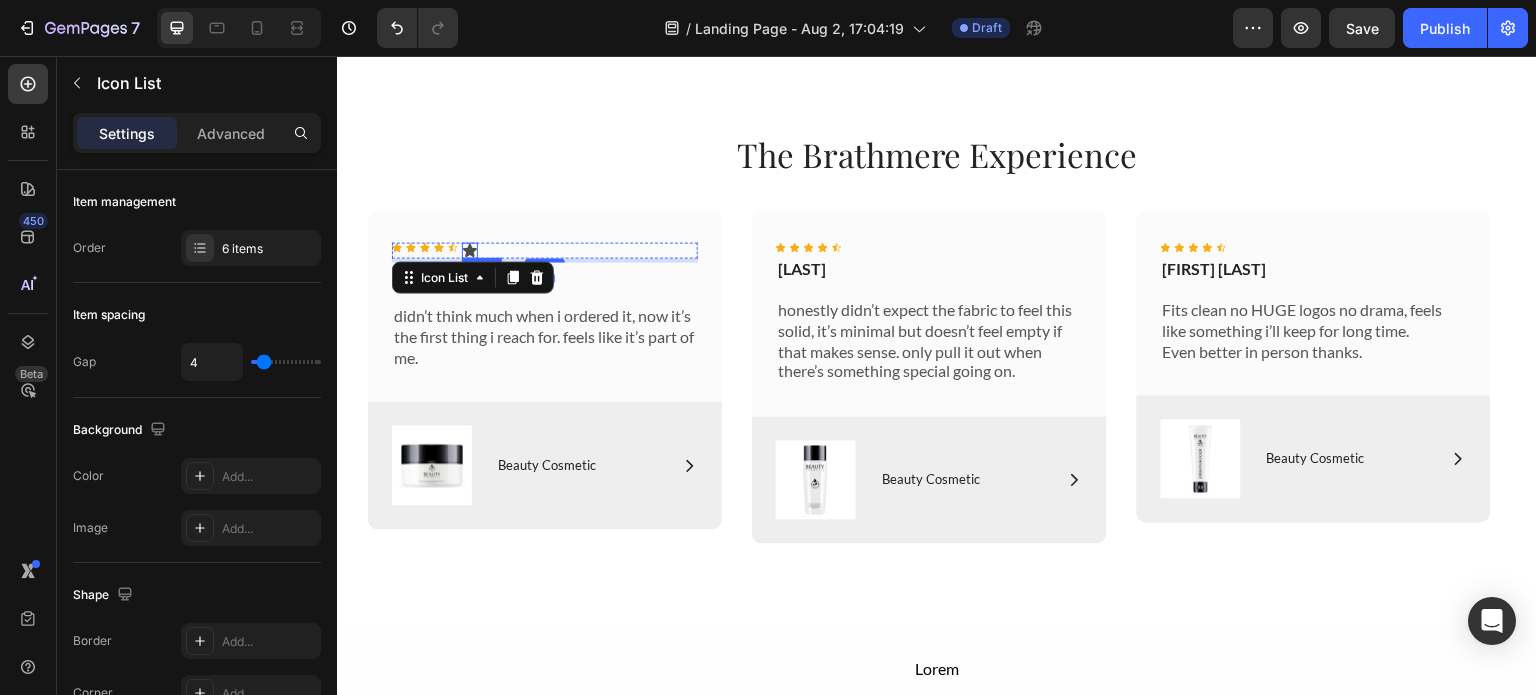 click 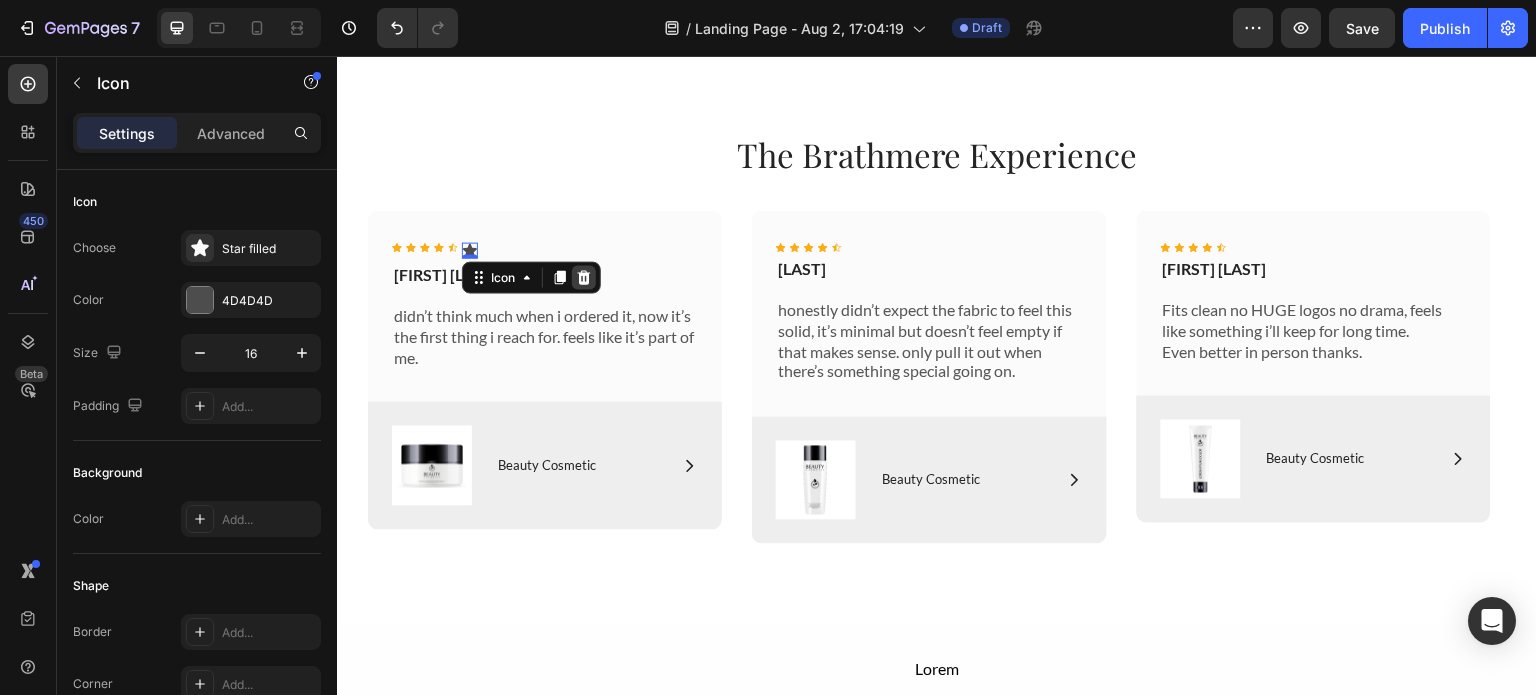 click 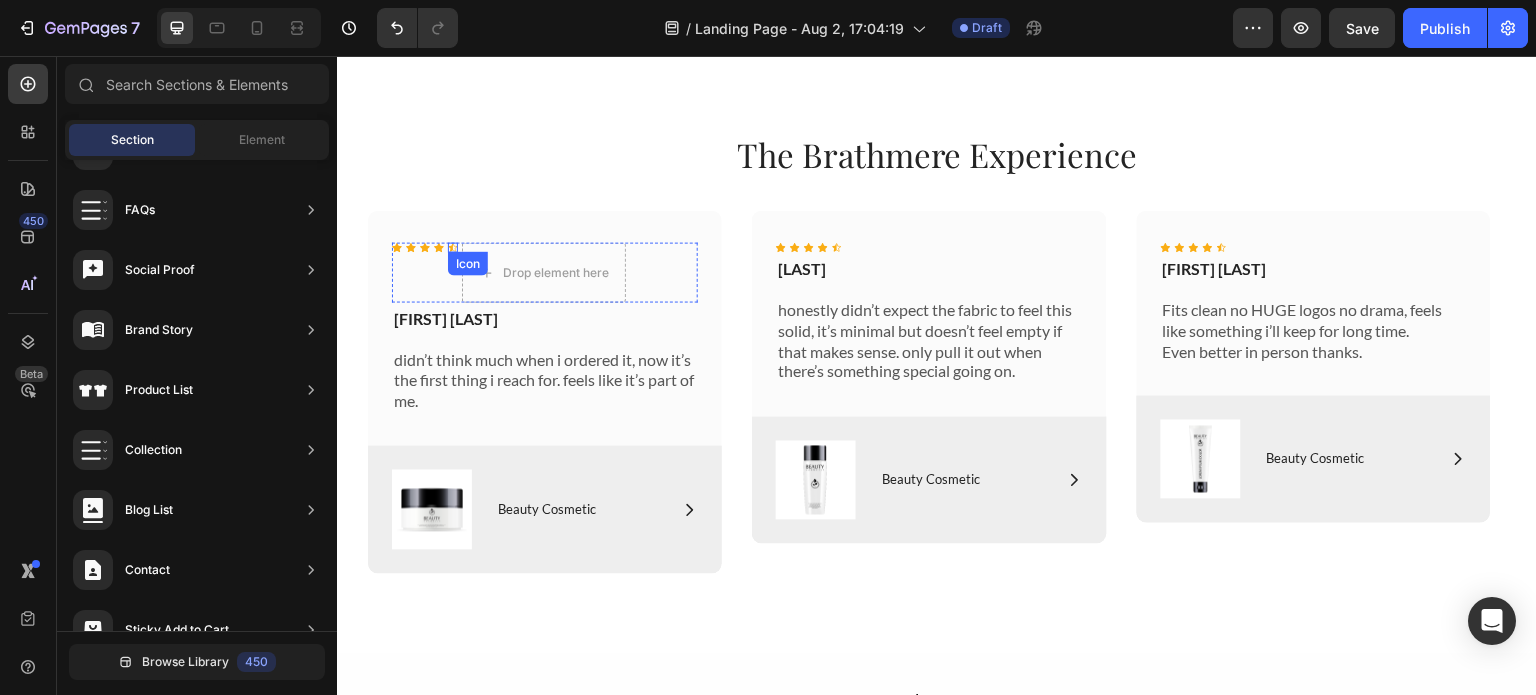 click 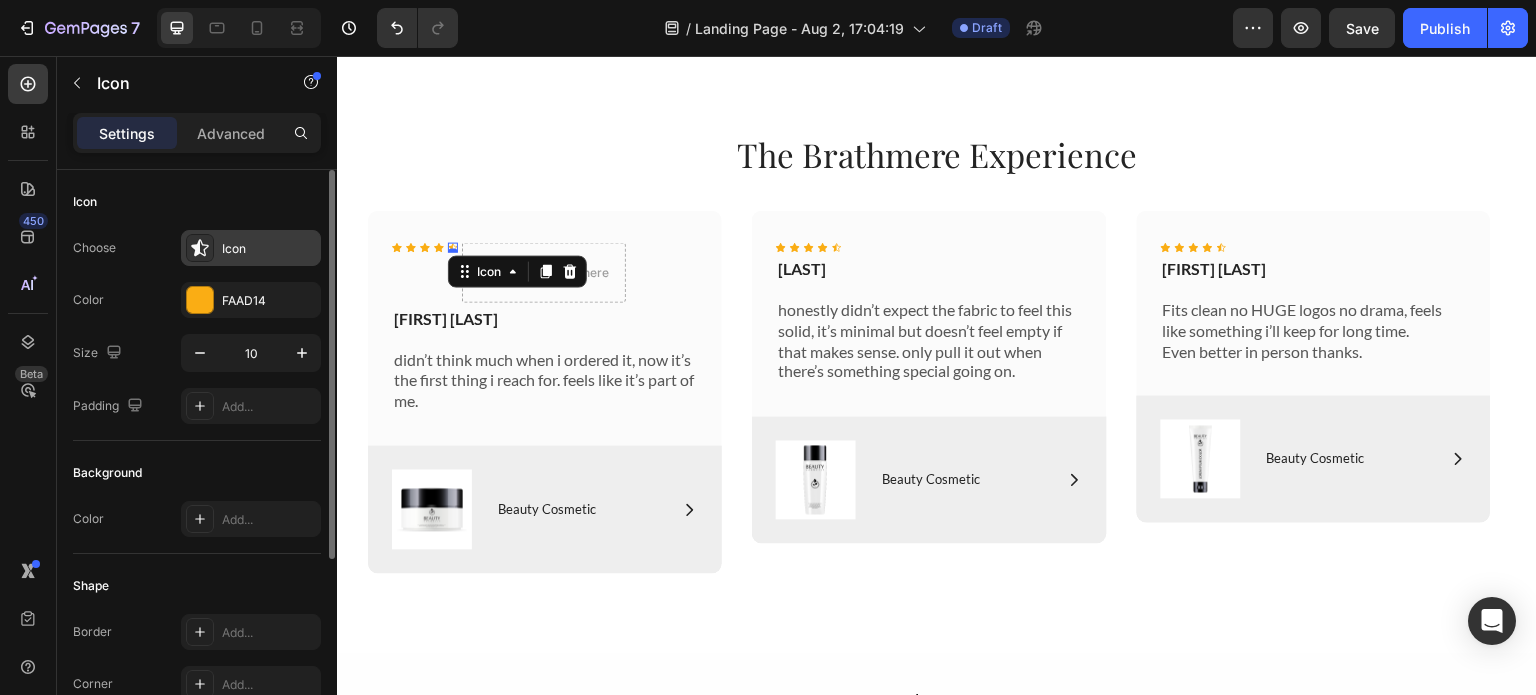 click on "Icon" at bounding box center [269, 249] 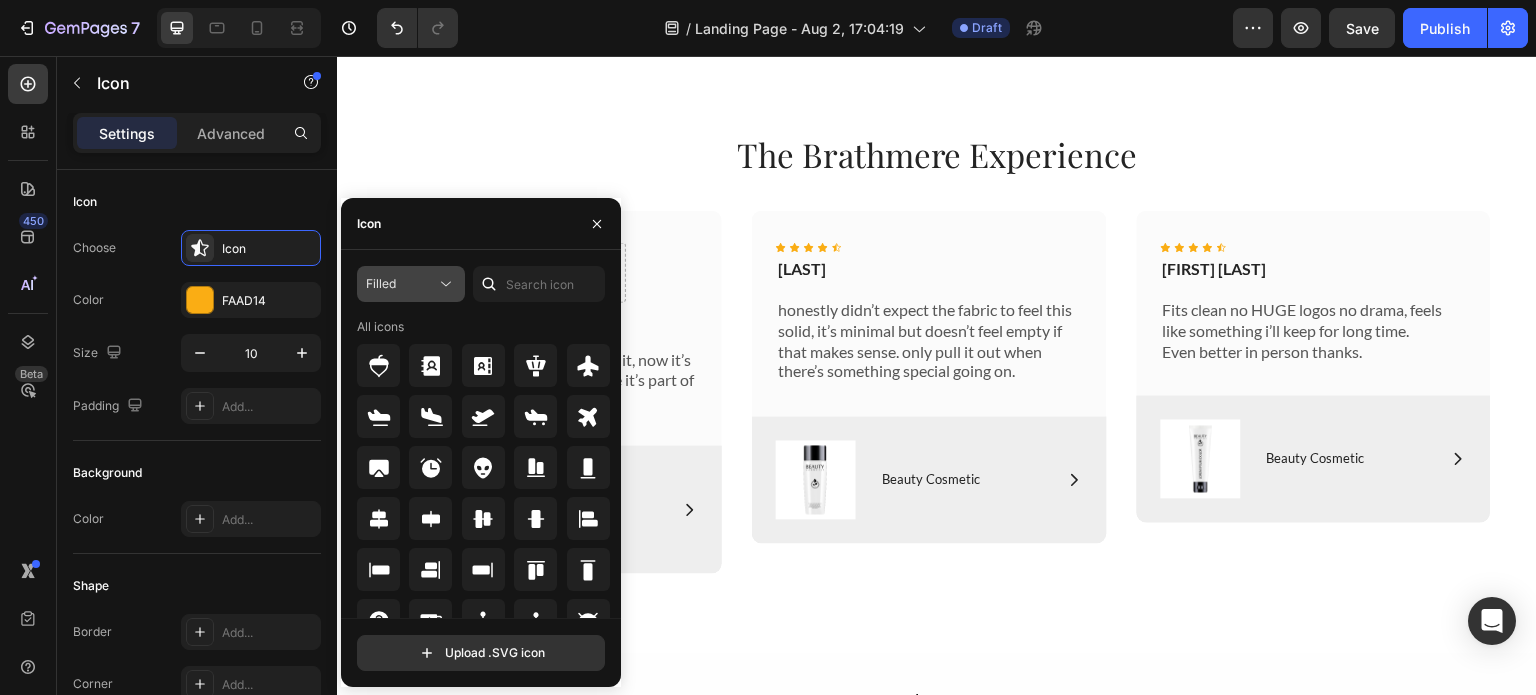 click on "Filled" at bounding box center [381, 283] 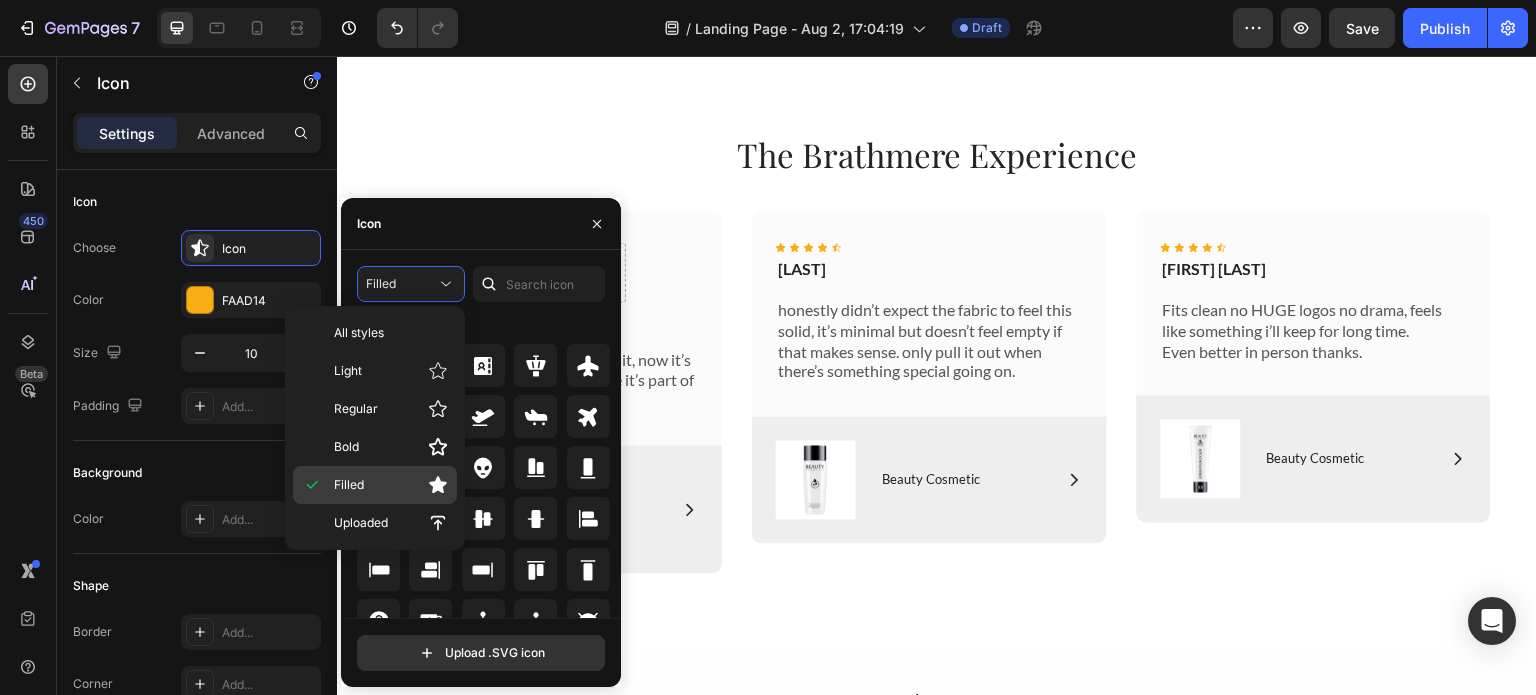 click on "Filled" at bounding box center (391, 485) 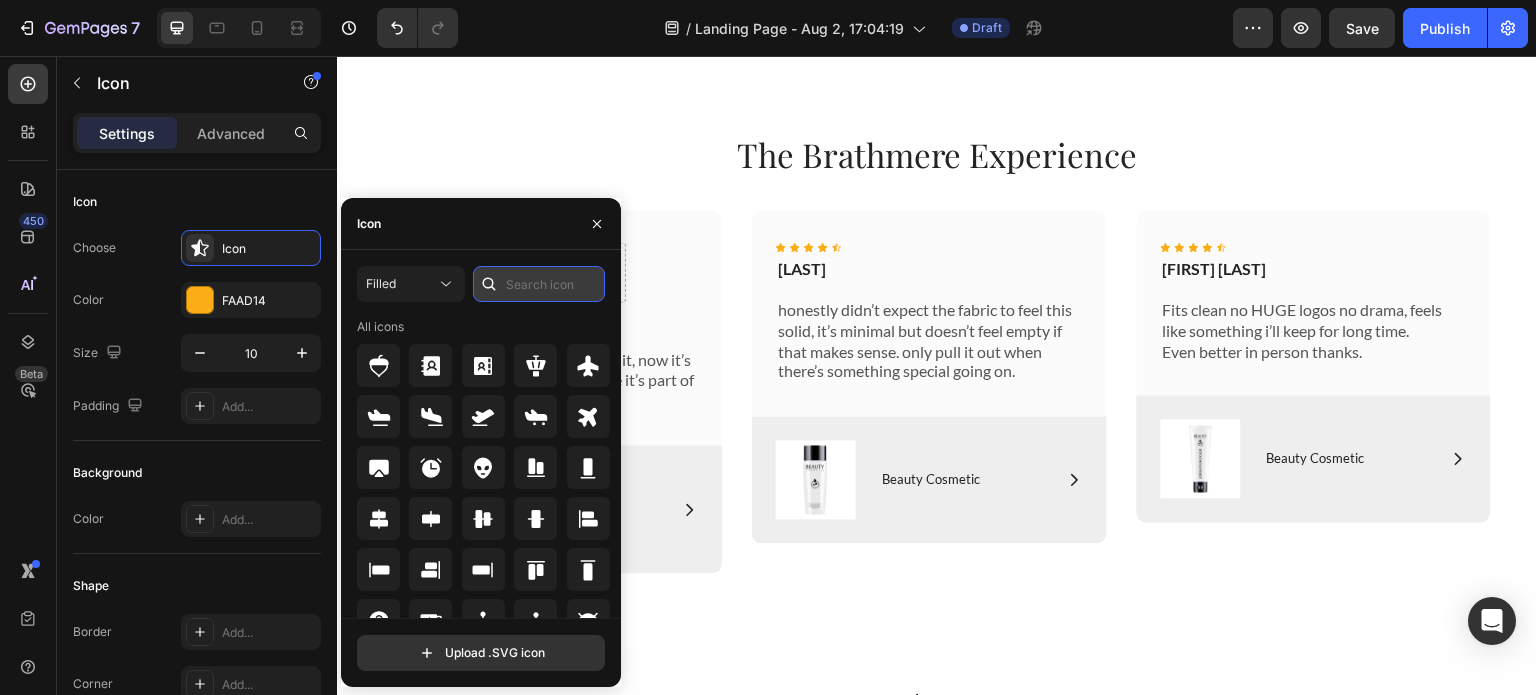 click at bounding box center (539, 284) 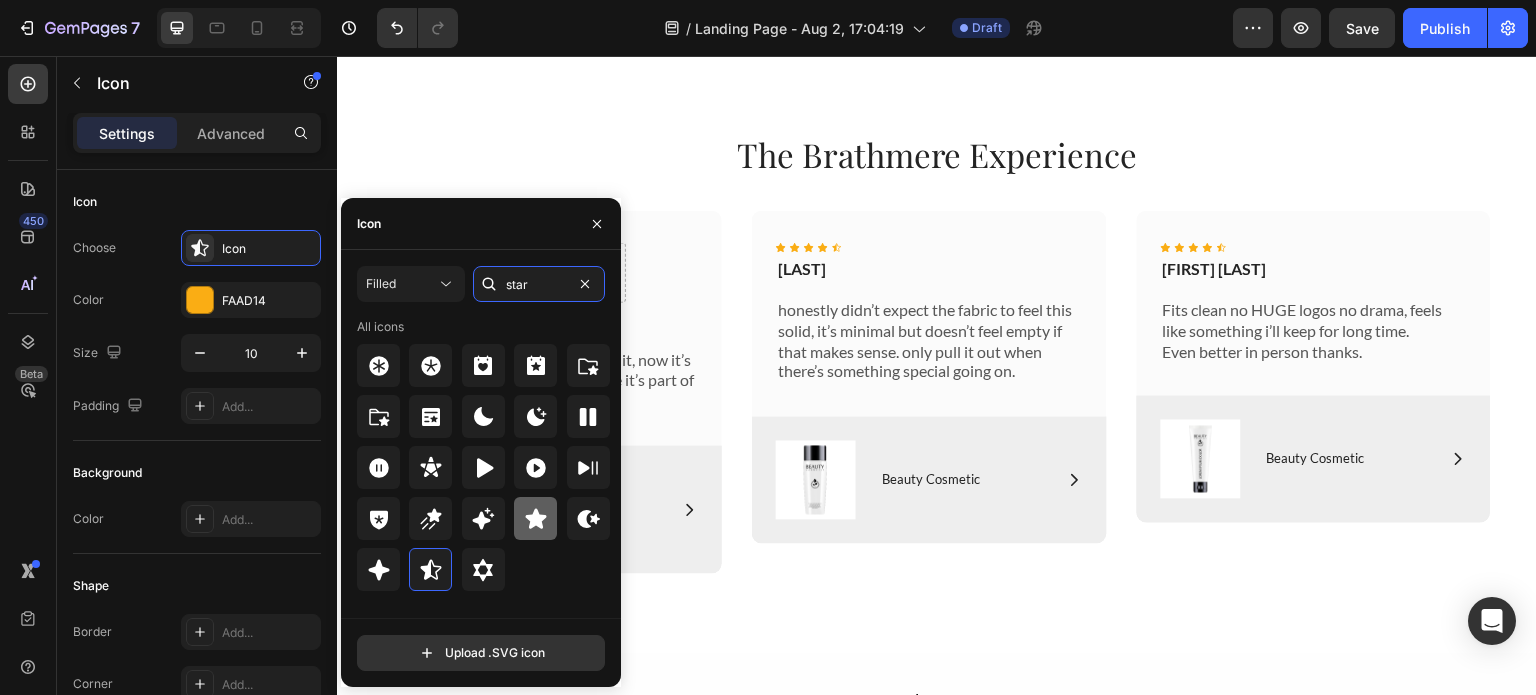 type on "star" 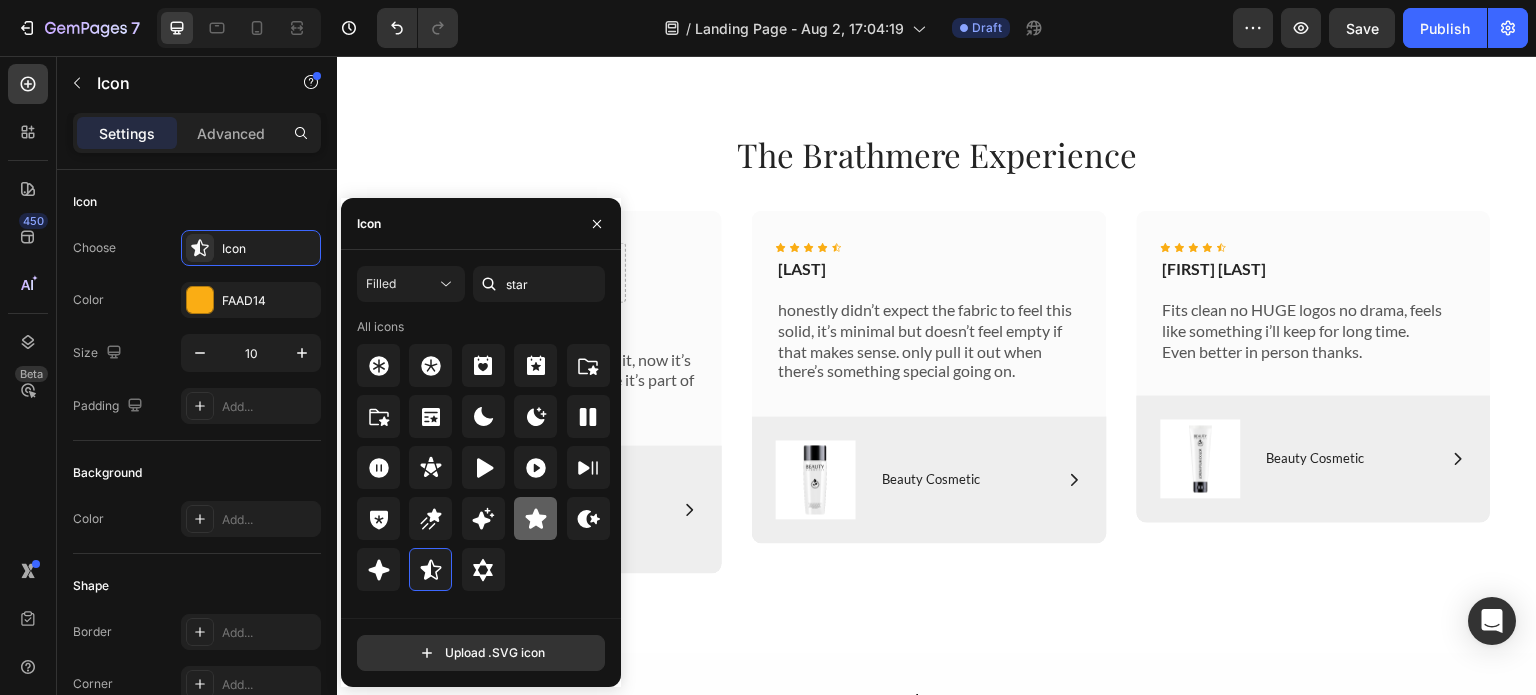 click 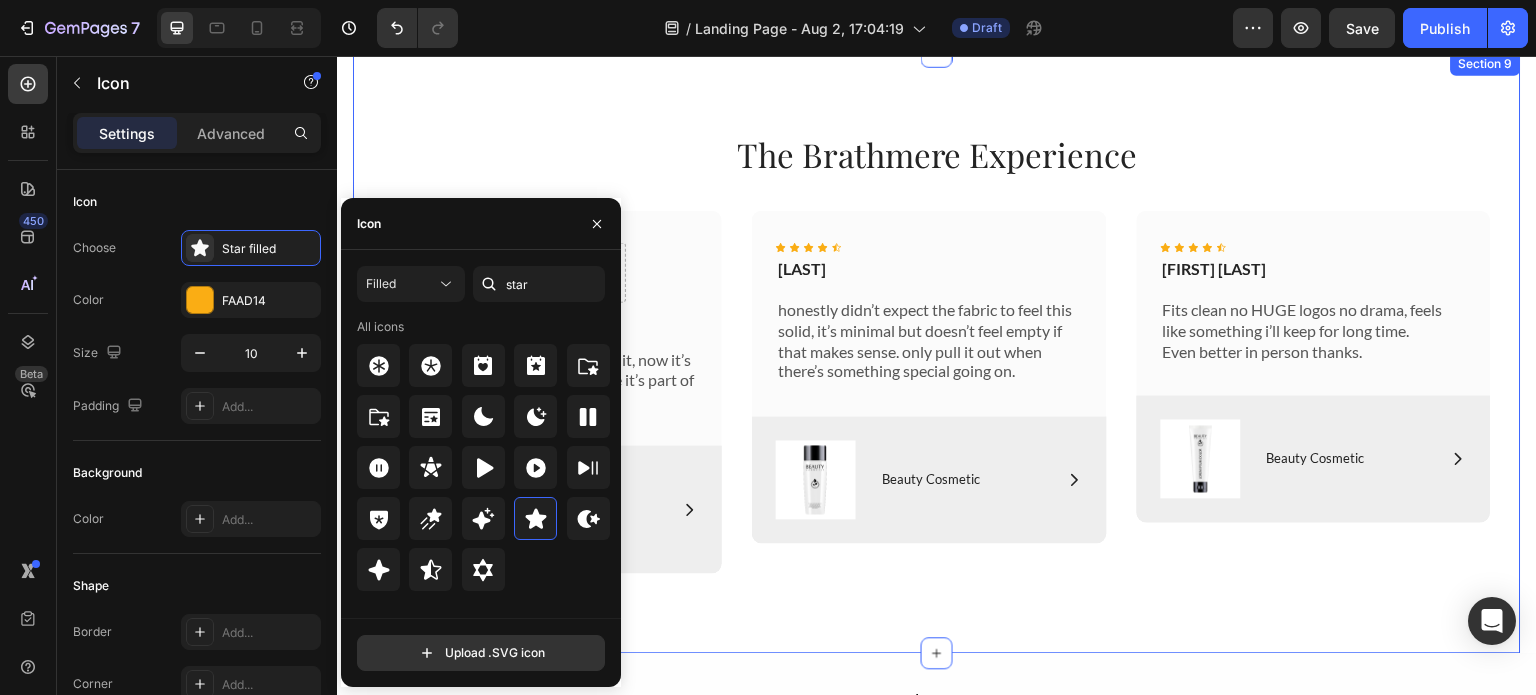 click on "The Brathmere Experience Heading Row Icon Icon Icon Icon
Icon   0
Drop element here Icon List [FIRST] [LAST] Text Block didn’t think much when i ordered it, now it’s the first thing i reach for. feels like it’s part of me. Text Block Row Image
Icon Beauty Cosmetic Text Block Row Row Hero Banner Icon Icon Icon Icon
Icon Icon List [FIRST] Text Block honestly didn’t expect the fabric to feel this solid, it’s minimal but doesn’t feel empty if that makes sense. only pull it out when there’s something special going on. Text Block Row Image
Icon Beauty Cosmetic Text Block Row Row Hero Banner Icon Icon Icon Icon
Icon Icon List [FIRST] [LAST] Text Block Fits clean no HUGE logos no drama, feels like something i’ll keep for long time. Even better in person thanks. Text Block Row Image
Icon Beauty Cosmetic Text Block Row Row Hero Banner
Drop element here Carousel" at bounding box center (937, 360) 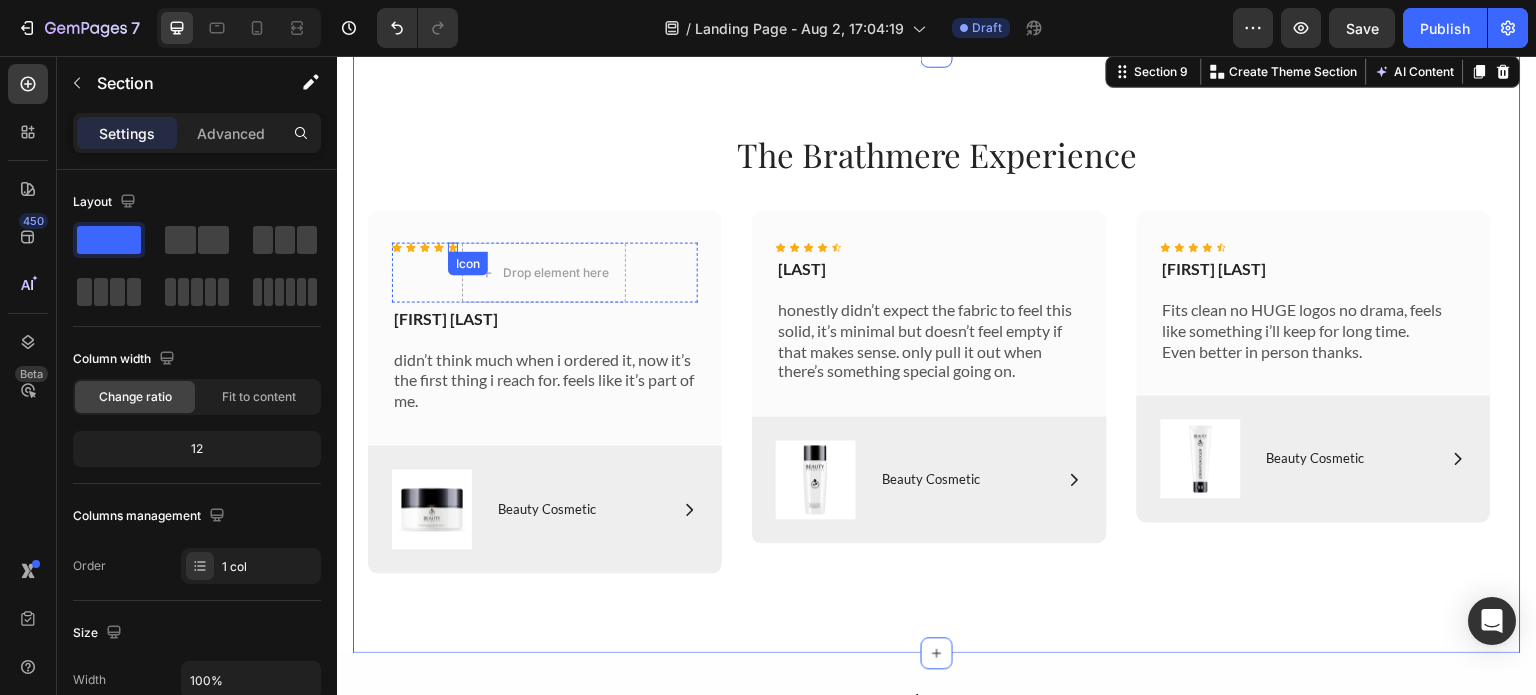 click 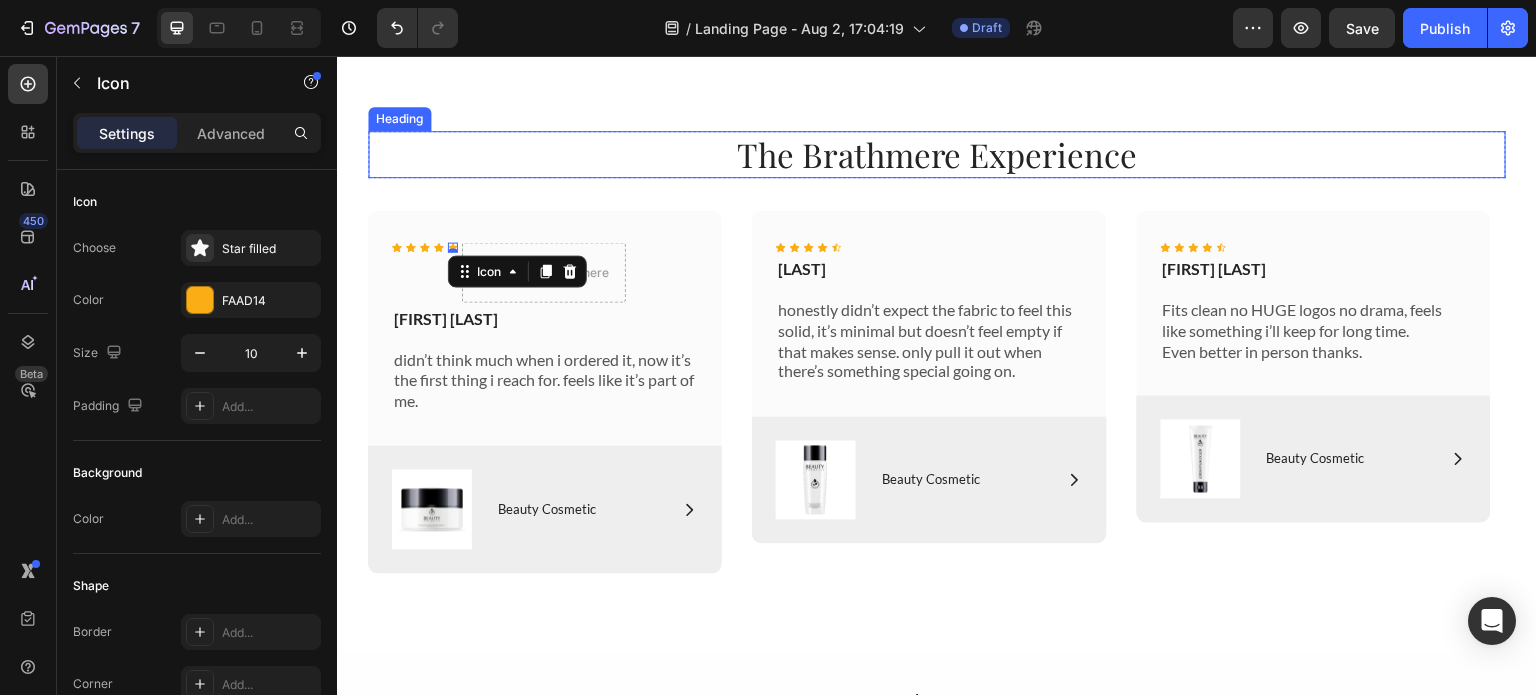 click on "The Brathmere Experience" at bounding box center (937, 154) 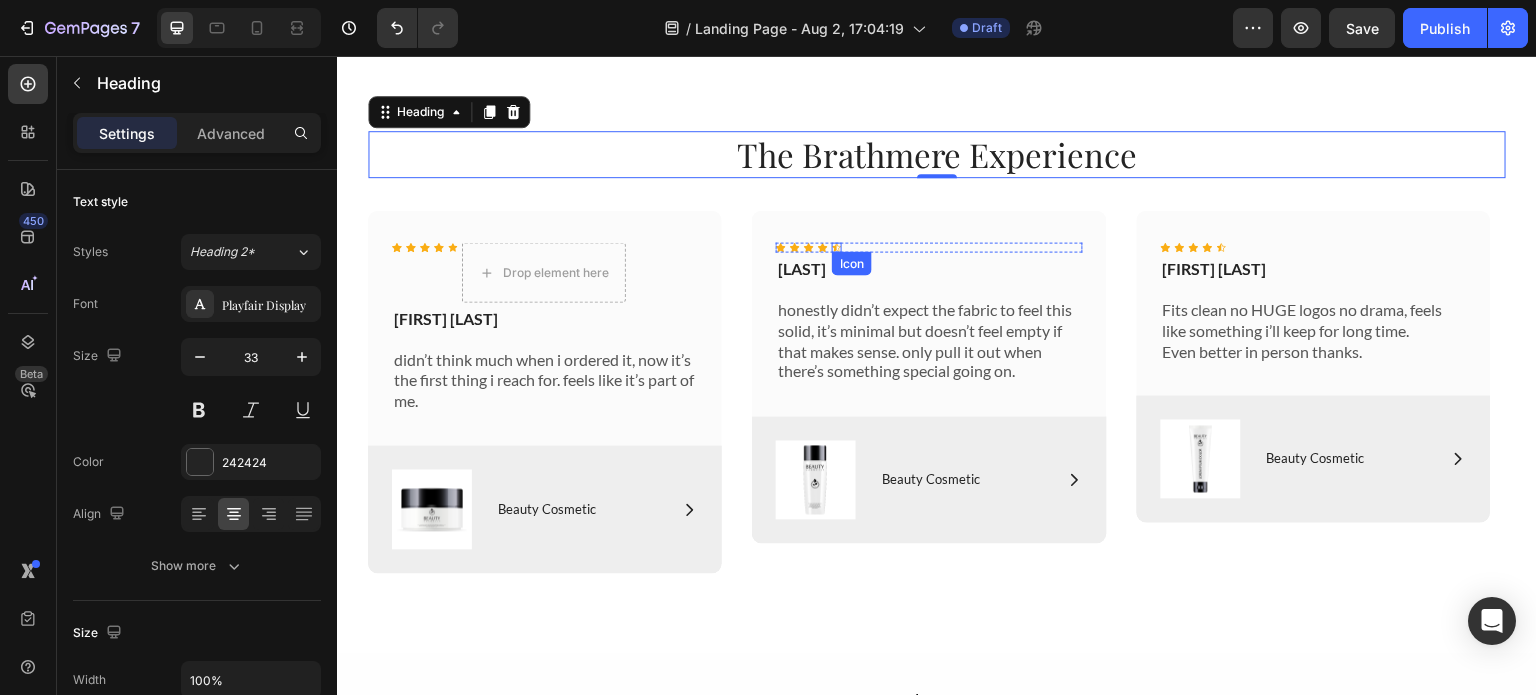 click 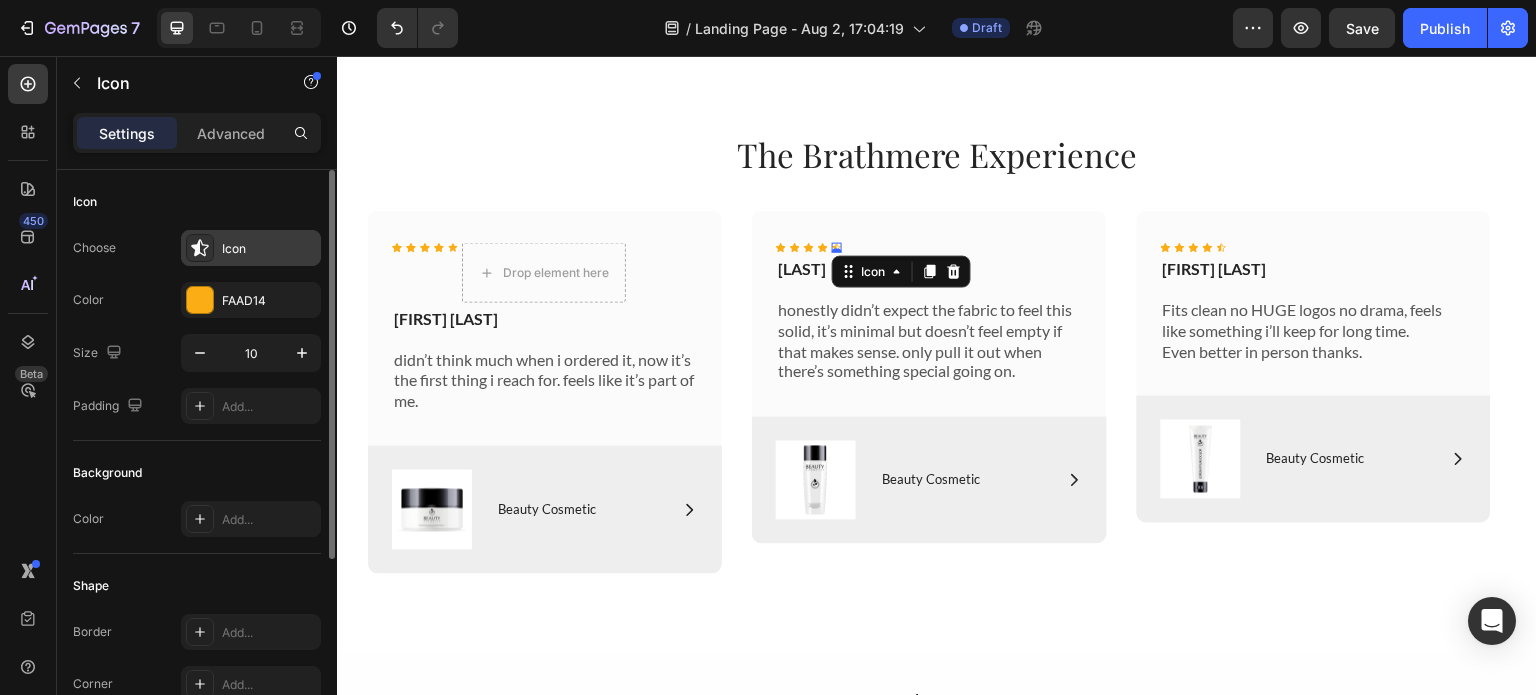 click on "Icon" at bounding box center (251, 248) 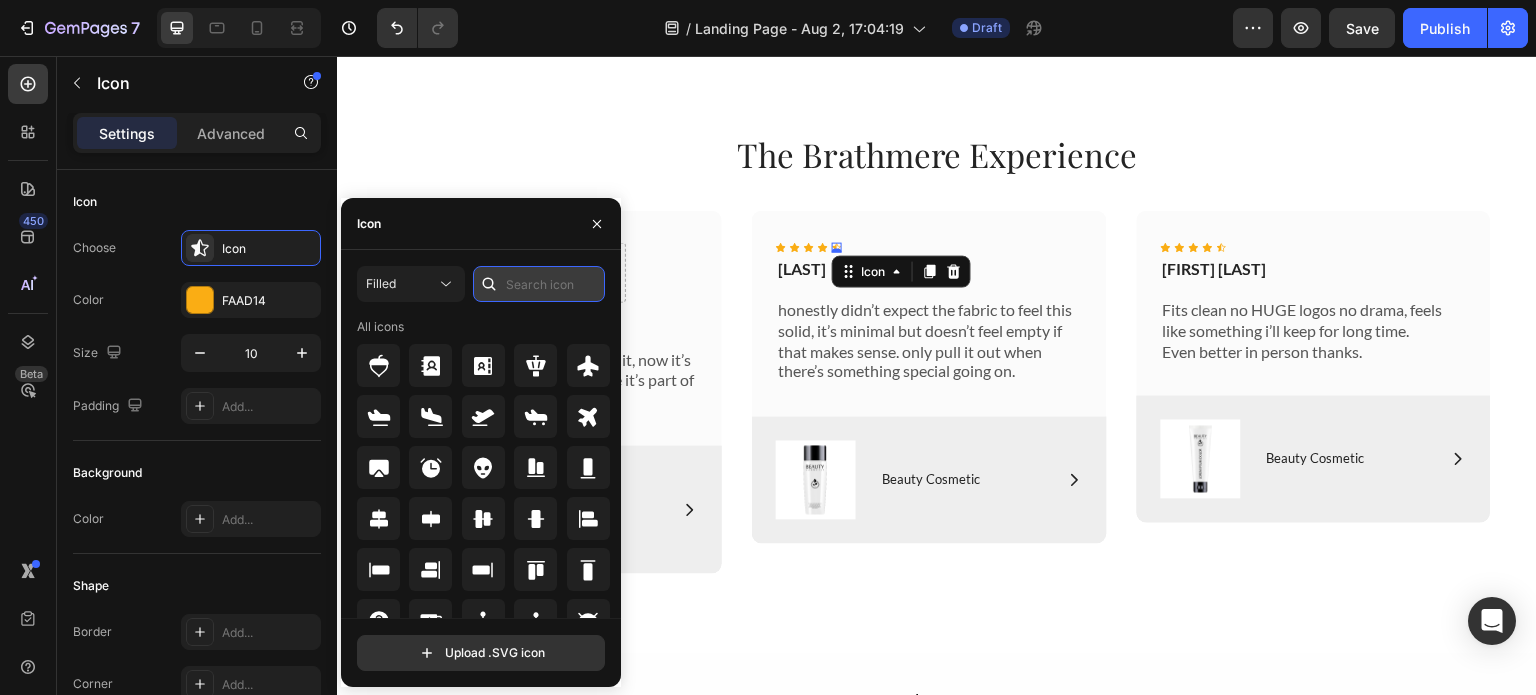 click at bounding box center (539, 284) 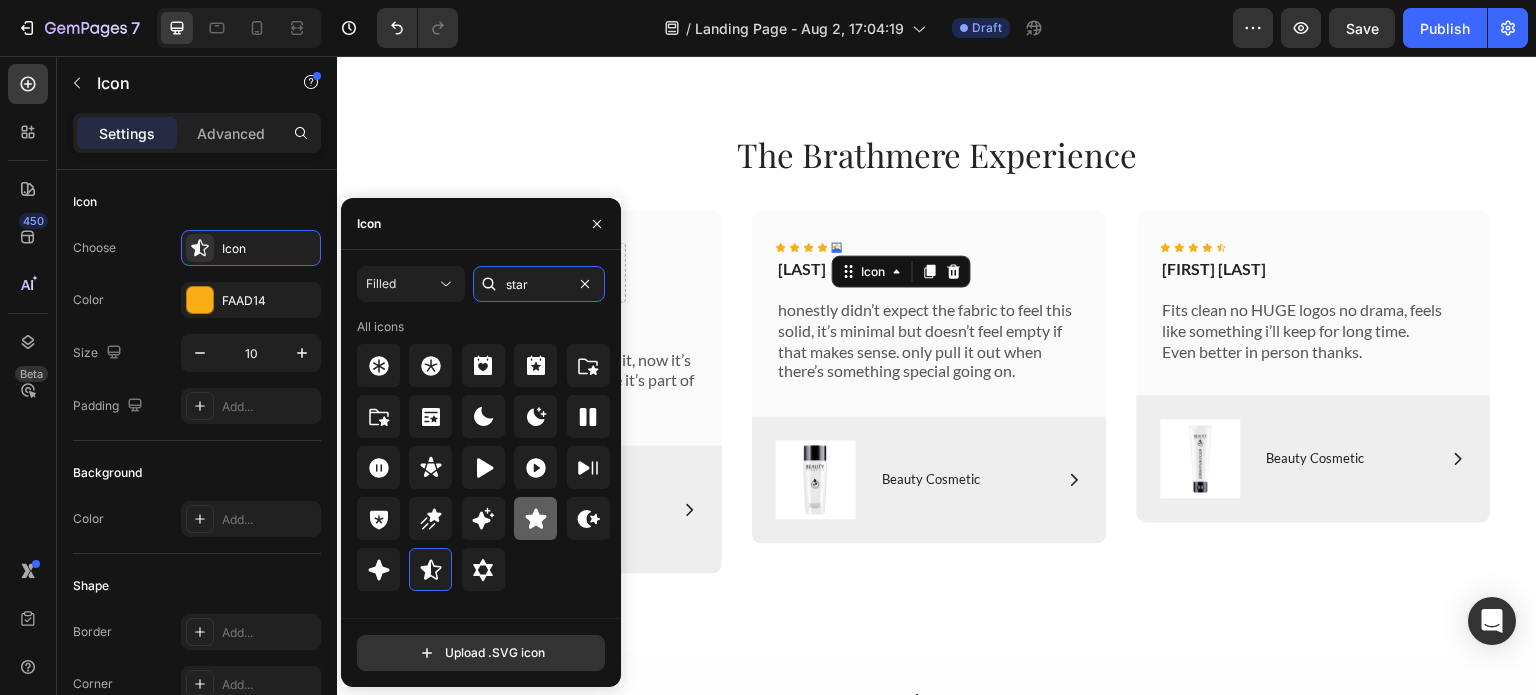 type on "star" 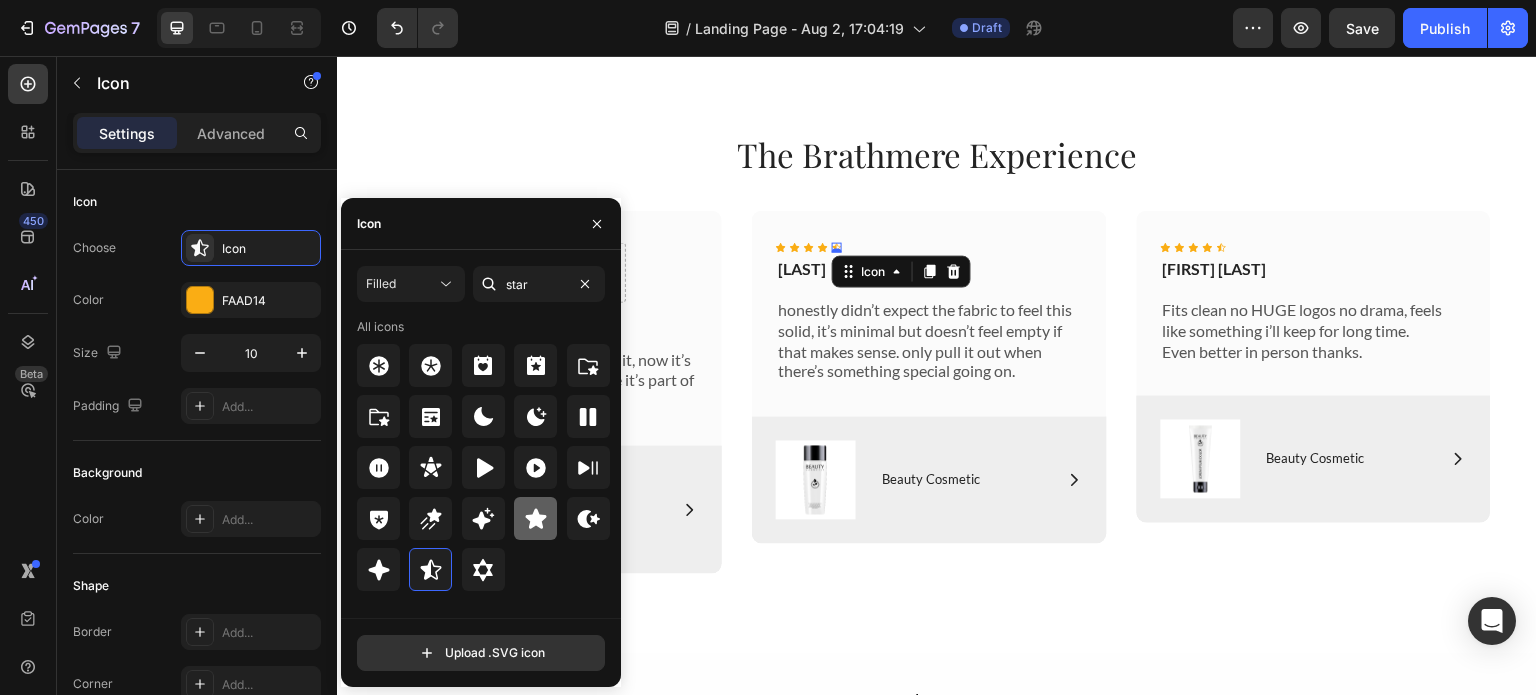 click 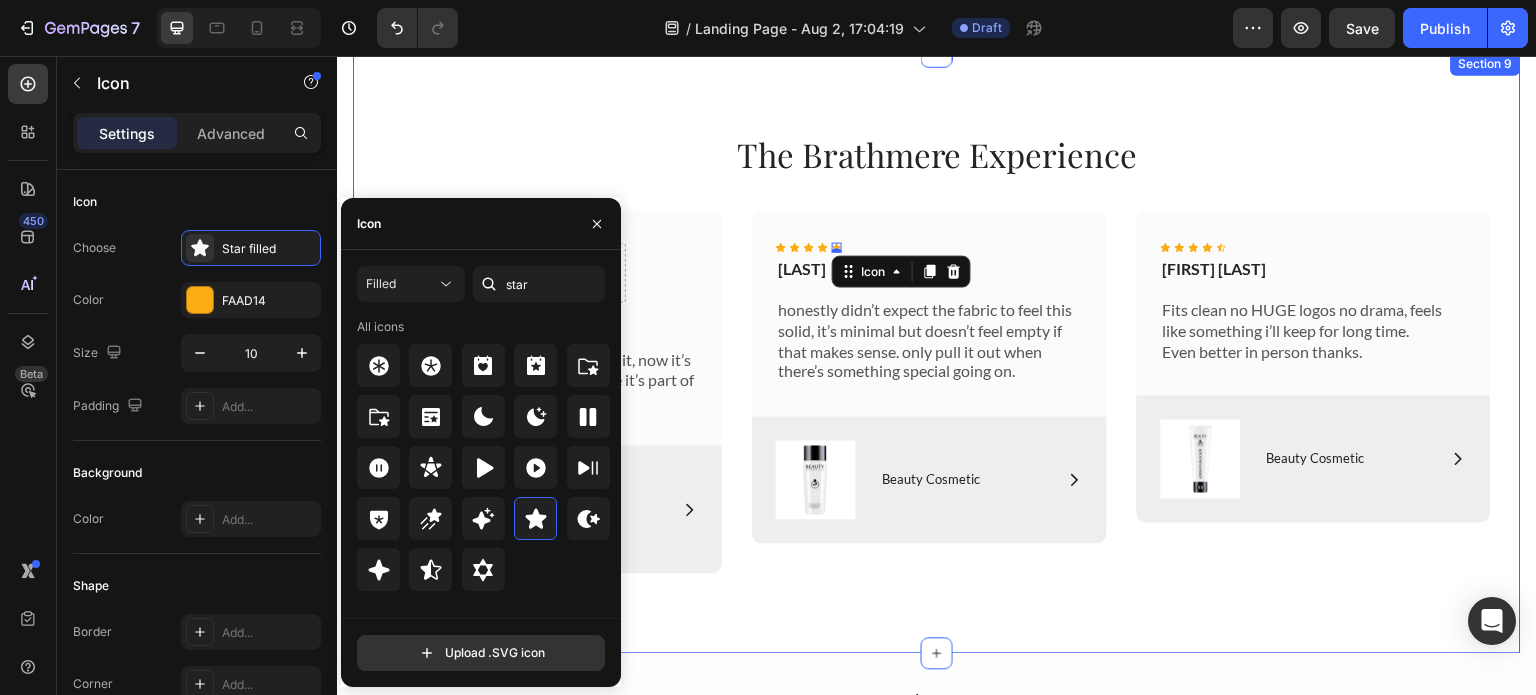 click on "The Brathmere Experience Heading Row Icon Icon Icon Icon
Icon
Drop element here Icon List [FIRST] [LAST] Text Block didn’t think much when i ordered it, now it’s the first thing i reach for. feels like it’s part of me. Text Block Row Image
Icon Beauty Cosmetic Text Block Row Row Hero Banner Icon Icon Icon Icon
Icon   0 Icon List [LAST] Text Block honestly didn’t expect the fabric to feel this solid, it’s minimal but doesn’t feel empty if that makes sense. only pull it out when there’s something special going on. Text Block Row Image
Icon Beauty Cosmetic Text Block Row Row Hero Banner Icon Icon Icon Icon
Icon Icon List [FIRST] [LAST] Text Block Fits clean no HUGE logos no drama, feels like something i’ll keep for long time. Even better in person thanks. Text Block Row Image
Icon Beauty Cosmetic Text Block Row Row Hero Banner
Drop element here Carousel" at bounding box center (937, 360) 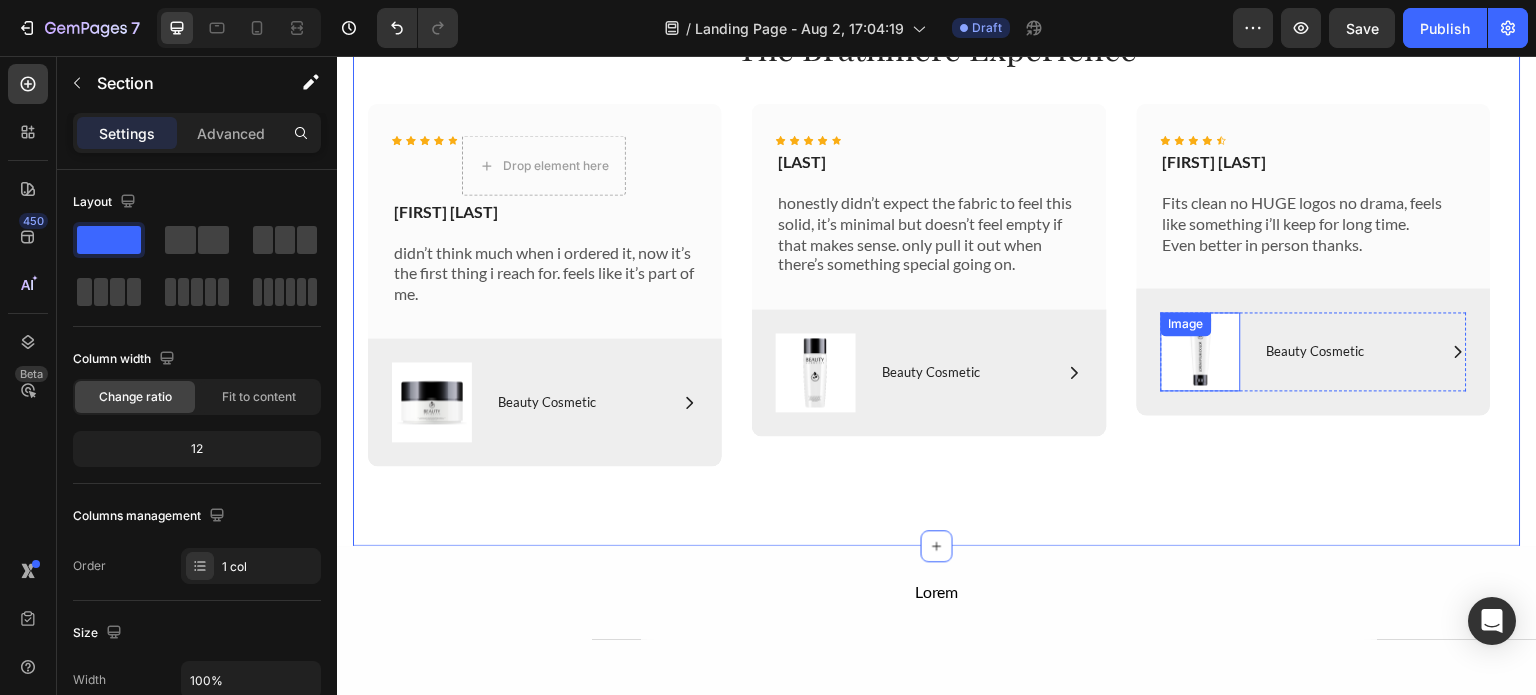 scroll, scrollTop: 3988, scrollLeft: 0, axis: vertical 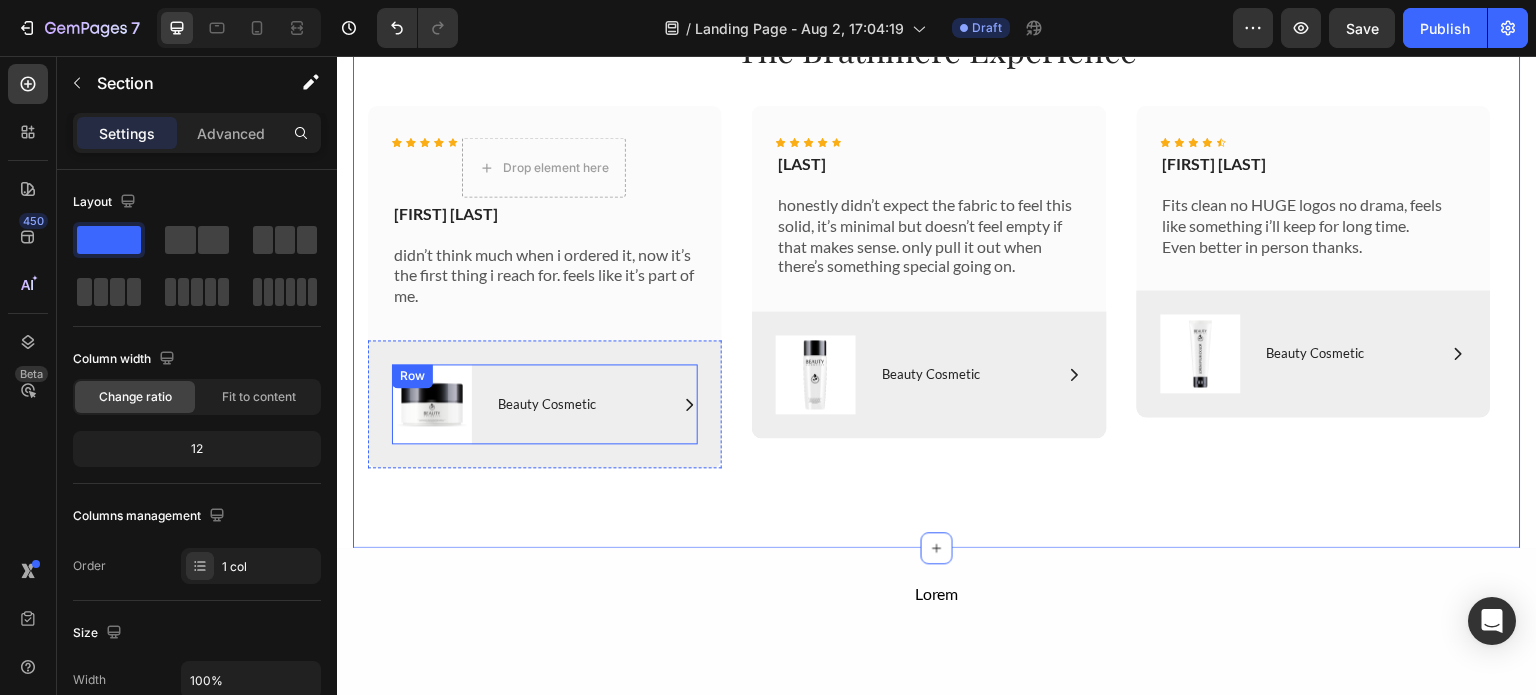 click on "Icon Beauty Cosmetic Text Block Row" at bounding box center (597, 404) 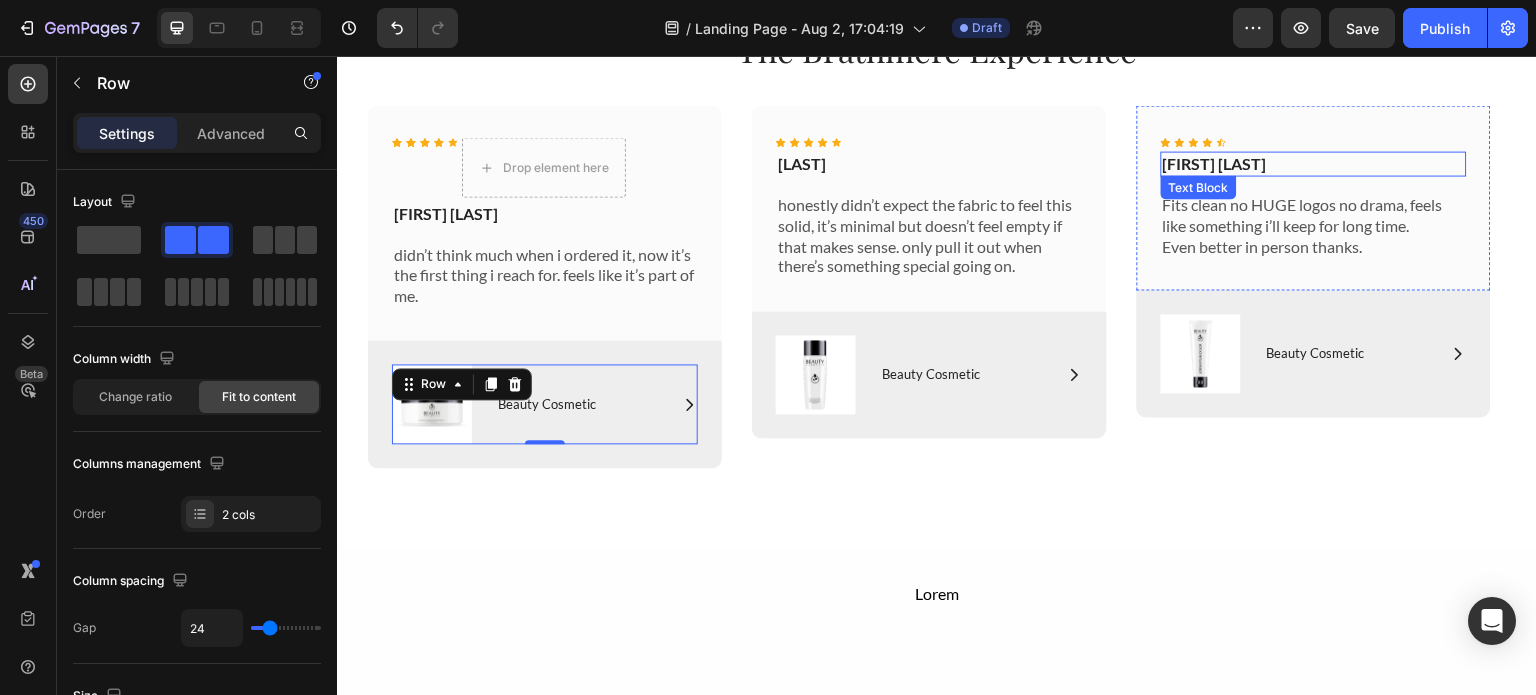 click on "[FIRST] [LAST]" at bounding box center (1314, 163) 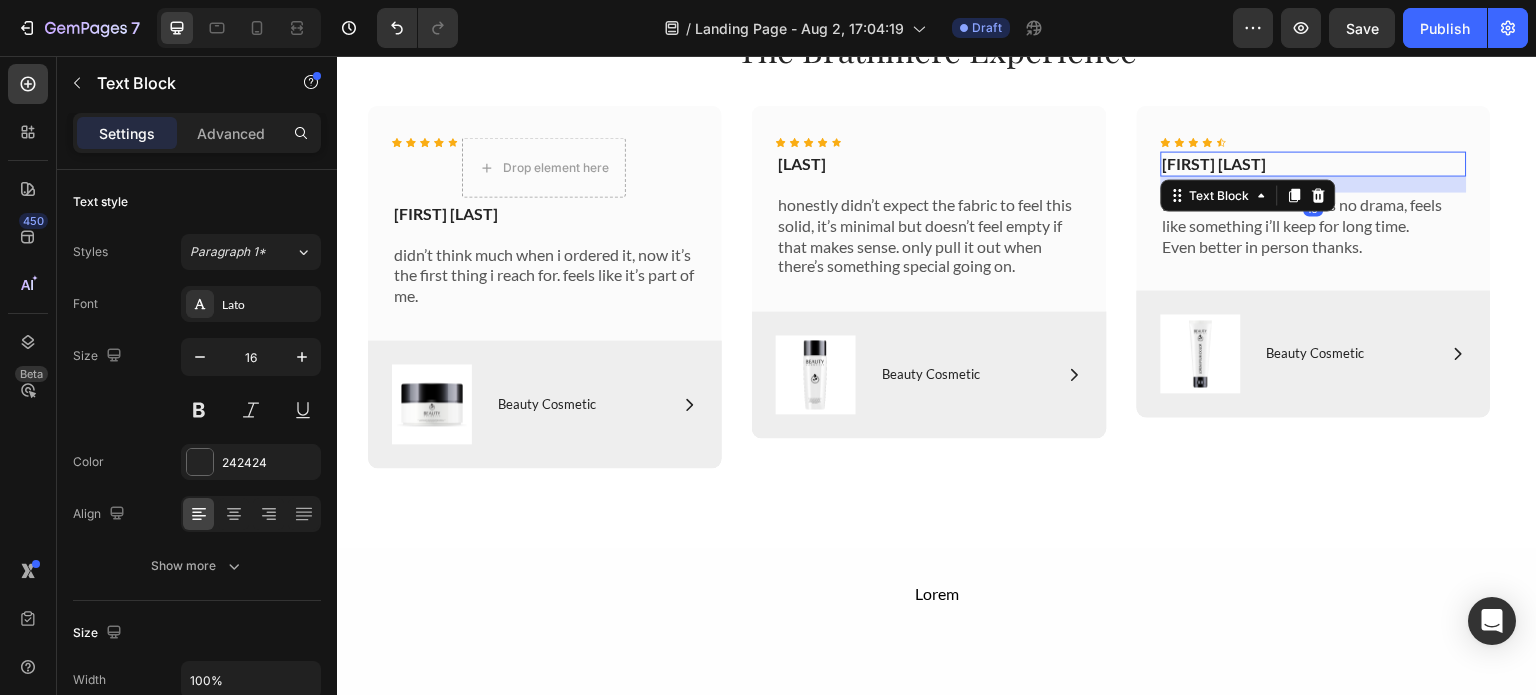 click on "[FIRST] [LAST]" at bounding box center [1314, 163] 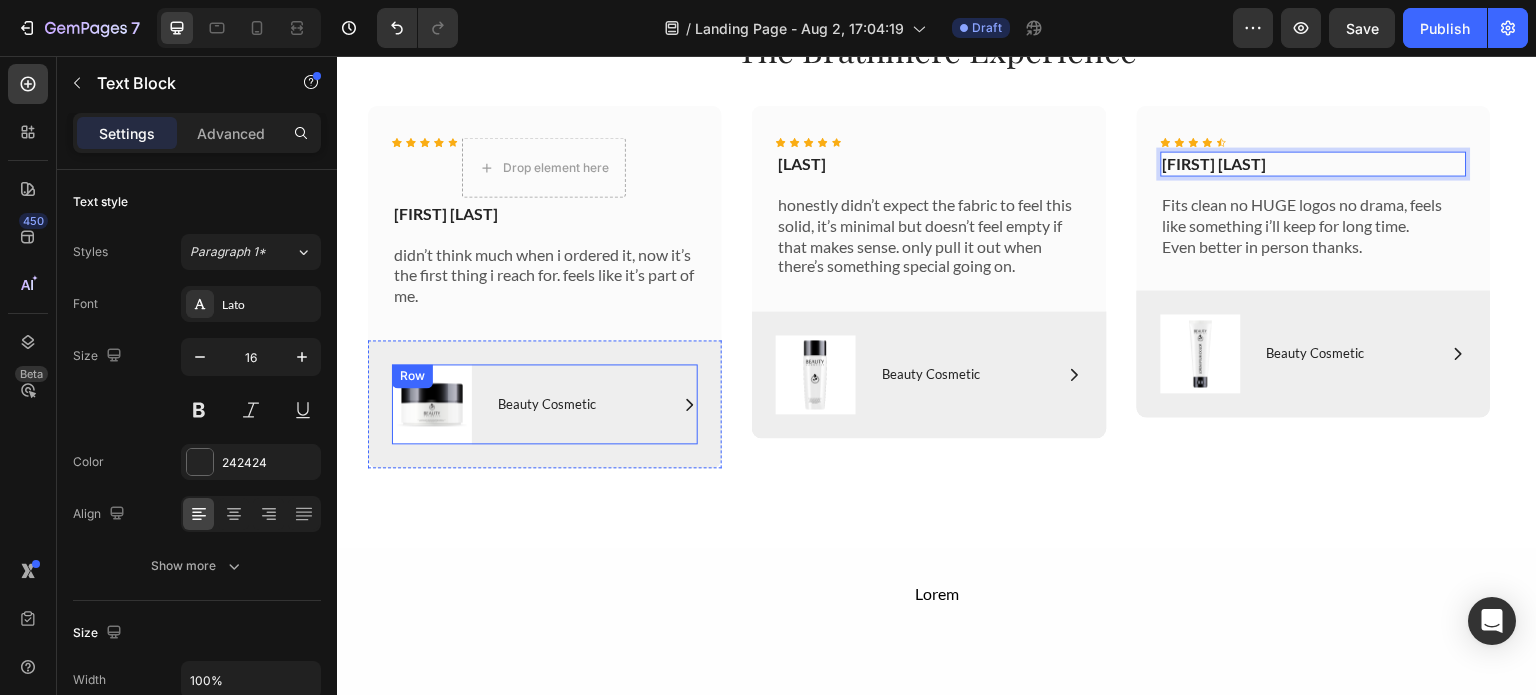 click on "Icon Beauty Cosmetic Text Block Row" at bounding box center [597, 404] 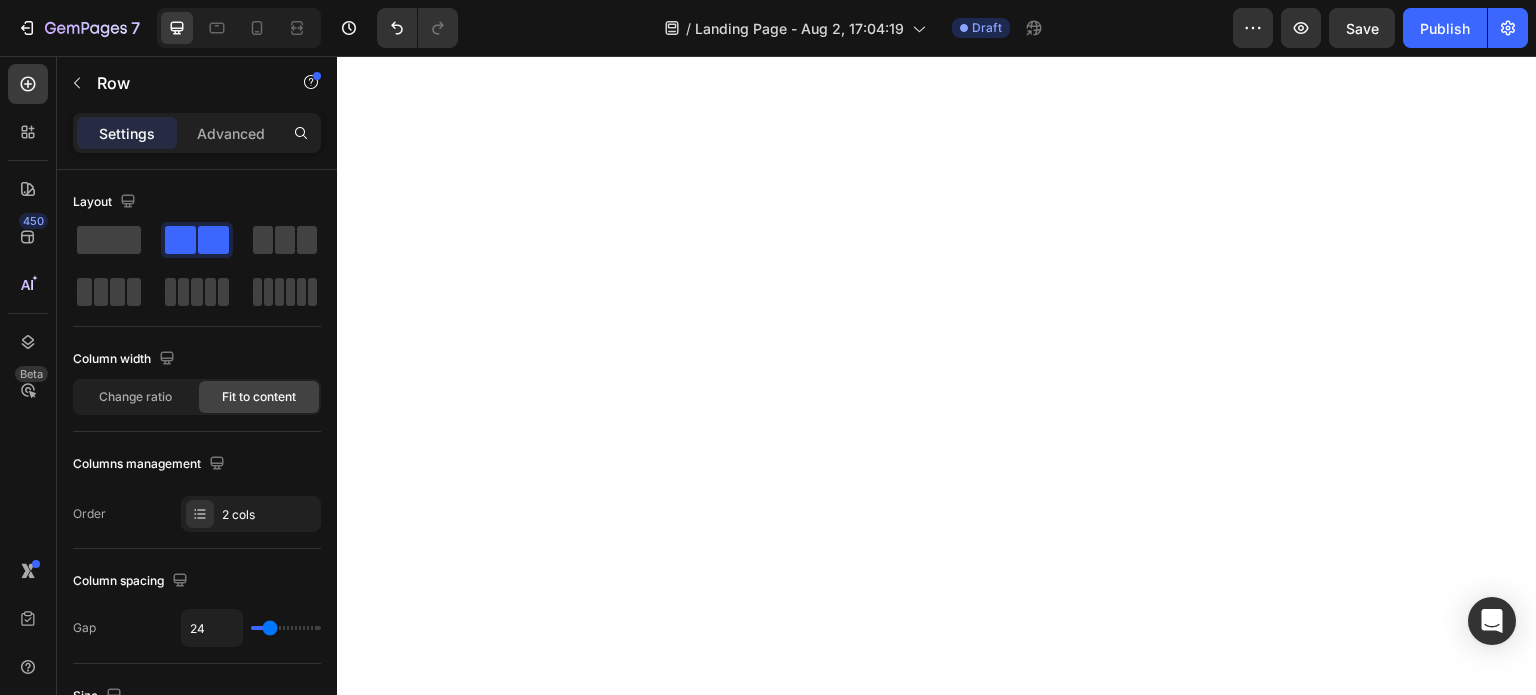 scroll, scrollTop: 0, scrollLeft: 0, axis: both 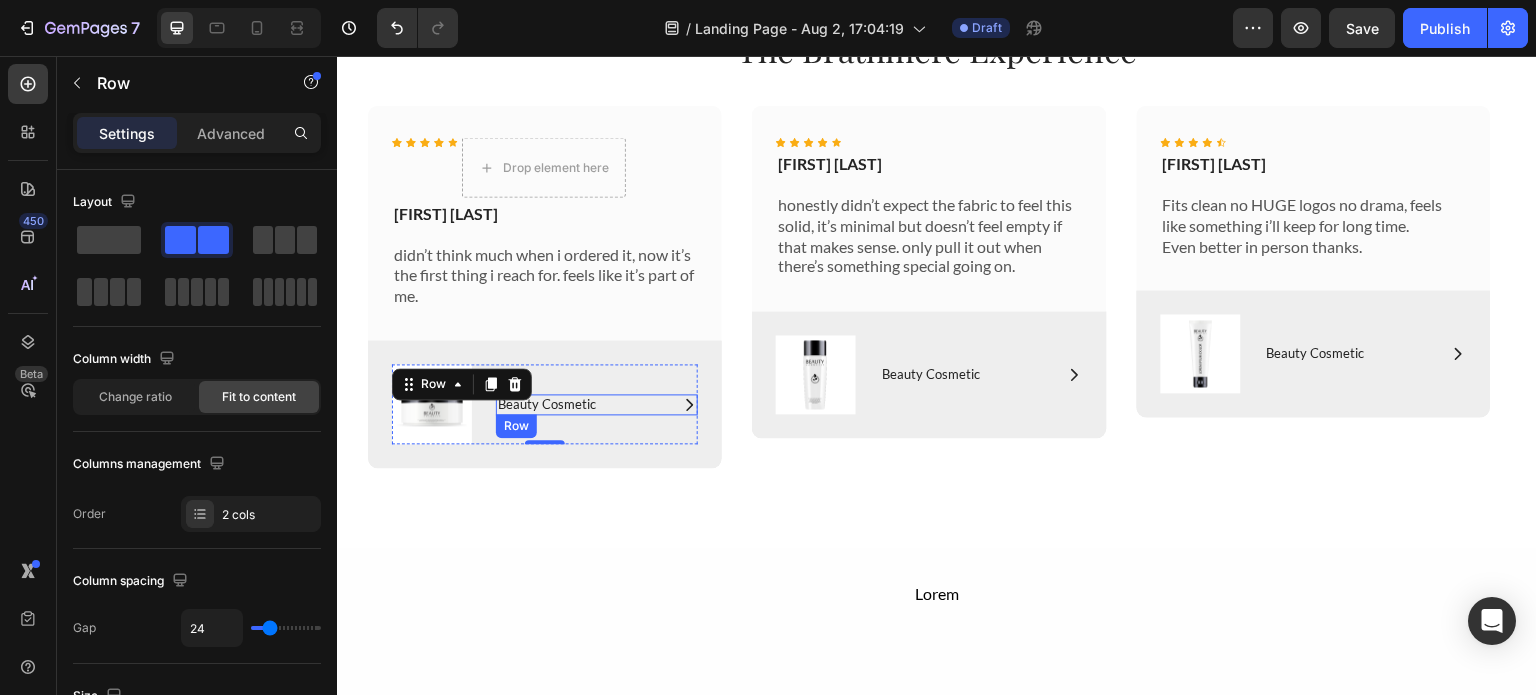 click on "Icon Beauty Cosmetic Text Block Row" at bounding box center (597, 404) 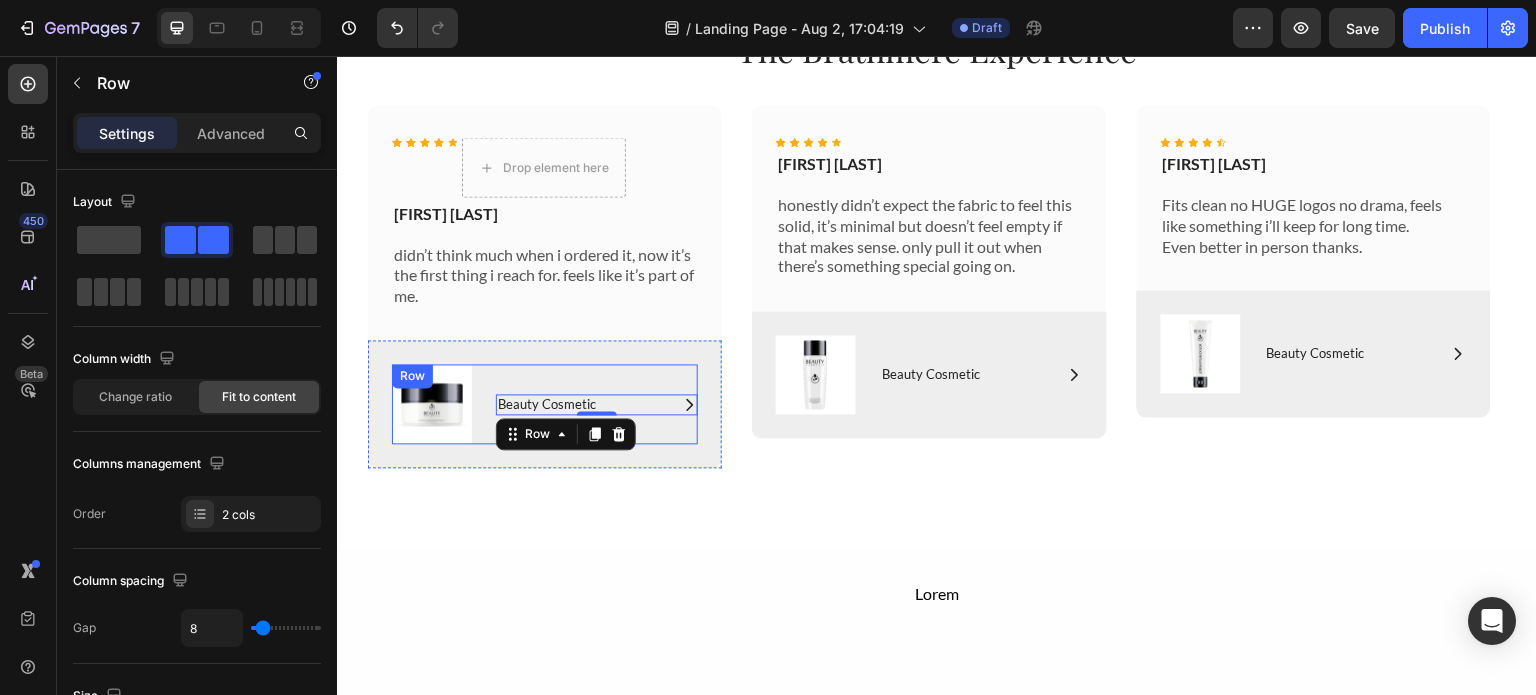 click on "Icon Beauty Cosmetic Text Block Row   0" at bounding box center [597, 404] 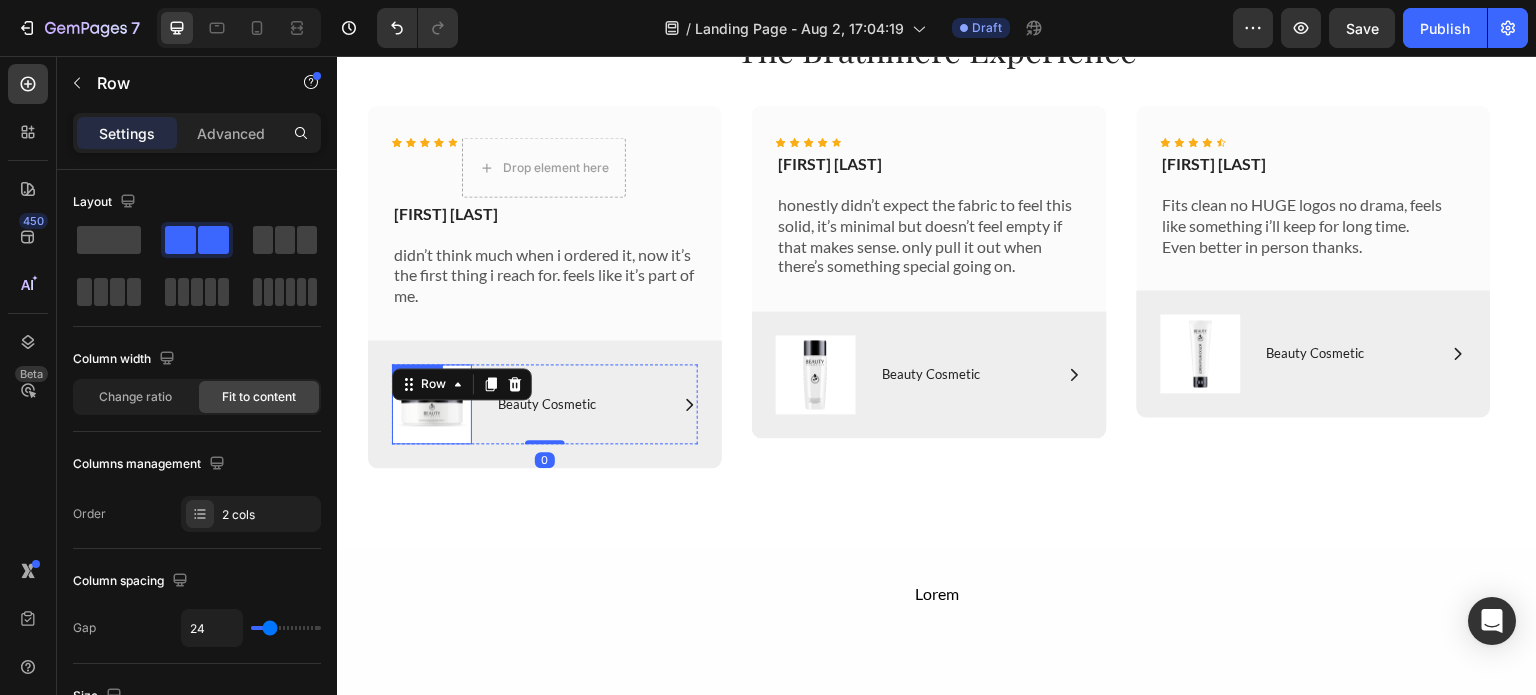 click at bounding box center [432, 404] 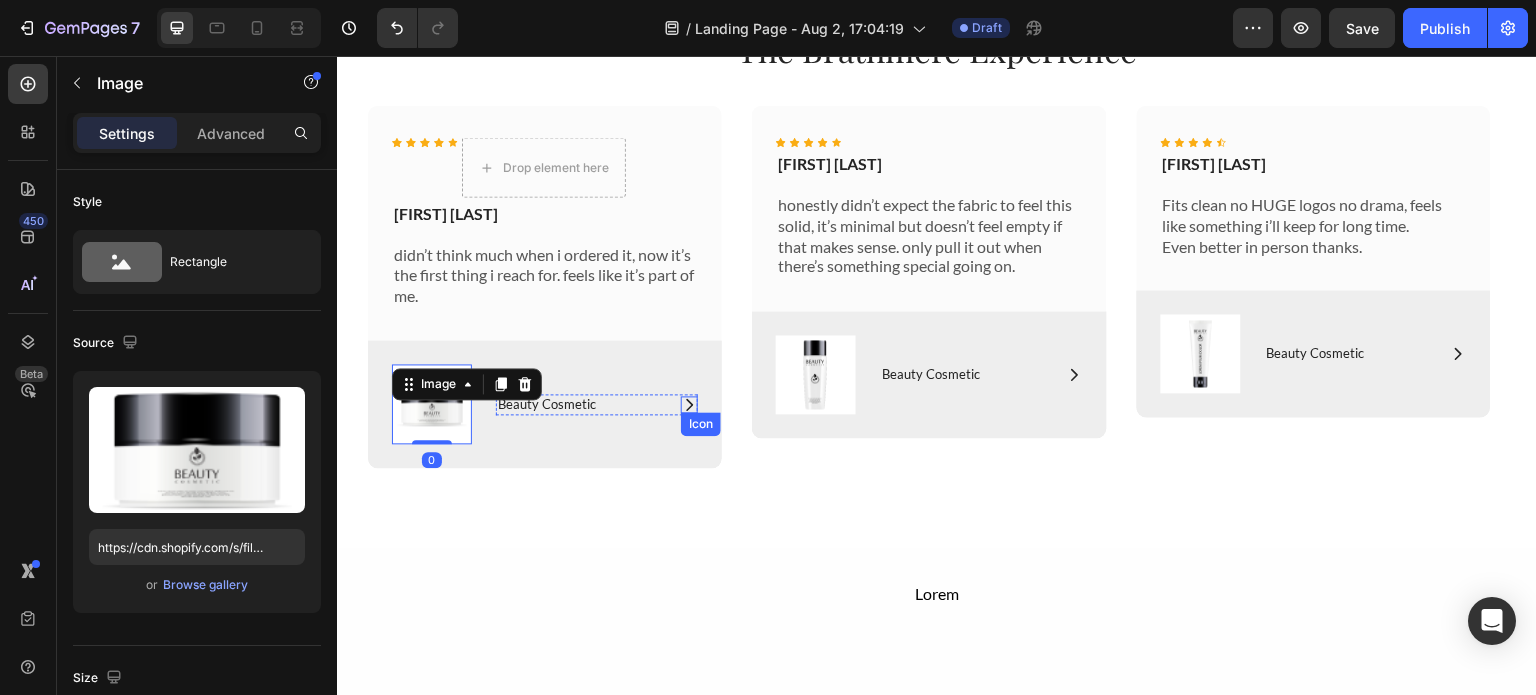 click 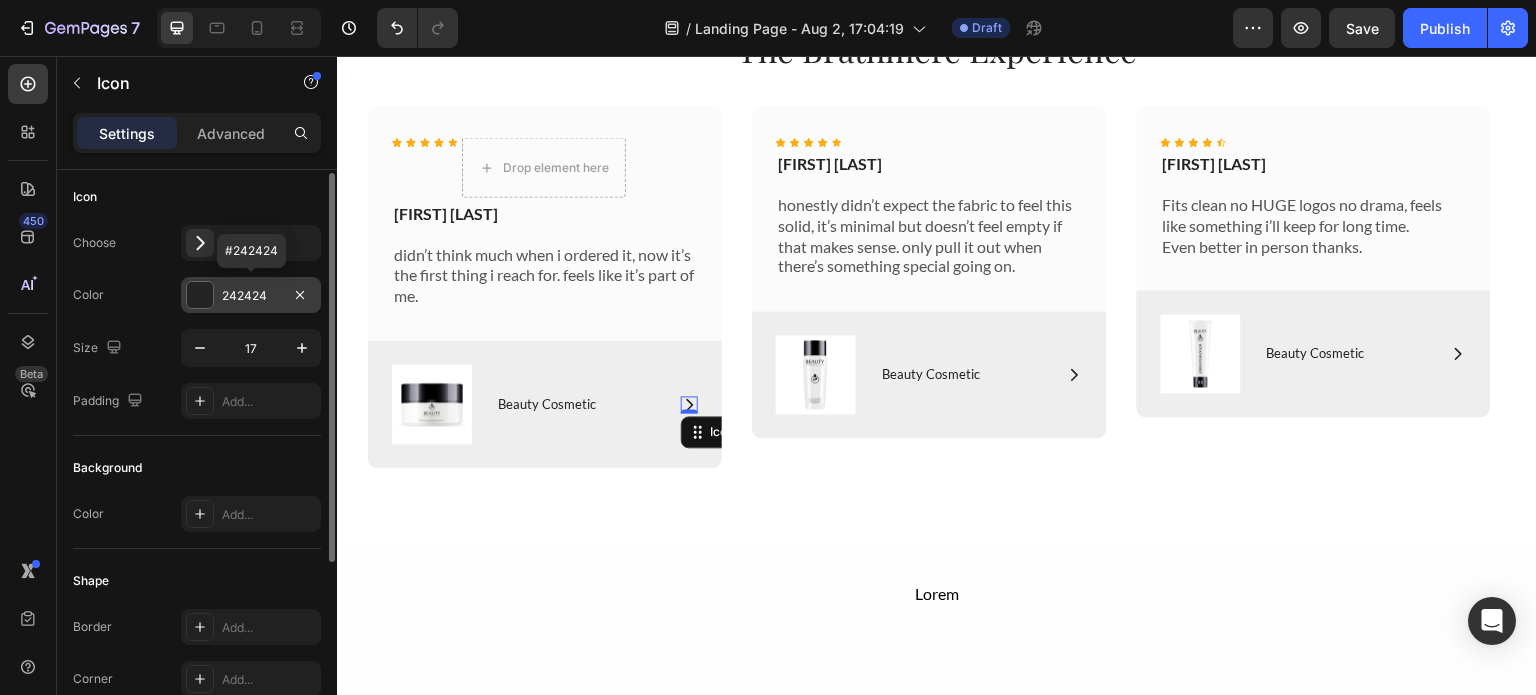 scroll, scrollTop: 0, scrollLeft: 0, axis: both 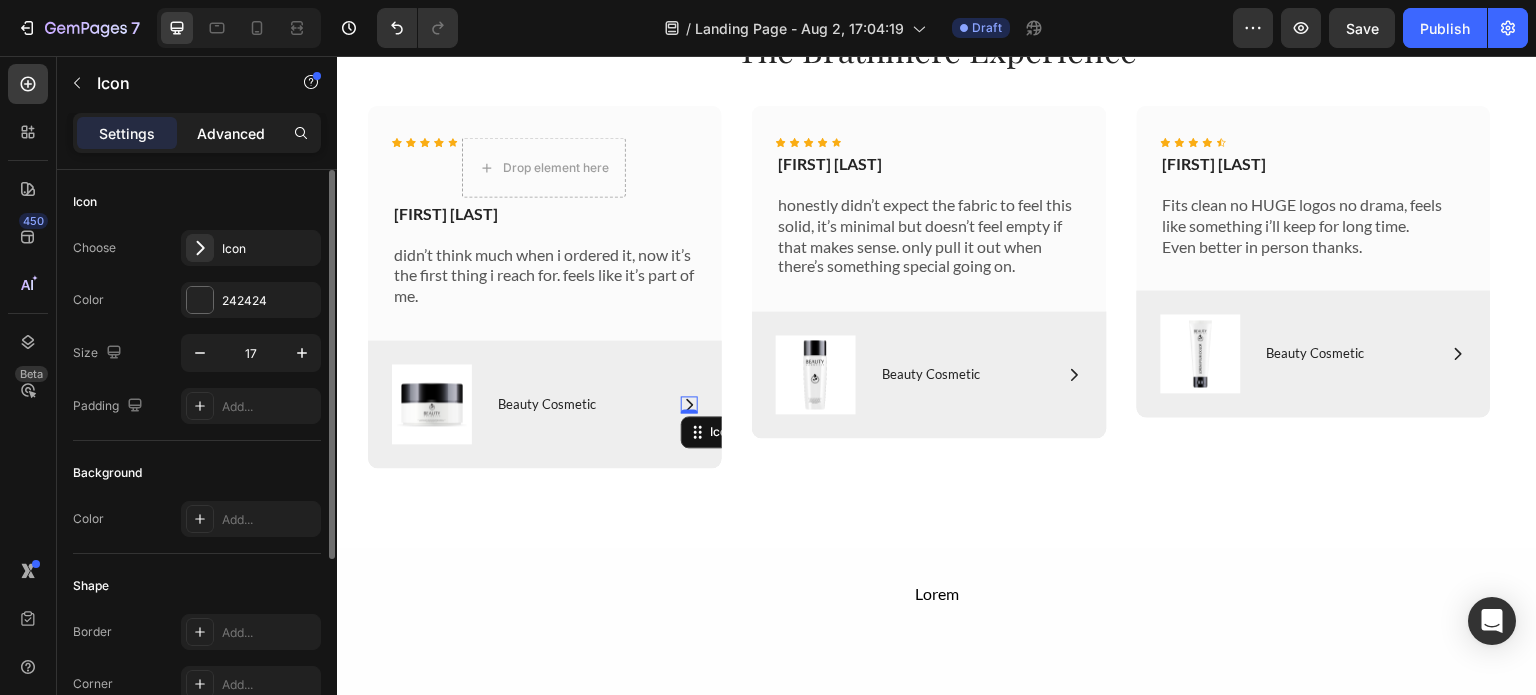 click on "Advanced" at bounding box center (231, 133) 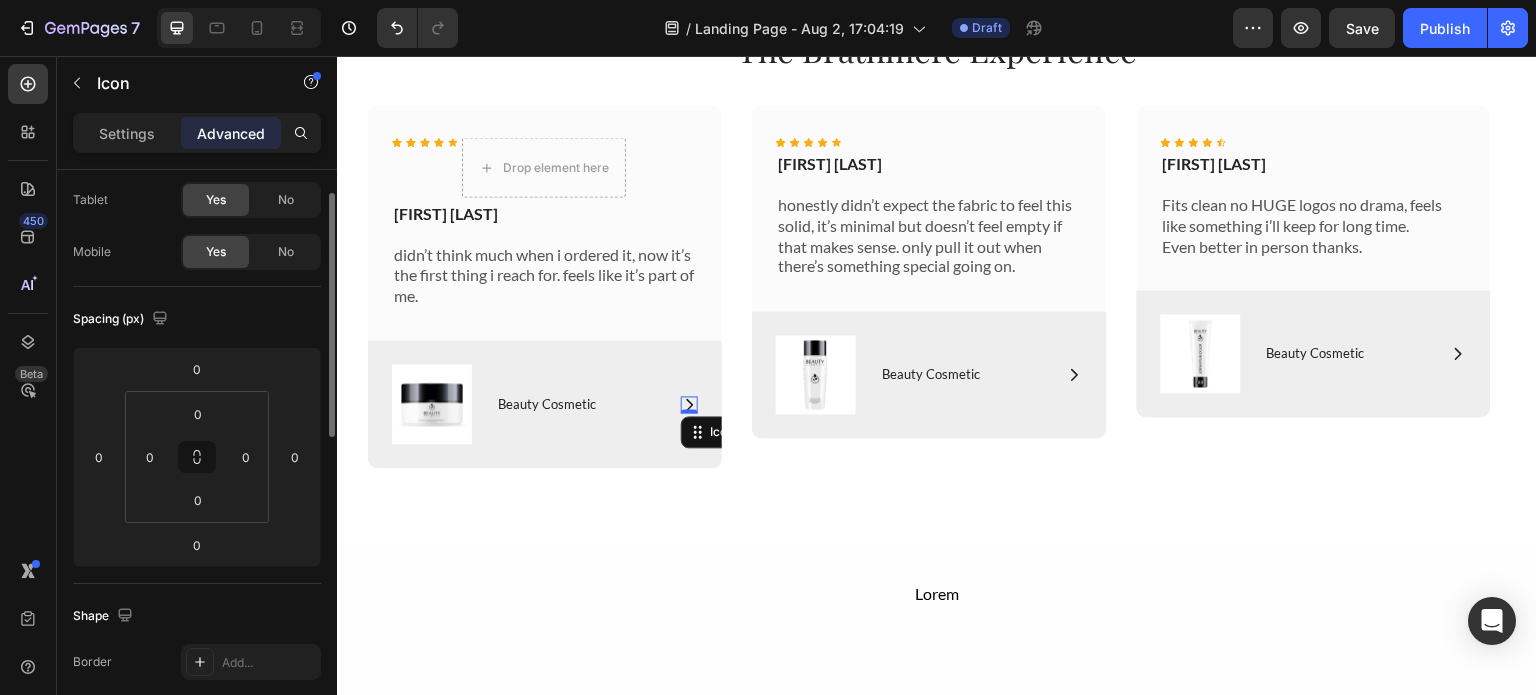 scroll, scrollTop: 87, scrollLeft: 0, axis: vertical 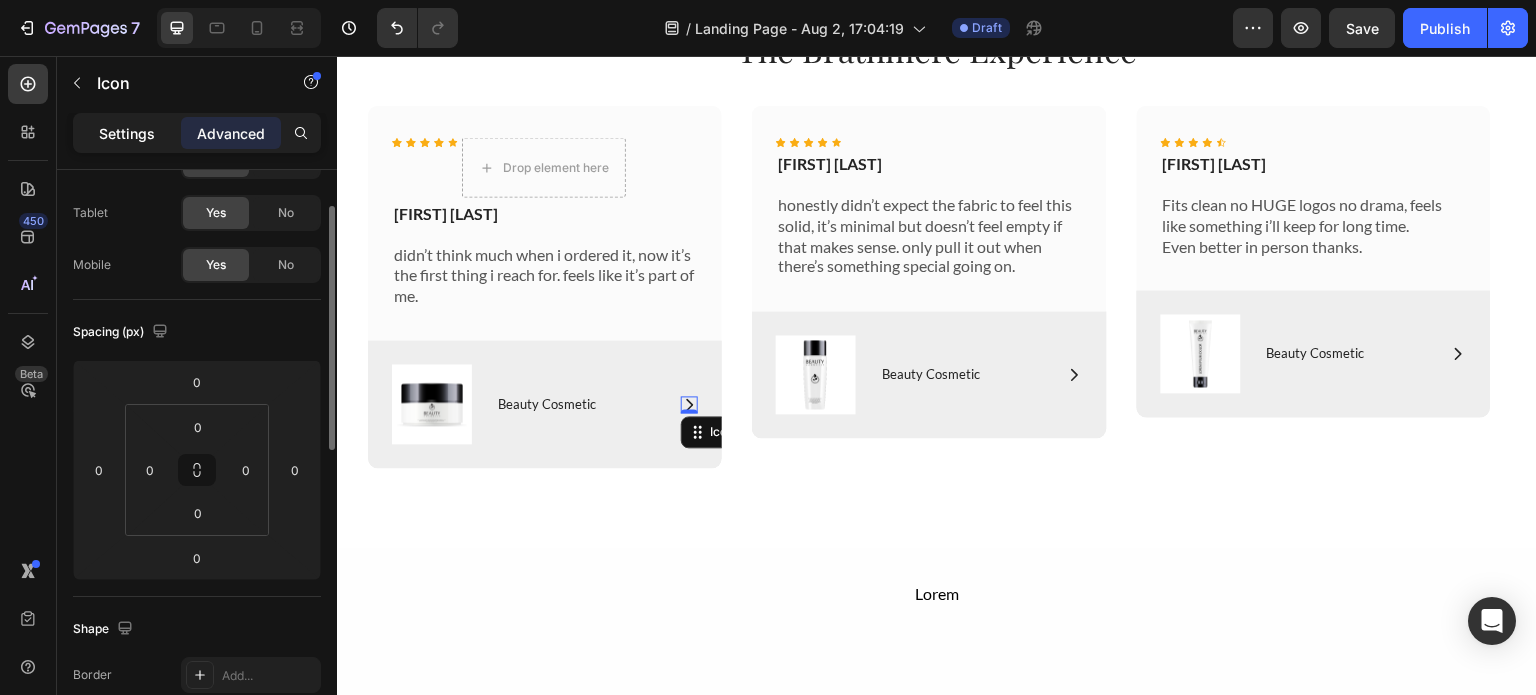 click on "Settings" at bounding box center (127, 133) 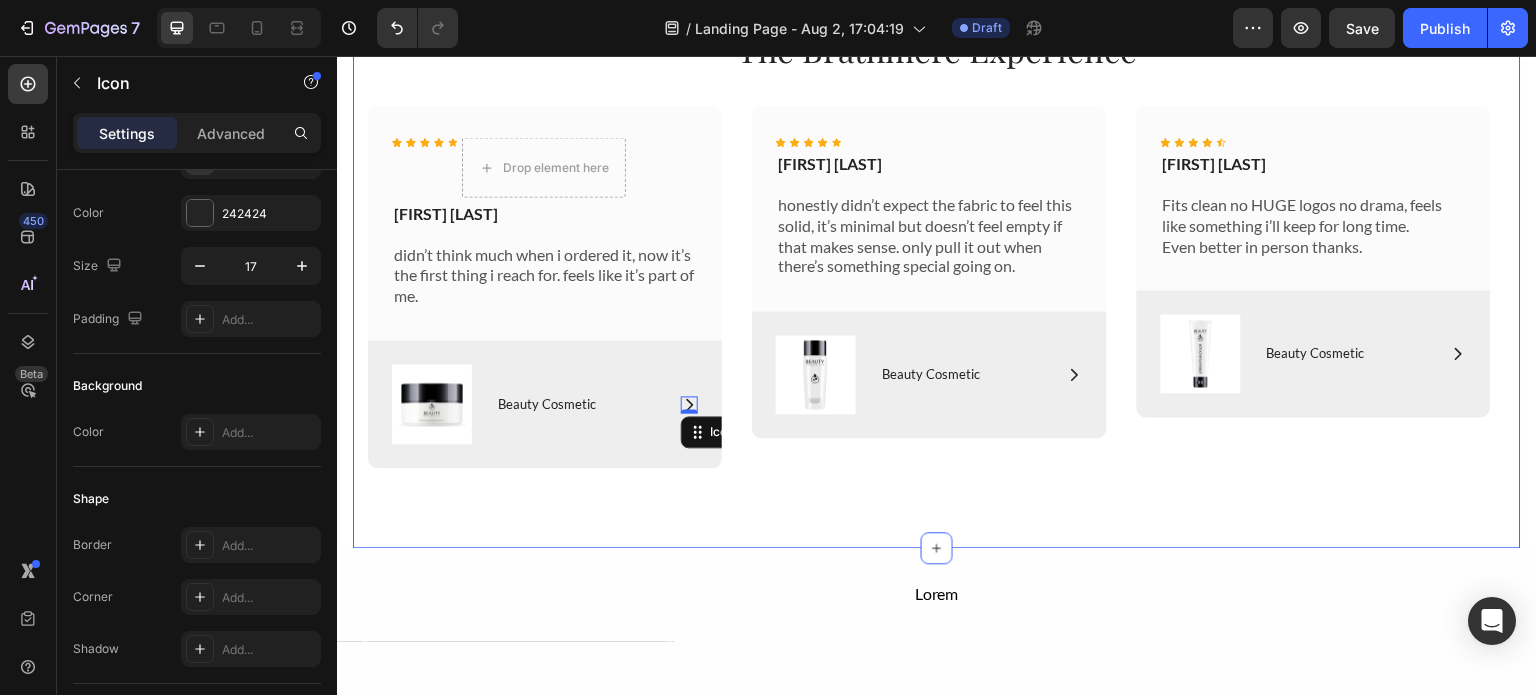 click on "The Brathmere Experience Heading Row Icon Icon Icon Icon
Icon
Drop element here Icon List Pablo S. Text Block didn’t think much when i ordered it, now it’s the first thing i reach for. feels like it’s part of me. Text Block Row Image
Icon   0 Beauty Cosmetic Text Block Row Row Hero Banner Icon Icon Icon Icon
Icon Icon List Omarison  Text Block honestly didn’t expect the fabric to feel this solid, it’s minimal but doesn’t feel empty if that makes sense. only pull it out when there’s something special going on. Text Block Row Image
Icon Beauty Cosmetic Text Block Row Row Hero Banner Icon Icon Icon Icon
Icon Icon List Chris Silva Text Block Fits clean no HUGE logos no drama, feels like something i’ll keep for long time. Even better in person thanks. Text Block Row Image
Icon Beauty Cosmetic Text Block Row Row Hero Banner
Drop element here Carousel Section 9" at bounding box center [937, 247] 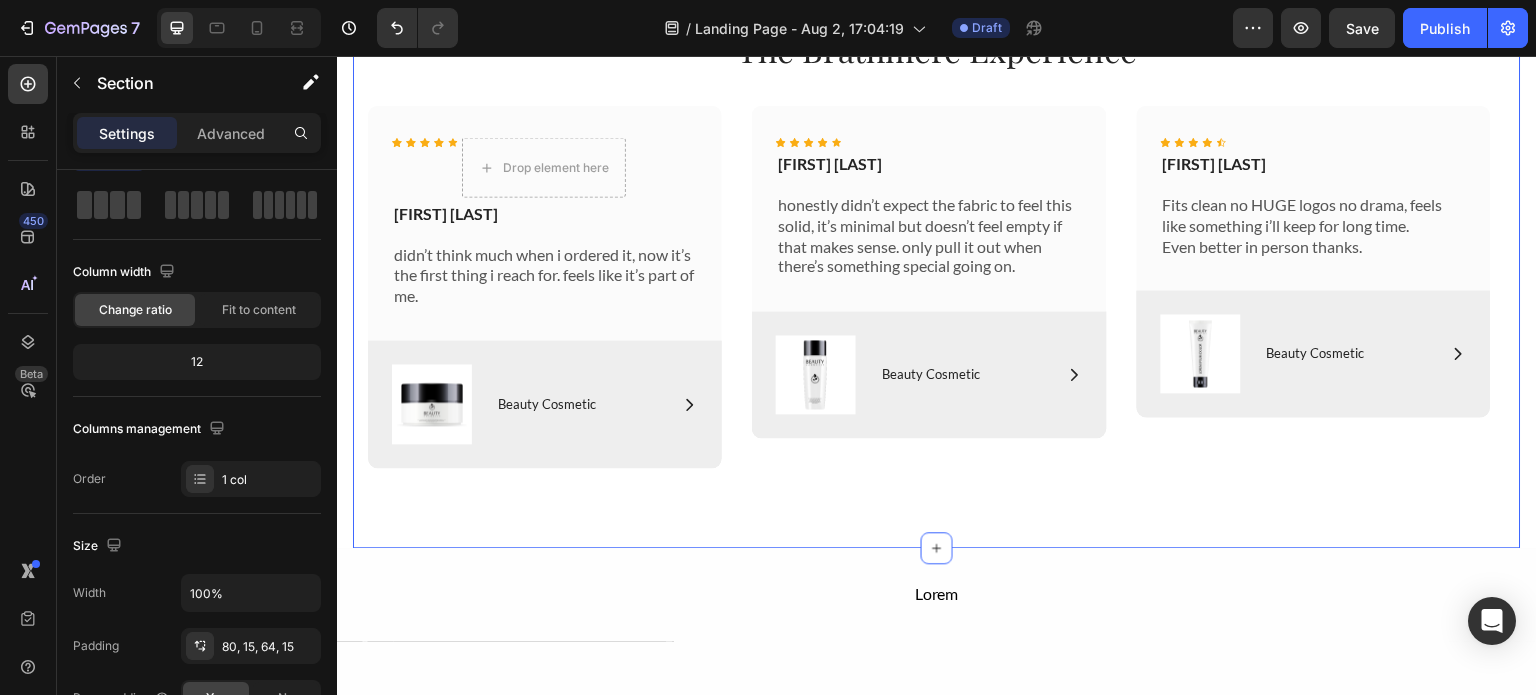 scroll, scrollTop: 0, scrollLeft: 0, axis: both 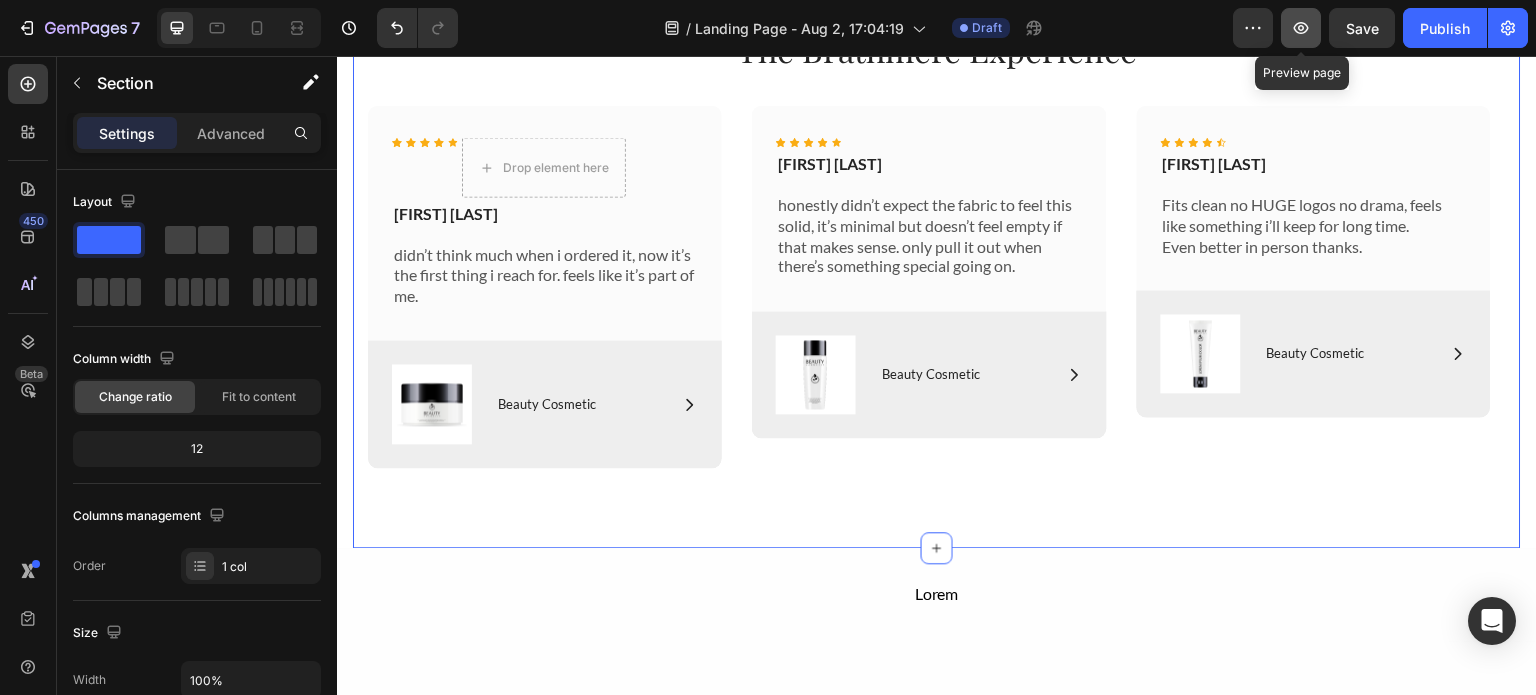click 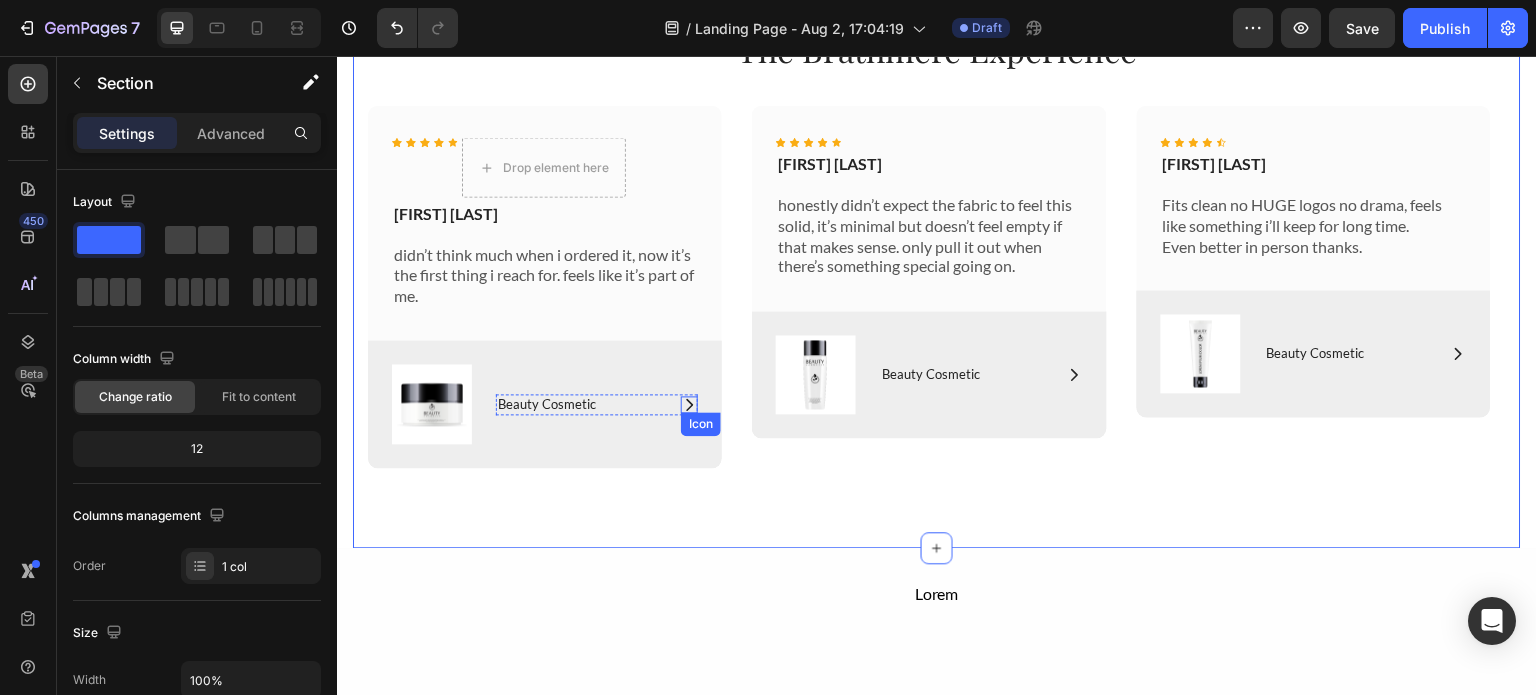 click 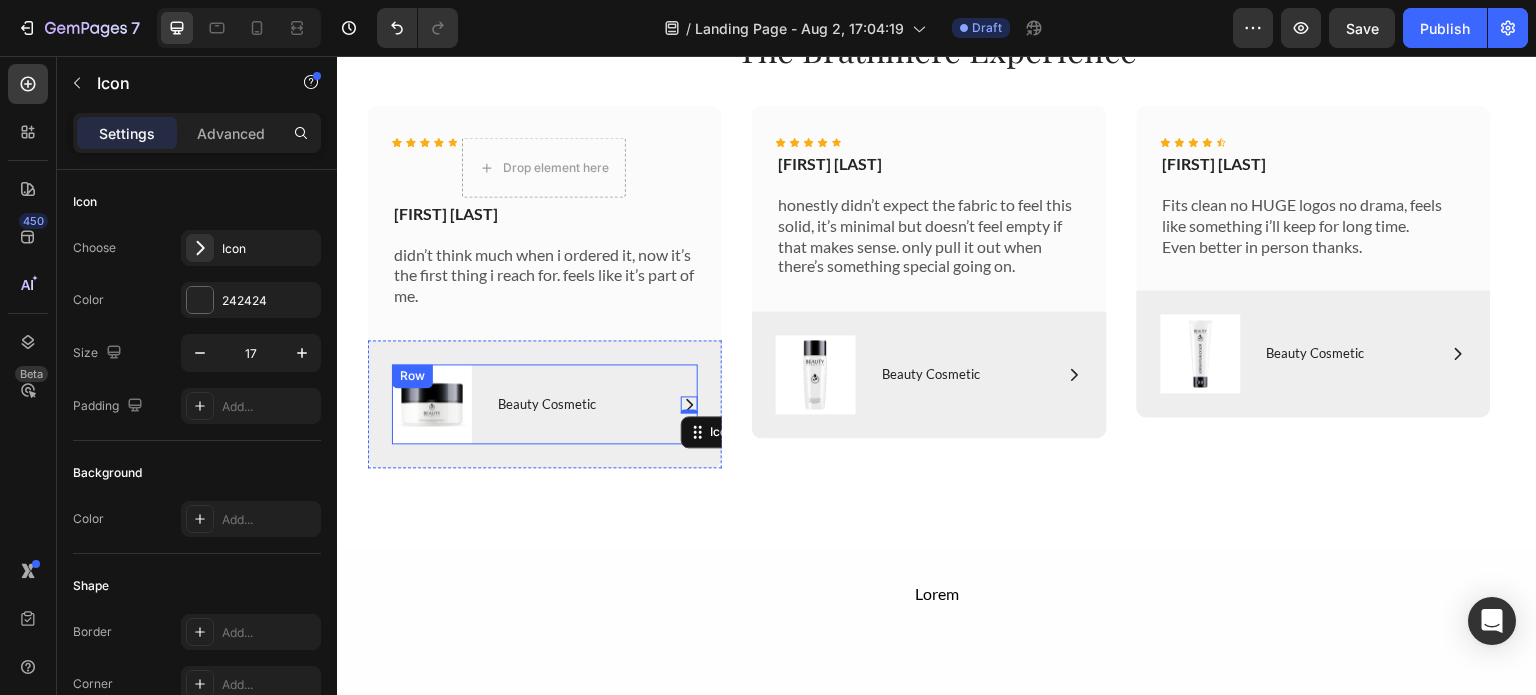 click on "Icon   0 Beauty Cosmetic Text Block Row" at bounding box center (597, 404) 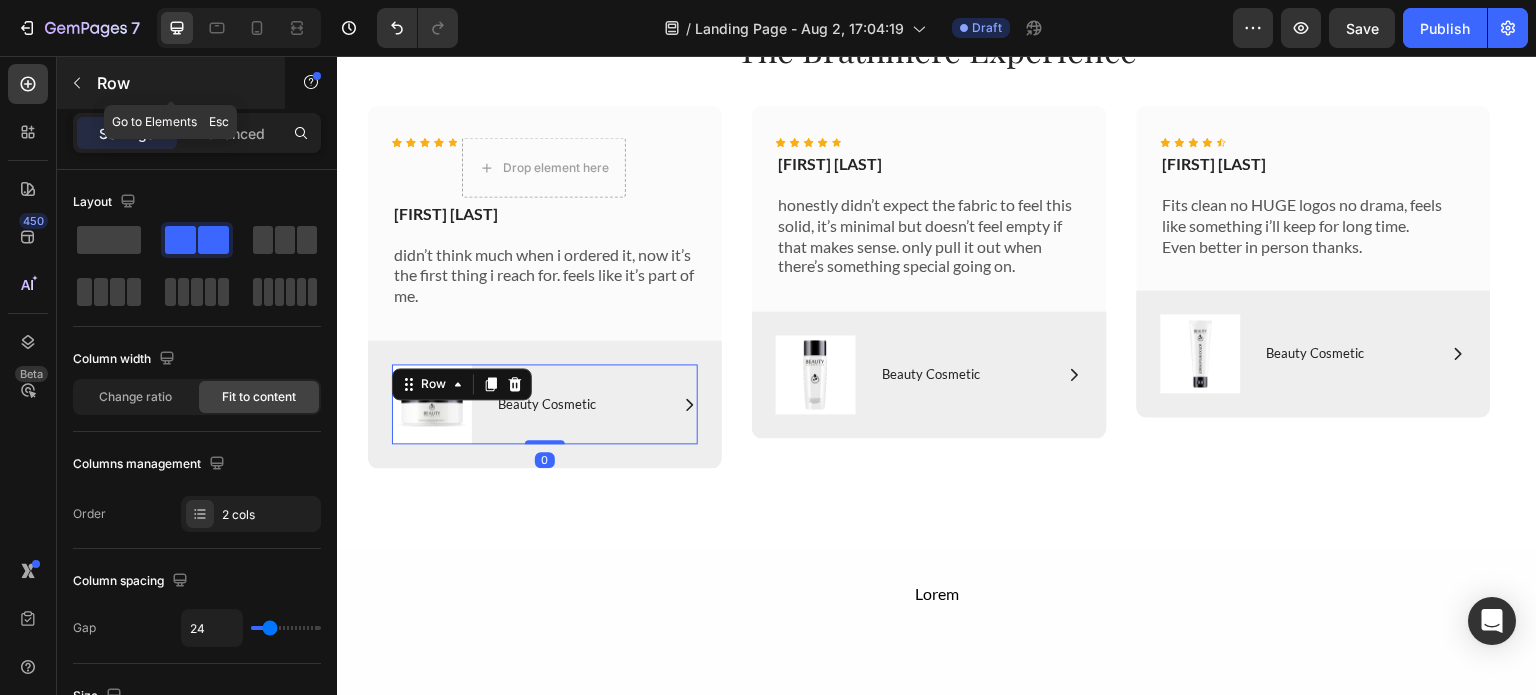 click at bounding box center (77, 83) 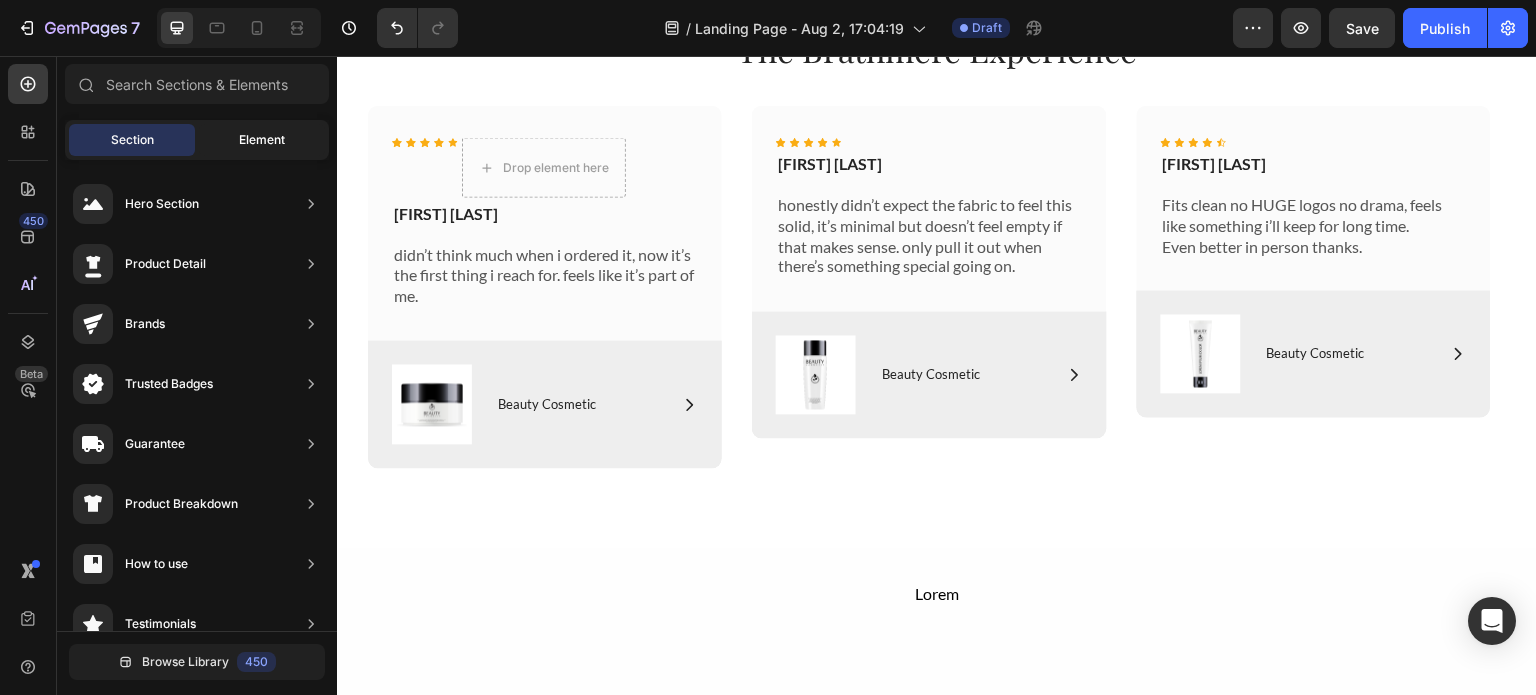 click on "Element" 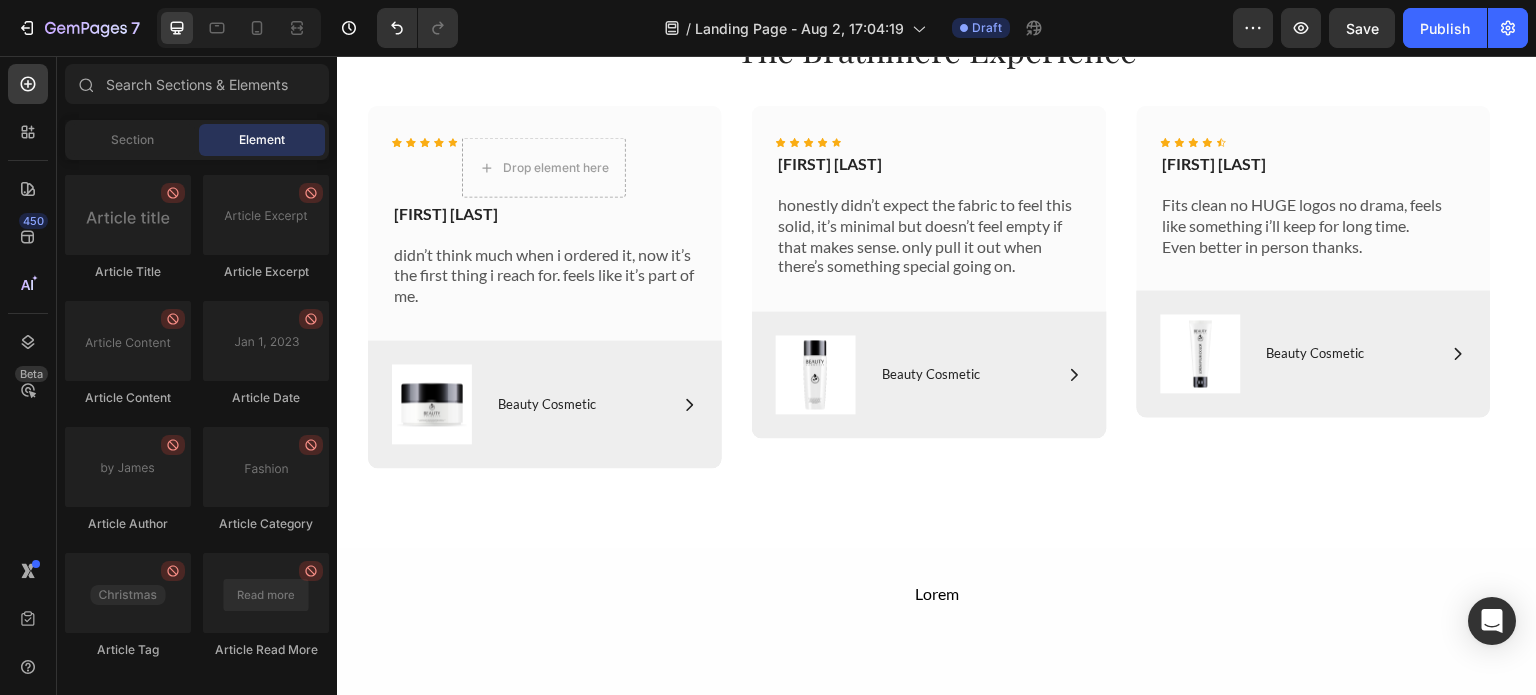 scroll, scrollTop: 5396, scrollLeft: 0, axis: vertical 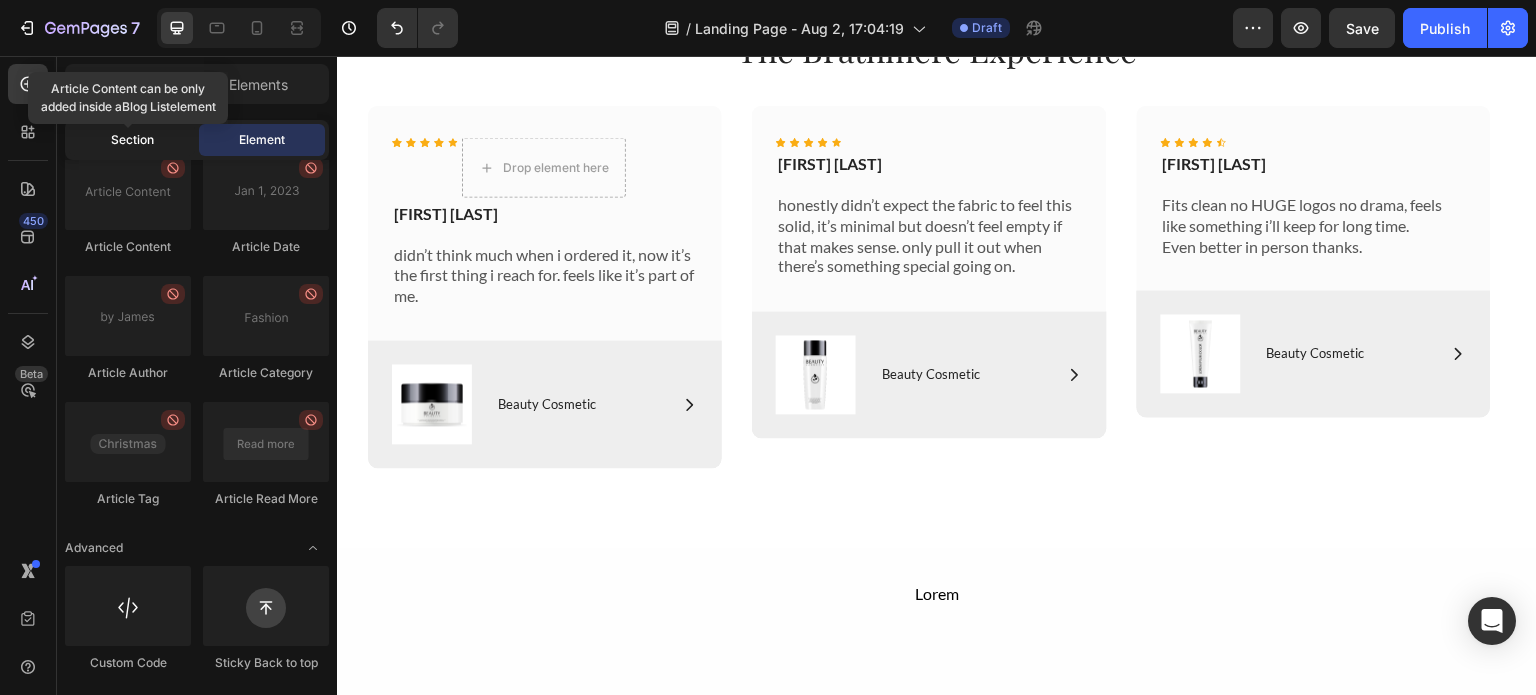 click on "Section" 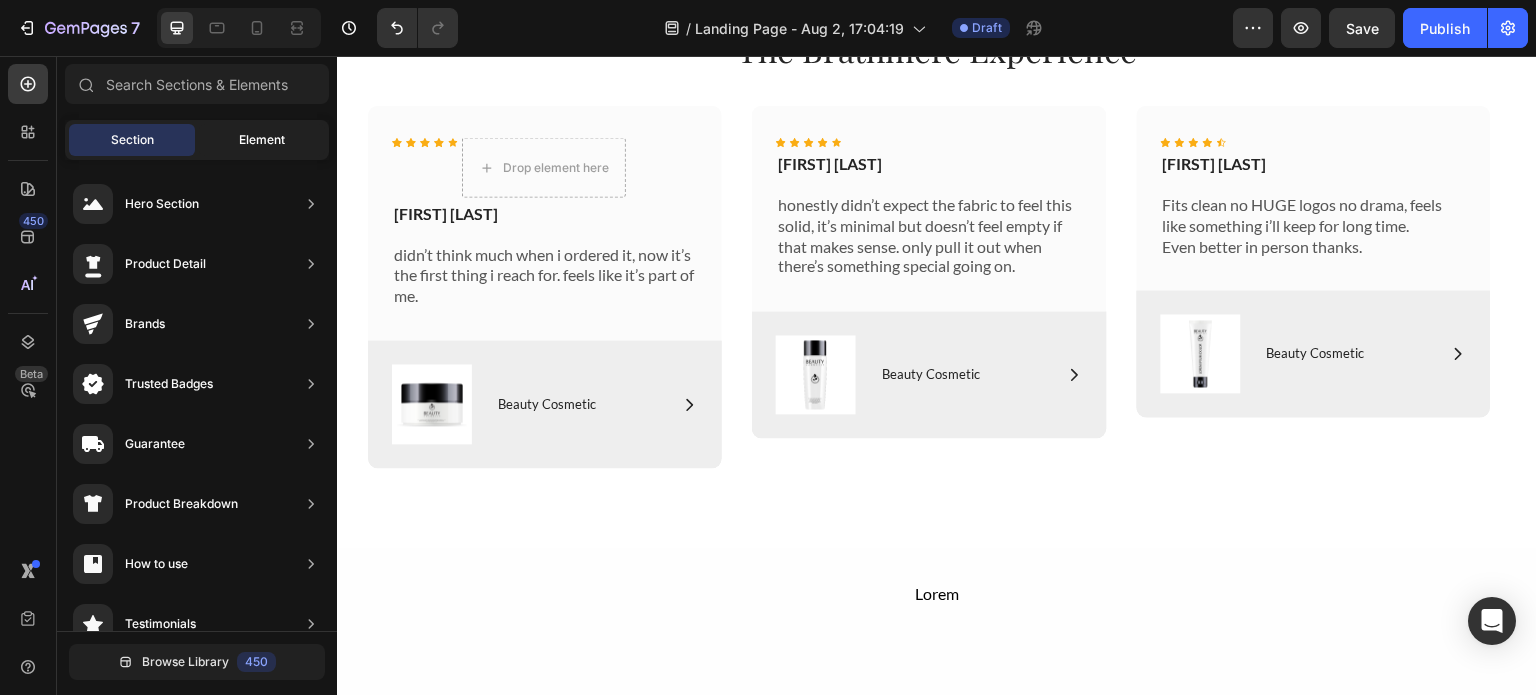 click on "Element" 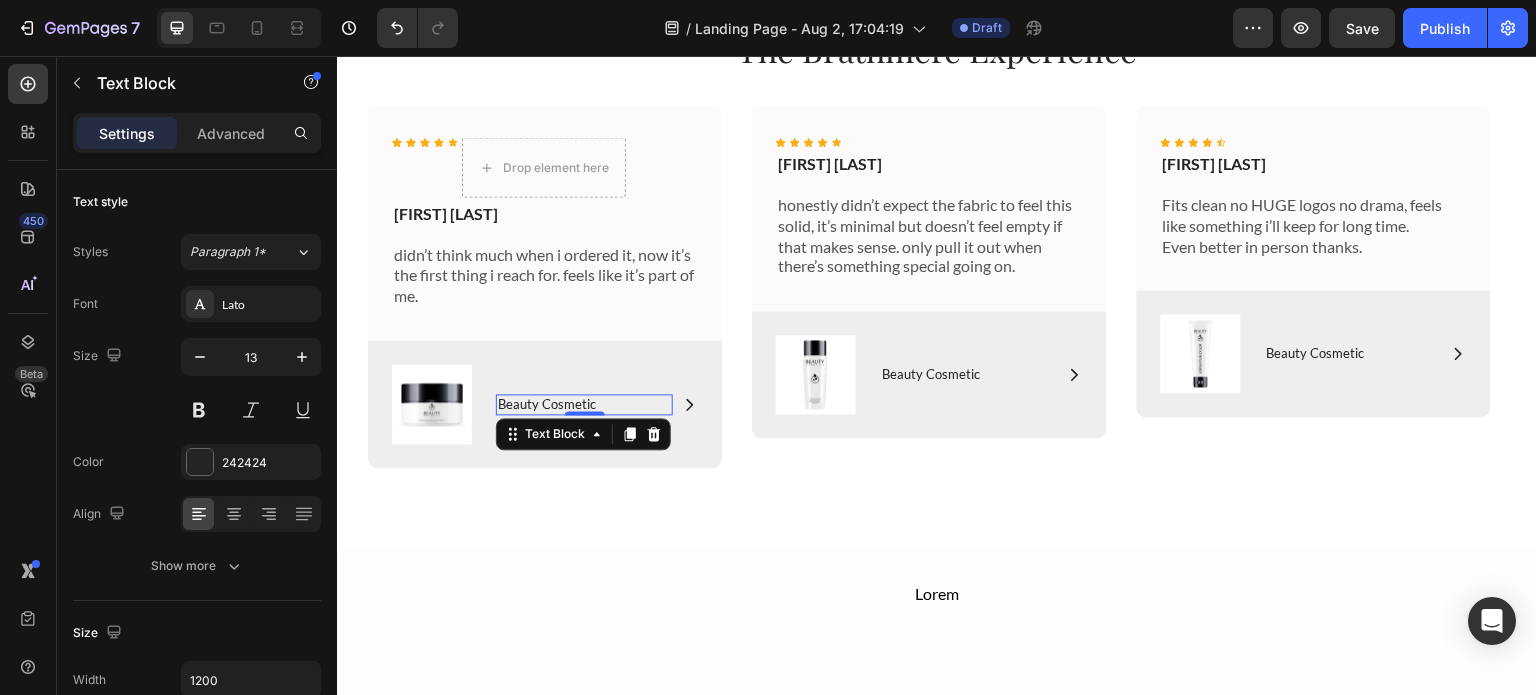 scroll, scrollTop: 3977, scrollLeft: 0, axis: vertical 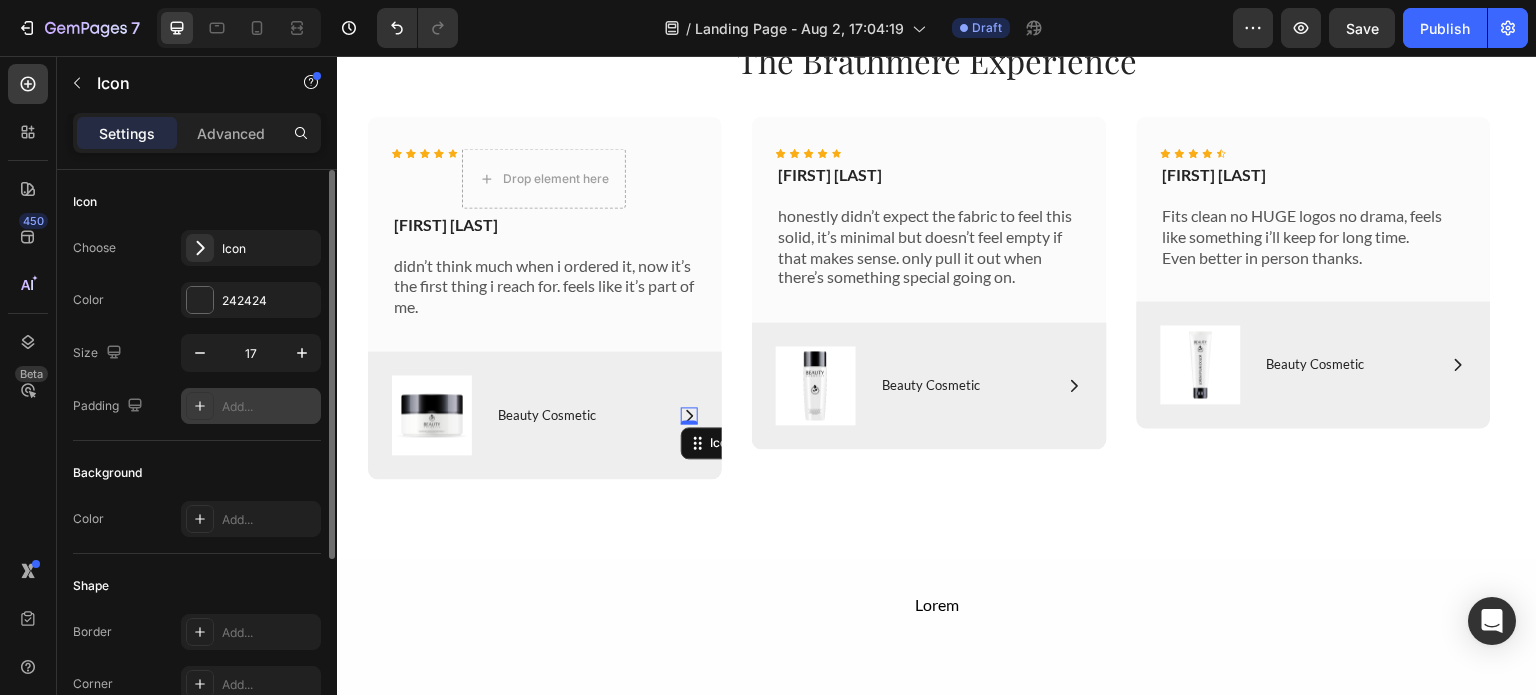 click on "Add..." at bounding box center (269, 407) 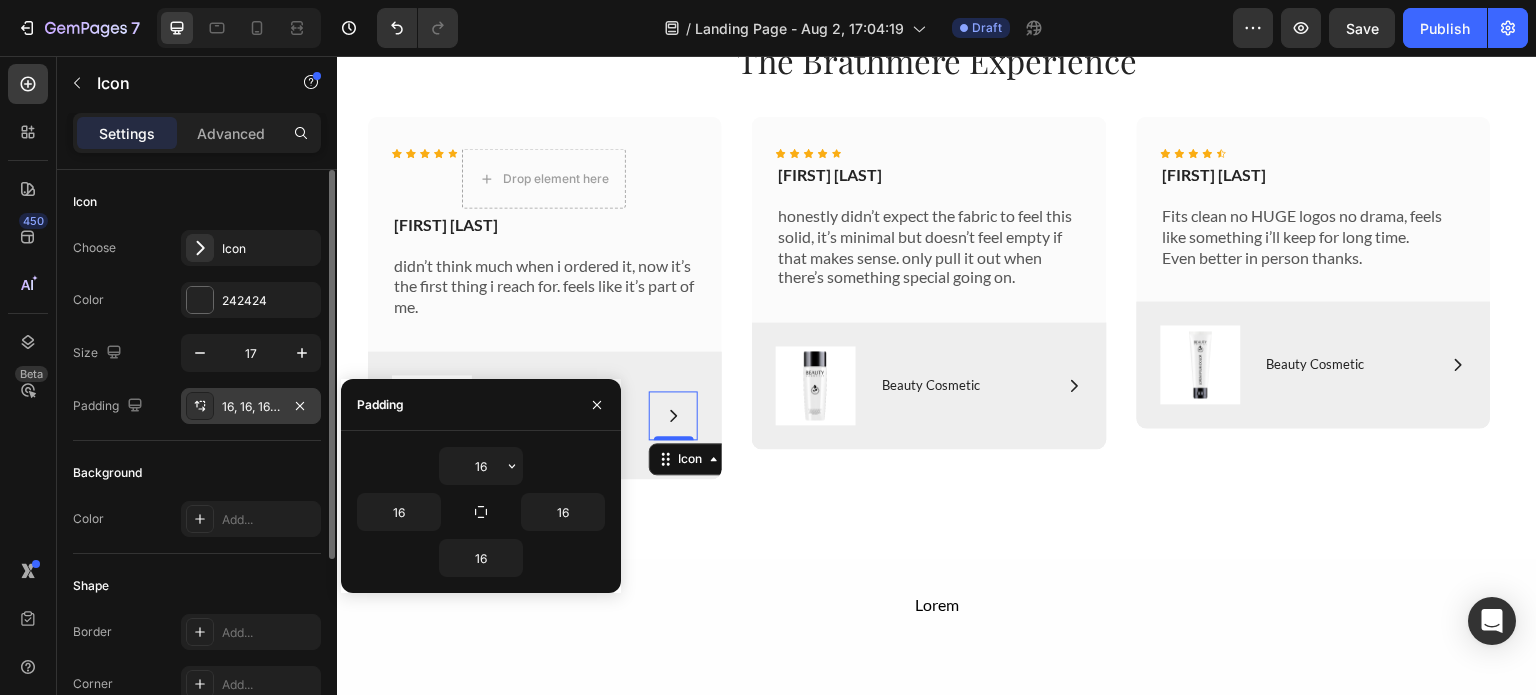 click on "Icon Choose
Icon Color 242424 Size 17 Padding 16, 16, 16, 16" 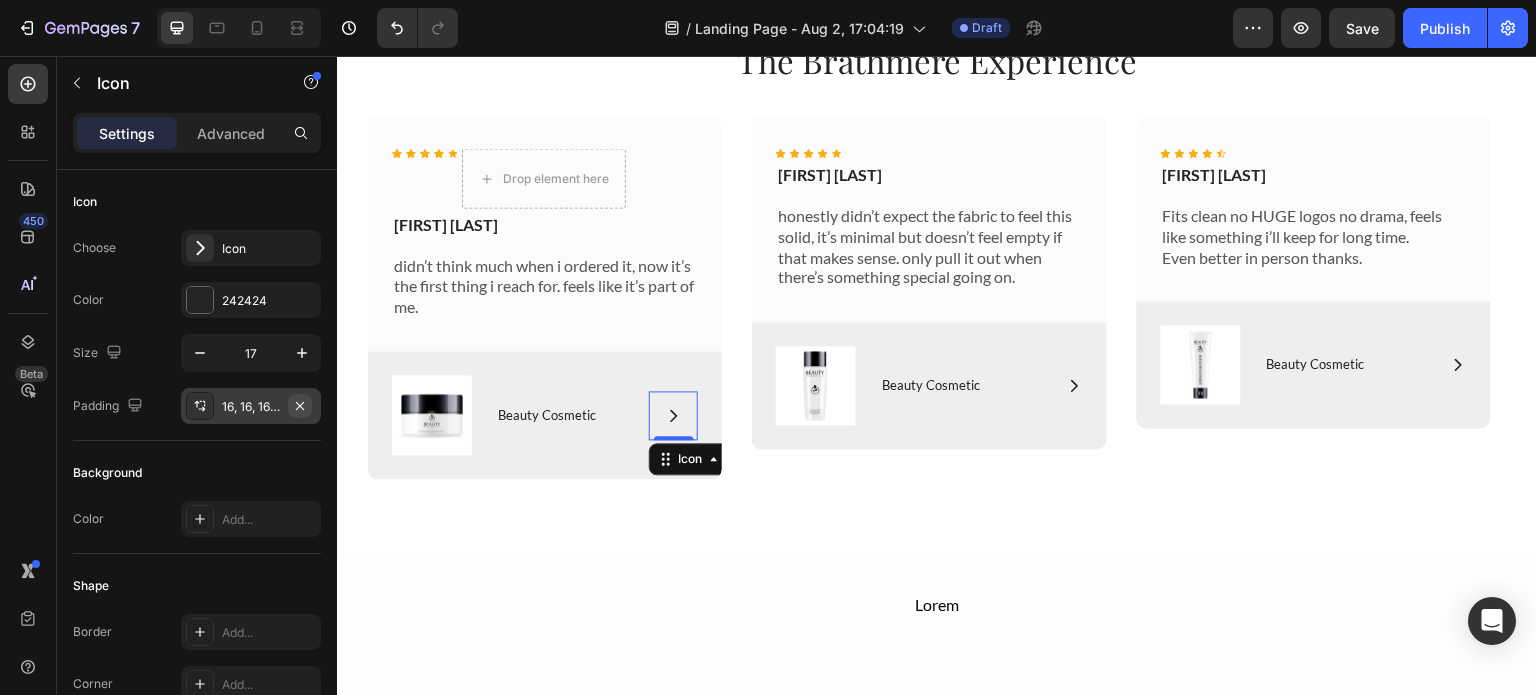 click 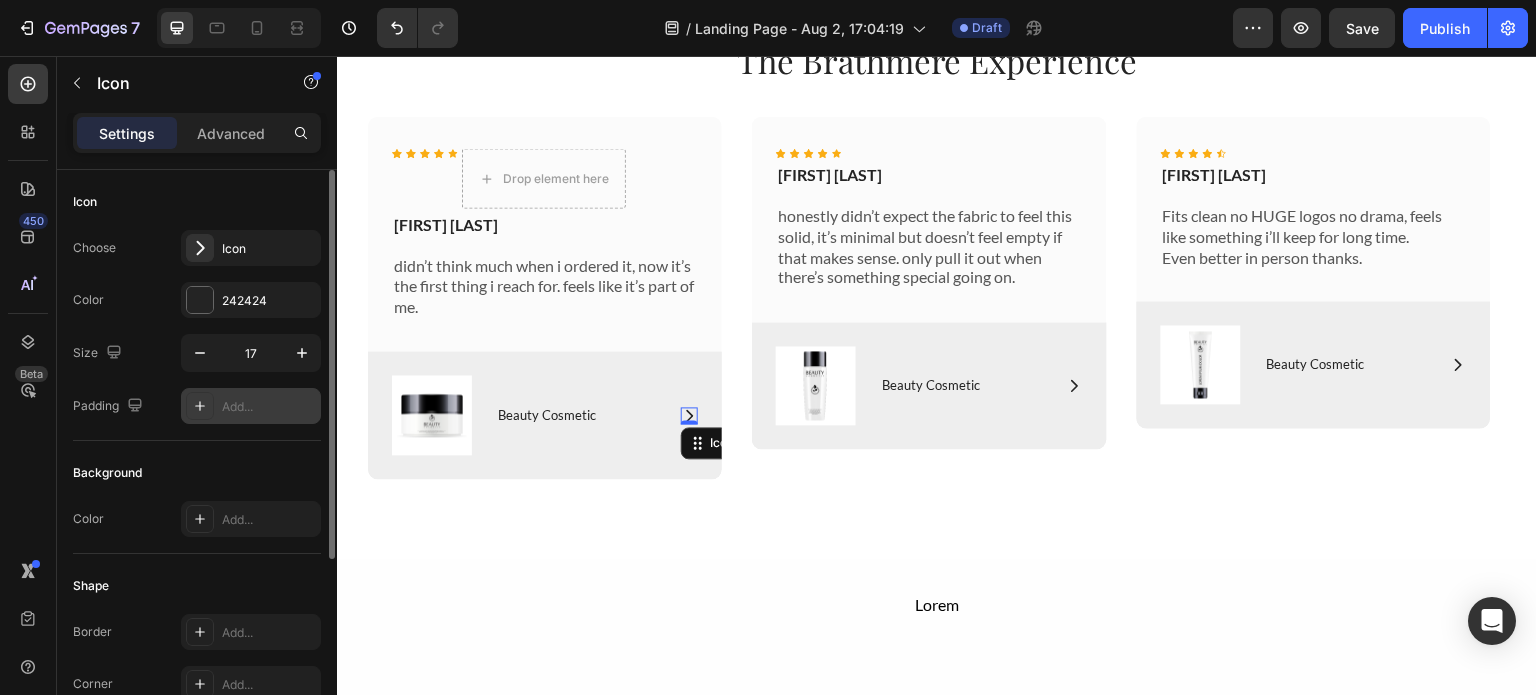 click on "Background" at bounding box center [197, 473] 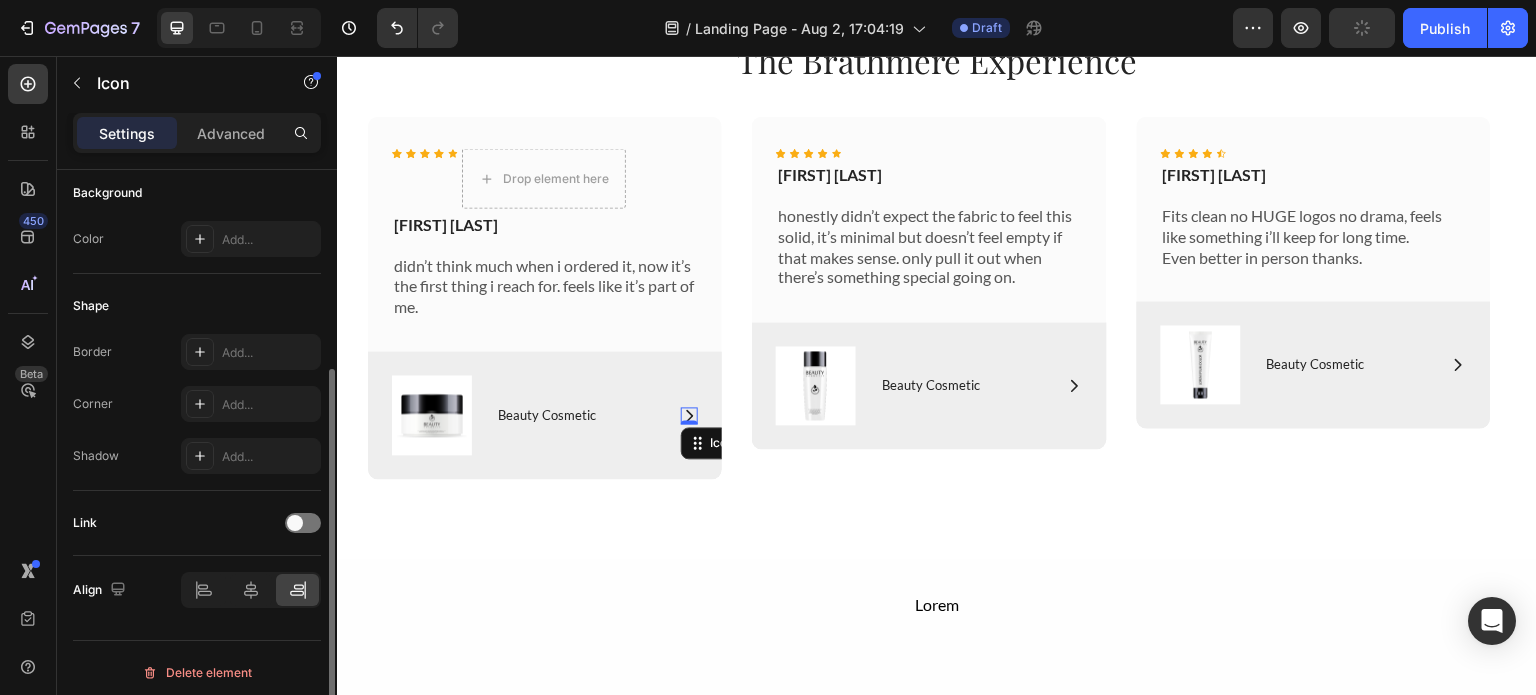 scroll, scrollTop: 287, scrollLeft: 0, axis: vertical 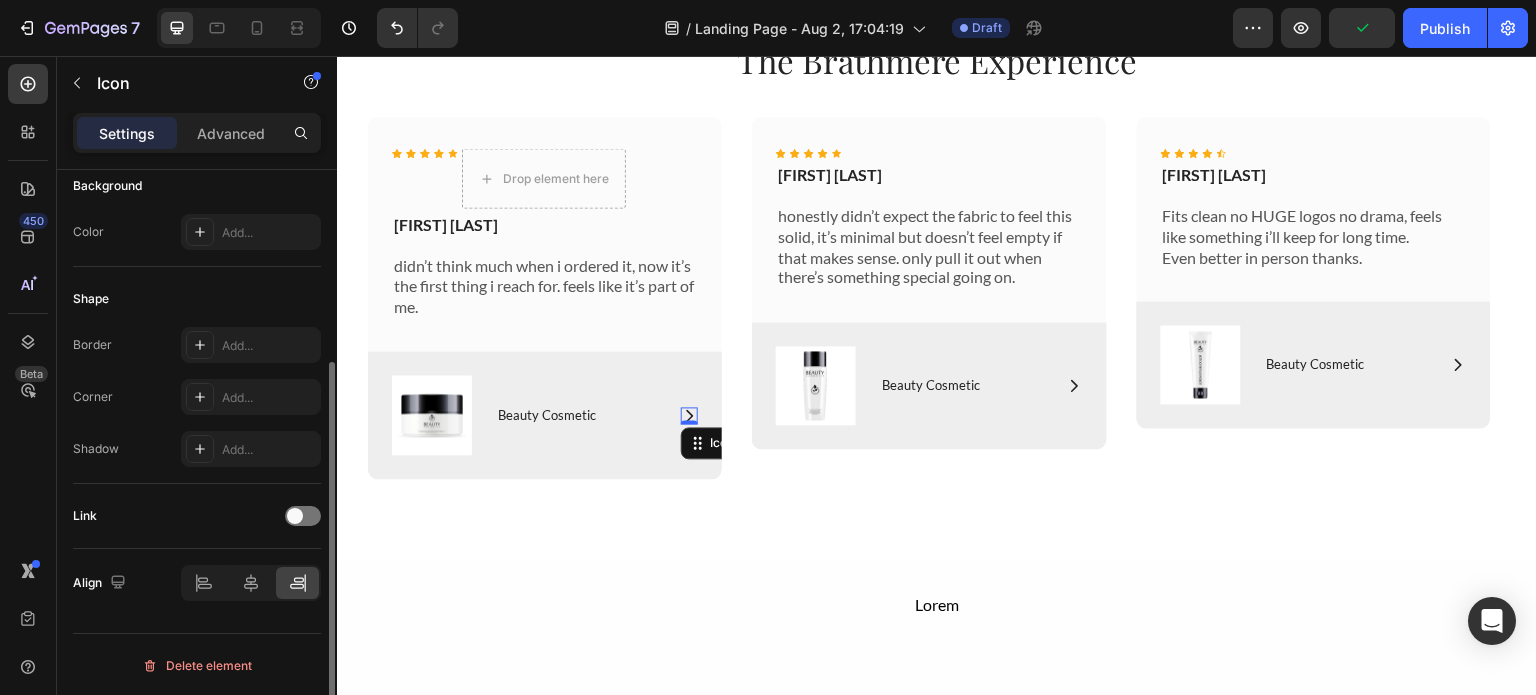 click on "Link" at bounding box center [197, 516] 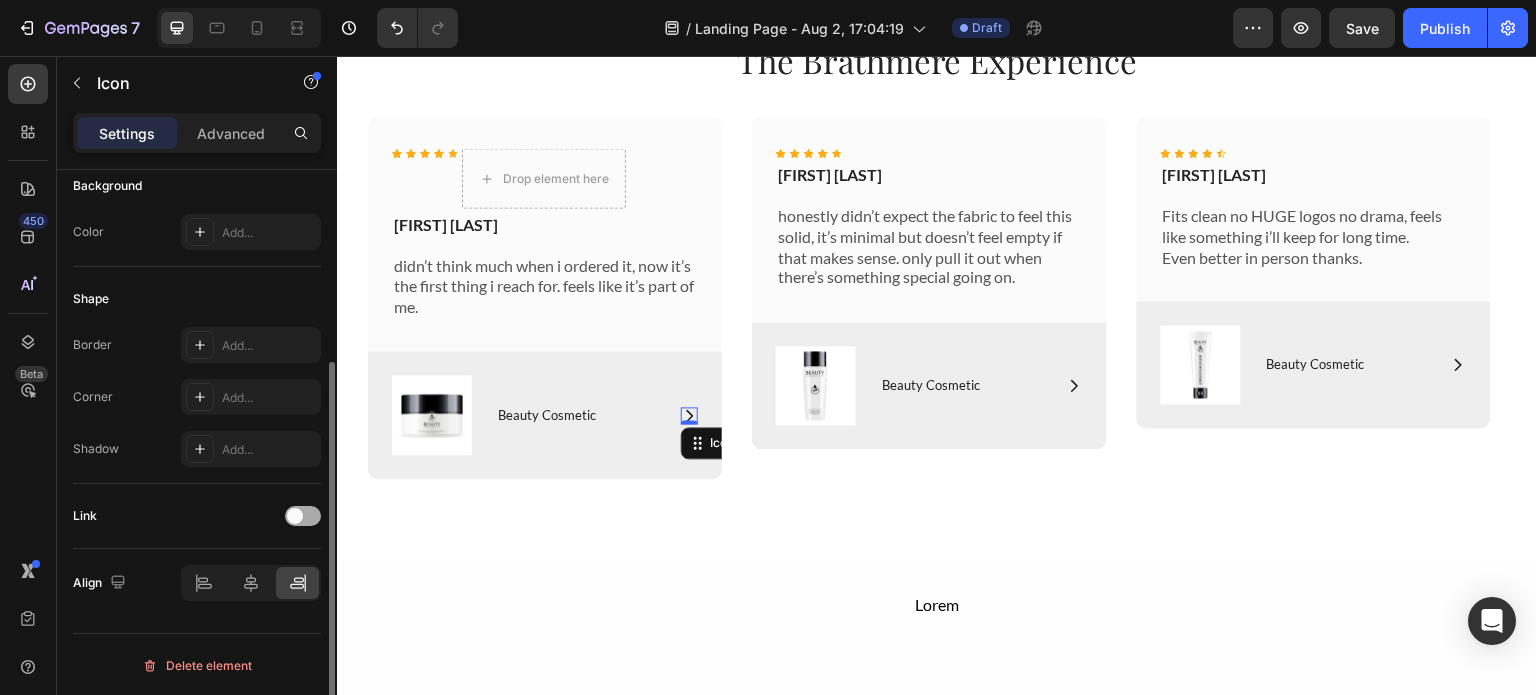 click at bounding box center [303, 516] 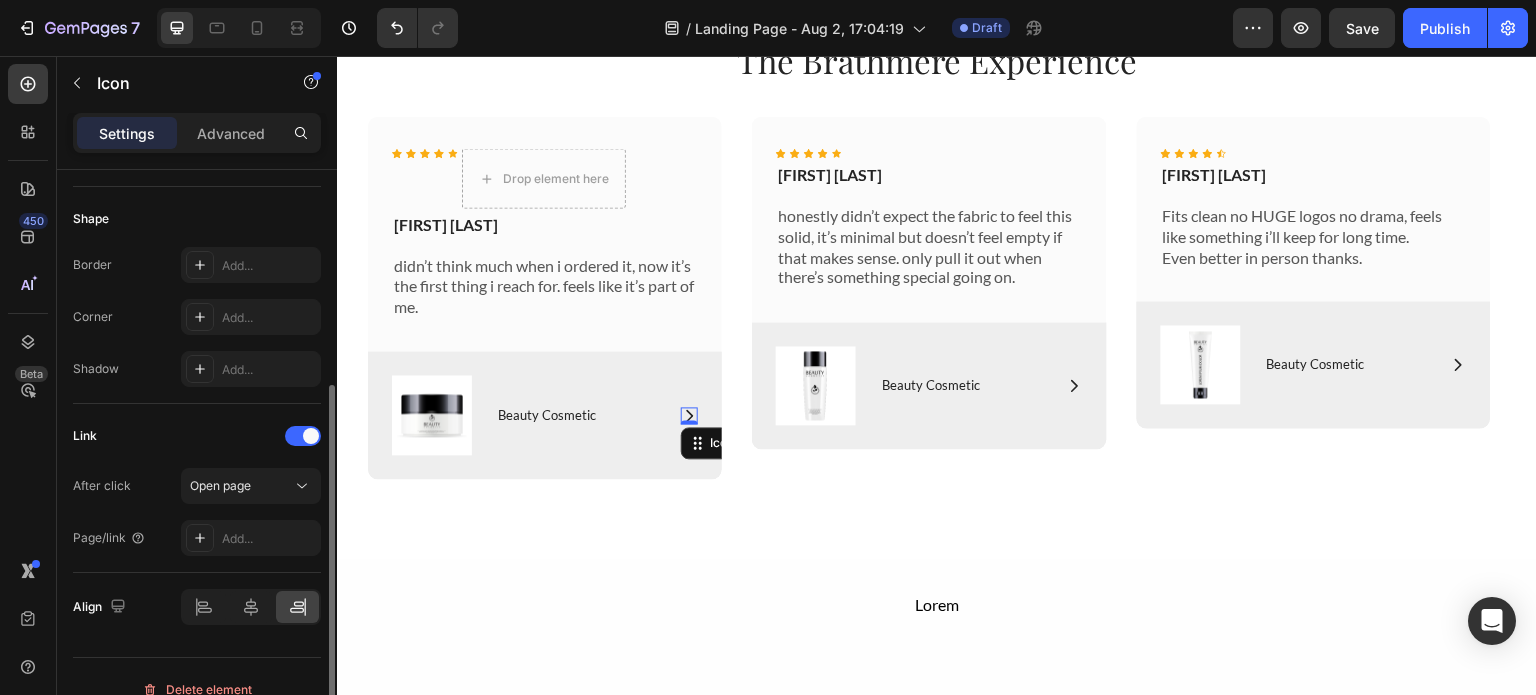 scroll, scrollTop: 368, scrollLeft: 0, axis: vertical 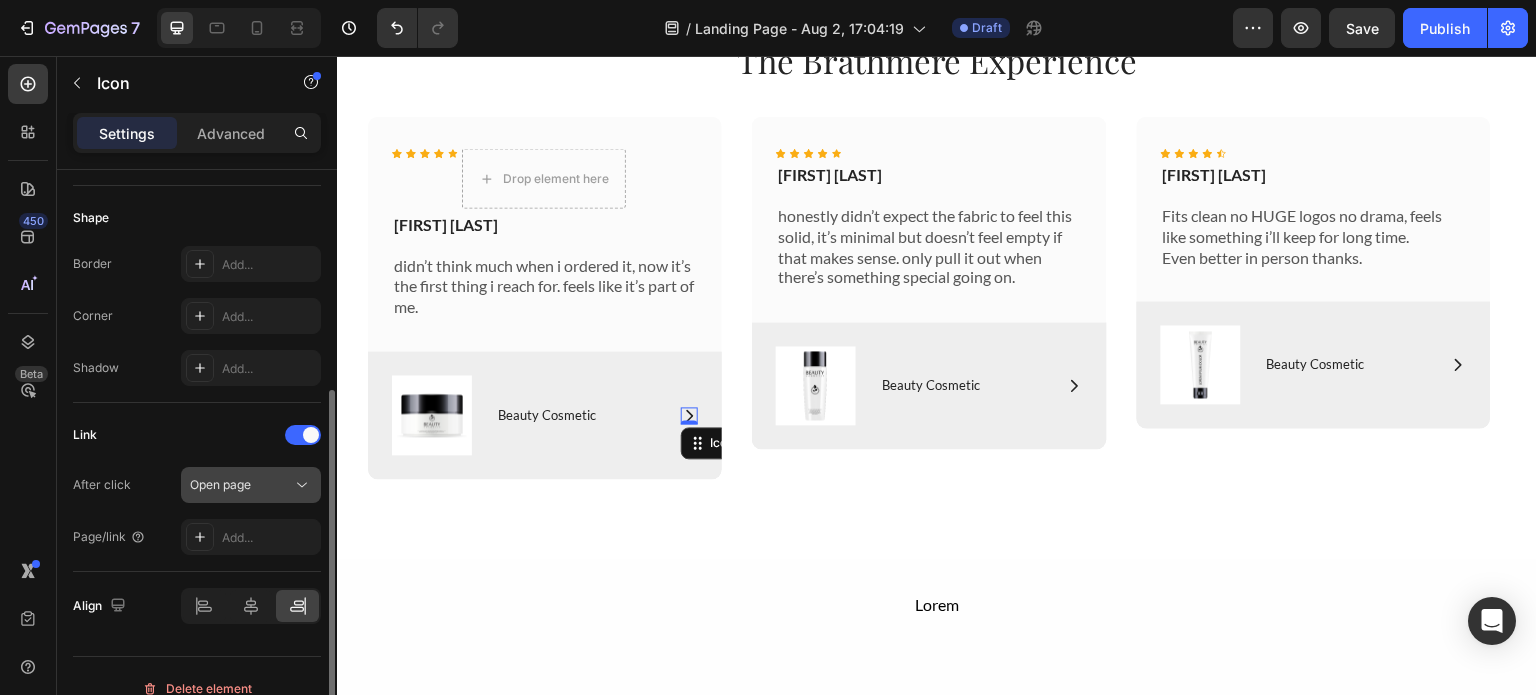 click on "Open page" at bounding box center [241, 485] 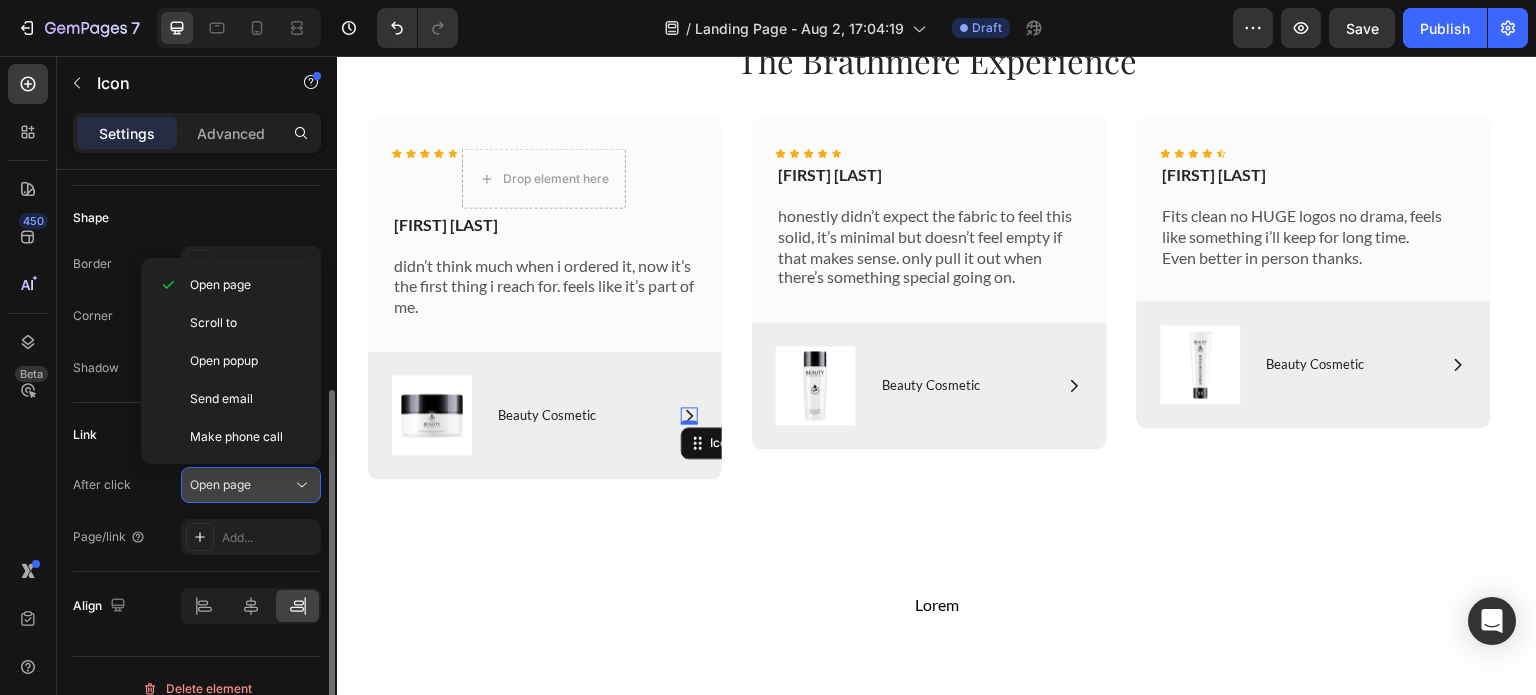 click on "Open page" at bounding box center [241, 485] 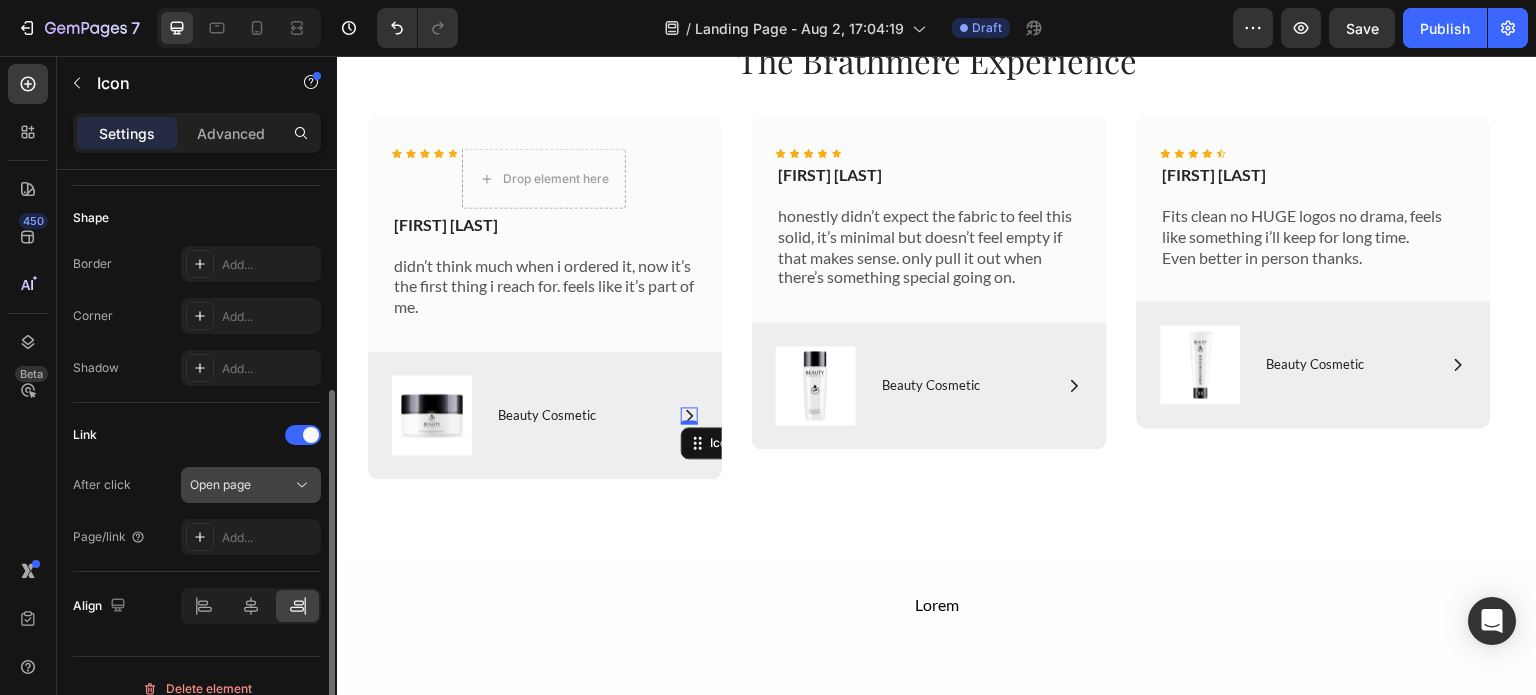 click on "Open page" at bounding box center [241, 485] 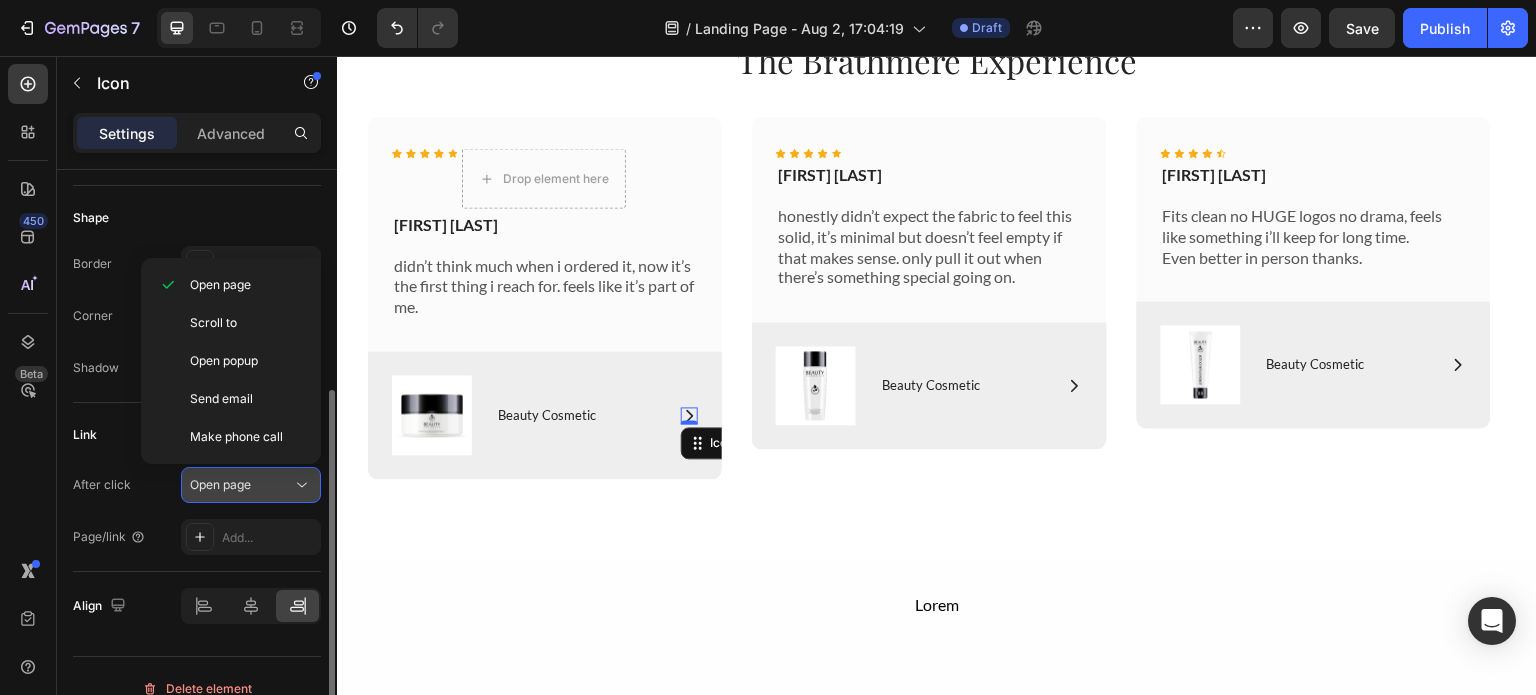 click on "Open page" at bounding box center (241, 485) 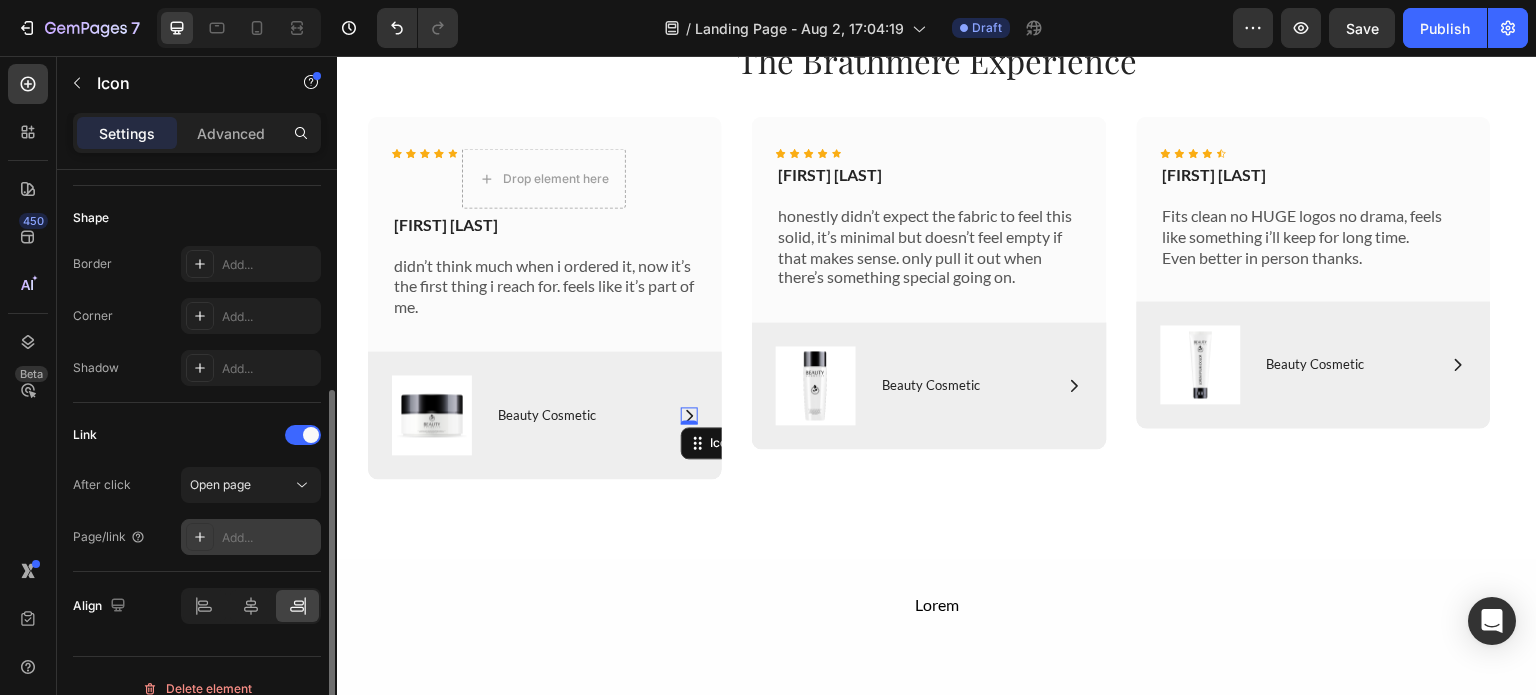 click on "Add..." at bounding box center (251, 537) 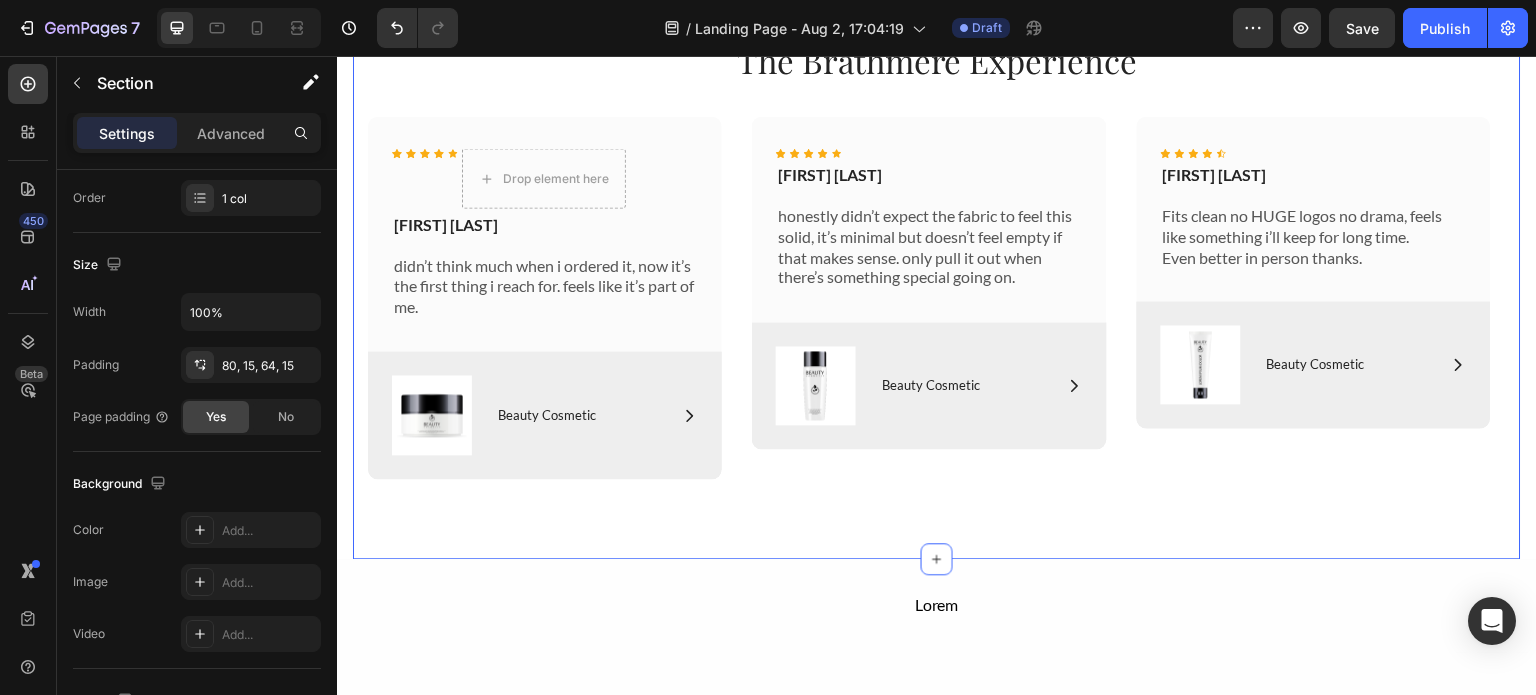 scroll, scrollTop: 0, scrollLeft: 0, axis: both 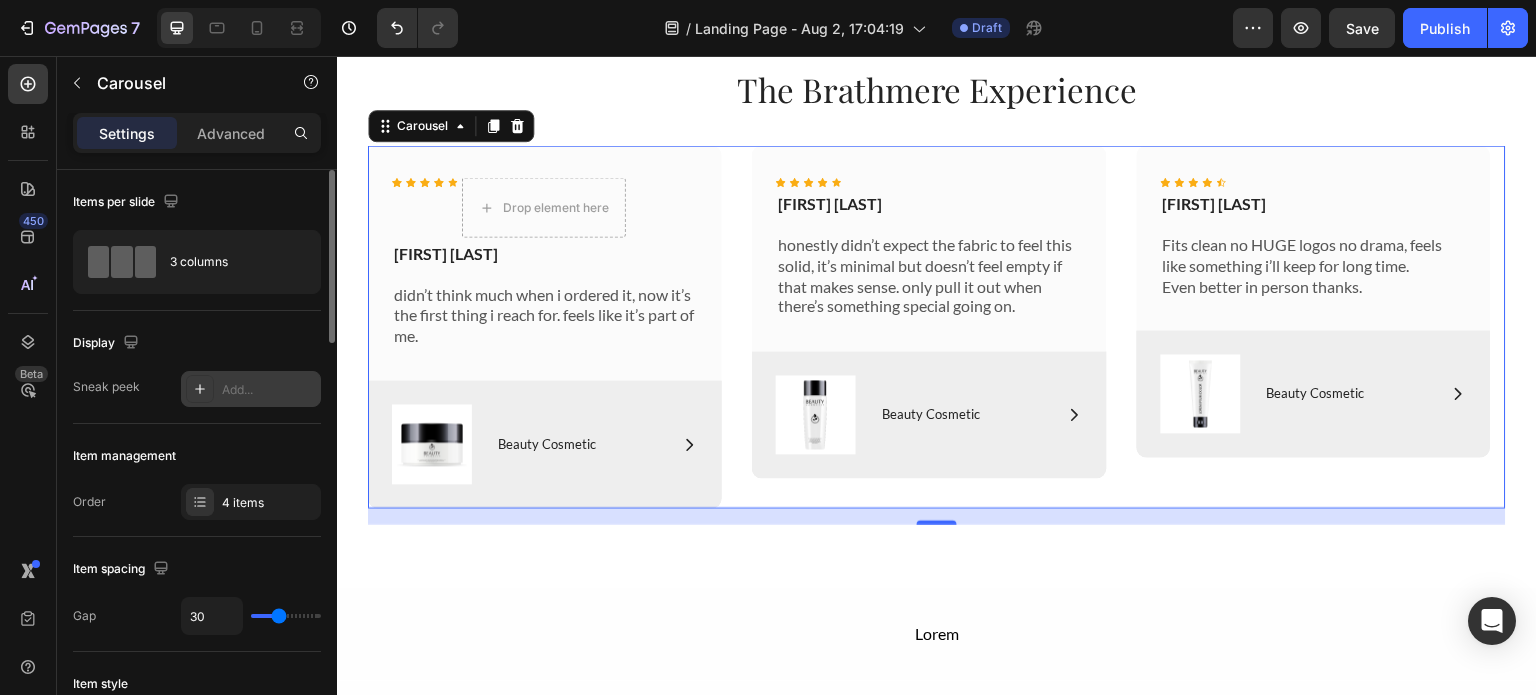 click on "Add..." at bounding box center [269, 390] 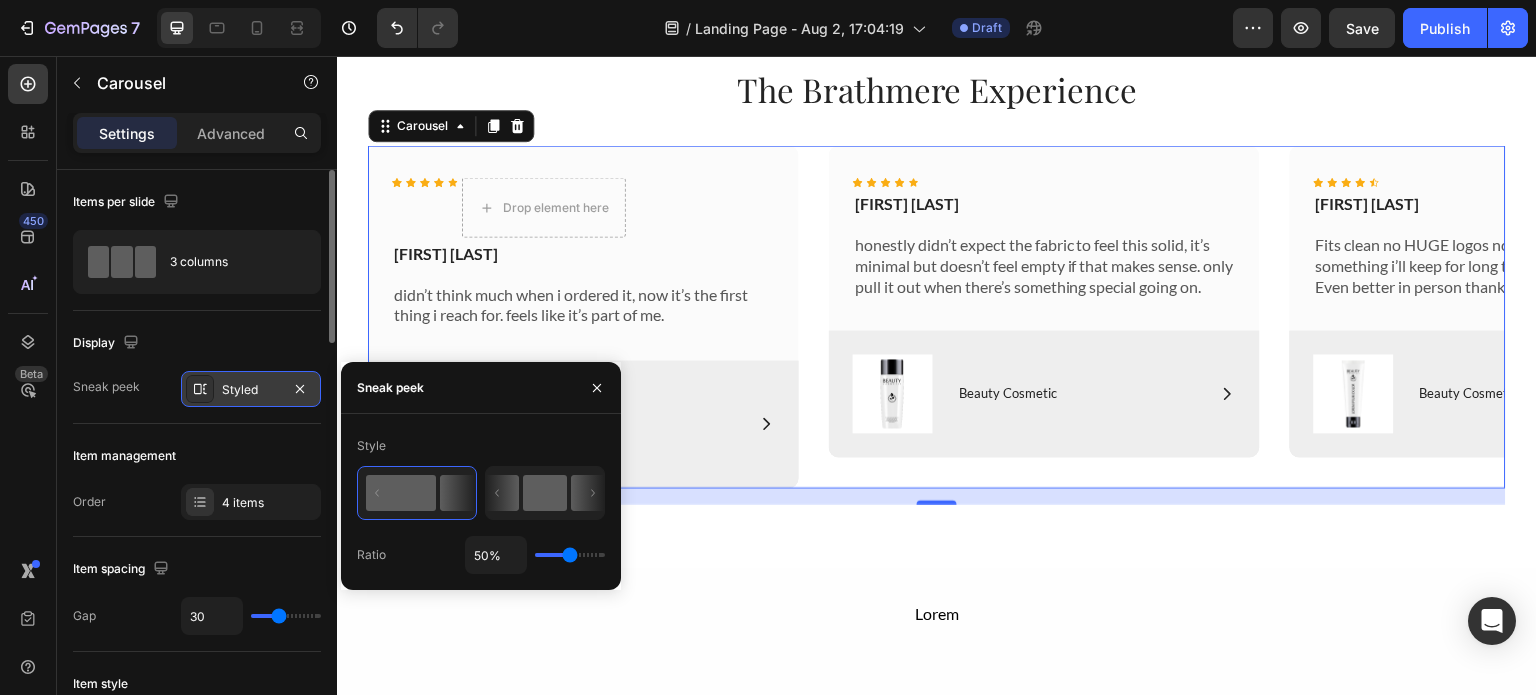 click 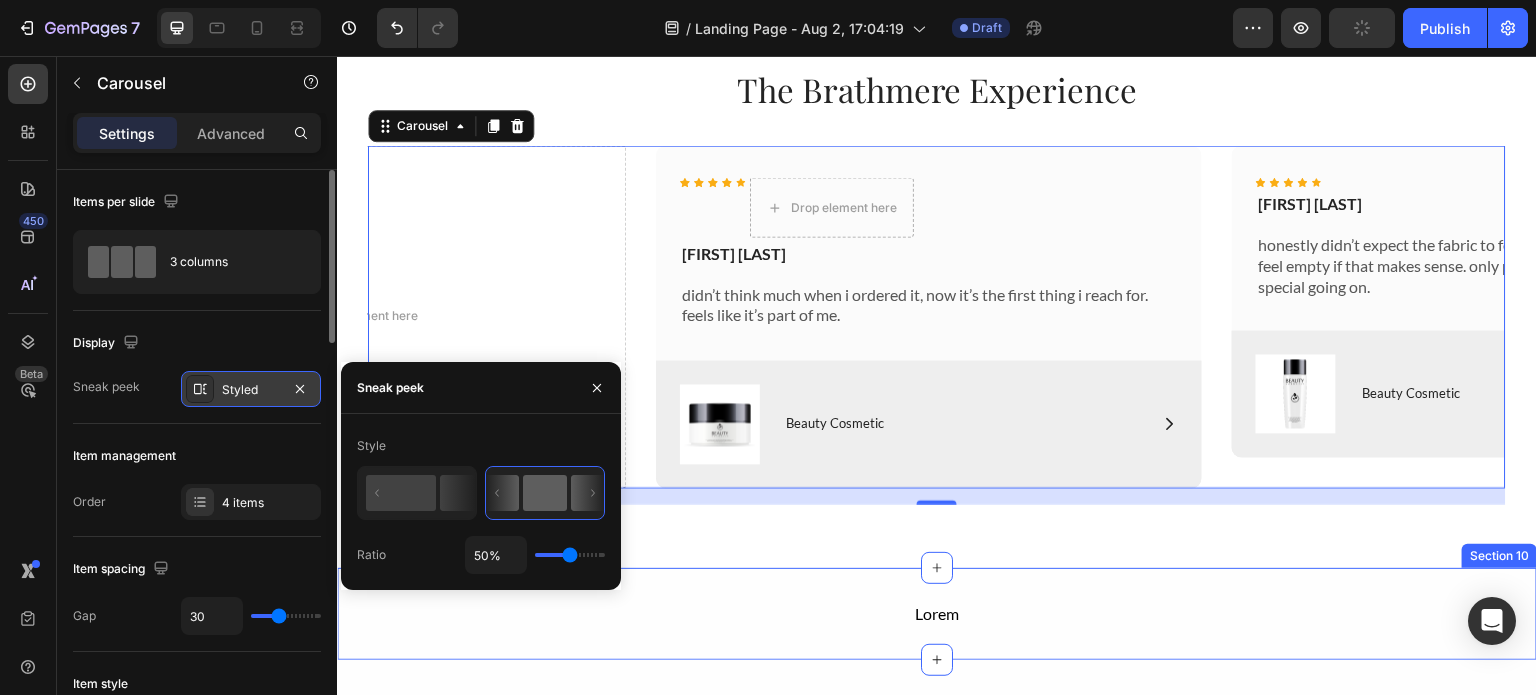 click on "Lorem  Text Block Row Section 10" at bounding box center (937, 614) 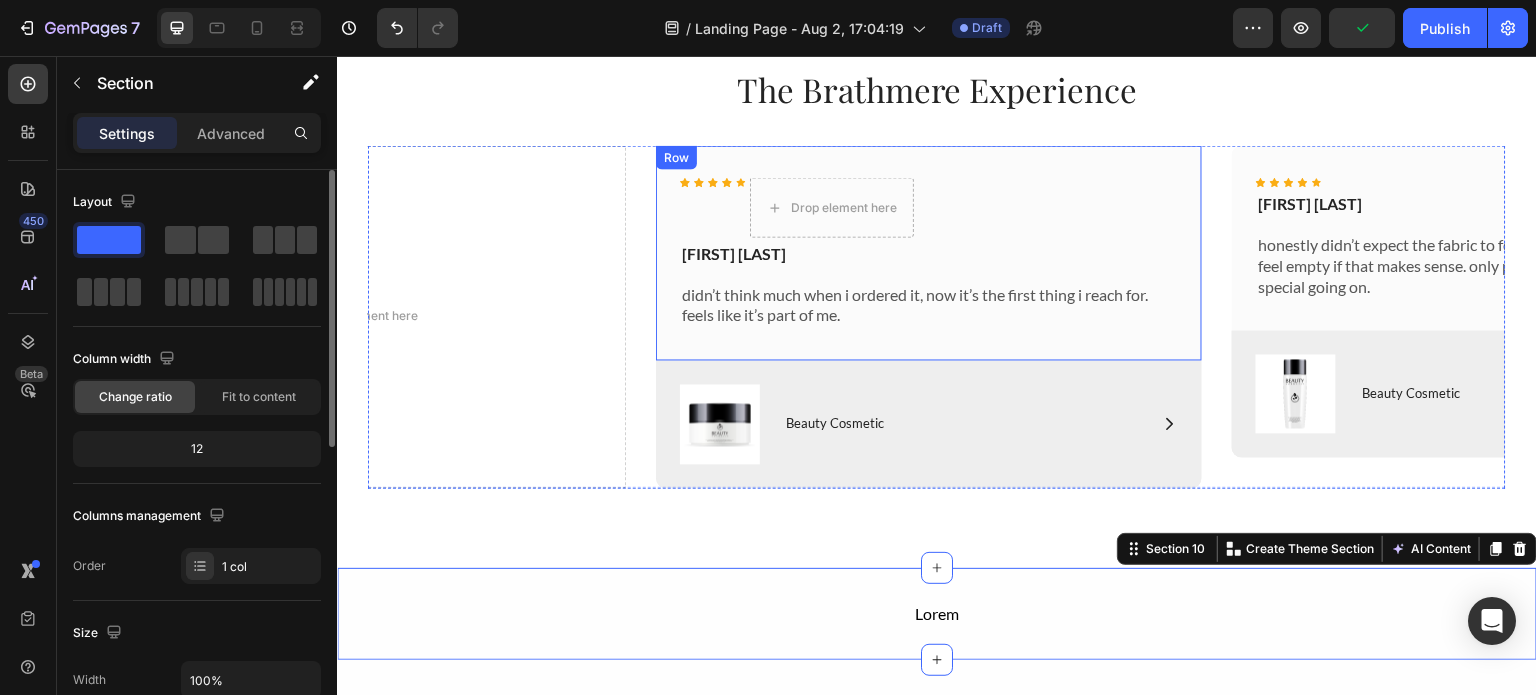 click on "Icon Icon Icon Icon
Icon
Drop element here Icon List Pablo S. Text Block didn’t think much when i ordered it, now it’s the first thing i reach for. feels like it’s part of me. Text Block Row" at bounding box center (929, 252) 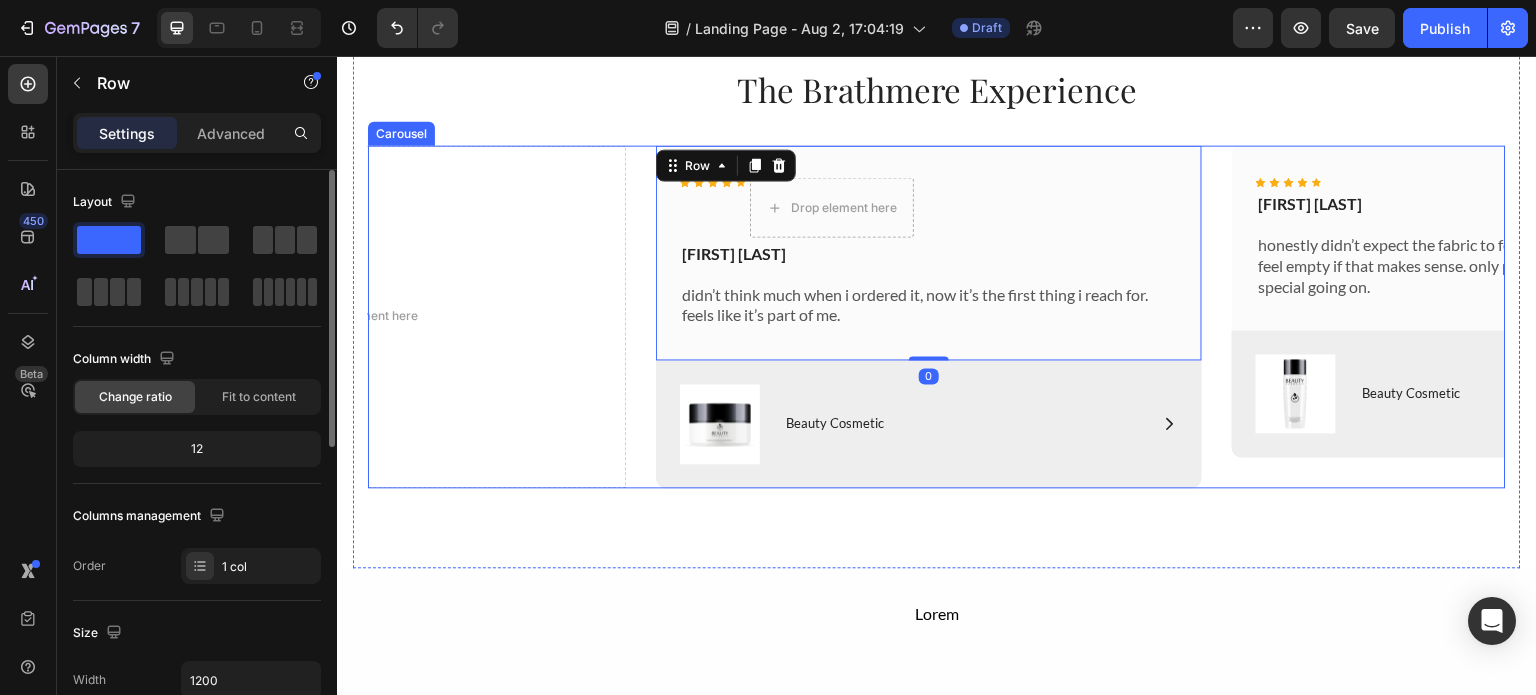 click on "Icon Icon Icon Icon
Icon
Drop element here Icon List Pablo S. Text Block didn’t think much when i ordered it, now it’s the first thing i reach for. feels like it’s part of me. Text Block Row   0 Image
Icon Beauty Cosmetic Text Block Row Row Hero Banner Icon Icon Icon Icon
Icon Icon List Omarison  Text Block honestly didn’t expect the fabric to feel this solid, it’s minimal but doesn’t feel empty if that makes sense. only pull it out when there’s something special going on. Text Block Row Image
Icon Beauty Cosmetic Text Block Row Row Hero Banner Icon Icon Icon Icon
Icon Icon List Chris Silva Text Block Fits clean no HUGE logos no drama, feels like something i’ll keep for long time. Even better in person thanks. Text Block Row Image
Icon Beauty Cosmetic Text Block Row Row Hero Banner
Drop element here" at bounding box center [937, 316] 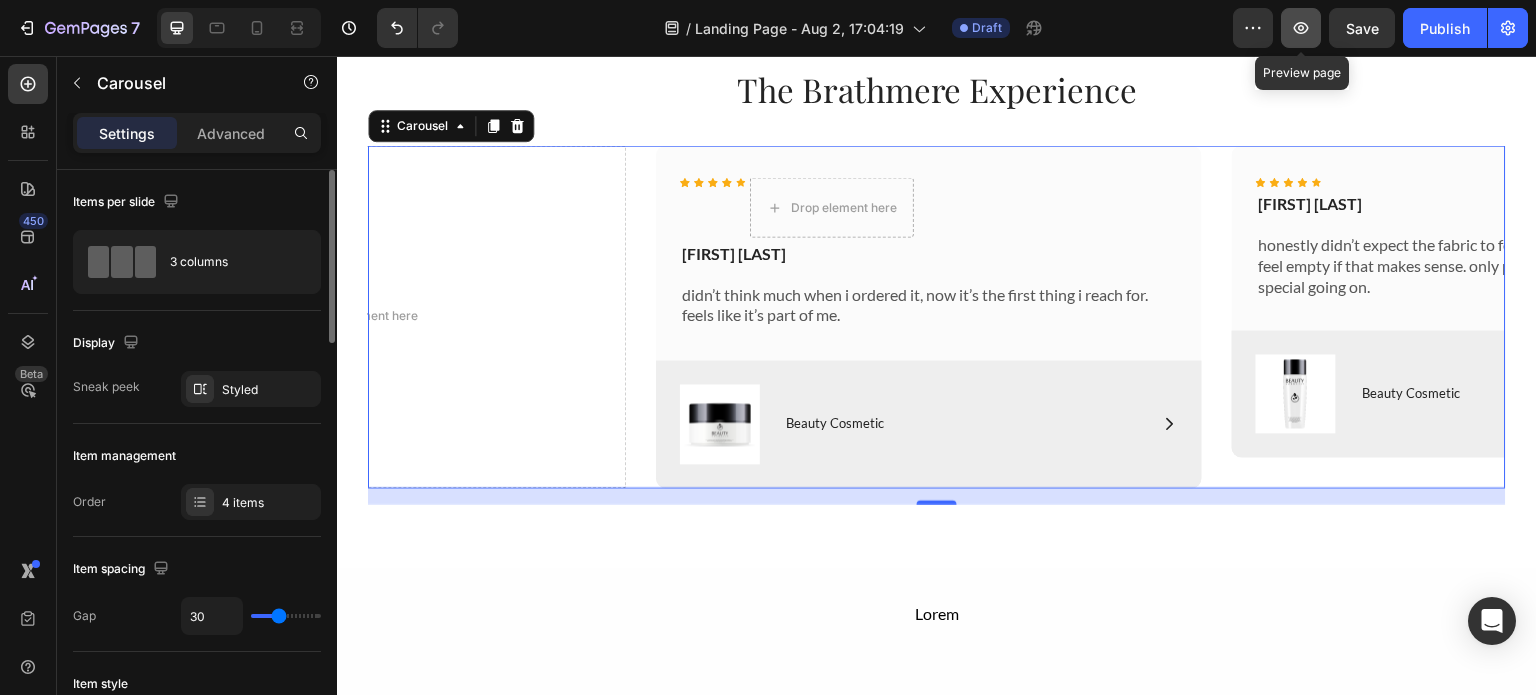 click 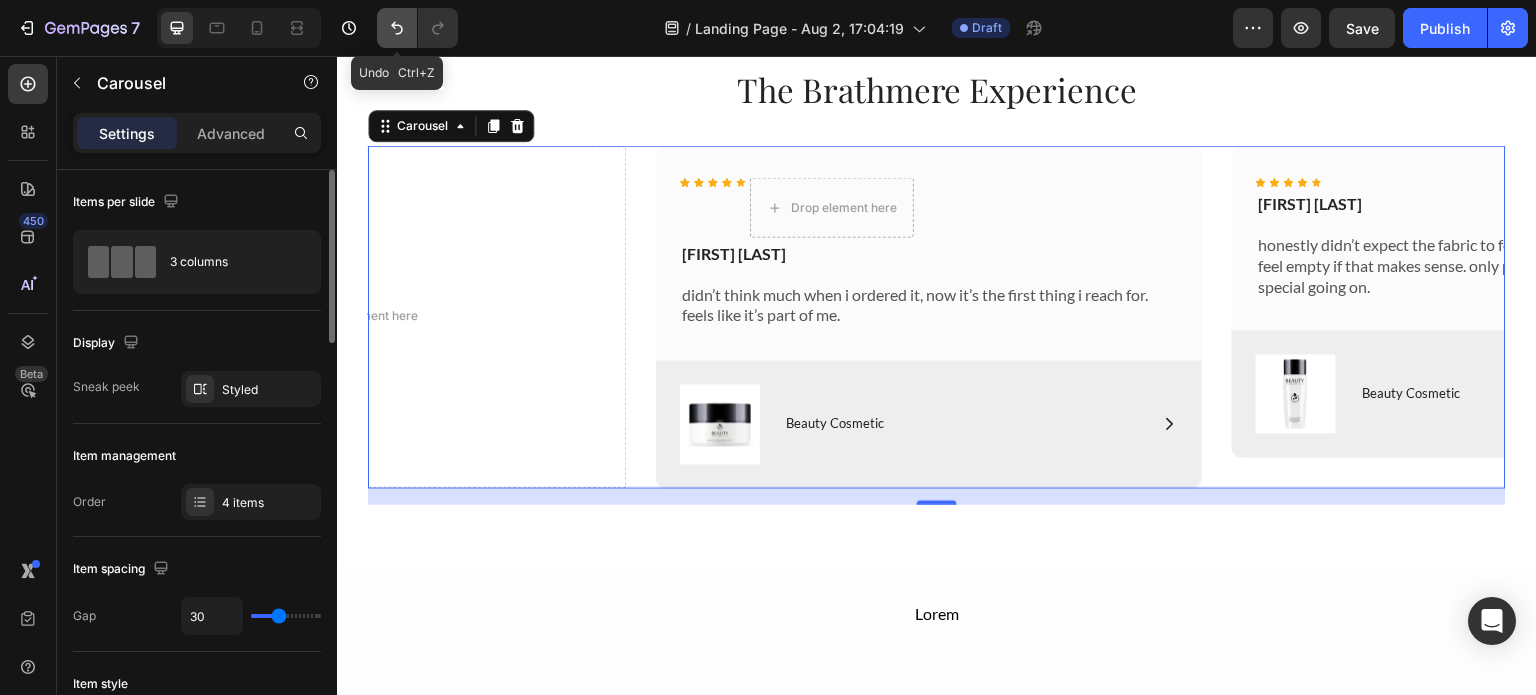 click 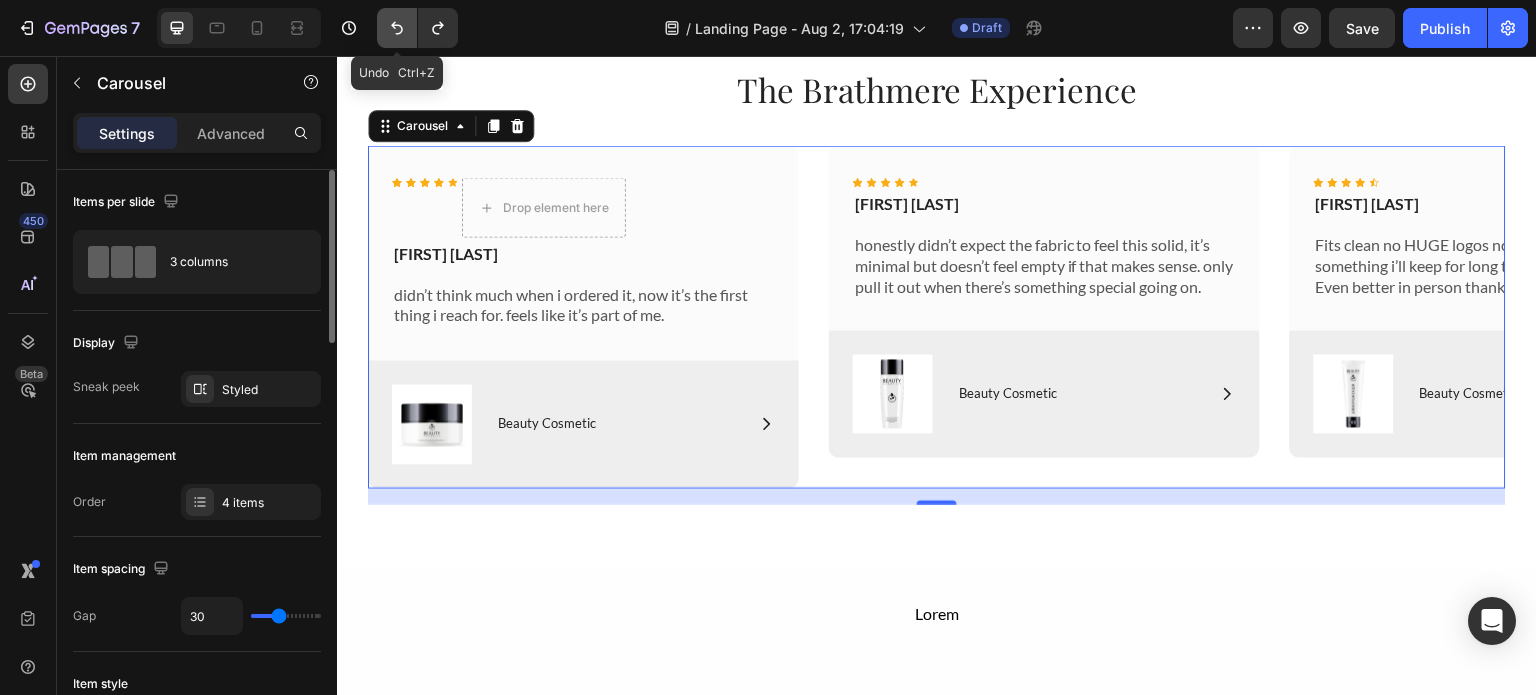 click 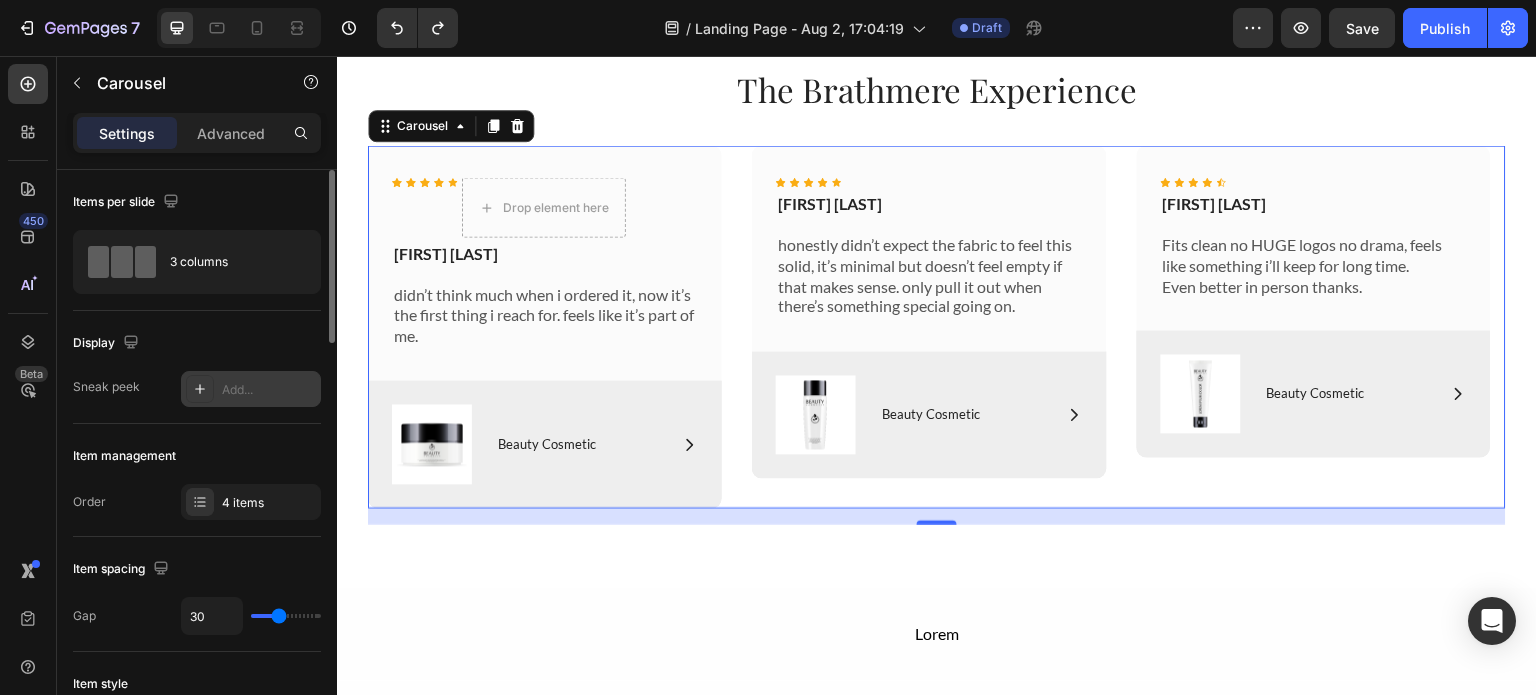 click 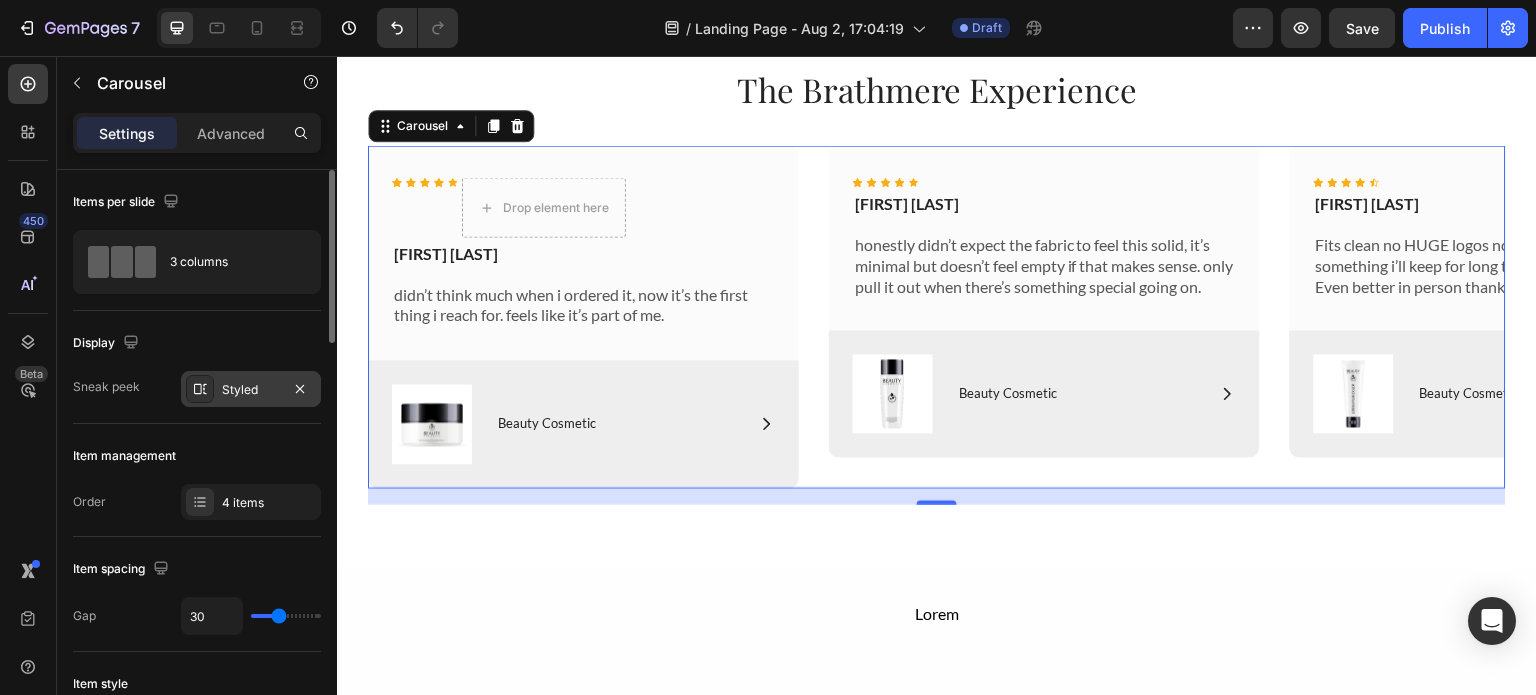 click on "Display Sneak peek Styled" 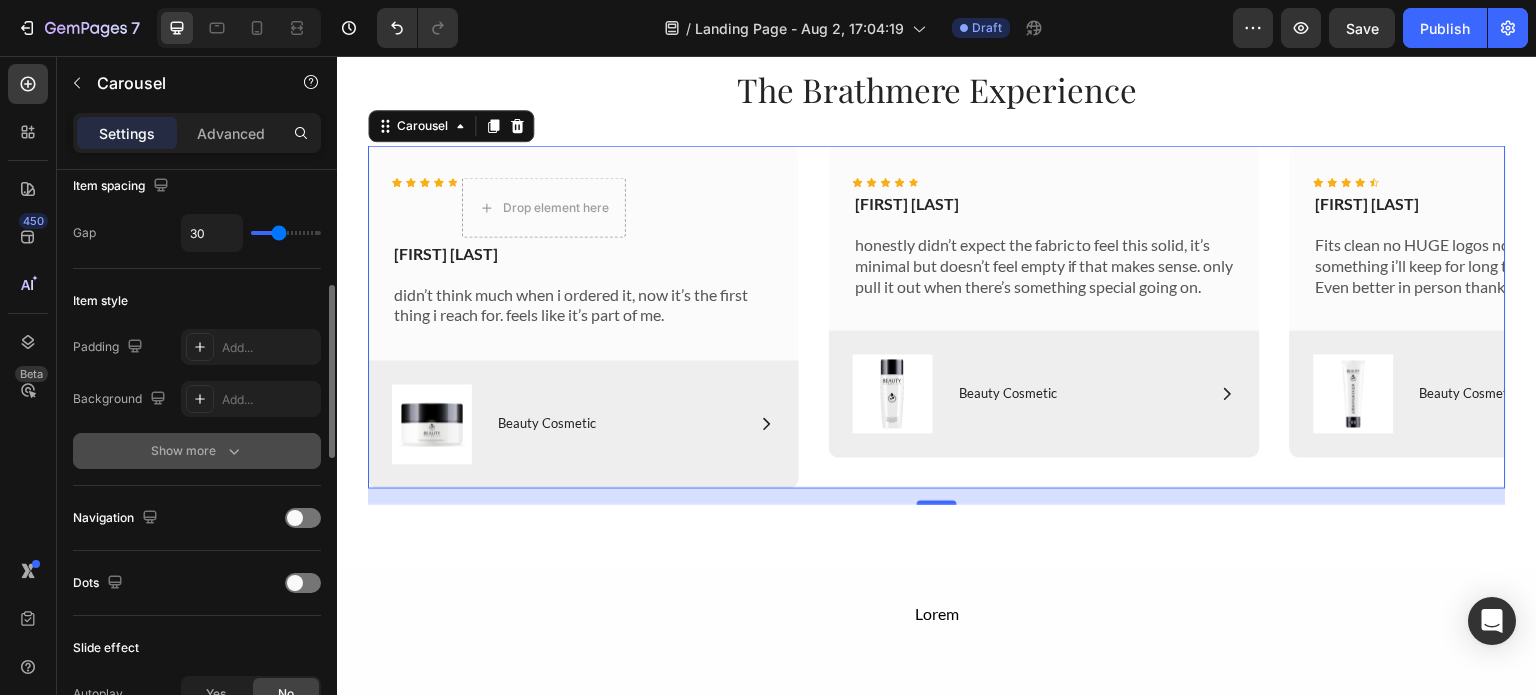 scroll, scrollTop: 384, scrollLeft: 0, axis: vertical 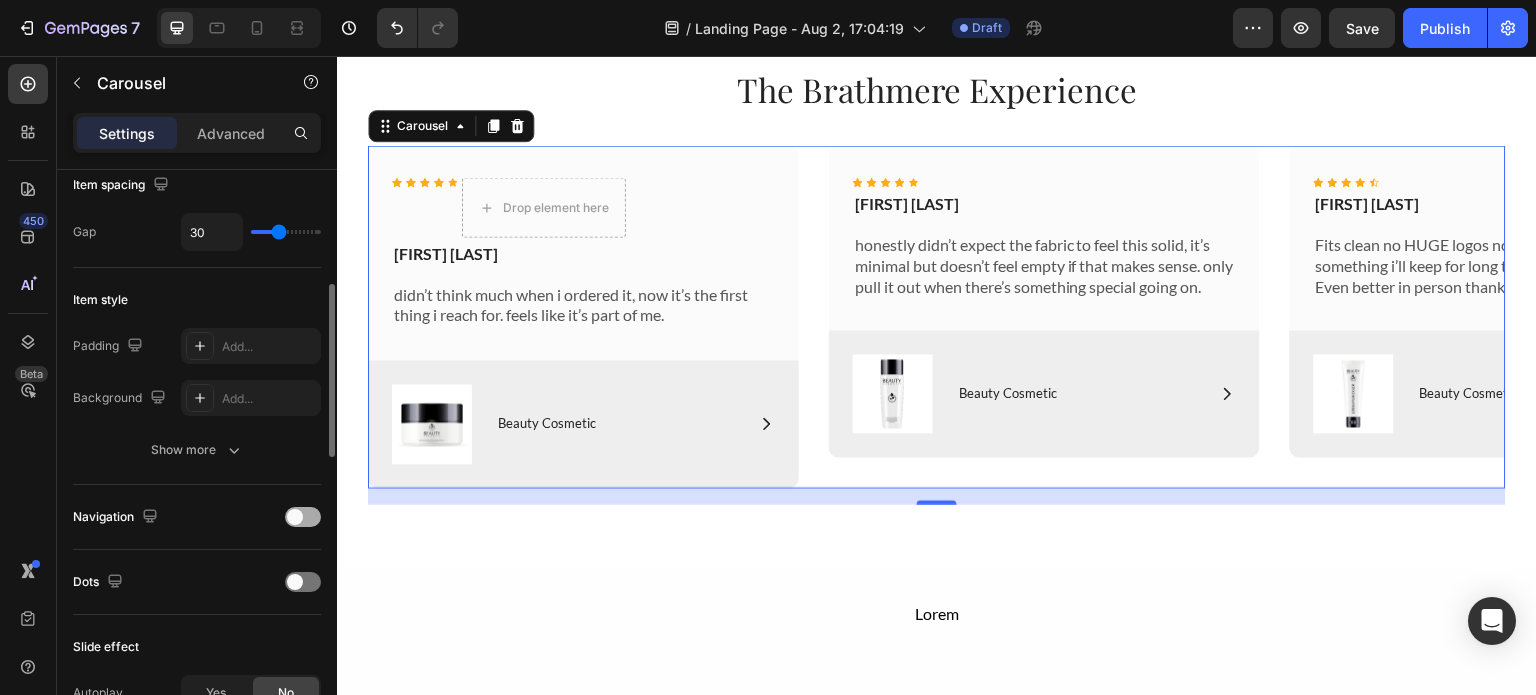 click at bounding box center [303, 517] 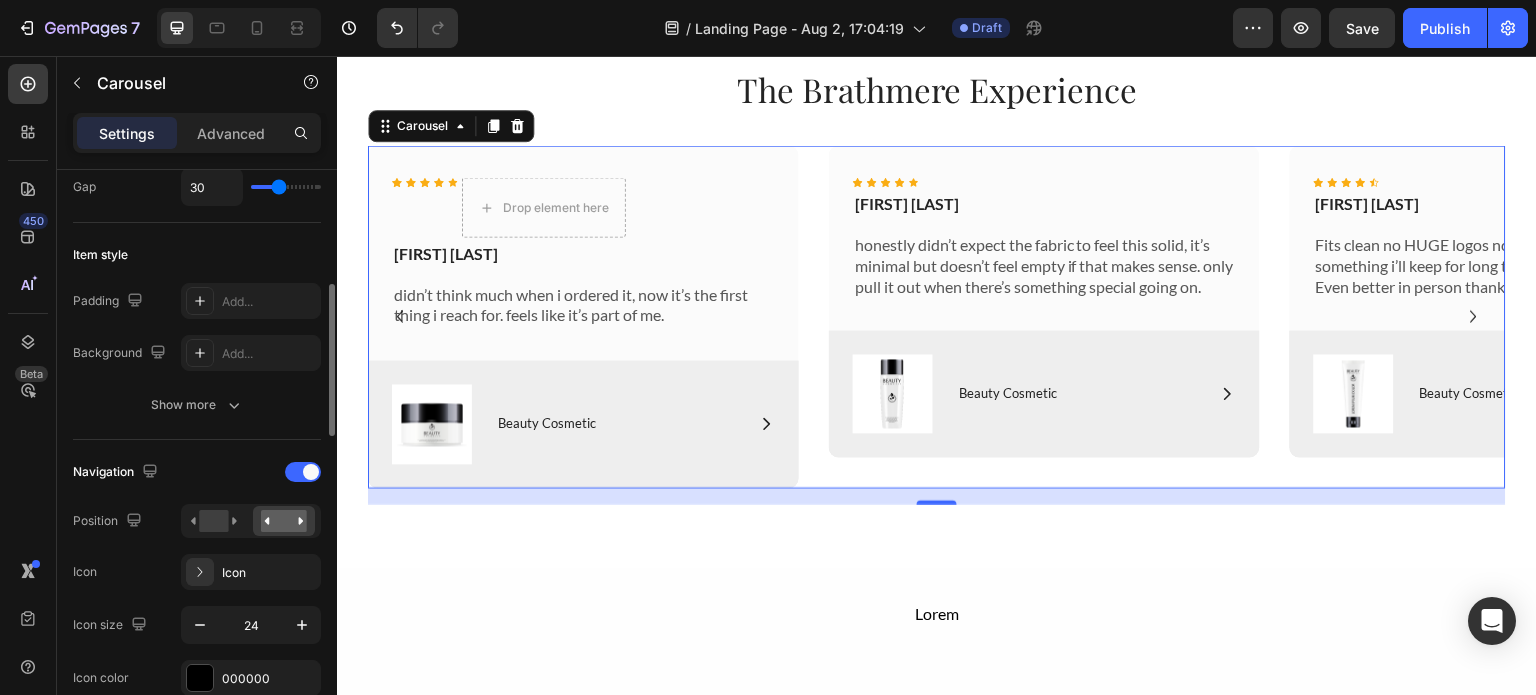 scroll, scrollTop: 430, scrollLeft: 0, axis: vertical 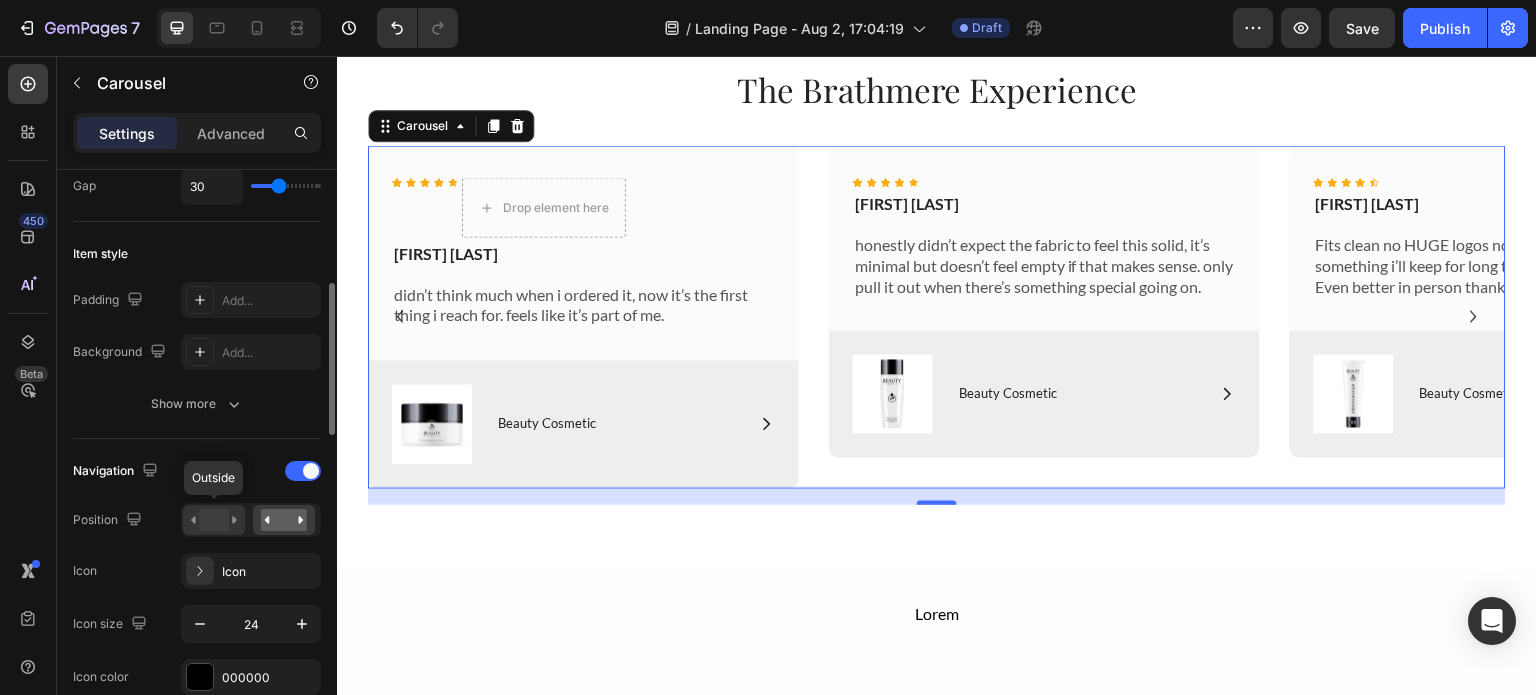click 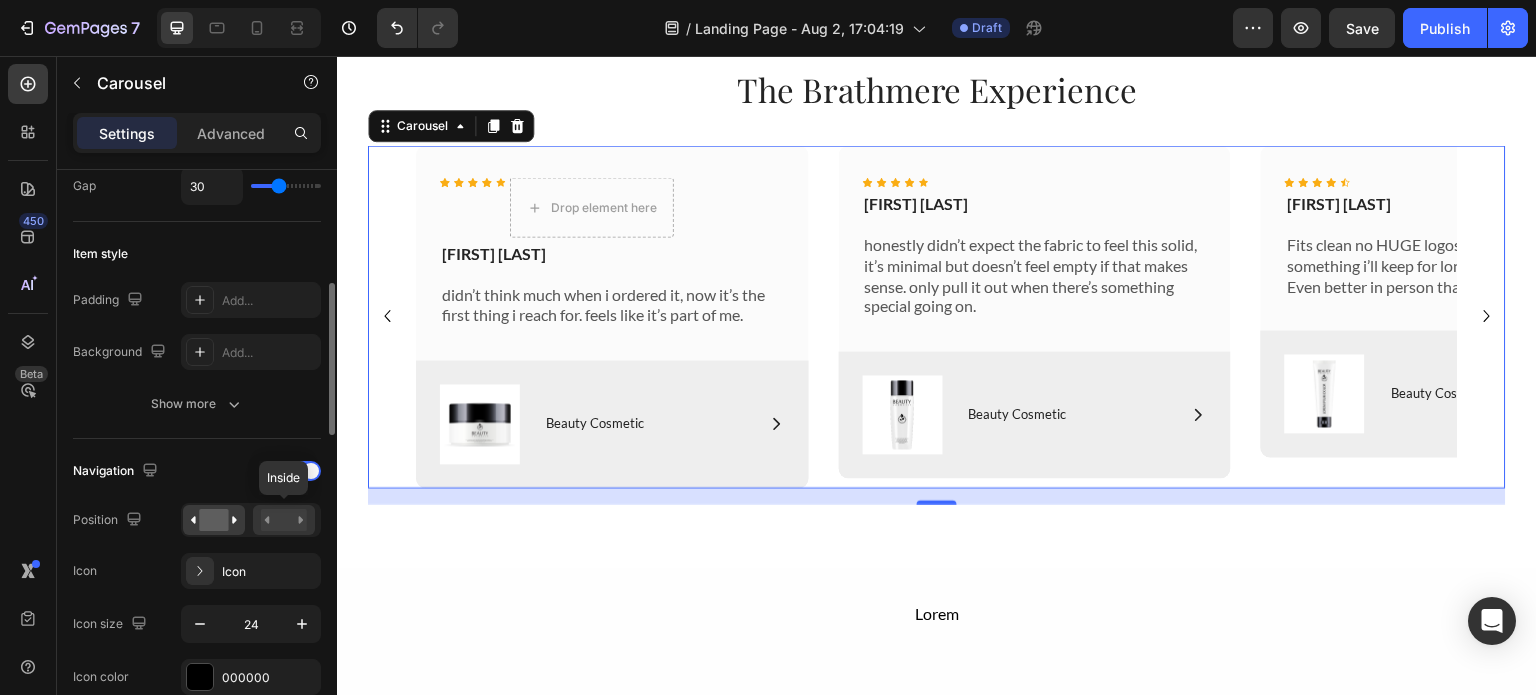 click 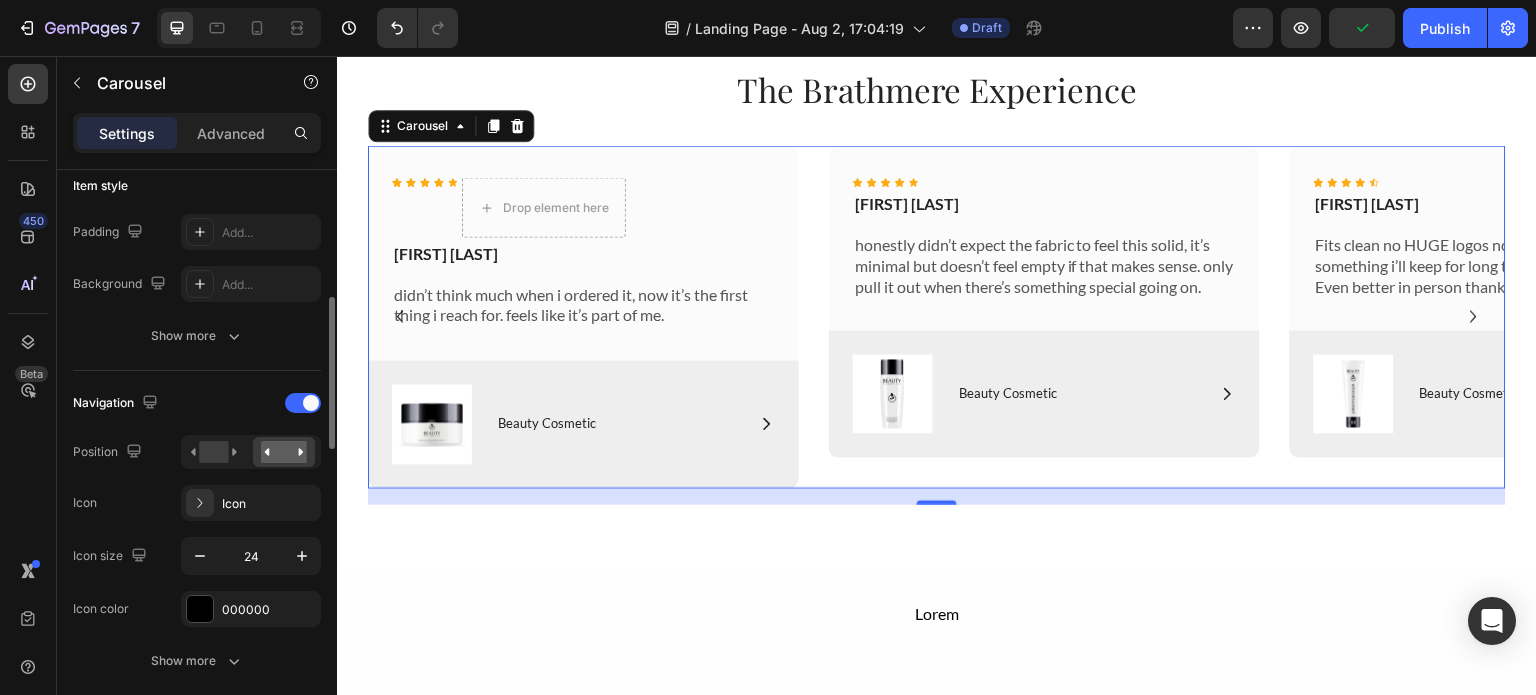 scroll, scrollTop: 507, scrollLeft: 0, axis: vertical 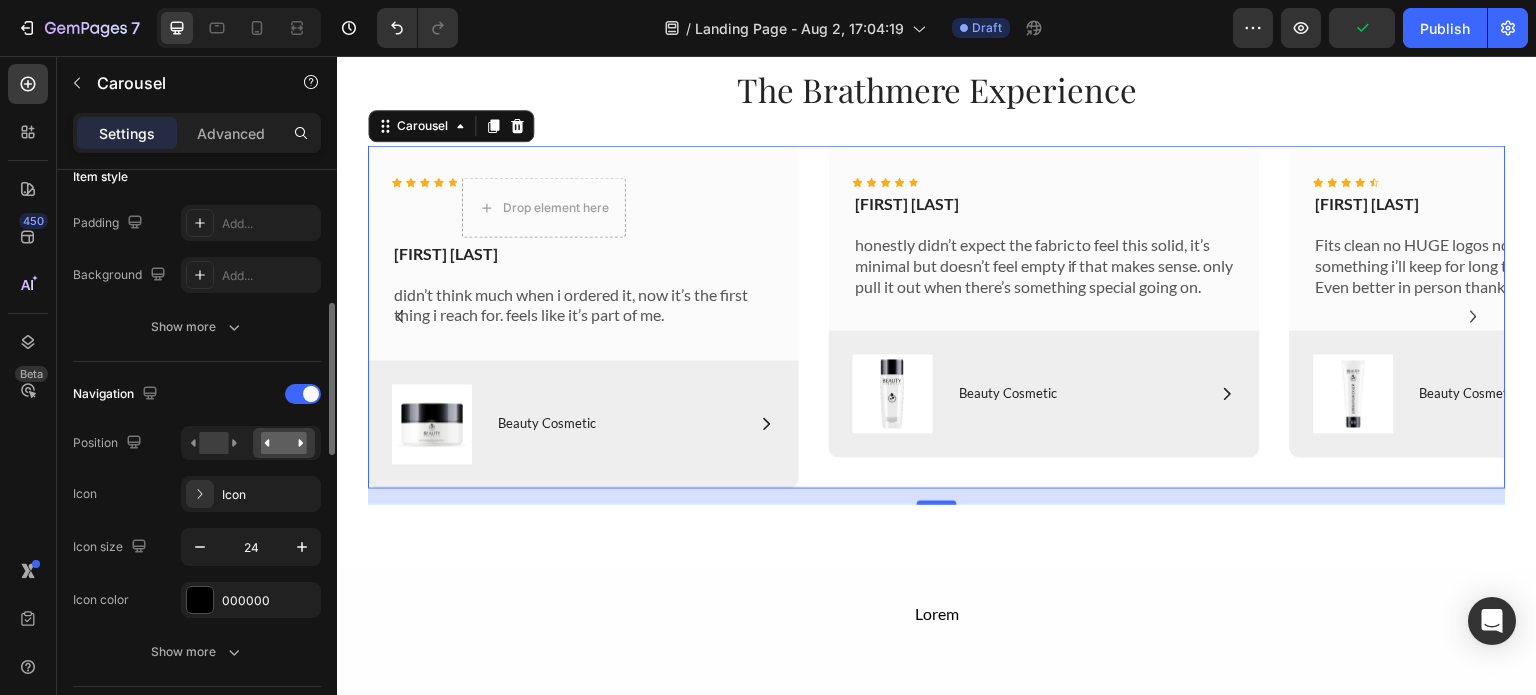 click on "Icon" at bounding box center [251, 494] 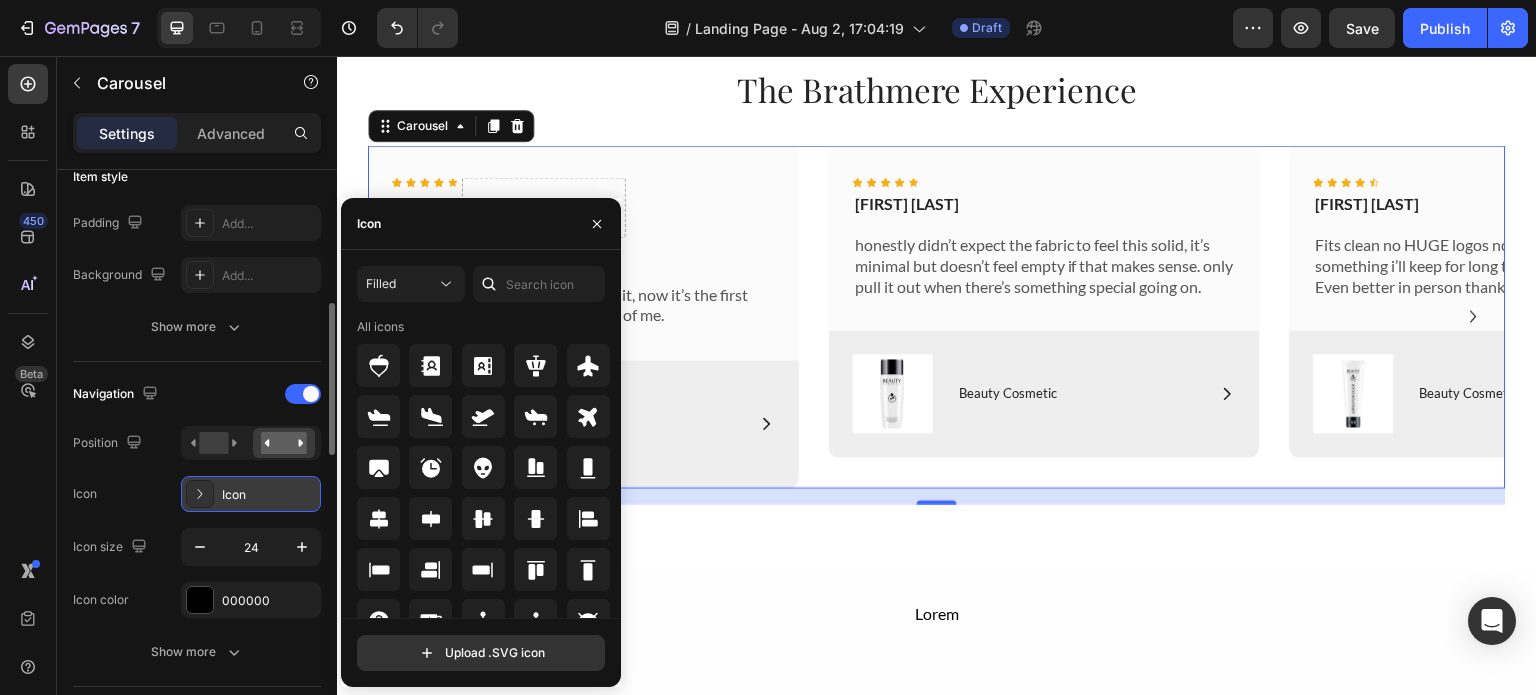 click on "Icon" at bounding box center (251, 494) 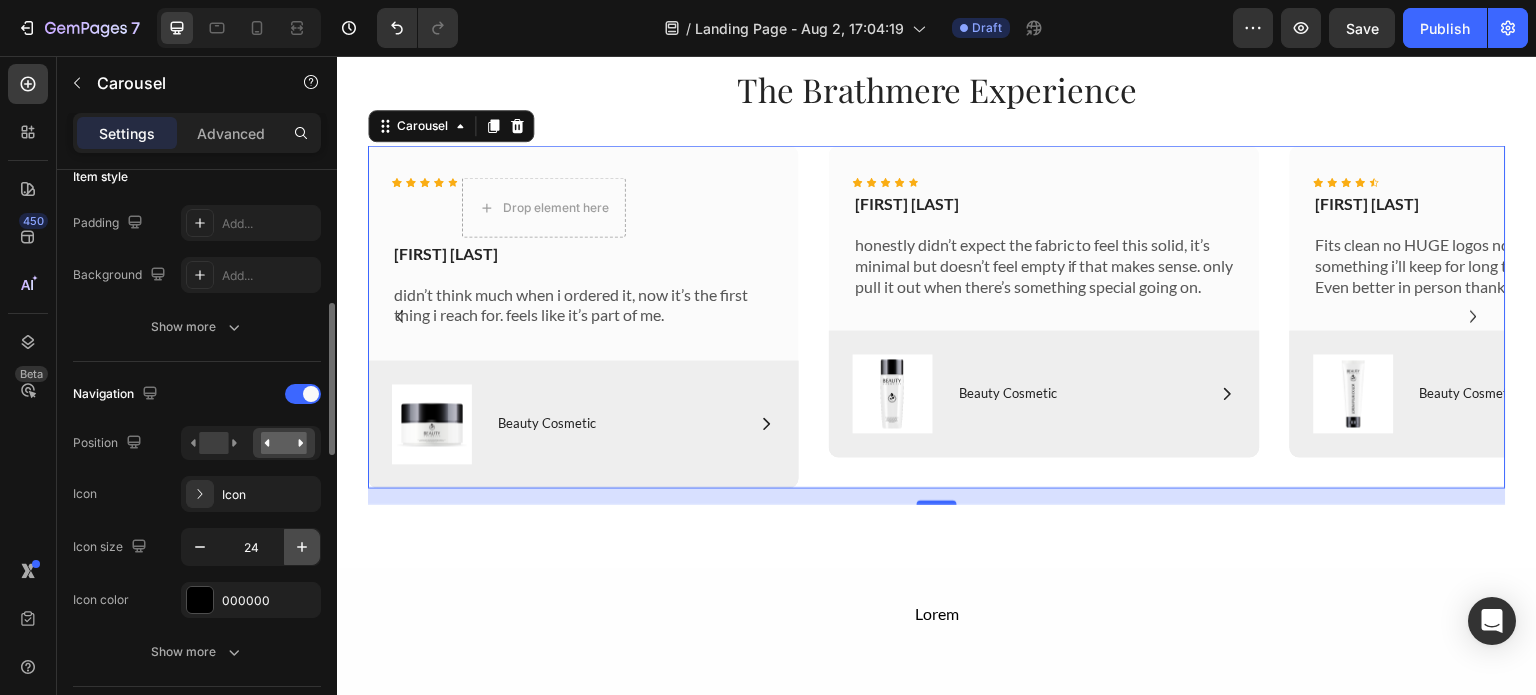 click 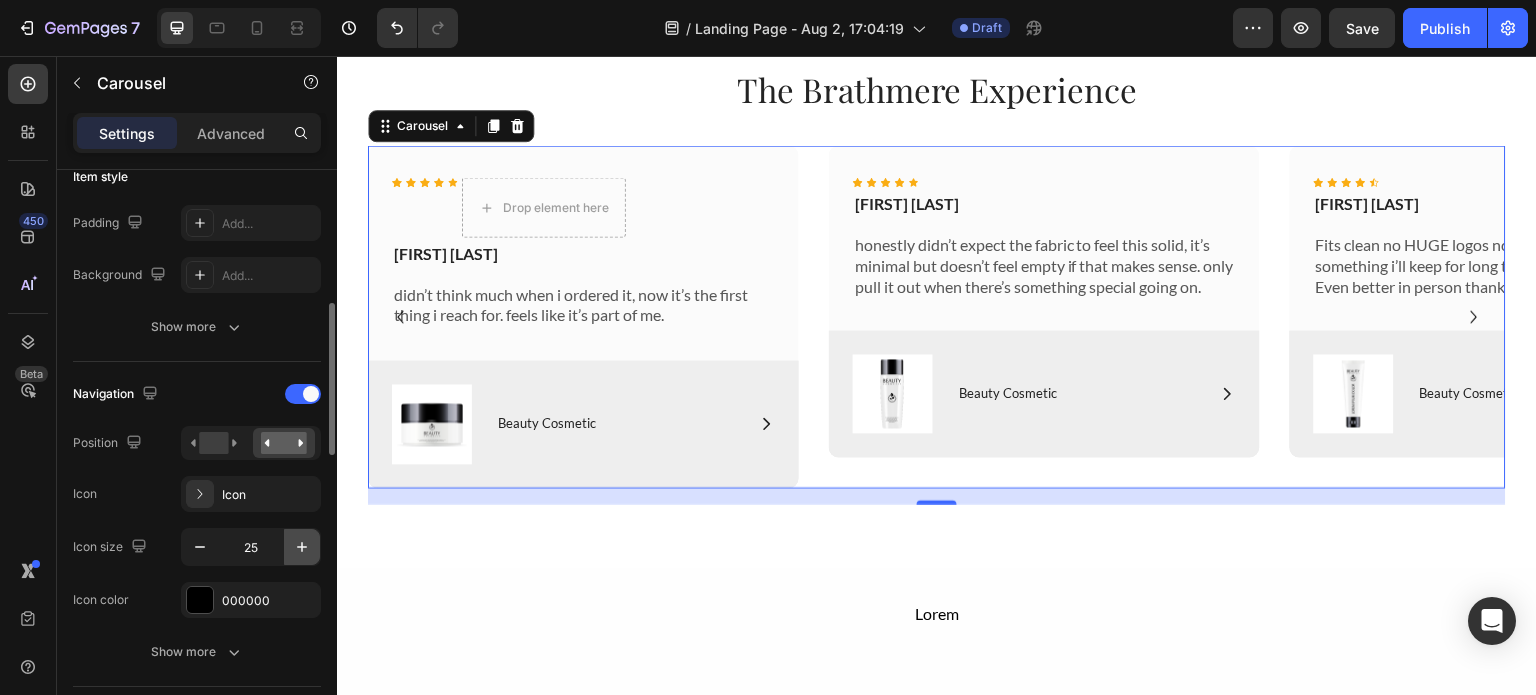 click 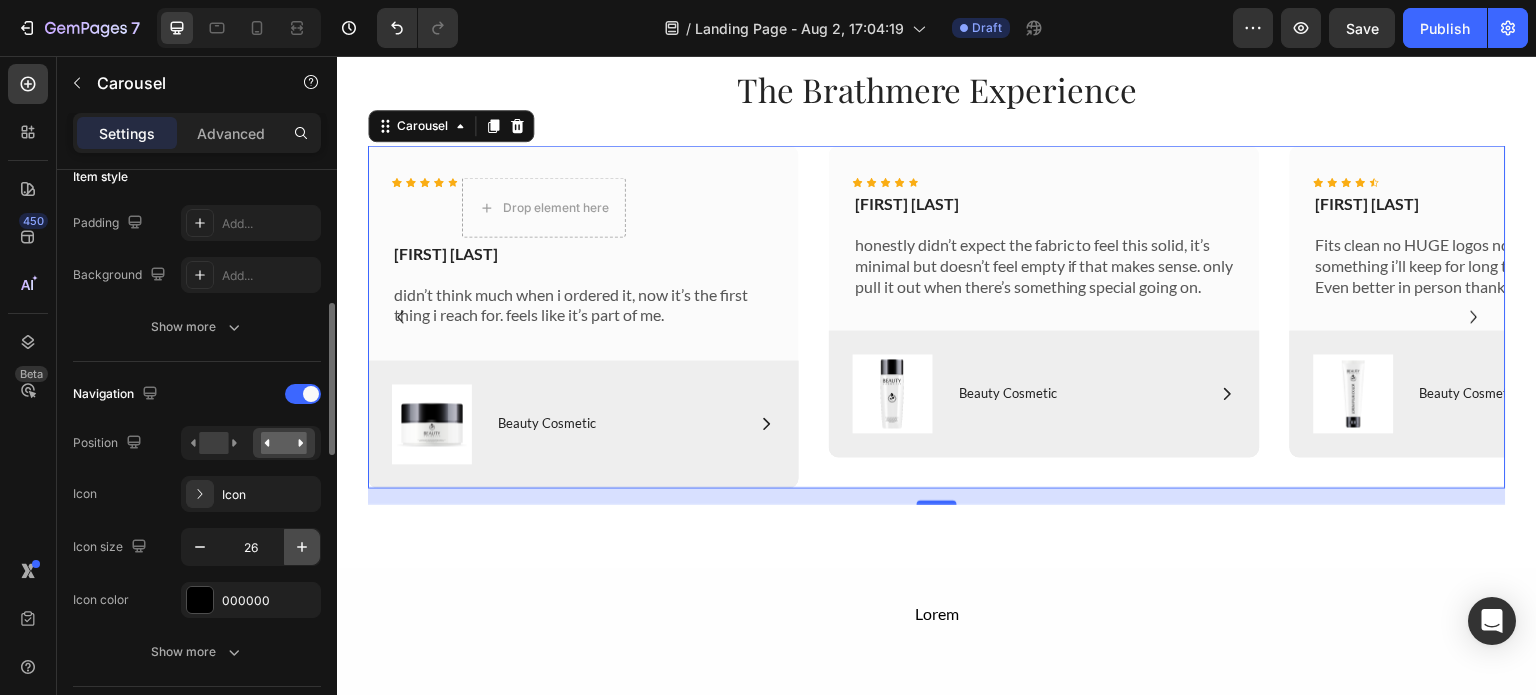 click 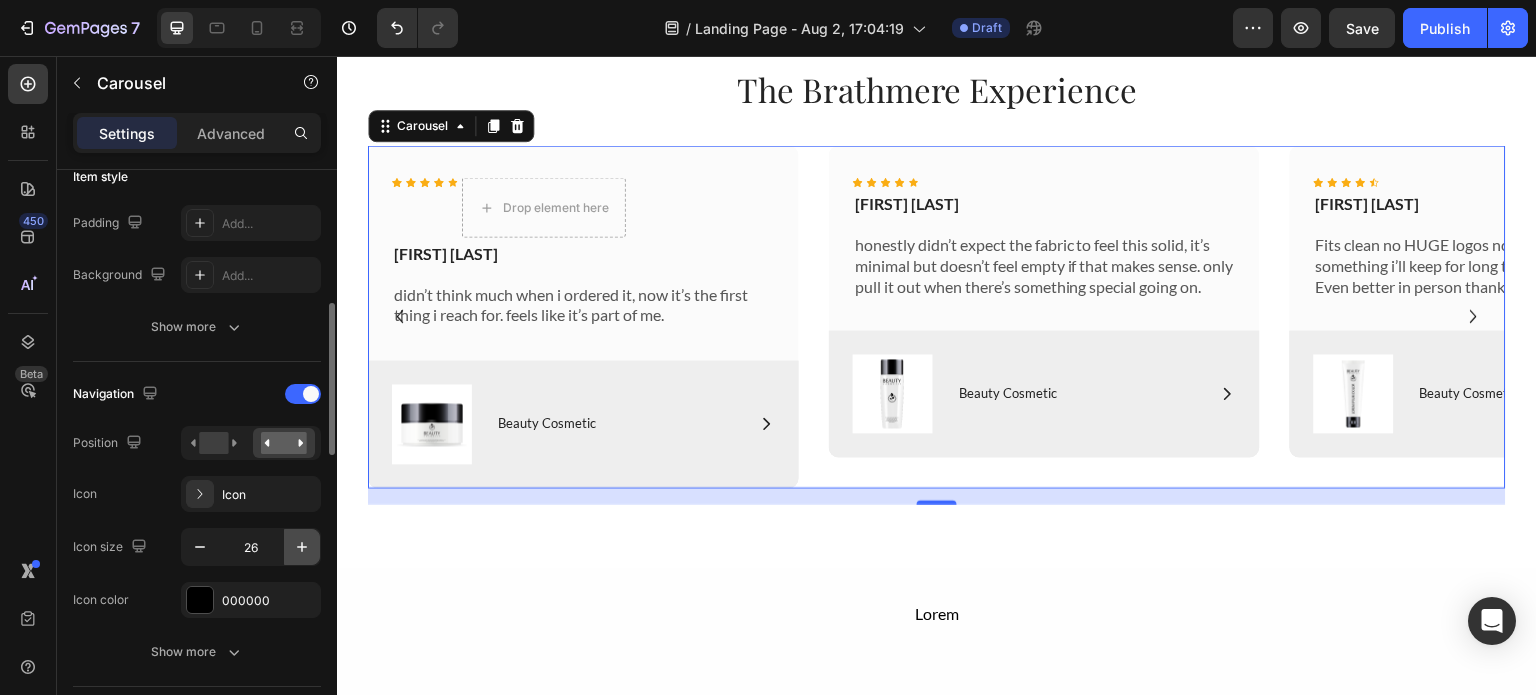 click 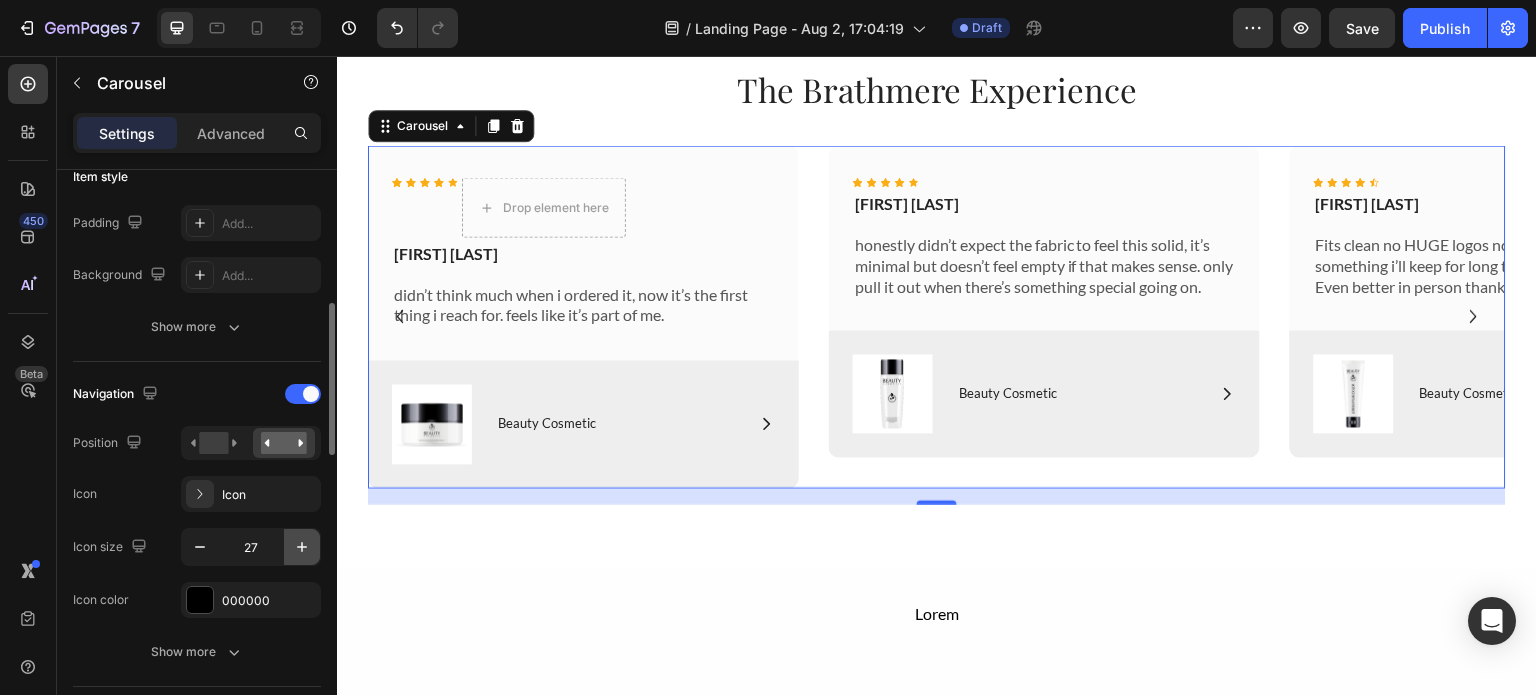 click 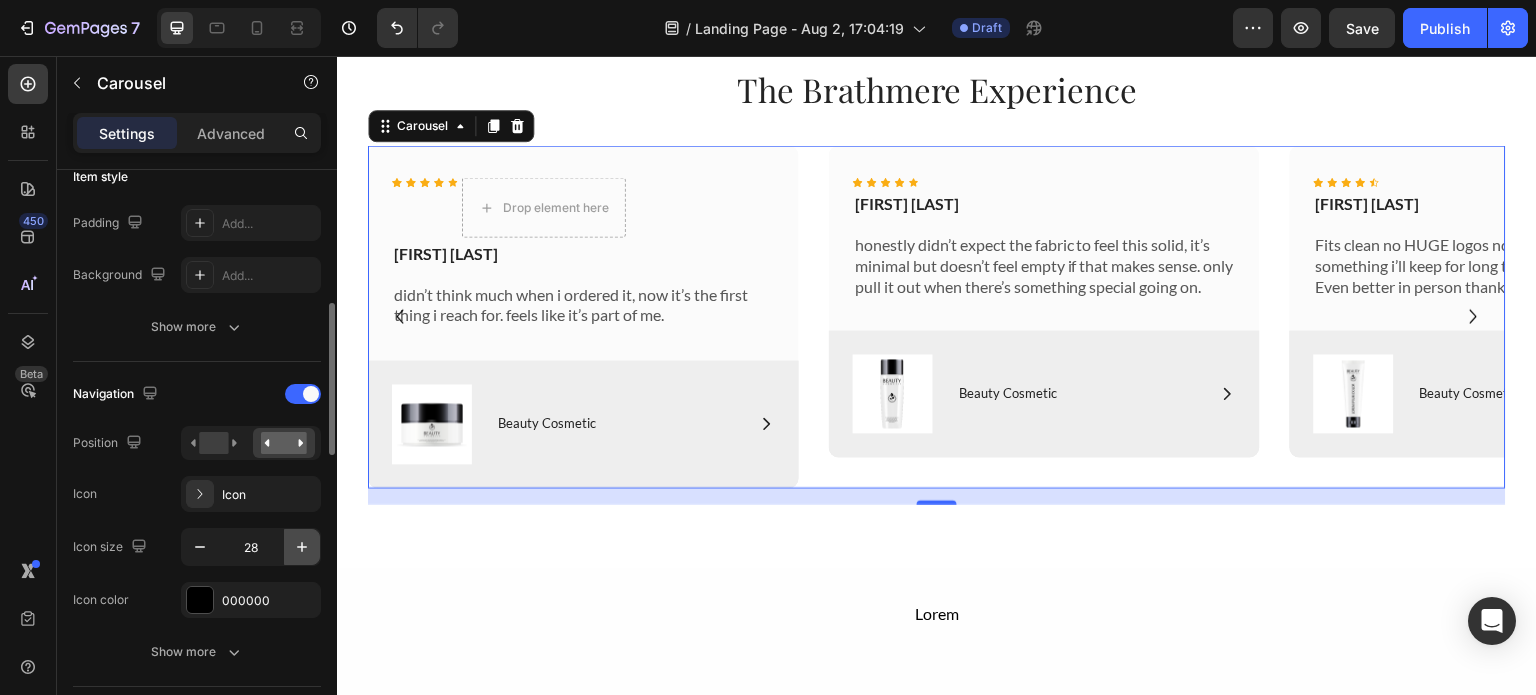 click 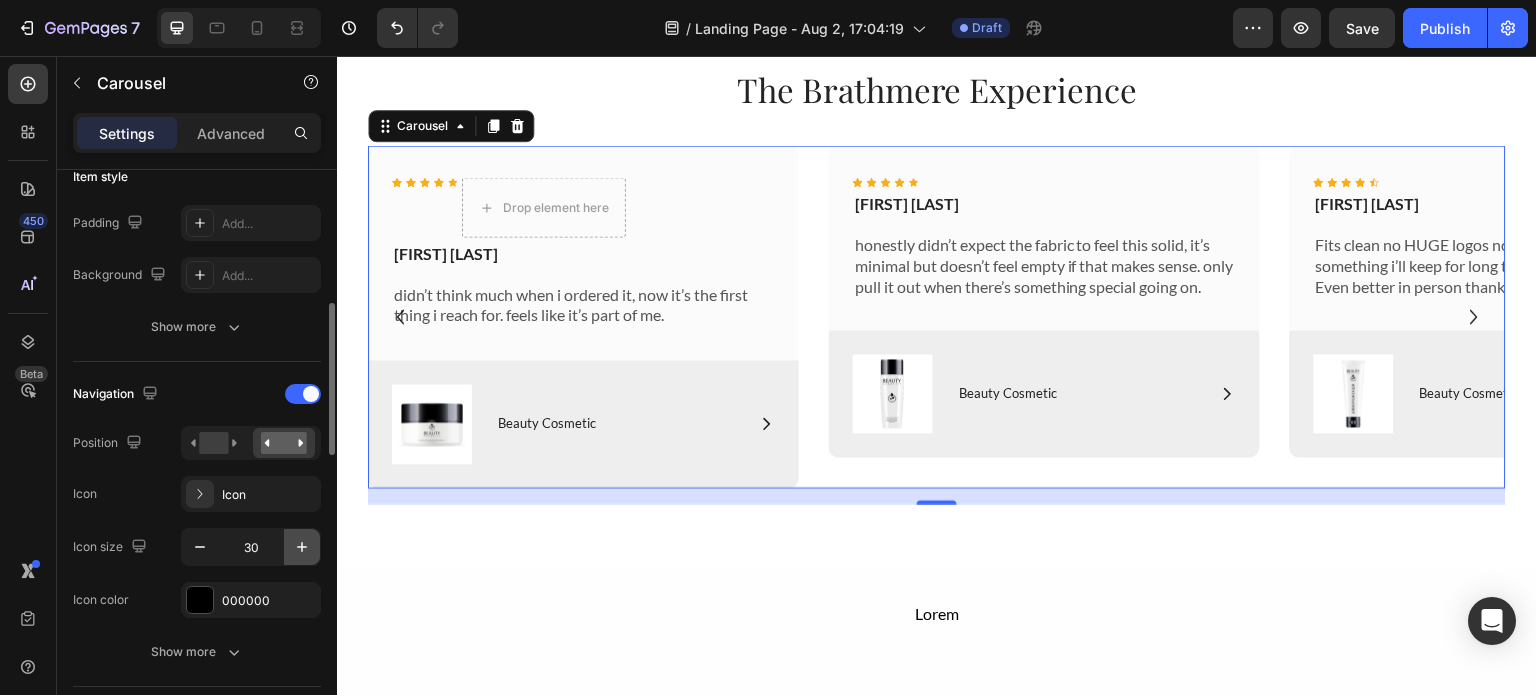 click 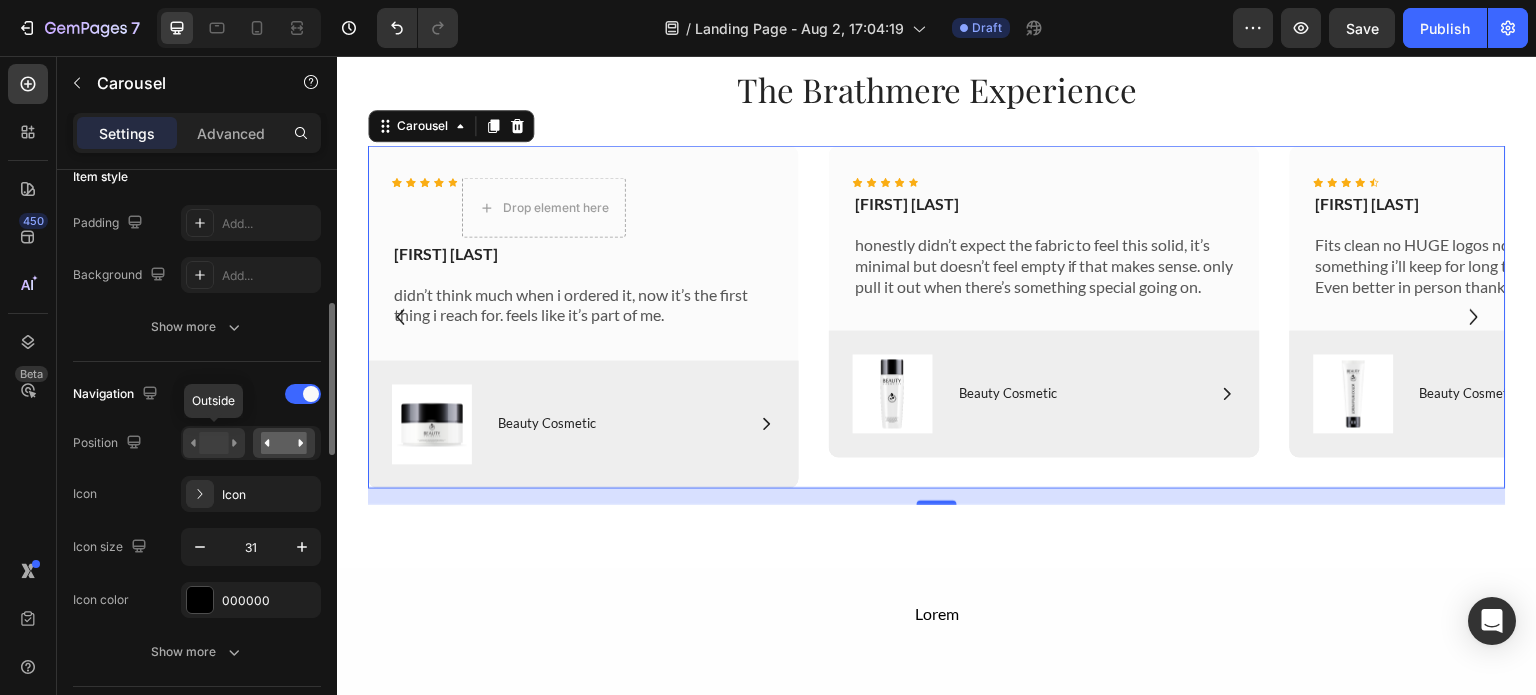 click 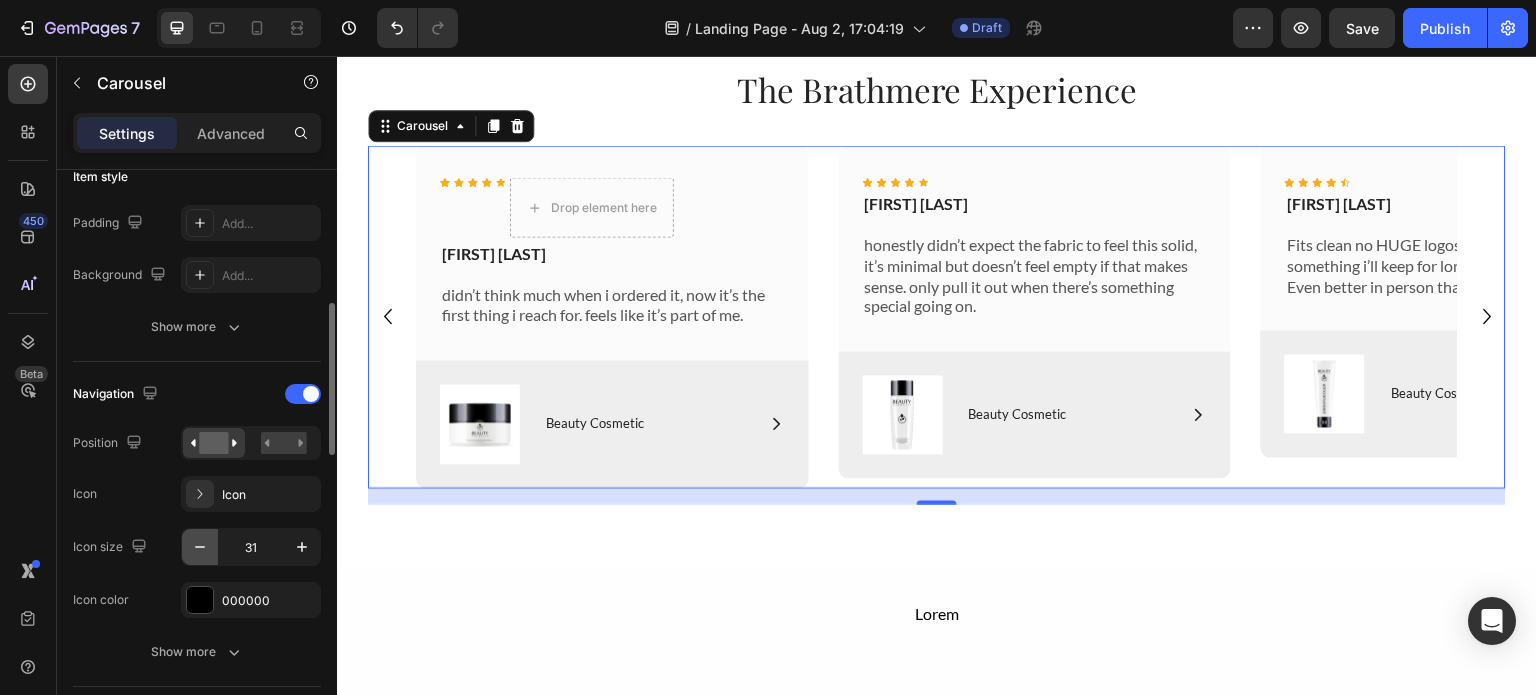 click 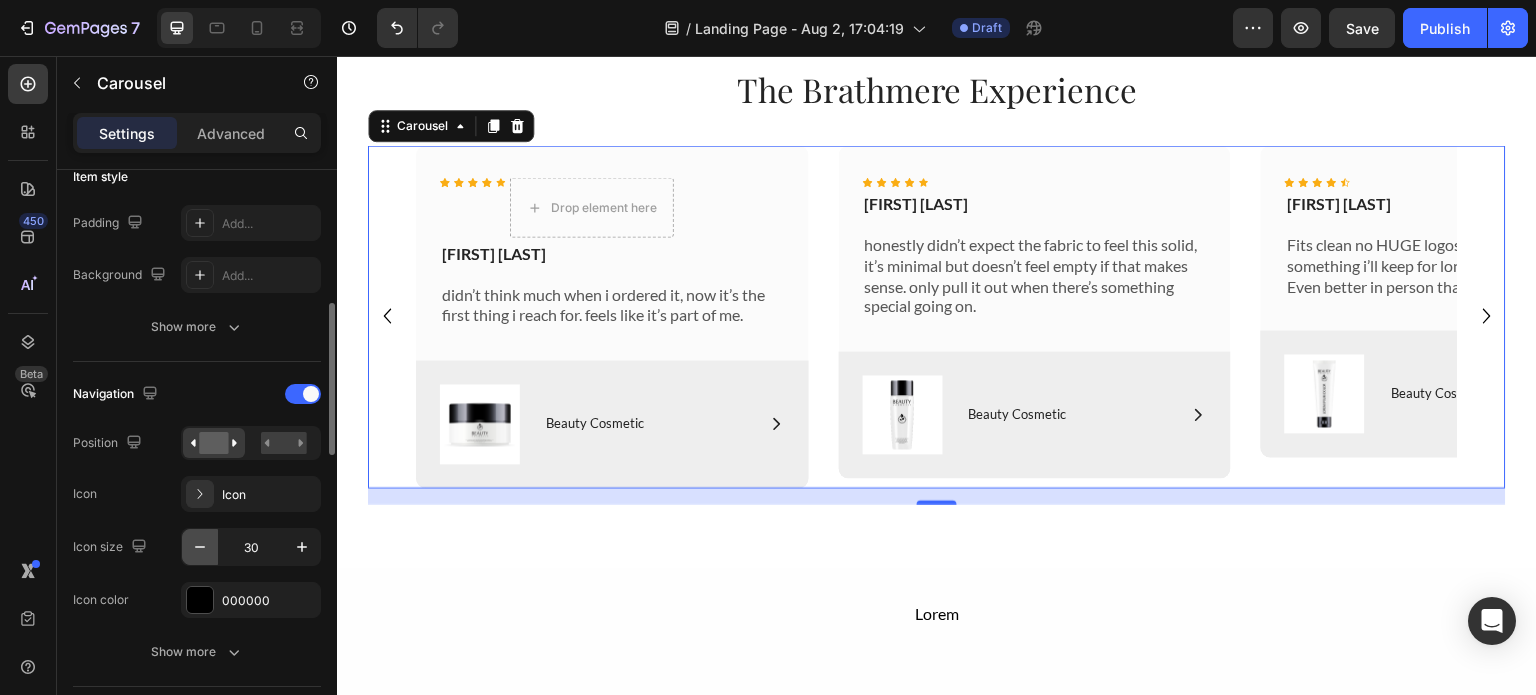 click 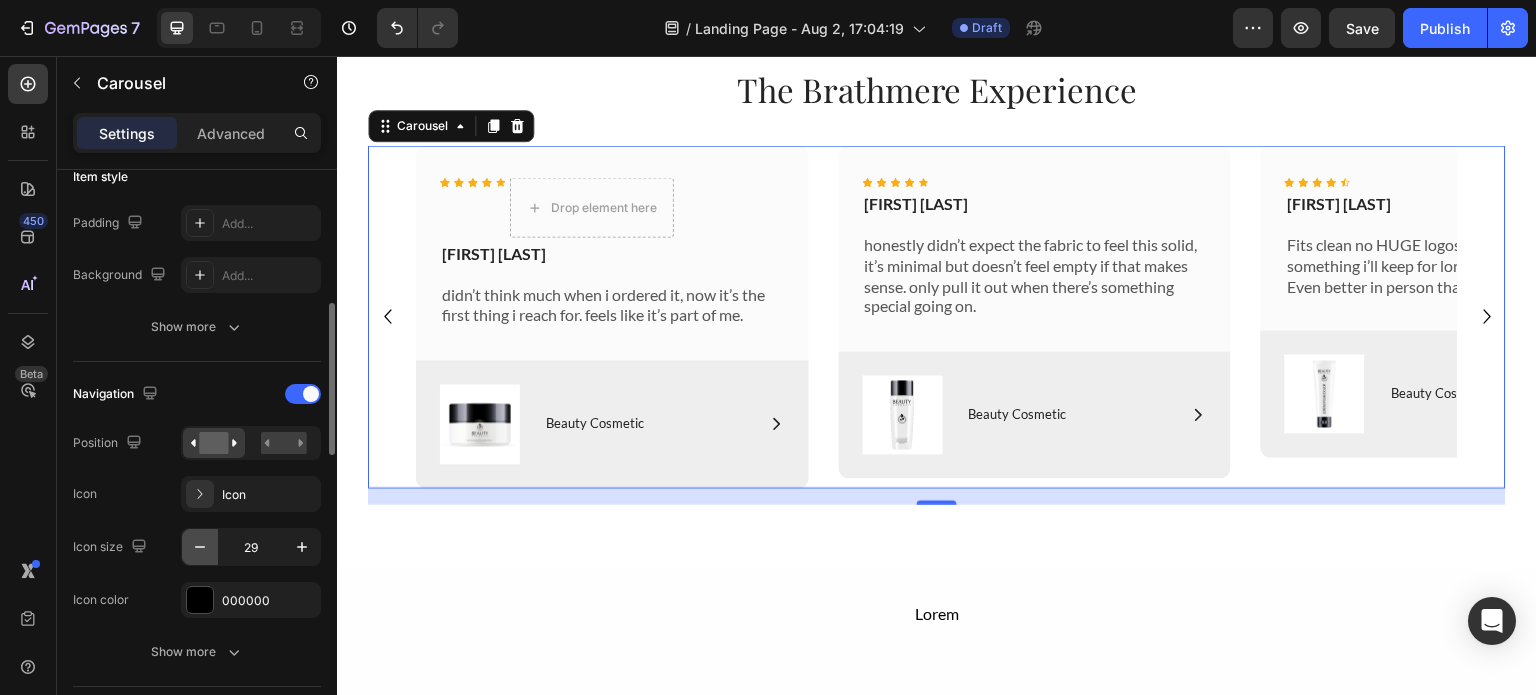 click 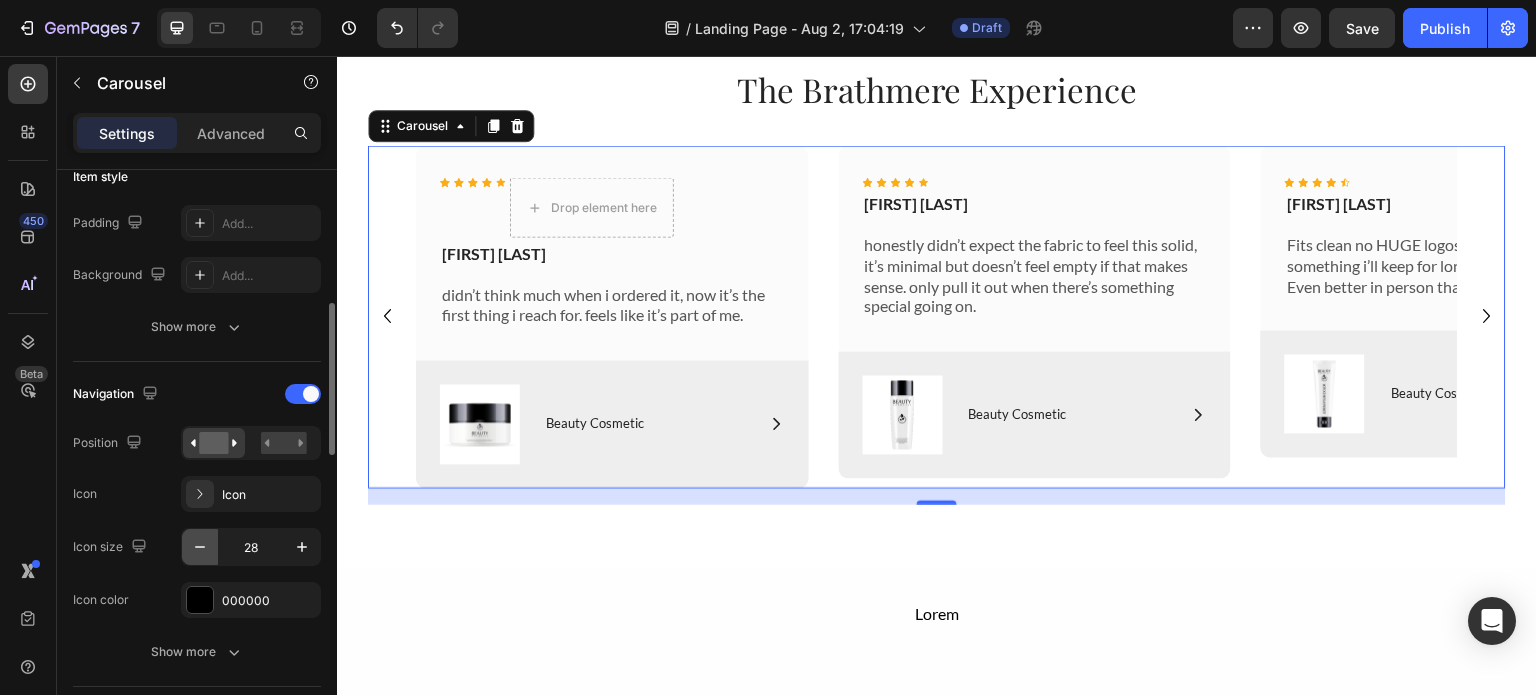 click 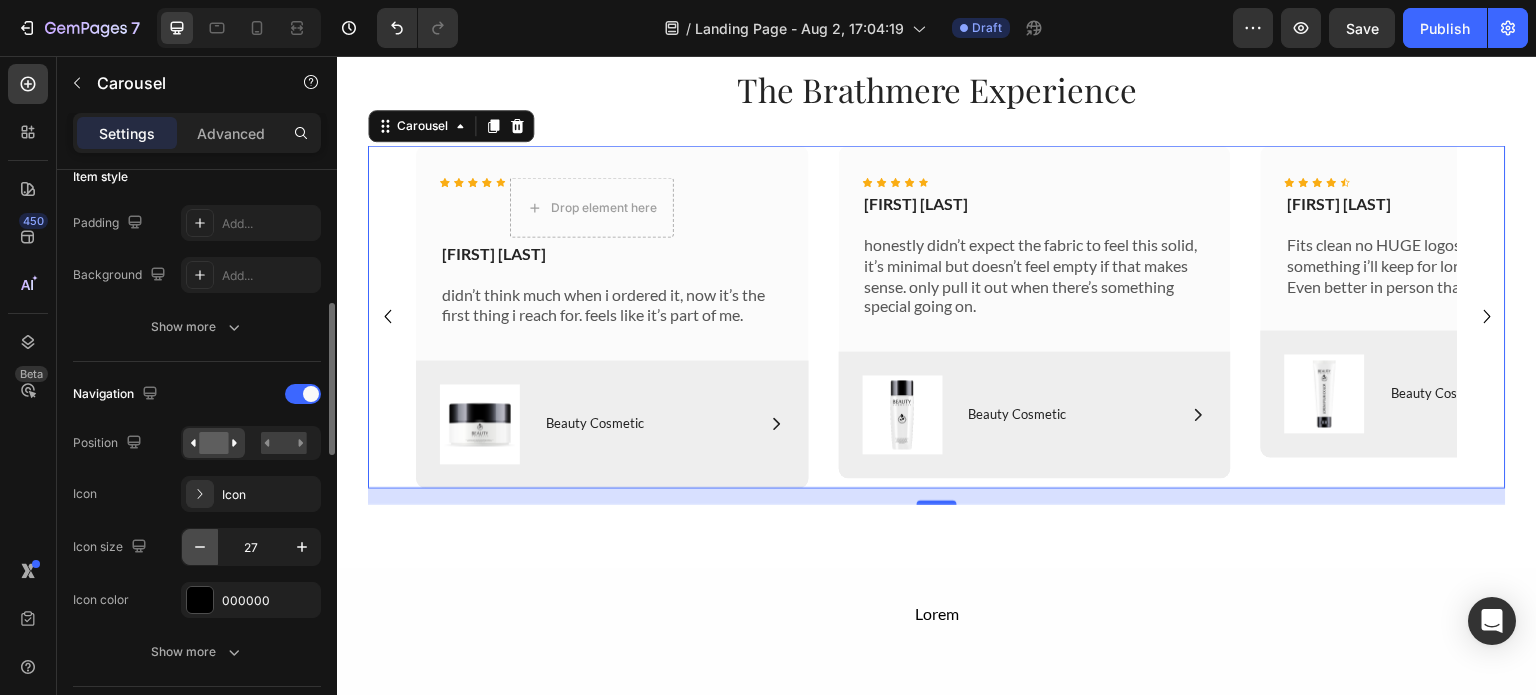click 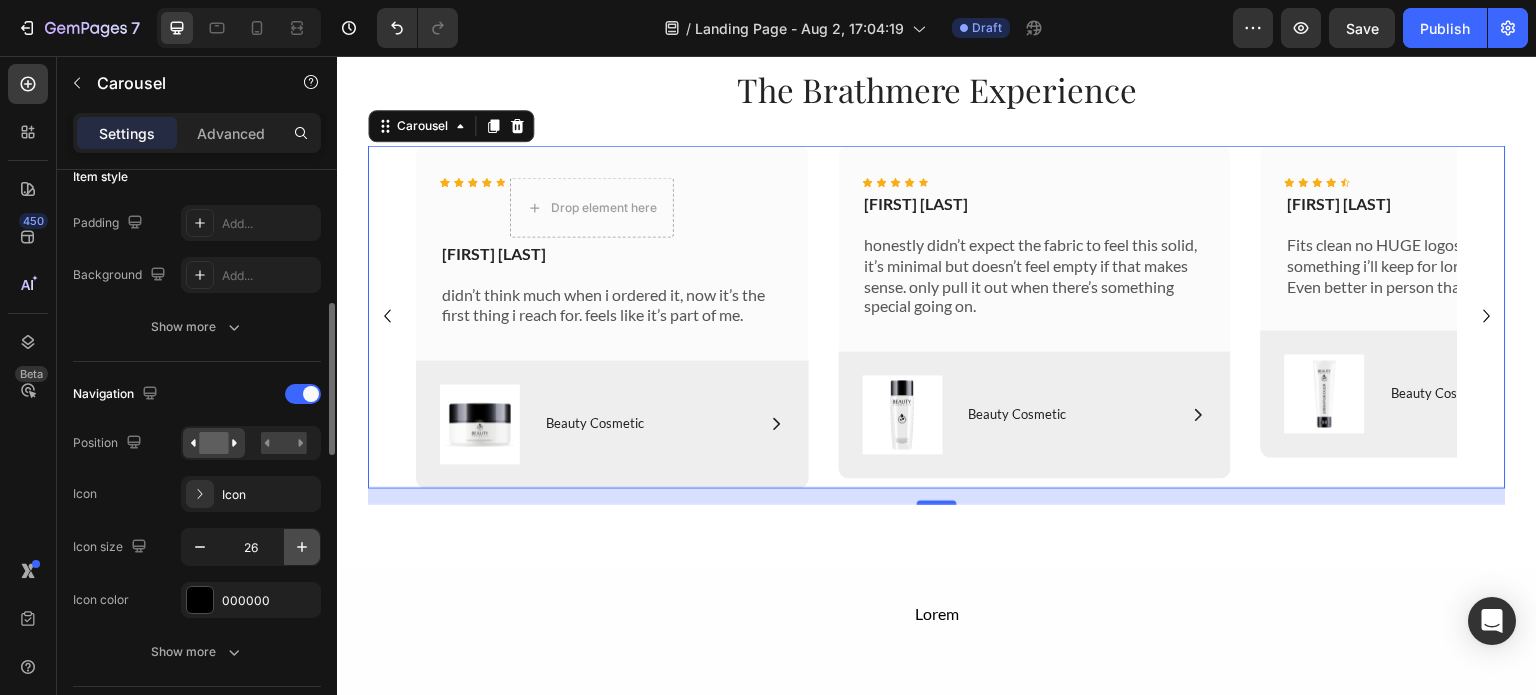 click 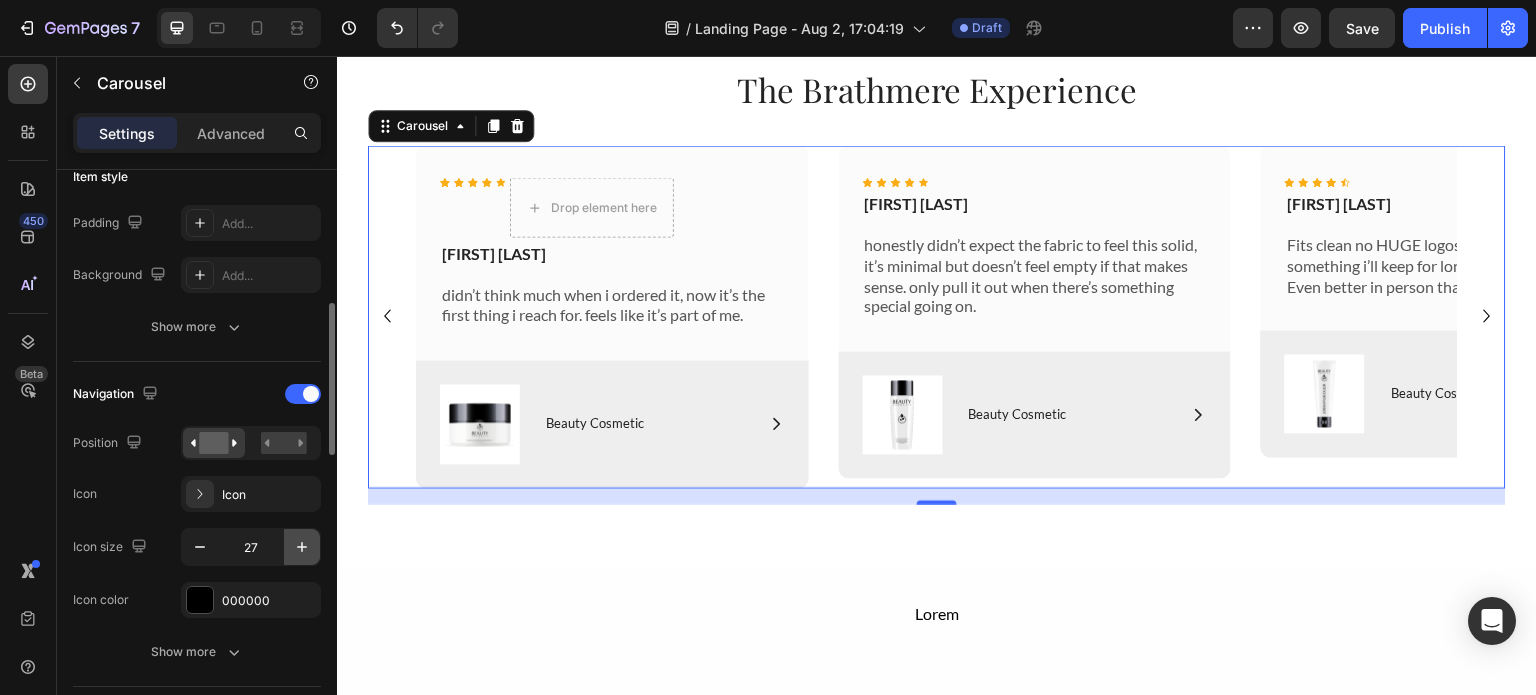 click 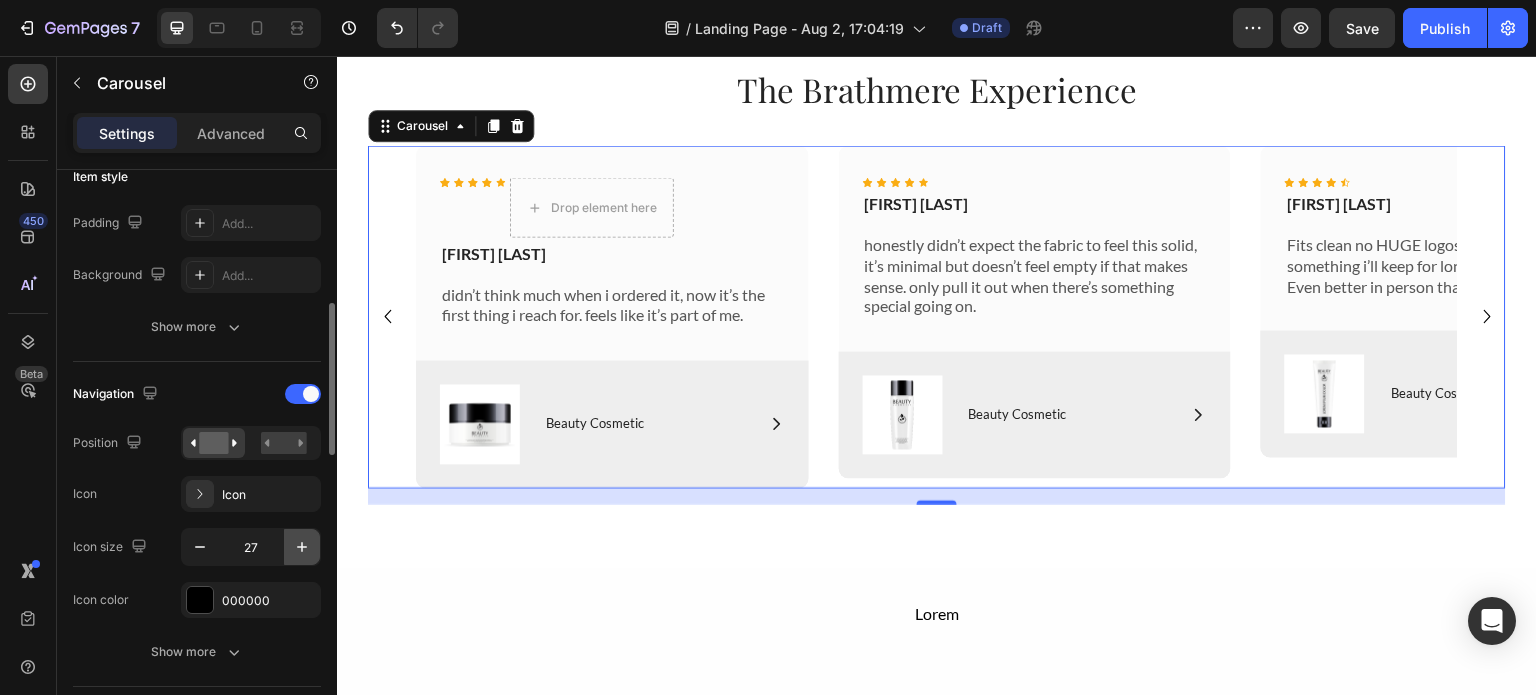 type on "28" 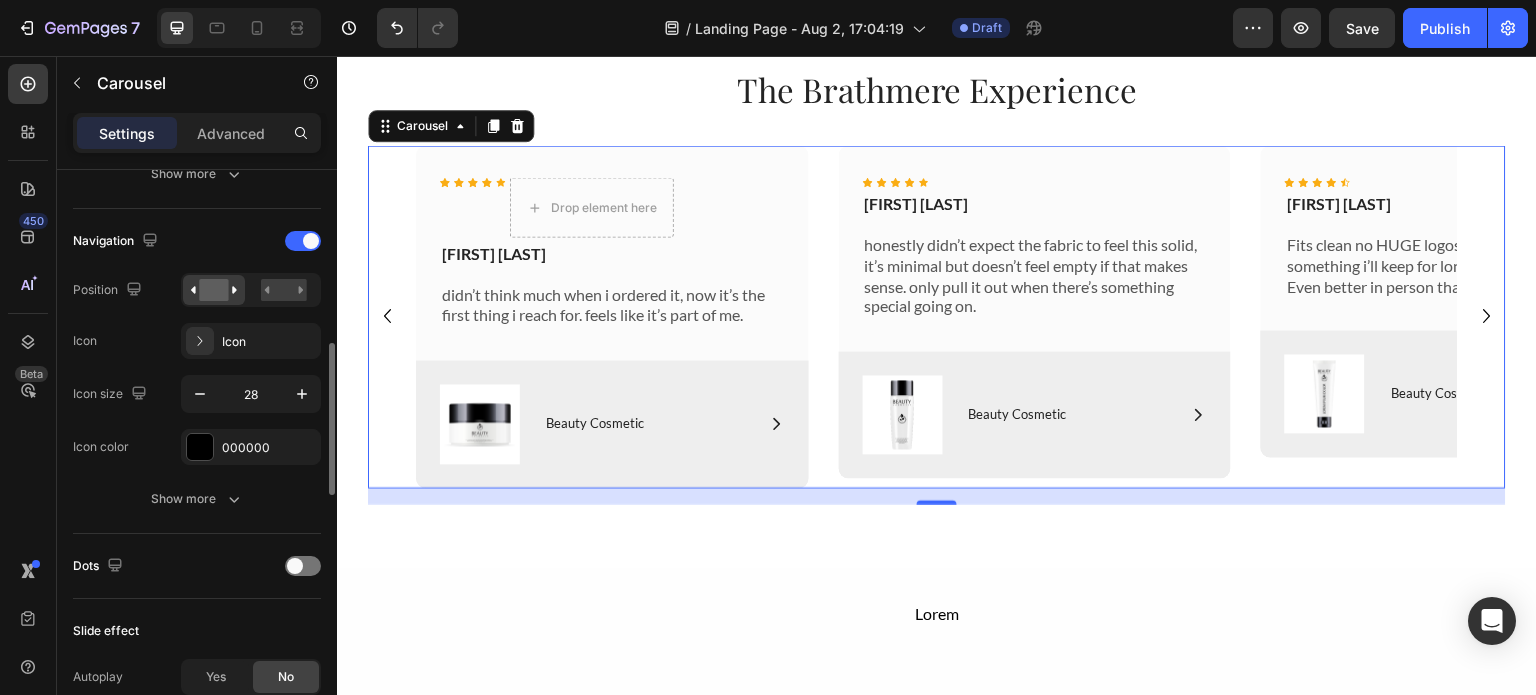 scroll, scrollTop: 713, scrollLeft: 0, axis: vertical 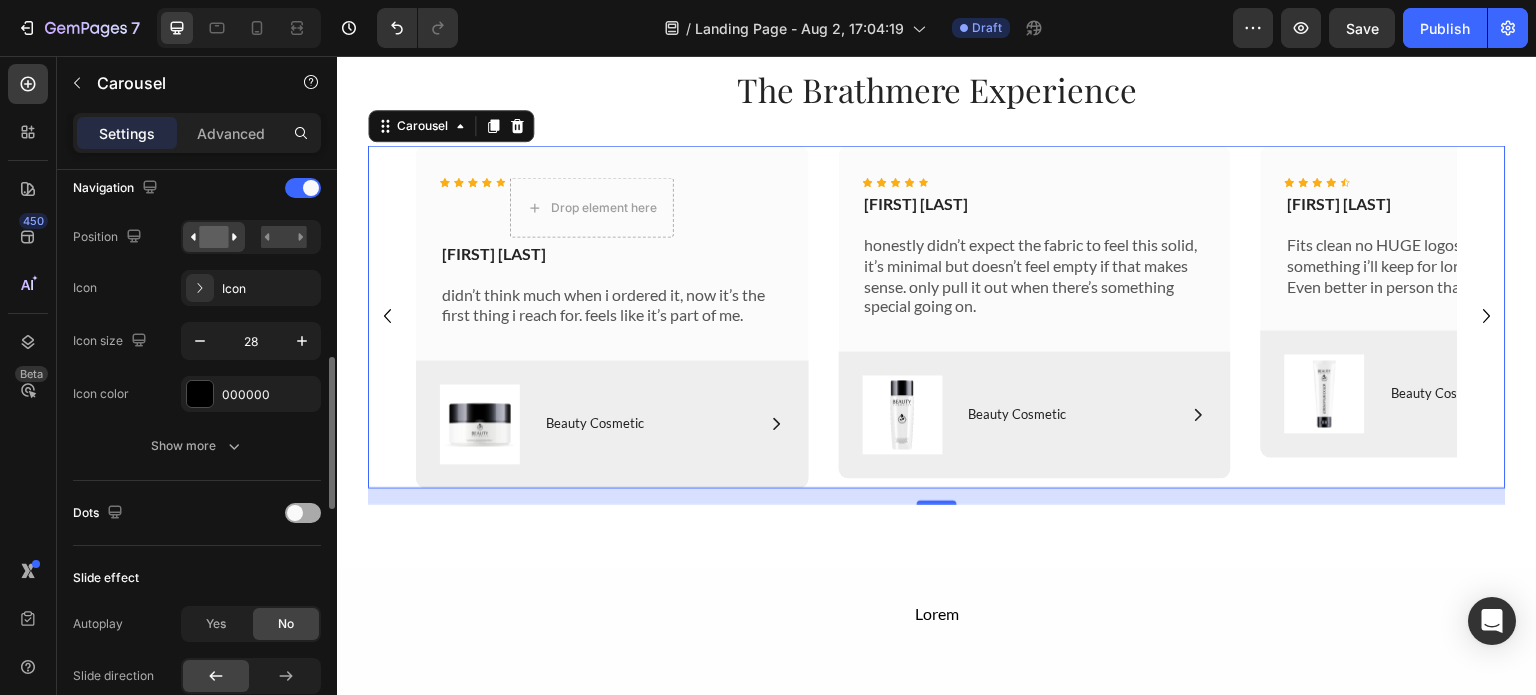 click at bounding box center (303, 513) 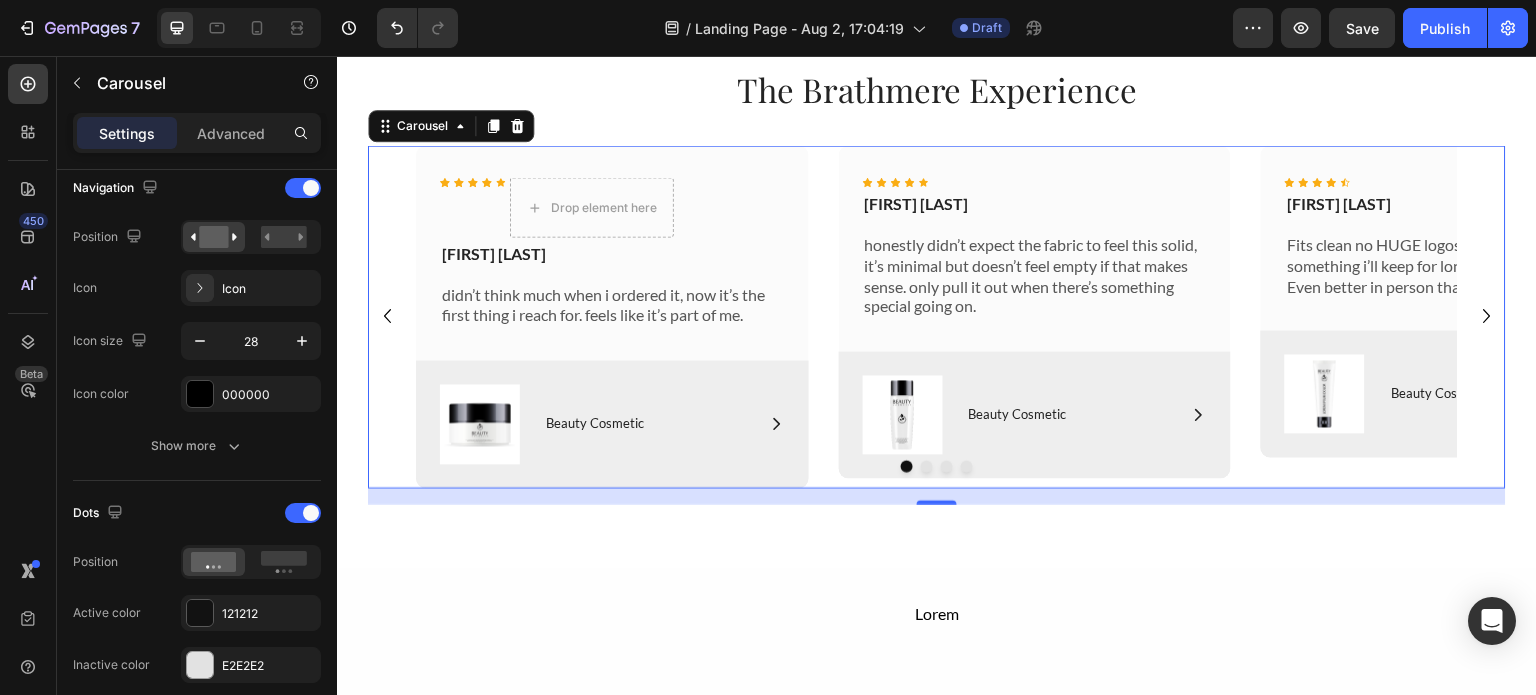 click 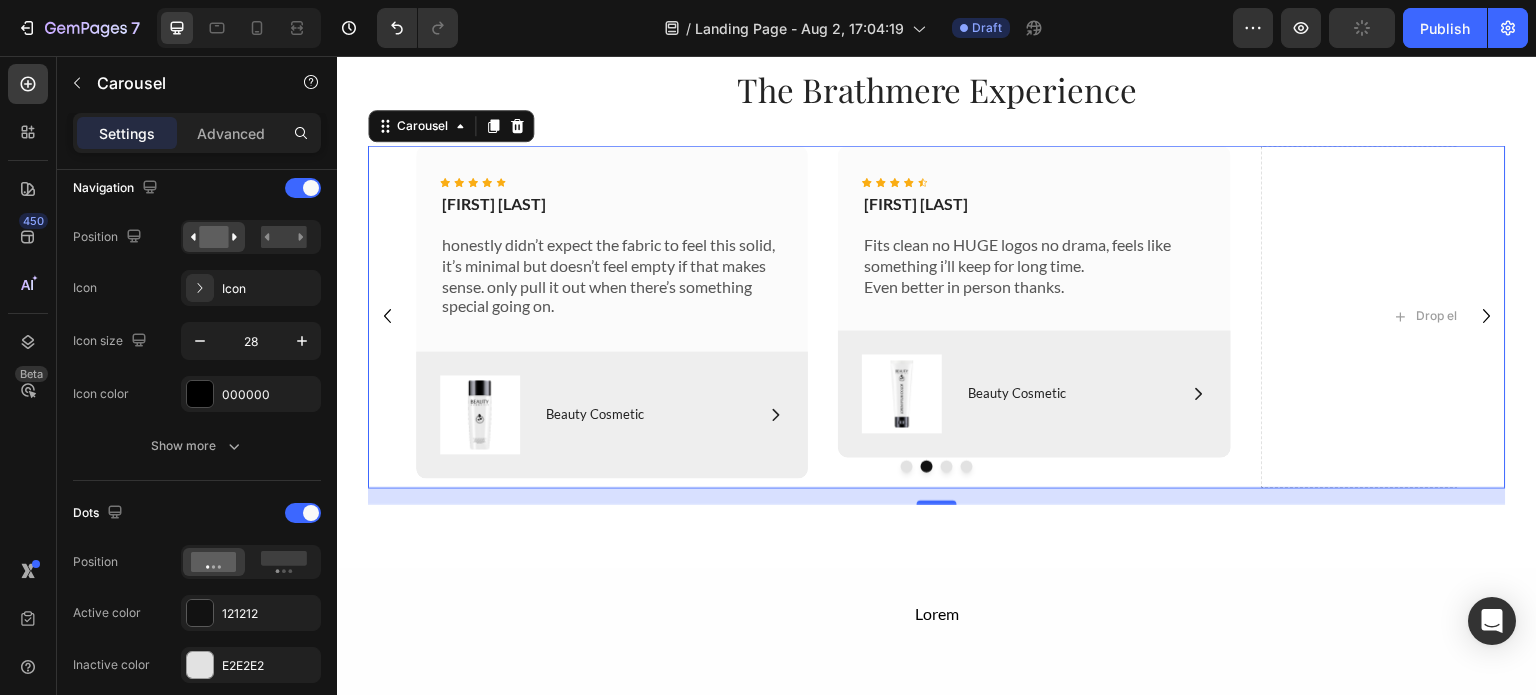 click 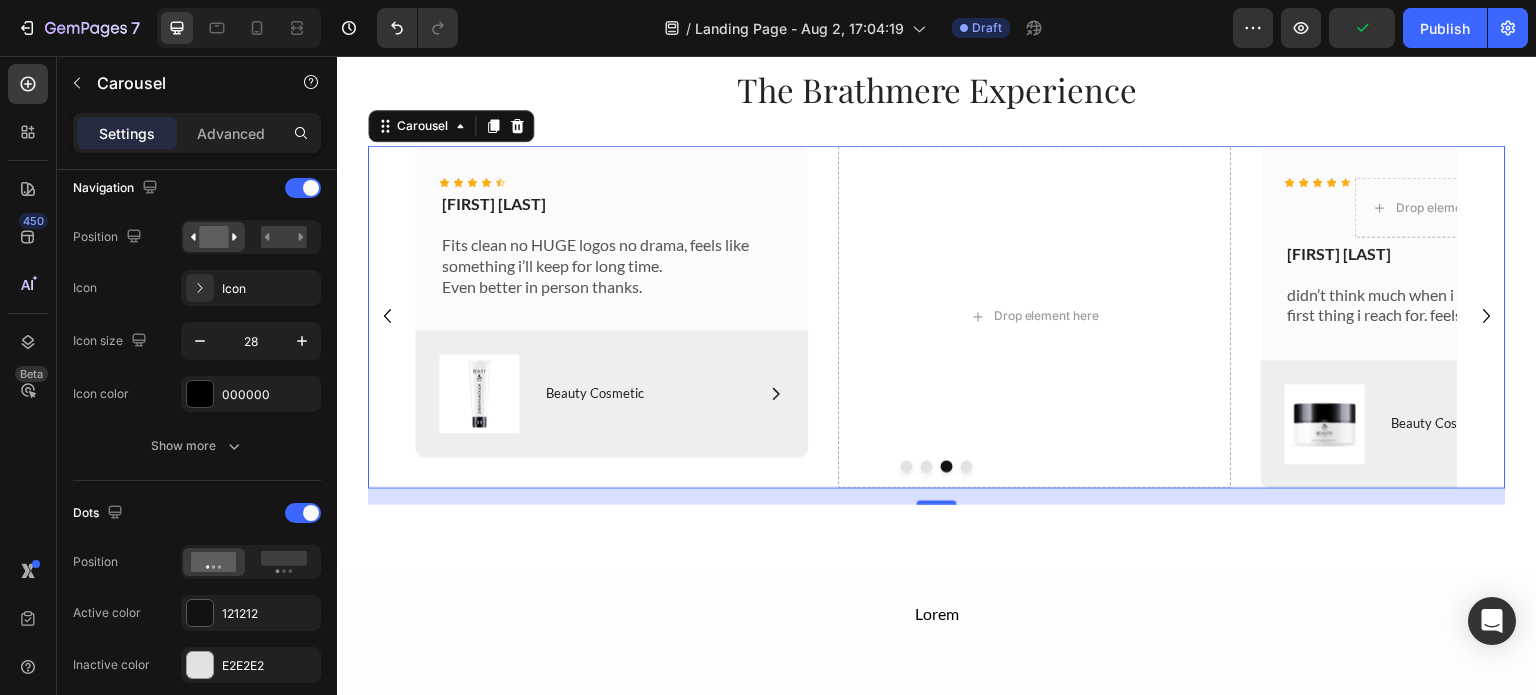 click 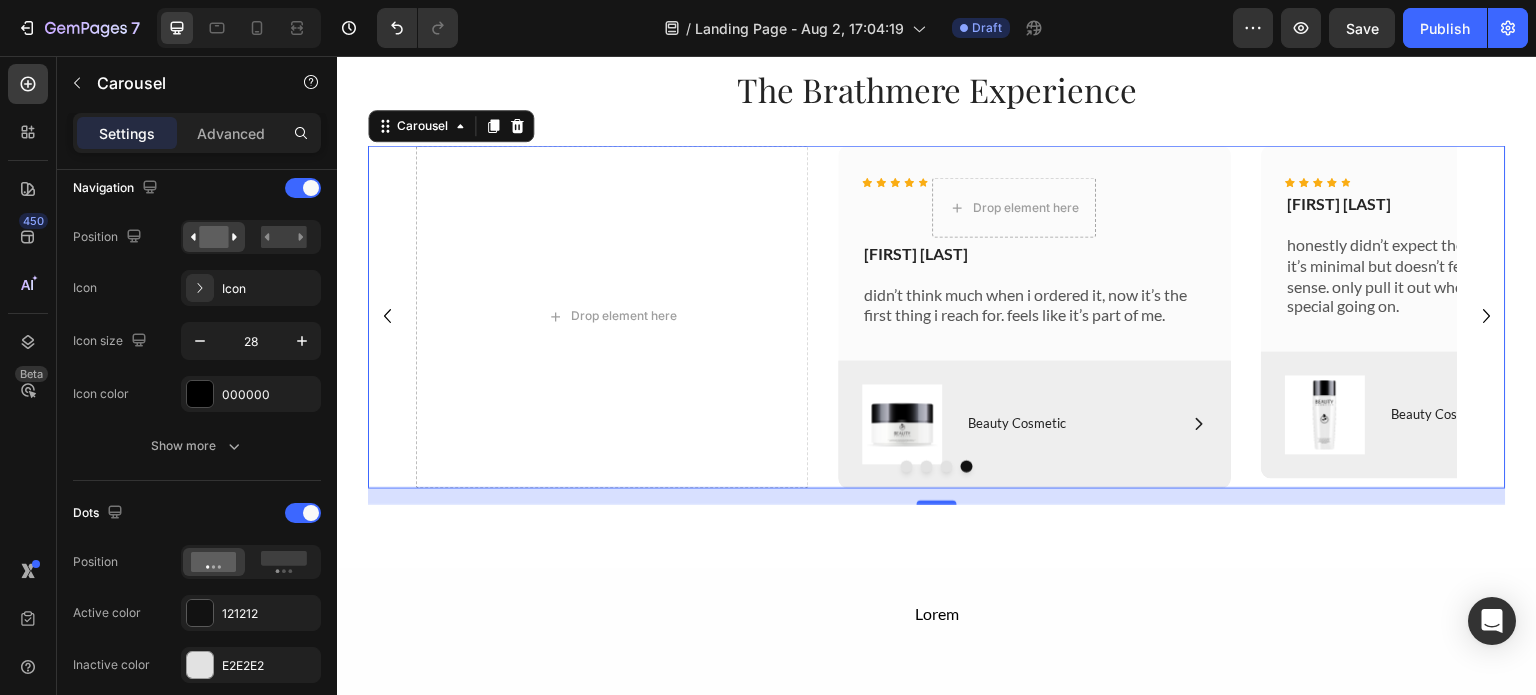 click 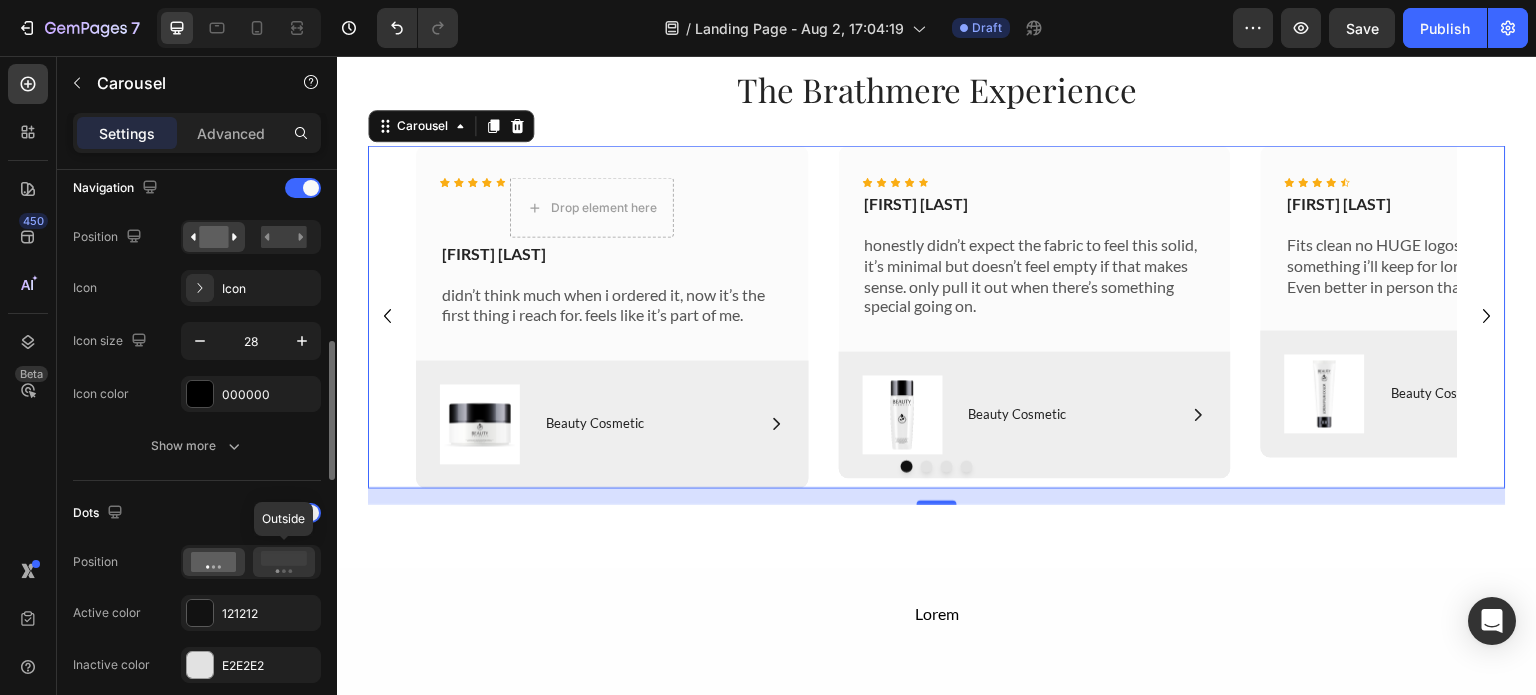 click 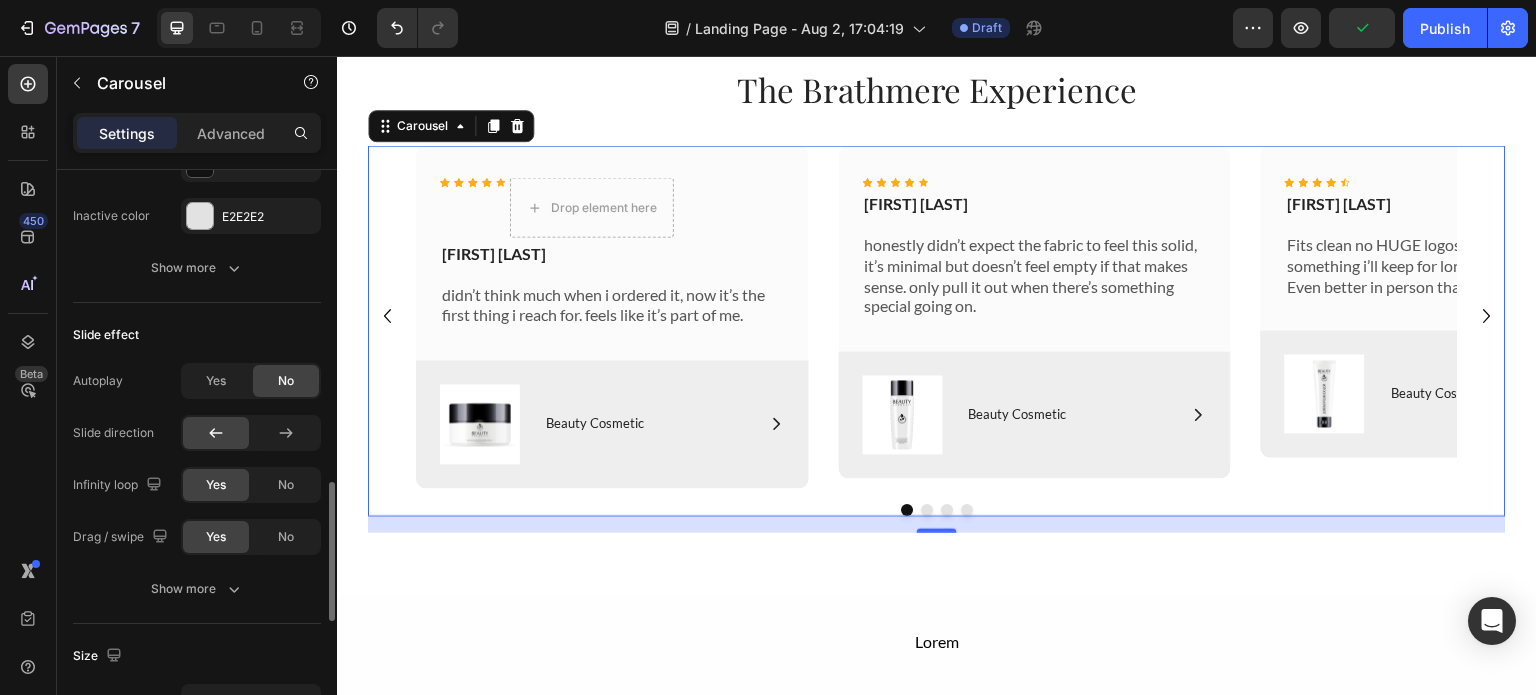scroll, scrollTop: 1161, scrollLeft: 0, axis: vertical 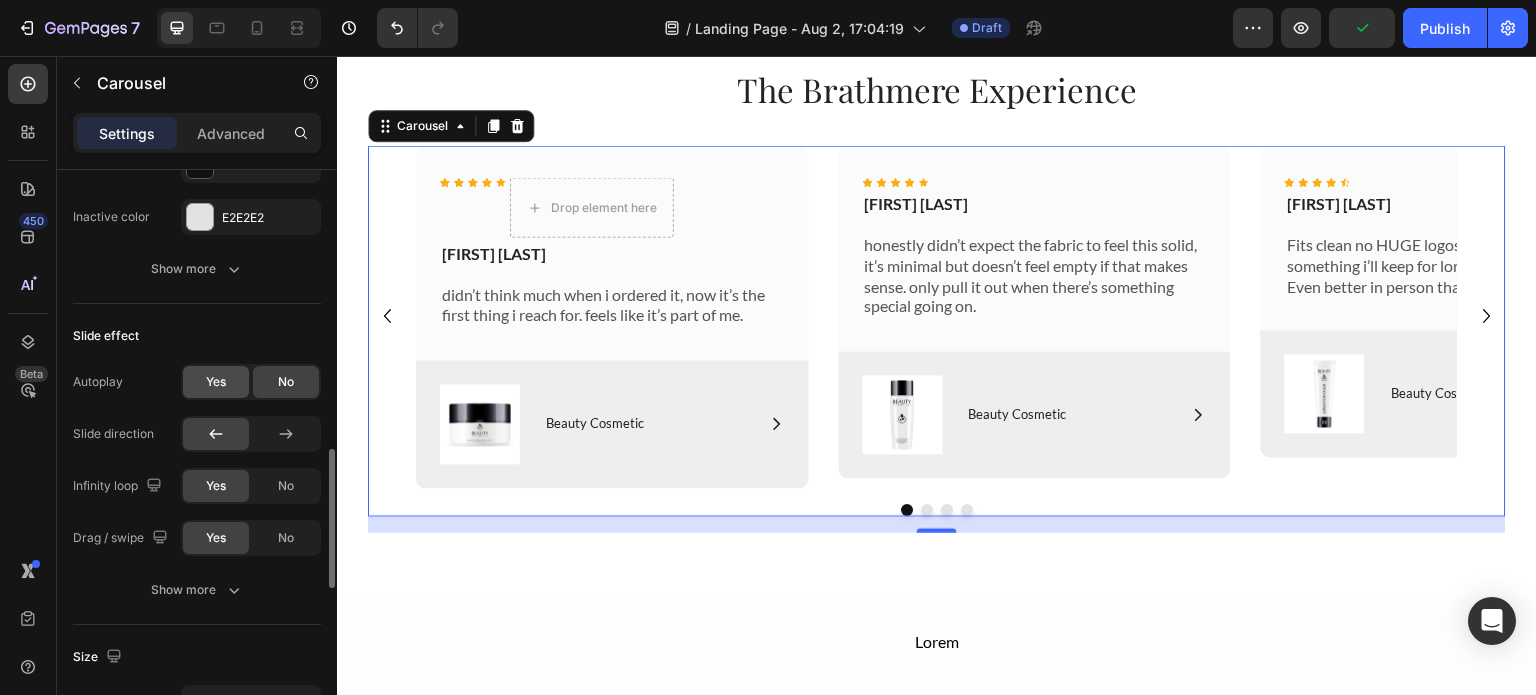 click on "Yes" 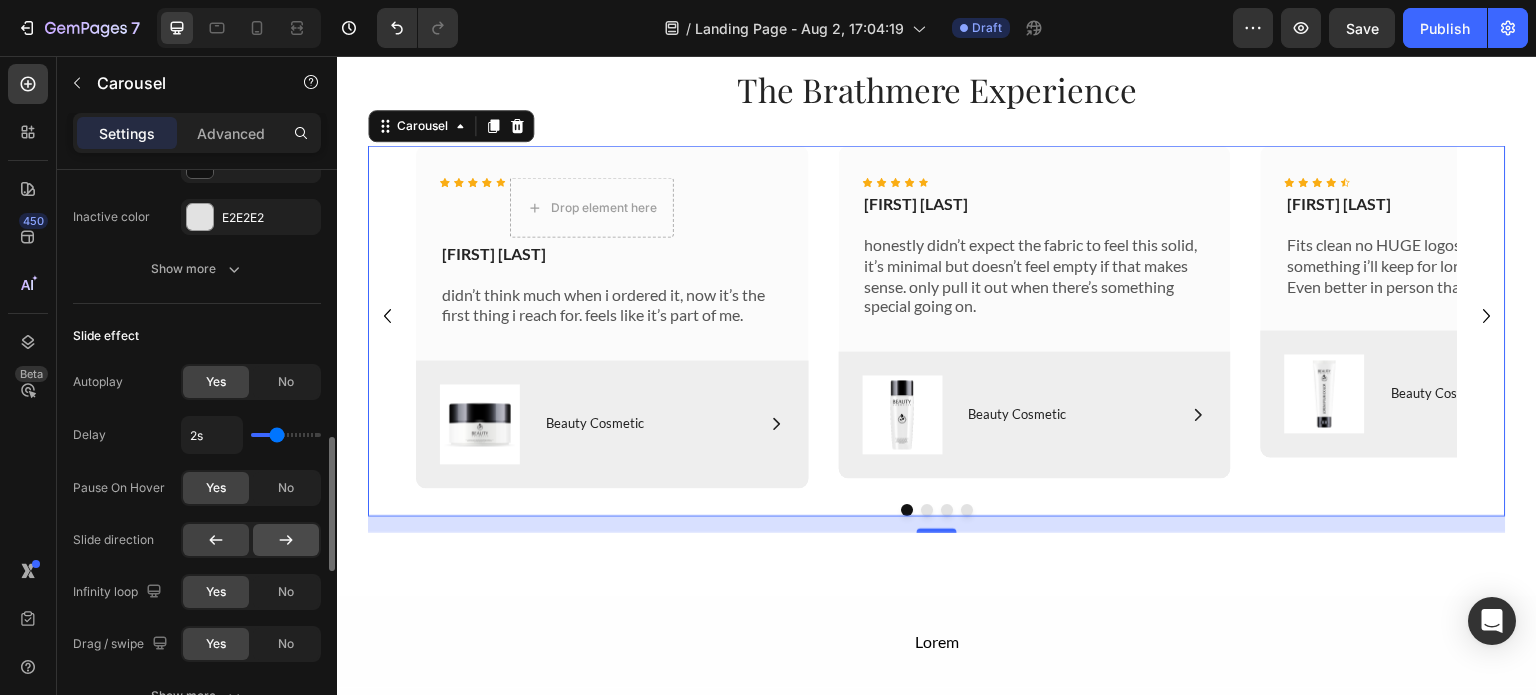 click 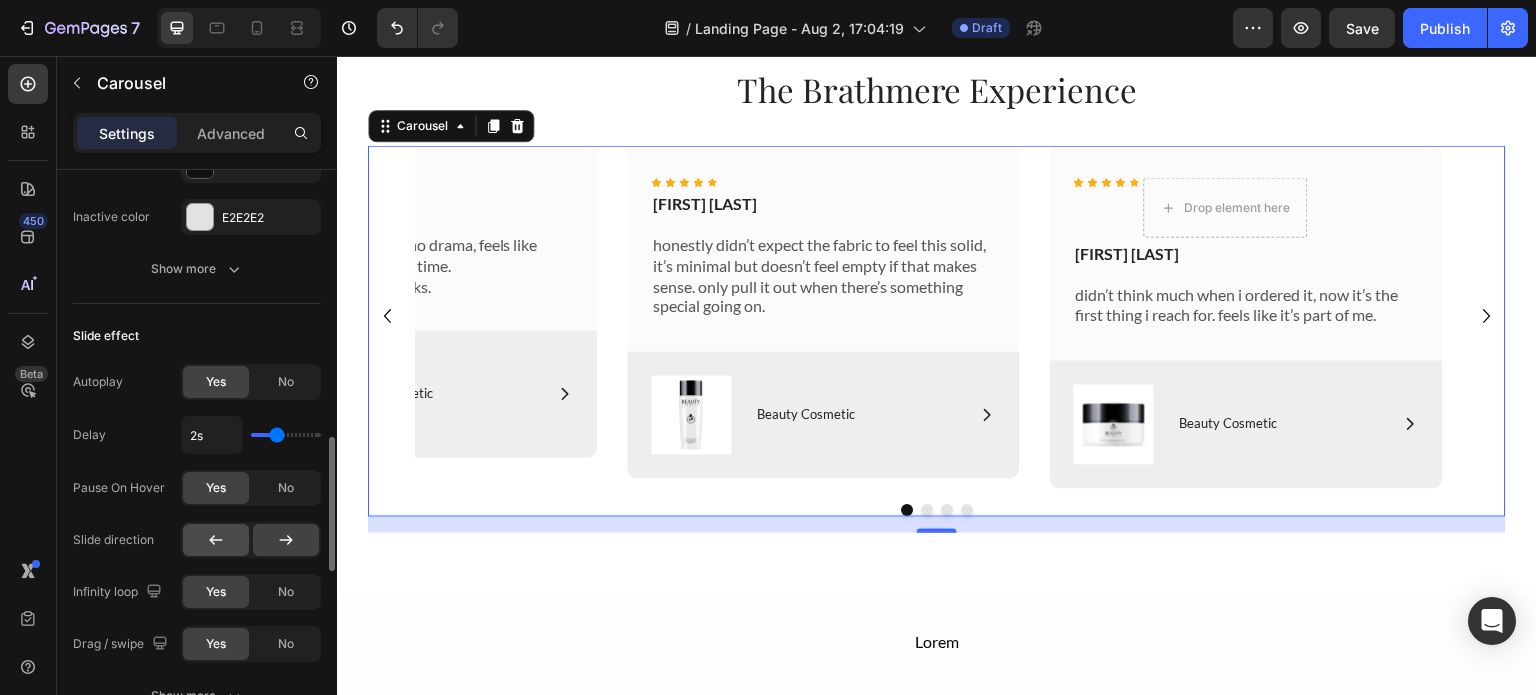 click 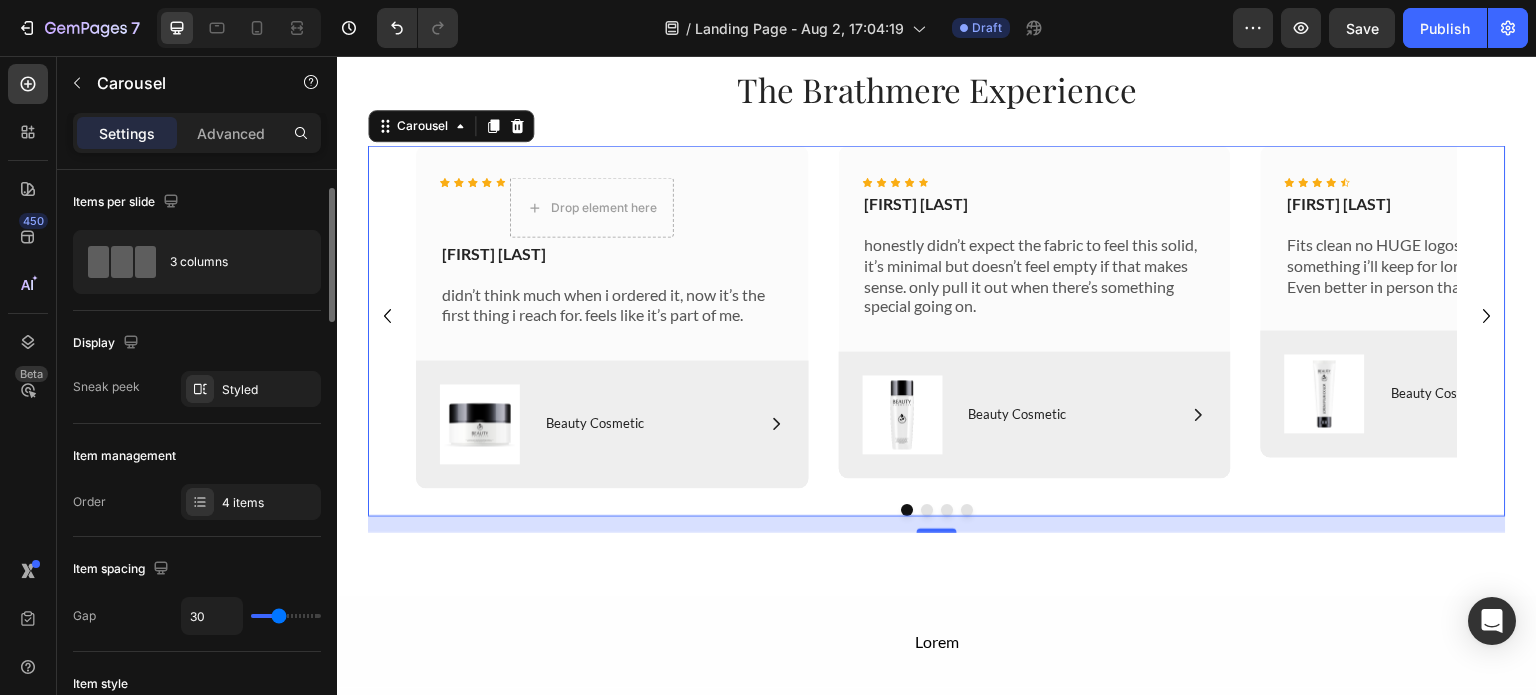 scroll, scrollTop: 16, scrollLeft: 0, axis: vertical 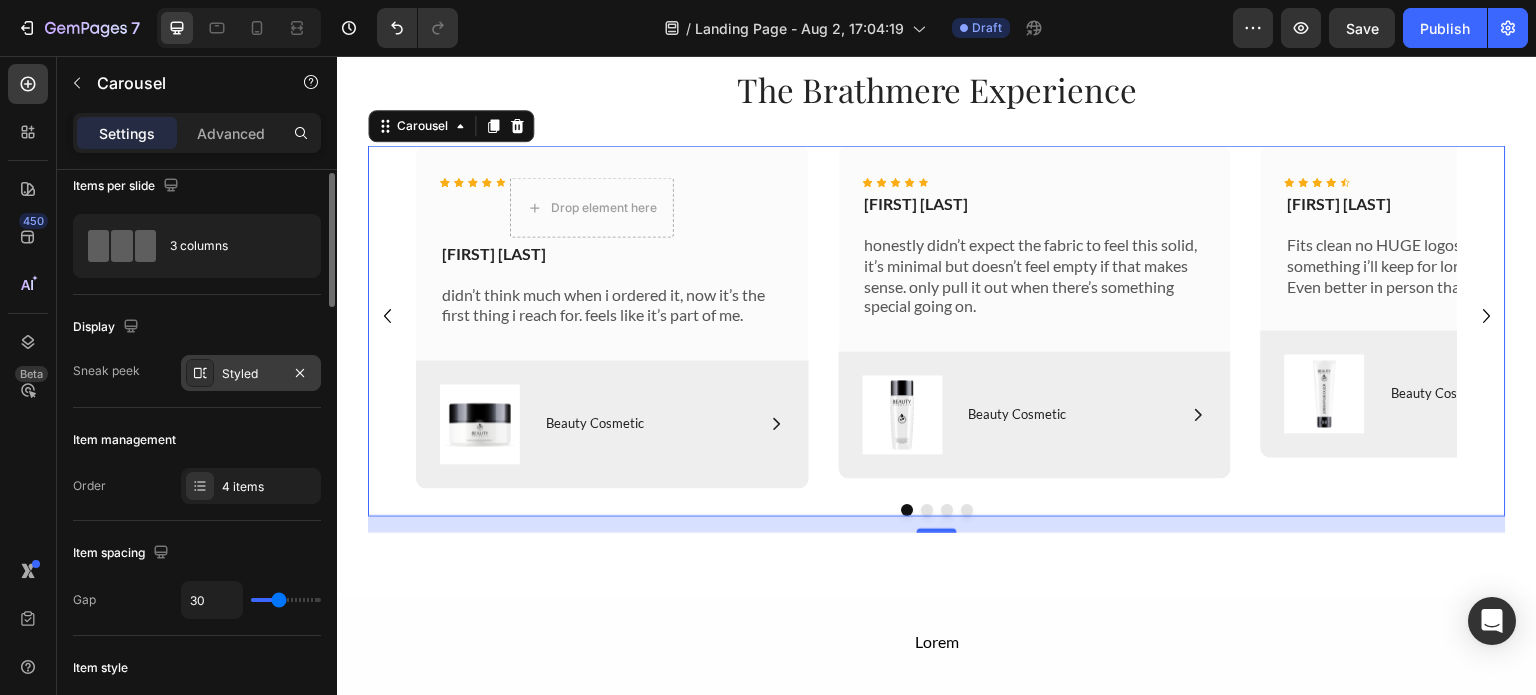 click on "Styled" at bounding box center (251, 374) 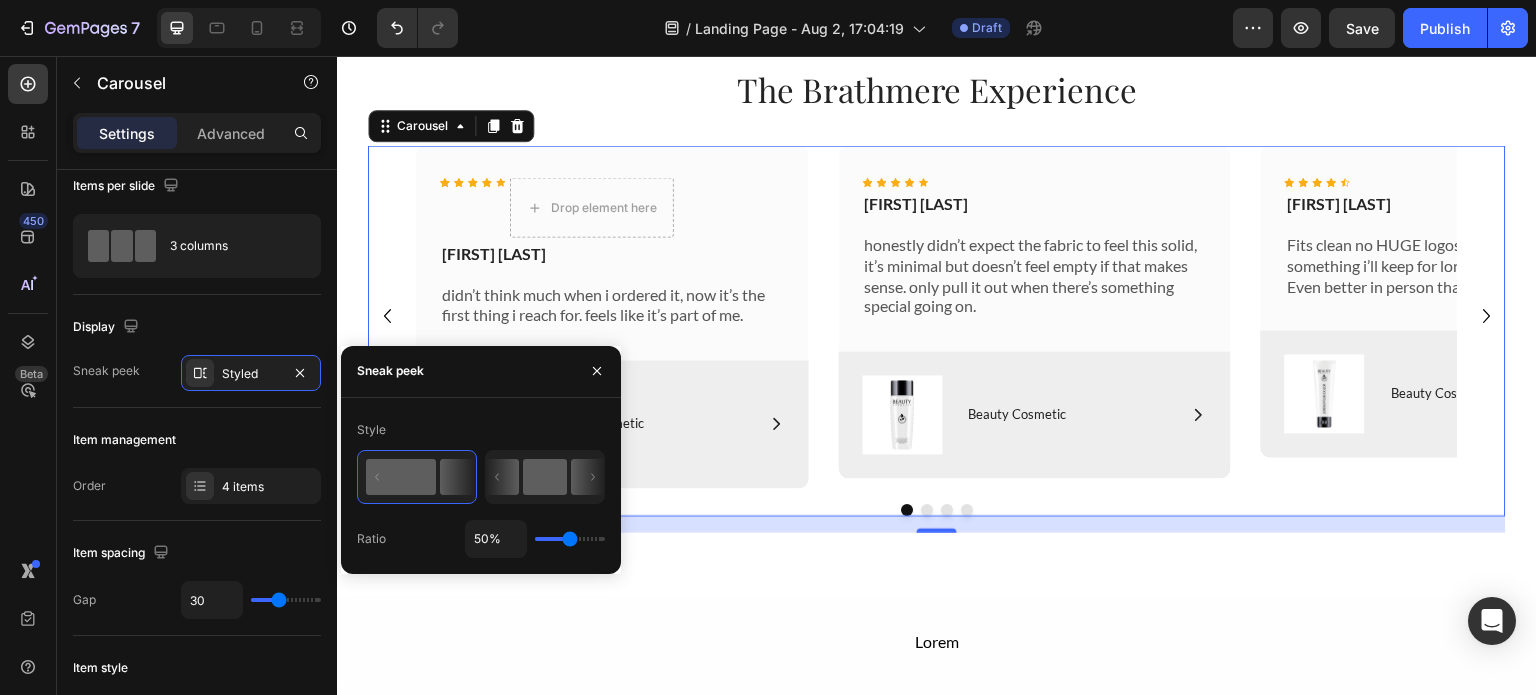 click 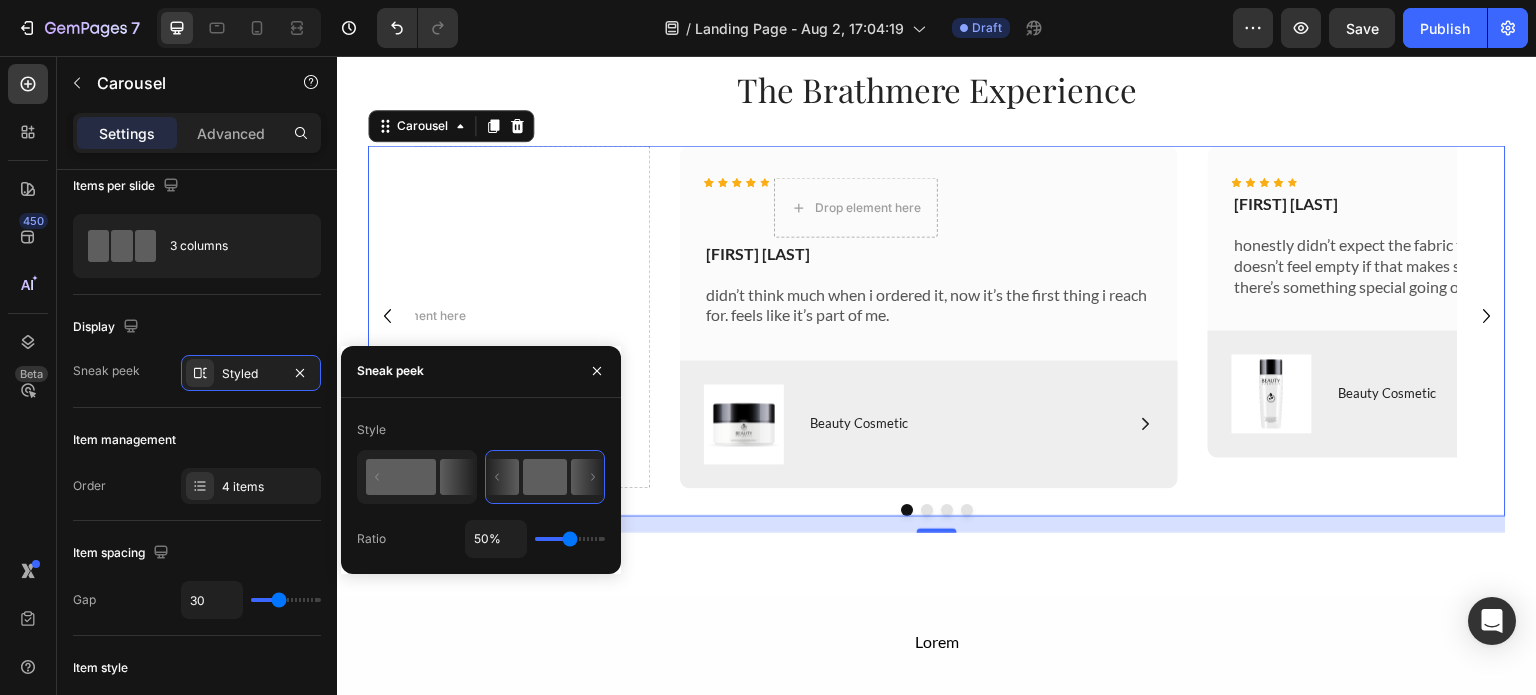 click 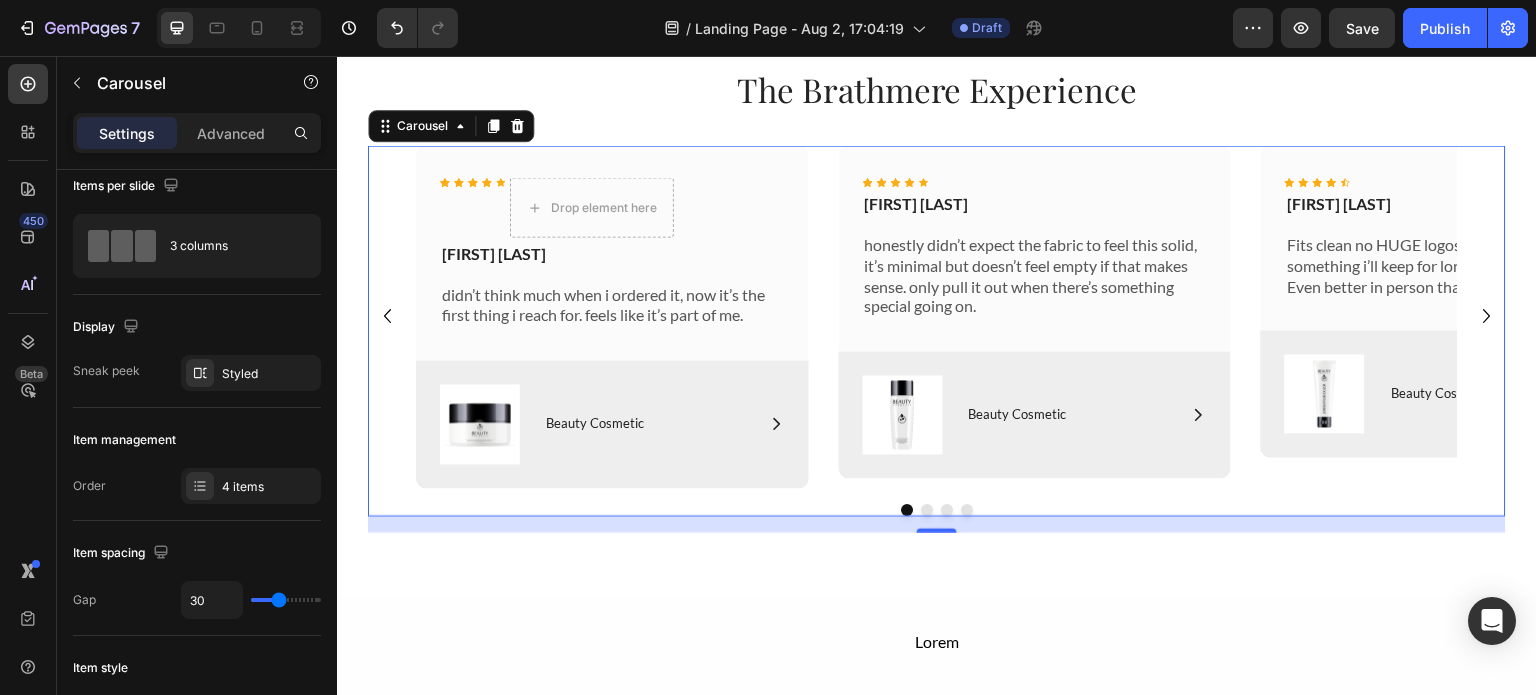 click 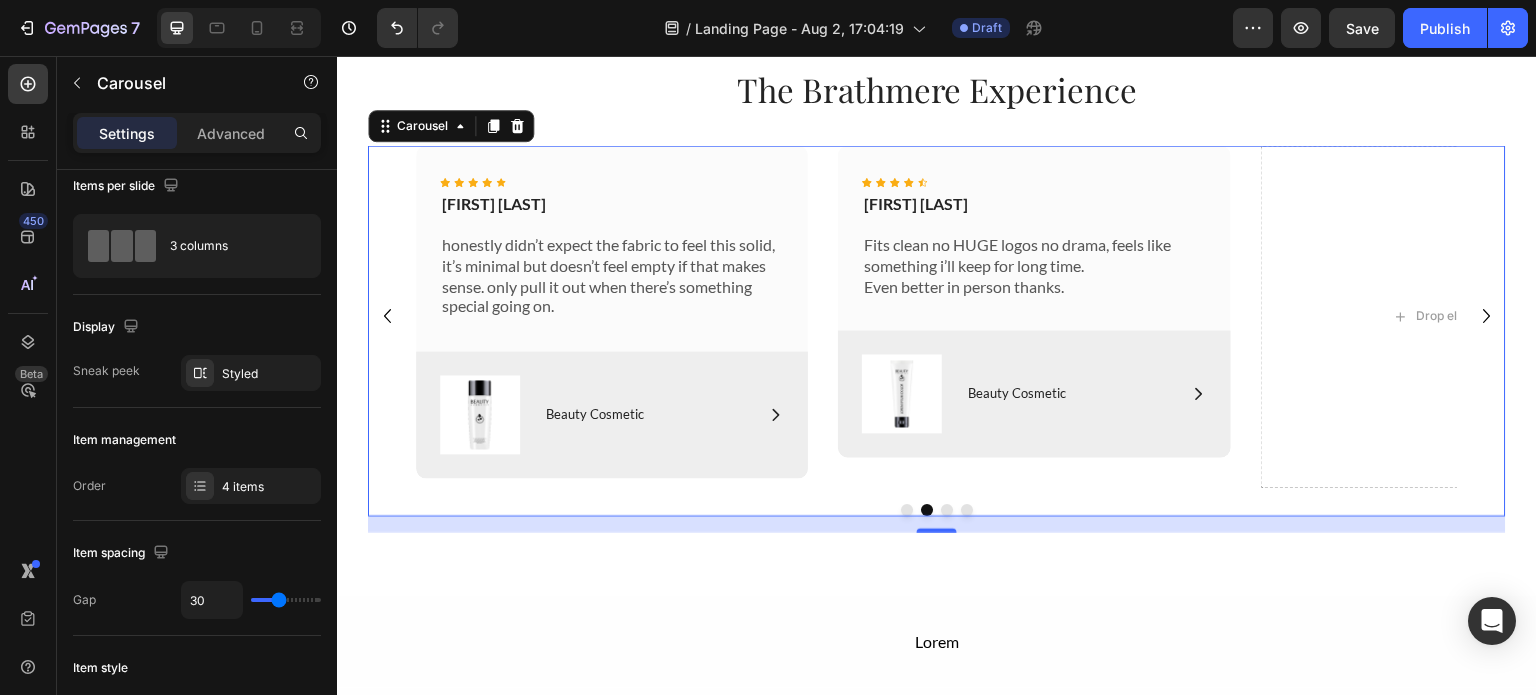 click 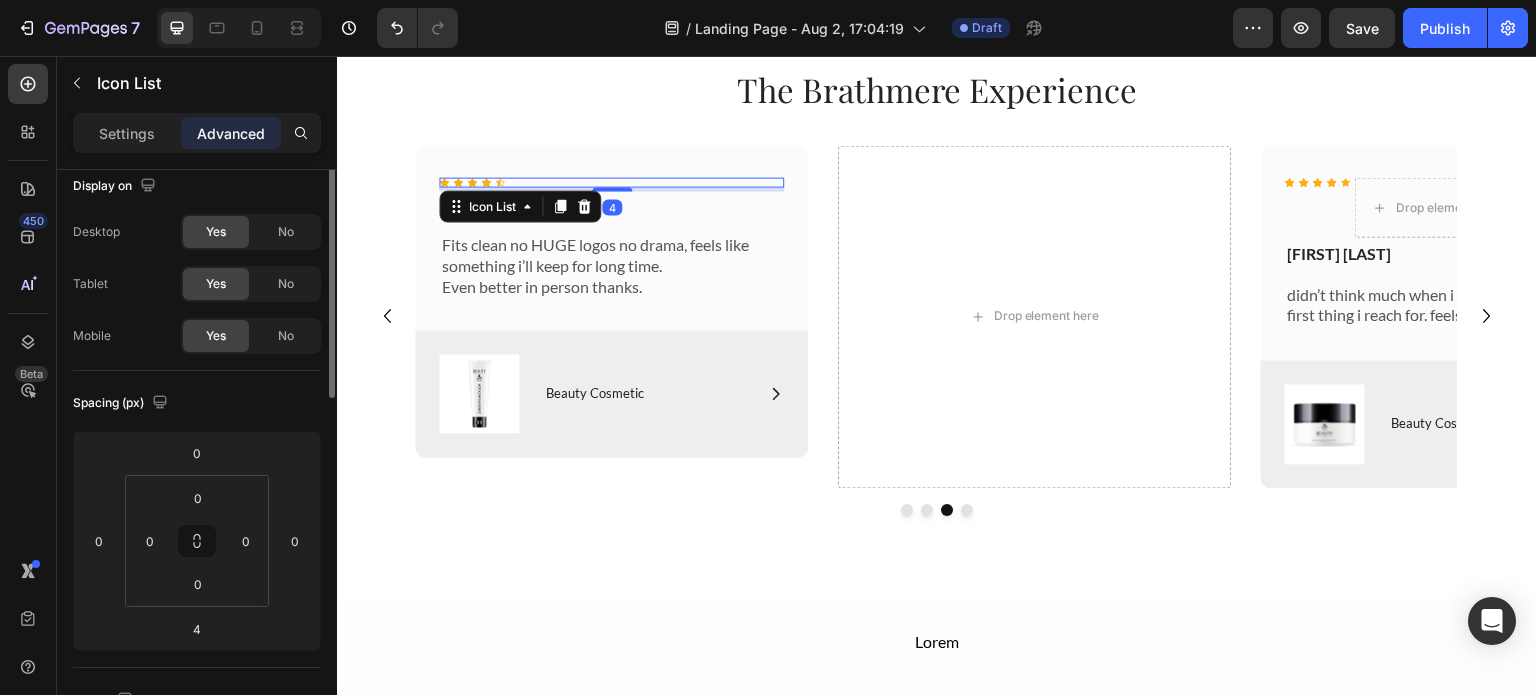 scroll, scrollTop: 0, scrollLeft: 0, axis: both 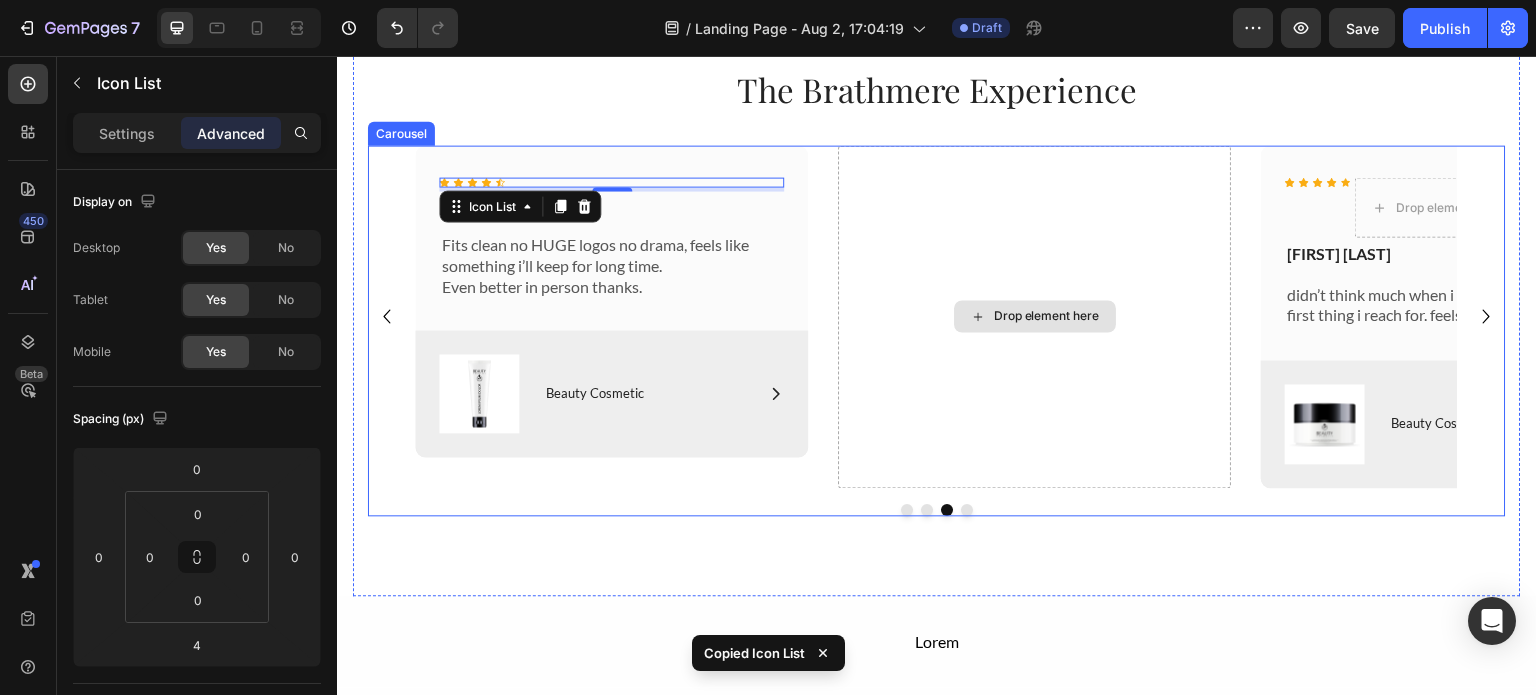 click on "Drop element here" at bounding box center (1035, 316) 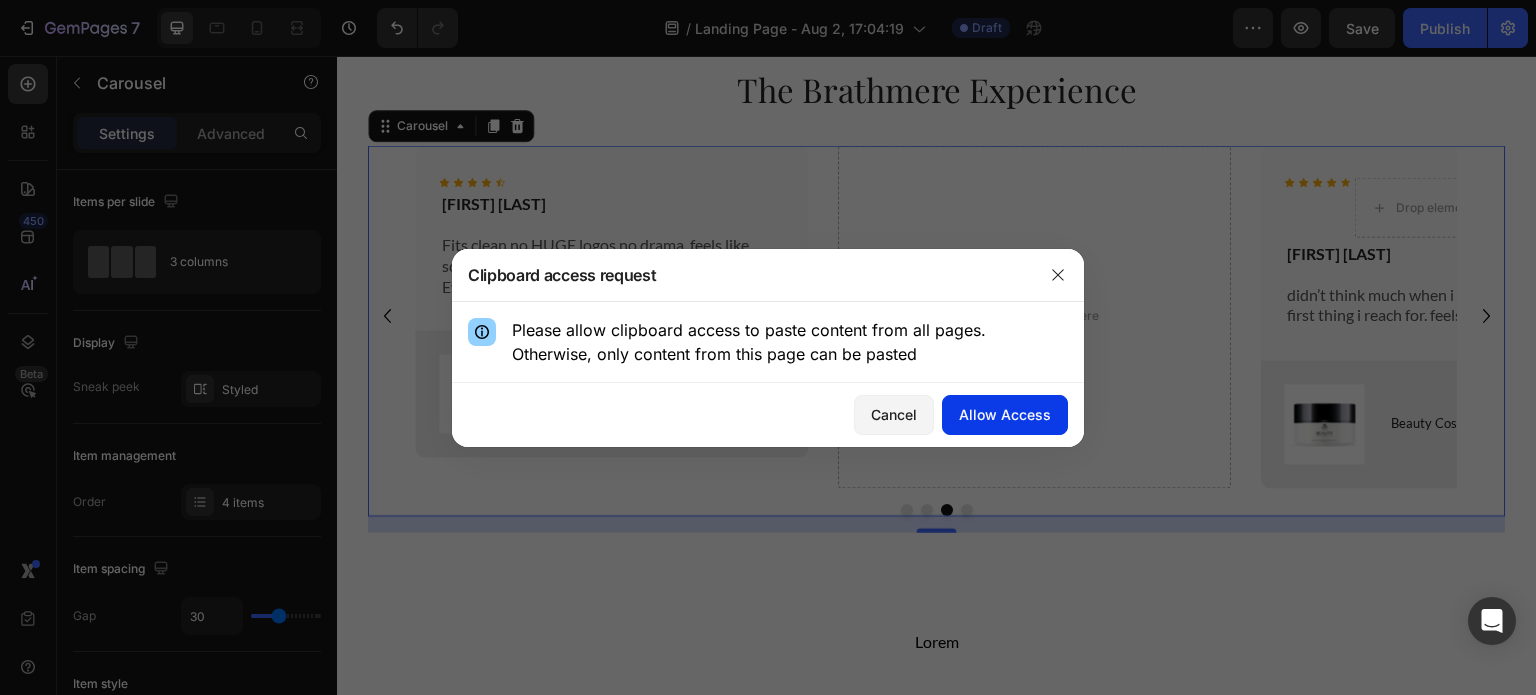 click on "Allow Access" at bounding box center [1005, 414] 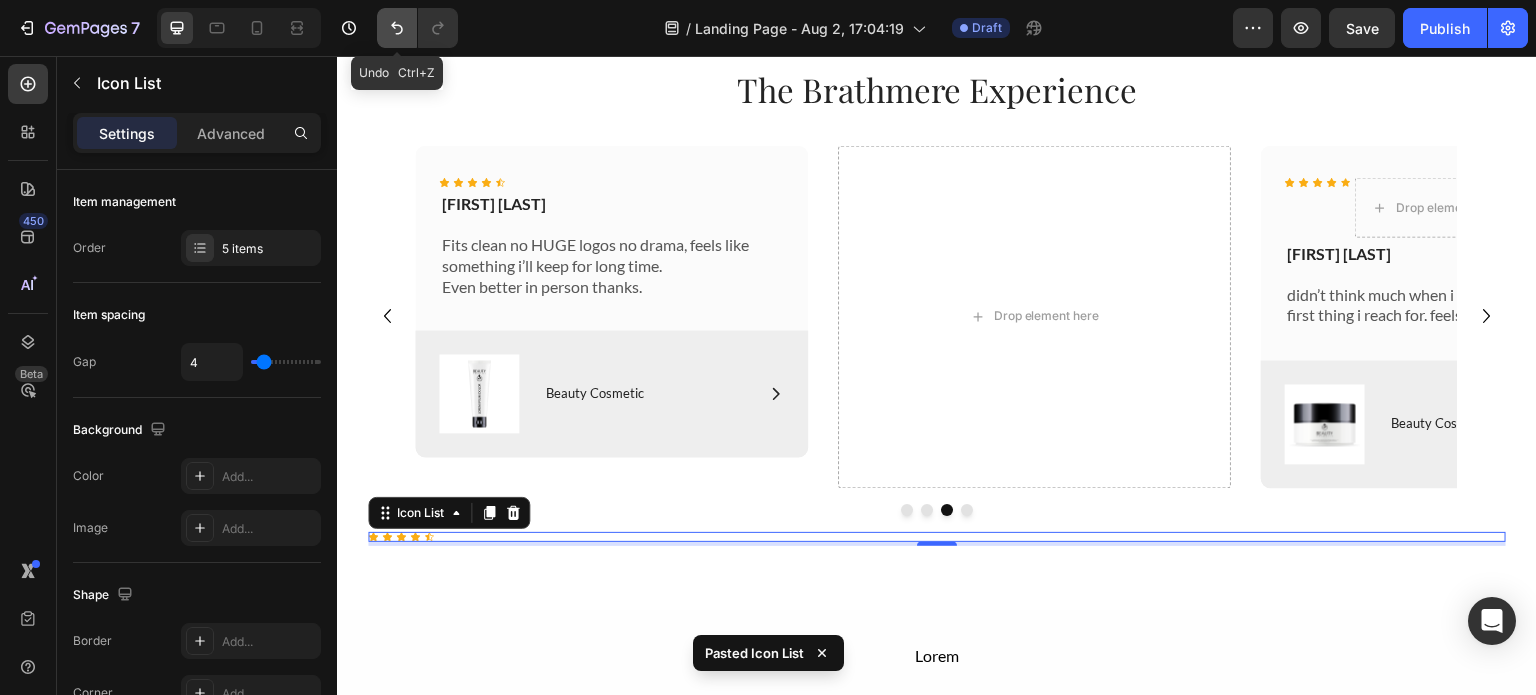 click 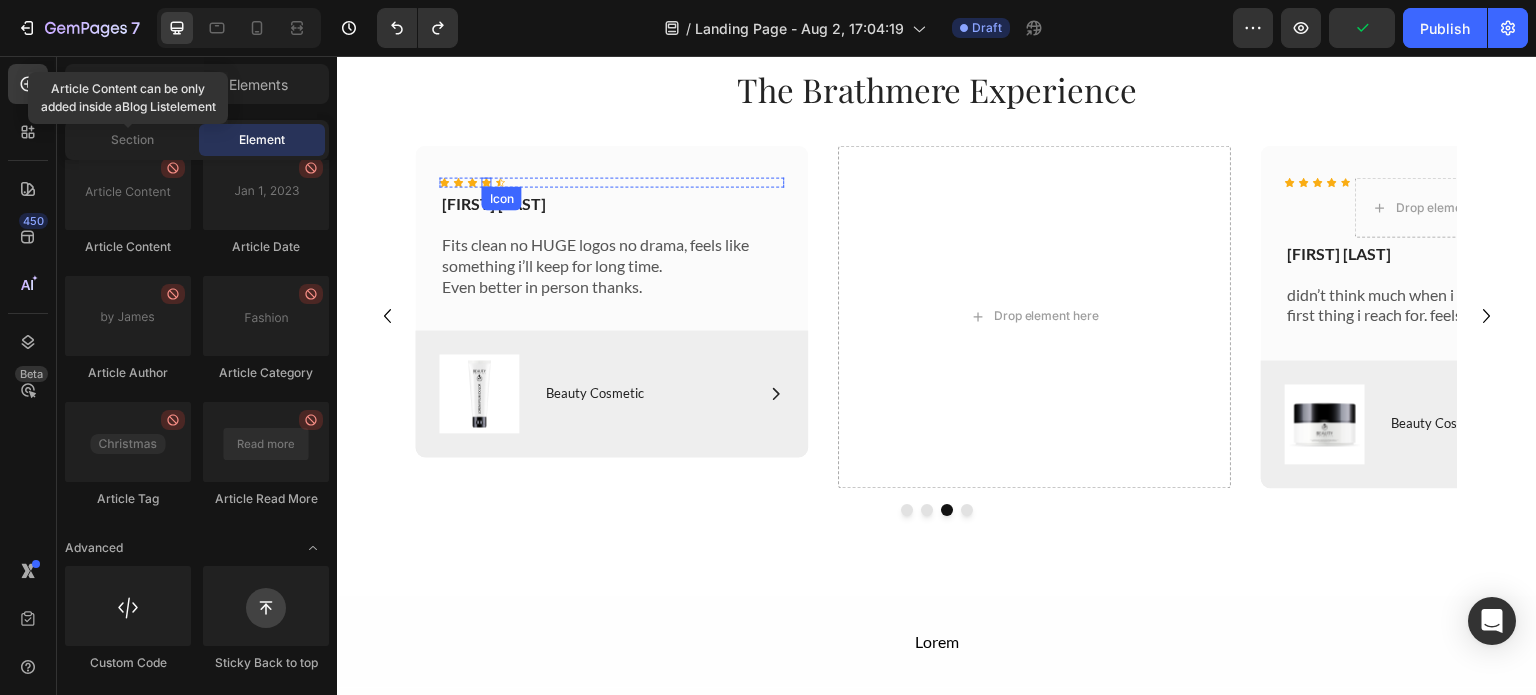 click on "Icon" at bounding box center [487, 182] 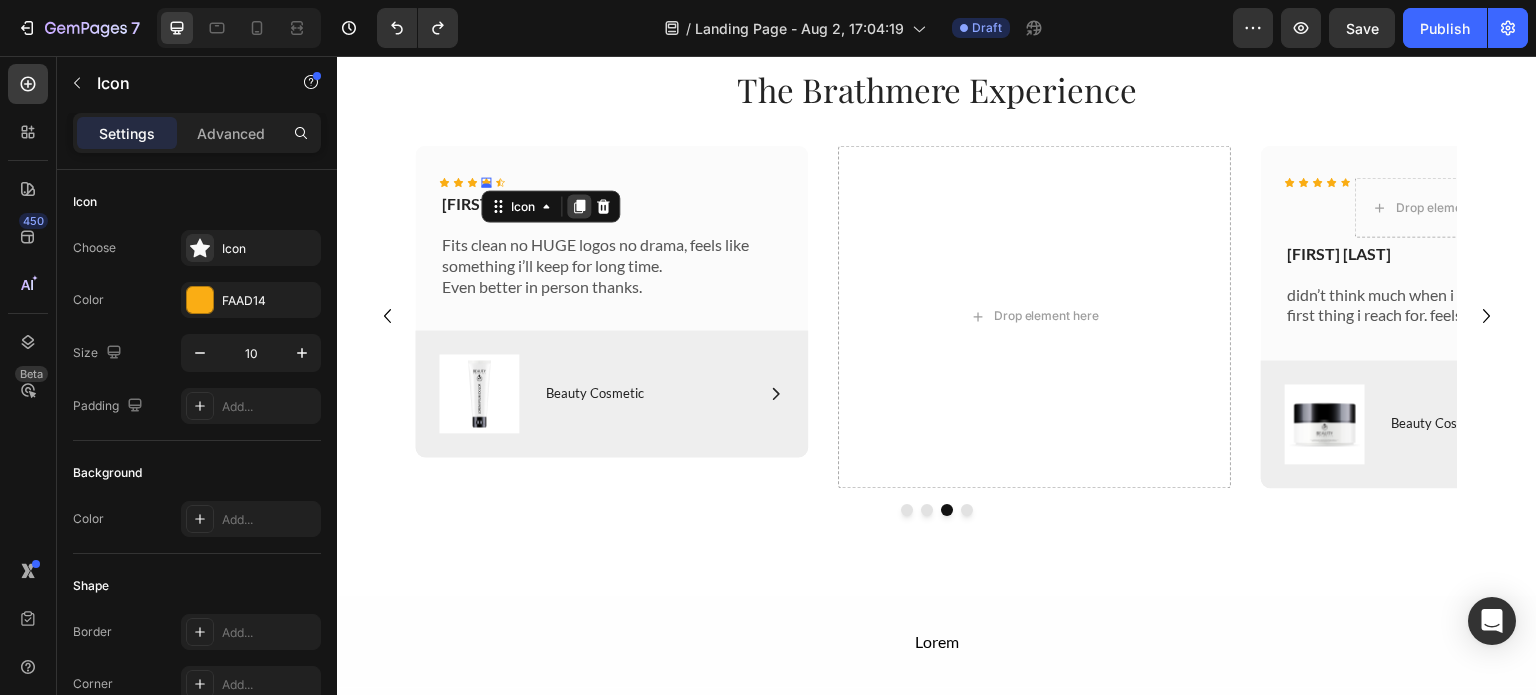 click at bounding box center (580, 206) 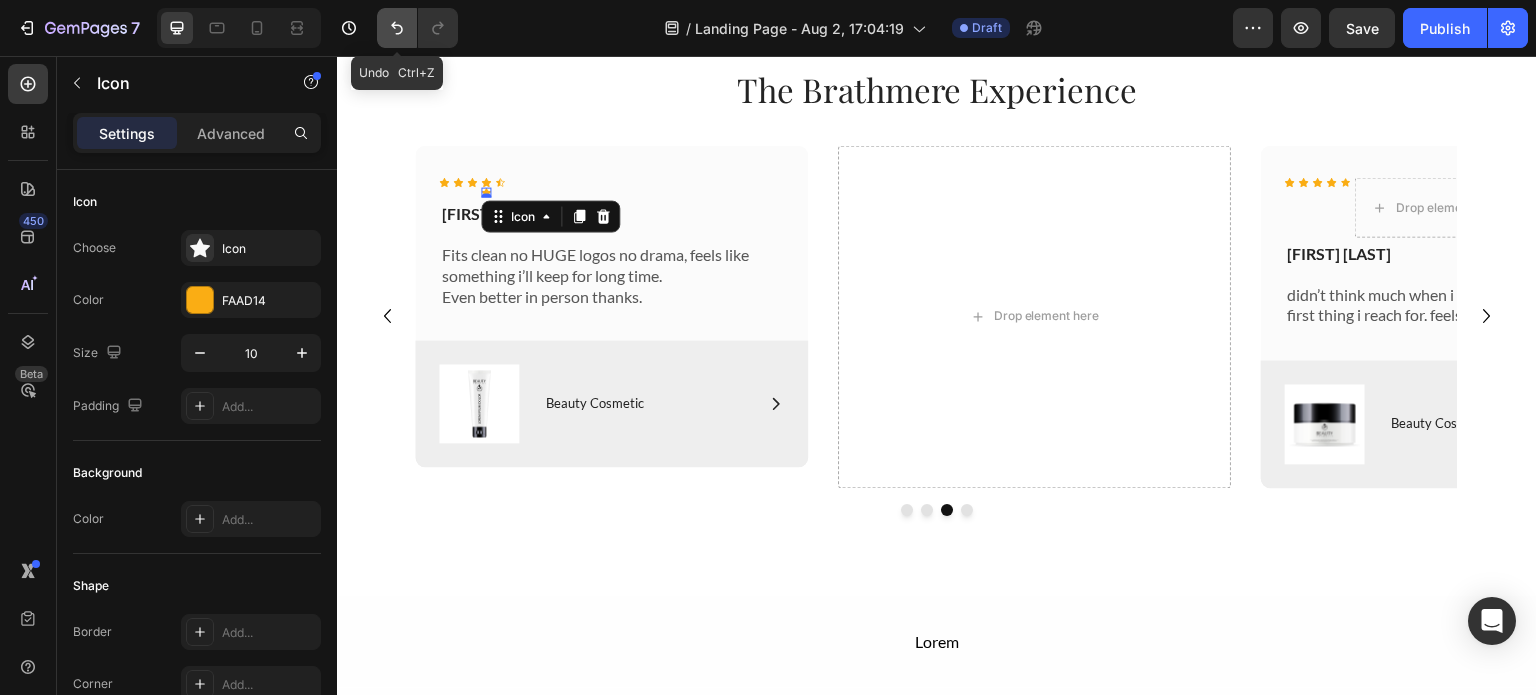click 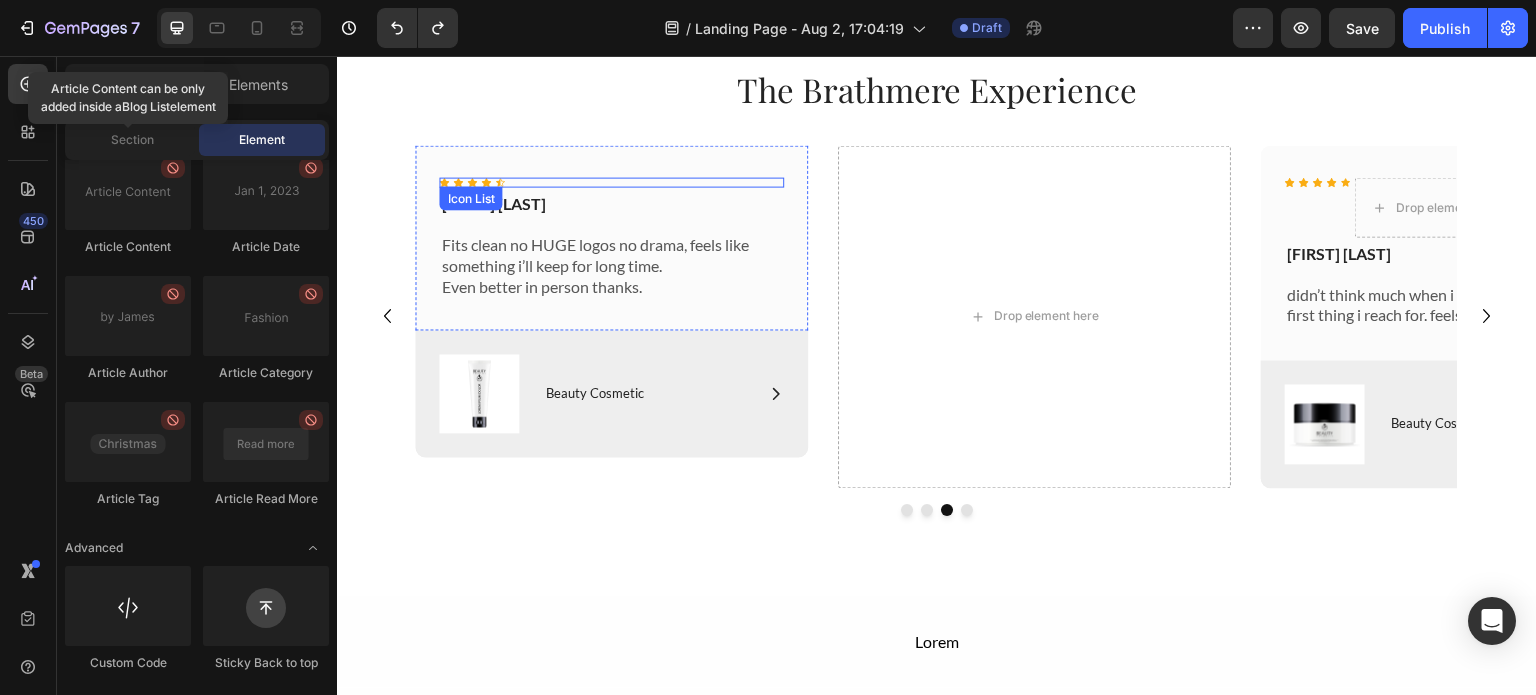click on "Icon Icon Icon Icon
Icon" at bounding box center [612, 182] 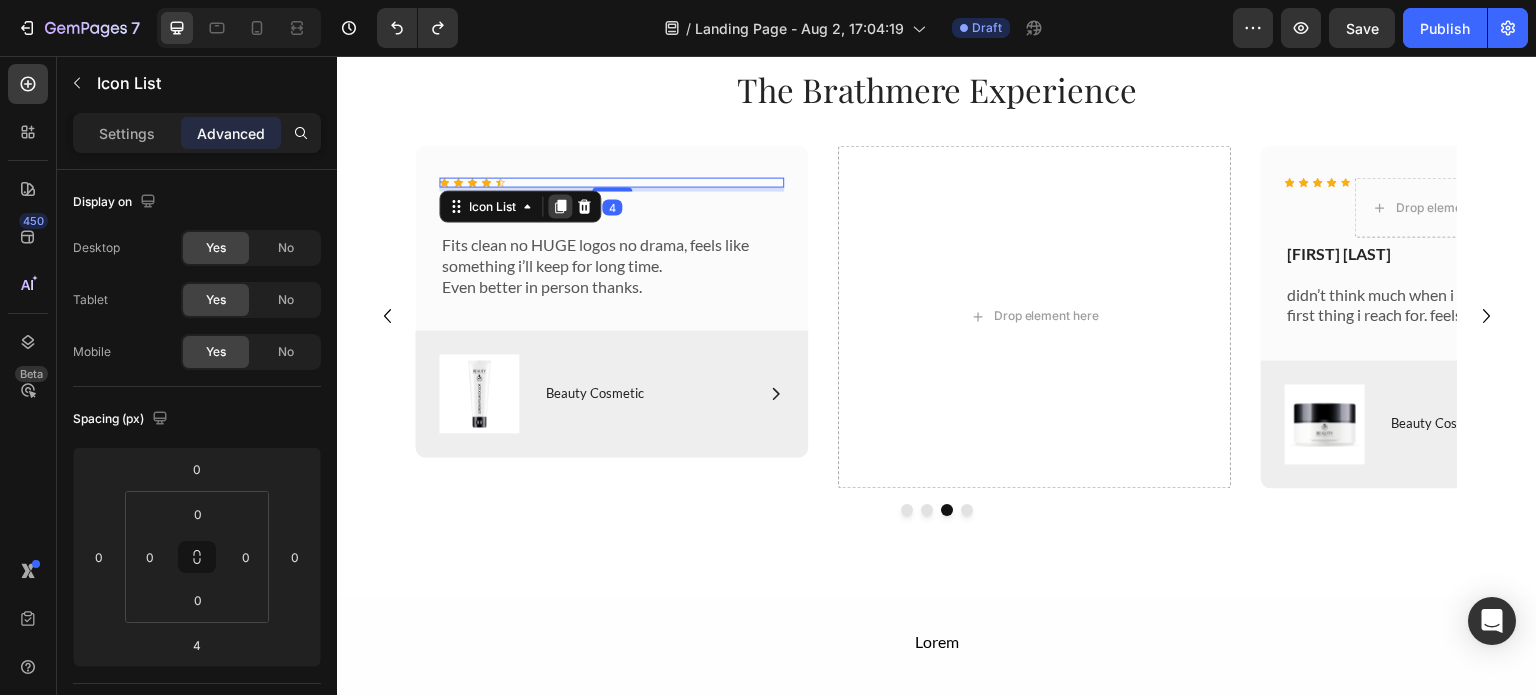 click 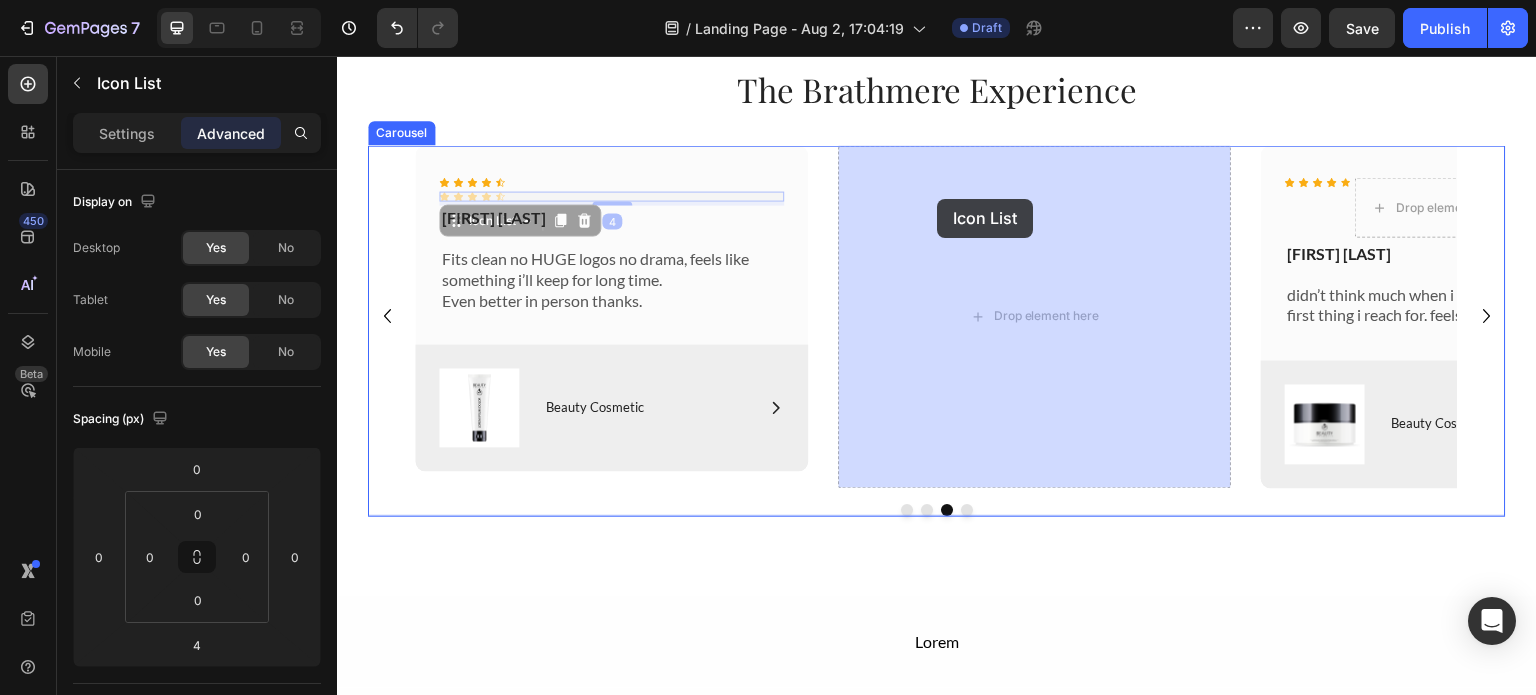 drag, startPoint x: 645, startPoint y: 191, endPoint x: 937, endPoint y: 199, distance: 292.10956 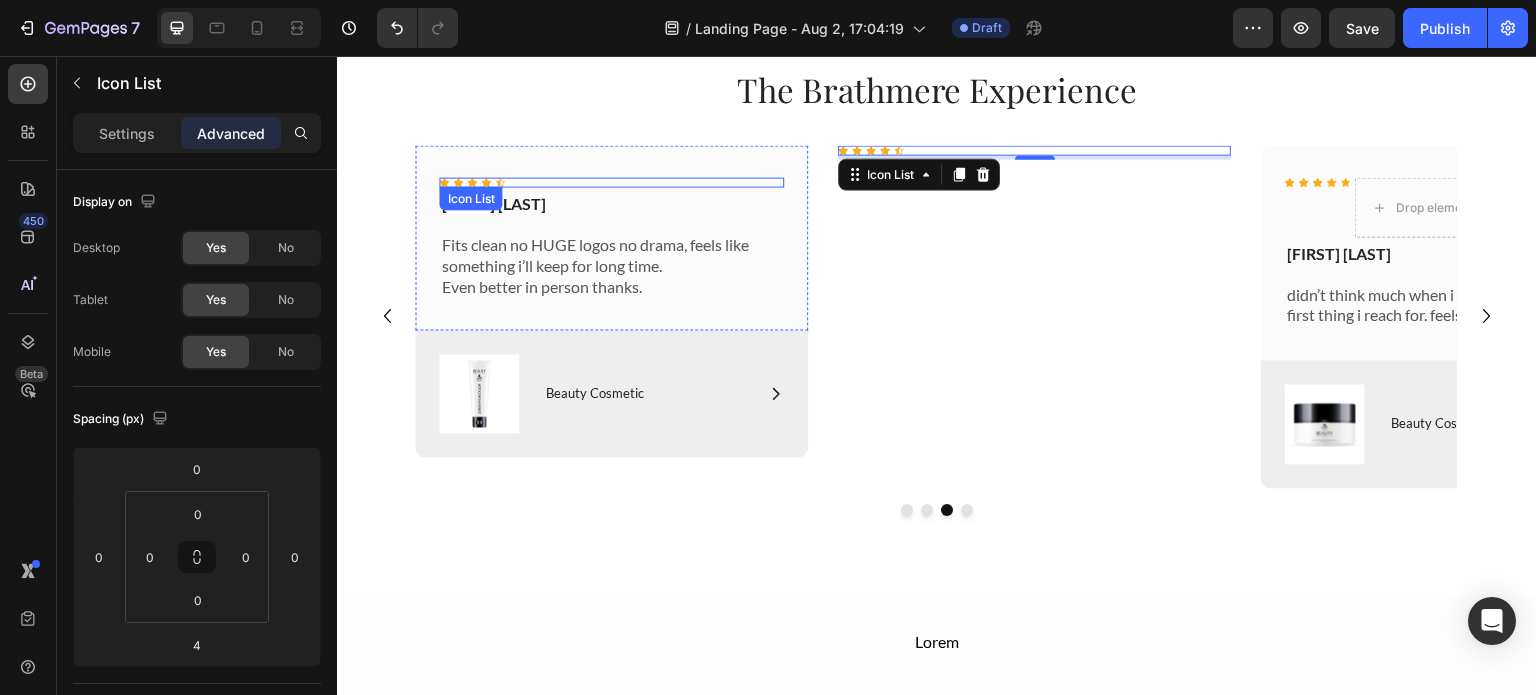 click on "Icon Icon Icon Icon
Icon" at bounding box center (612, 182) 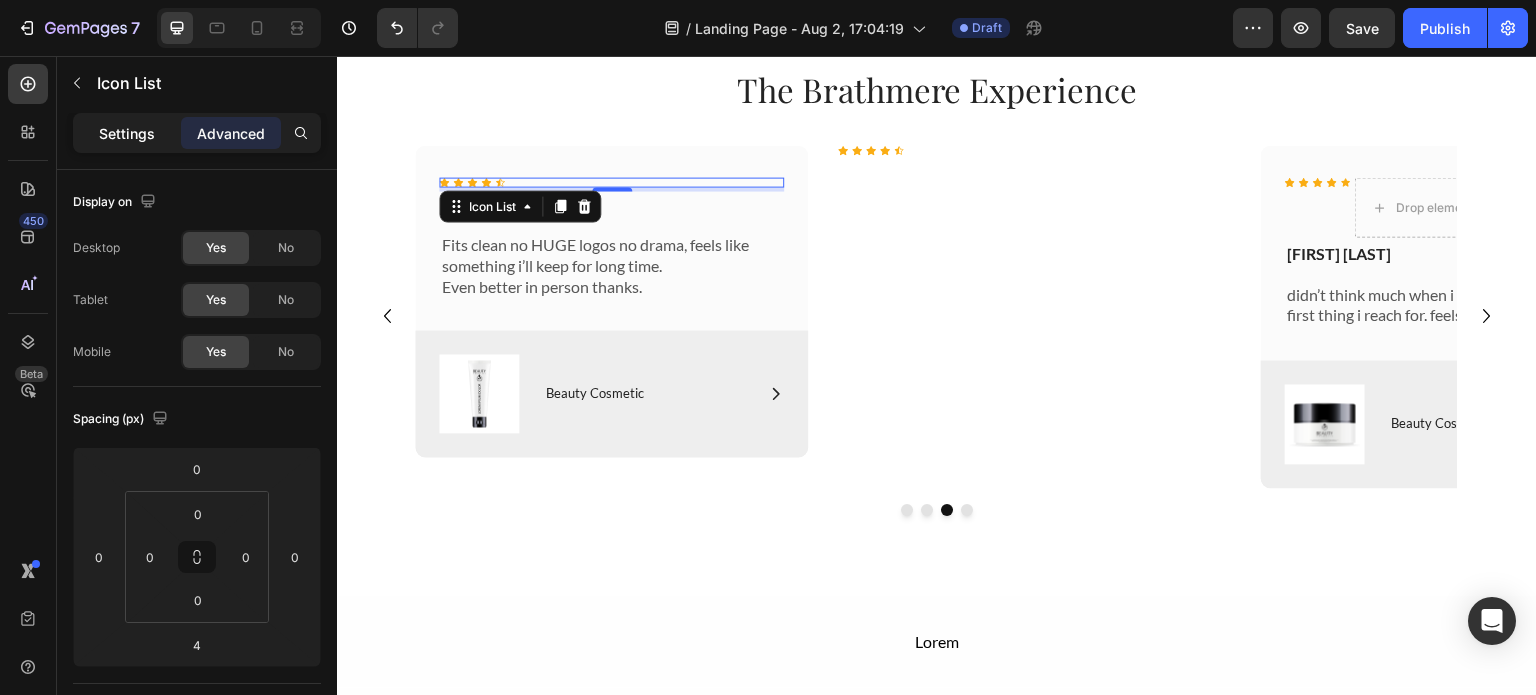 click on "Settings" at bounding box center [127, 133] 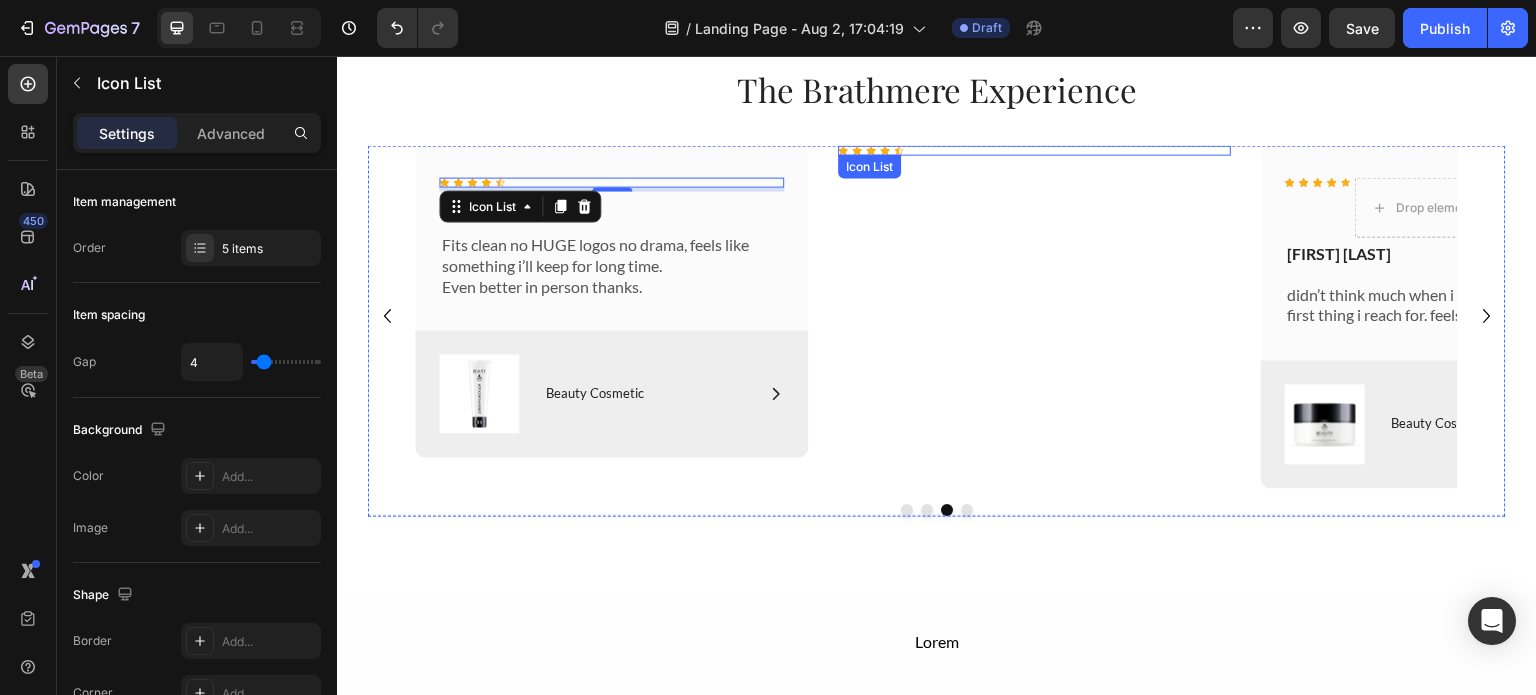 click on "Icon Icon Icon Icon
Icon" at bounding box center (1035, 150) 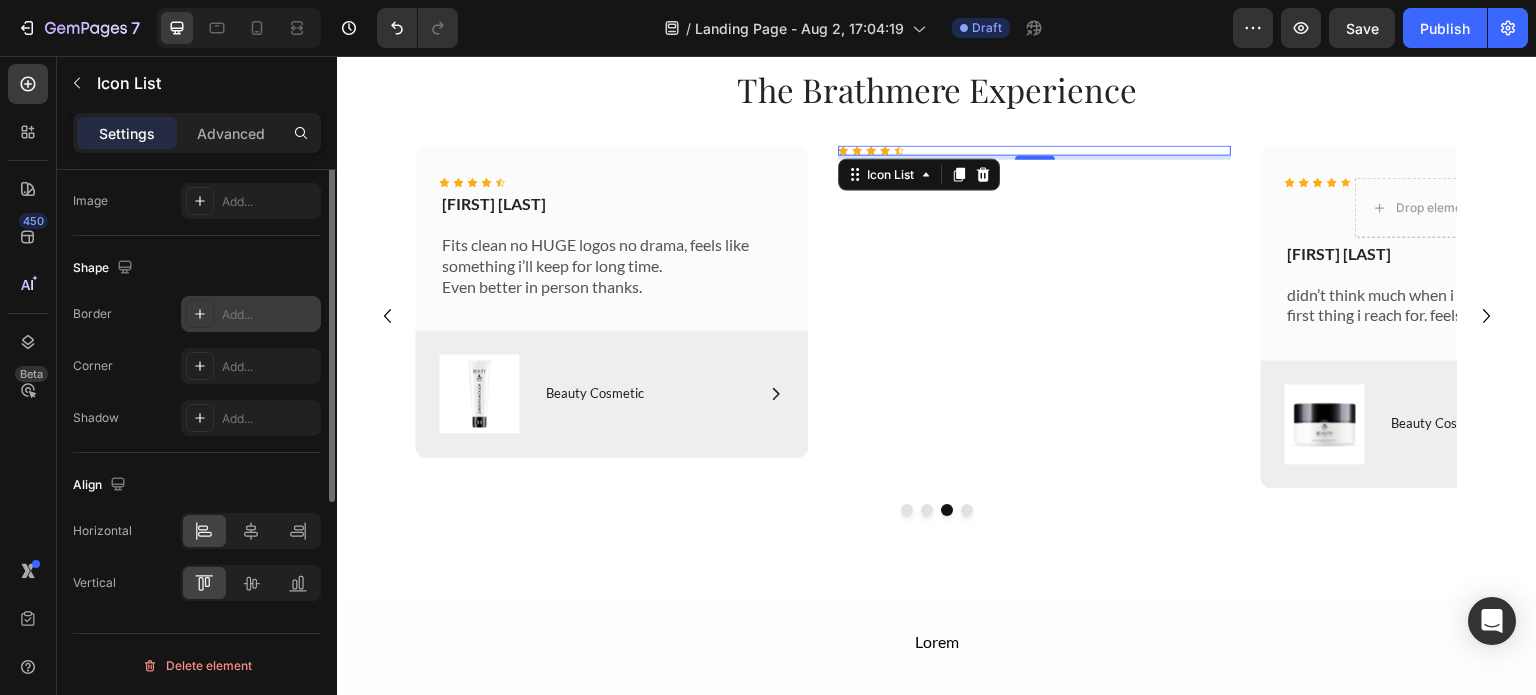 scroll, scrollTop: 0, scrollLeft: 0, axis: both 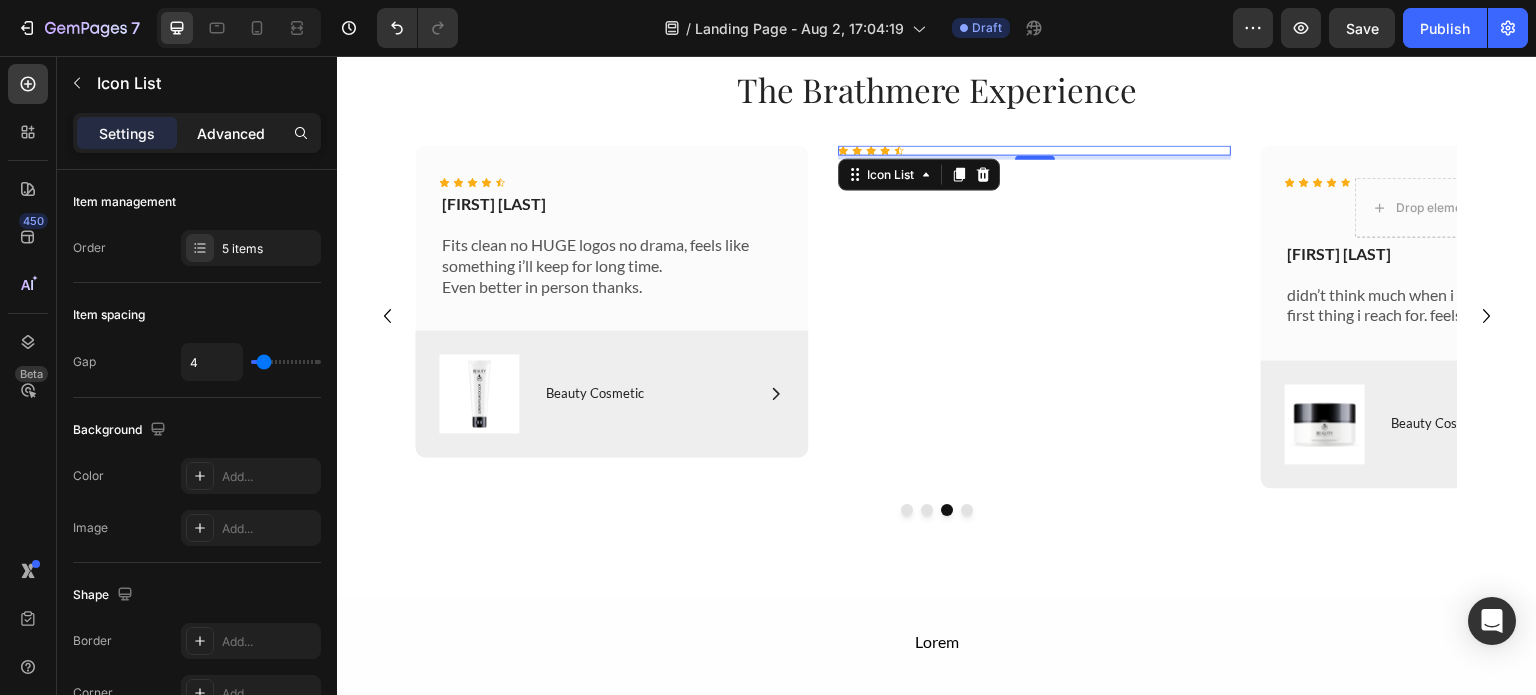 click on "Advanced" at bounding box center (231, 133) 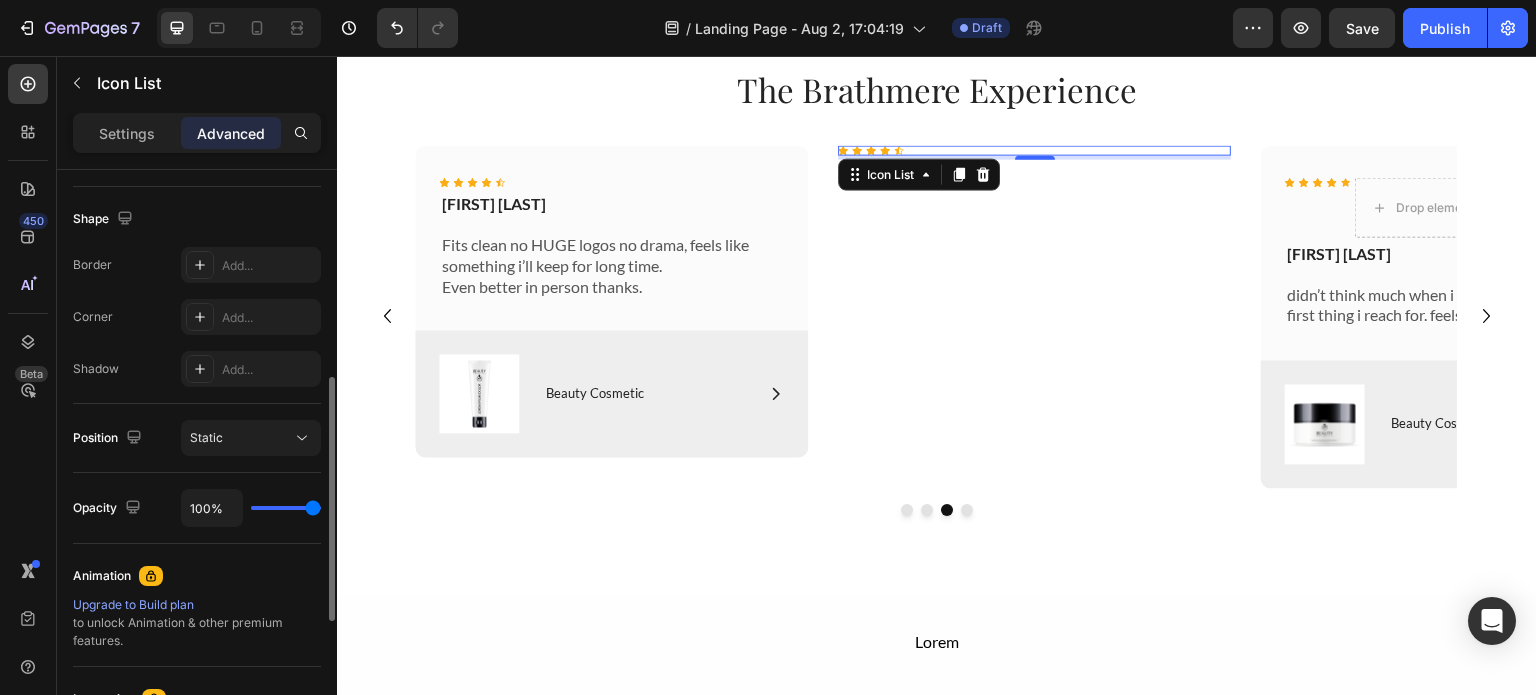 scroll, scrollTop: 497, scrollLeft: 0, axis: vertical 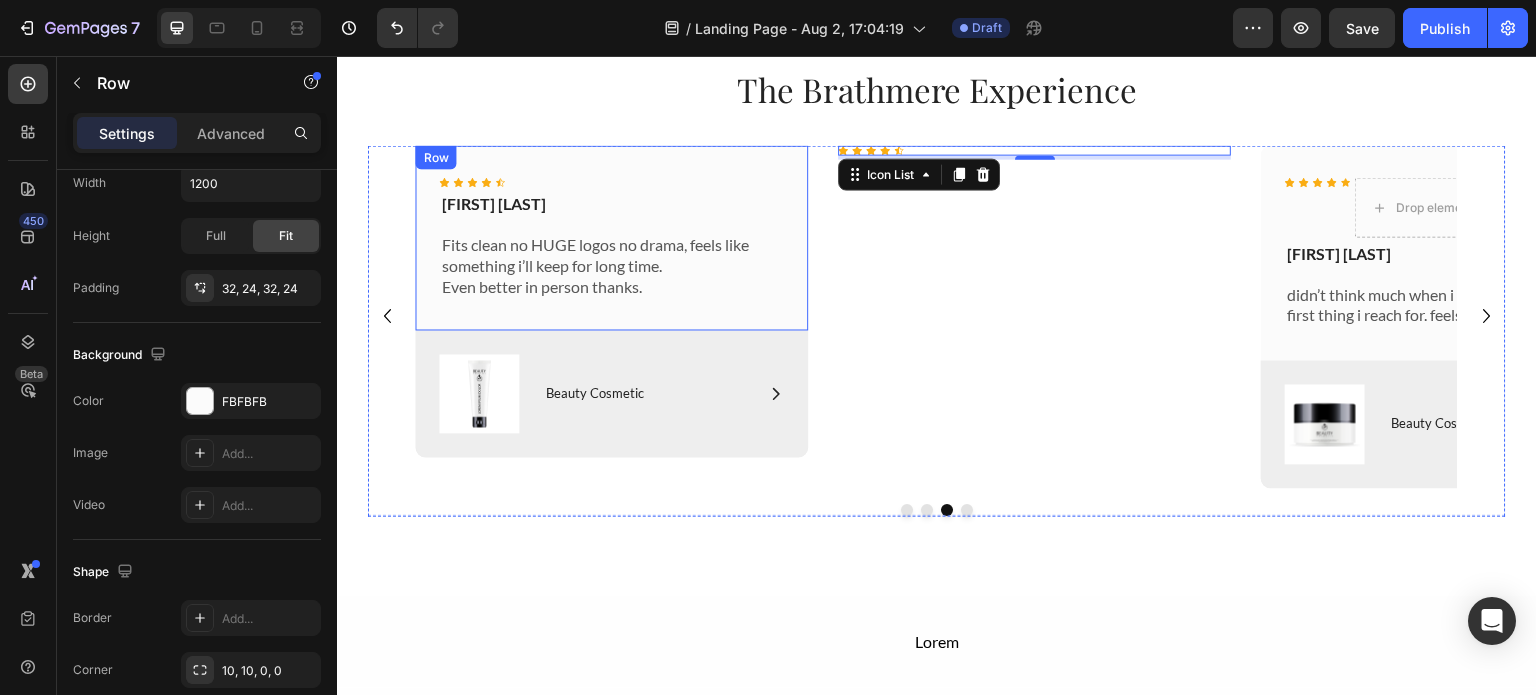 click on "Icon Icon Icon Icon
Icon Icon List Chris Silva Text Block Fits clean no HUGE logos no drama, feels like something i’ll keep for long time. Even better in person thanks. Text Block Row" at bounding box center [612, 237] 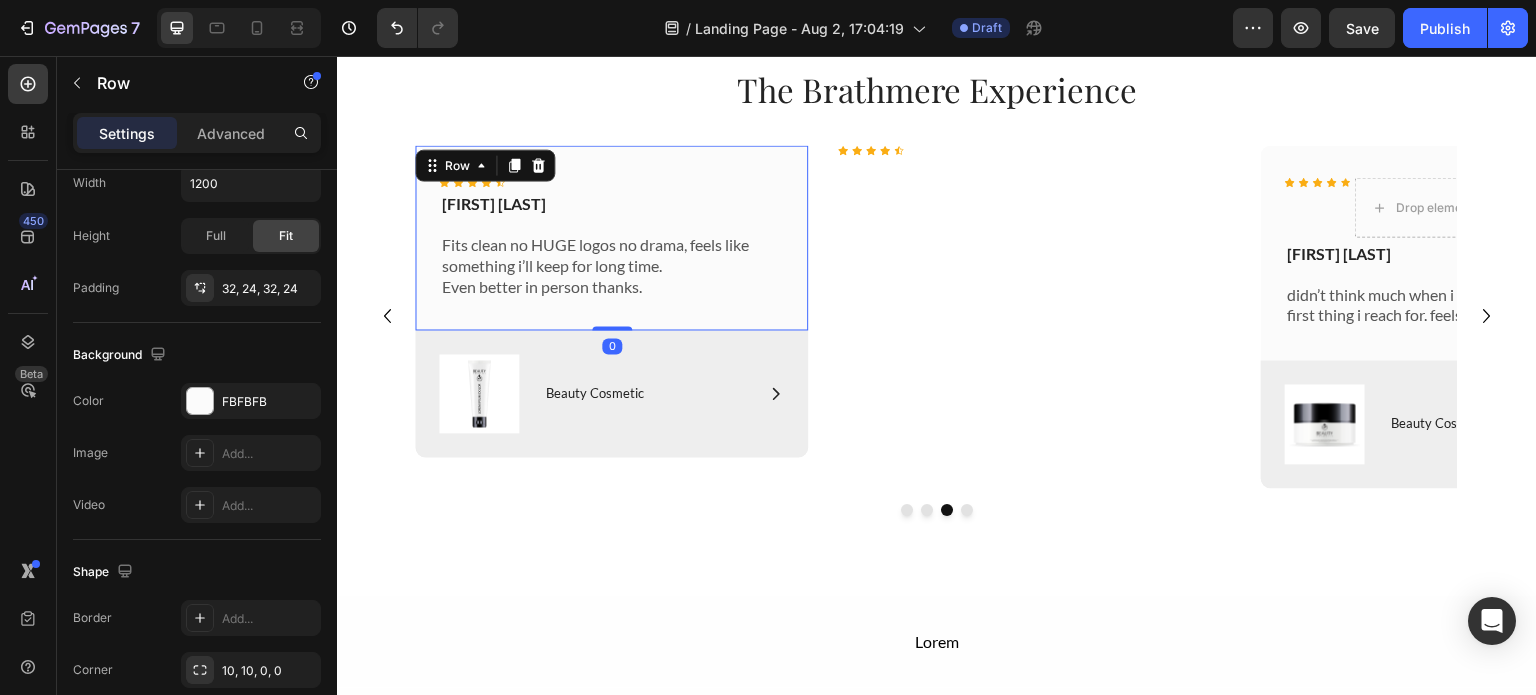 scroll, scrollTop: 0, scrollLeft: 0, axis: both 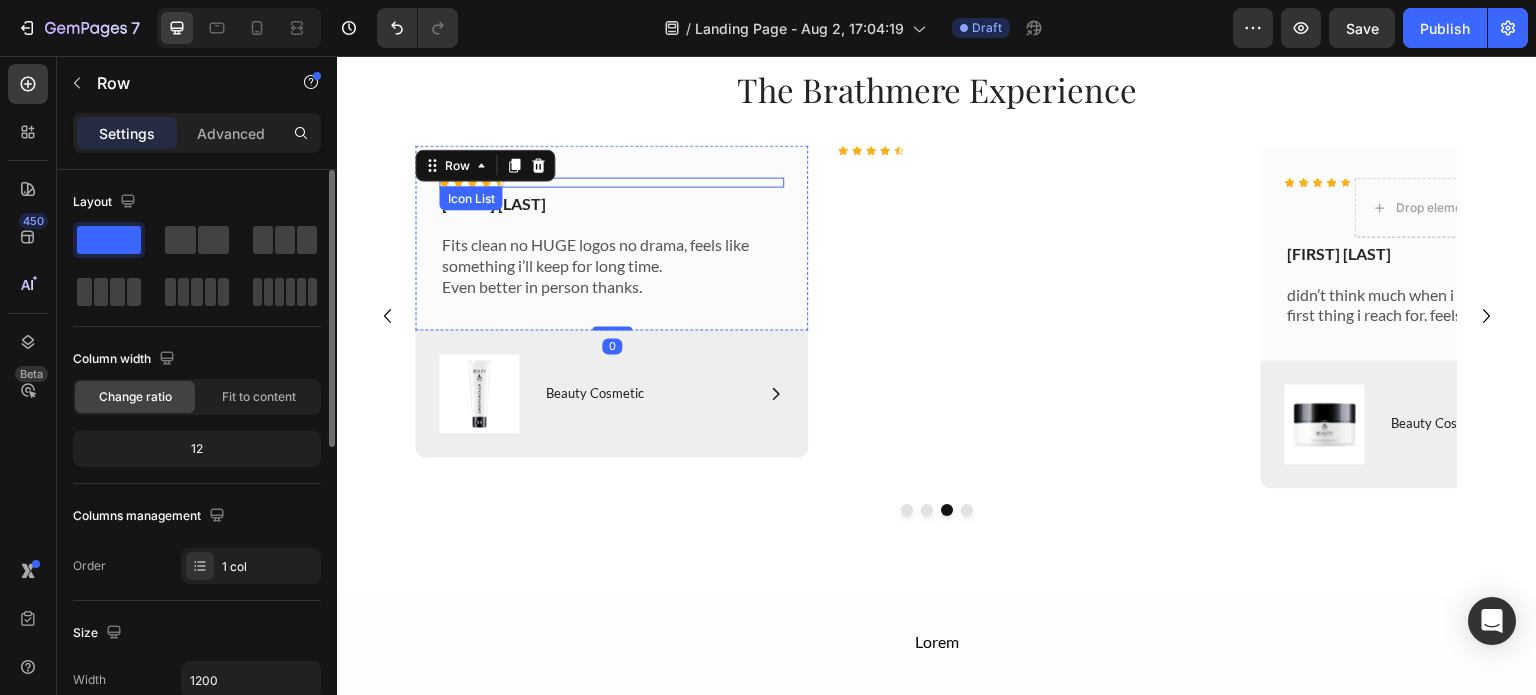 click on "Icon Icon Icon Icon
Icon" at bounding box center [612, 182] 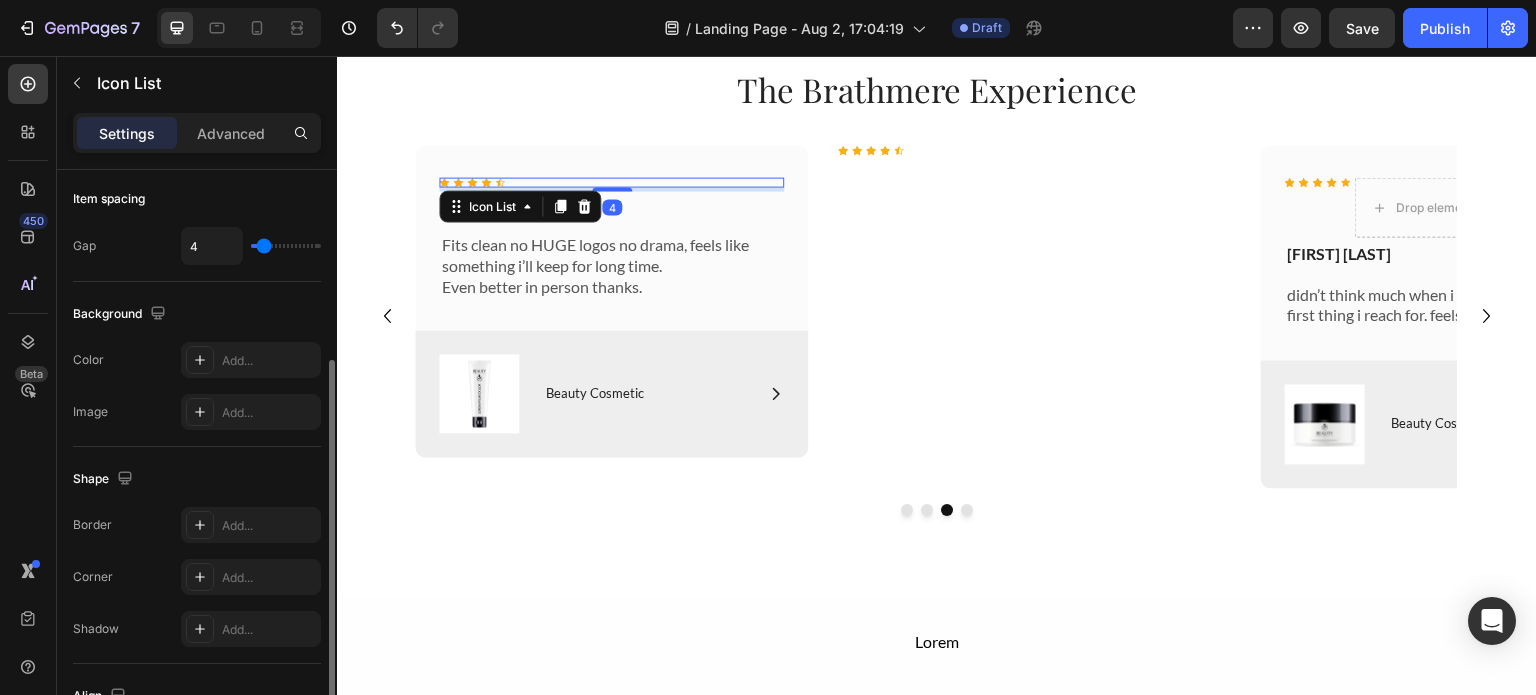 scroll, scrollTop: 327, scrollLeft: 0, axis: vertical 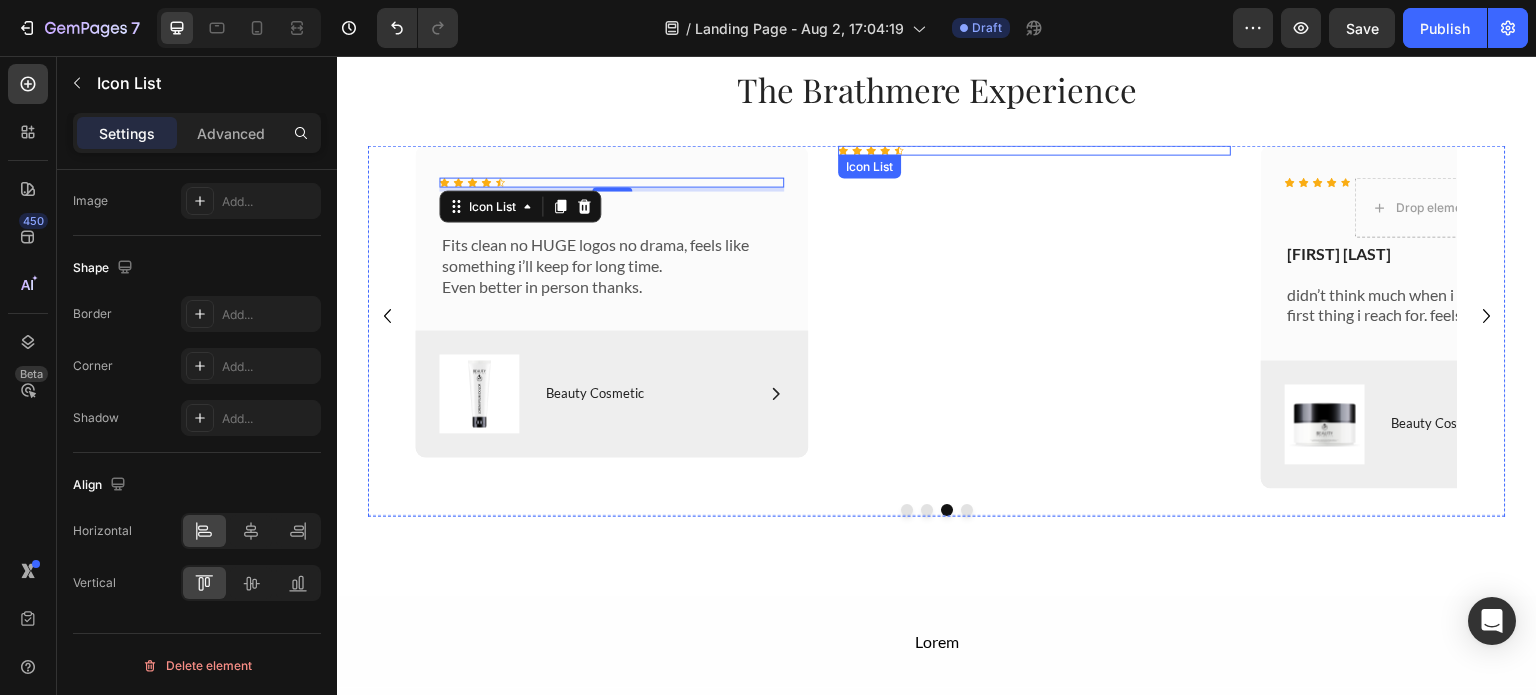 click on "Icon Icon Icon Icon
Icon" at bounding box center [1035, 150] 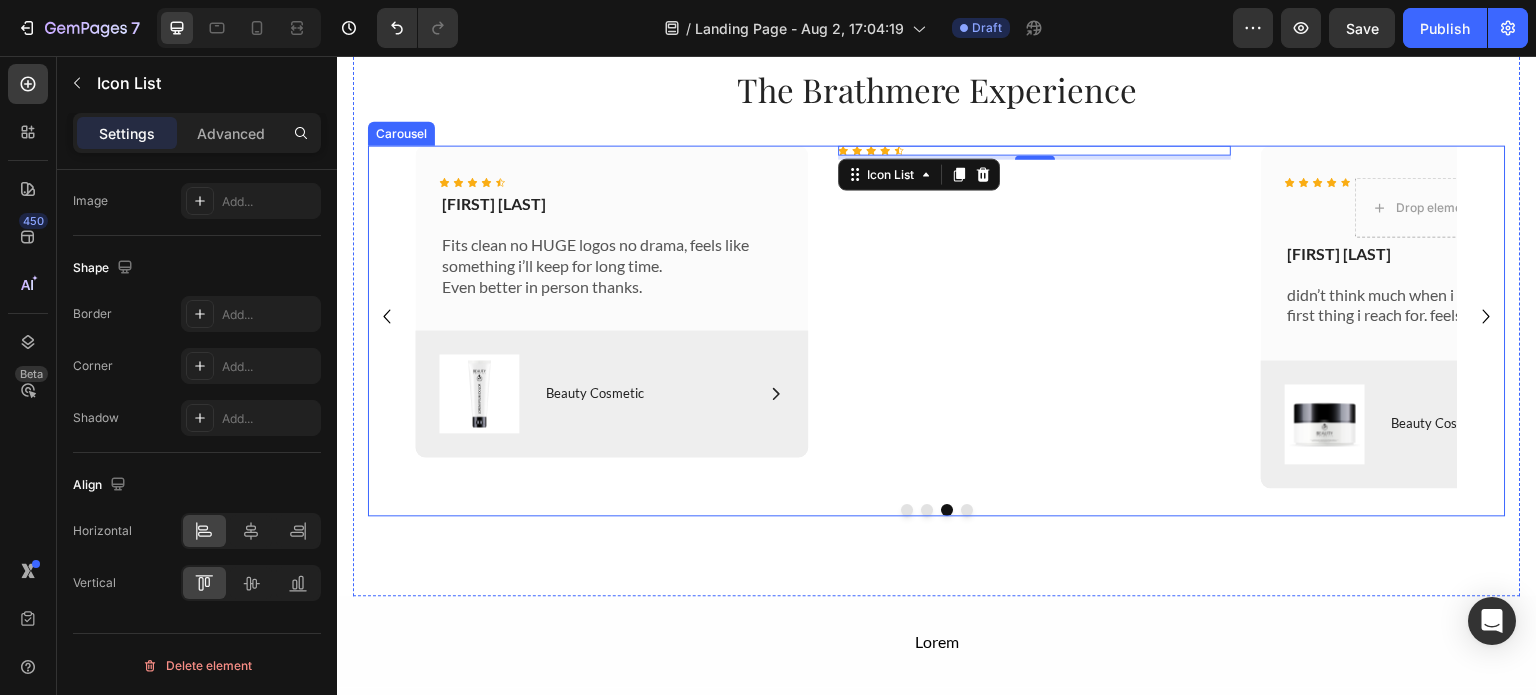 click on "Icon Icon Icon Icon
Icon Icon List   4" at bounding box center [1035, 316] 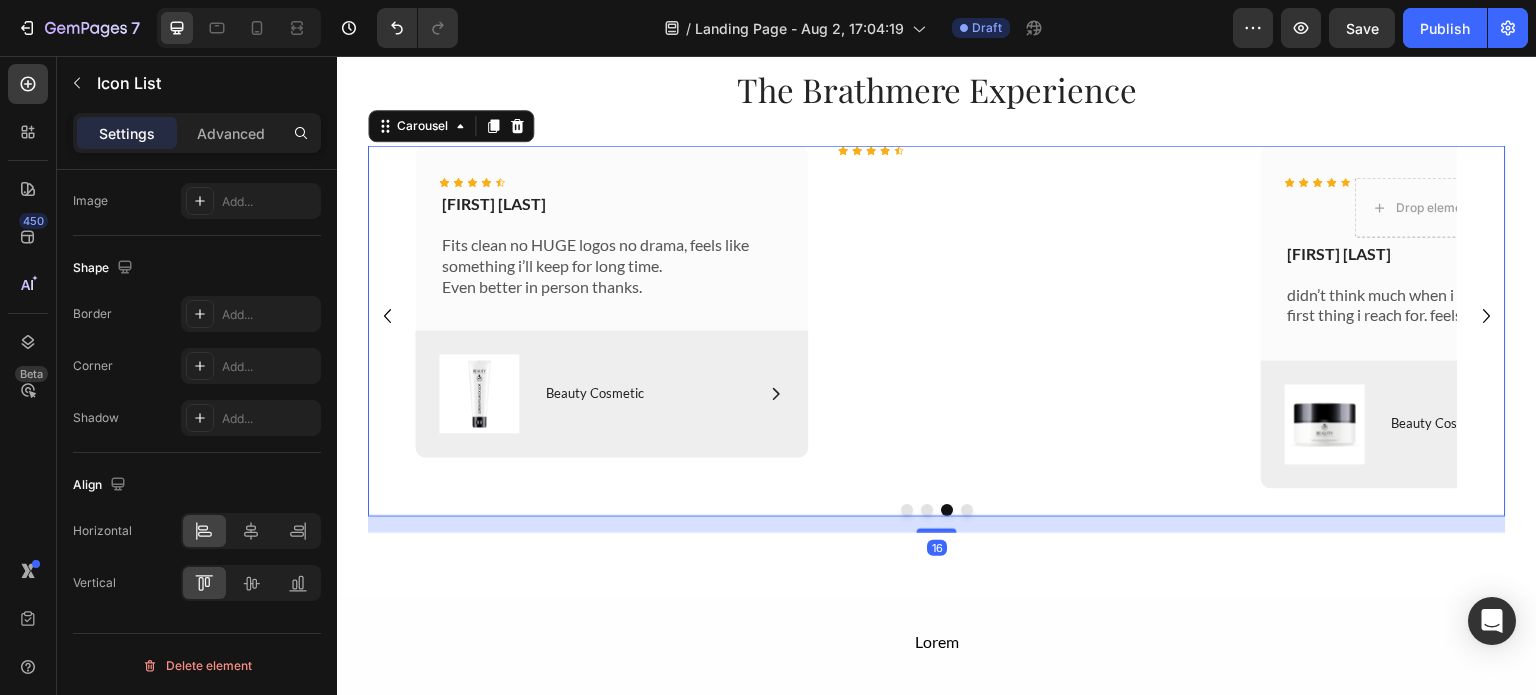 scroll, scrollTop: 0, scrollLeft: 0, axis: both 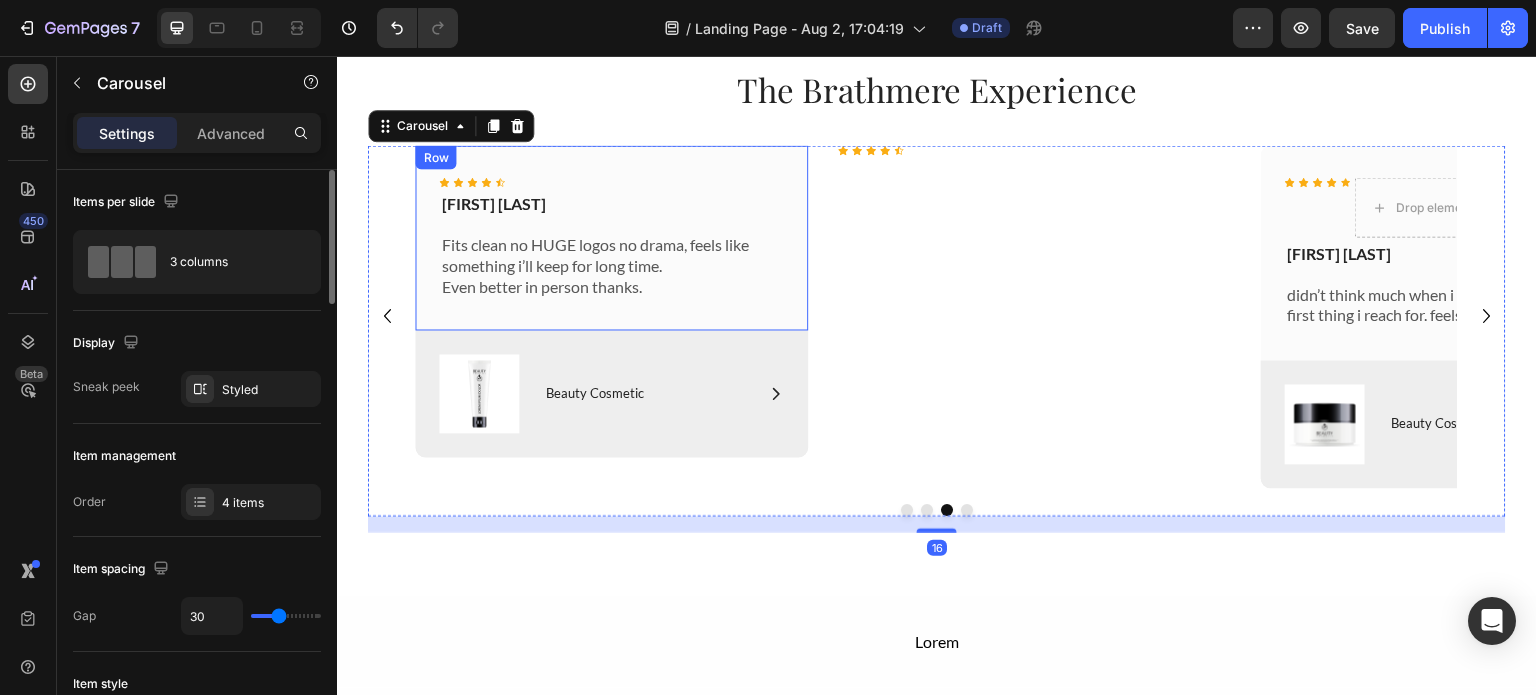 click on "Icon Icon Icon Icon
Icon" at bounding box center (612, 182) 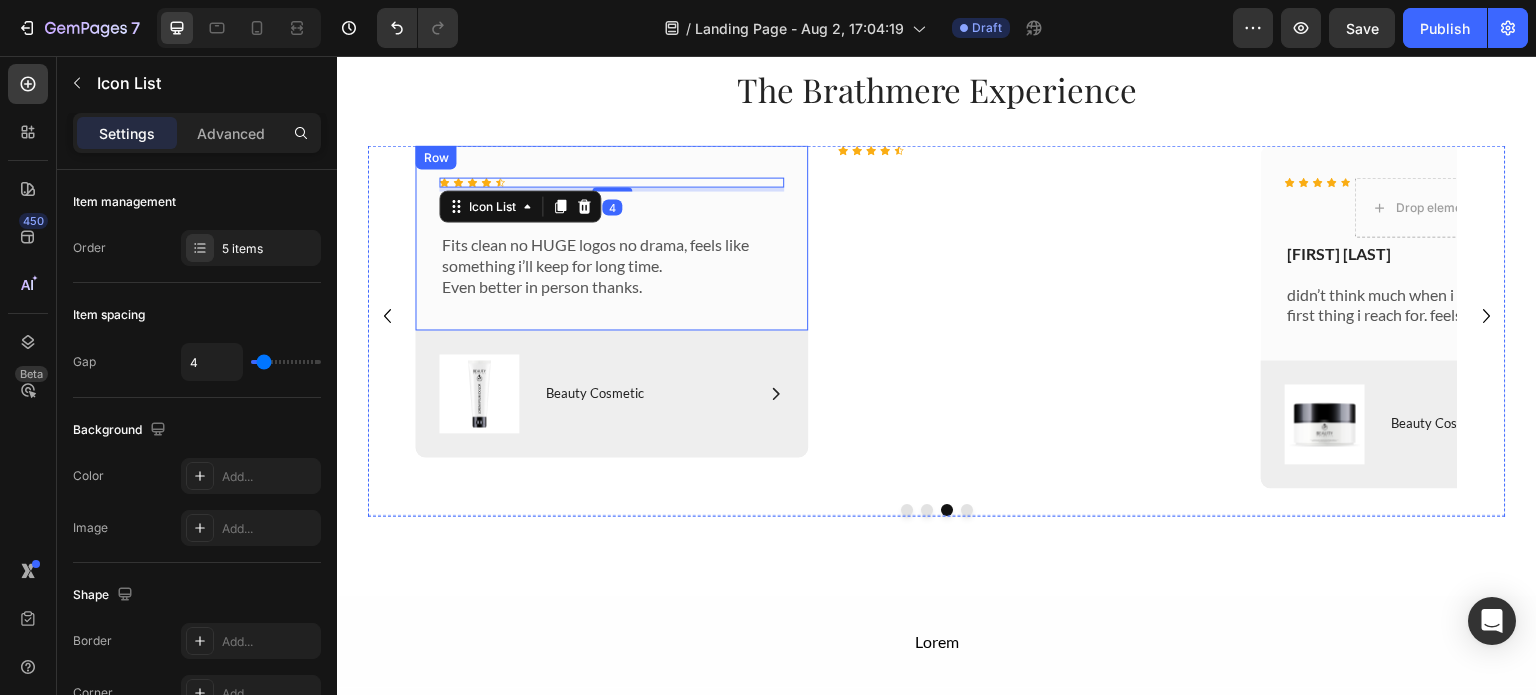 click on "Icon Icon Icon Icon
Icon Icon List   4 Chris Silva Text Block Fits clean no HUGE logos no drama, feels like something i’ll keep for long time. Even better in person thanks. Text Block Row" at bounding box center [612, 237] 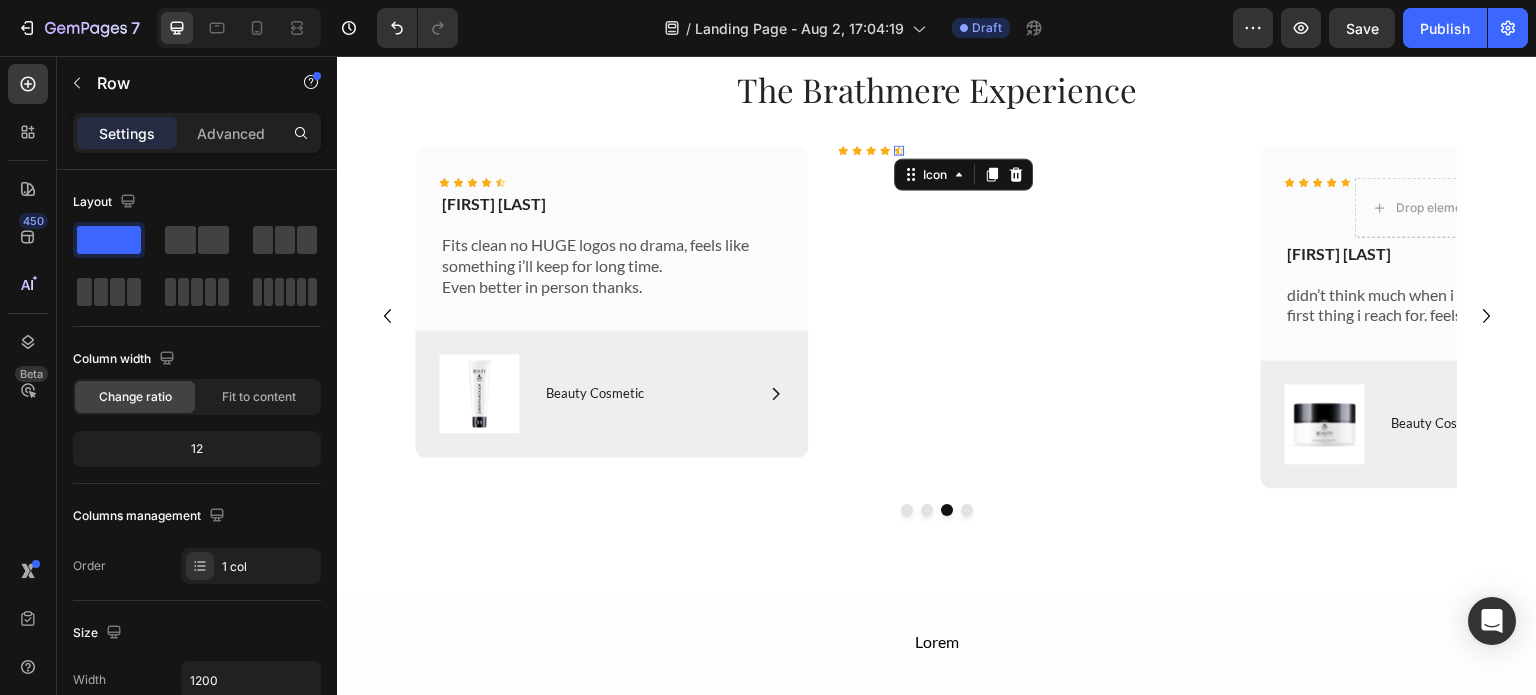 click on "Icon   0" at bounding box center (900, 150) 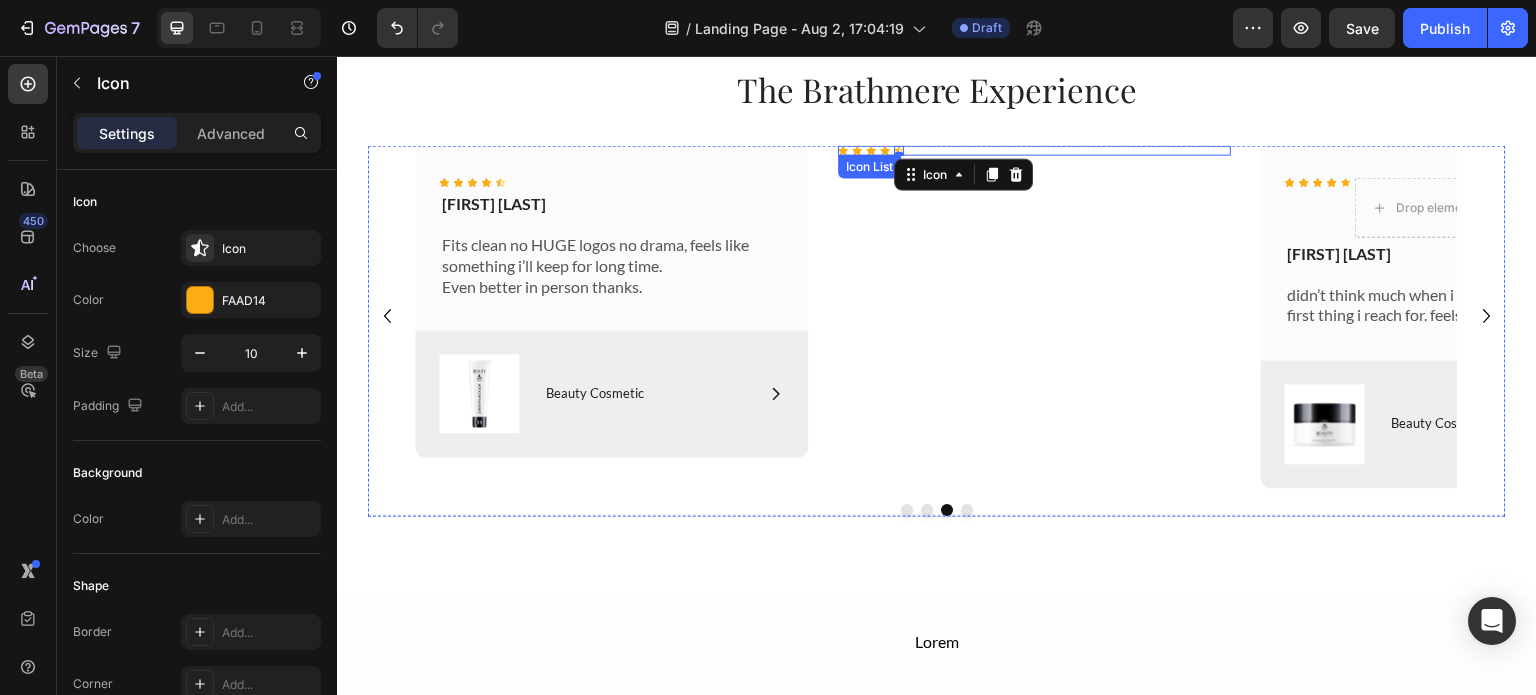 click on "Icon Icon Icon Icon
Icon   0" at bounding box center [1035, 150] 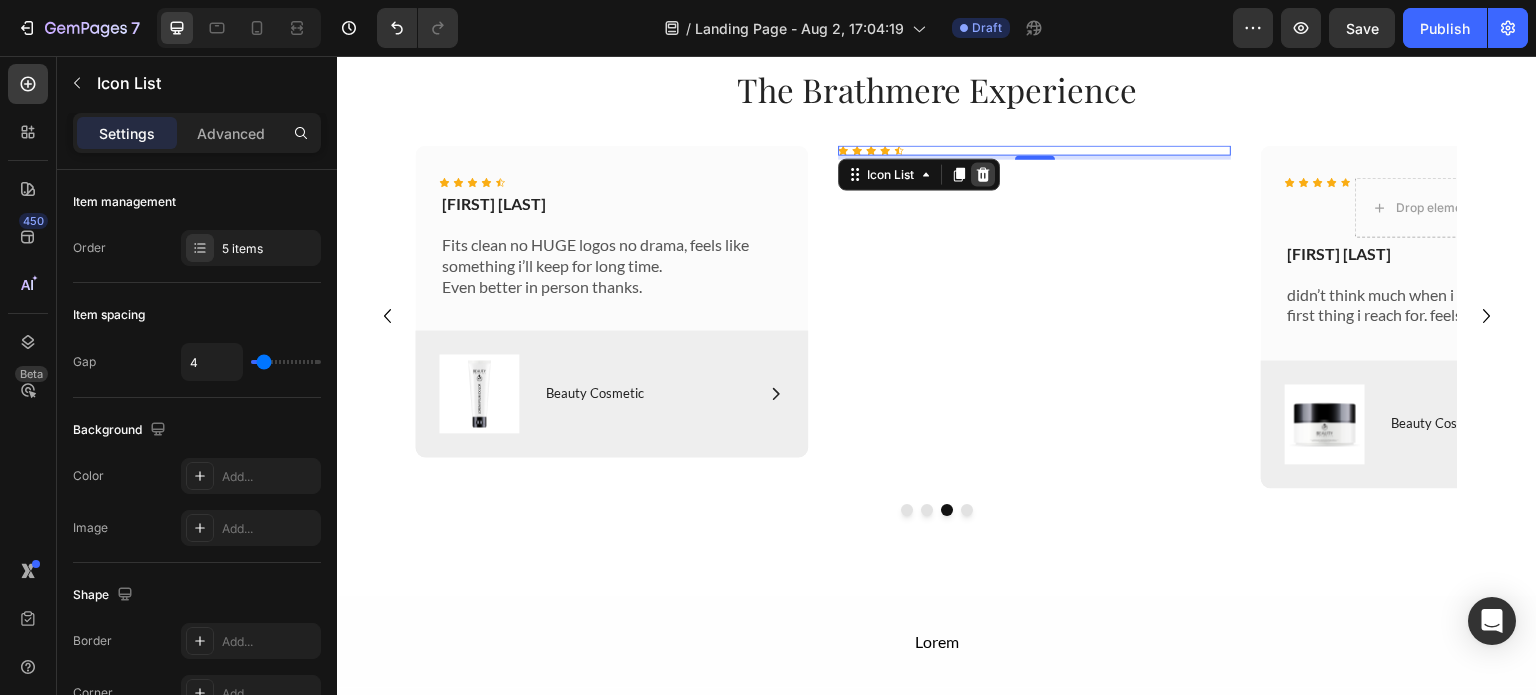 click 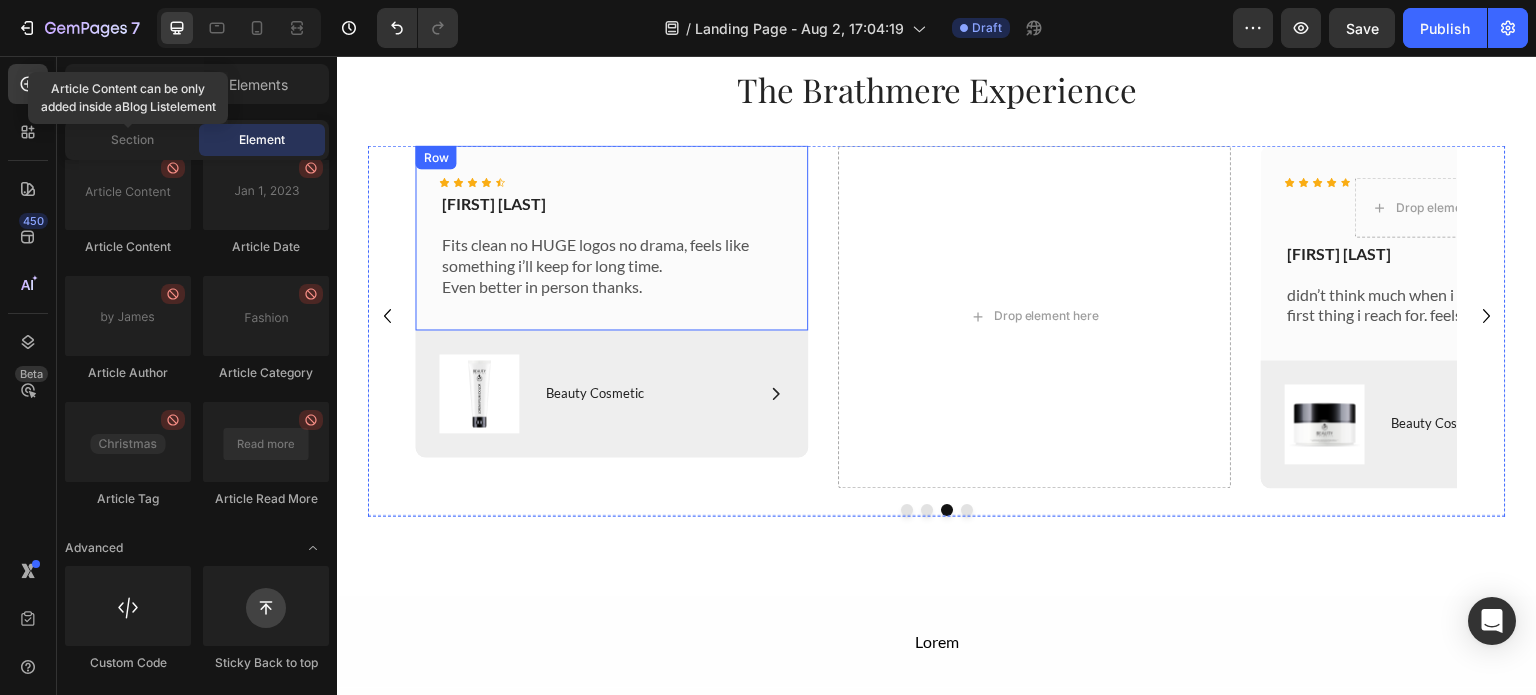 click on "Icon Icon Icon Icon
Icon Icon List Chris Silva Text Block Fits clean no HUGE logos no drama, feels like something i’ll keep for long time. Even better in person thanks. Text Block Row" at bounding box center (612, 237) 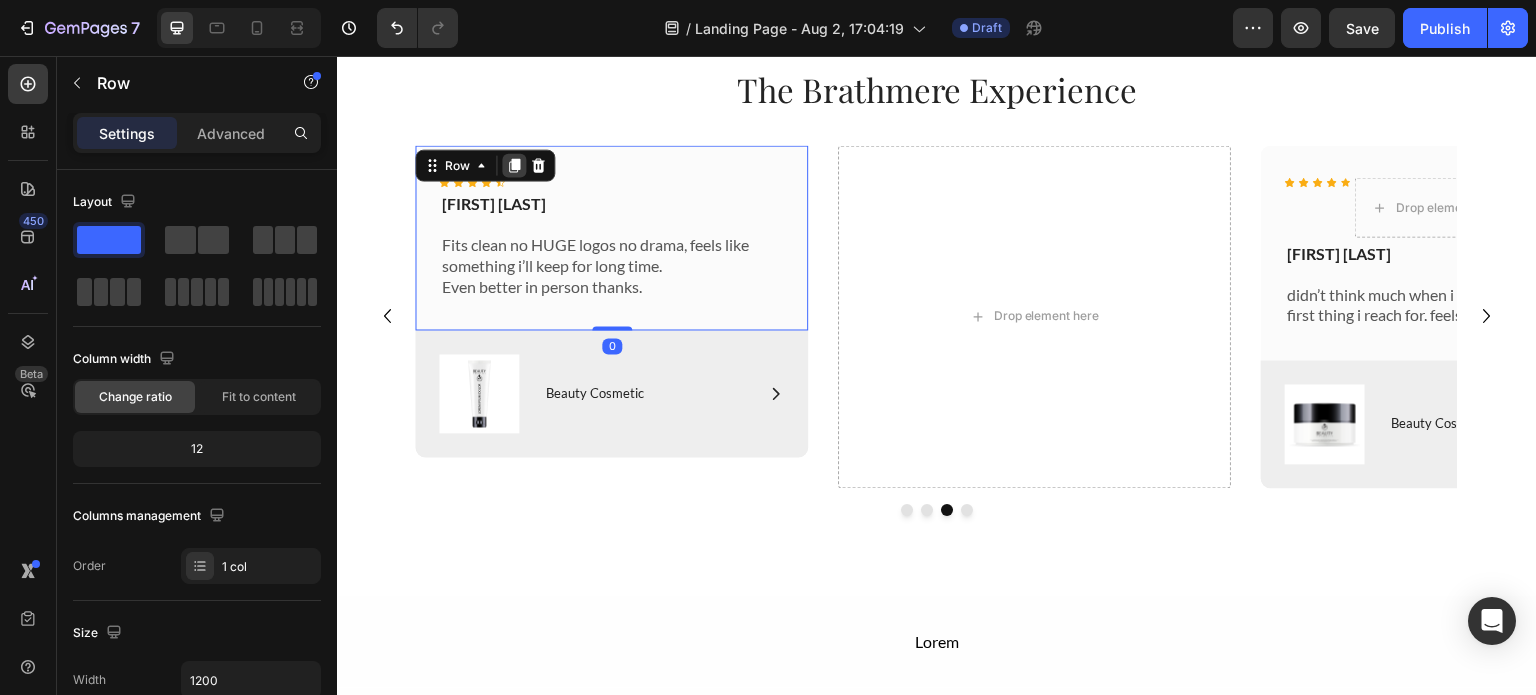 click 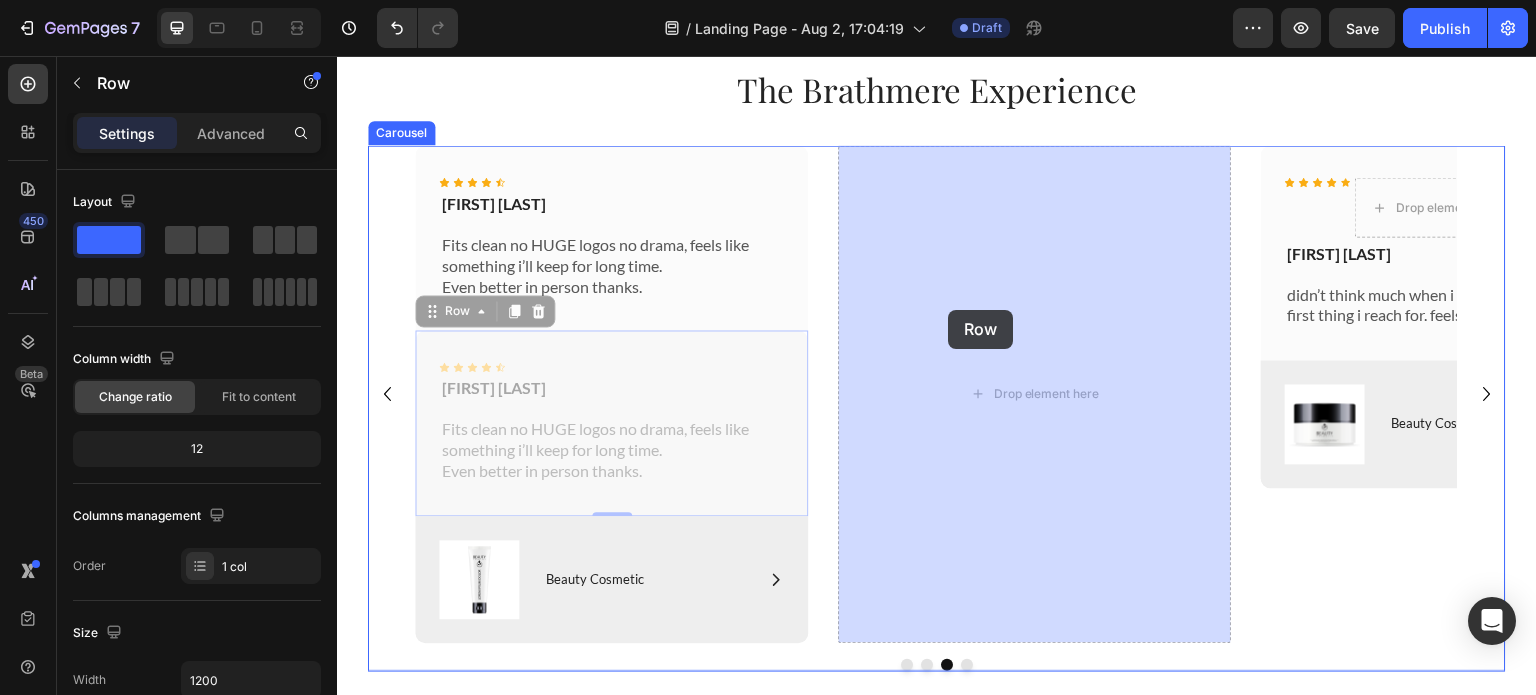 drag, startPoint x: 599, startPoint y: 358, endPoint x: 950, endPoint y: 310, distance: 354.26685 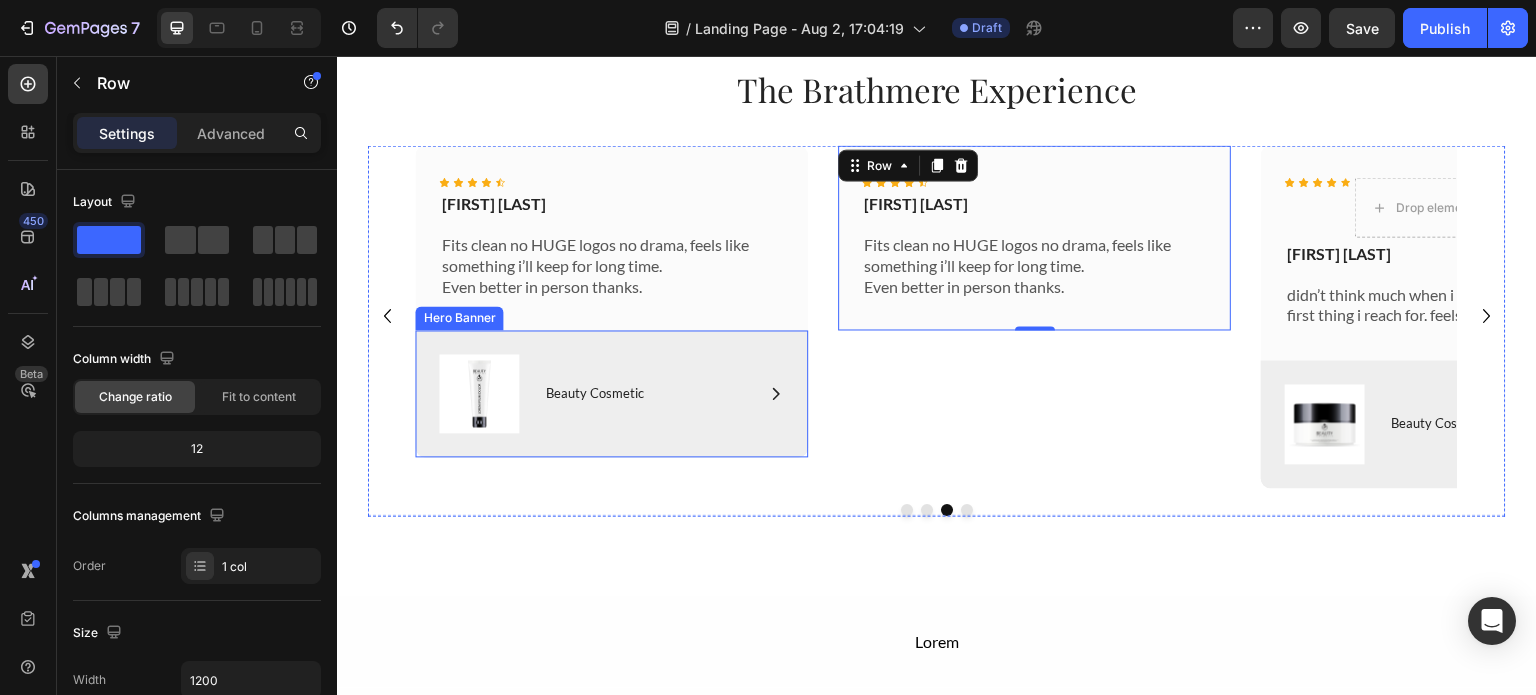 click on "Image
Icon Beauty Cosmetic Text Block Row Row" at bounding box center [612, 393] 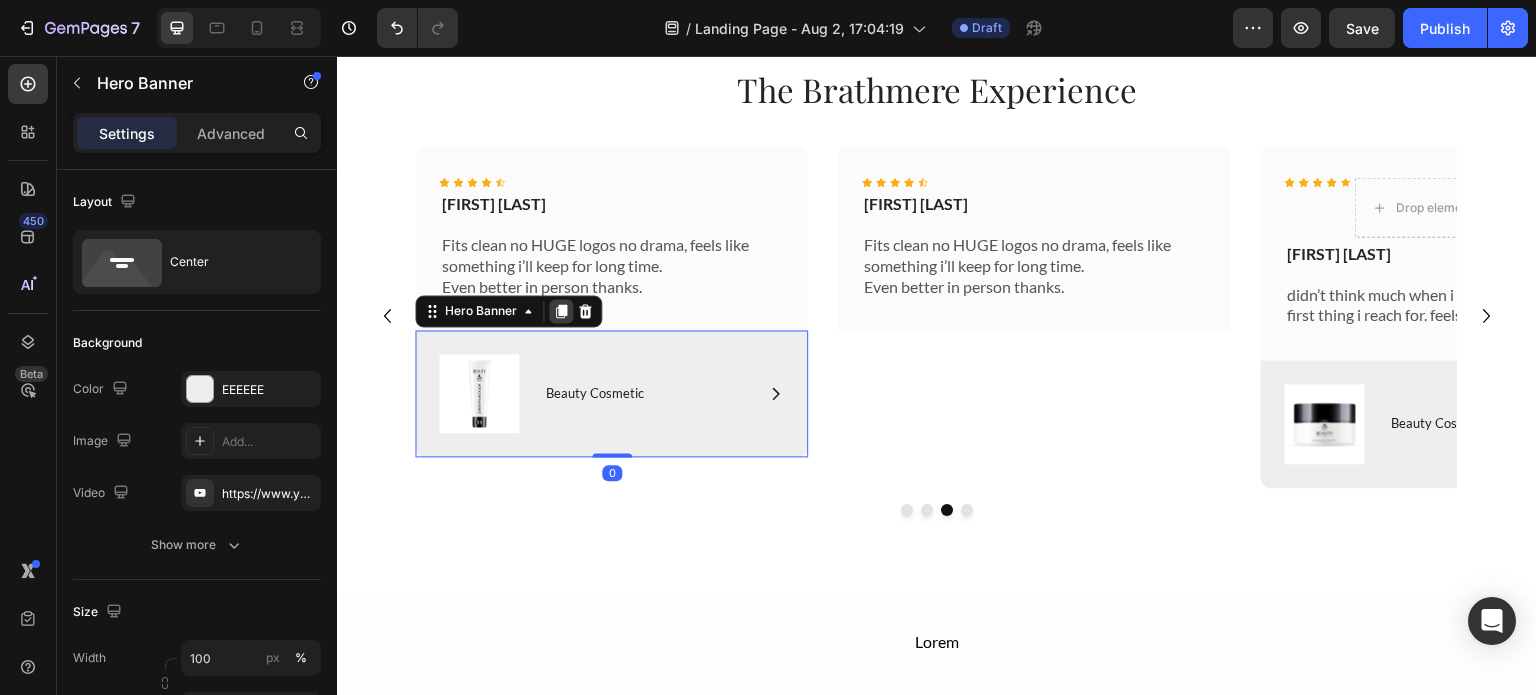 click 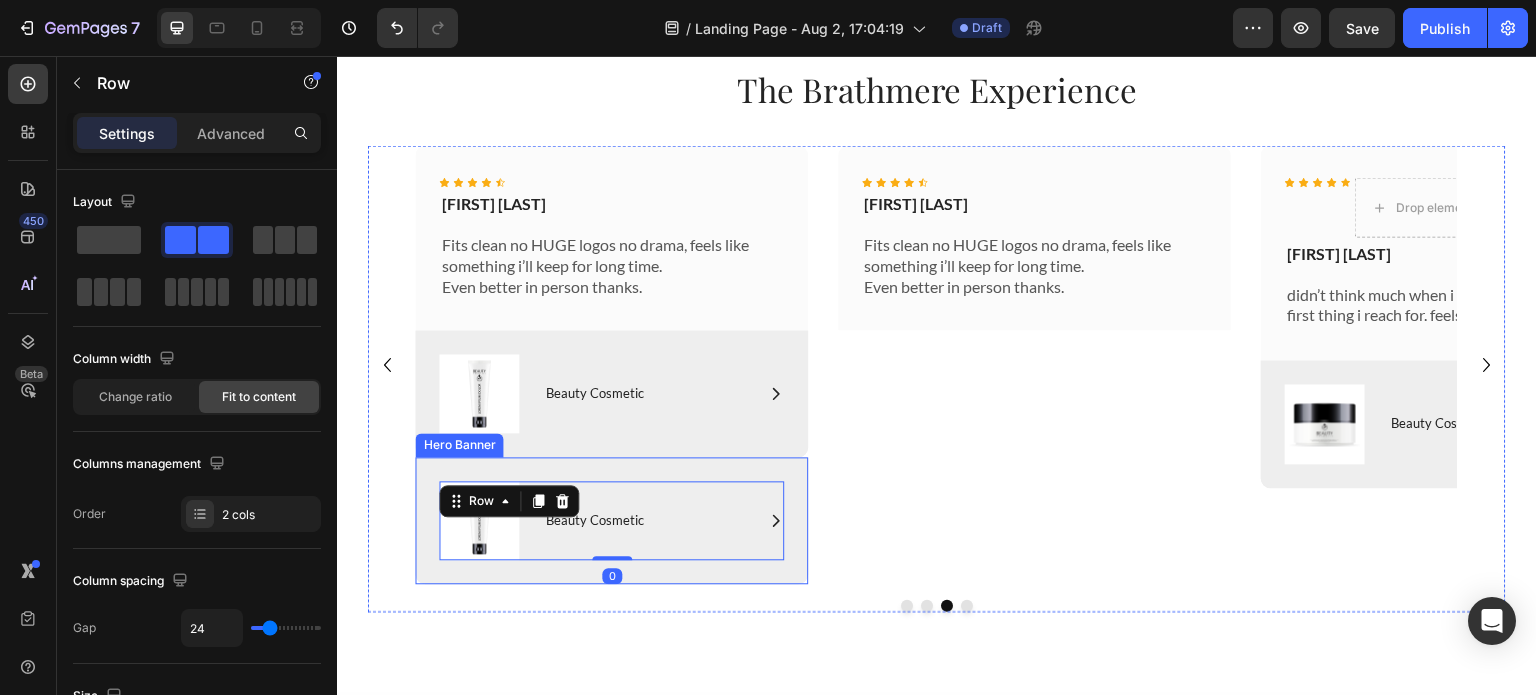 click on "Image
Icon Beauty Cosmetic Text Block Row Row   0" at bounding box center [612, 520] 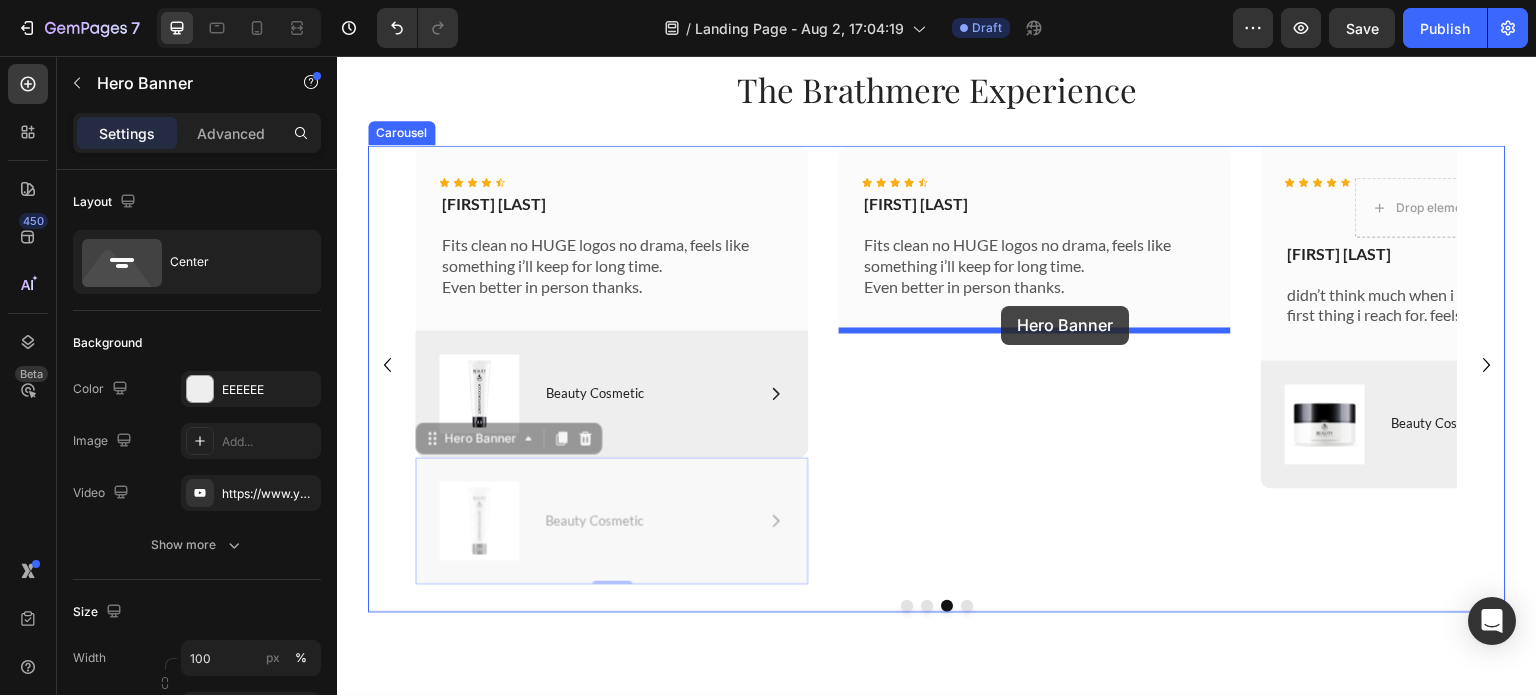 drag, startPoint x: 788, startPoint y: 480, endPoint x: 1002, endPoint y: 313, distance: 271.4498 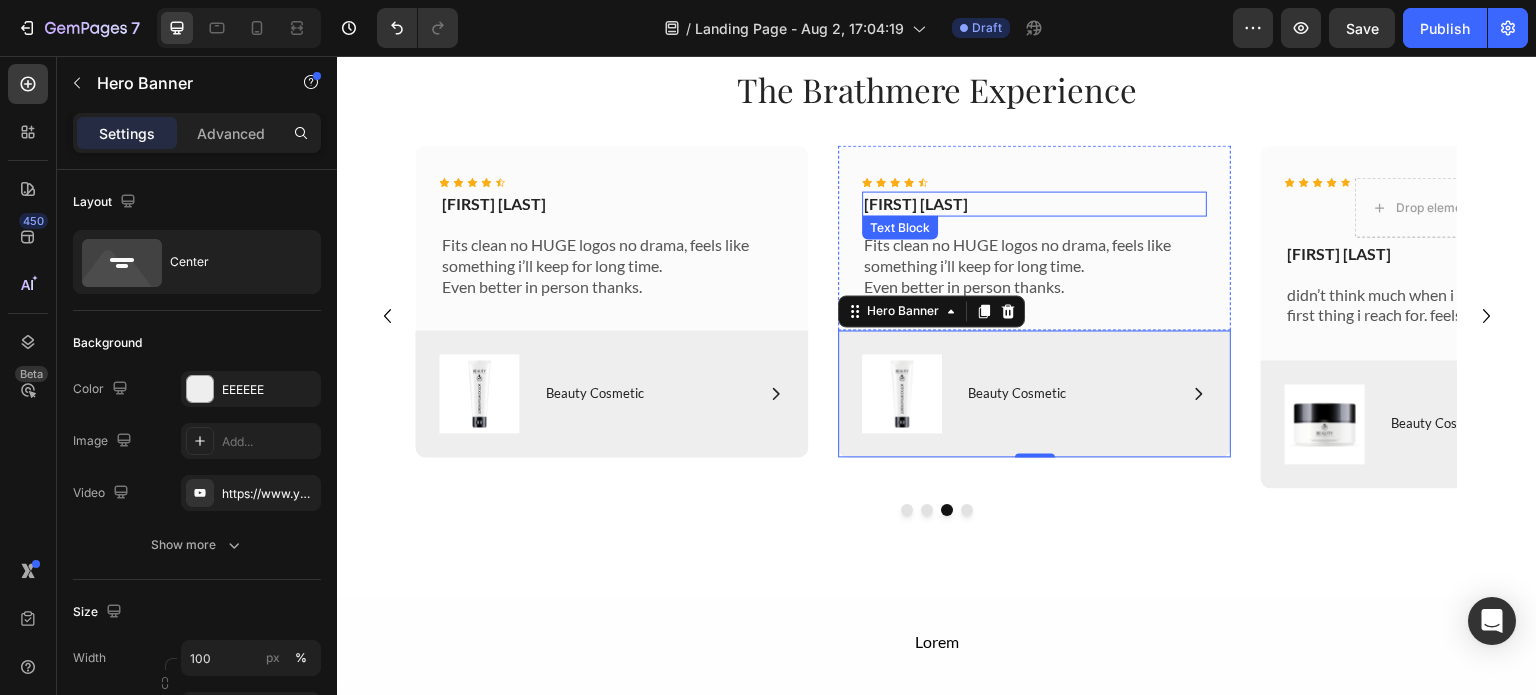 click on "[FIRST] [LAST]" at bounding box center [1035, 203] 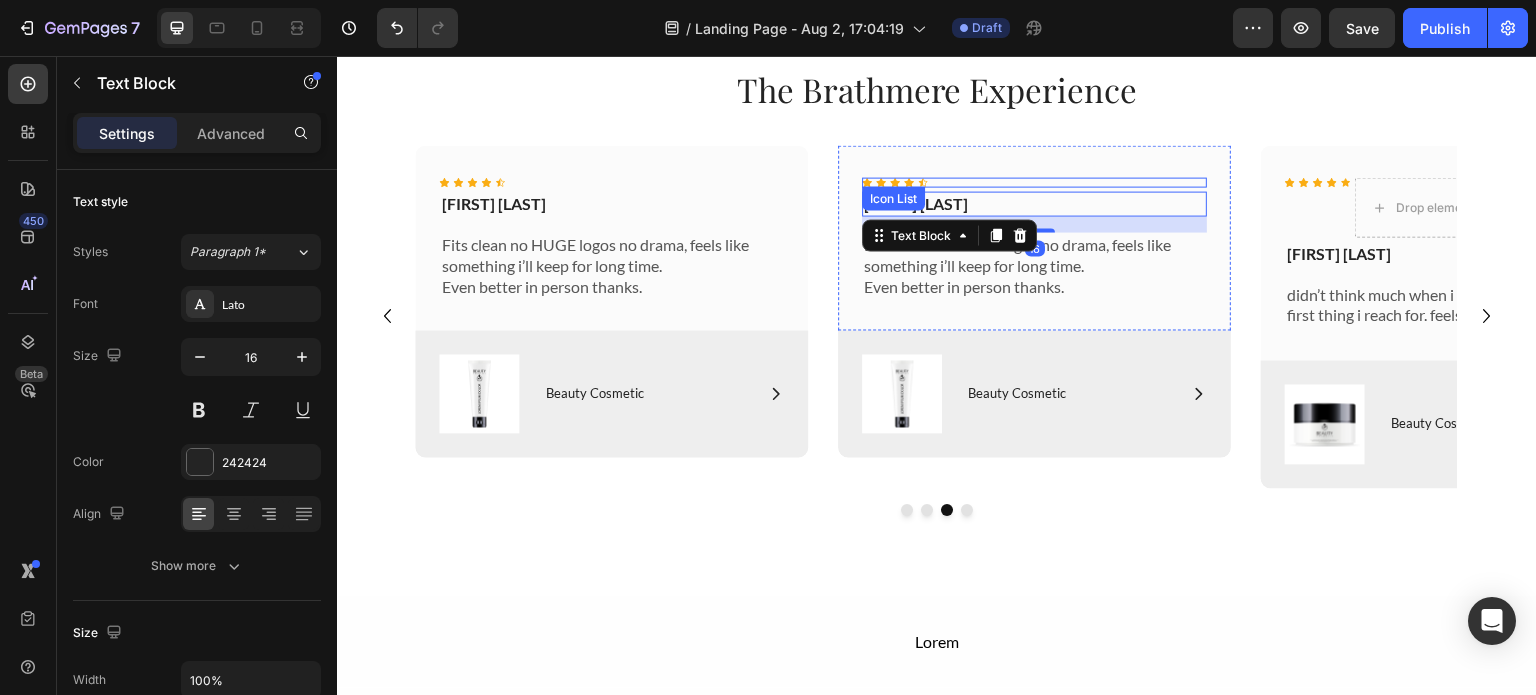 click on "Icon Icon Icon Icon
Icon" at bounding box center [1035, 182] 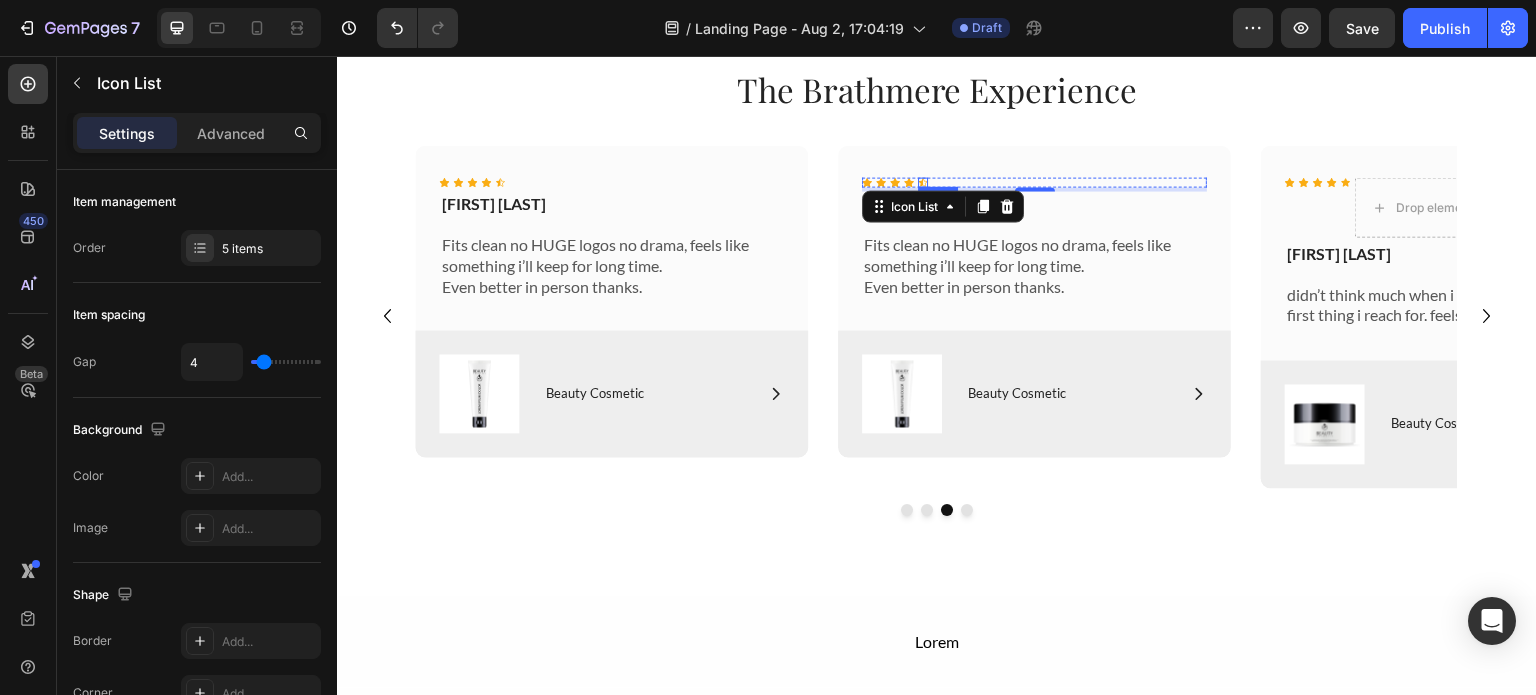 click 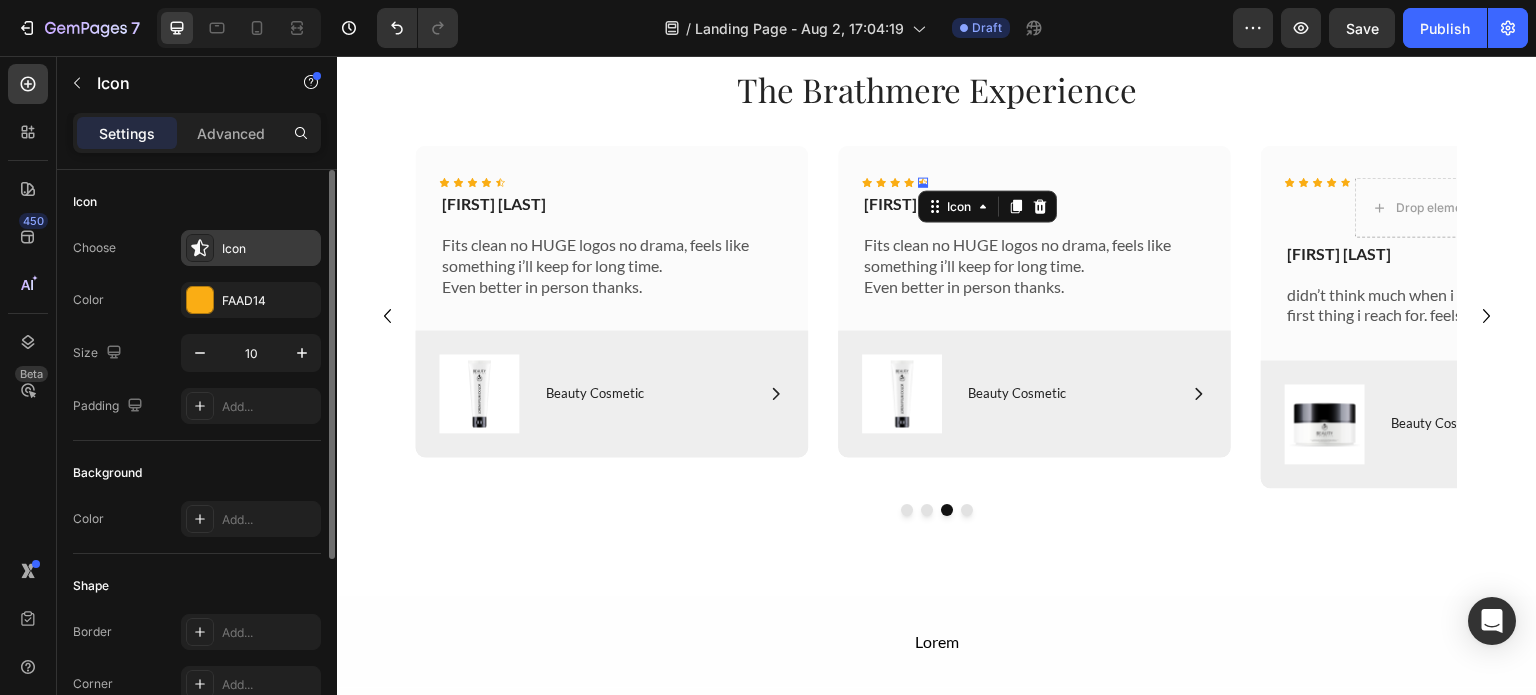 click on "Icon" at bounding box center (269, 249) 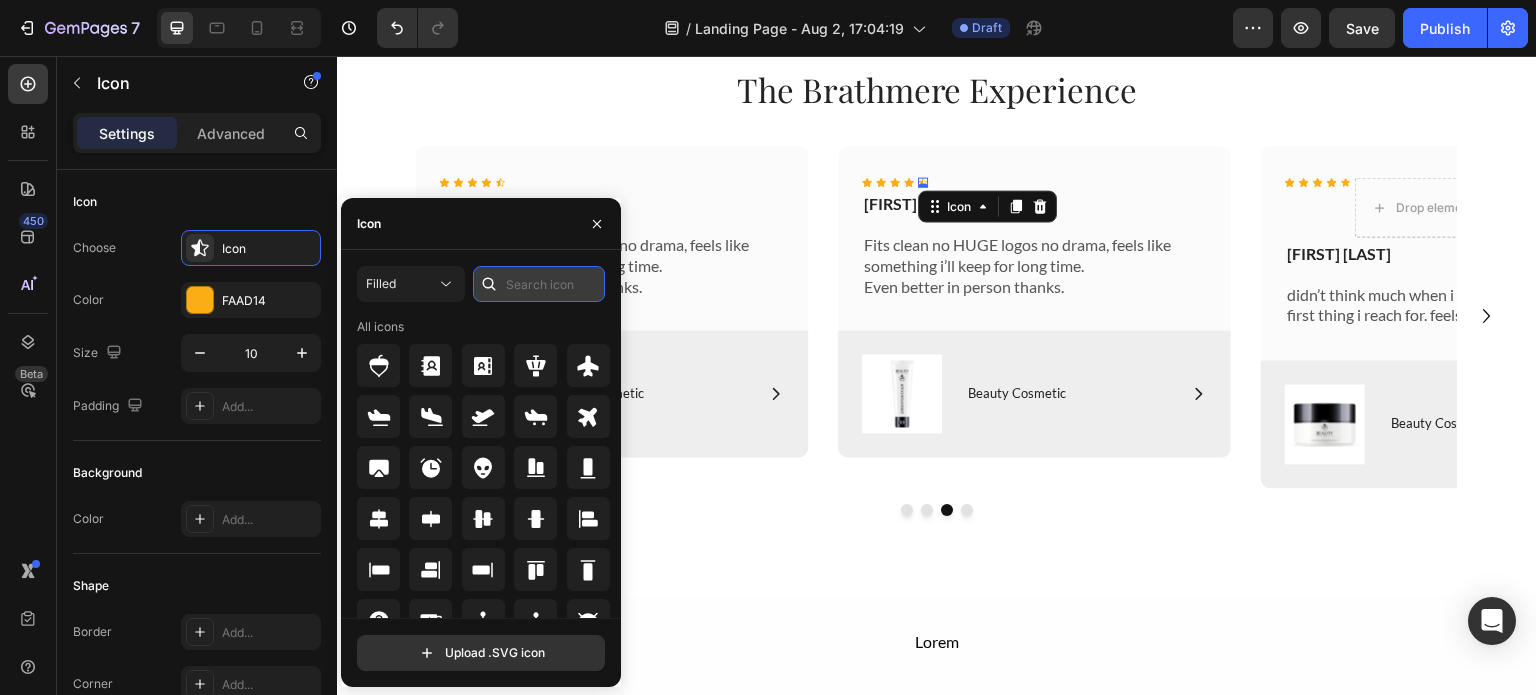 click at bounding box center [539, 284] 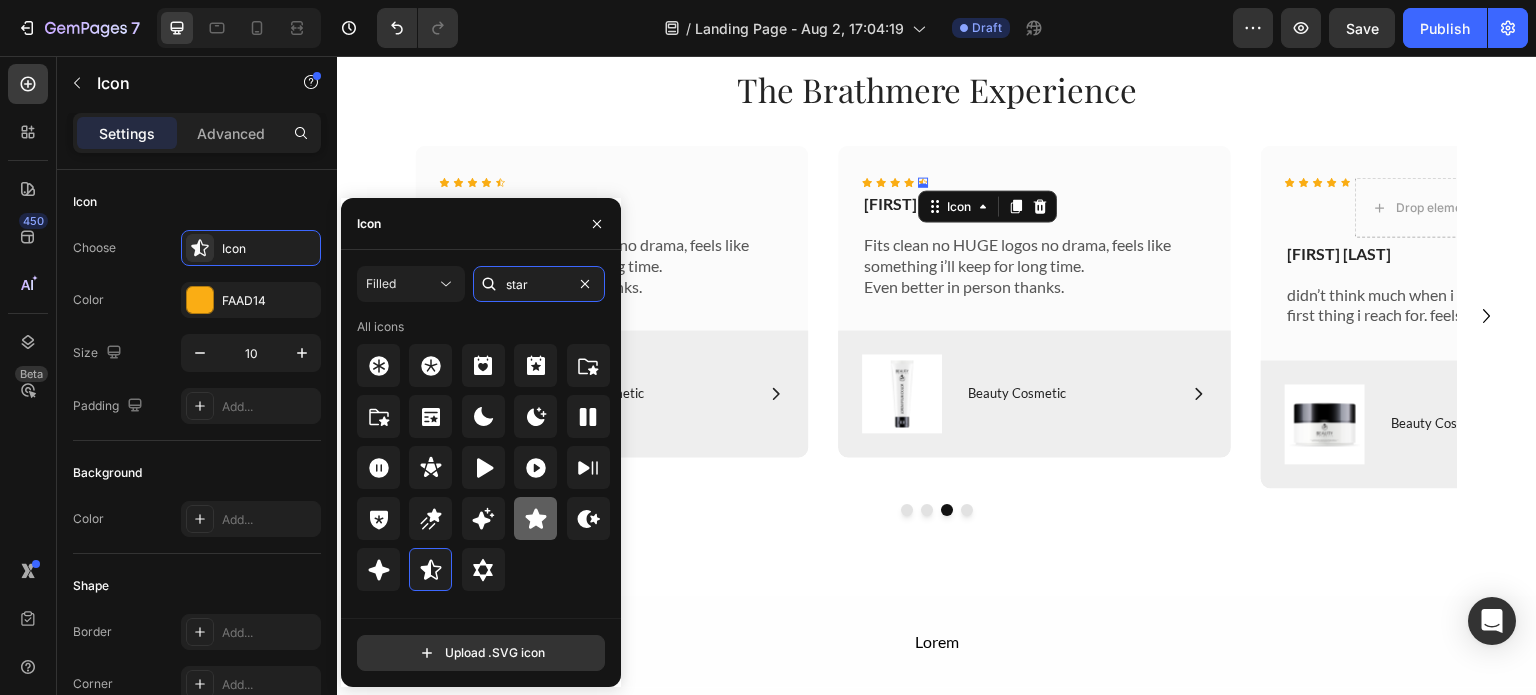 type on "star" 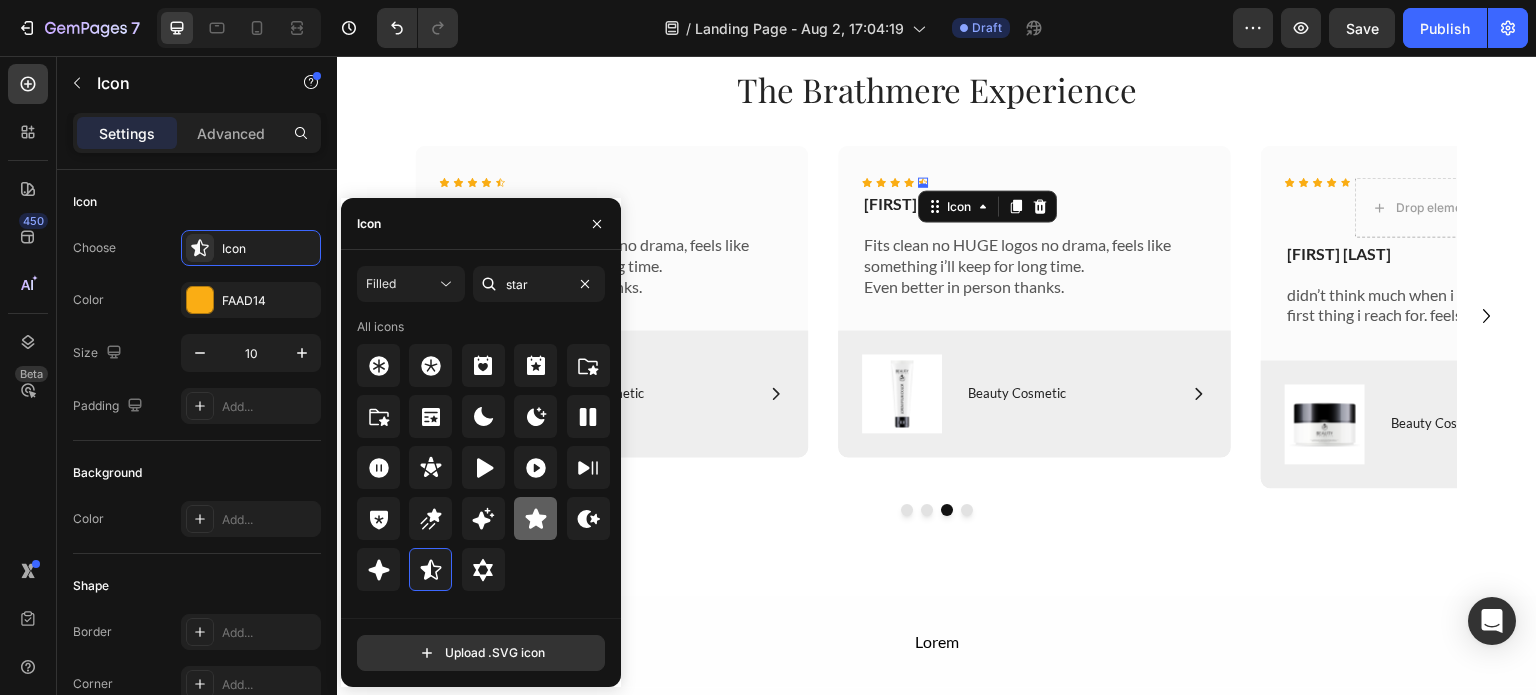 click 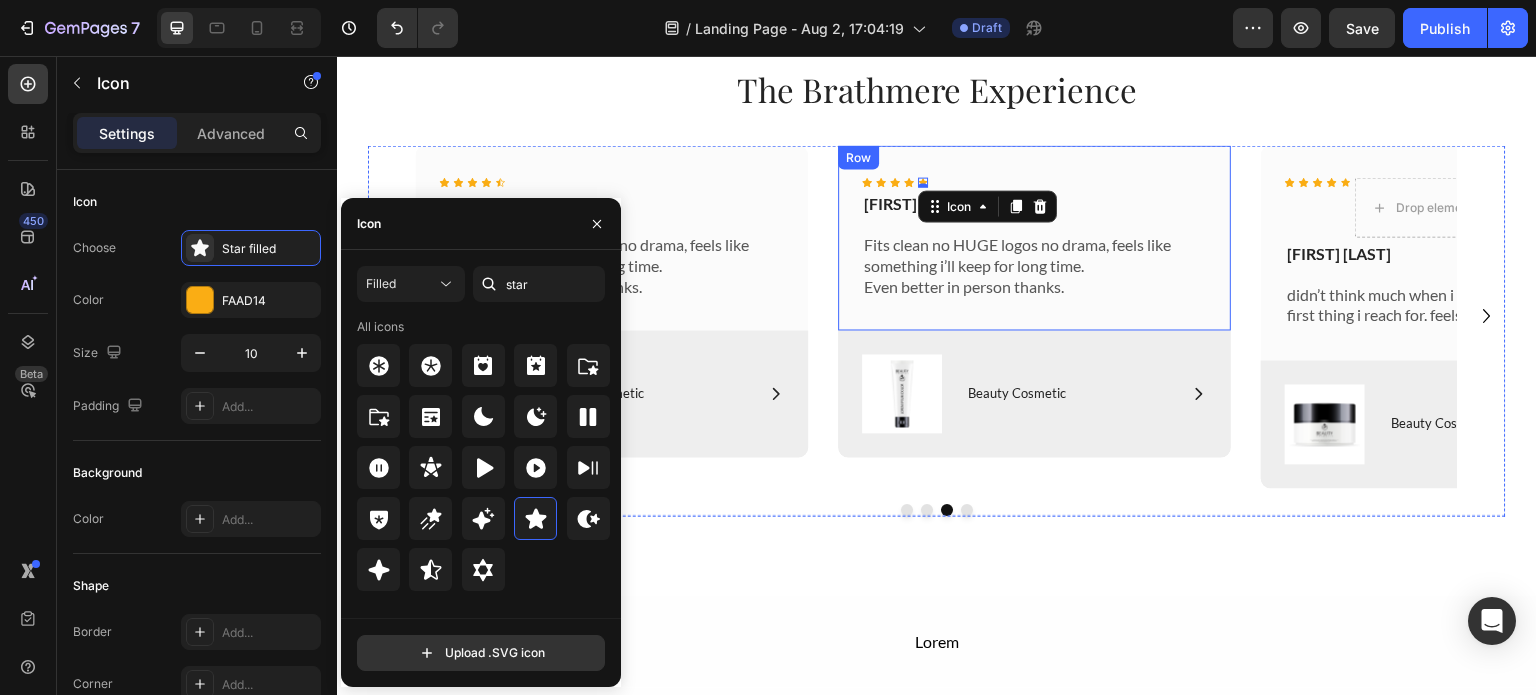 click on "Icon Icon Icon Icon
Icon   0 Icon List Chris Silva Text Block Fits clean no HUGE logos no drama, feels like something i’ll keep for long time. Even better in person thanks. Text Block Row" at bounding box center (1035, 237) 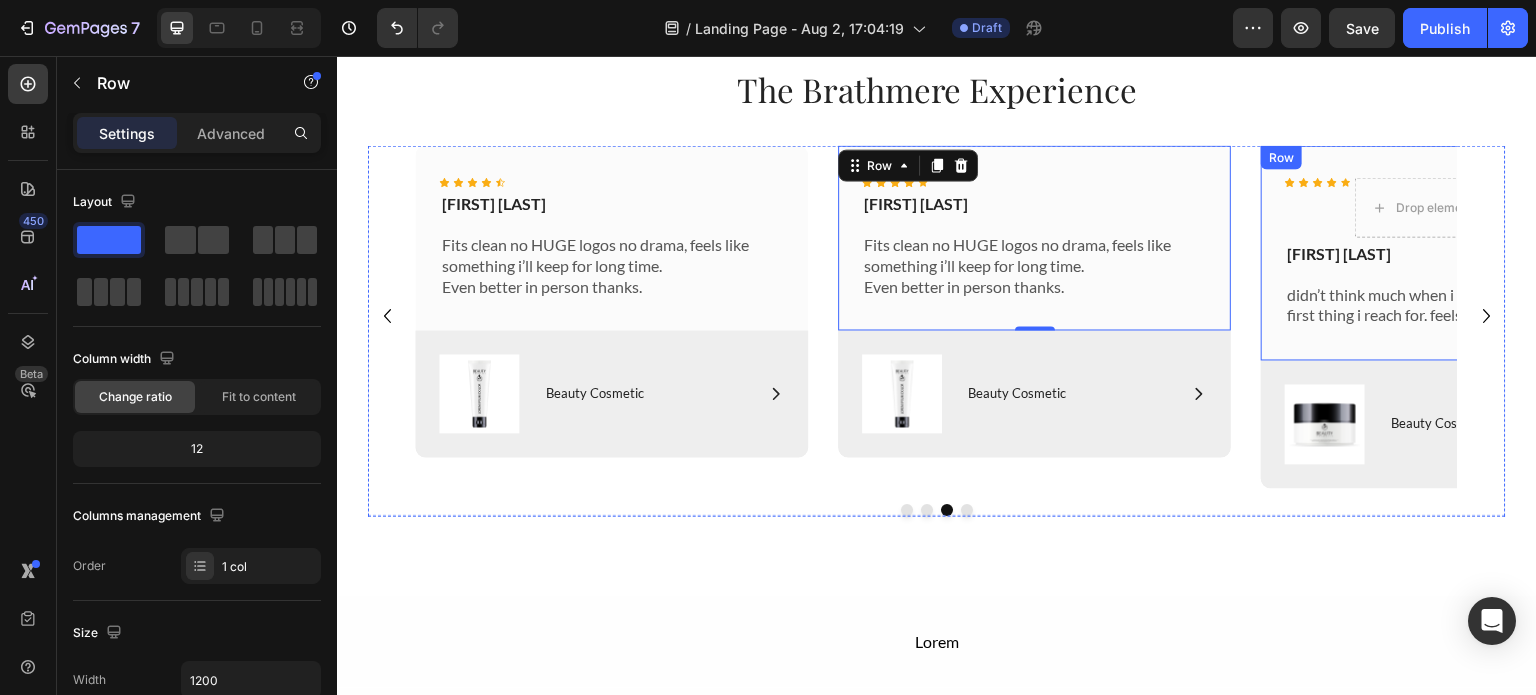 click on "didn’t think much when i ordered it, now it’s the first thing i reach for. feels like it’s part of me." at bounding box center [1457, 305] 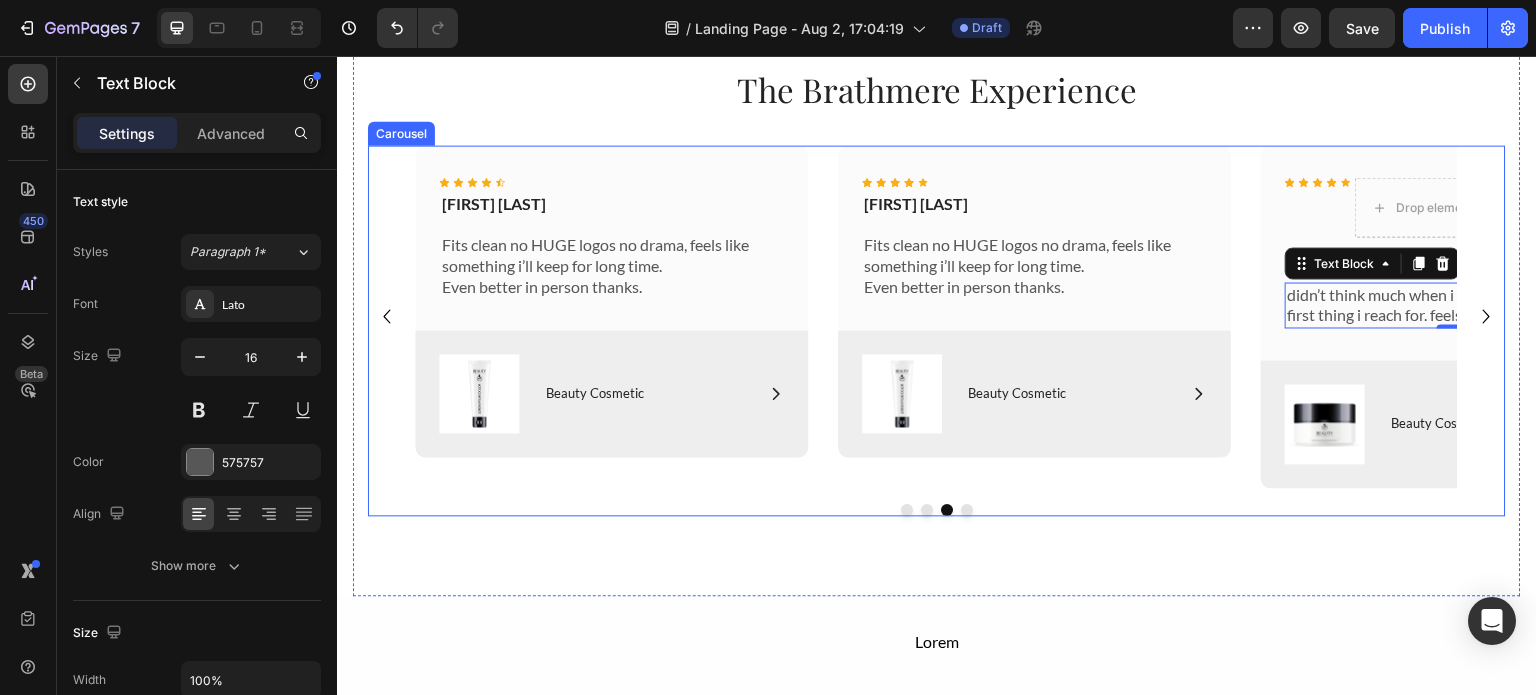 click 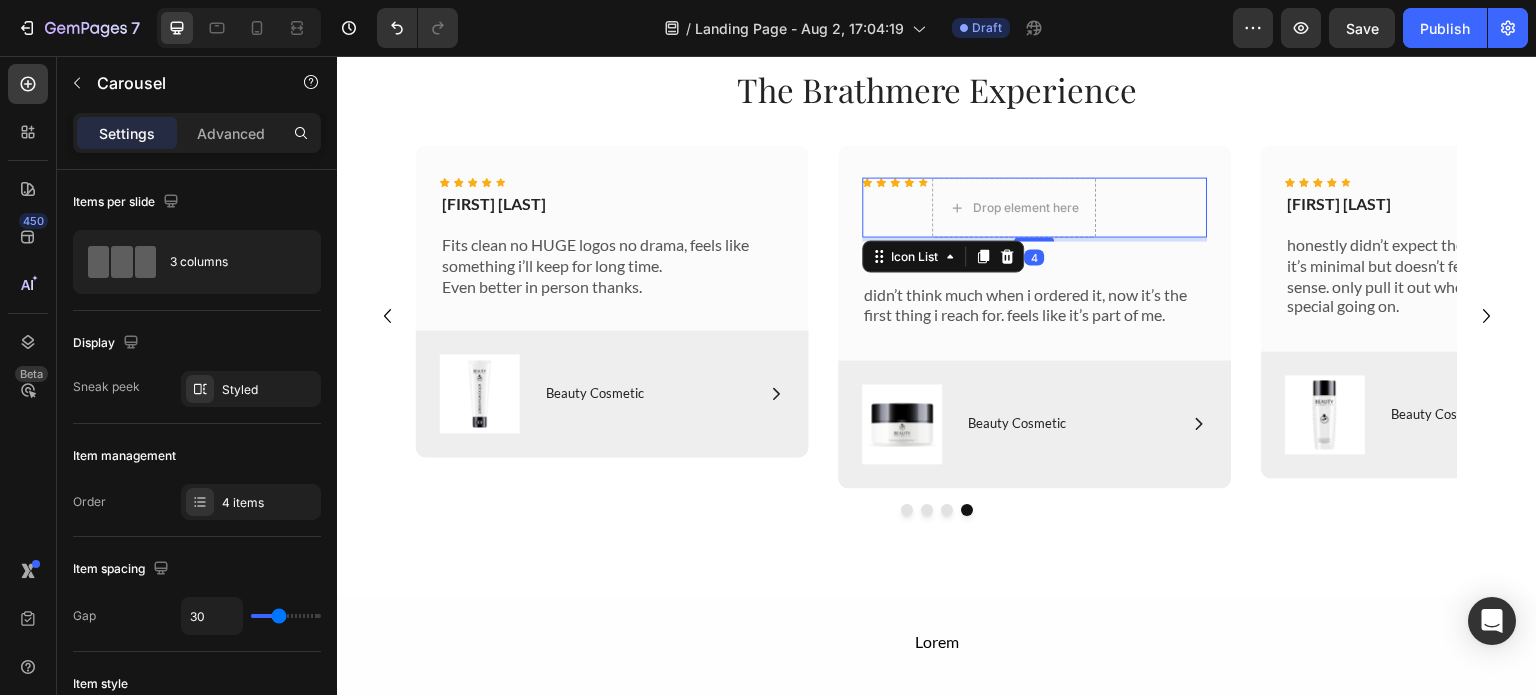 click on "Icon Icon Icon Icon
Icon
Drop element here" at bounding box center (1035, 207) 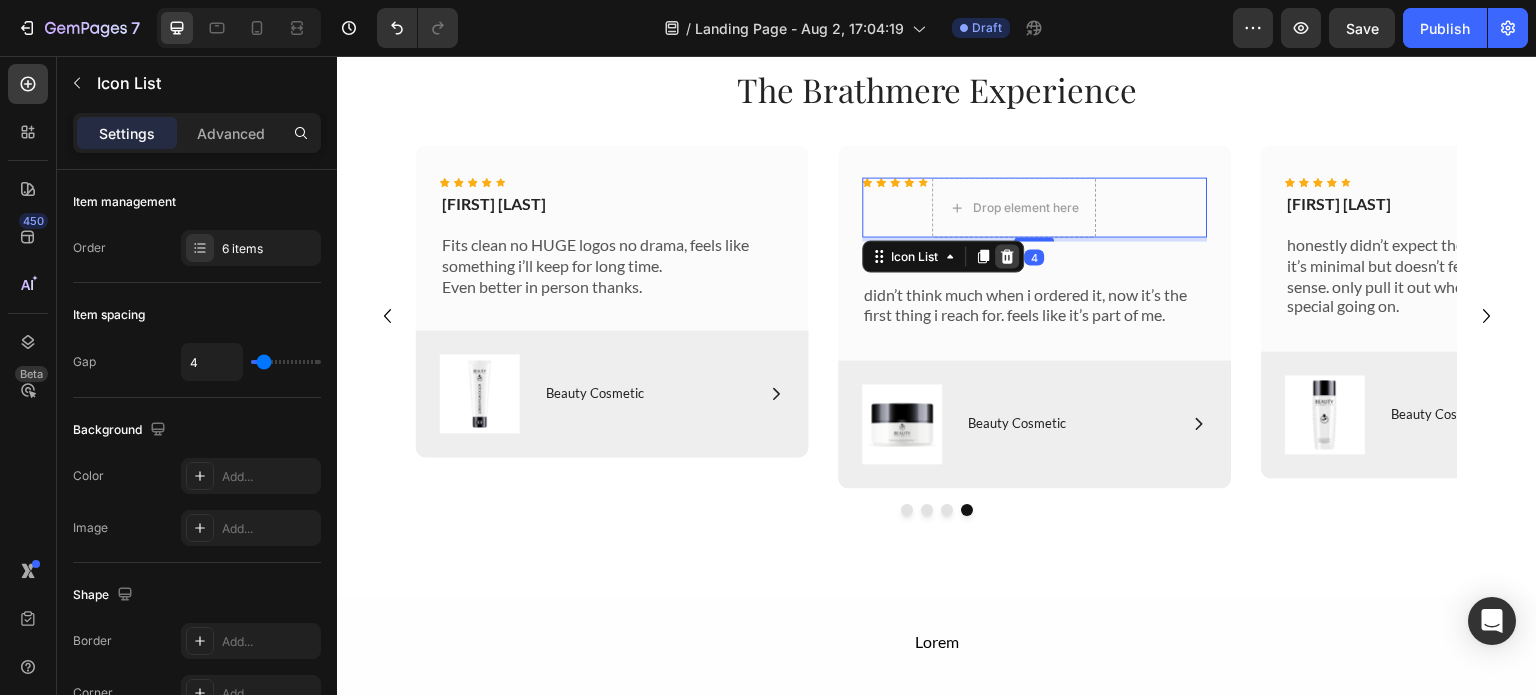 click 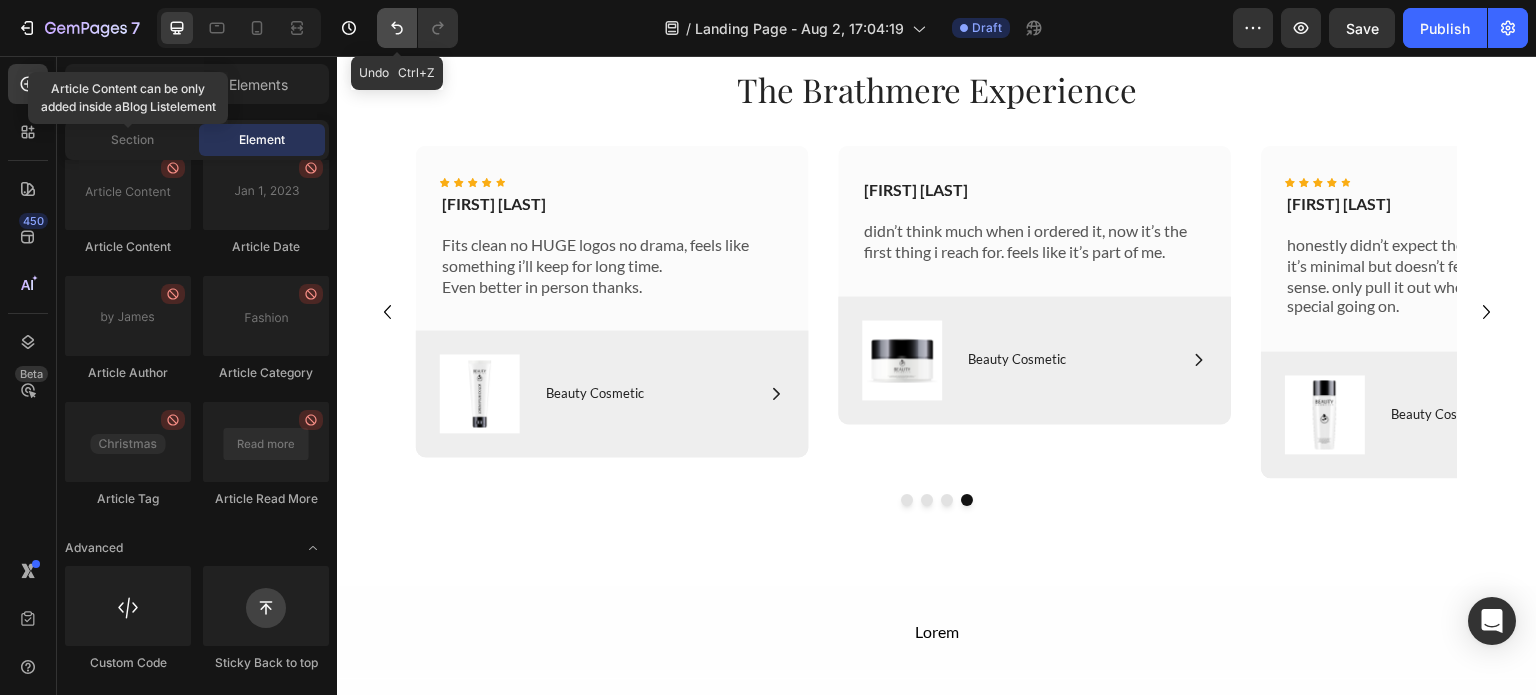 click 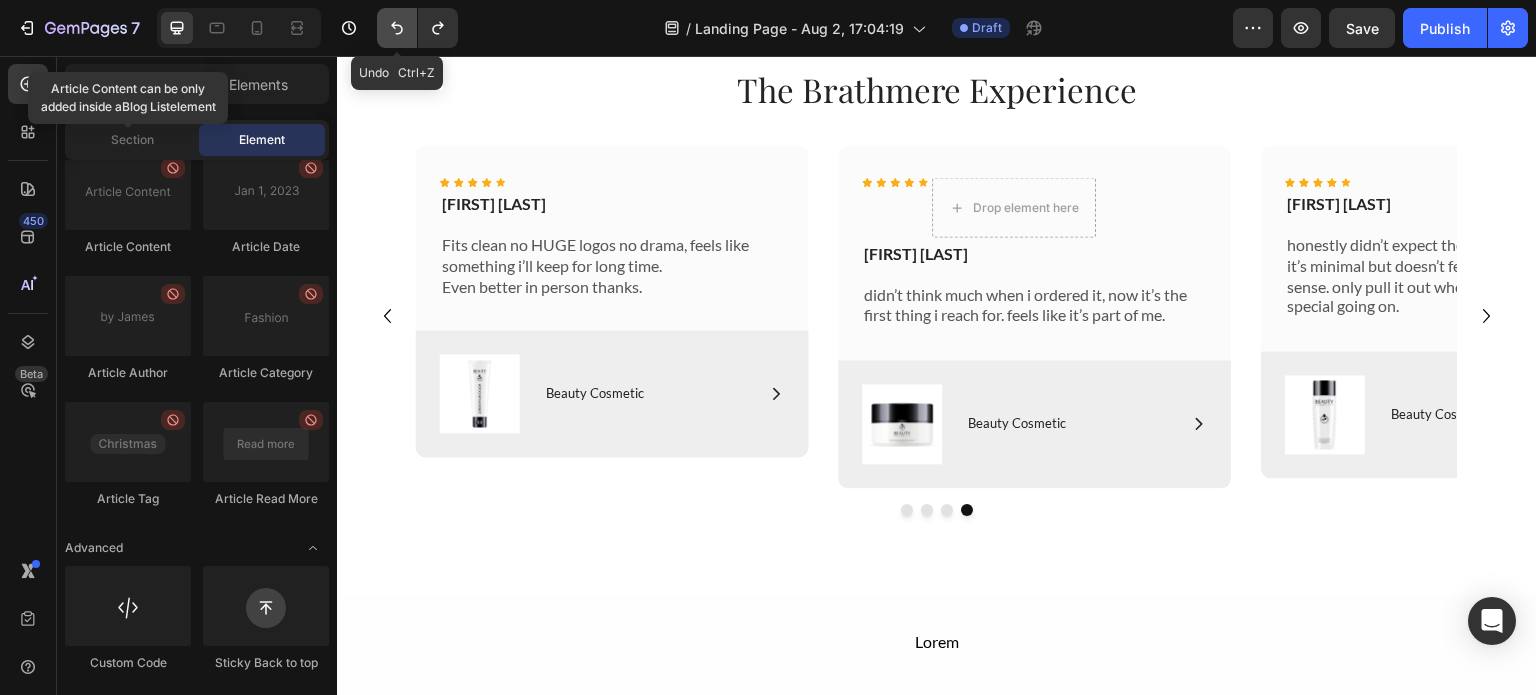 click 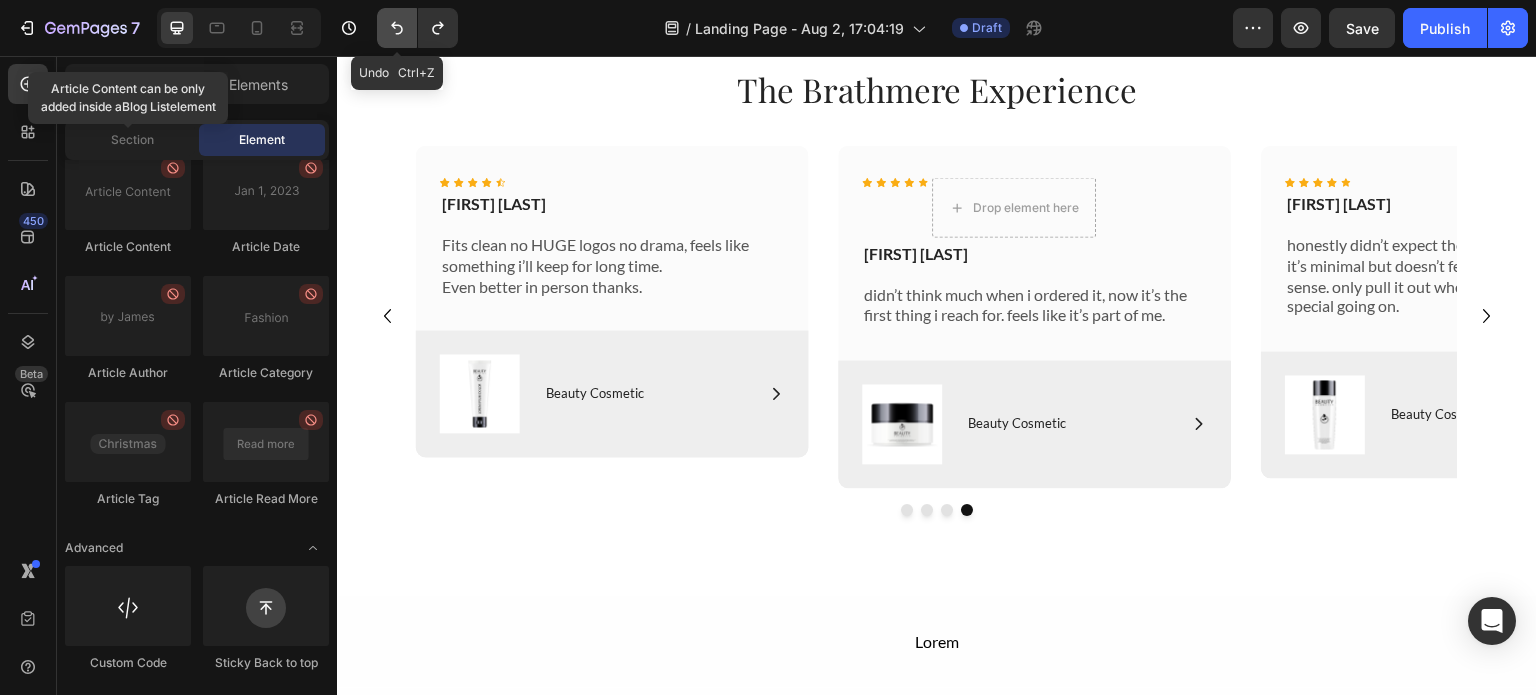 click 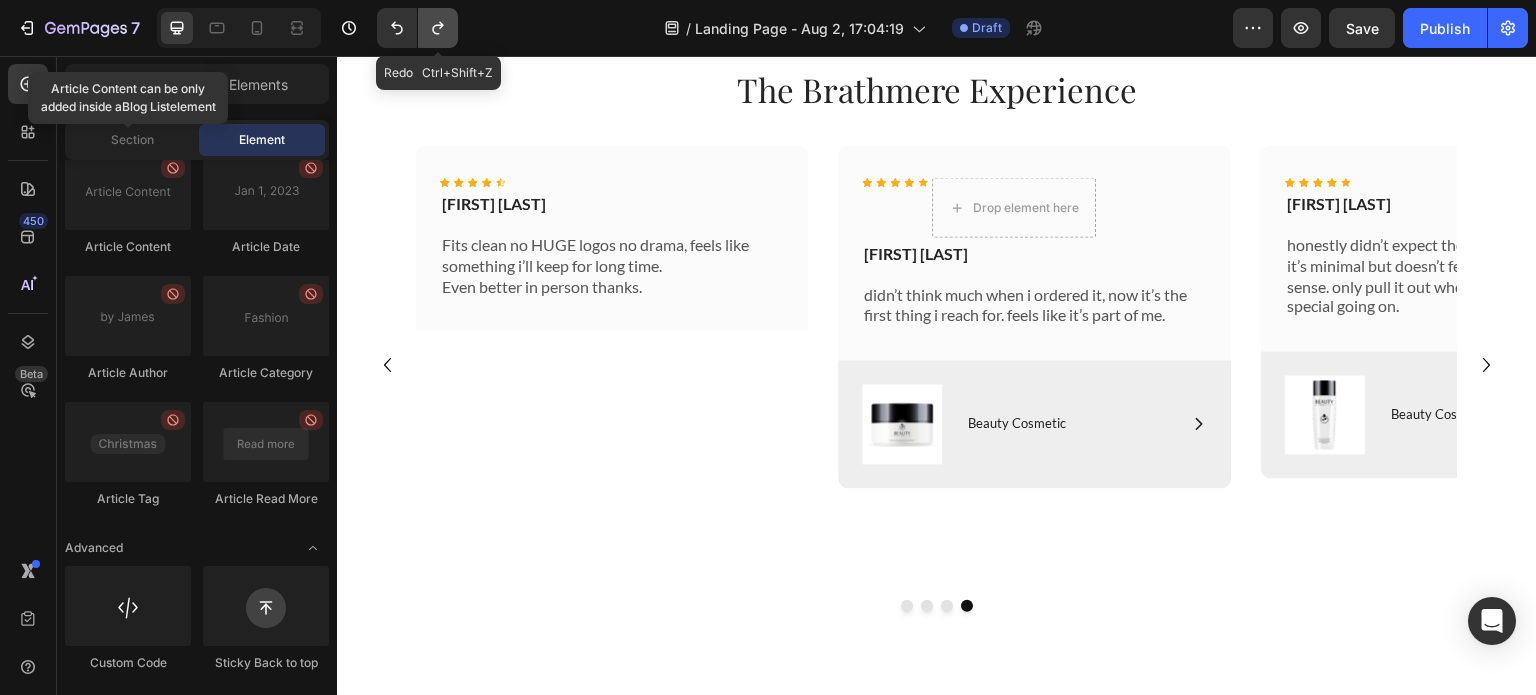 click 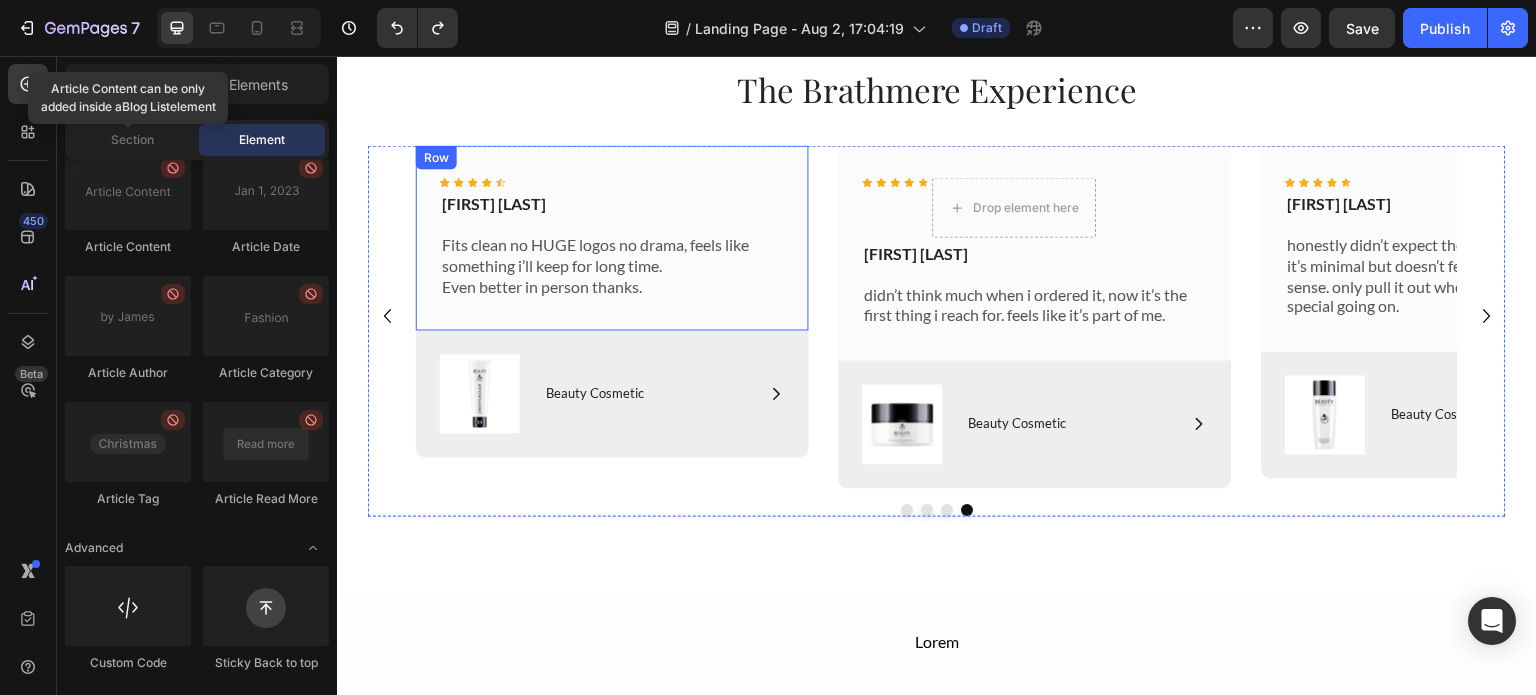 click on "Fits clean no HUGE logos no drama, feels like something i’ll keep for long time. Even better in person thanks." at bounding box center [612, 265] 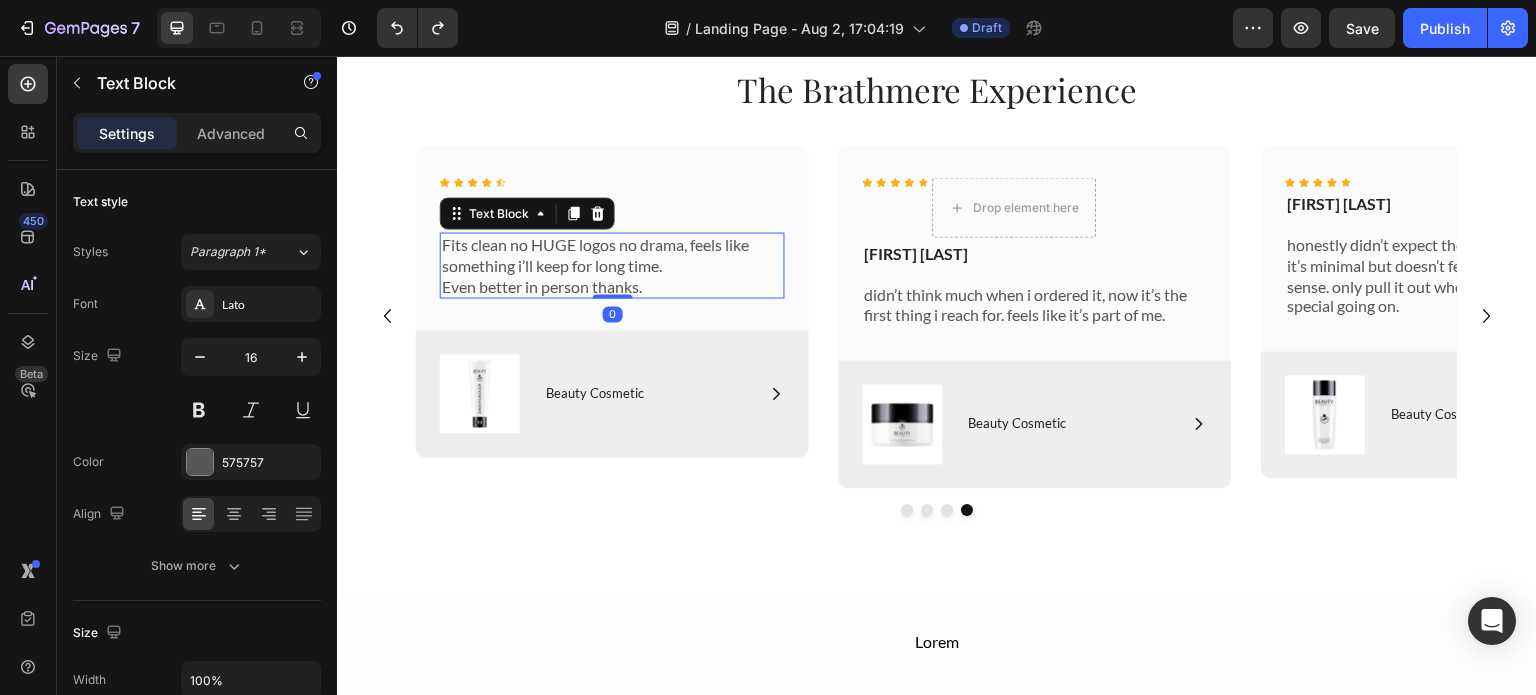 click on "Fits clean no HUGE logos no drama, feels like something i’ll keep for long time. Even better in person thanks." at bounding box center [612, 265] 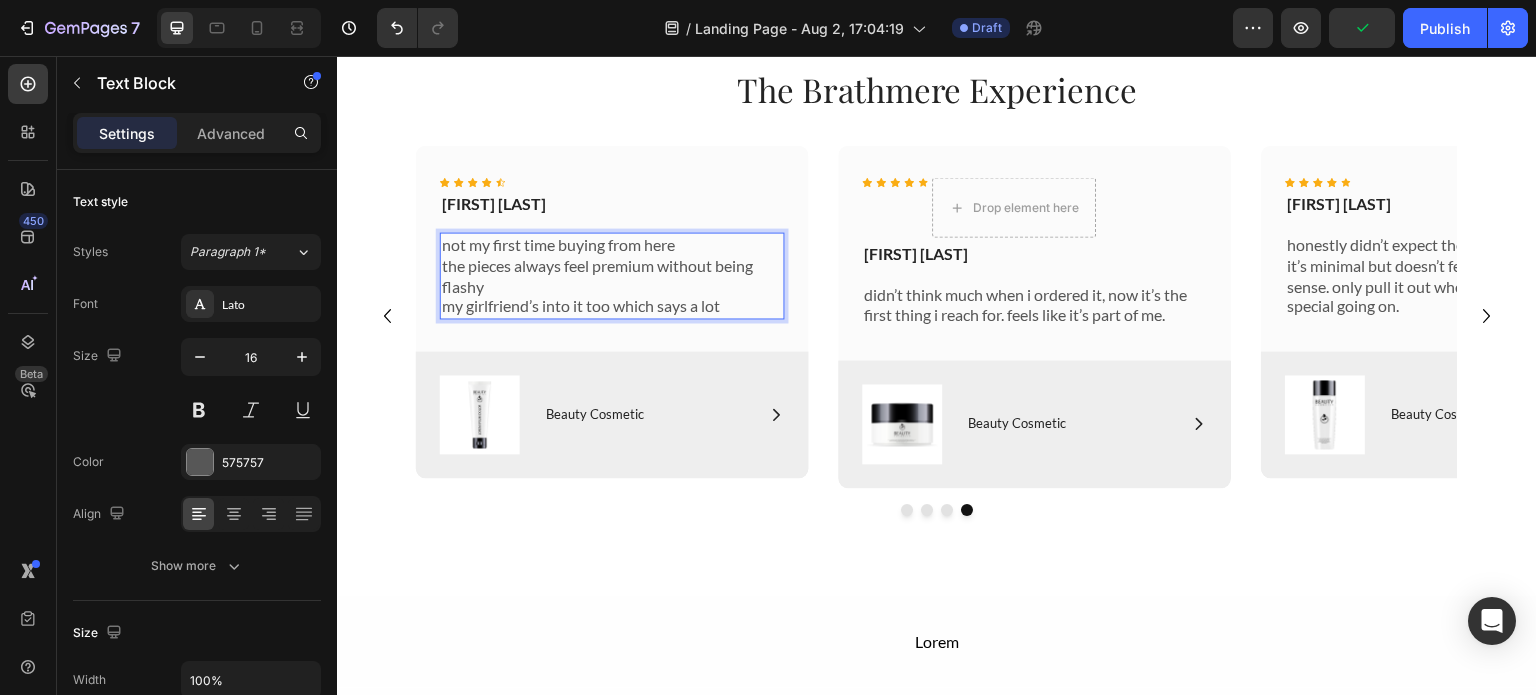click on "not my first time buying from here the pieces always feel premium without being flashy my girlfriend’s into it too which says a lot" at bounding box center [612, 275] 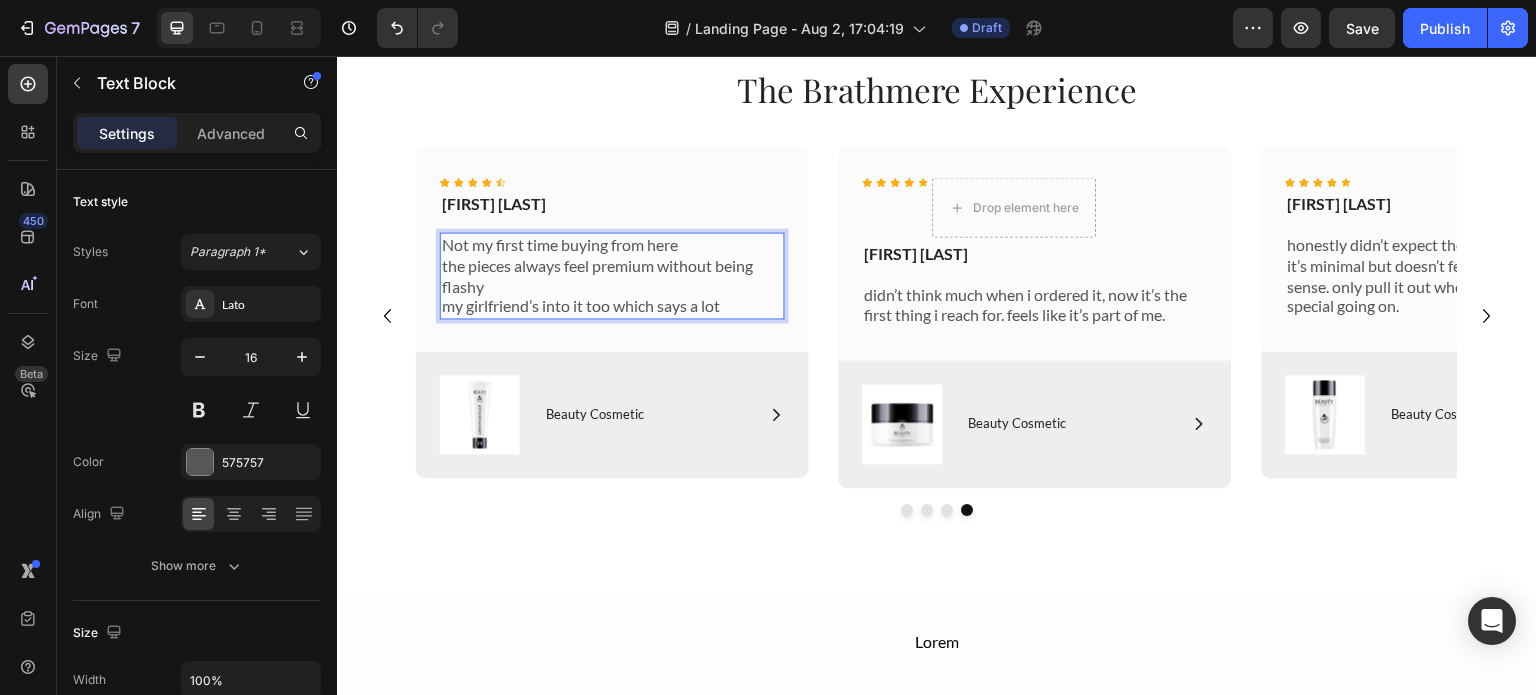 click on "Not my first time buying from here the pieces always feel premium without being flashy my girlfriend’s into it too which says a lot" at bounding box center [612, 275] 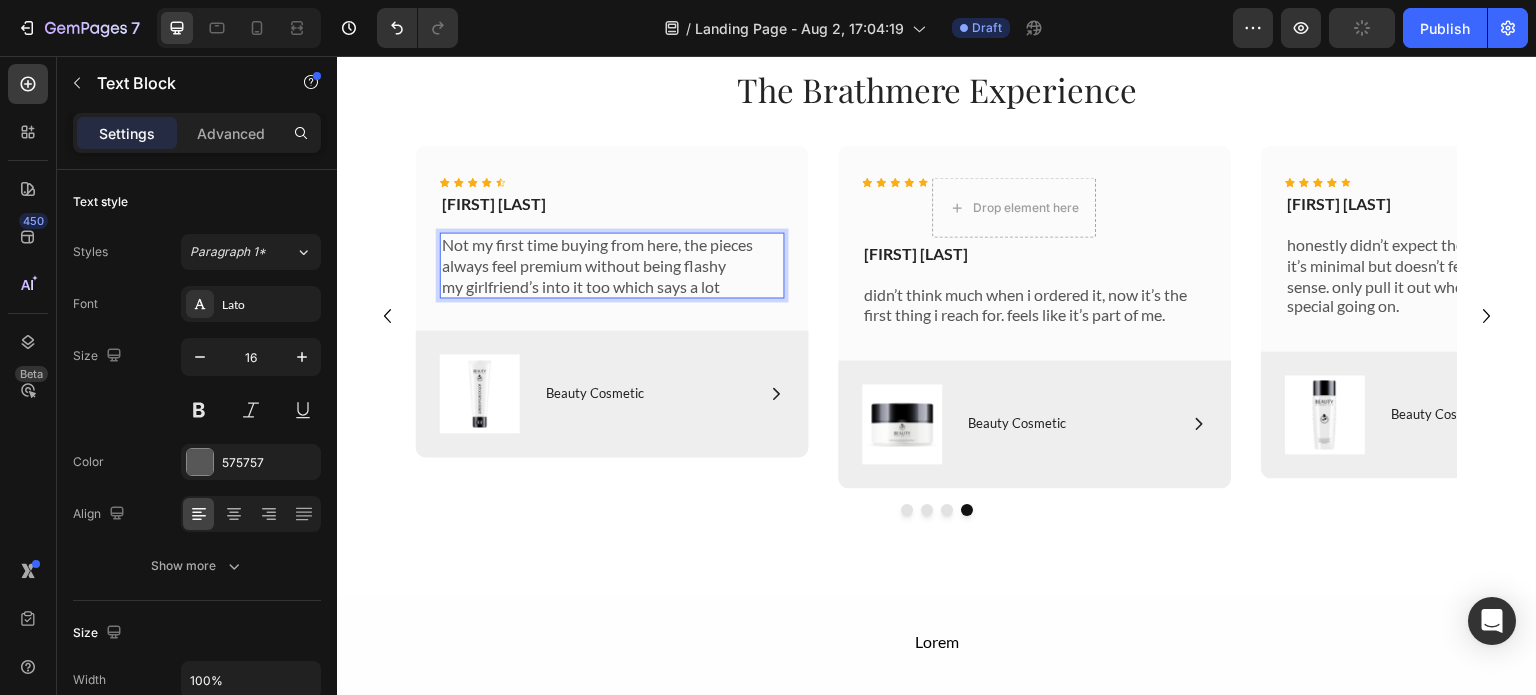 click on "Not my first time buying from here, the pieces always feel premium without being flashy my girlfriend’s into it too which says a lot" at bounding box center [612, 265] 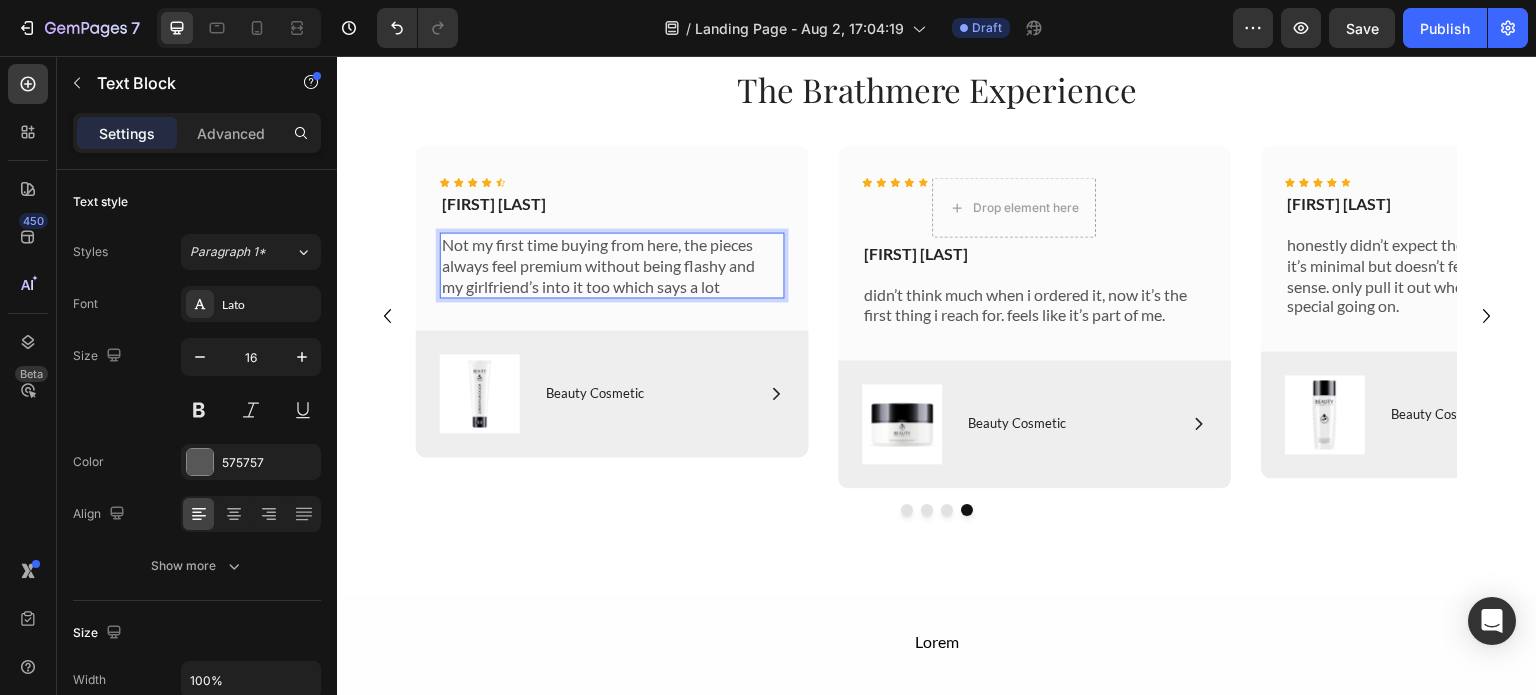 click on "Not my first time buying from here, the pieces always feel premium without being flashy and my girlfriend’s into it too which says a lot" at bounding box center [612, 265] 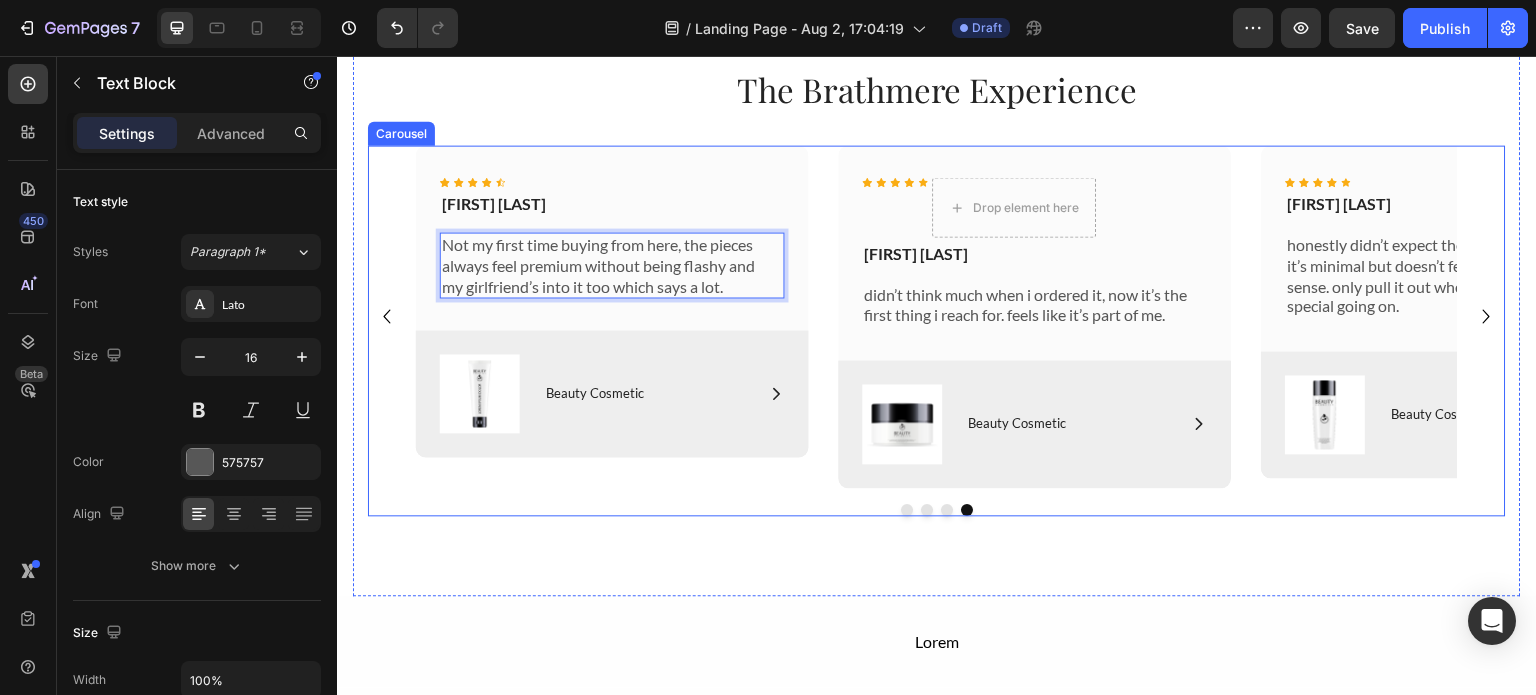 click on "Icon Icon Icon Icon
Icon Icon List Chris Silva Text Block Not my first time buying from here, the pieces always feel premium without being flashy and my girlfriend’s into it too which says a lot. Text Block   0 Row Image
Icon Beauty Cosmetic Text Block Row Row Hero Banner" at bounding box center (612, 316) 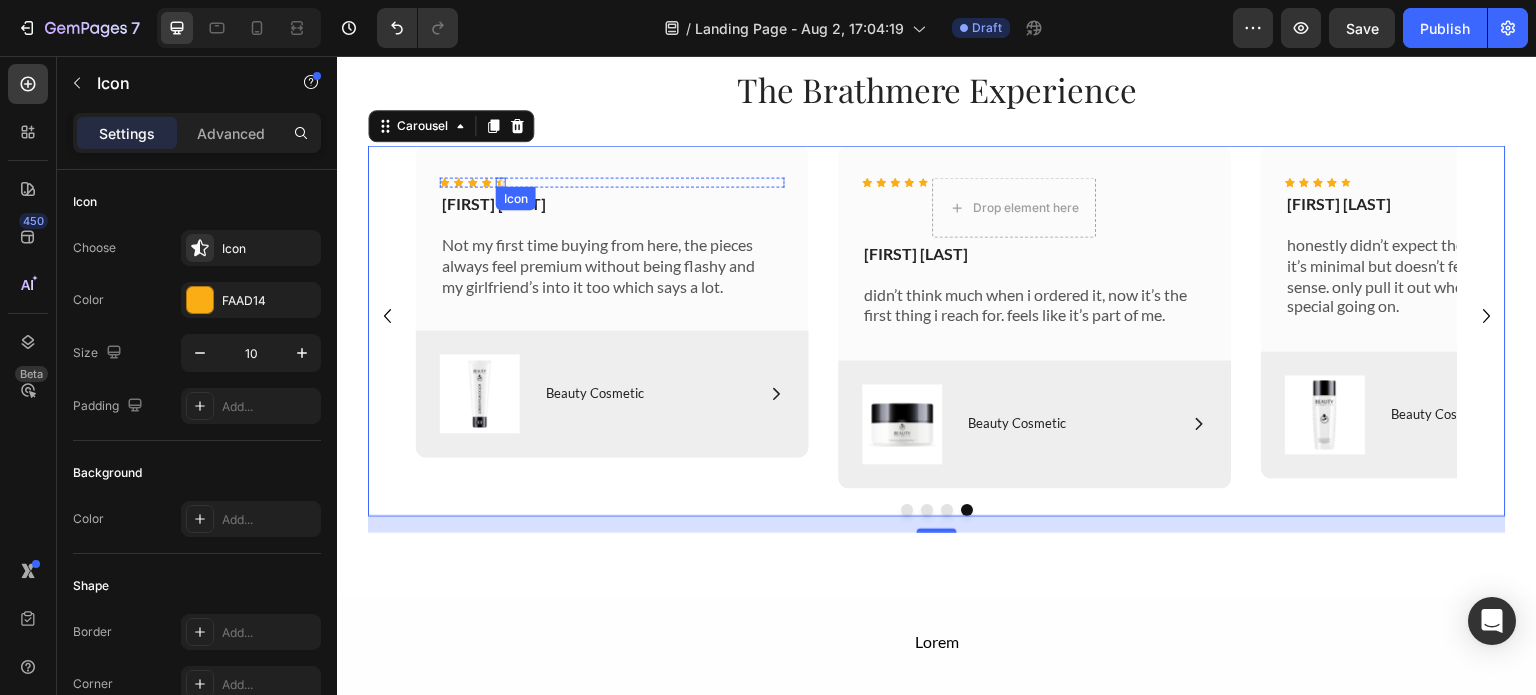 click on "Icon" at bounding box center (501, 182) 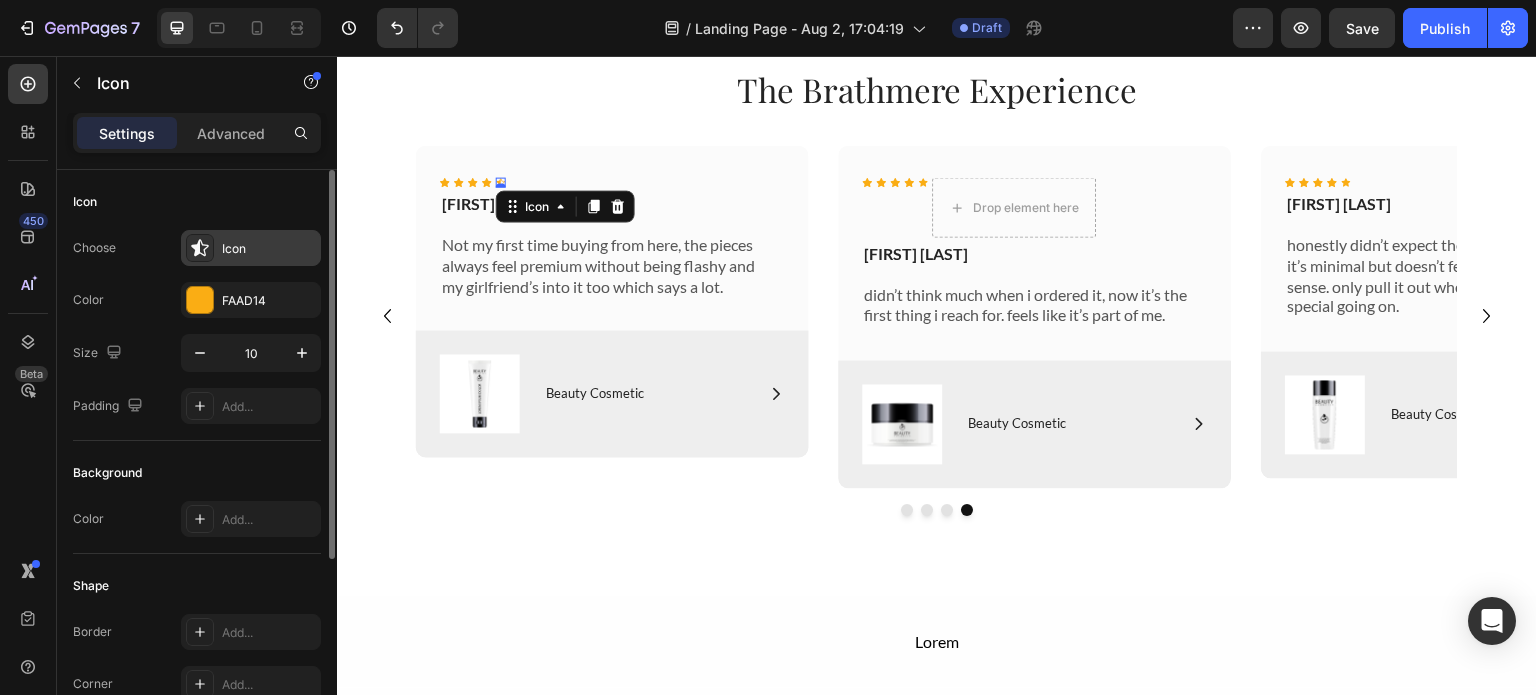 click 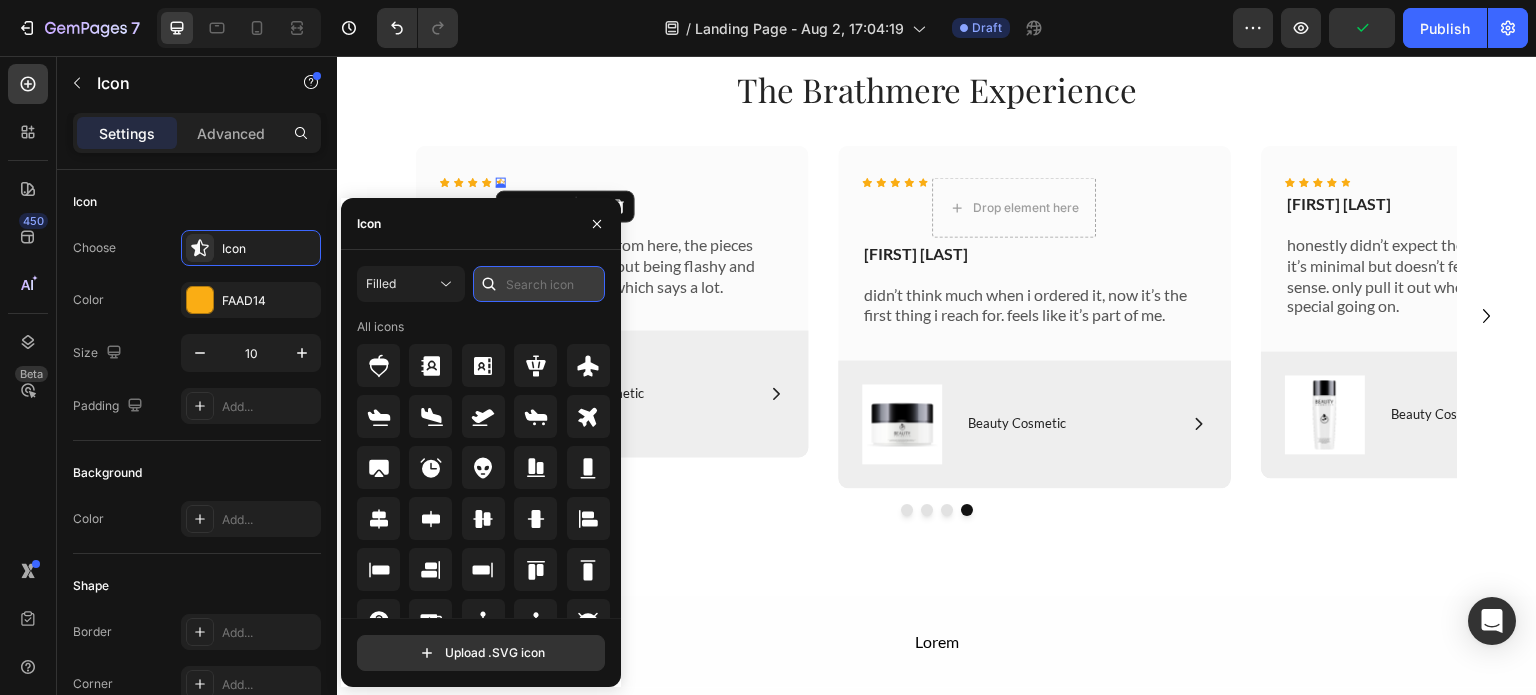 click at bounding box center [539, 284] 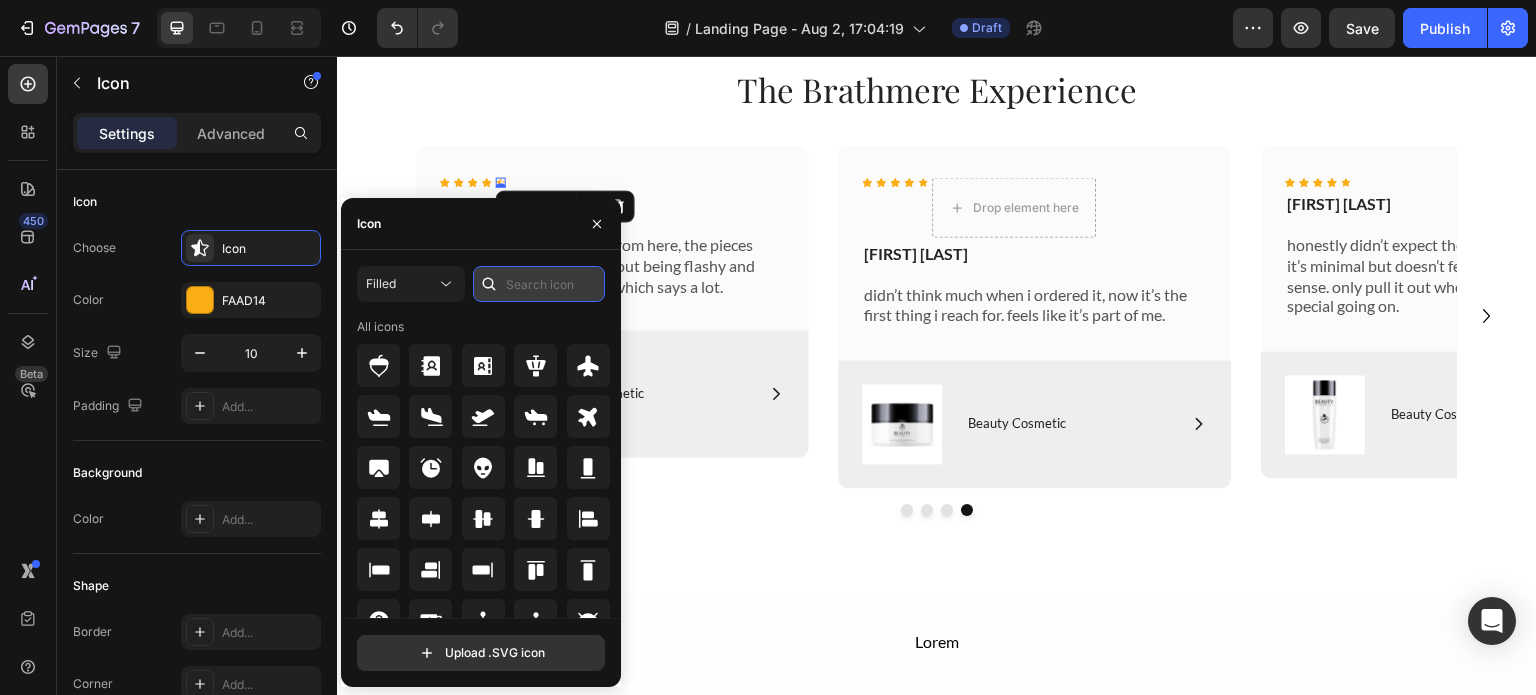 type on "f" 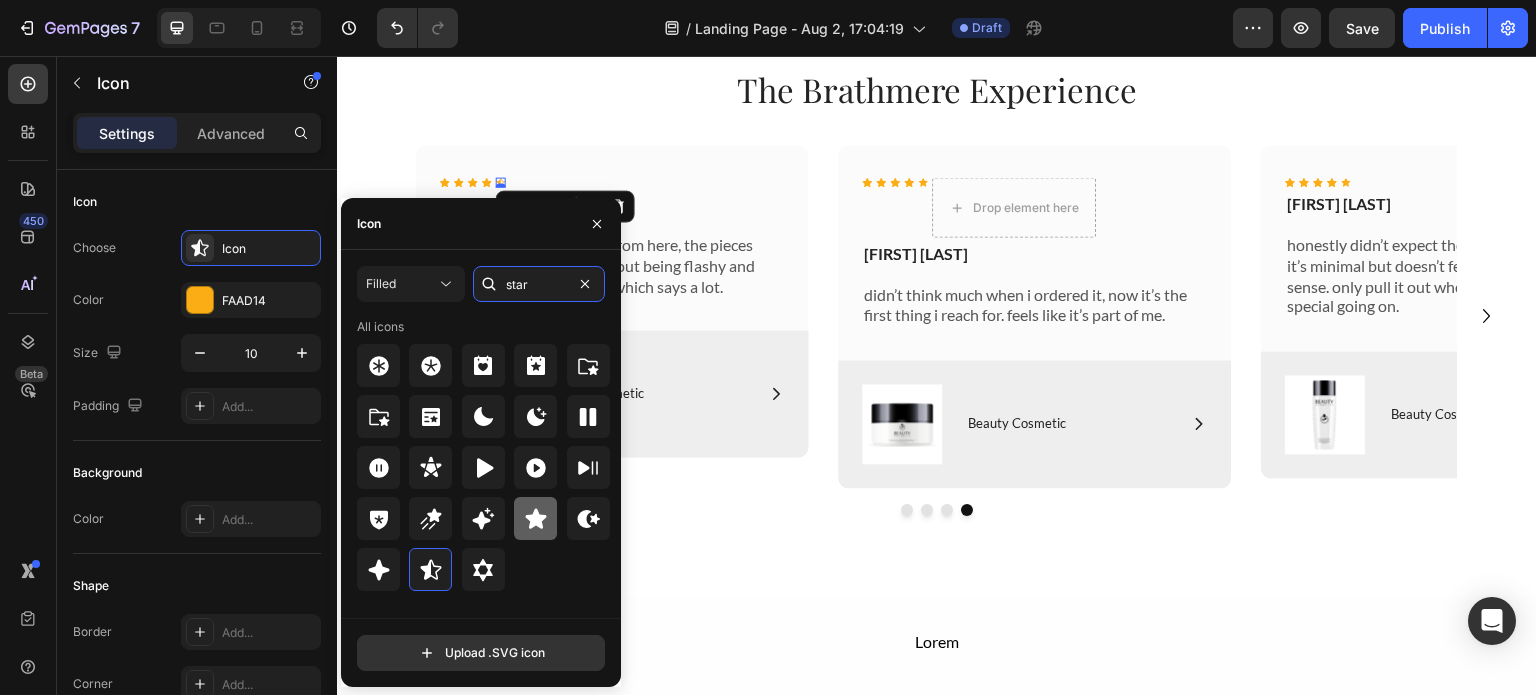 type on "star" 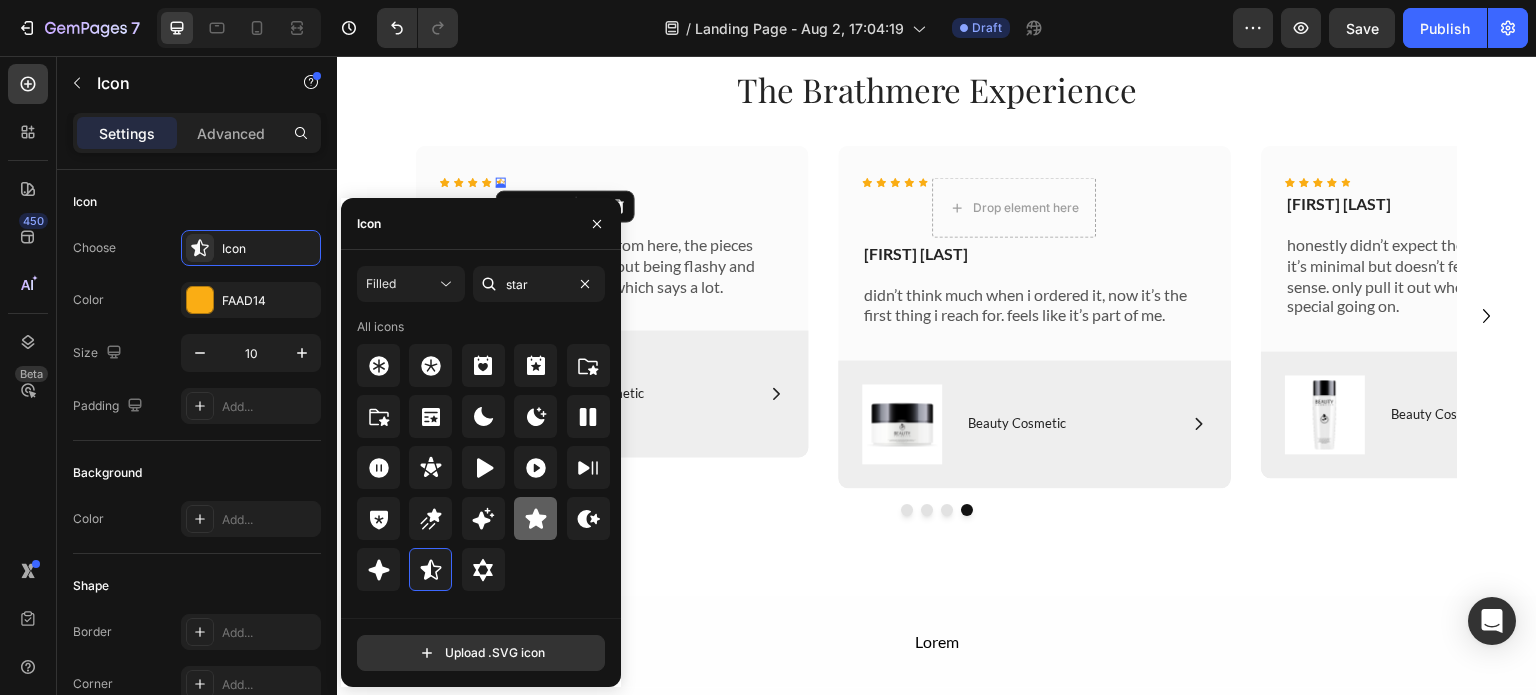 click 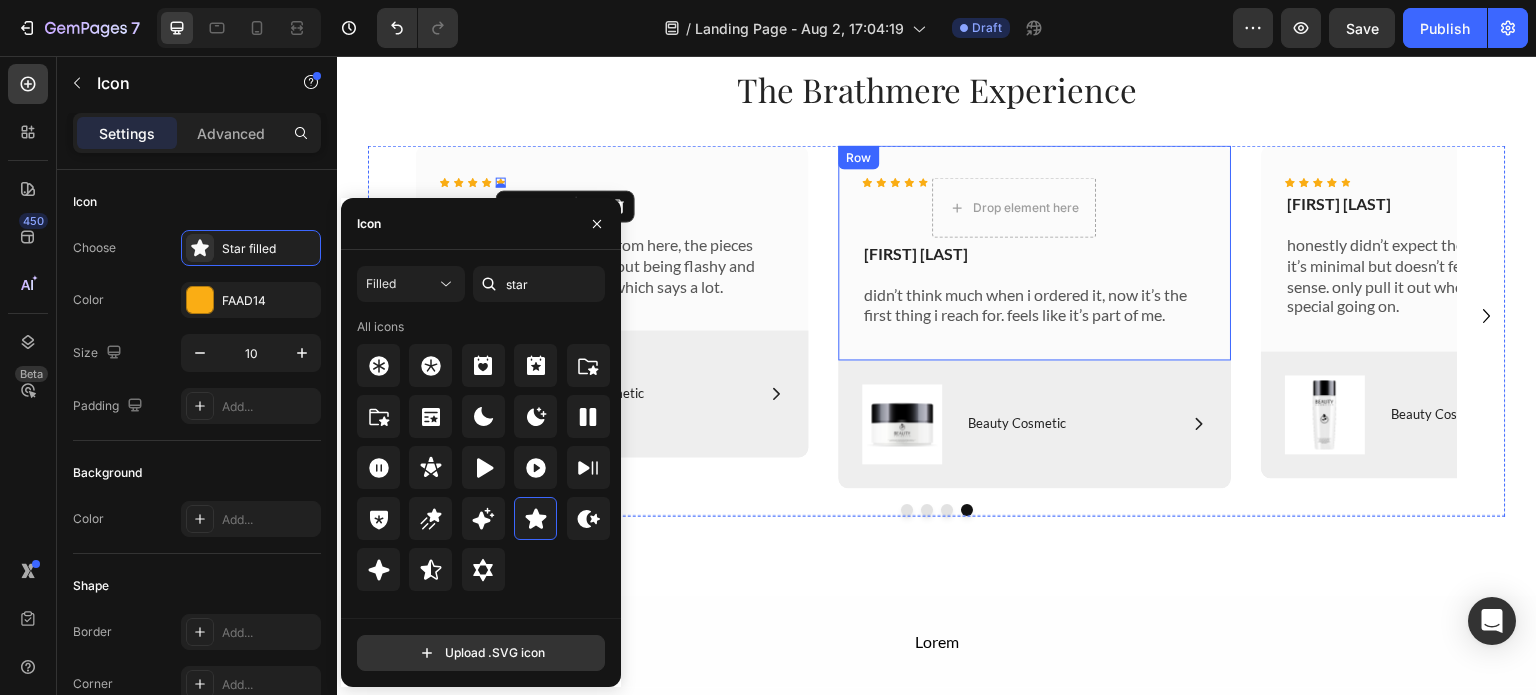 click on "Icon Icon Icon Icon
Icon
Drop element here Icon List Pablo S. Text Block didn’t think much when i ordered it, now it’s the first thing i reach for. feels like it’s part of me. Text Block Row" at bounding box center [1035, 252] 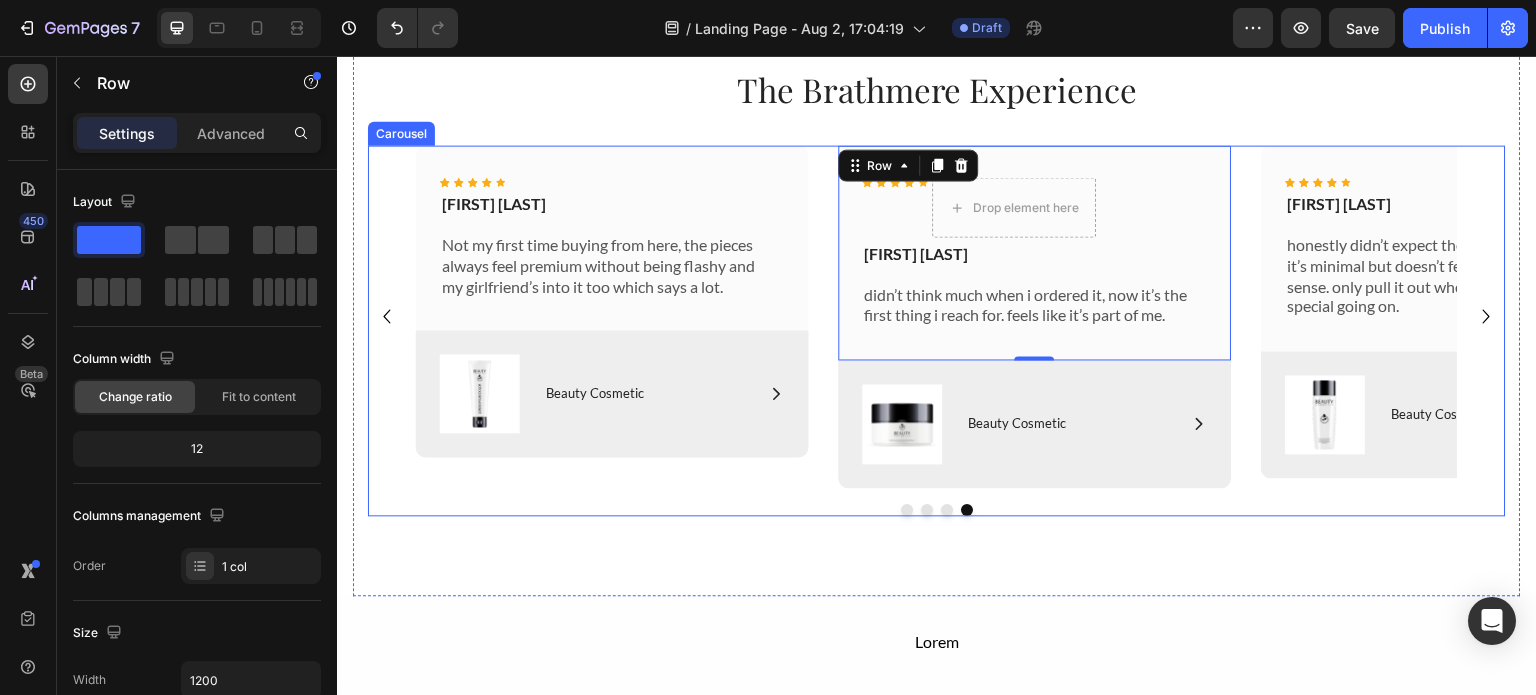 click 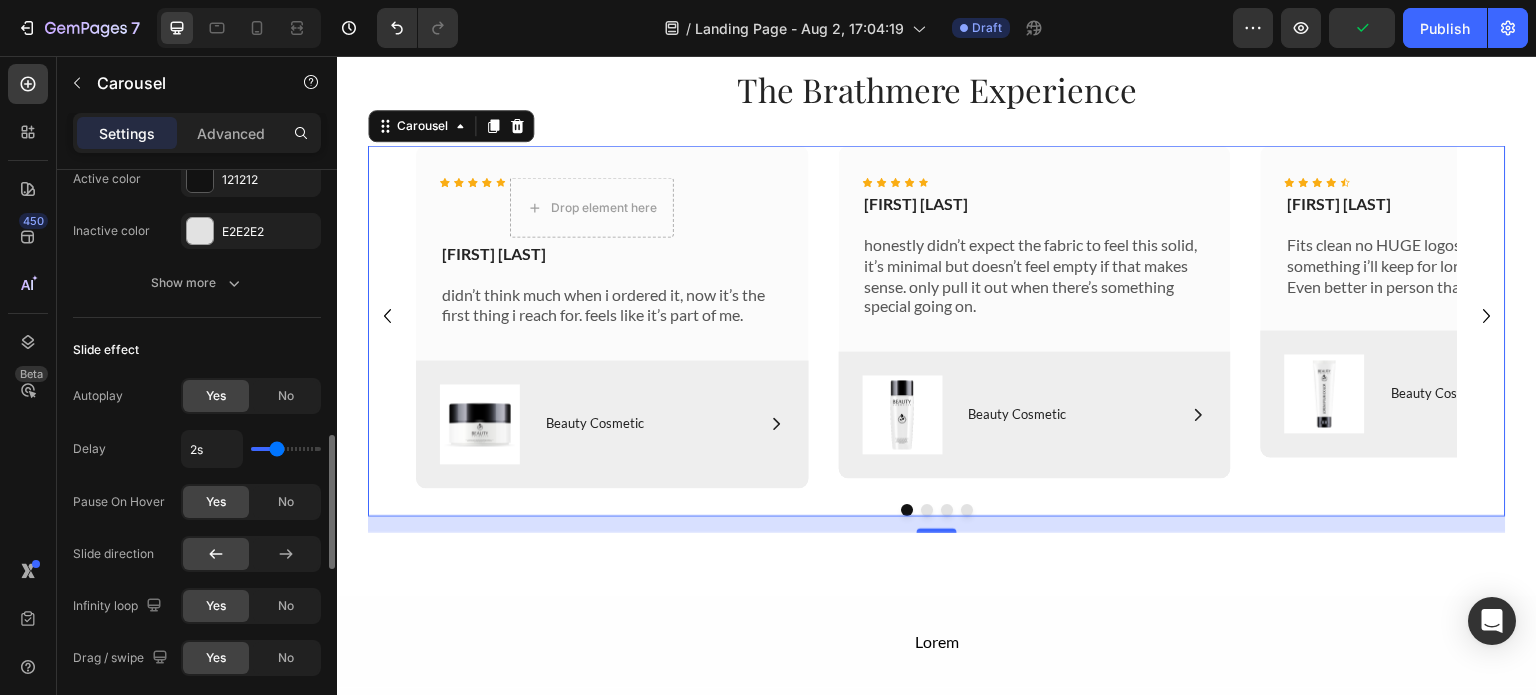 scroll, scrollTop: 1148, scrollLeft: 0, axis: vertical 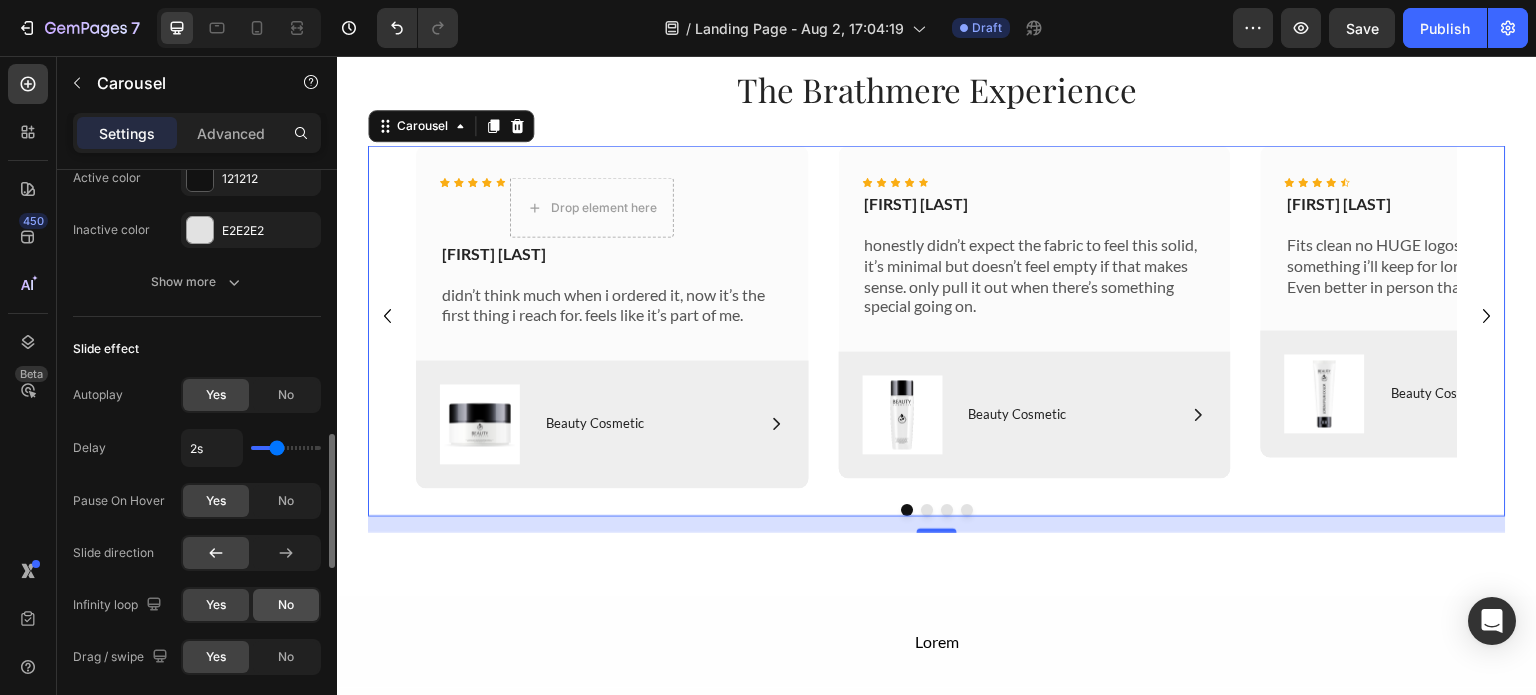 click on "No" 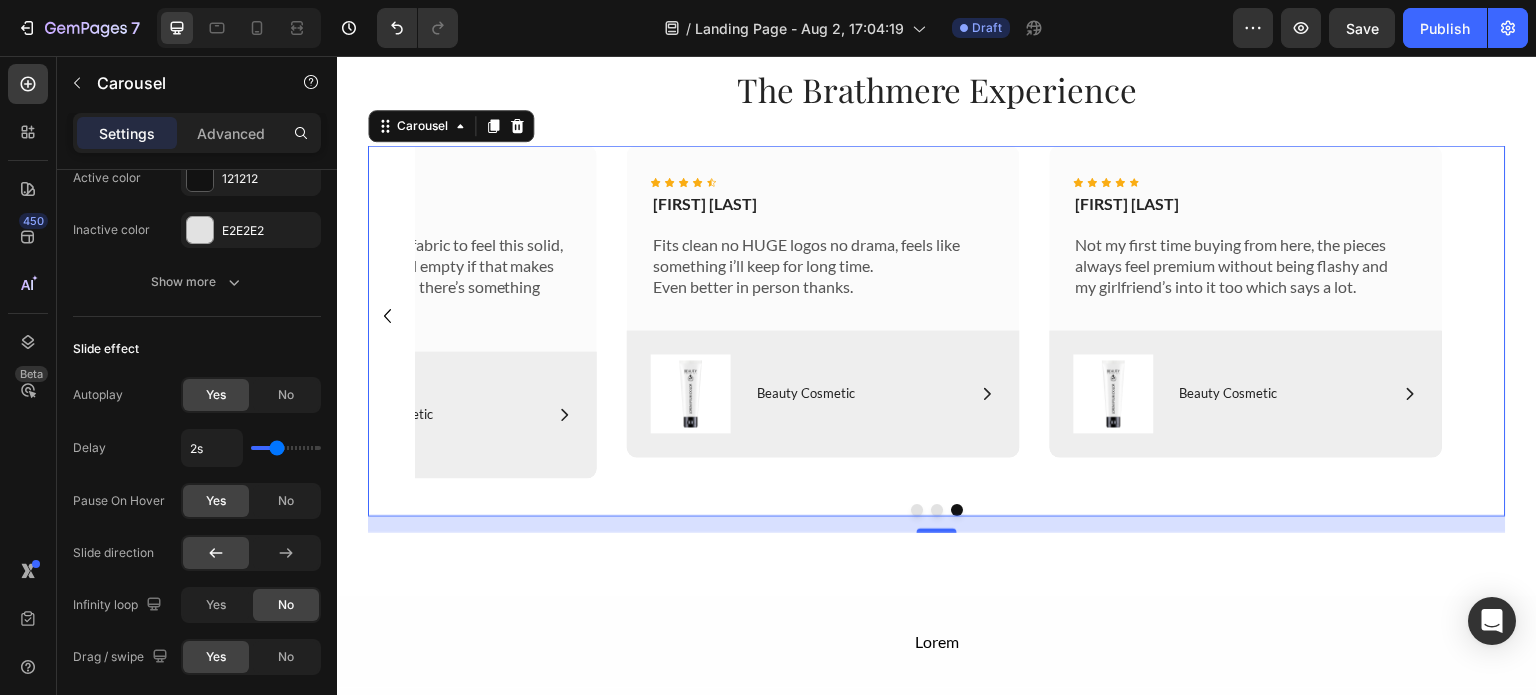 click 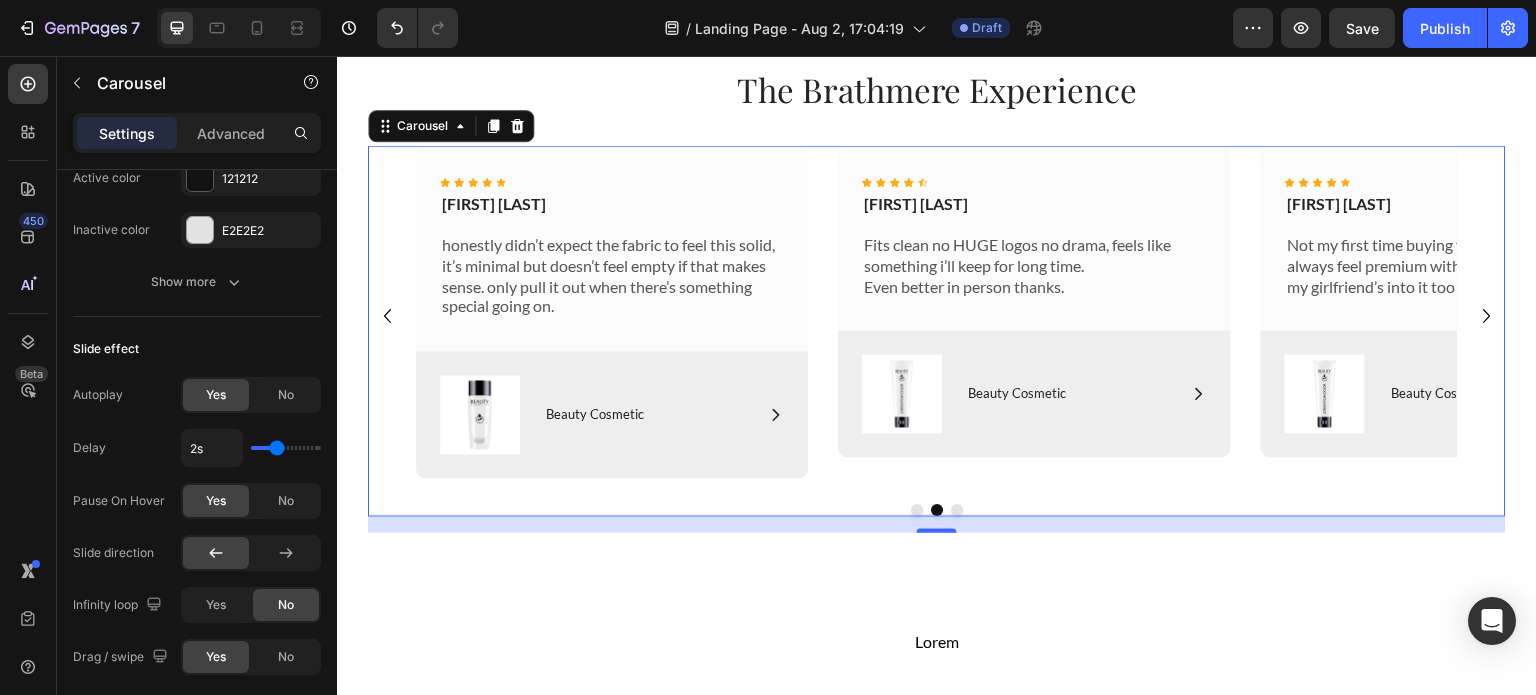click 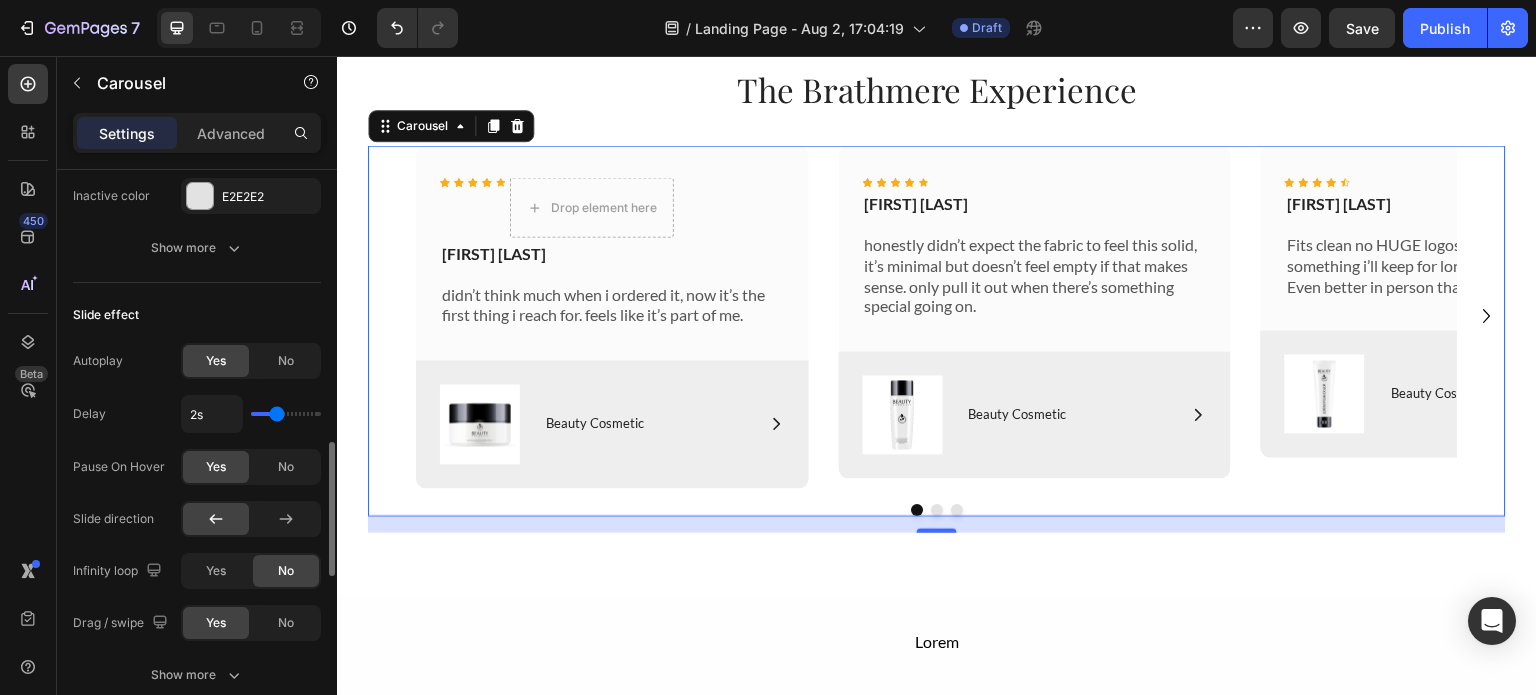 scroll, scrollTop: 1183, scrollLeft: 0, axis: vertical 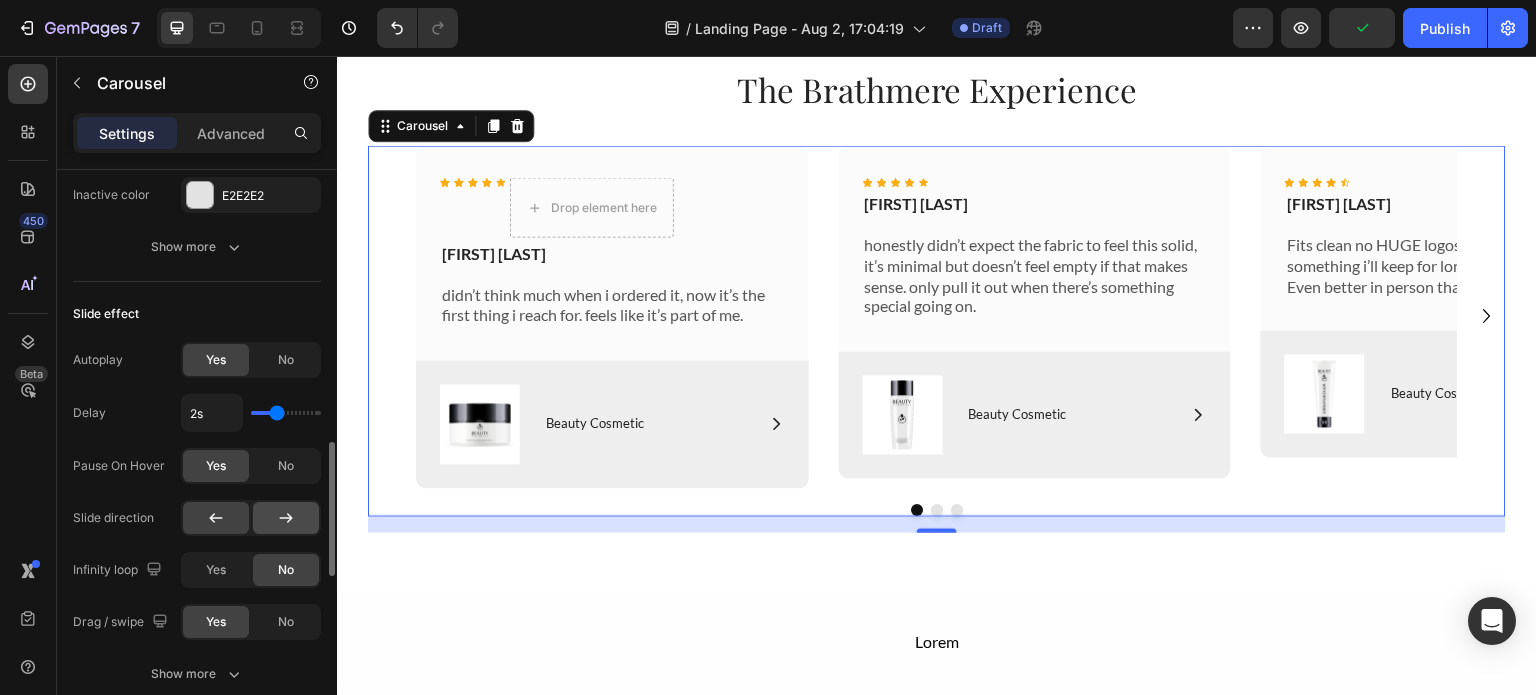 click 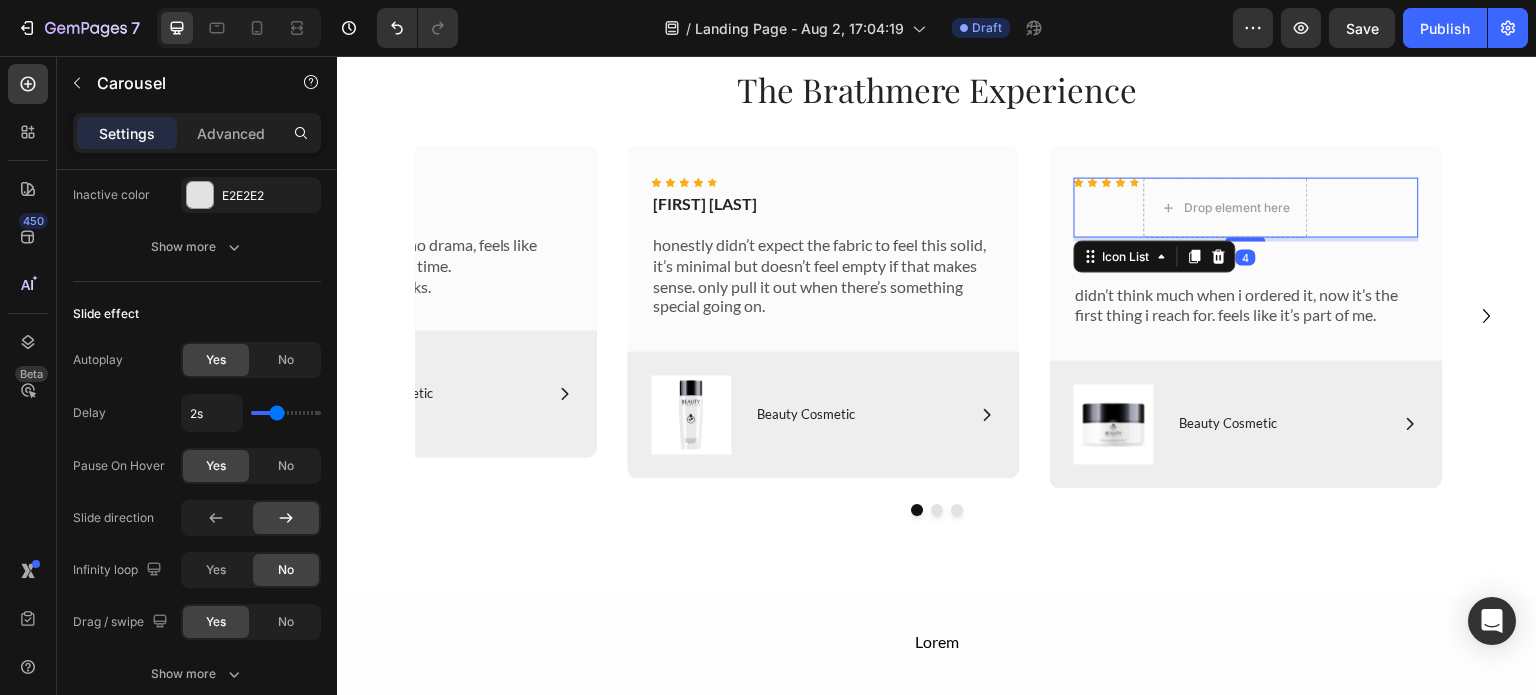 click on "Icon" at bounding box center (1107, 207) 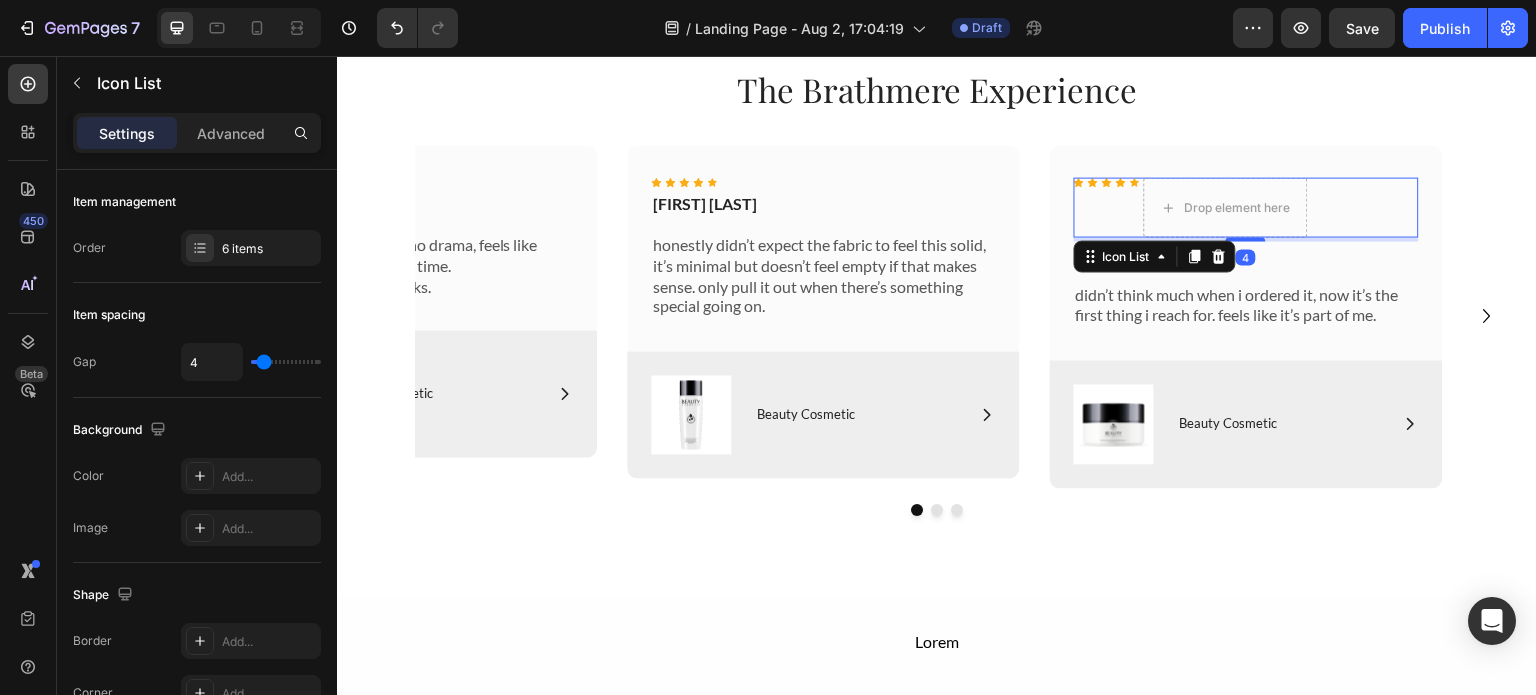 click on "Icon Icon Icon Icon
Icon
Drop element here" at bounding box center [1246, 207] 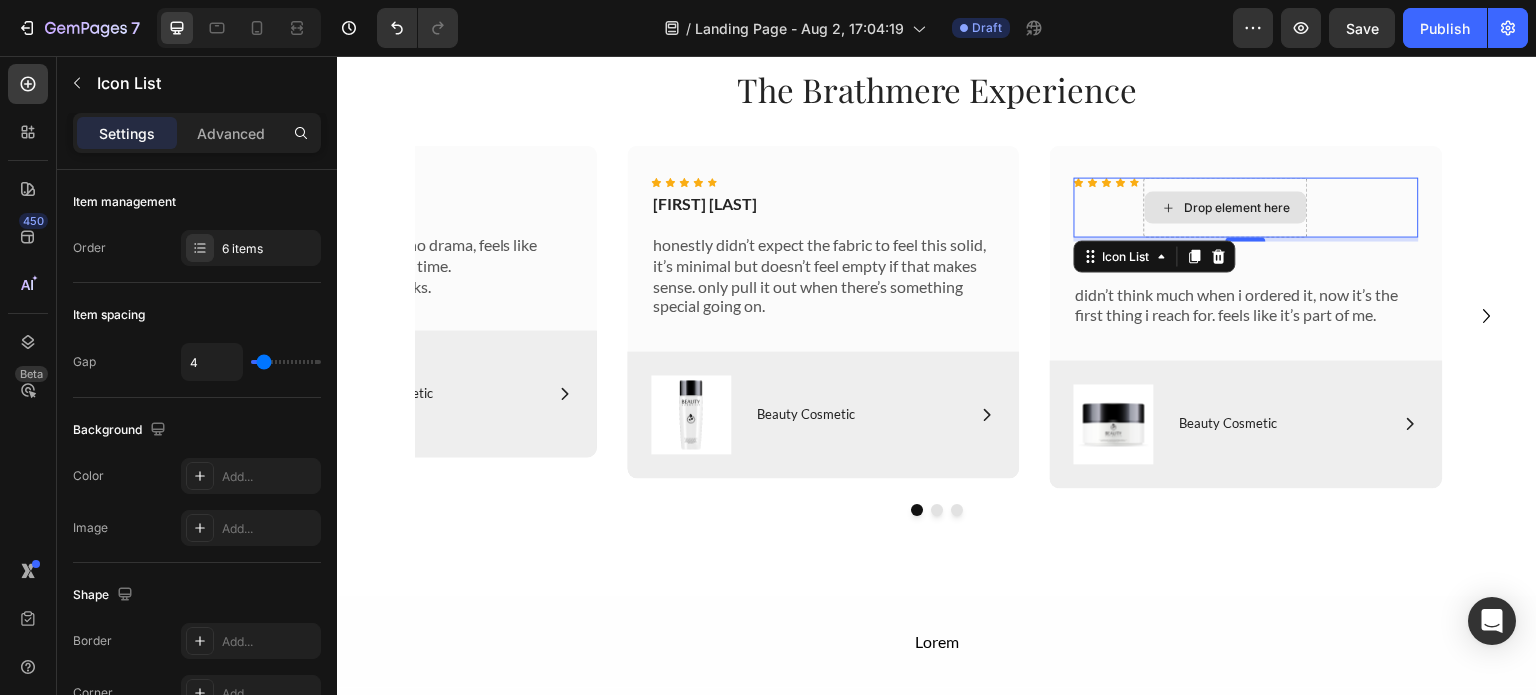 click on "Drop element here" at bounding box center [1238, 207] 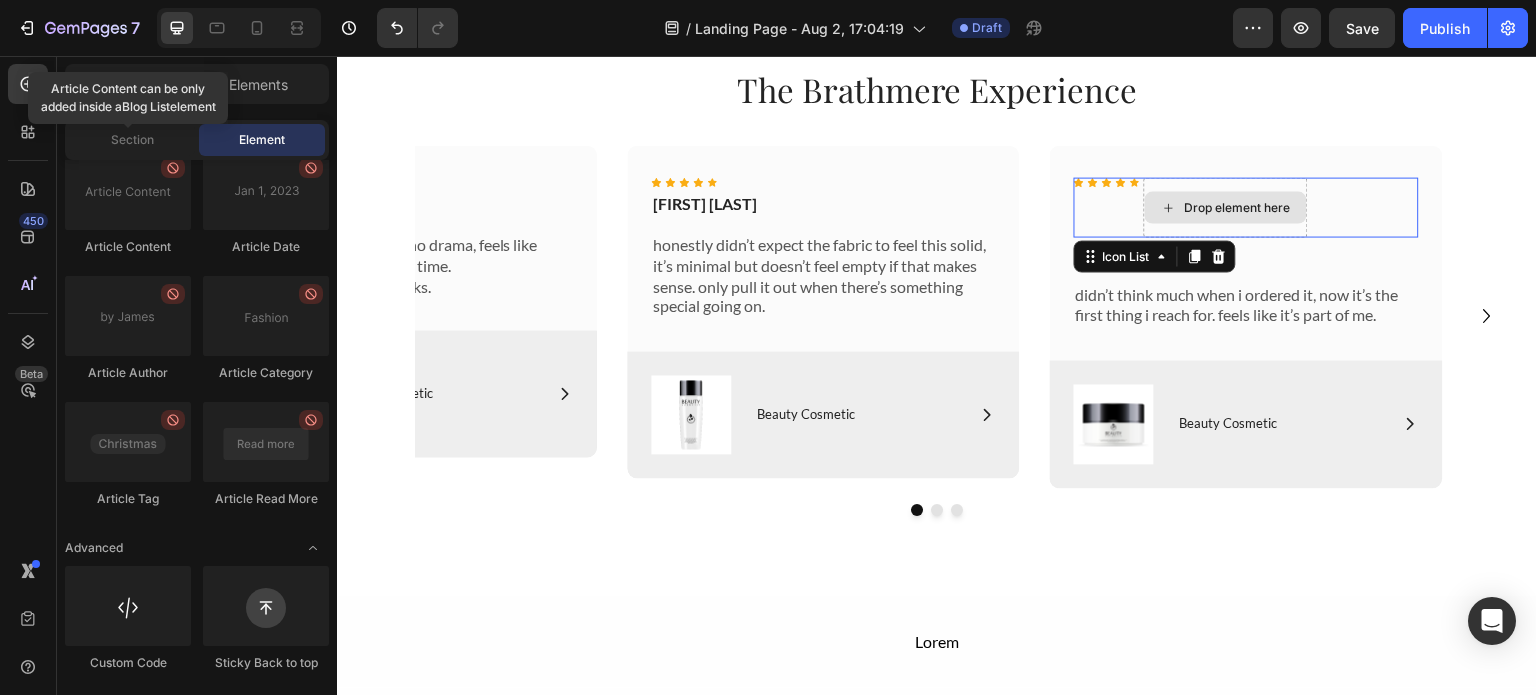 click on "Drop element here" at bounding box center [1226, 207] 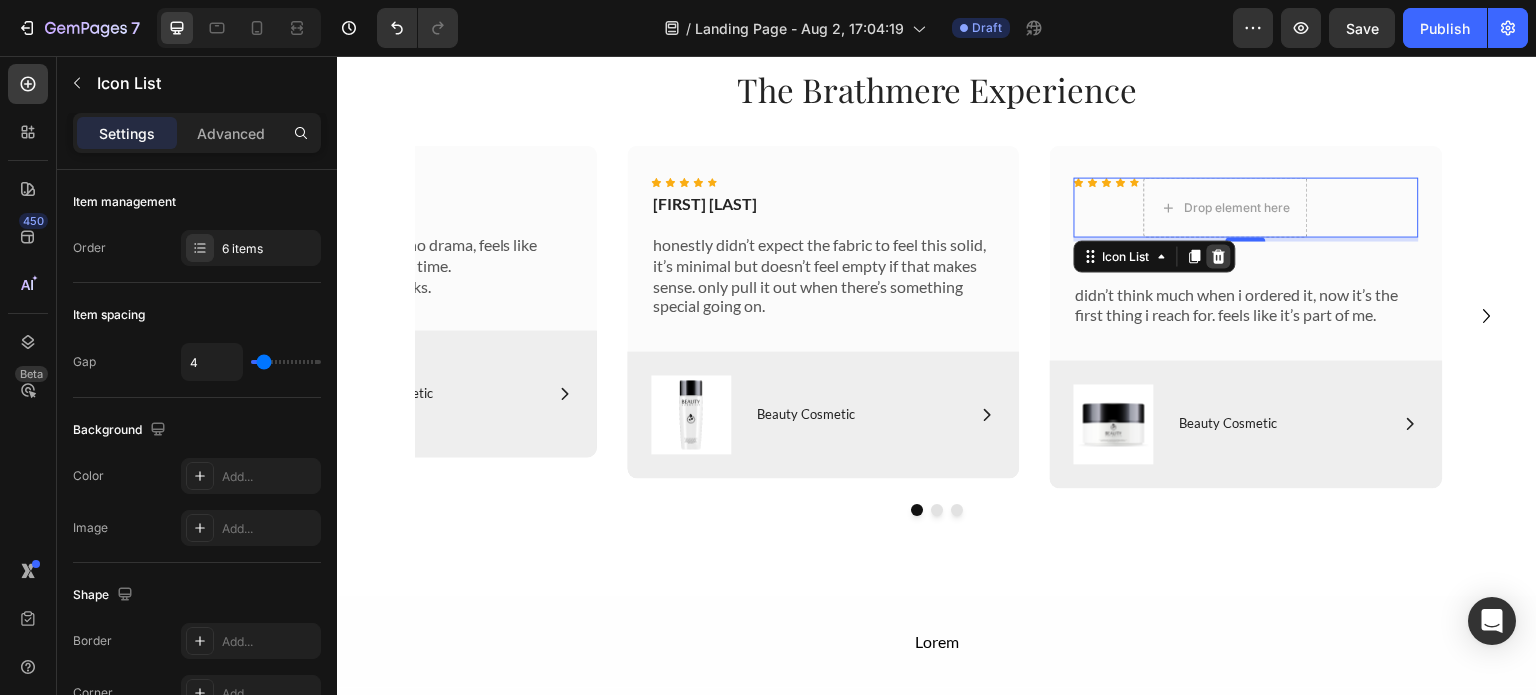 click 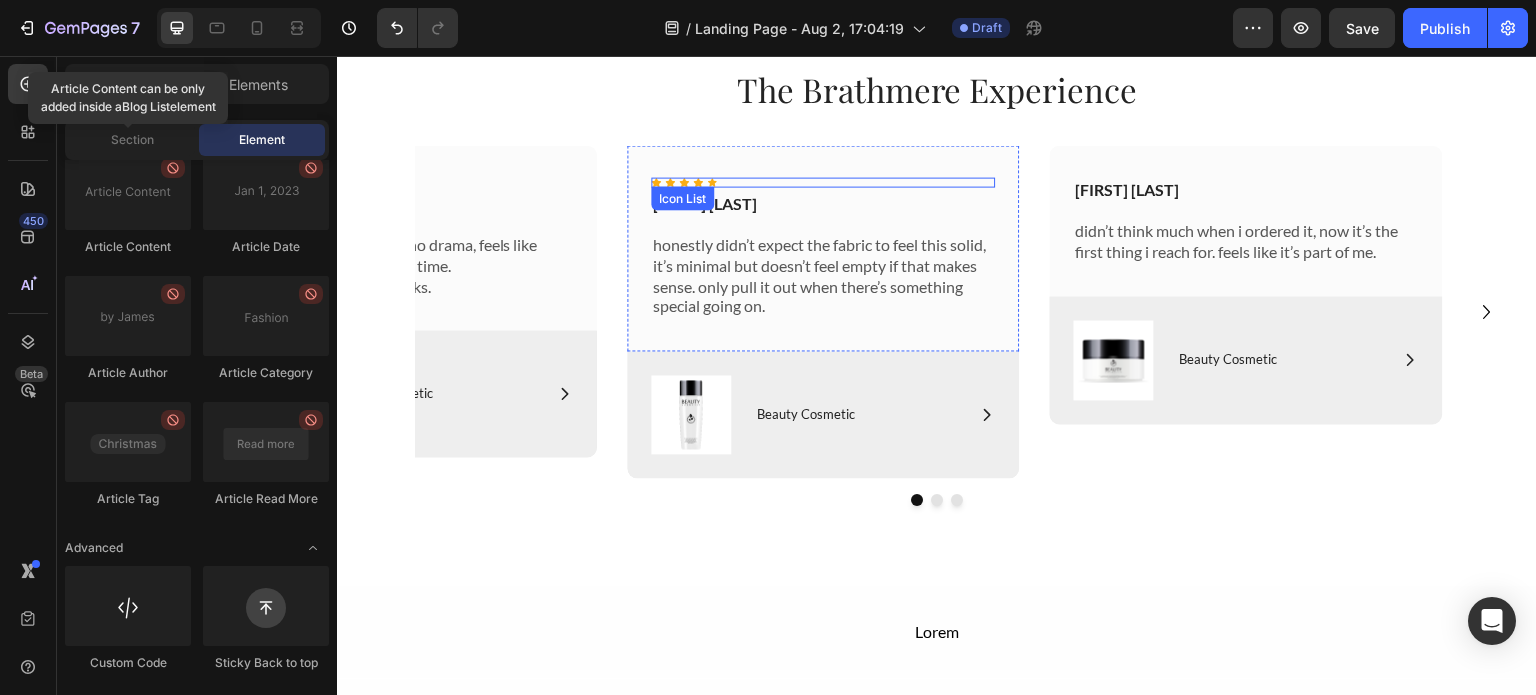 click on "Icon Icon Icon Icon
Icon Icon List" at bounding box center (823, 182) 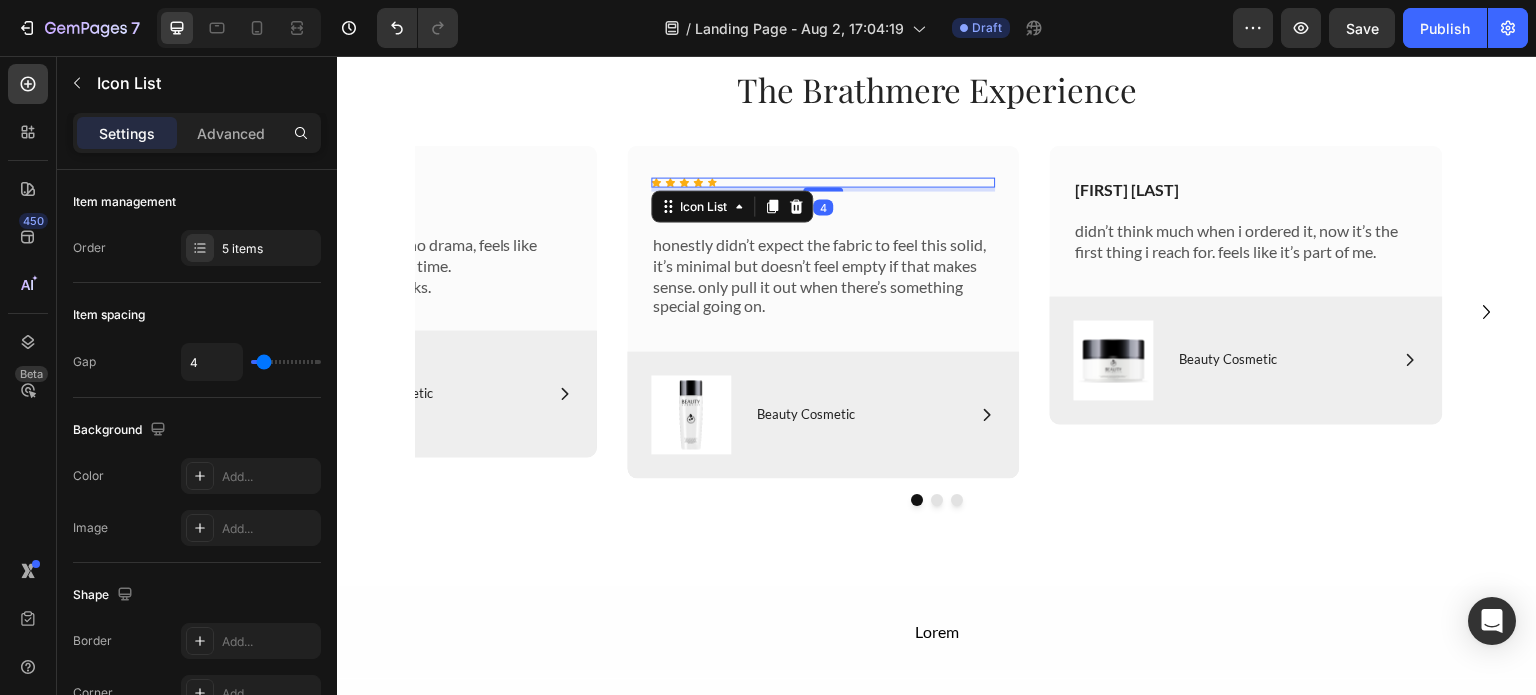 click on "4" at bounding box center (823, 189) 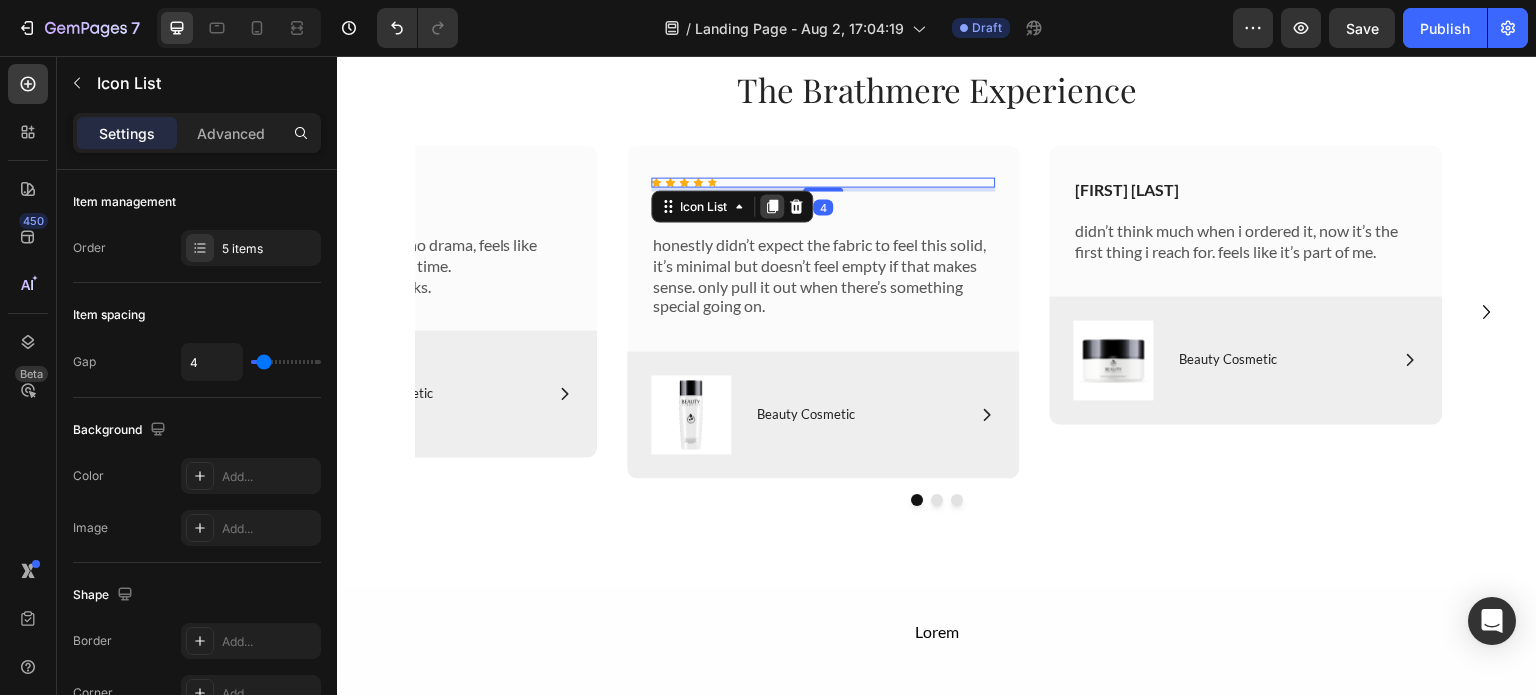click 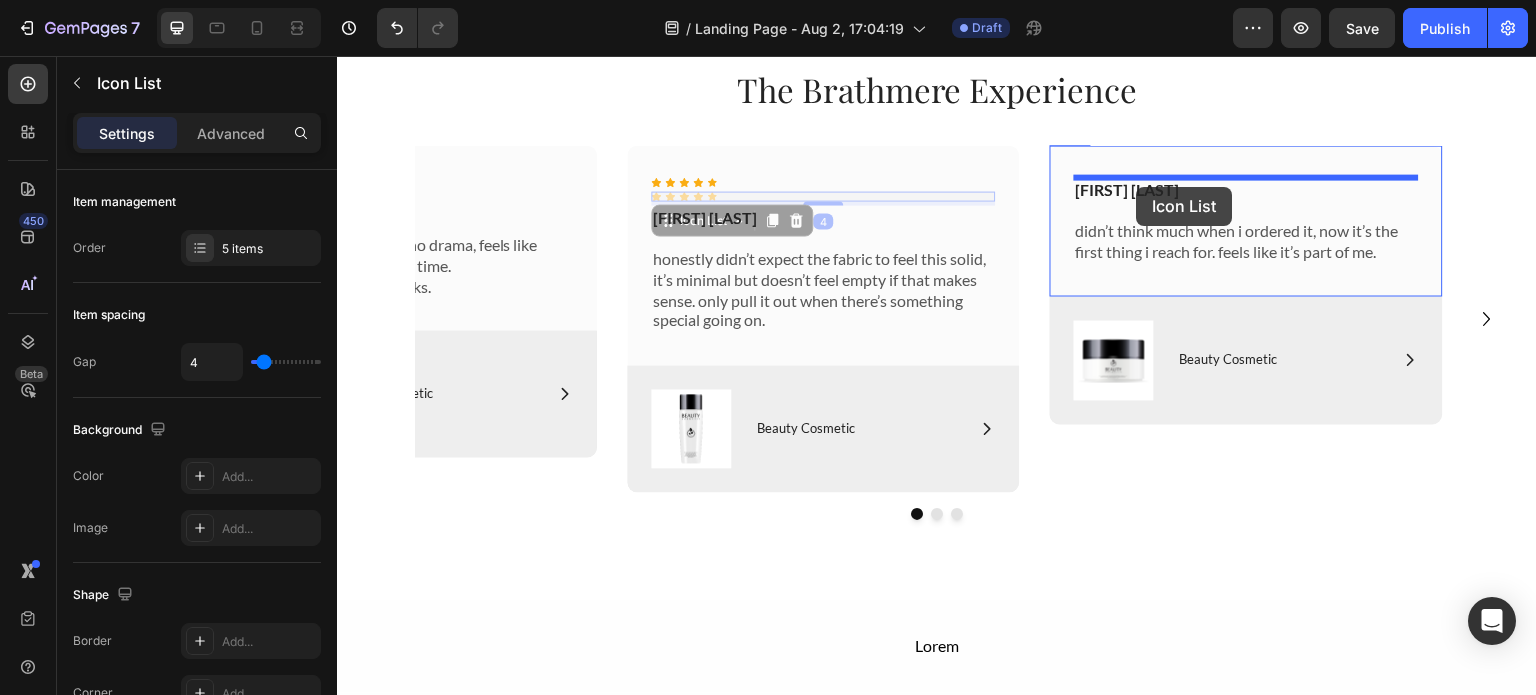 drag, startPoint x: 734, startPoint y: 199, endPoint x: 1137, endPoint y: 185, distance: 403.2431 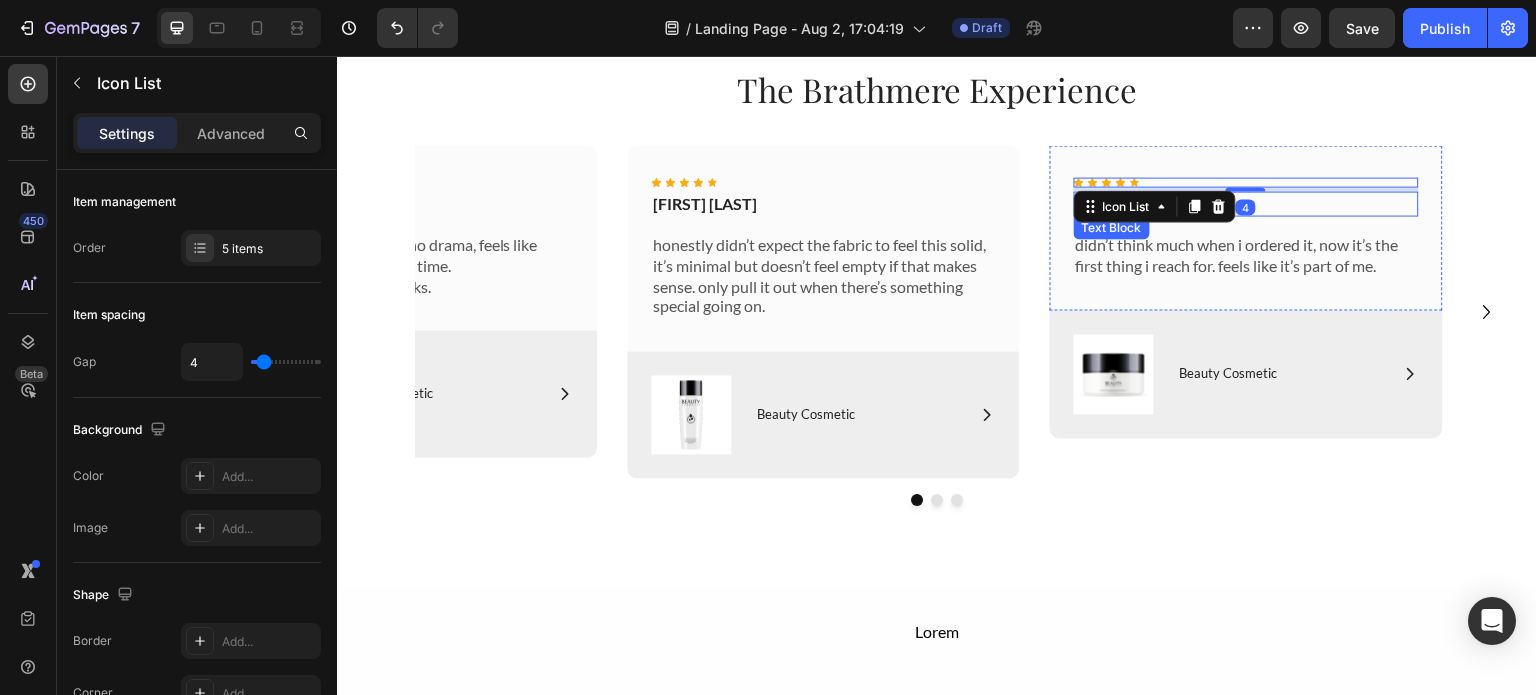 click on "[FIRST] [LAST]" at bounding box center [1246, 203] 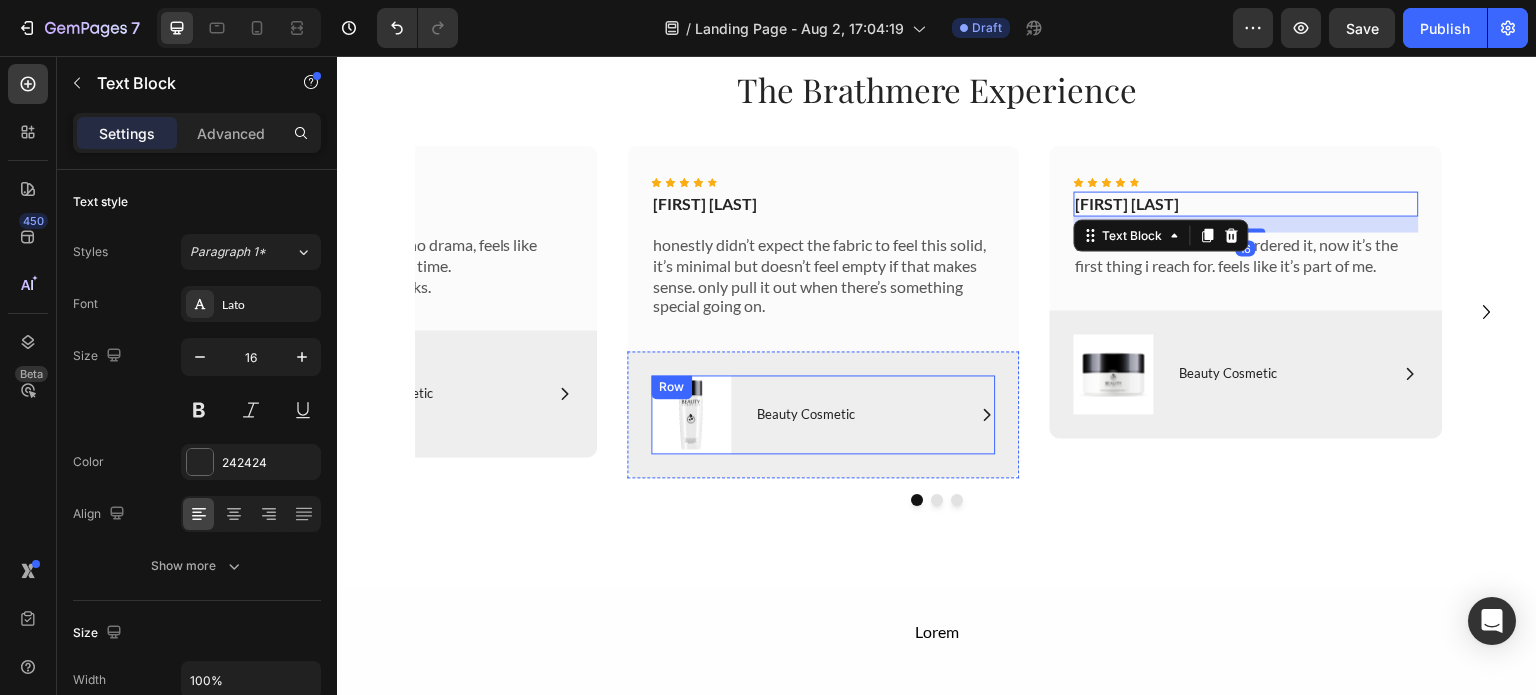 click on "Image
Icon Beauty Cosmetic Text Block Row Row" at bounding box center (823, 414) 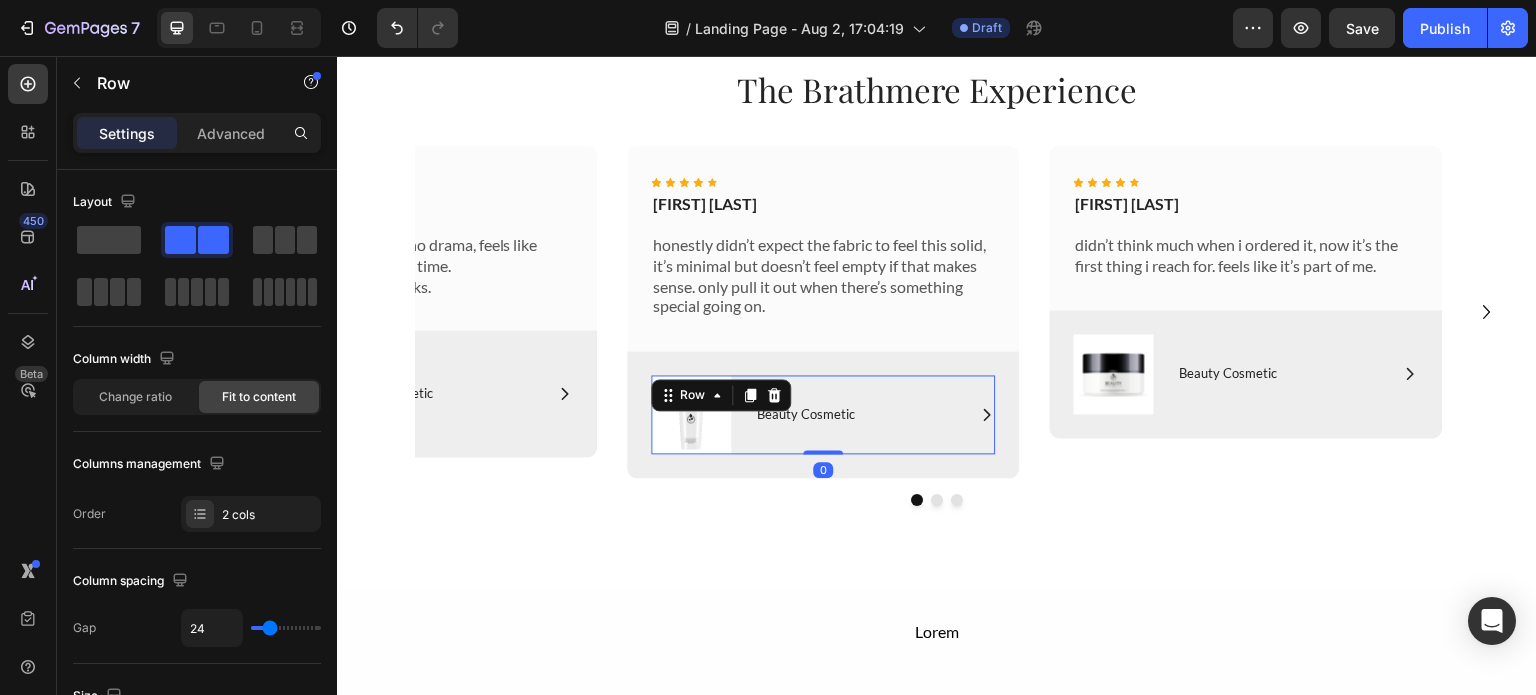 click on "honestly didn’t expect the fabric to feel this solid, it’s minimal but doesn’t feel empty if that makes sense. only pull it out when there’s something special going on." at bounding box center [823, 275] 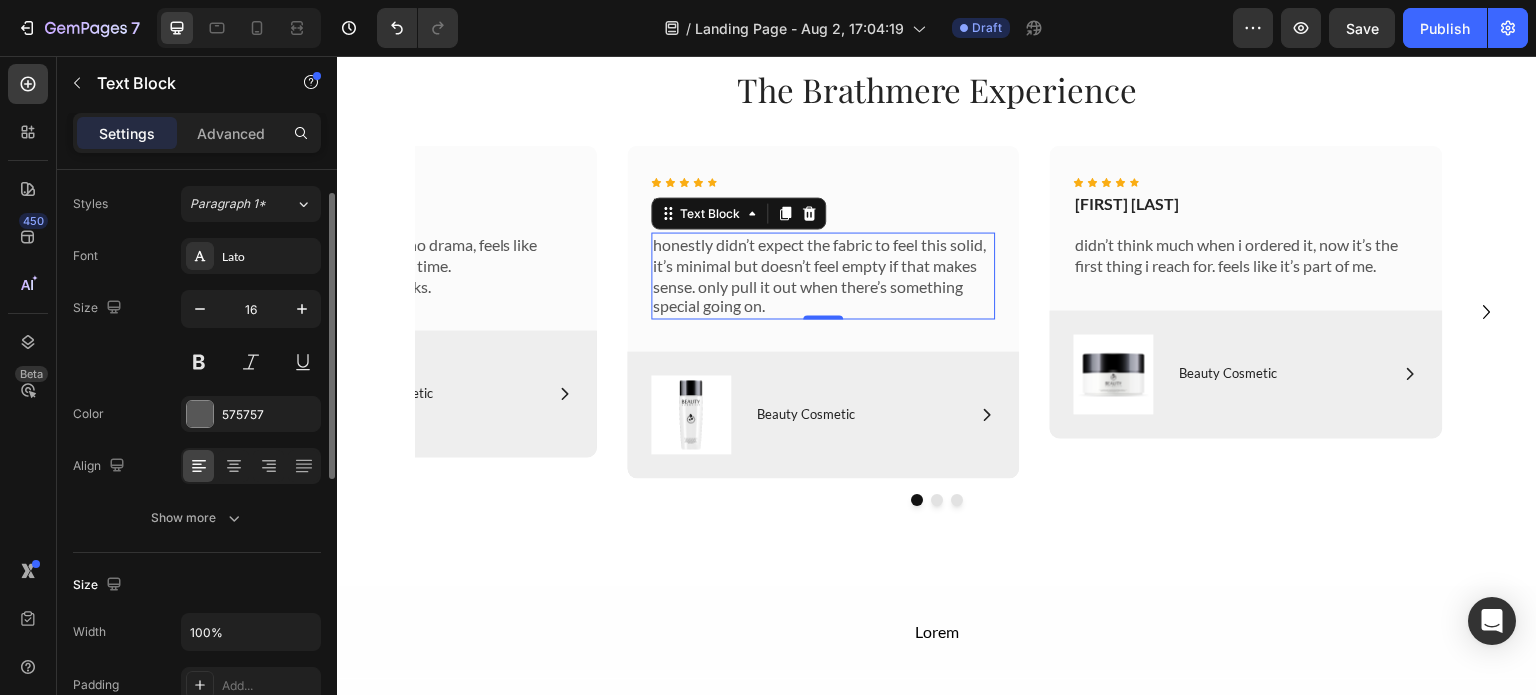 scroll, scrollTop: 0, scrollLeft: 0, axis: both 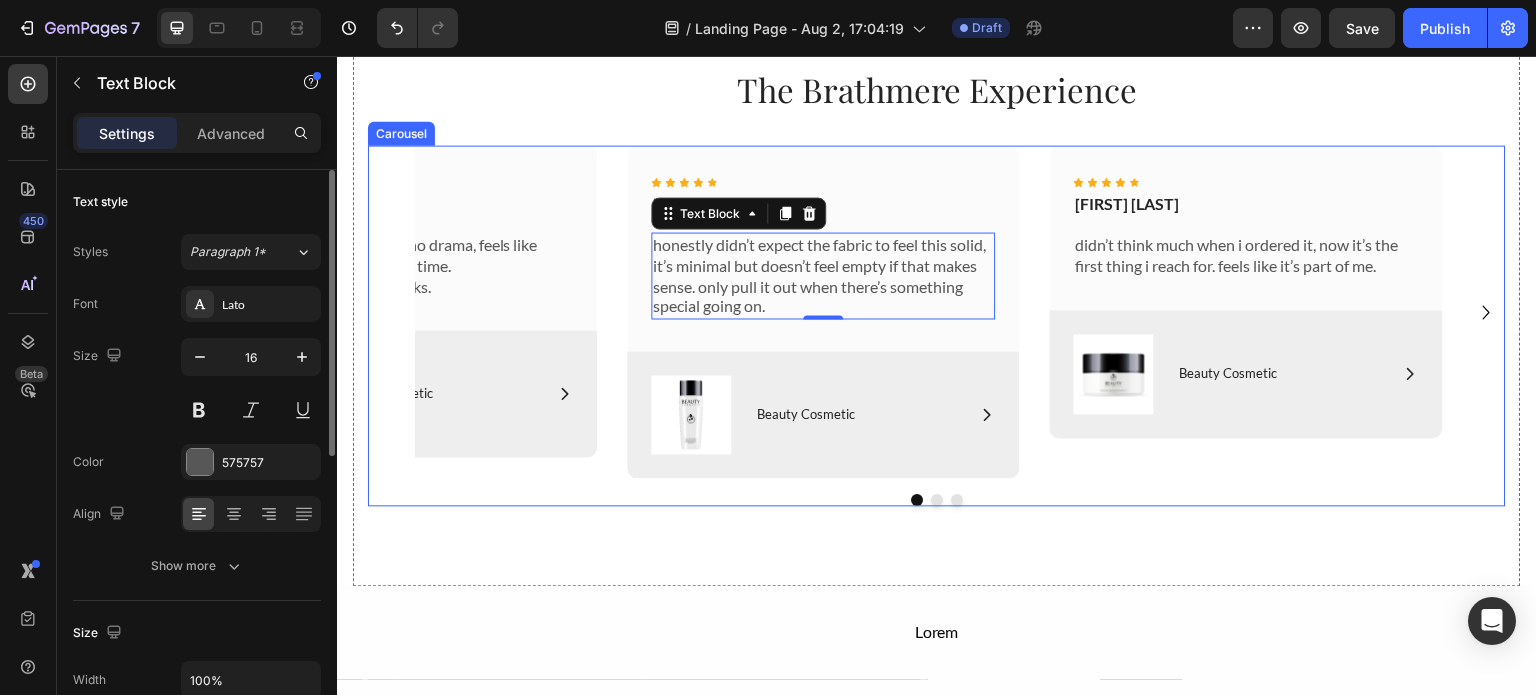 click on "Icon Icon Icon Icon
Icon Icon List Pablo S. Text Block didn’t think much when i ordered it, now it’s the first thing i reach for. feels like it’s part of me. Text Block Row Image
Icon Beauty Cosmetic Text Block Row Row Hero Banner Icon Icon Icon Icon
Icon Icon List Omarison  Text Block honestly didn’t expect the fabric to feel this solid, it’s minimal but doesn’t feel empty if that makes sense. only pull it out when there’s something special going on. Text Block   0 Row Image
Icon Beauty Cosmetic Text Block Row Row Hero Banner Icon Icon Icon Icon
Icon Icon List Chris Silva Text Block Fits clean no HUGE logos no drama, feels like something i’ll keep for long time. Even better in person thanks. Text Block Row Image
Icon Beauty Cosmetic Text Block Row Row Hero Banner Icon Icon Icon Icon
Icon Icon List Chris Silva Text Block my girlfriend’s into it too which says a lot. Text Block Row" at bounding box center (937, 311) 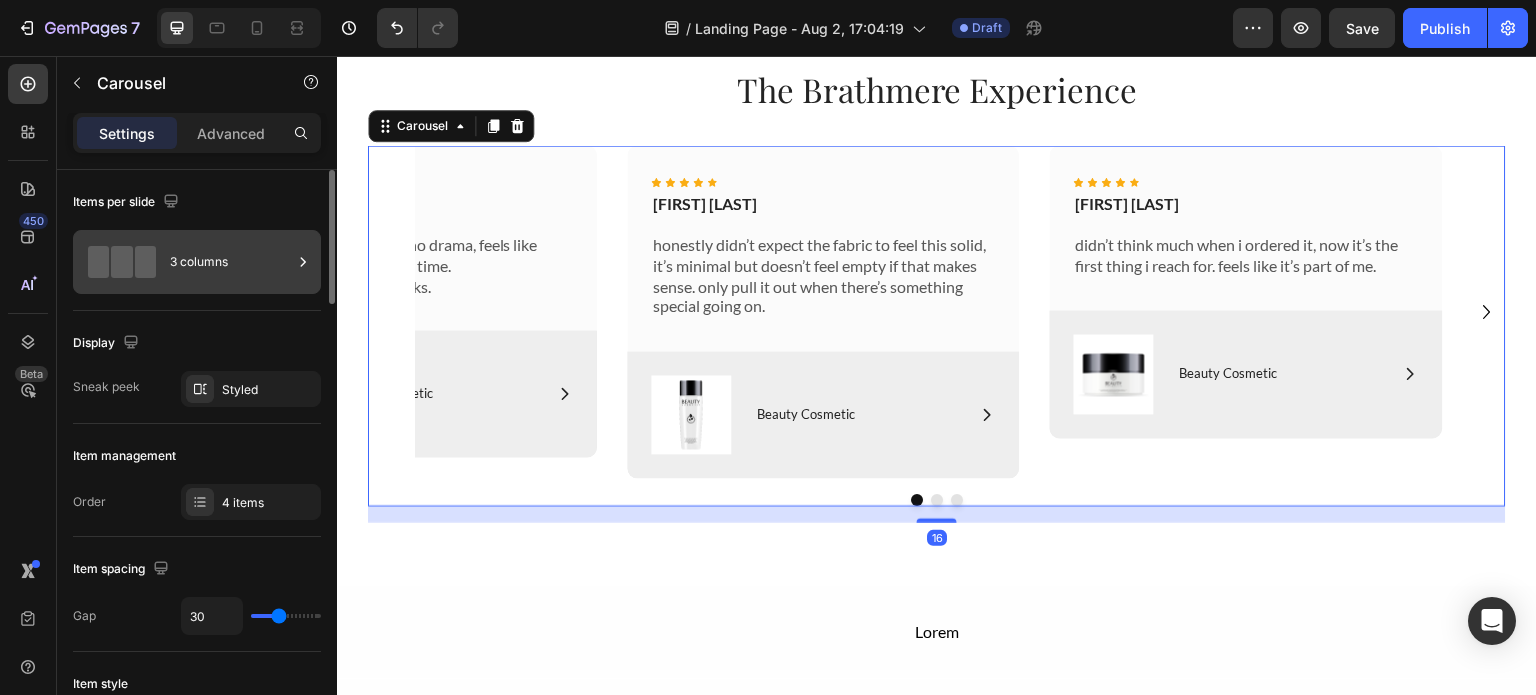 click on "3 columns" at bounding box center [197, 262] 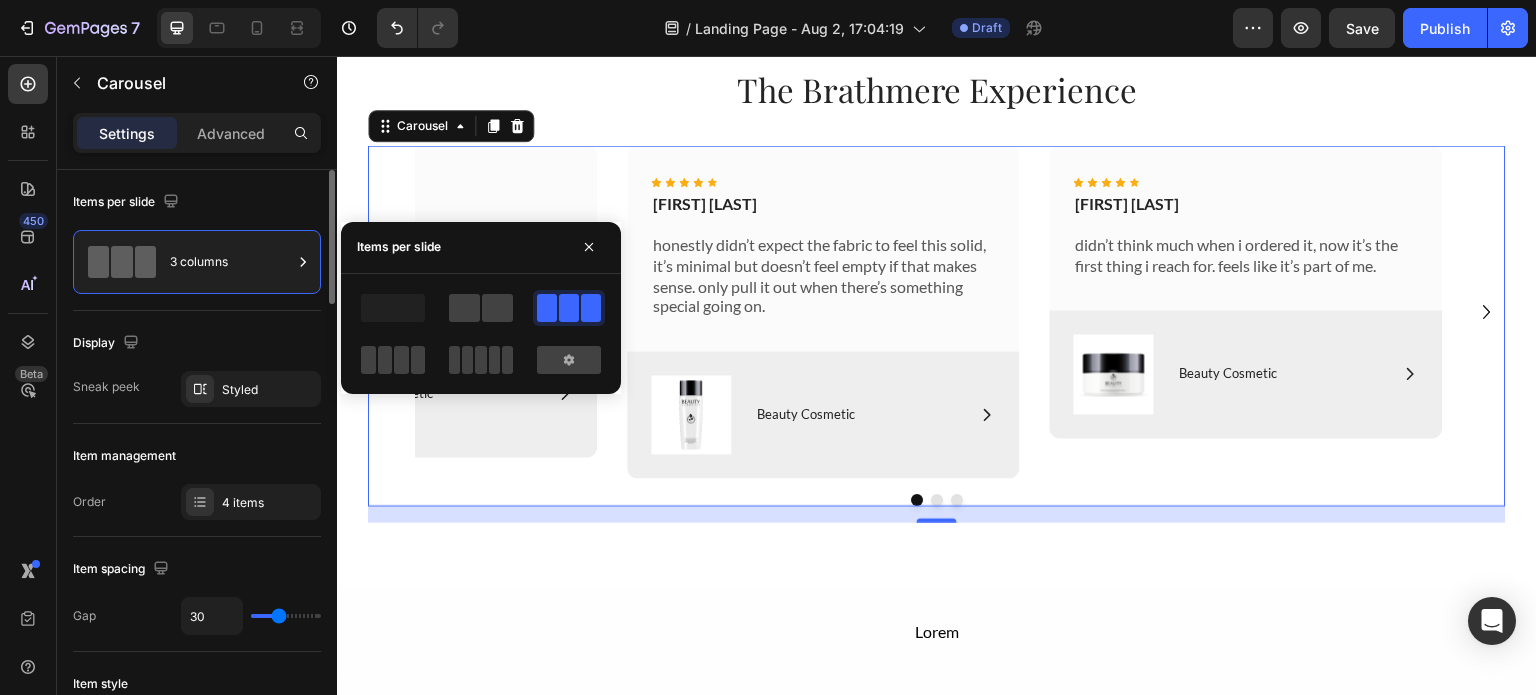 click on "Display Sneak peek Styled" 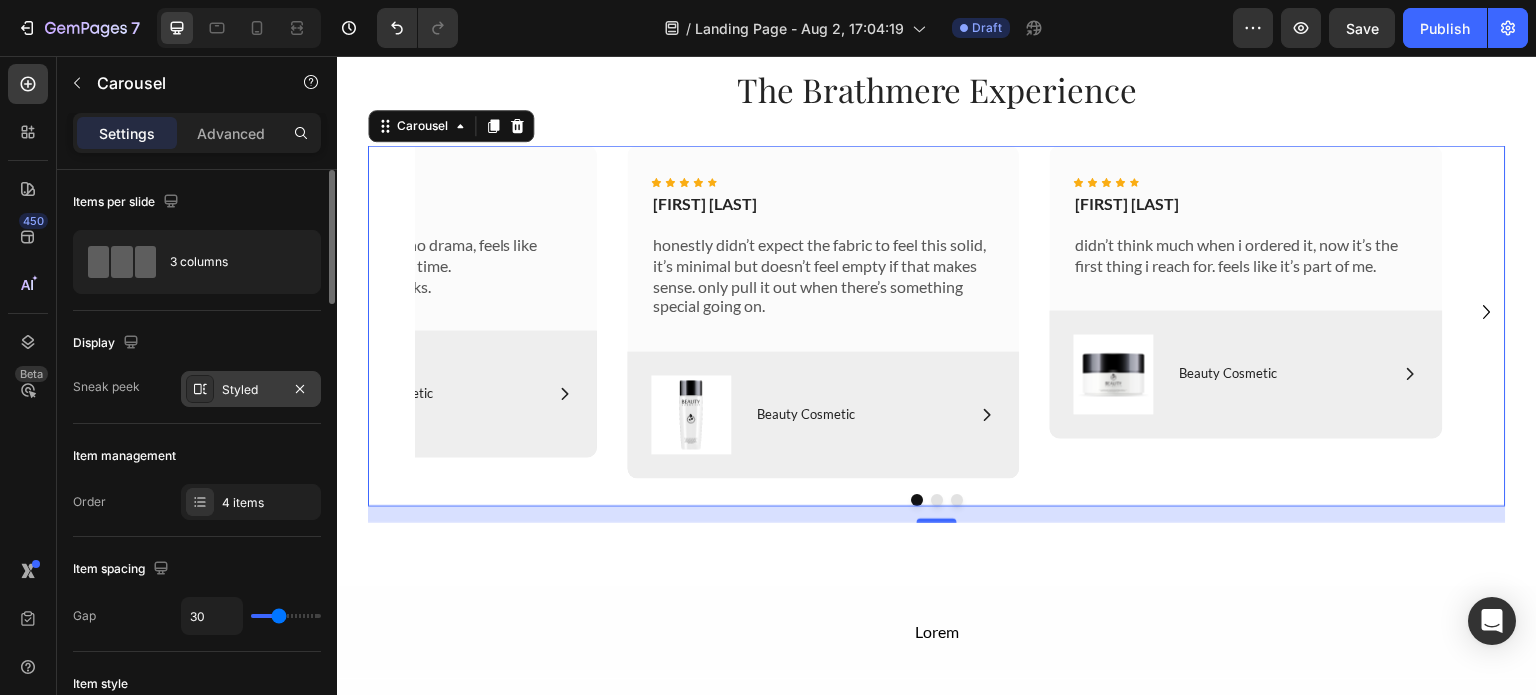 click on "Styled" at bounding box center (251, 390) 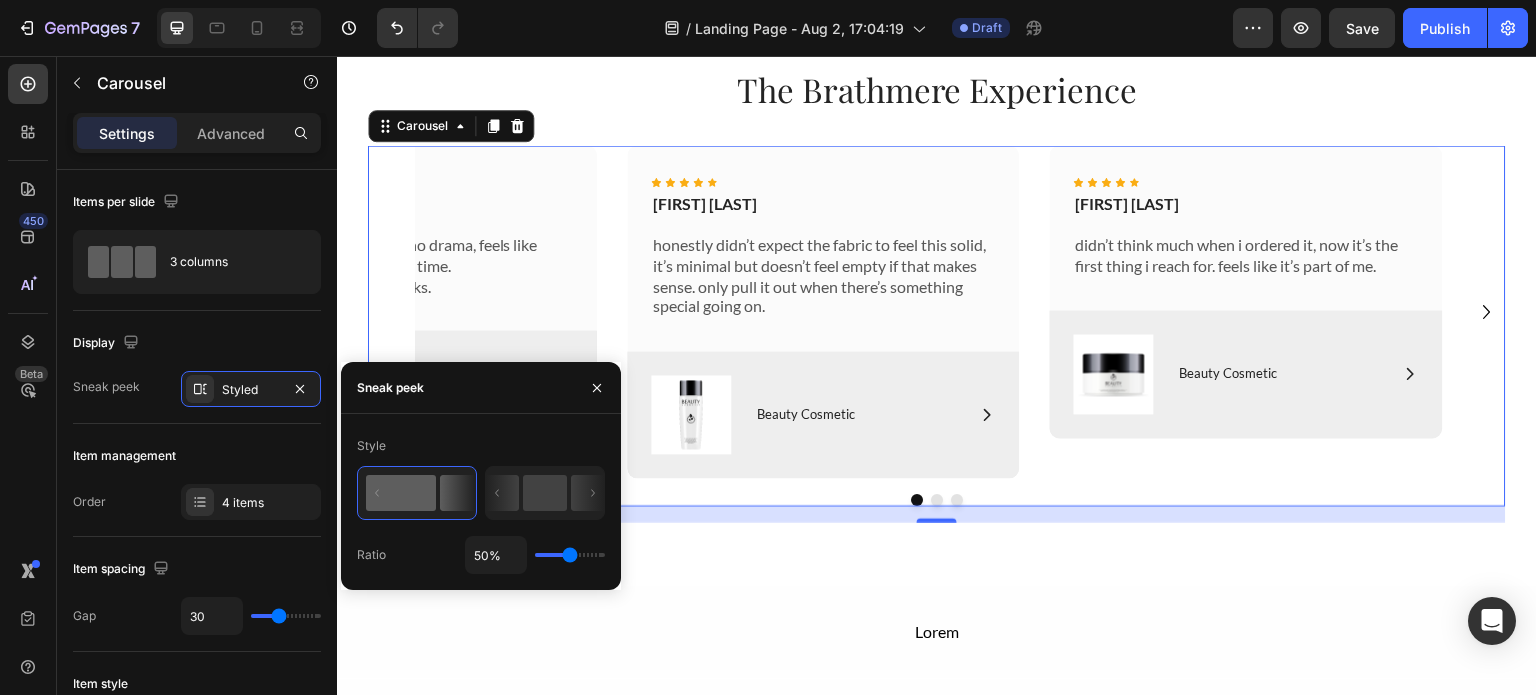 click 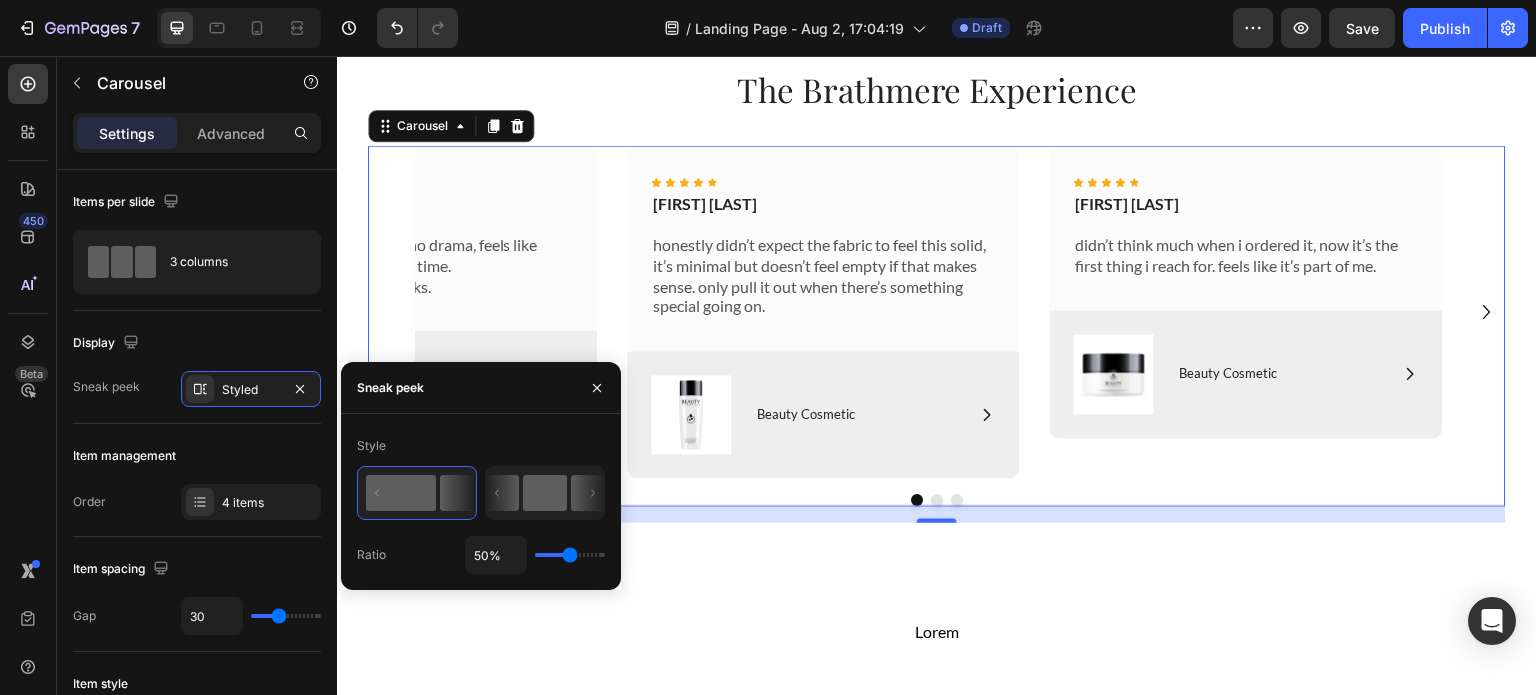 click 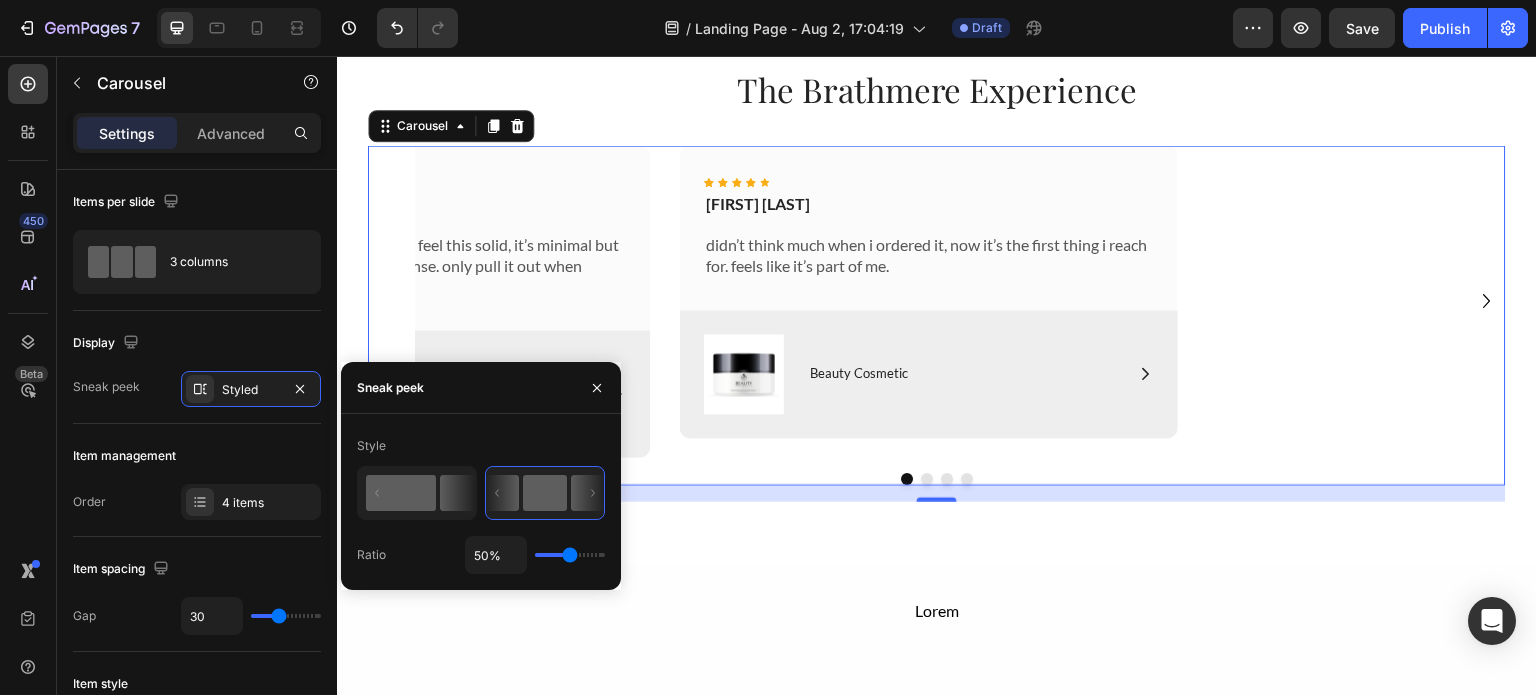 click 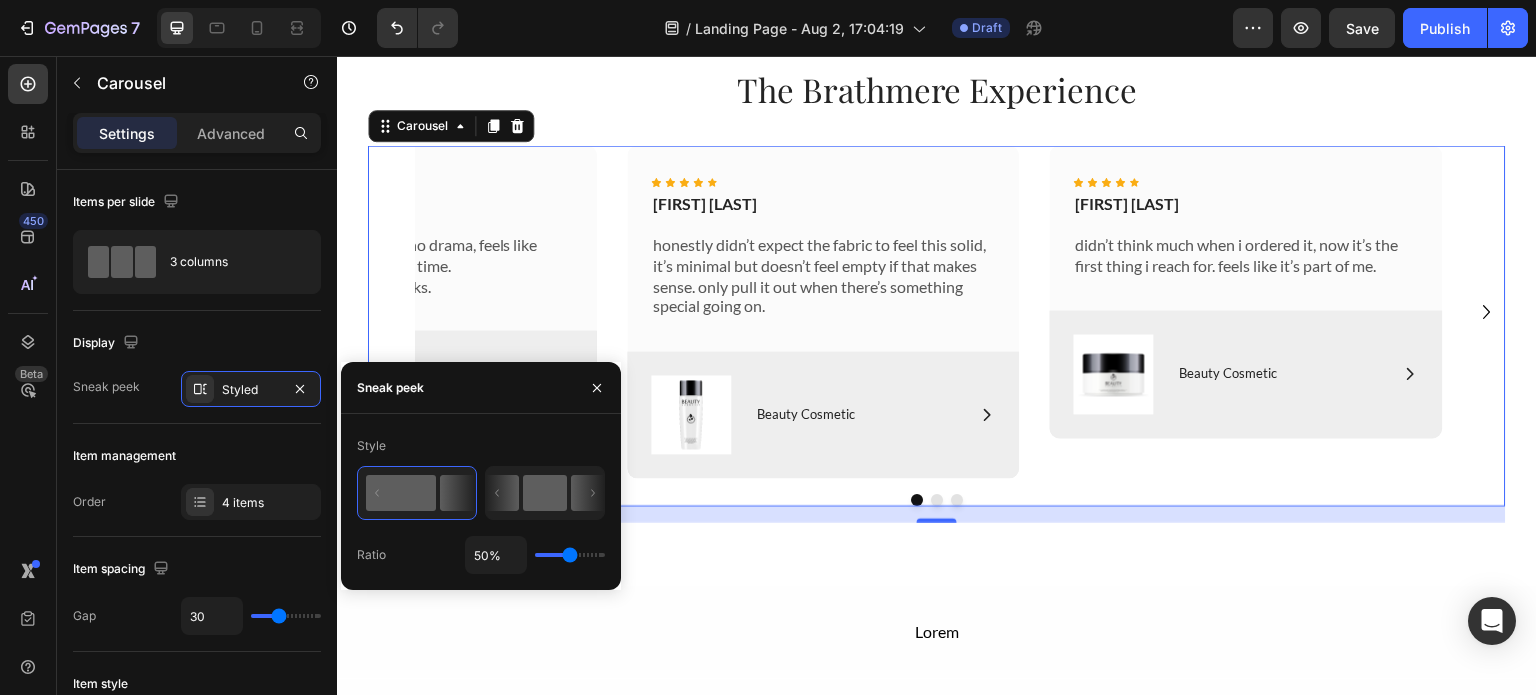 click 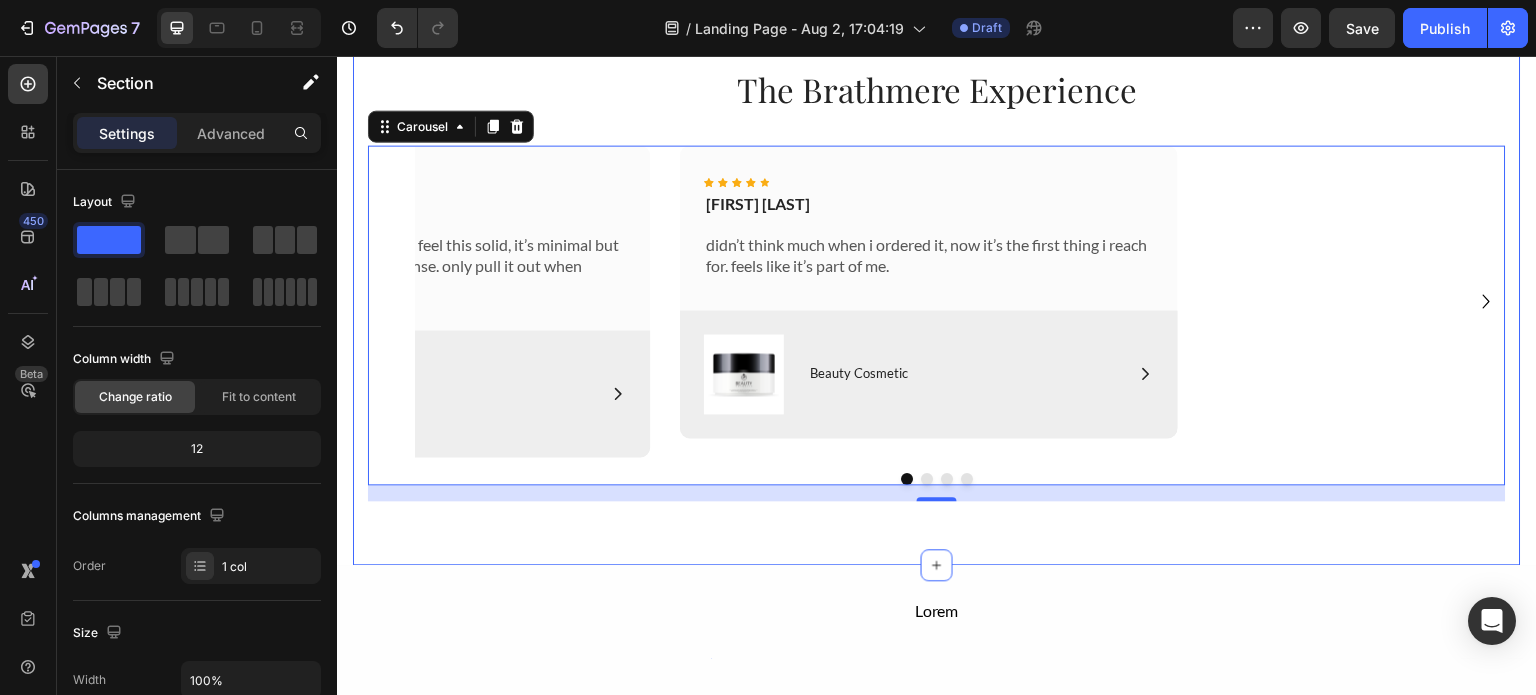 click on "The Brathmere Experience Heading Row
Icon Icon Icon Icon
Icon Icon List Pablo S. Text Block didn’t think much when i ordered it, now it’s the first thing i reach for. feels like it’s part of me. Text Block Row Image
Icon Beauty Cosmetic Text Block Row Row Hero Banner Icon Icon Icon Icon
Icon Icon List Omarison  Text Block honestly didn’t expect the fabric to feel this solid, it’s minimal but doesn’t feel empty if that makes sense. only pull it out when there’s something special going on. Text Block Row Image
Icon Beauty Cosmetic Text Block Row Row Hero Banner Icon Icon Icon Icon
Icon Icon List Chris Silva Text Block Fits clean no HUGE logos no drama, feels like something i’ll keep for long time. Even better in person thanks. Text Block Row Image
Icon Beauty Cosmetic Text Block Row Row Hero Banner Icon Icon Icon Icon
Icon Icon List Row" at bounding box center (937, 275) 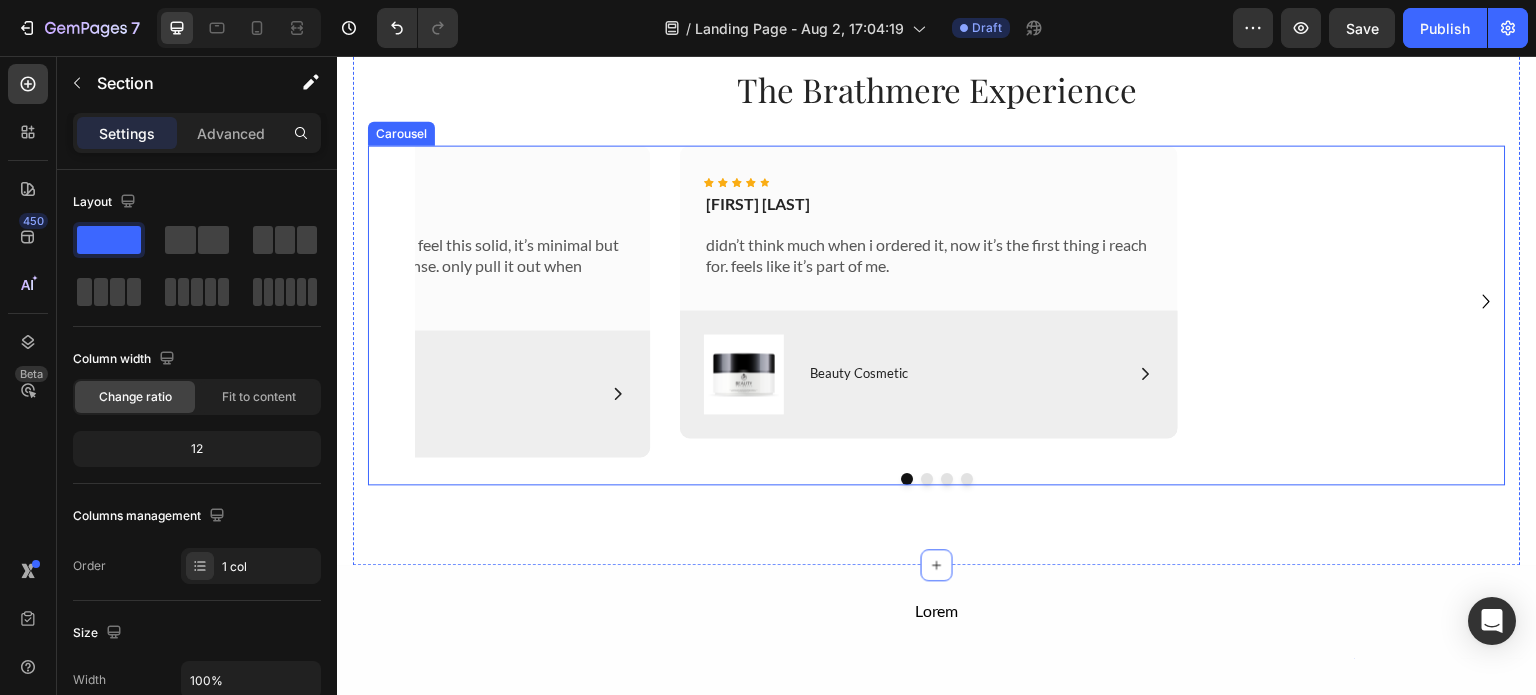 click on "Icon Icon Icon Icon
Icon Icon List Pablo S. Text Block didn’t think much when i ordered it, now it’s the first thing i reach for. feels like it’s part of me. Text Block Row Image
Icon Beauty Cosmetic Text Block Row Row Hero Banner Icon Icon Icon Icon
Icon Icon List Omarison  Text Block honestly didn’t expect the fabric to feel this solid, it’s minimal but doesn’t feel empty if that makes sense. only pull it out when there’s something special going on. Text Block Row Image
Icon Beauty Cosmetic Text Block Row Row Hero Banner Icon Icon Icon Icon
Icon Icon List Chris Silva Text Block Fits clean no HUGE logos no drama, feels like something i’ll keep for long time. Even better in person thanks. Text Block Row Image
Icon Beauty Cosmetic Text Block Row Row Hero Banner Icon Icon Icon Icon
Icon Icon List Chris Silva Text Block Text Block Row Row" at bounding box center [937, 301] 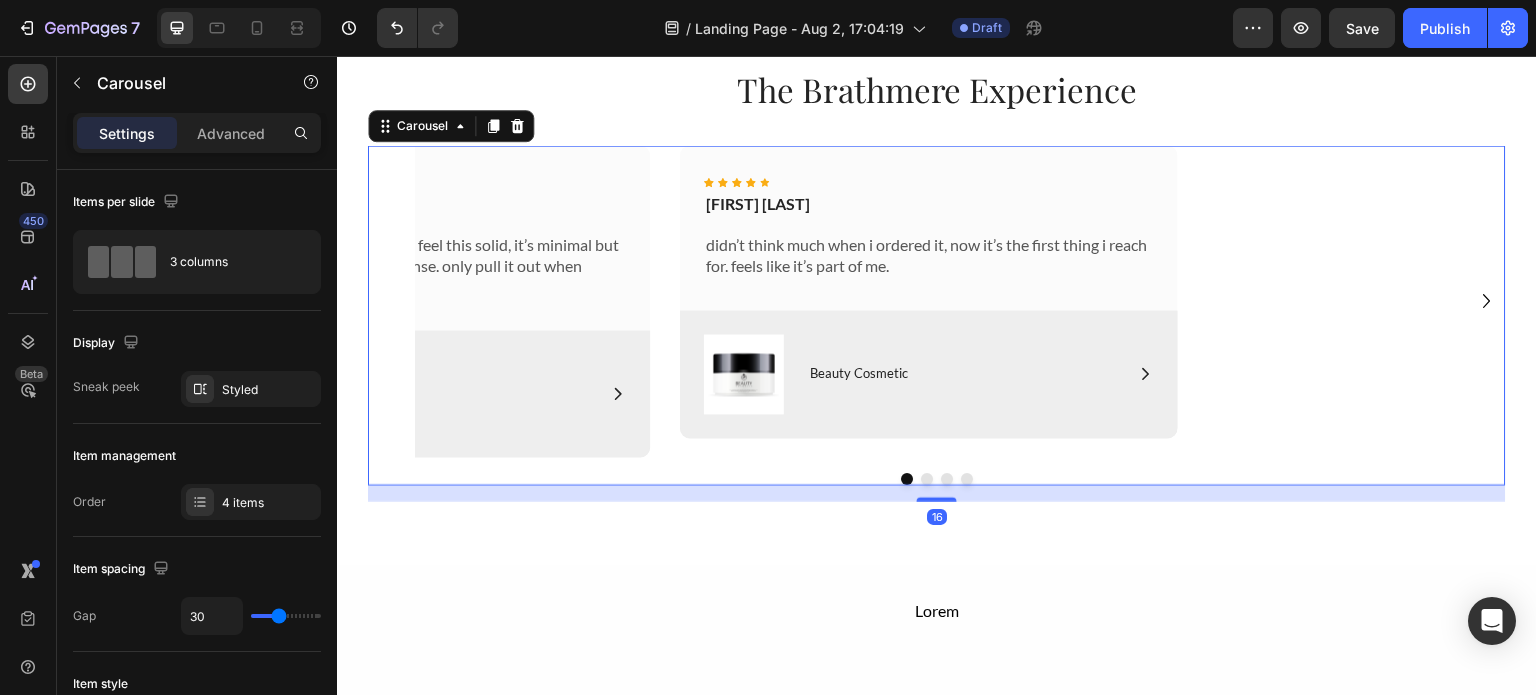 click 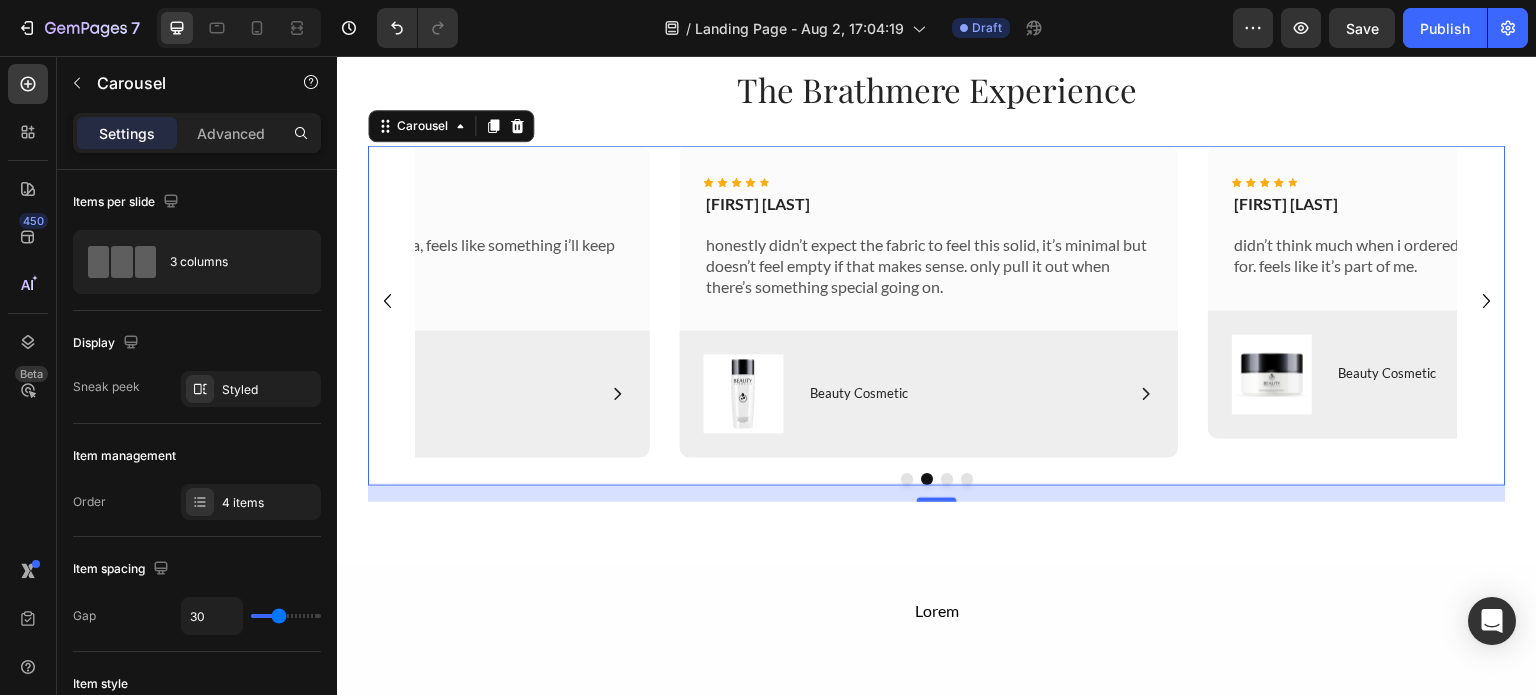 click 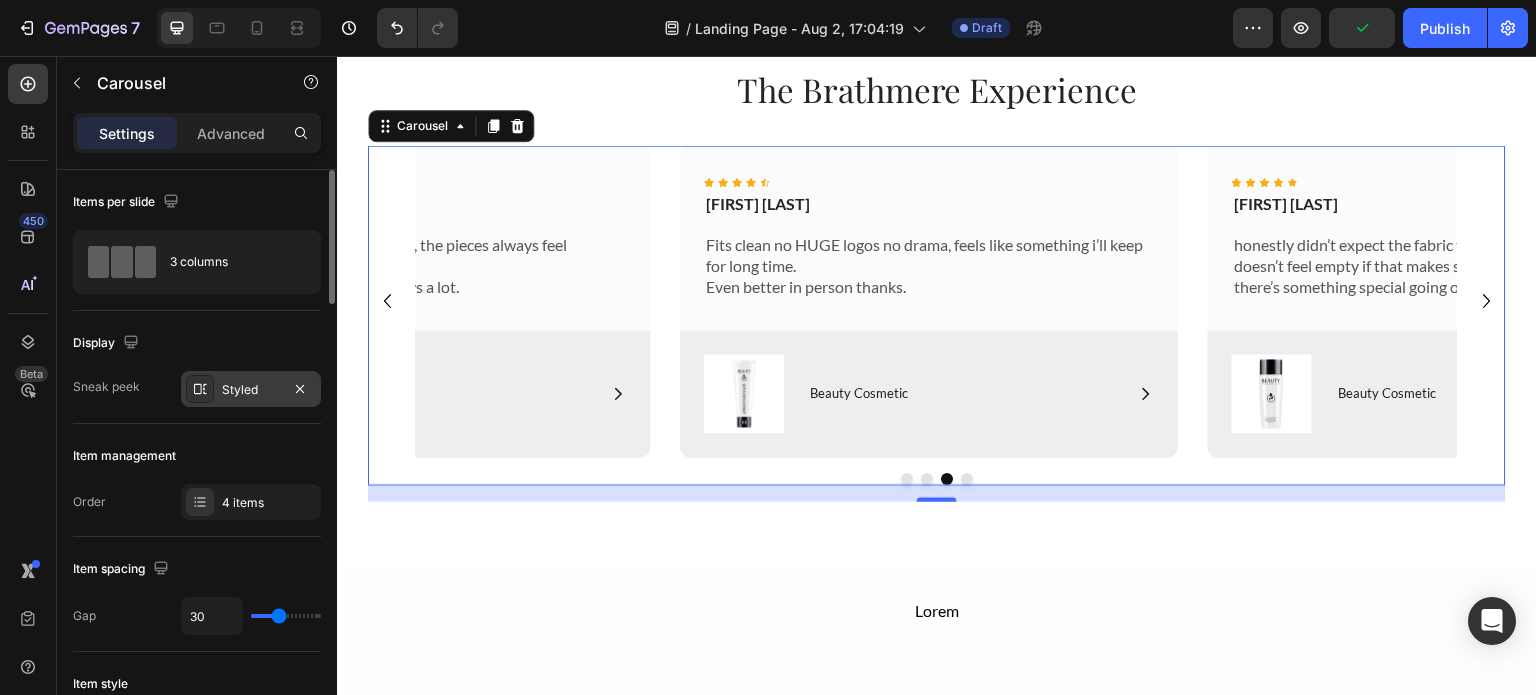 click on "Styled" at bounding box center (251, 390) 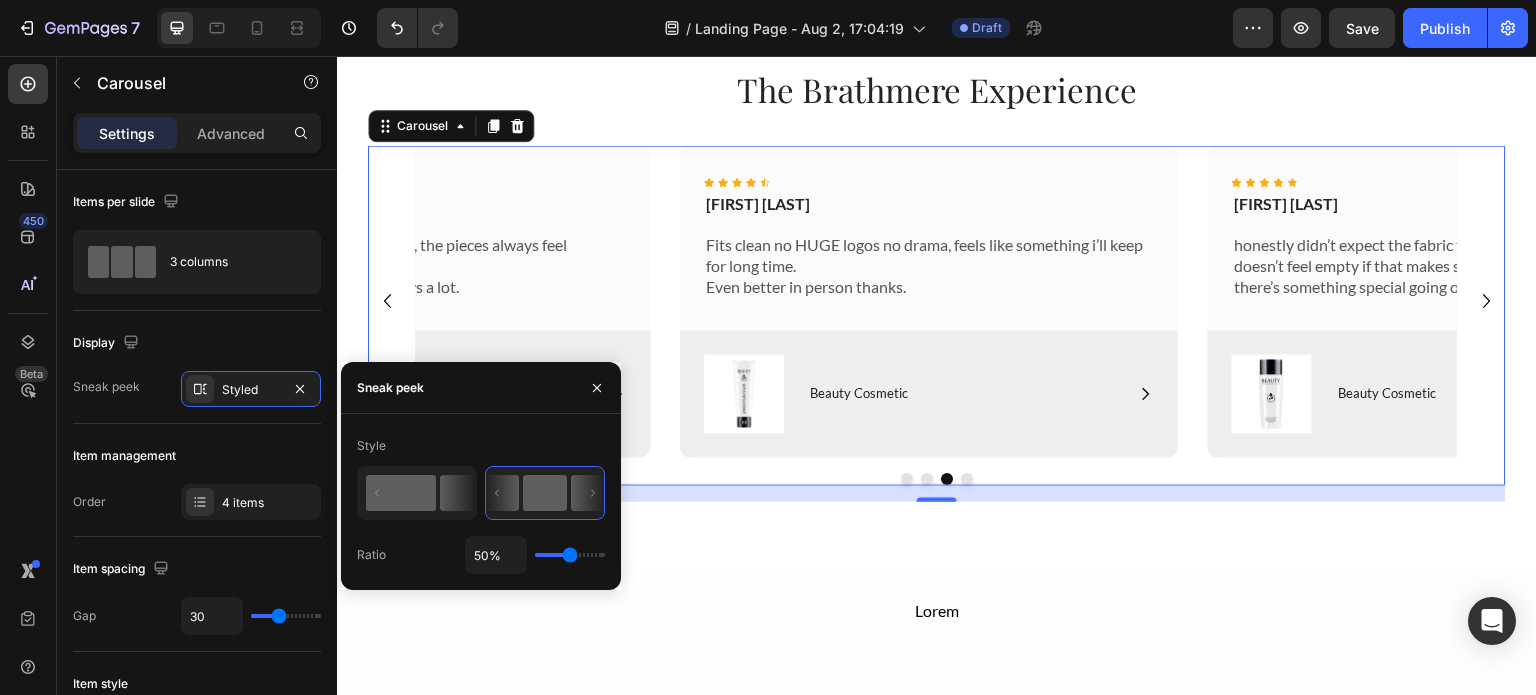 click 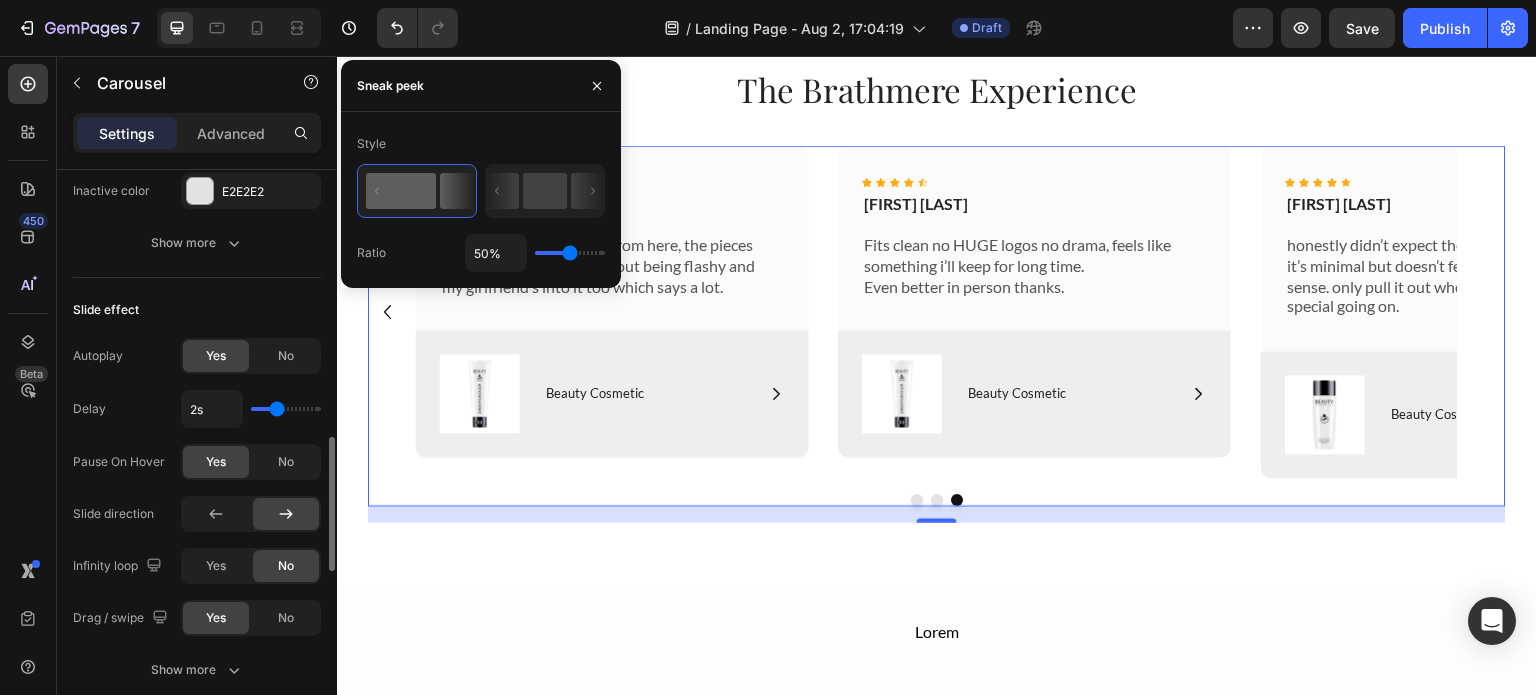 scroll, scrollTop: 1188, scrollLeft: 0, axis: vertical 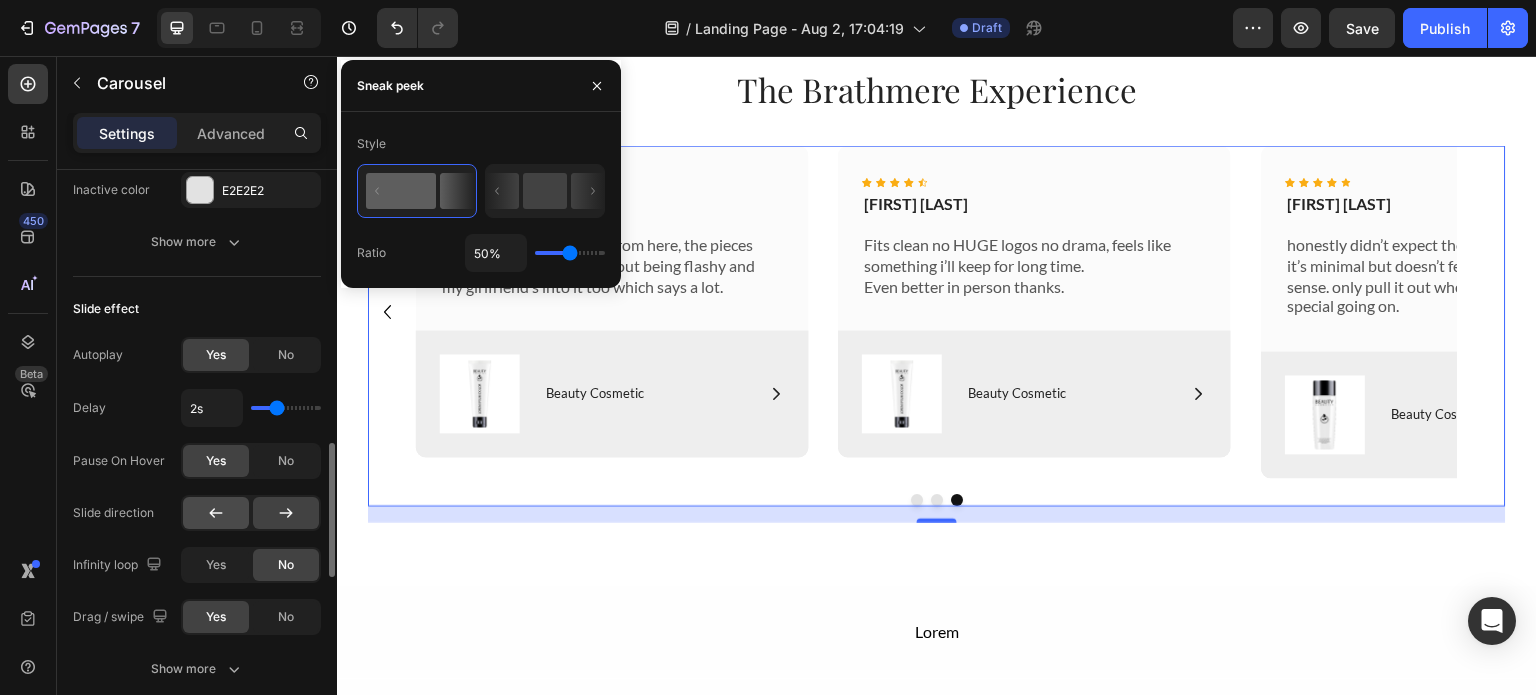 click 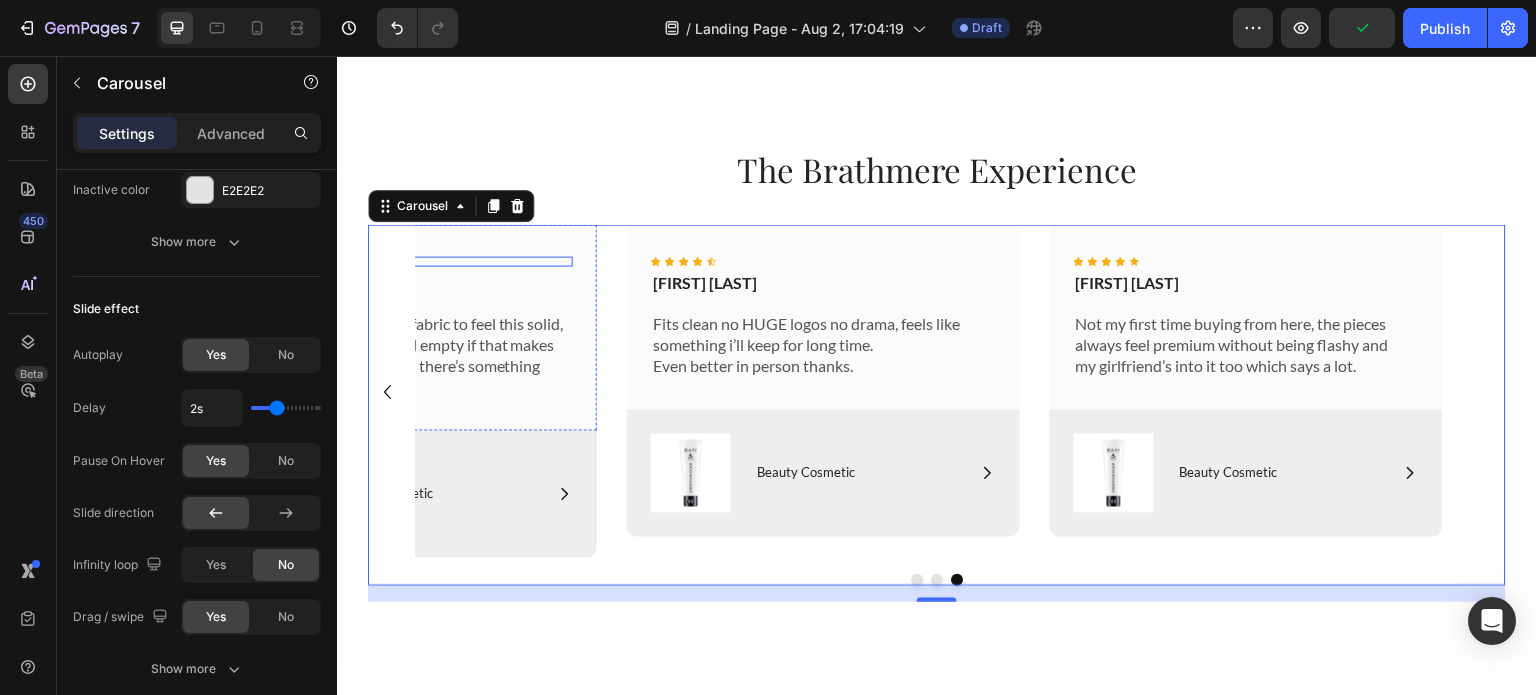 scroll, scrollTop: 3884, scrollLeft: 0, axis: vertical 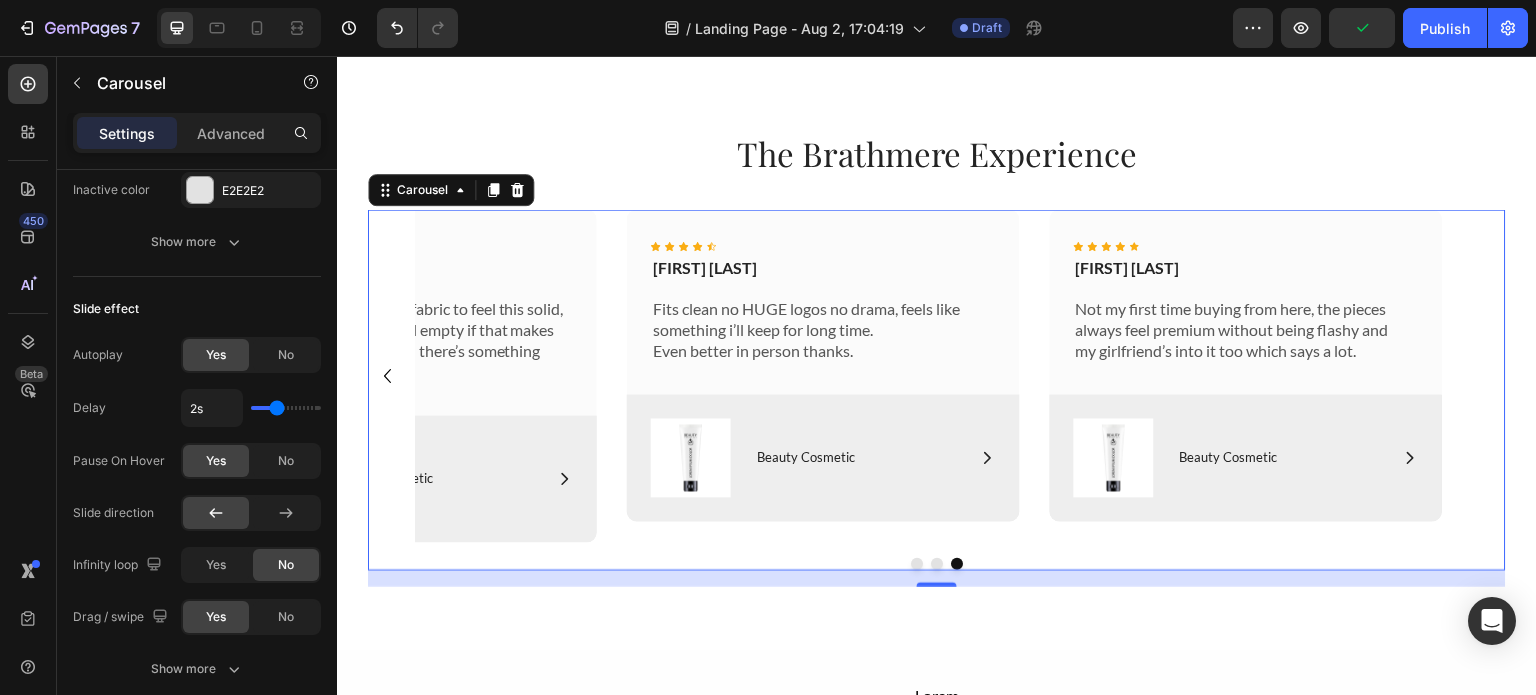 click 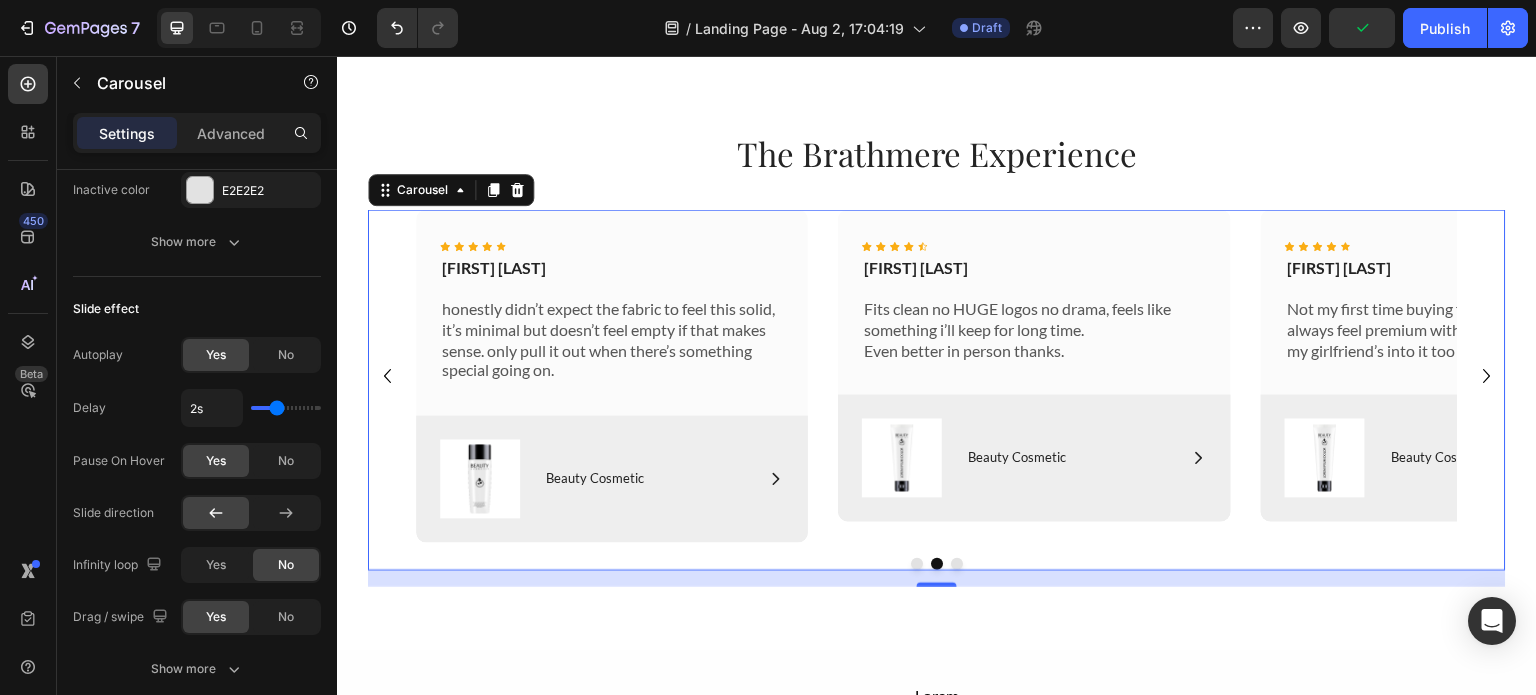click 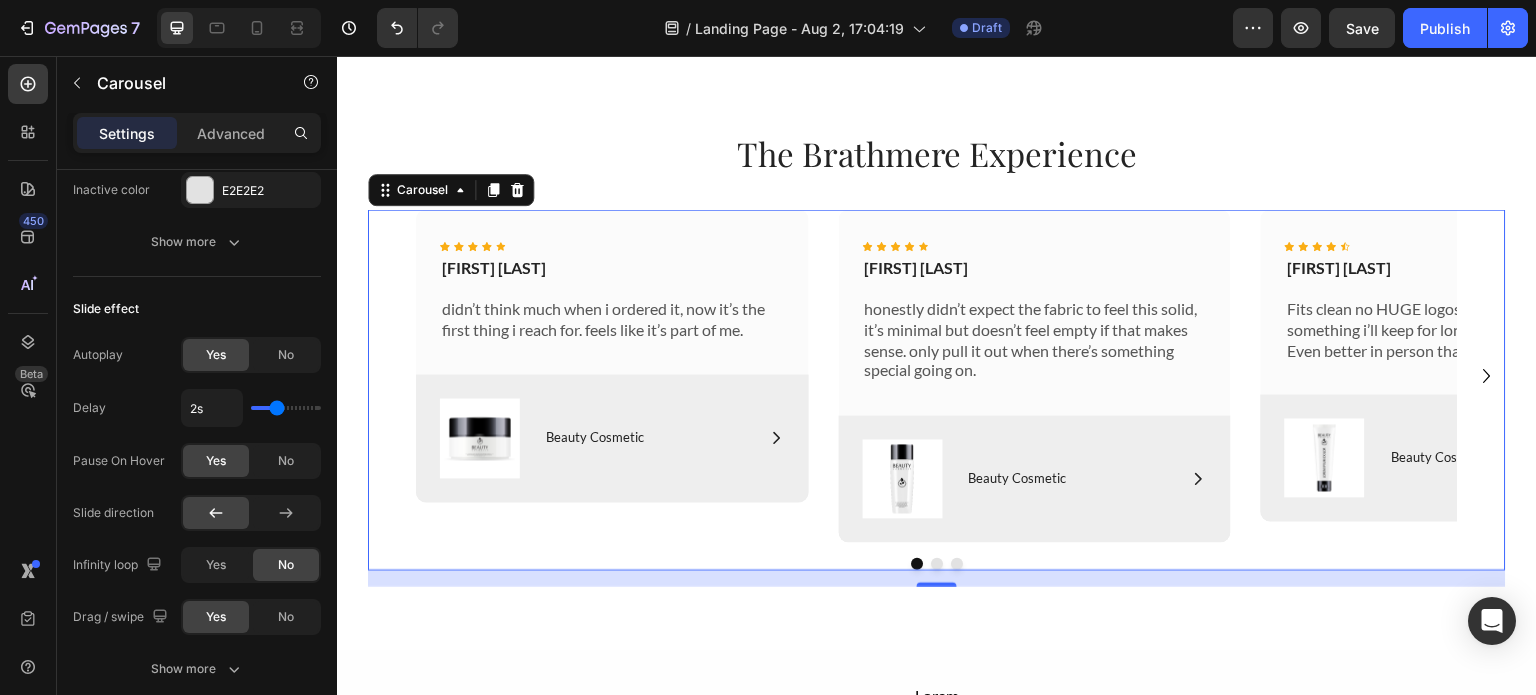 click on "Icon Icon Icon Icon
Icon Icon List Pablo S. Text Block didn’t think much when i ordered it, now it’s the first thing i reach for. feels like it’s part of me. Text Block Row Image
Icon Beauty Cosmetic Text Block Row Row Hero Banner Icon Icon Icon Icon
Icon Icon List Omarison  Text Block honestly didn’t expect the fabric to feel this solid, it’s minimal but doesn’t feel empty if that makes sense. only pull it out when there’s something special going on. Text Block Row Image
Icon Beauty Cosmetic Text Block Row Row Hero Banner Icon Icon Icon Icon
Icon Icon List Chris Silva Text Block Fits clean no HUGE logos no drama, feels like something i’ll keep for long time. Even better in person thanks. Text Block Row Image
Icon Beauty Cosmetic Text Block Row Row Hero Banner Icon Icon Icon Icon
Icon Icon List Chris Silva Text Block Text Block Row Row" at bounding box center [937, 375] 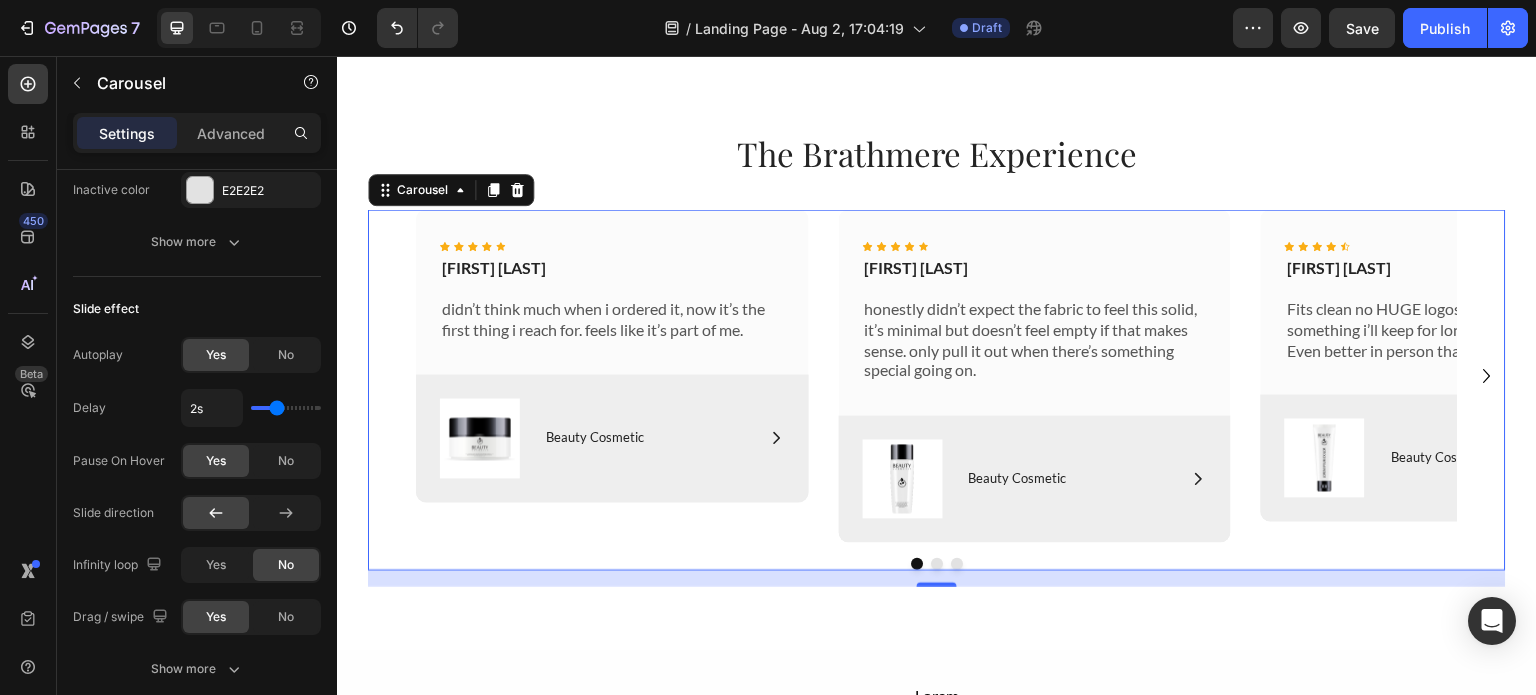 click 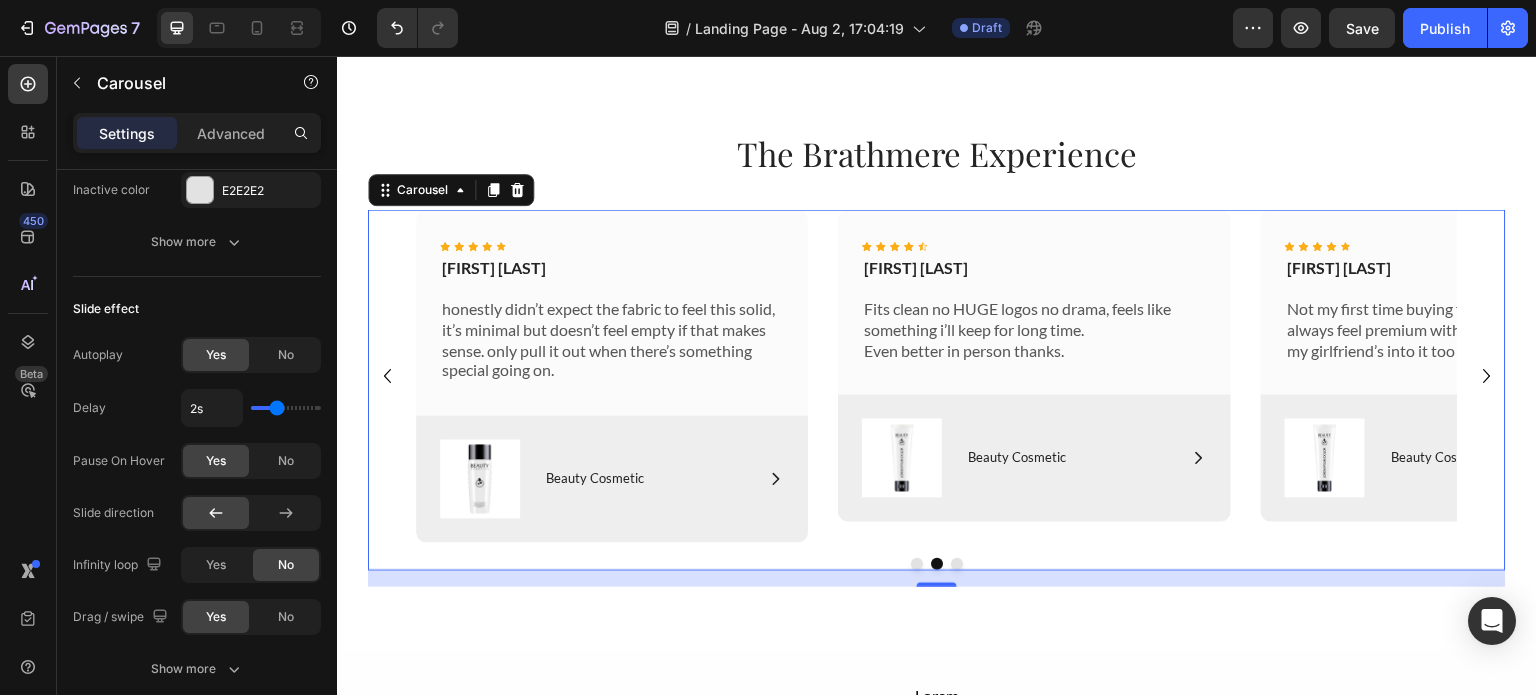 click 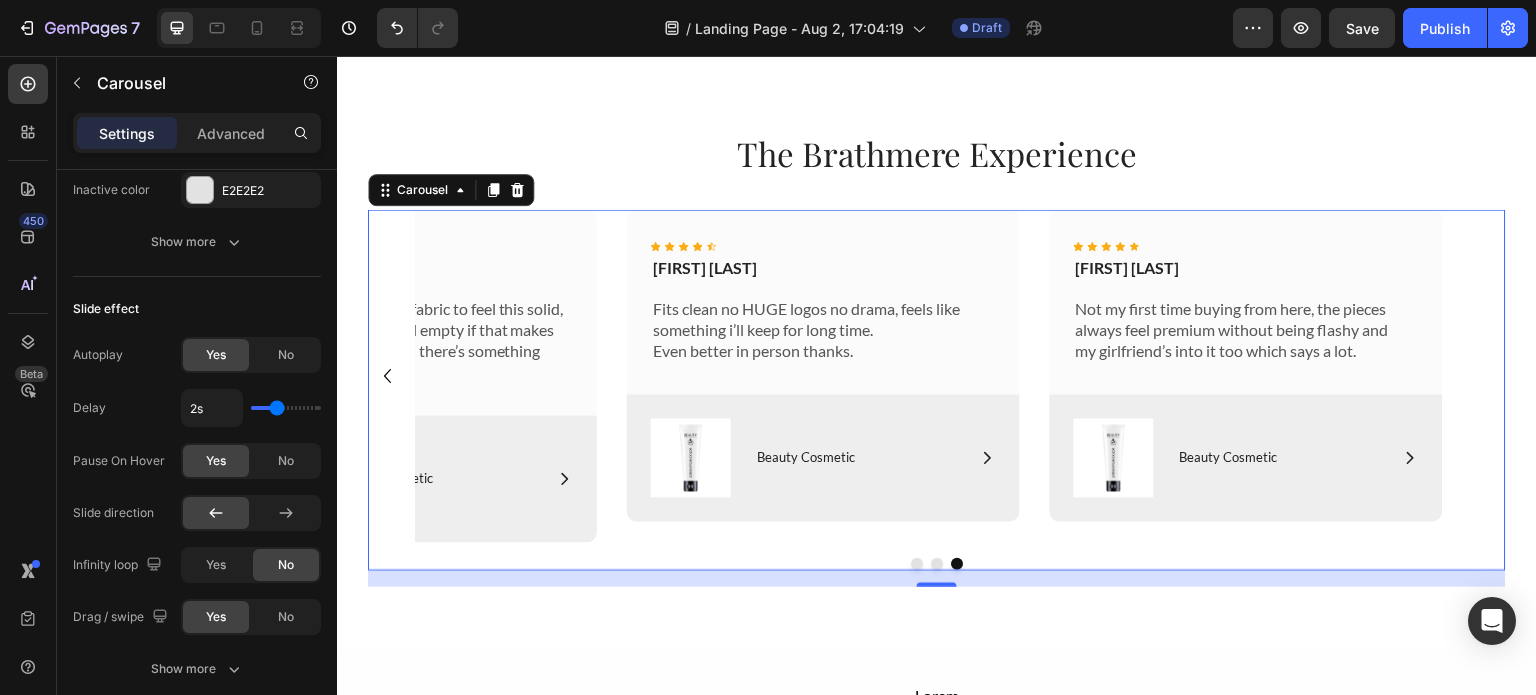 click on "Icon Icon Icon Icon
Icon Icon List Pablo S. Text Block didn’t think much when i ordered it, now it’s the first thing i reach for. feels like it’s part of me. Text Block Row Image
Icon Beauty Cosmetic Text Block Row Row Hero Banner Icon Icon Icon Icon
Icon Icon List Omarison  Text Block honestly didn’t expect the fabric to feel this solid, it’s minimal but doesn’t feel empty if that makes sense. only pull it out when there’s something special going on. Text Block Row Image
Icon Beauty Cosmetic Text Block Row Row Hero Banner Icon Icon Icon Icon
Icon Icon List Chris Silva Text Block Fits clean no HUGE logos no drama, feels like something i’ll keep for long time. Even better in person thanks. Text Block Row Image
Icon Beauty Cosmetic Text Block Row Row Hero Banner Icon Icon Icon Icon
Icon Icon List Chris Silva Text Block Text Block Row Row" at bounding box center [937, 375] 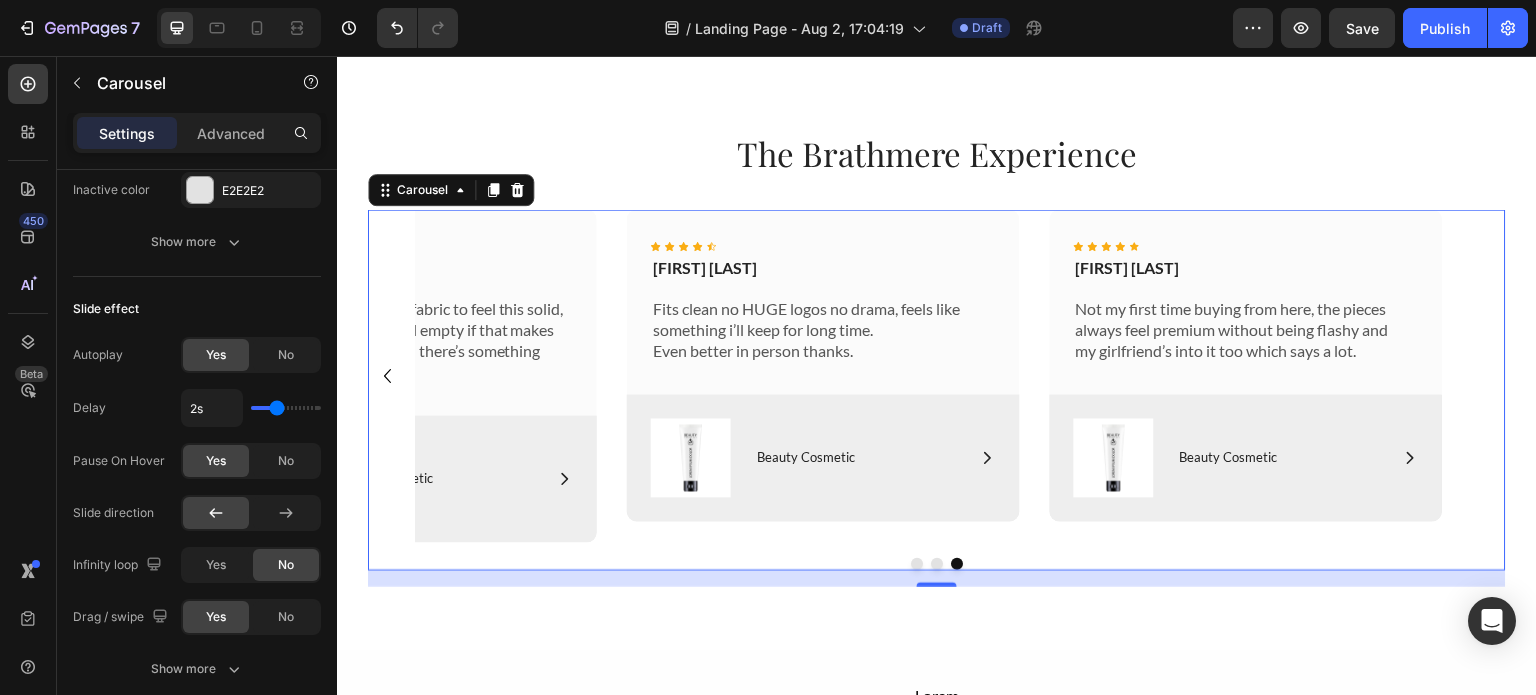 click 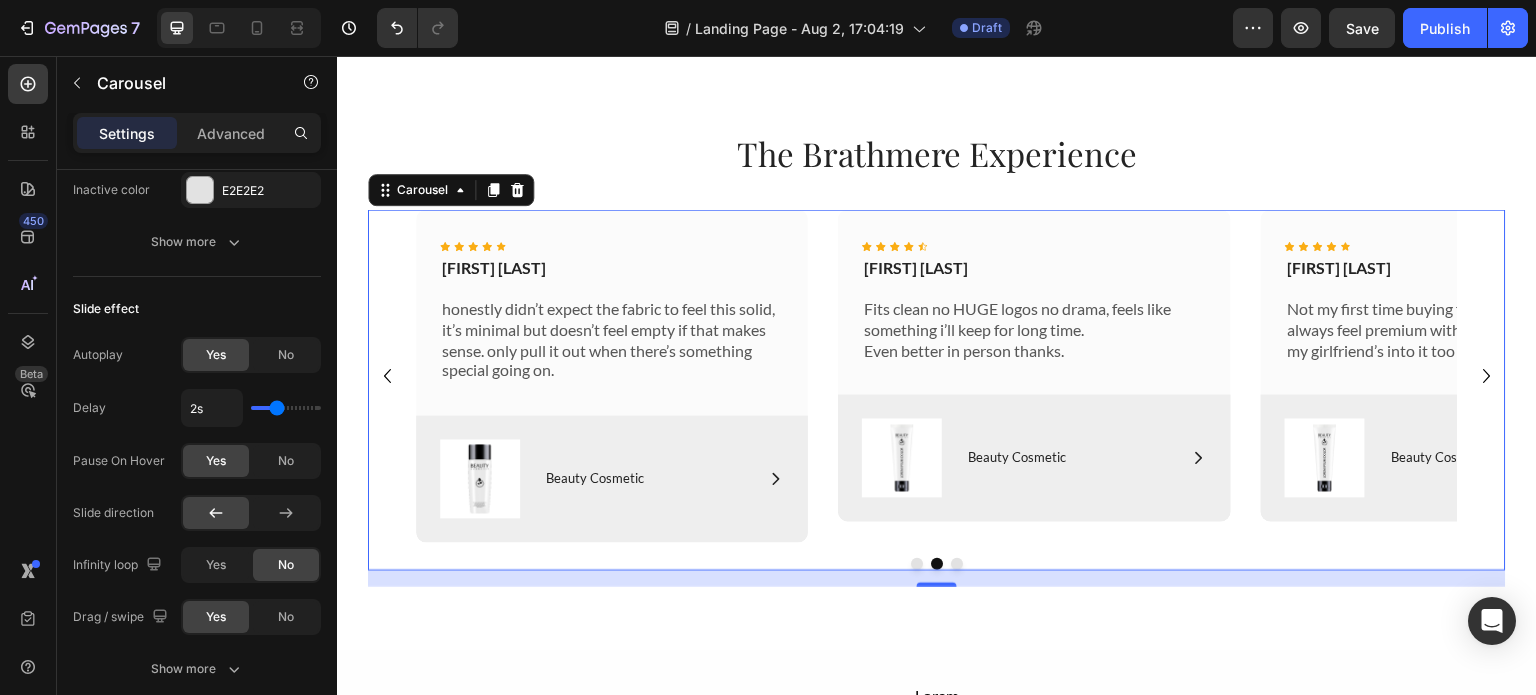 click 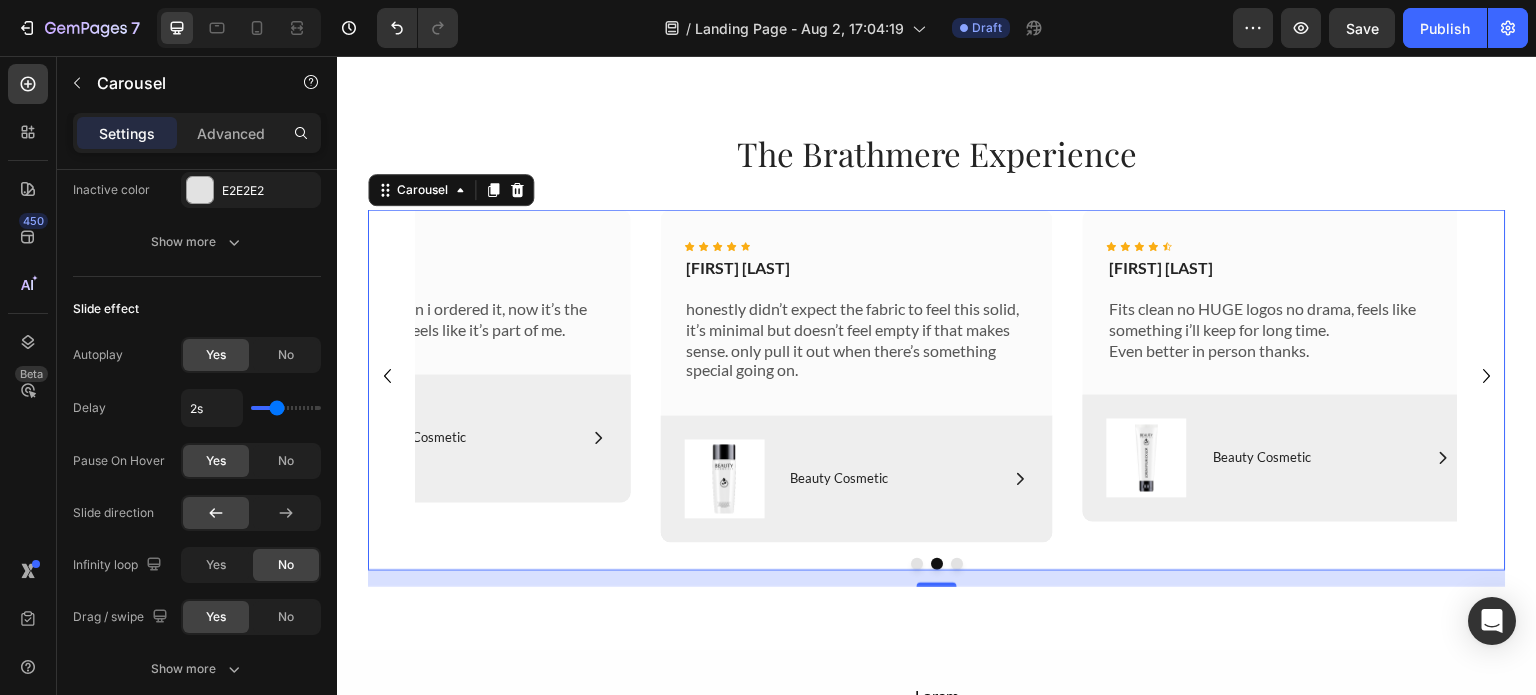click on "Icon Icon Icon Icon
Icon Icon List Pablo S. Text Block didn’t think much when i ordered it, now it’s the first thing i reach for. feels like it’s part of me. Text Block Row Image
Icon Beauty Cosmetic Text Block Row Row Hero Banner Icon Icon Icon Icon
Icon Icon List Omarison  Text Block honestly didn’t expect the fabric to feel this solid, it’s minimal but doesn’t feel empty if that makes sense. only pull it out when there’s something special going on. Text Block Row Image
Icon Beauty Cosmetic Text Block Row Row Hero Banner Icon Icon Icon Icon
Icon Icon List Chris Silva Text Block Fits clean no HUGE logos no drama, feels like something i’ll keep for long time. Even better in person thanks. Text Block Row Image
Icon Beauty Cosmetic Text Block Row Row Hero Banner Icon Icon Icon Icon
Icon Icon List Chris Silva Text Block Text Block Row Row" at bounding box center [937, 375] 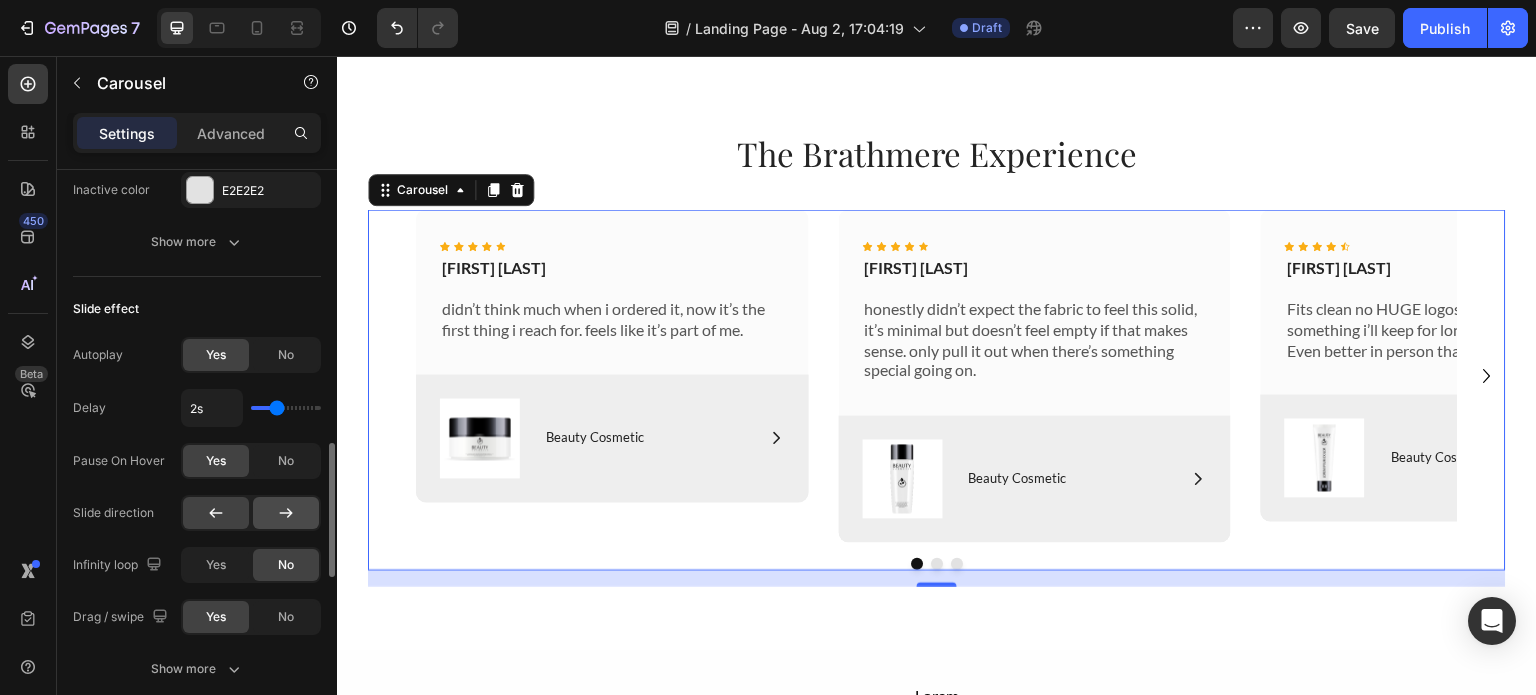 click 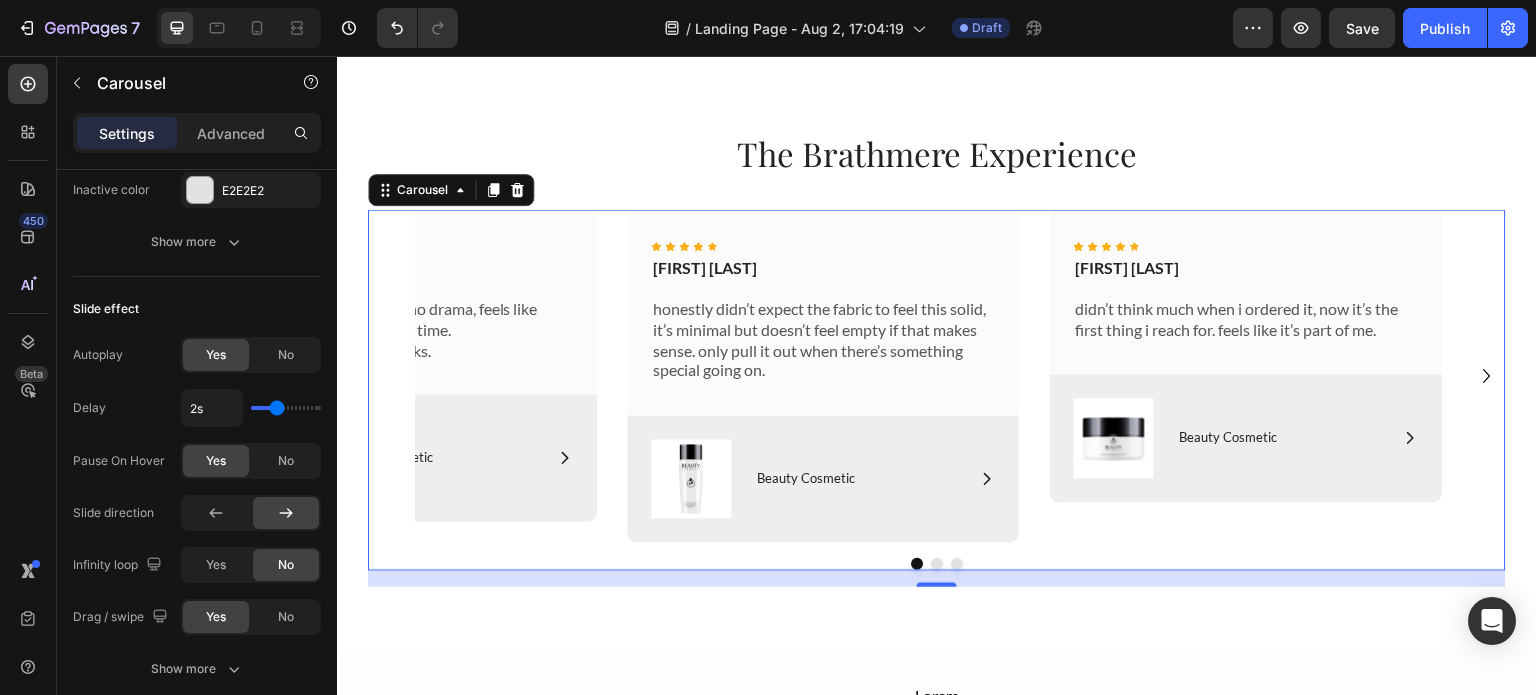 click 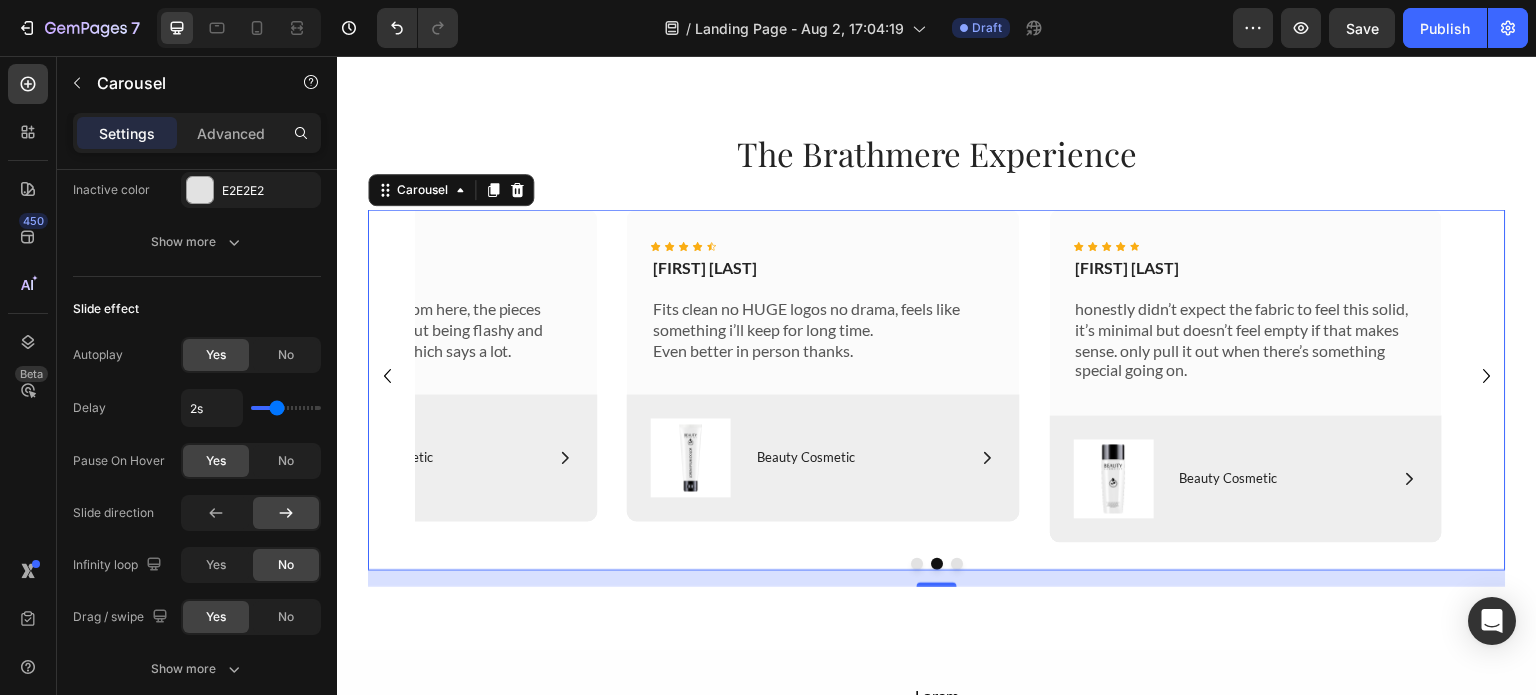 click 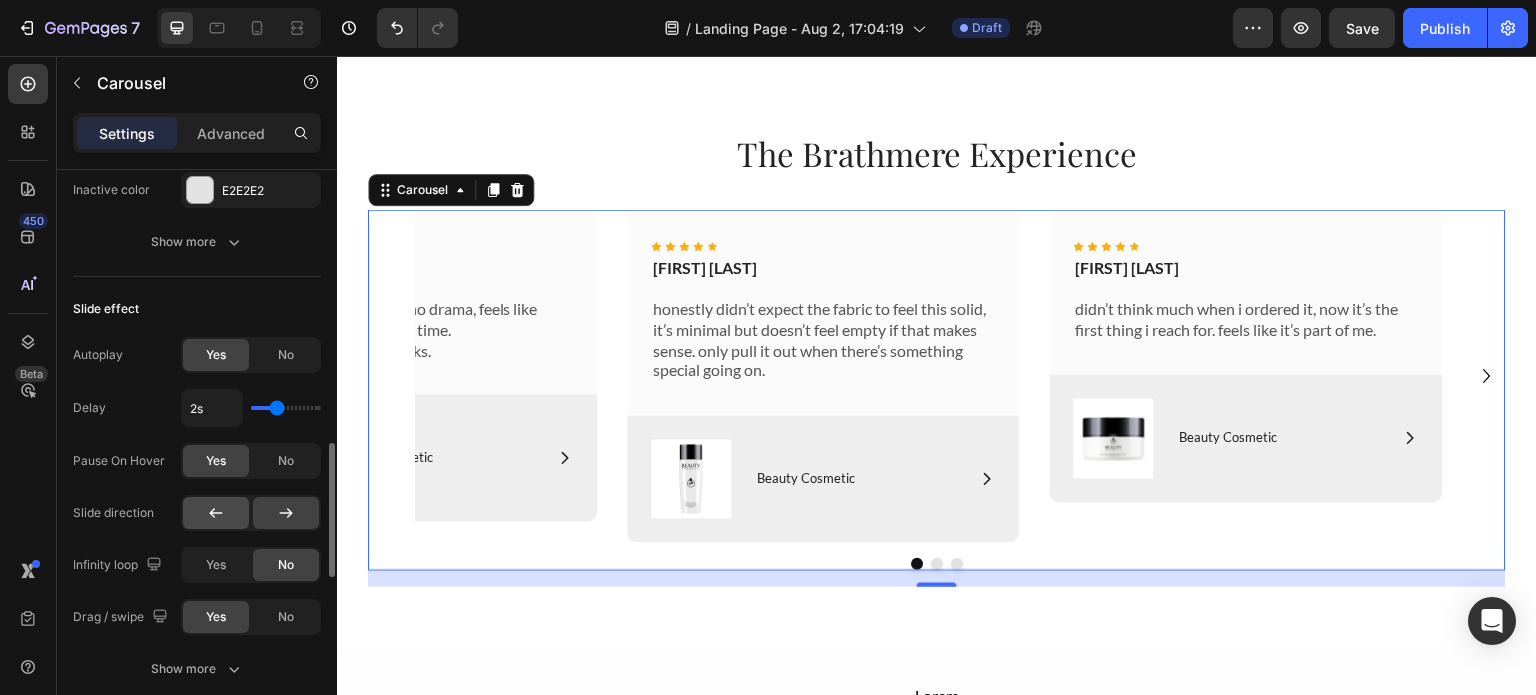 click 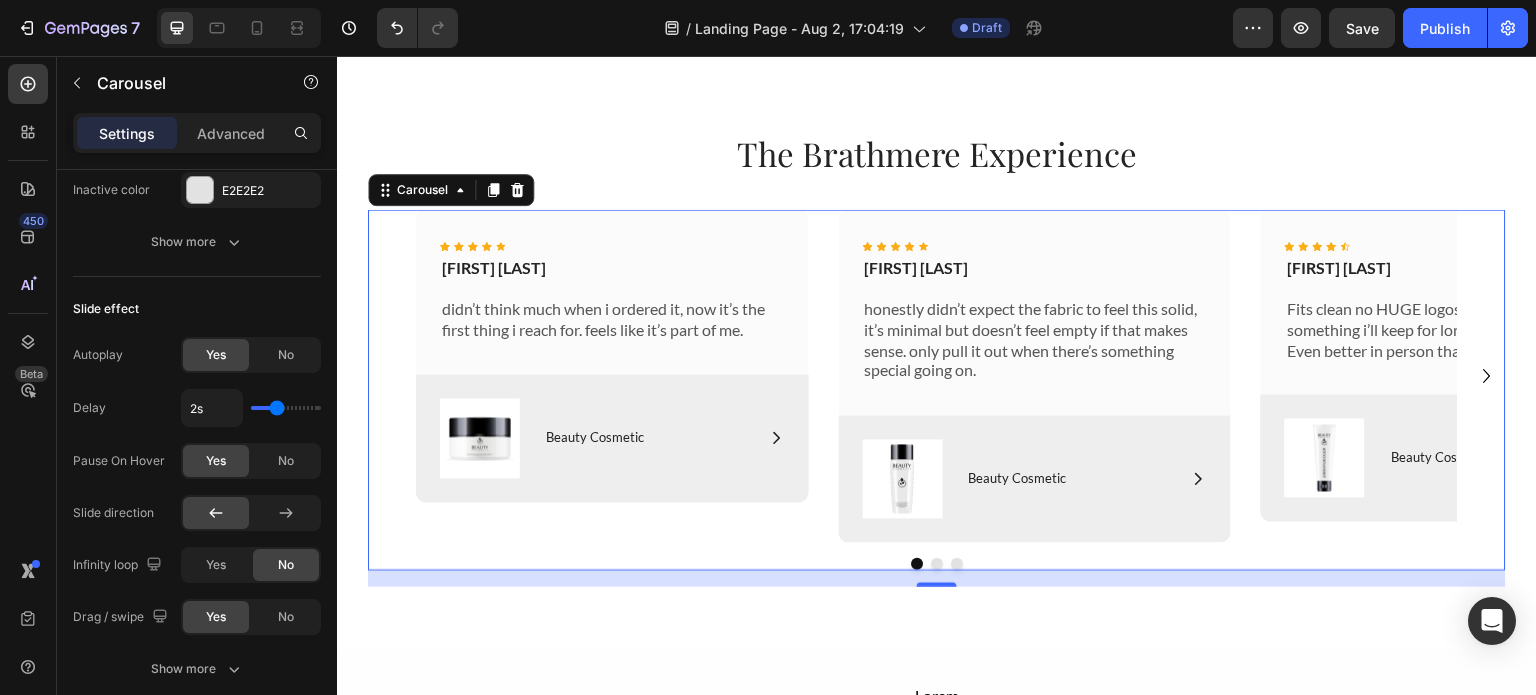 click 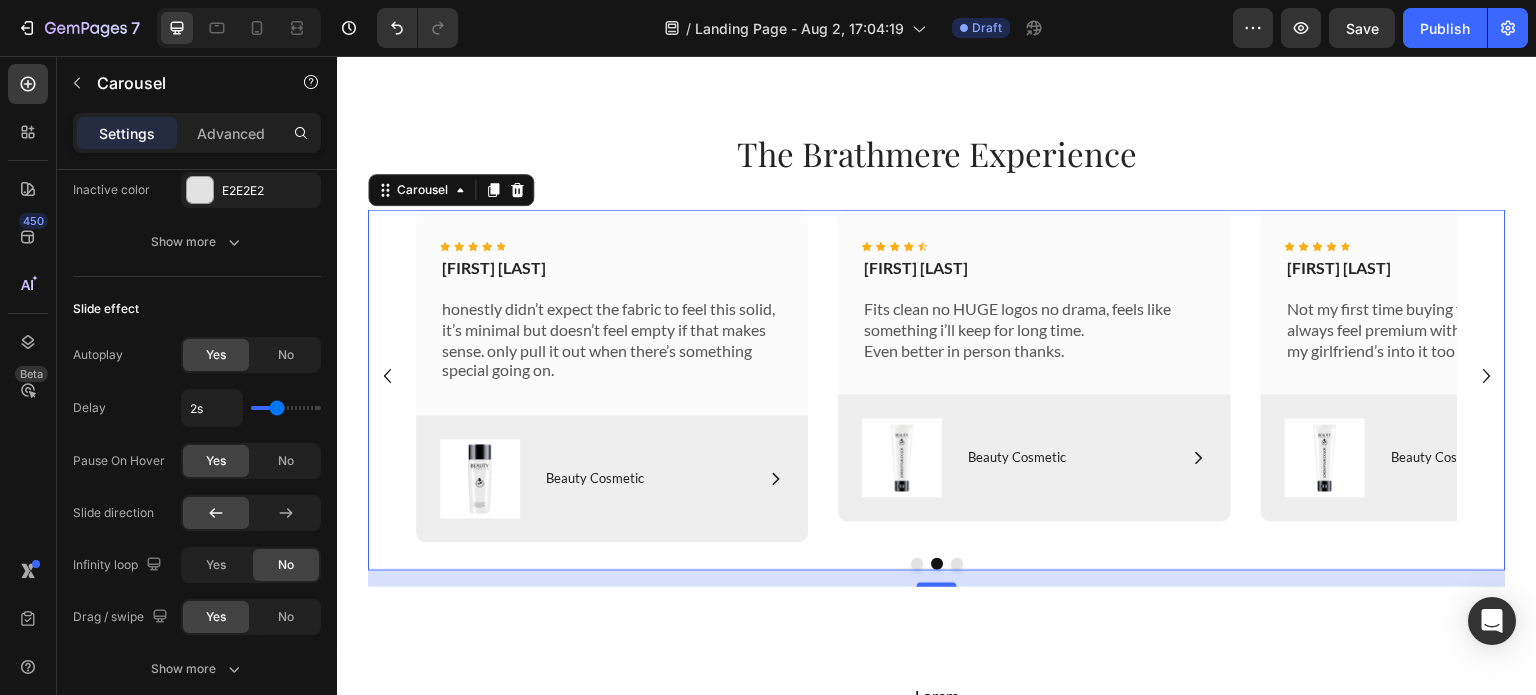 click 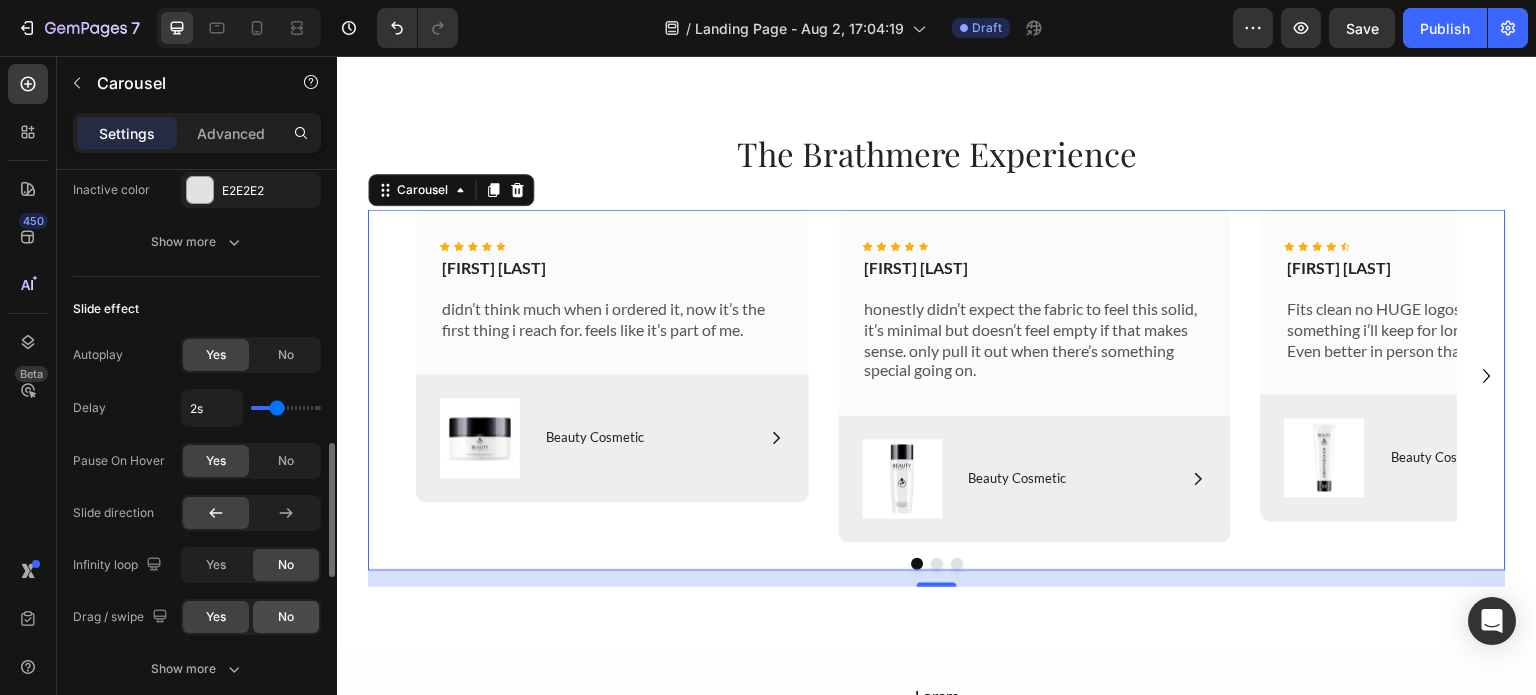 click on "No" 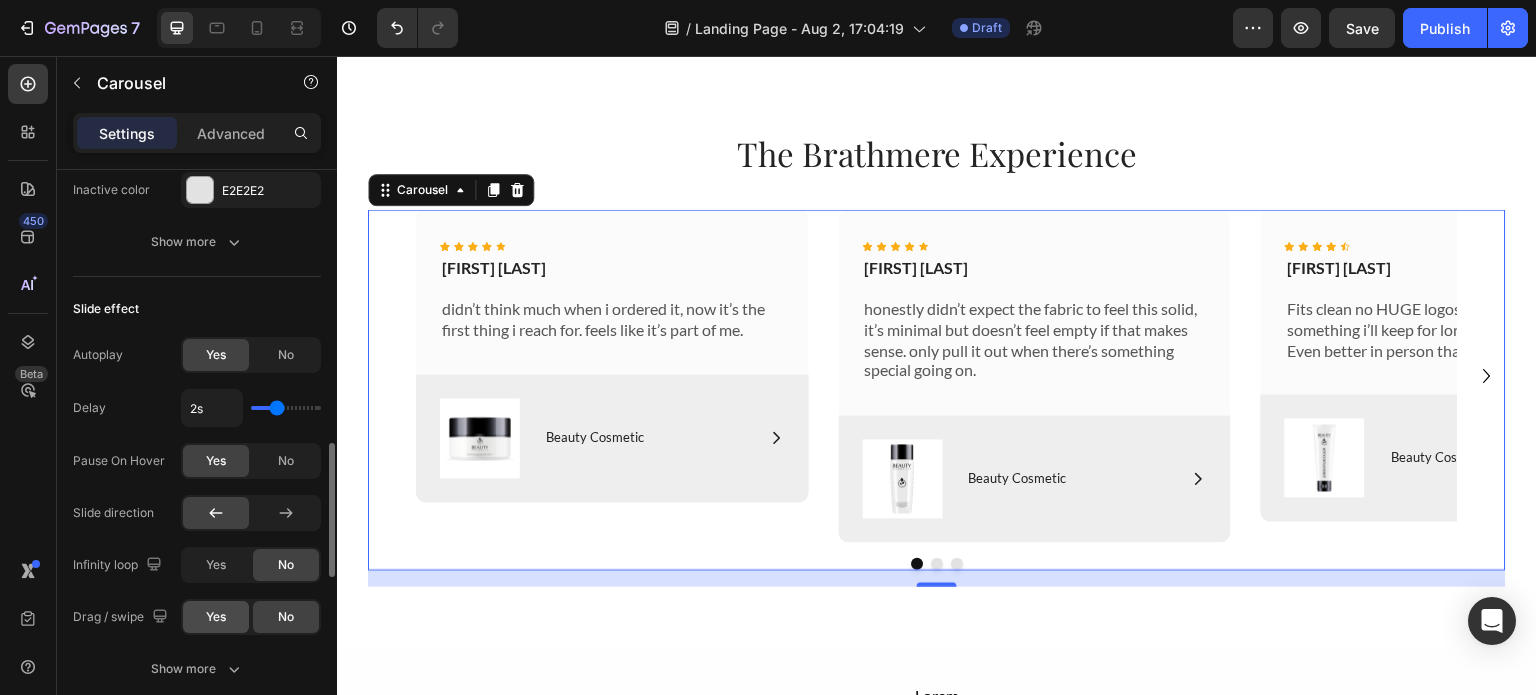 click on "Yes" 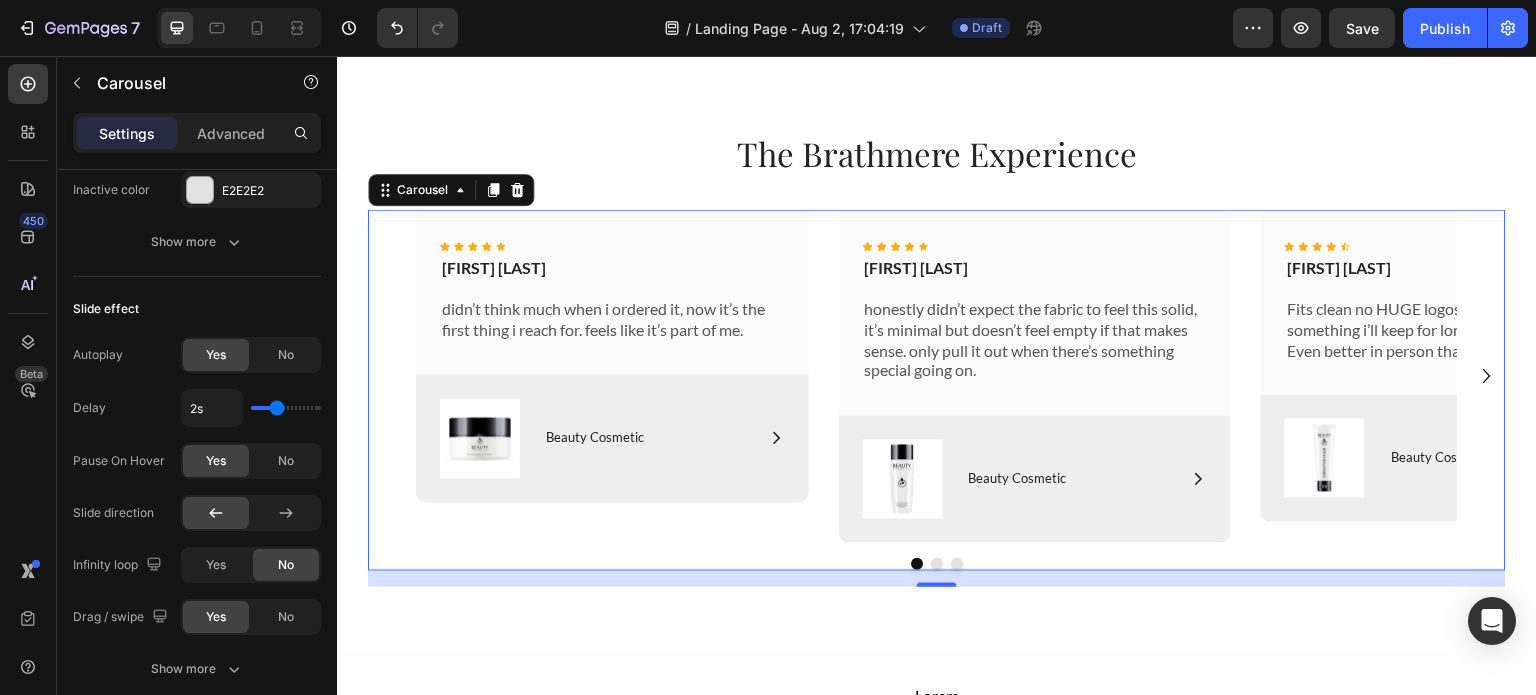 click 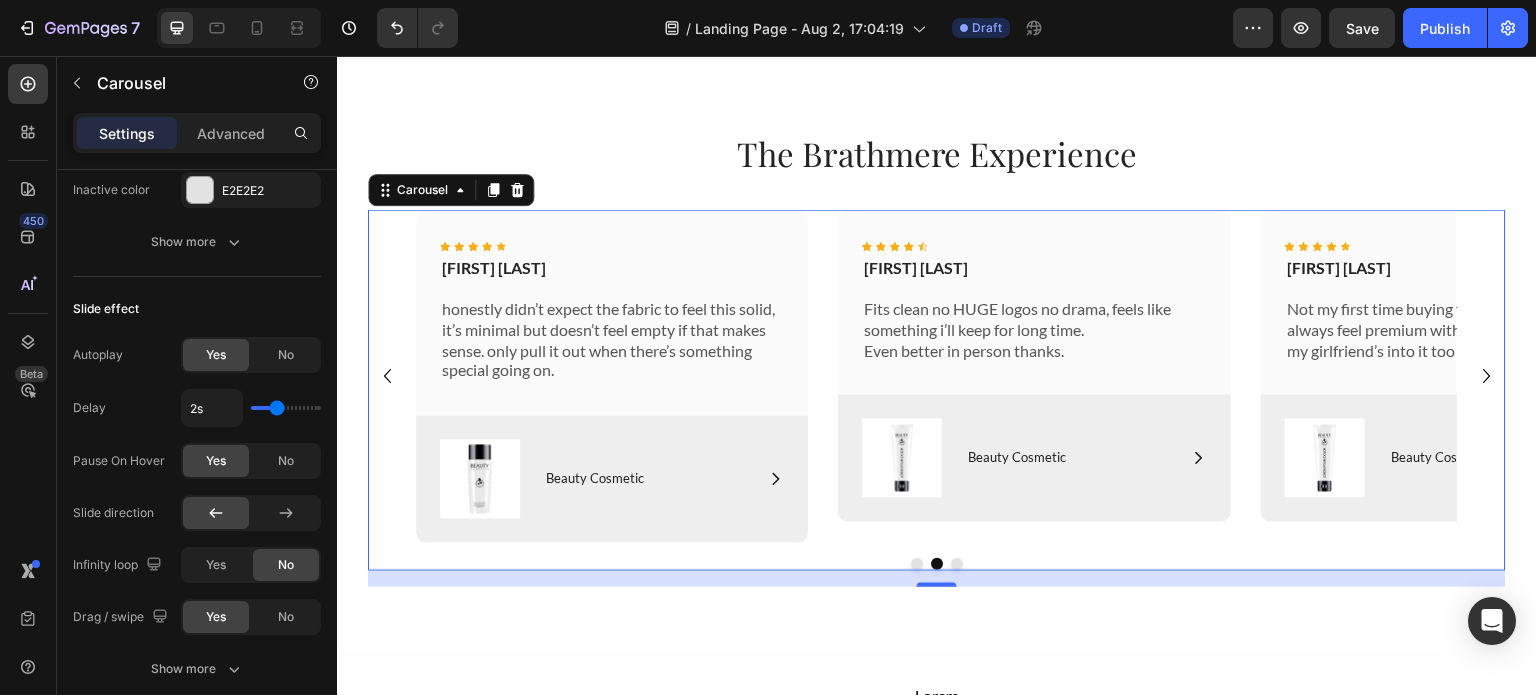 click 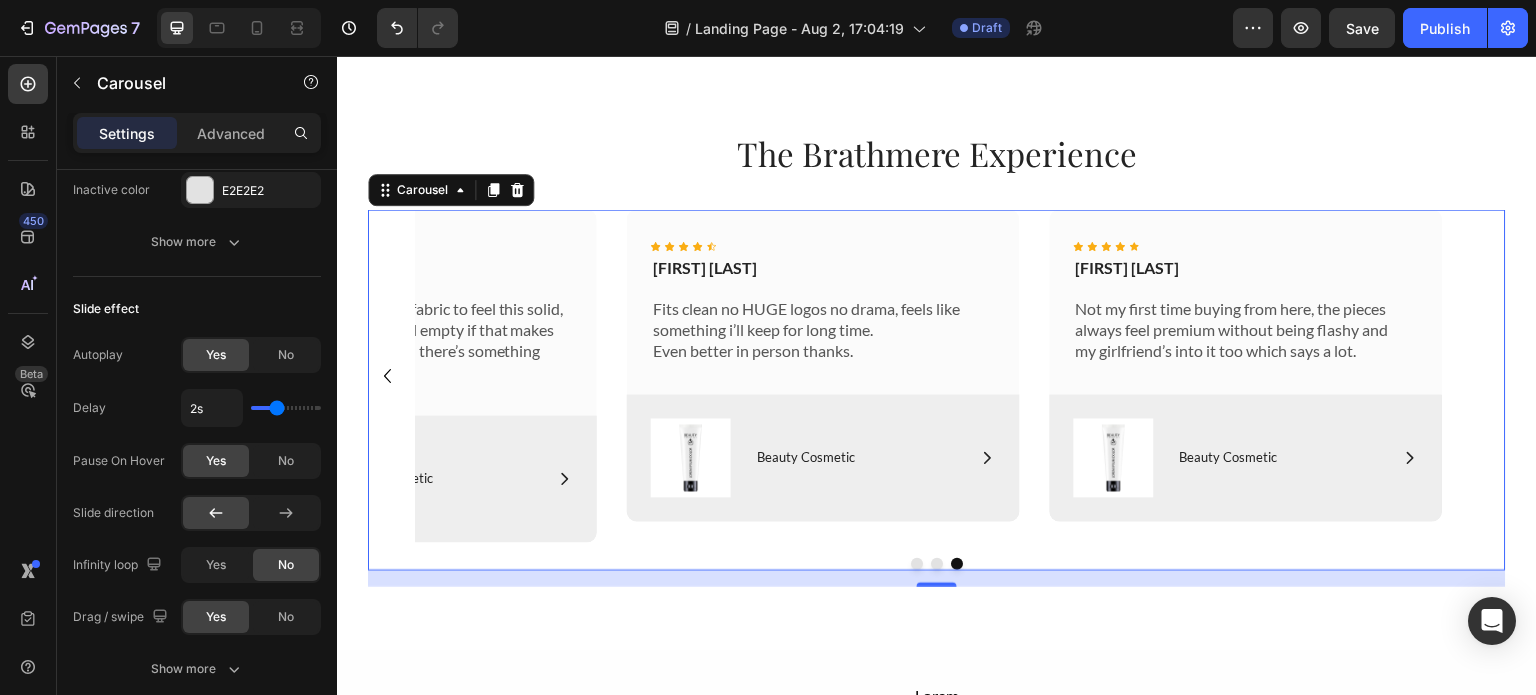 click 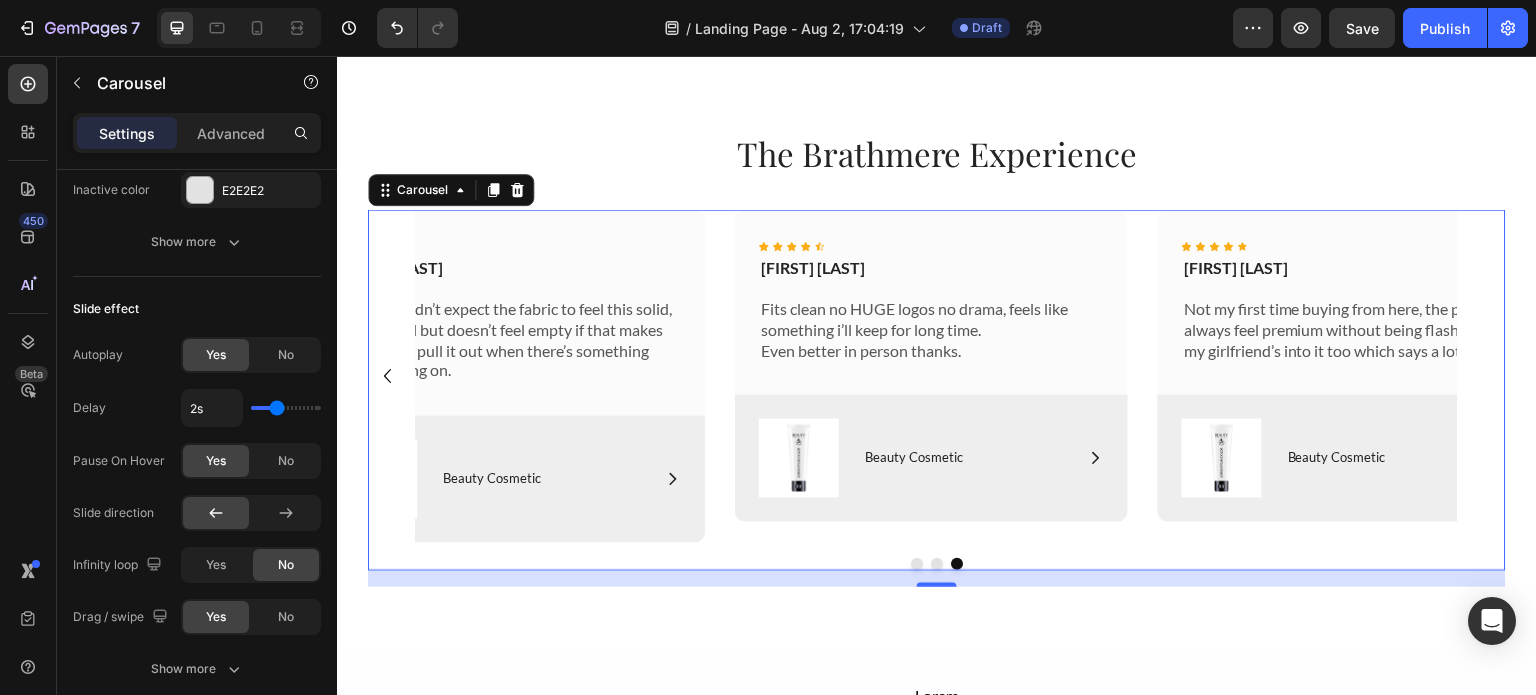 click 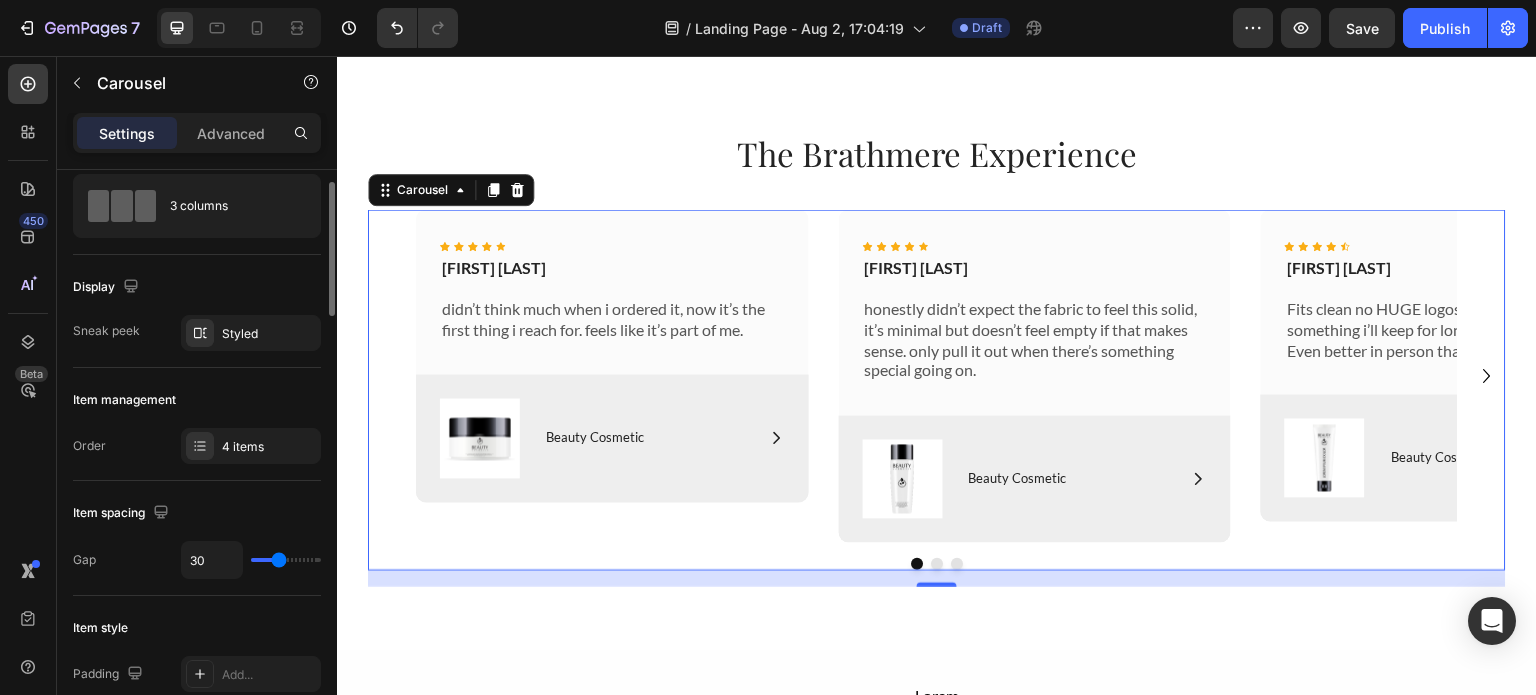 scroll, scrollTop: 56, scrollLeft: 0, axis: vertical 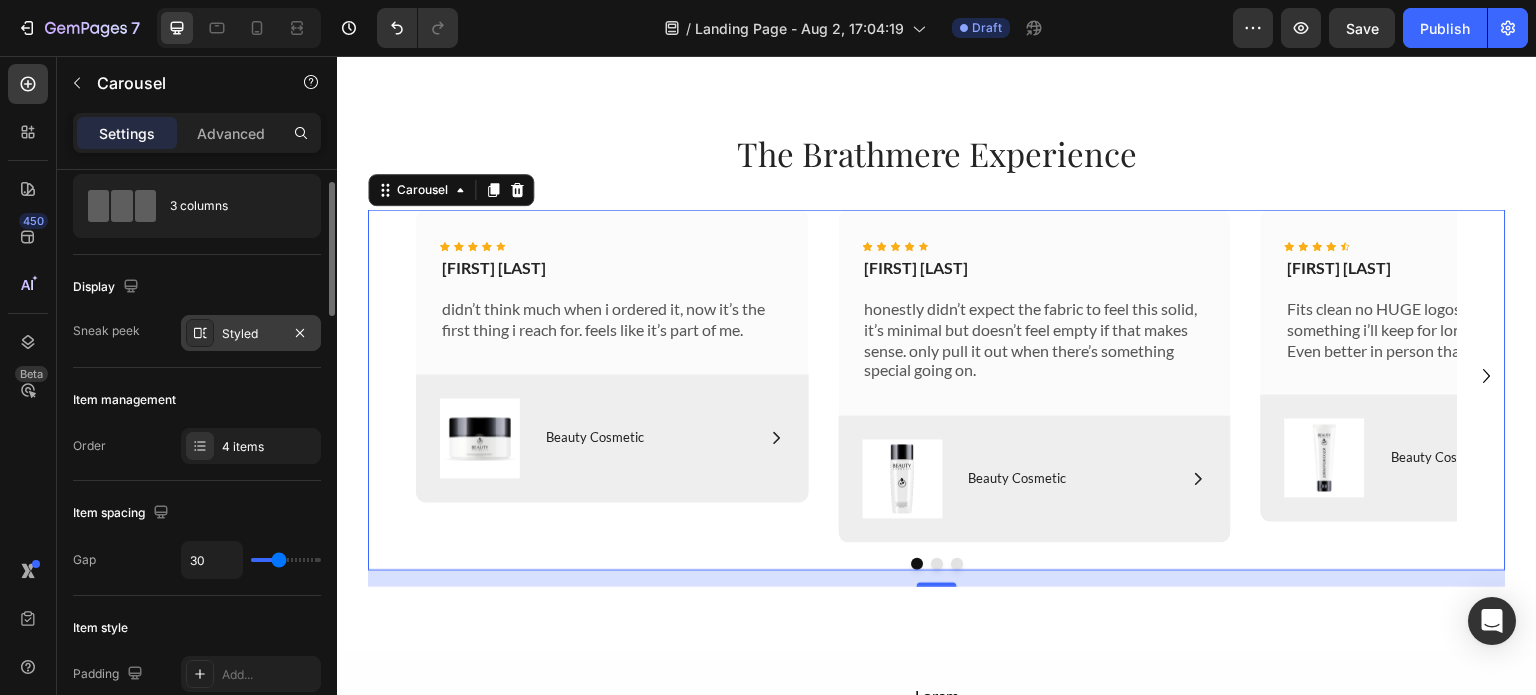 click on "Styled" at bounding box center [251, 333] 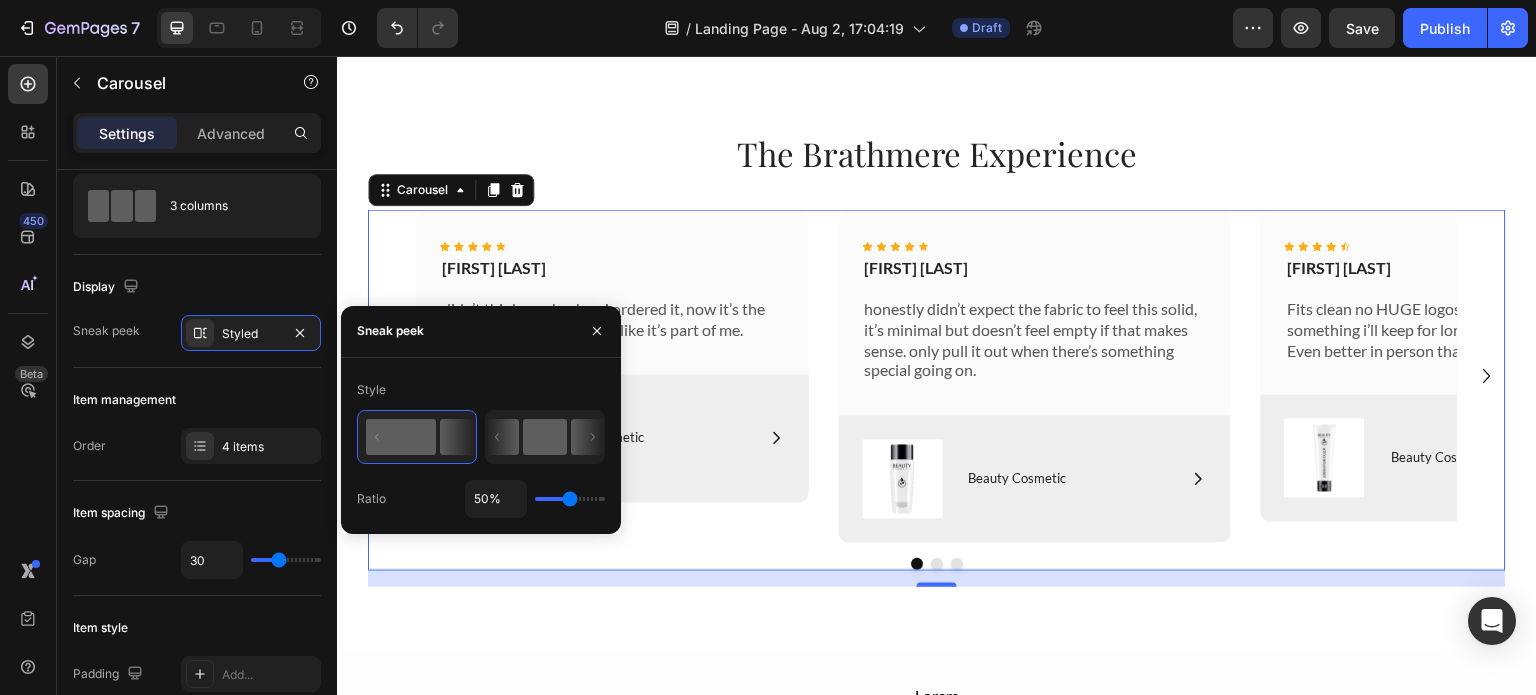 click 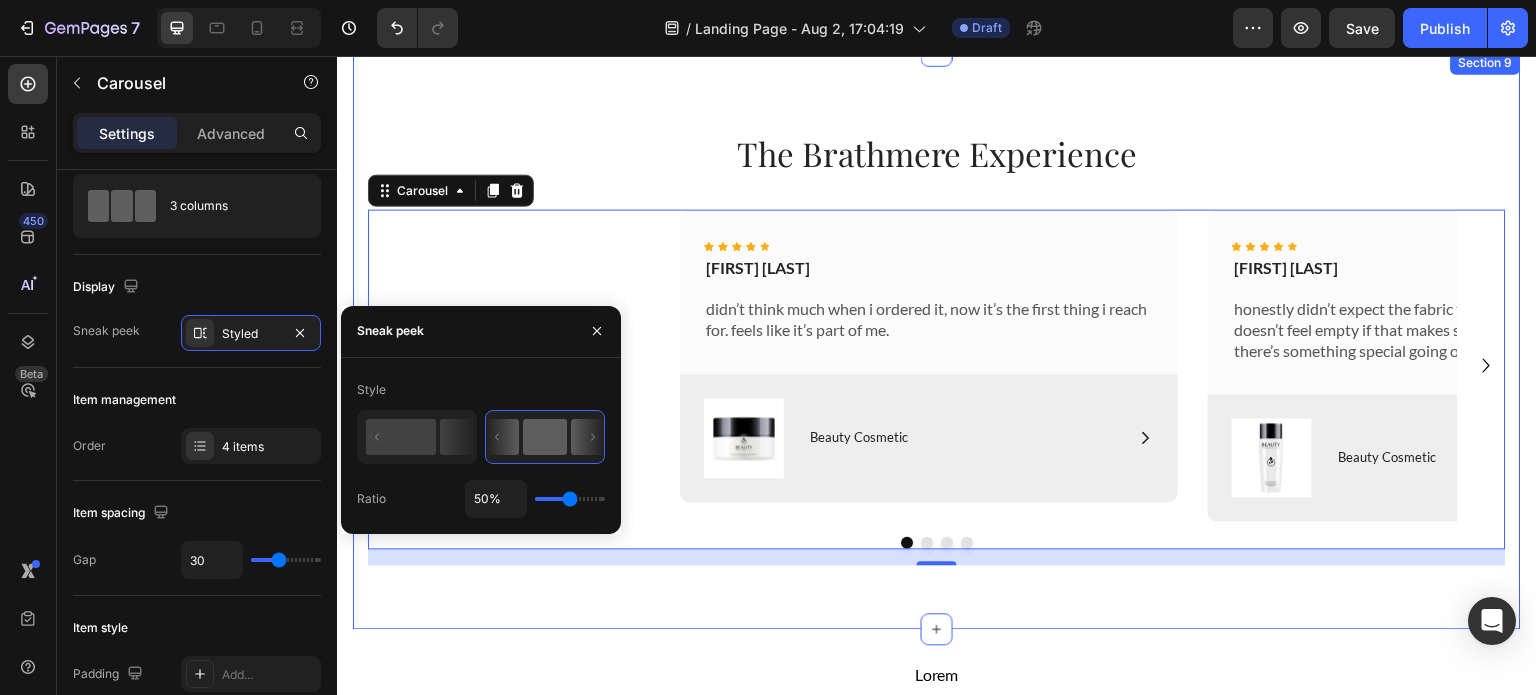 click on "Icon Icon Icon Icon
Icon Icon List Pablo S. Text Block didn’t think much when i ordered it, now it’s the first thing i reach for. feels like it’s part of me. Text Block Row Image
Icon Beauty Cosmetic Text Block Row Row Hero Banner Icon Icon Icon Icon
Icon Icon List Omarison  Text Block honestly didn’t expect the fabric to feel this solid, it’s minimal but doesn’t feel empty if that makes sense. only pull it out when there’s something special going on. Text Block Row Image
Icon Beauty Cosmetic Text Block Row Row Hero Banner Icon Icon Icon Icon
Icon Icon List Chris Silva Text Block Fits clean no HUGE logos no drama, feels like something i’ll keep for long time. Even better in person thanks. Text Block Row Image
Icon Beauty Cosmetic Text Block Row Row Hero Banner Icon Icon Icon Icon
Icon Icon List Chris Silva Text Block my girlfriend’s into it too which says a lot. Text Block Row Row" at bounding box center [937, 365] 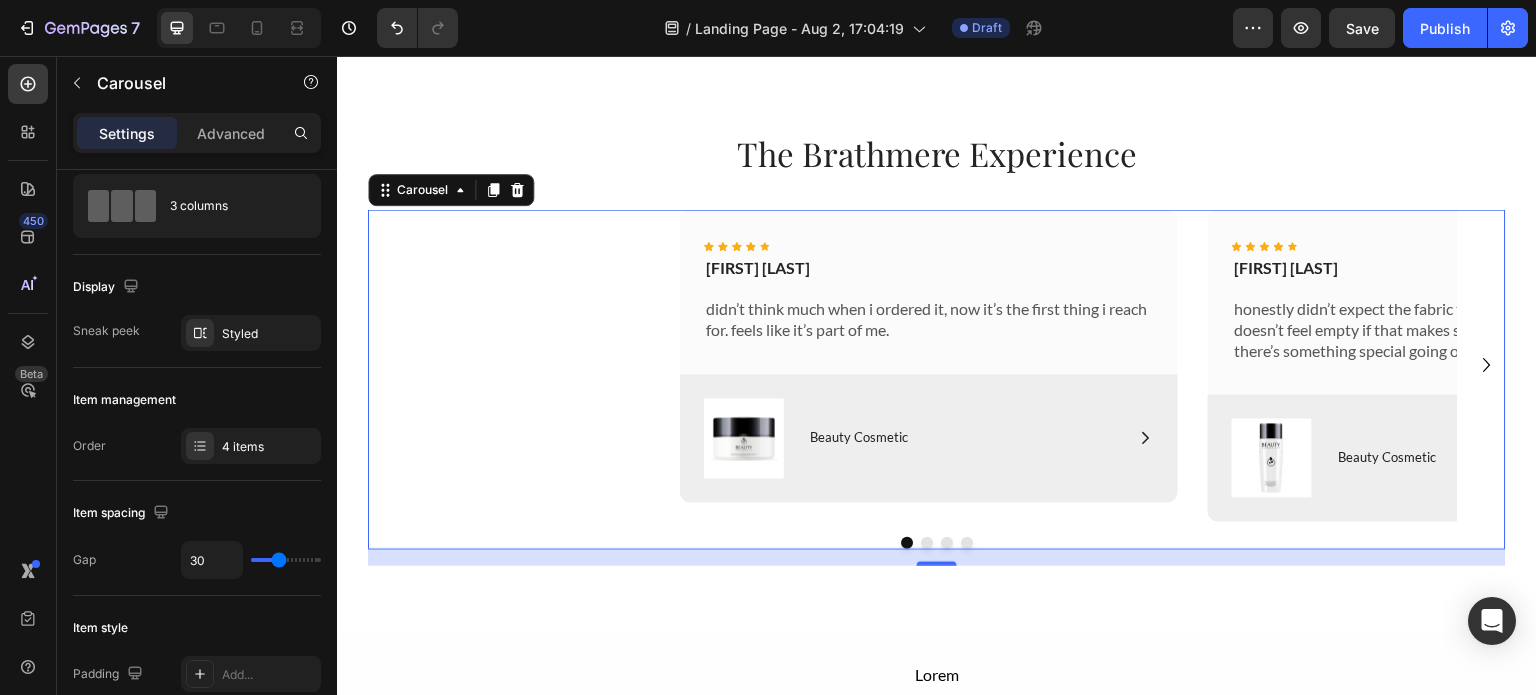 click 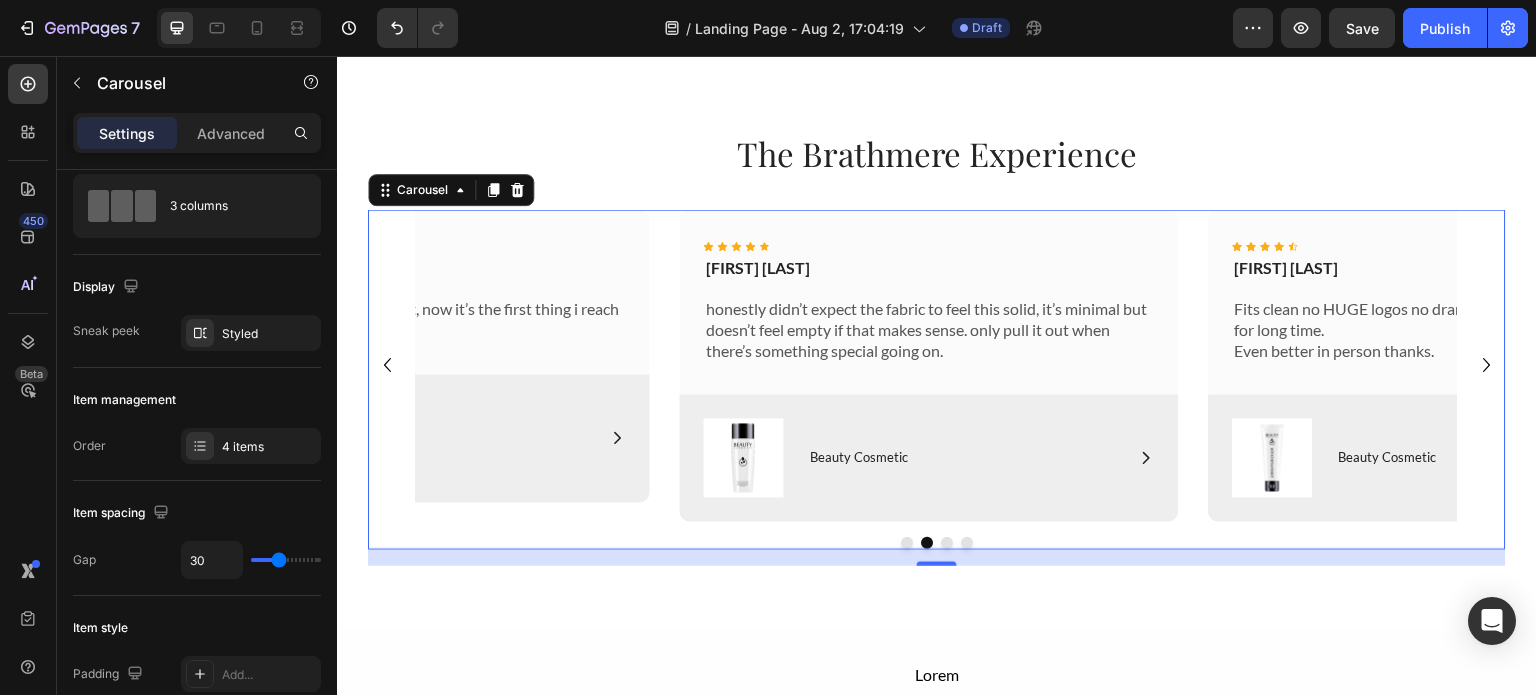 click 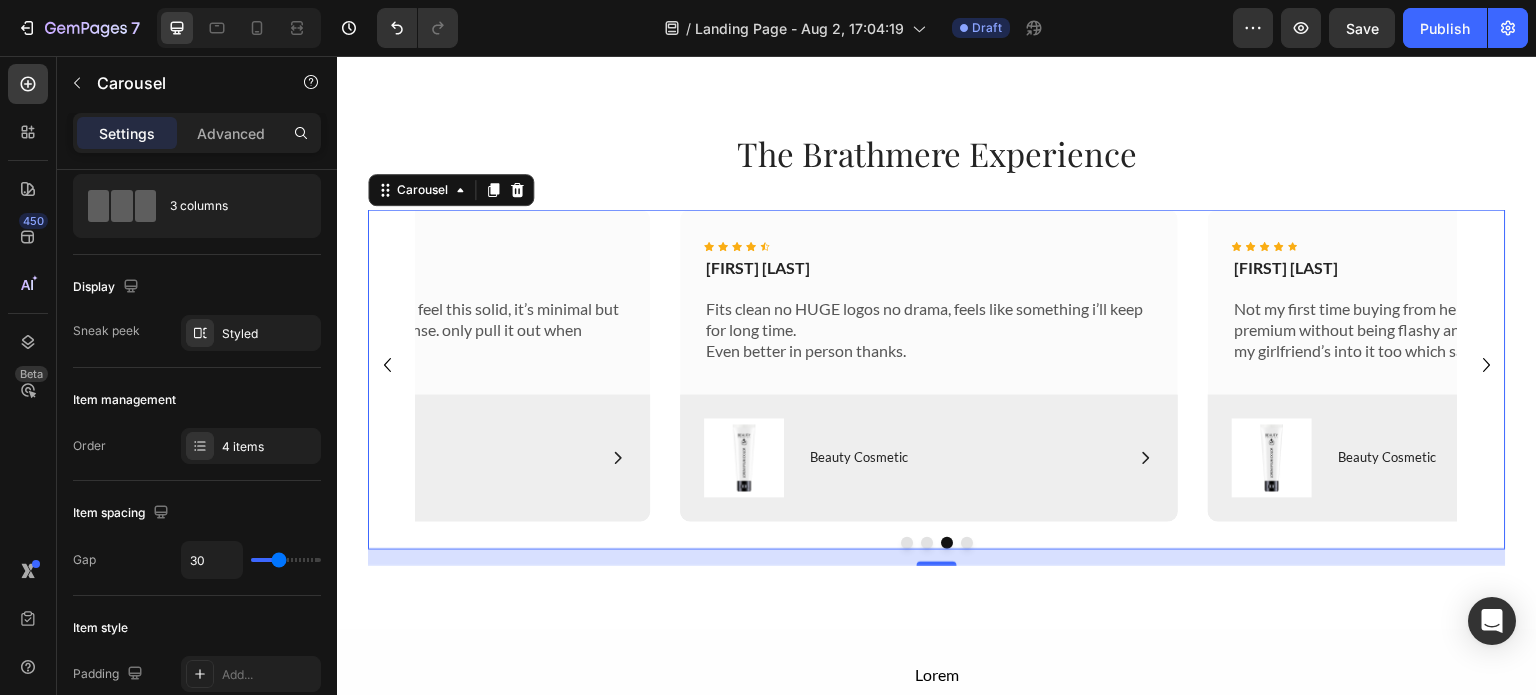 click 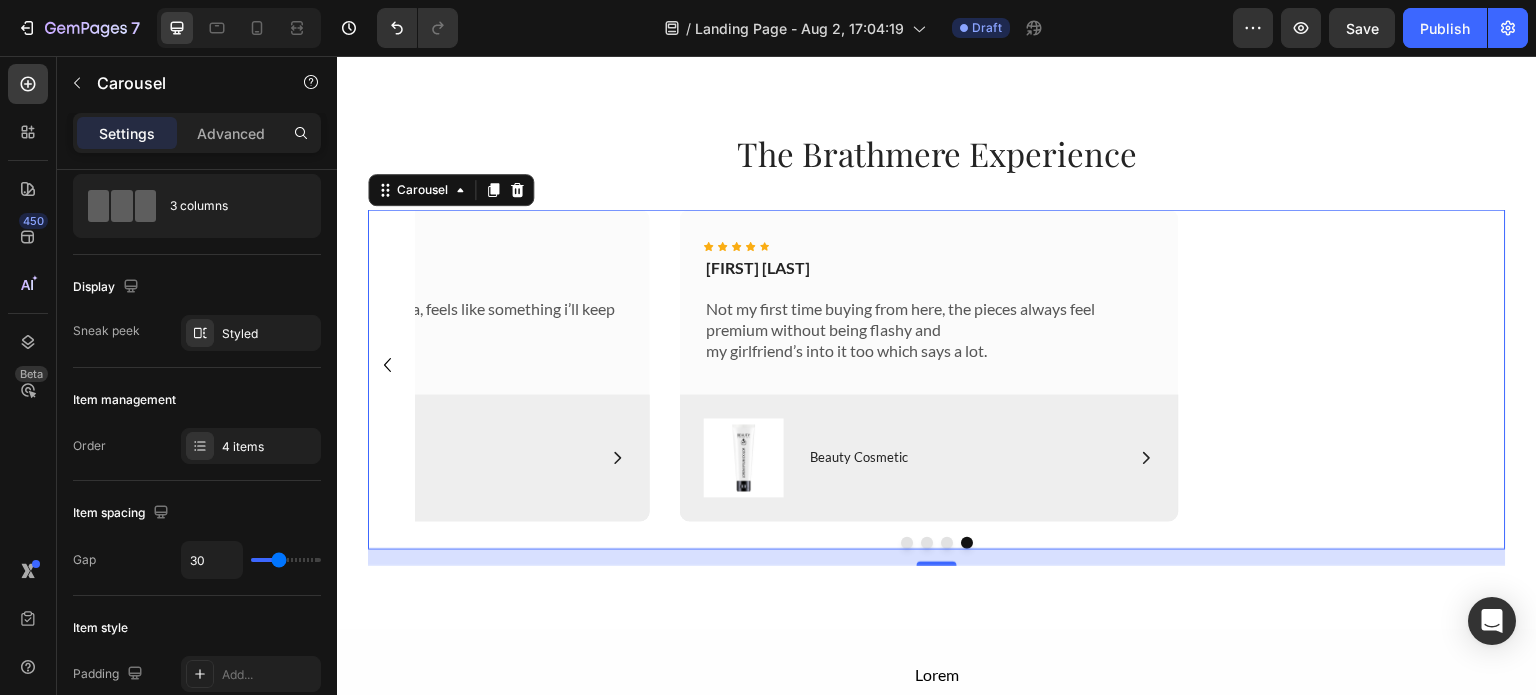 click 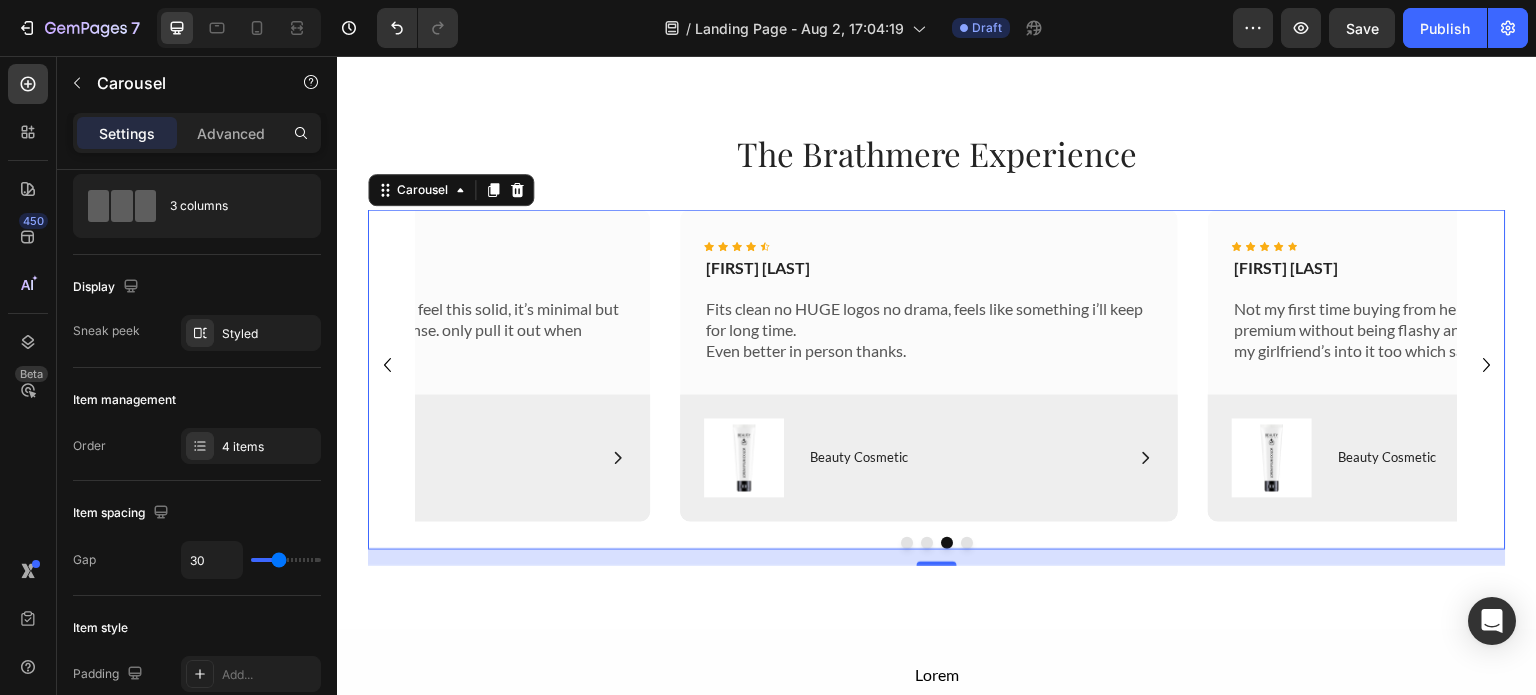 click 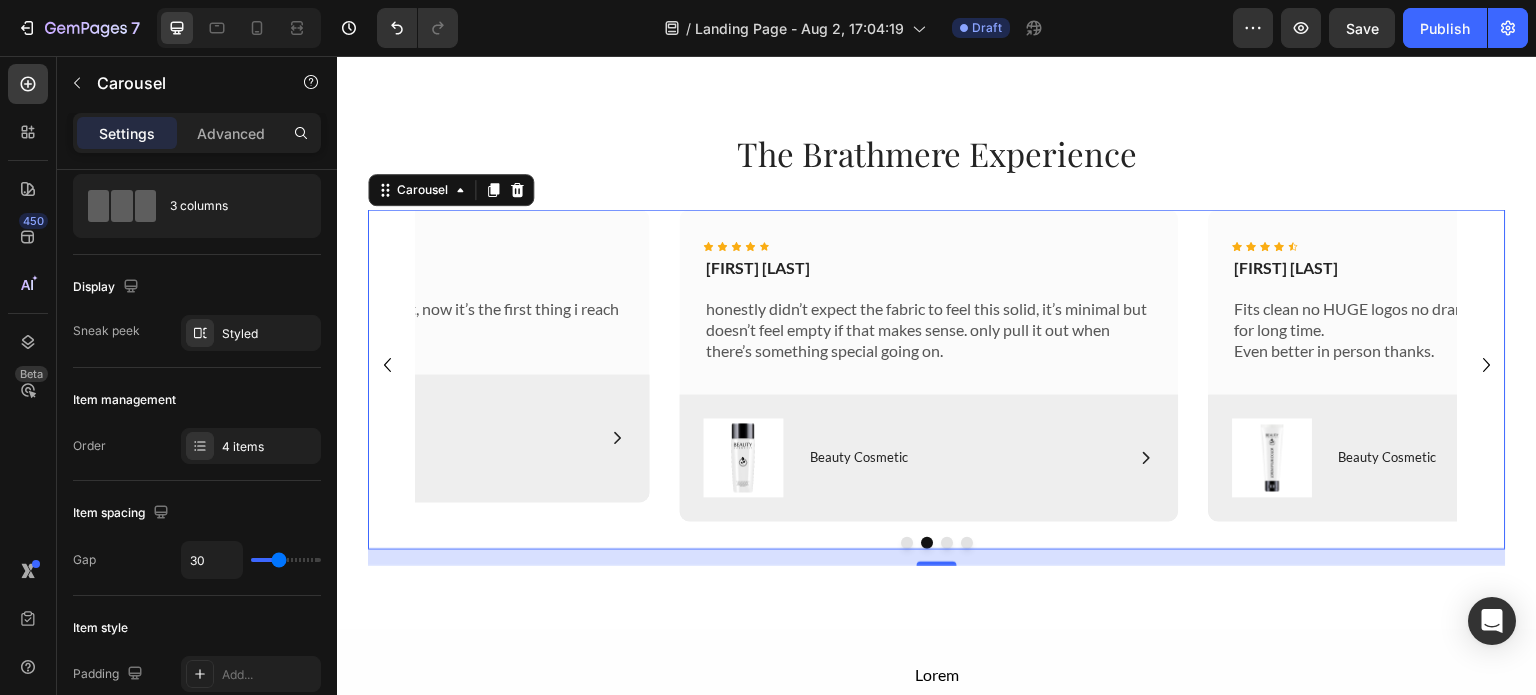 click 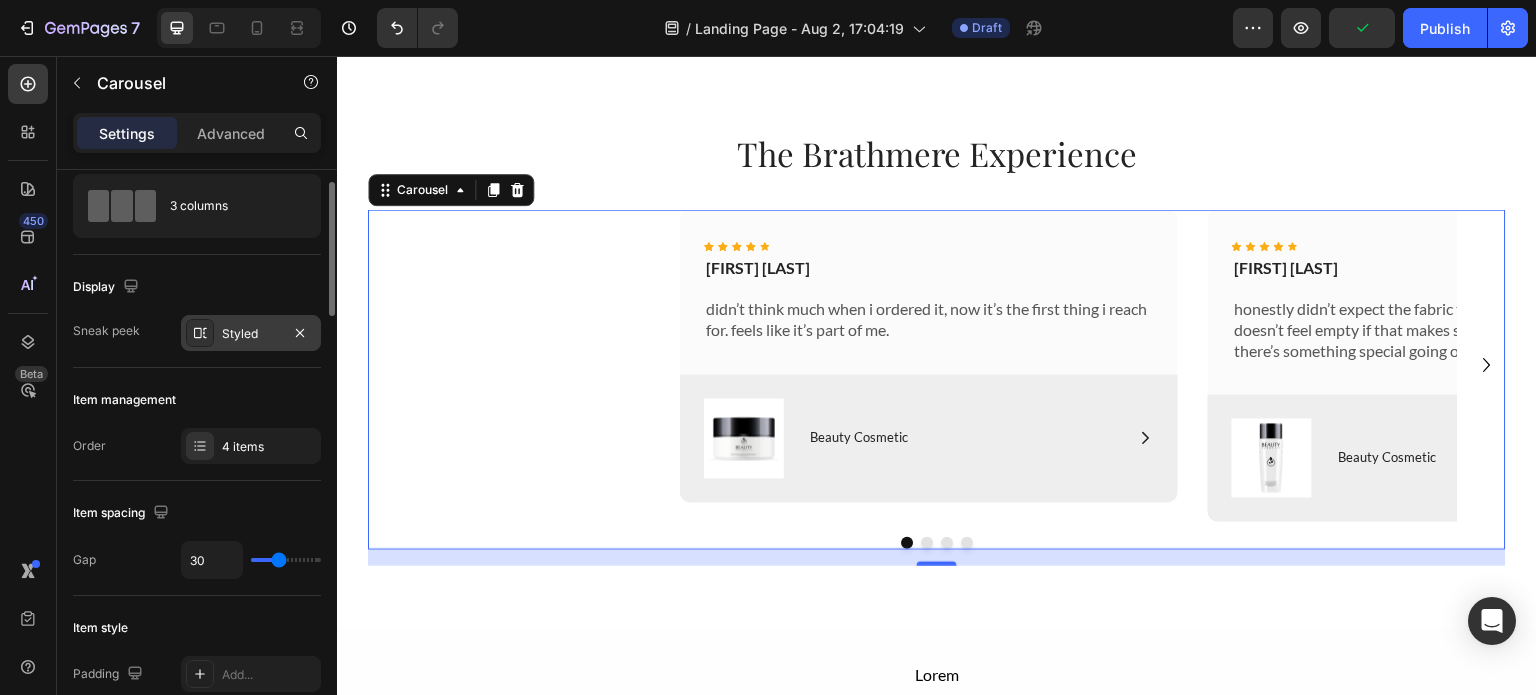 click on "Styled" at bounding box center [251, 334] 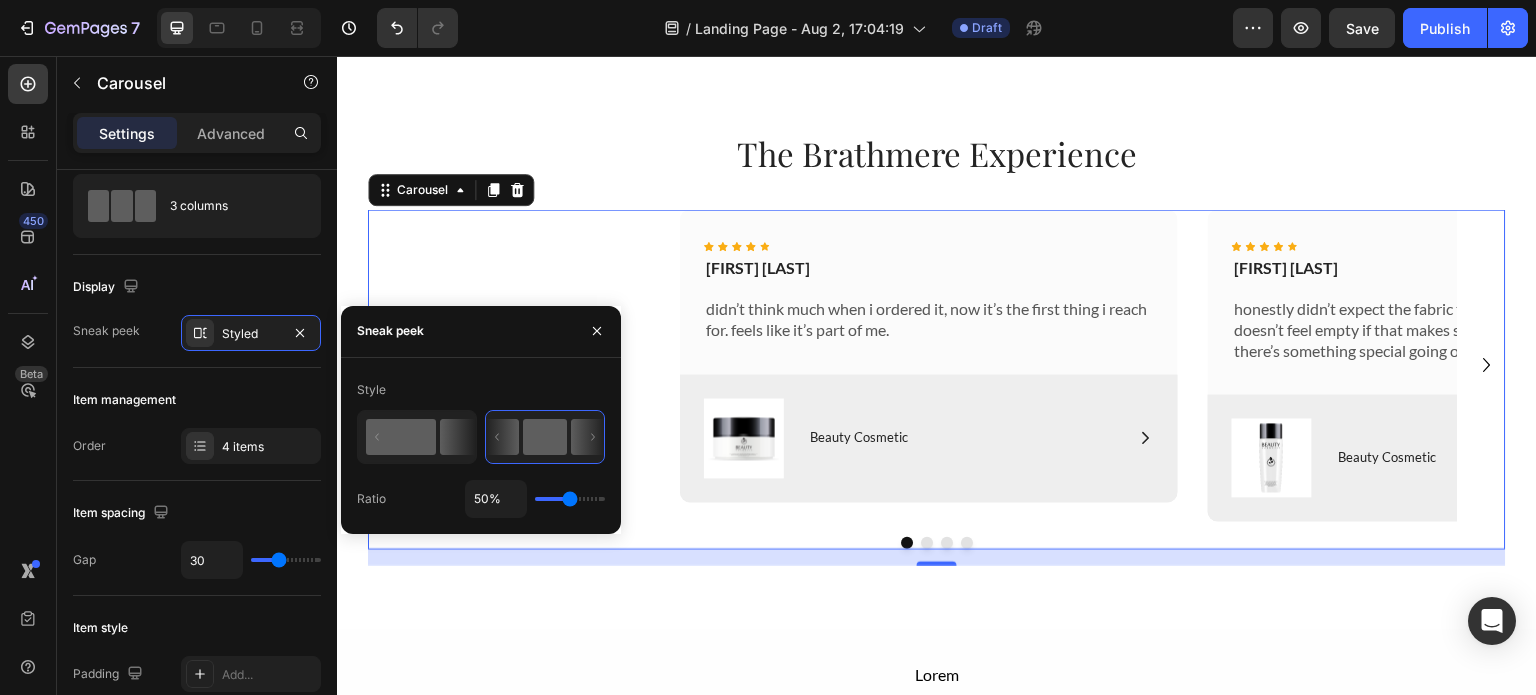 click 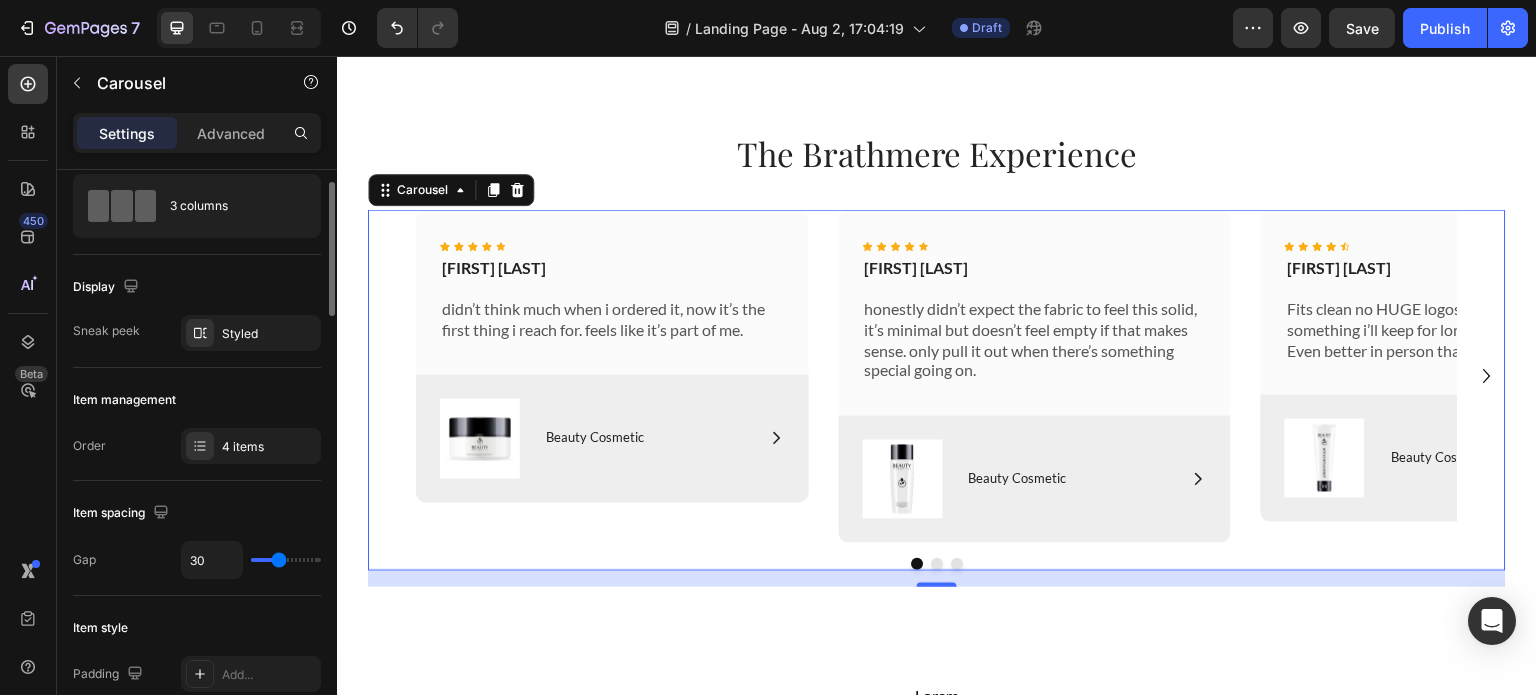 click on "Display Sneak peek Styled" 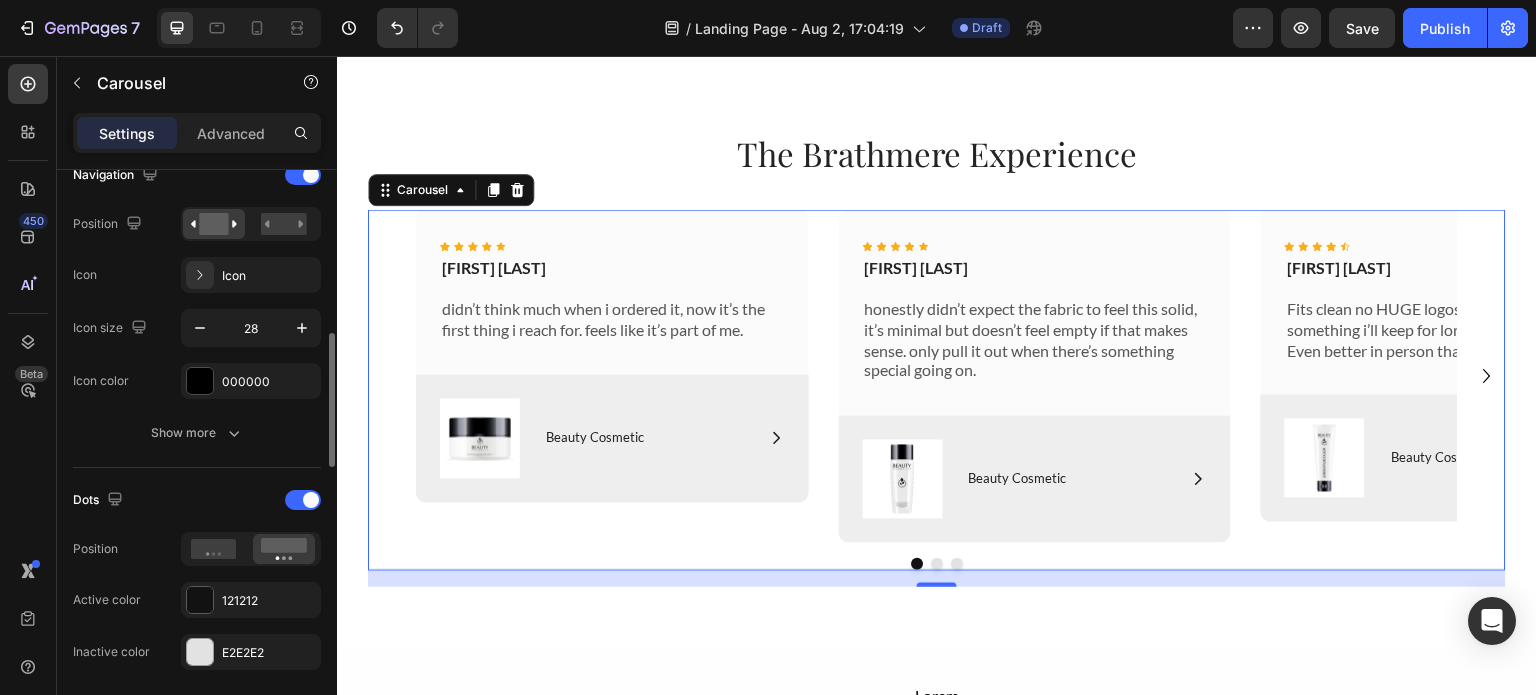 scroll, scrollTop: 727, scrollLeft: 0, axis: vertical 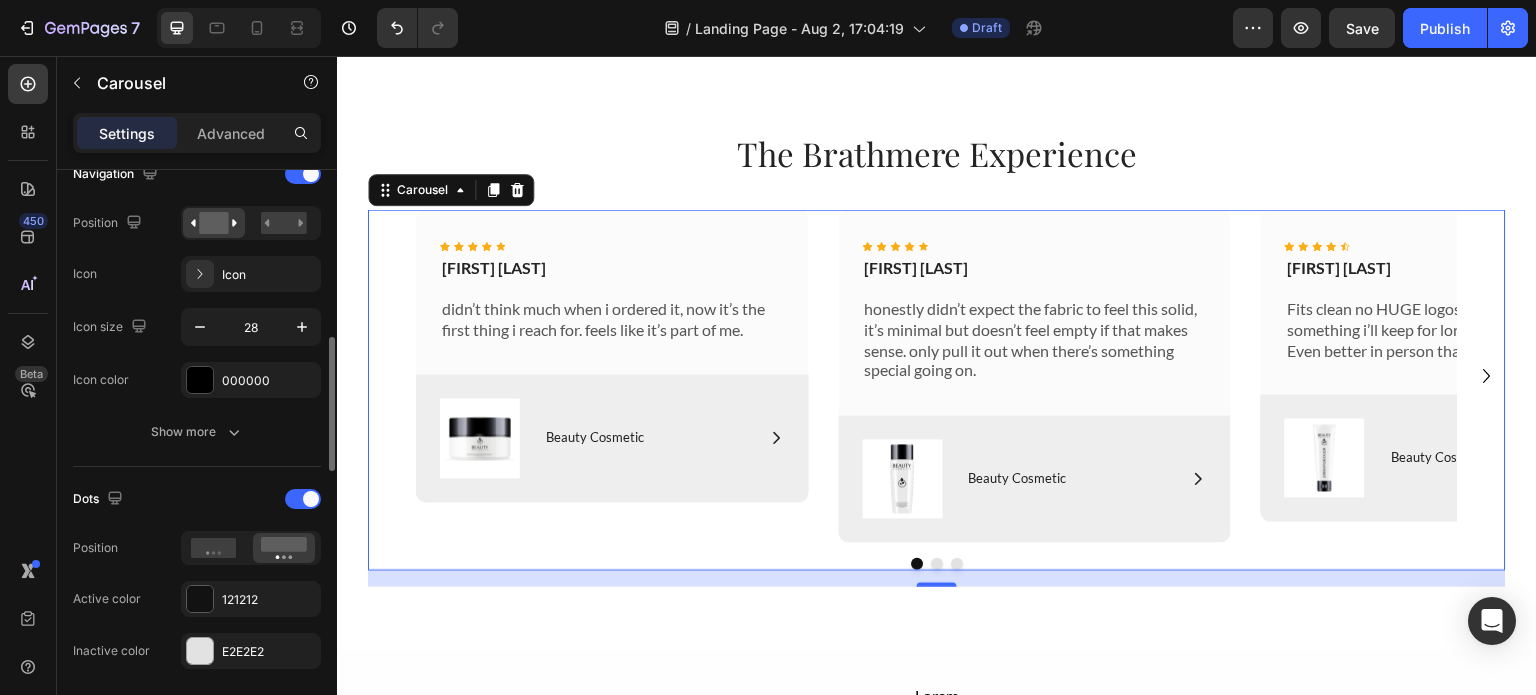 click on "Show more" at bounding box center (197, 432) 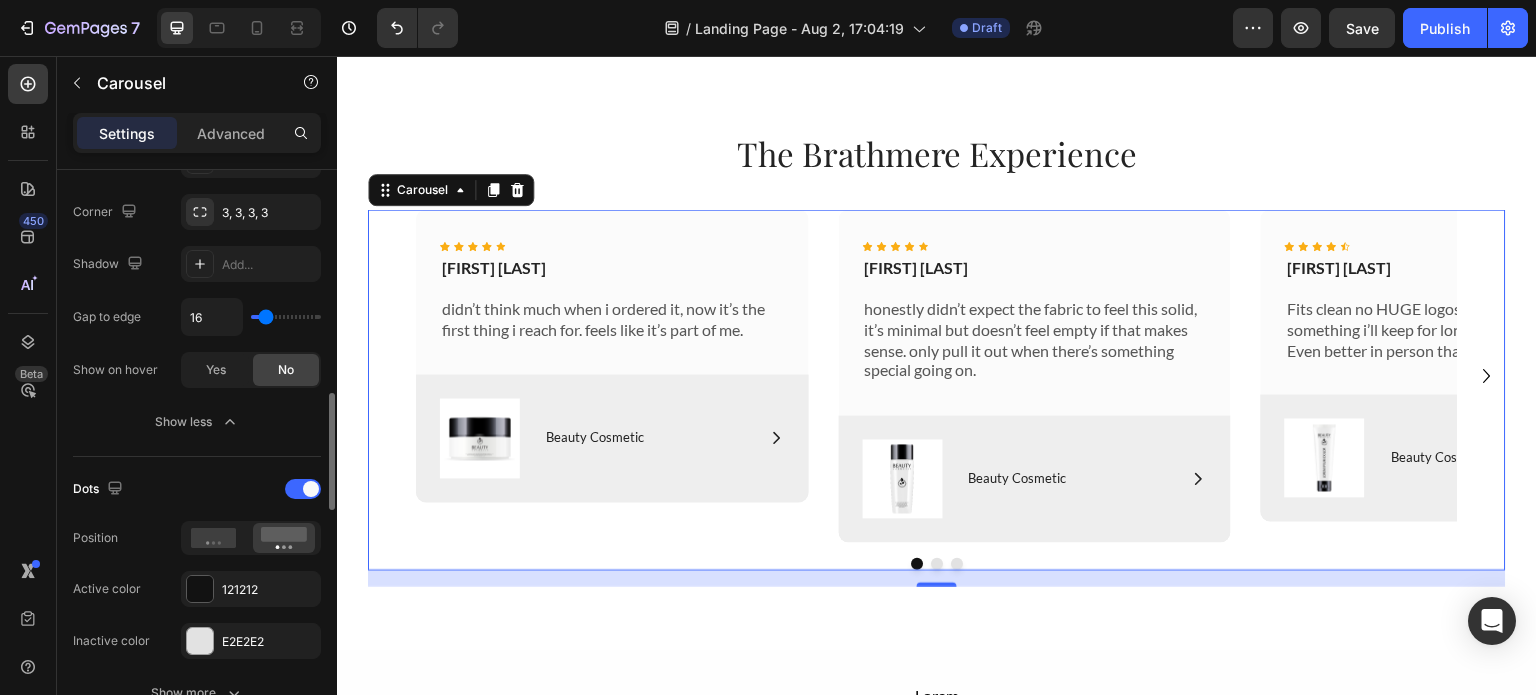 scroll, scrollTop: 1104, scrollLeft: 0, axis: vertical 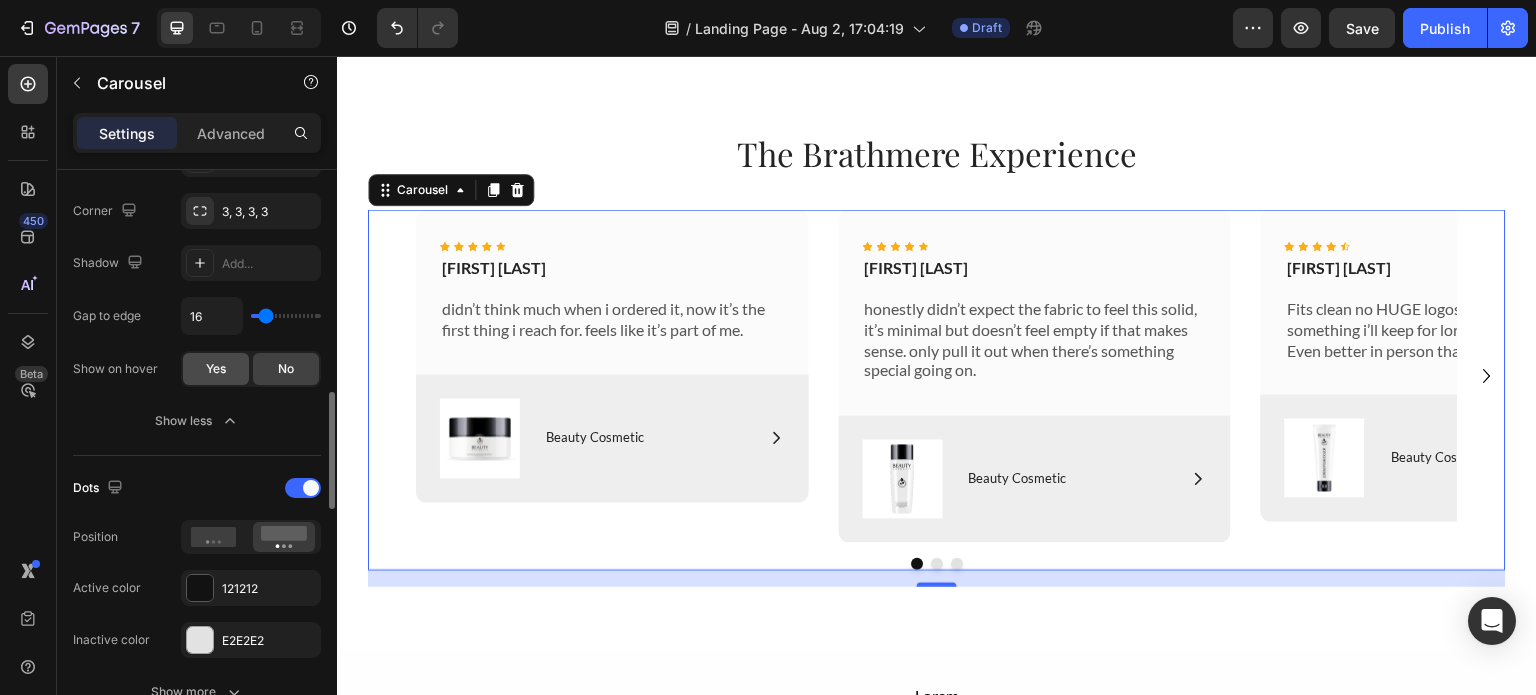 click on "Yes" 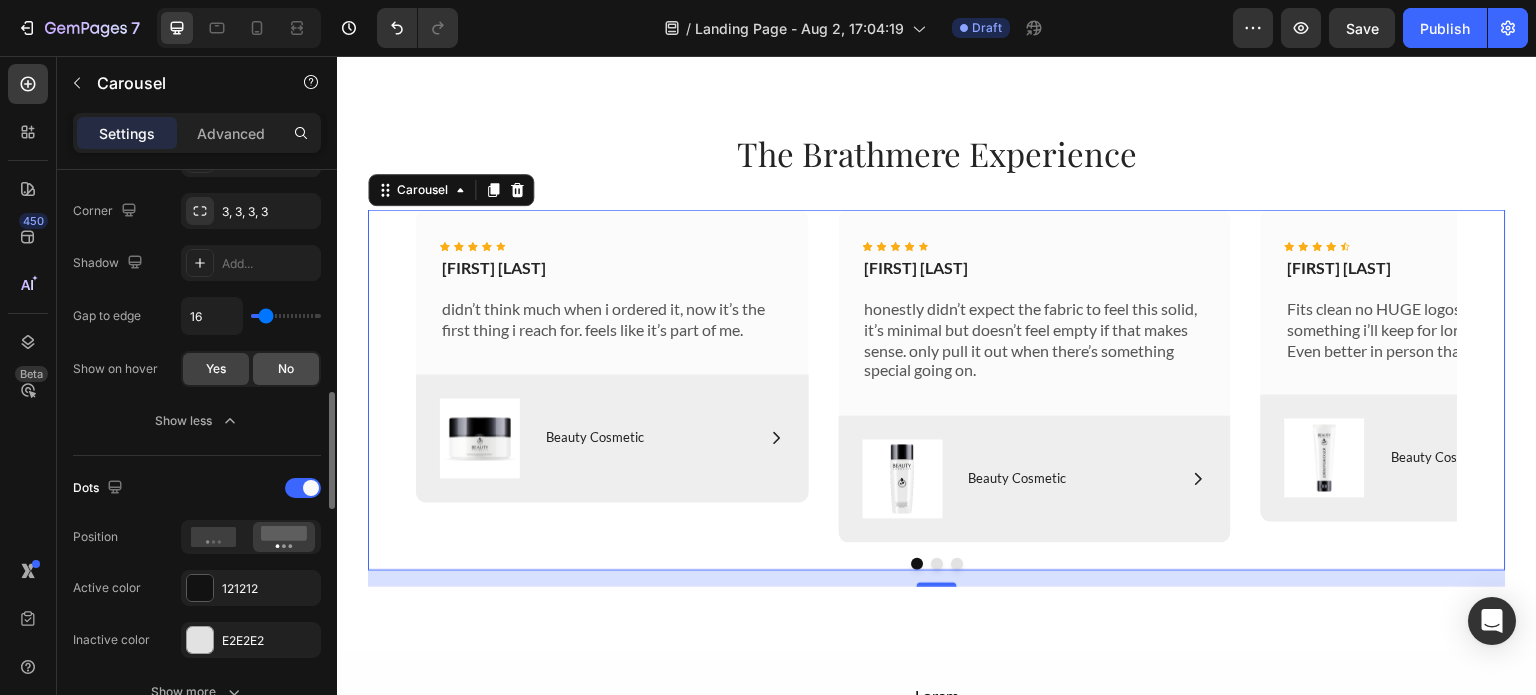 click on "No" 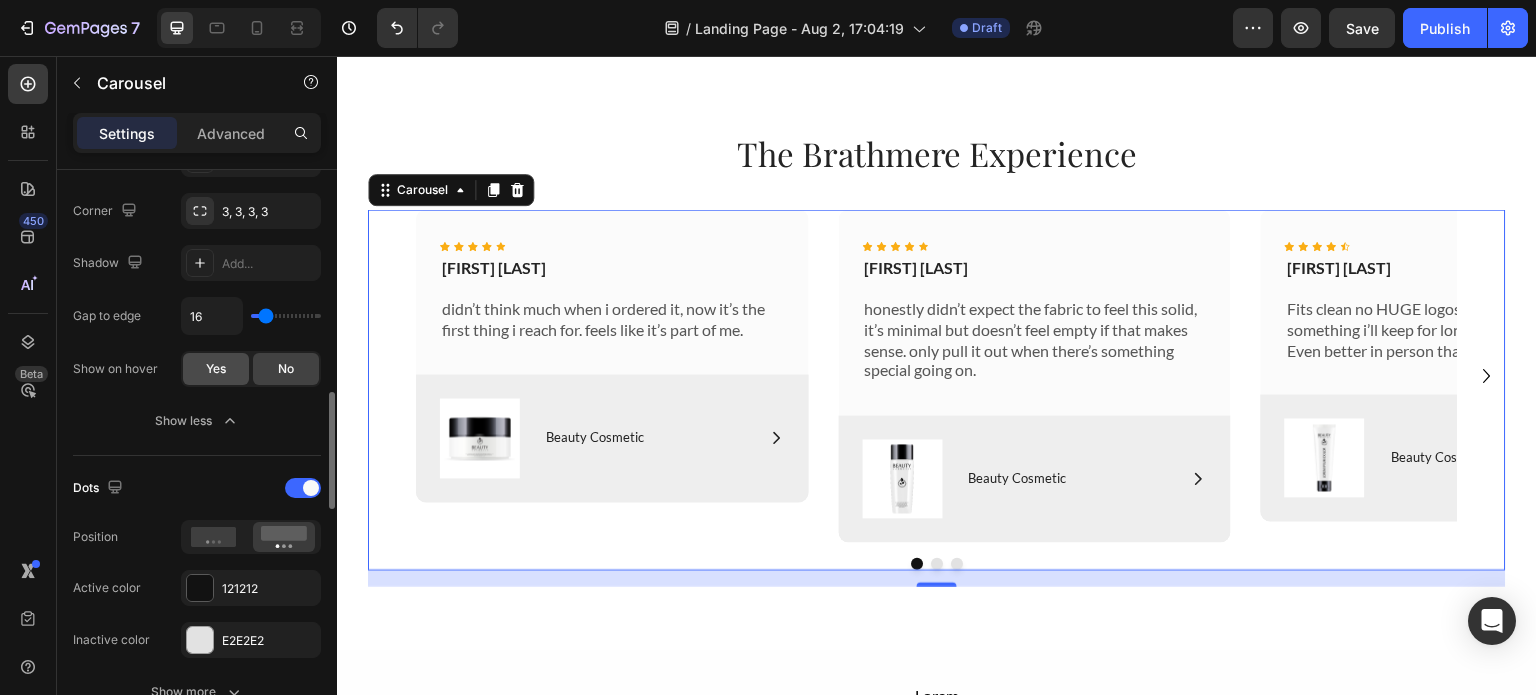 click on "Yes" 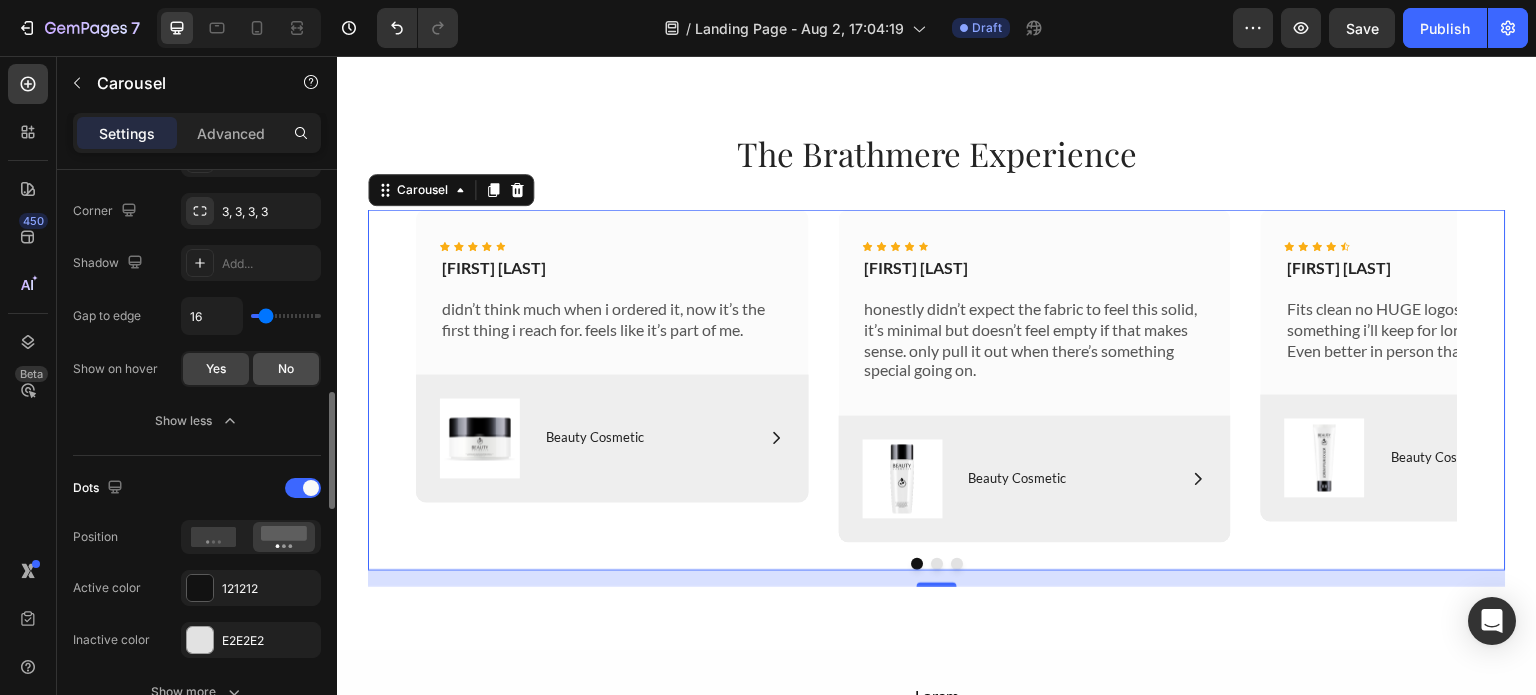 click on "No" 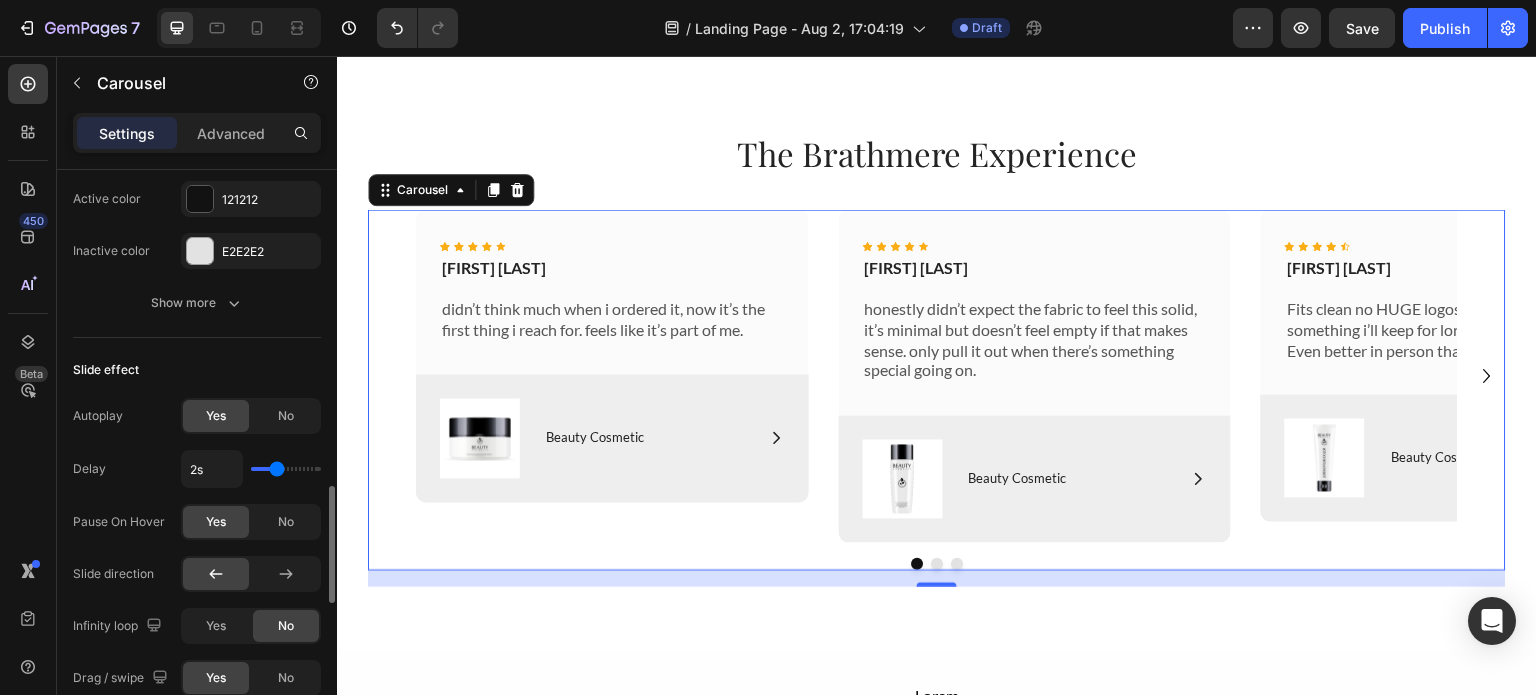 scroll, scrollTop: 1506, scrollLeft: 0, axis: vertical 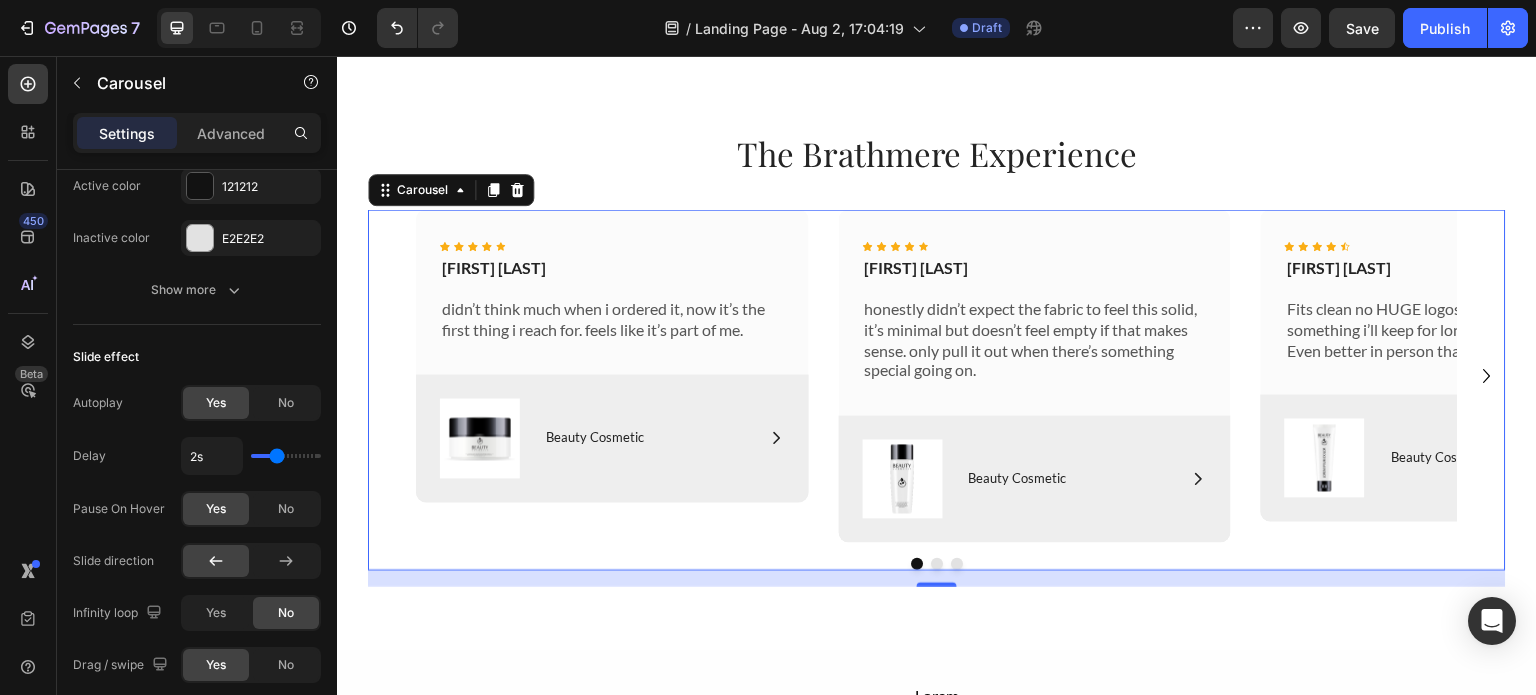 click 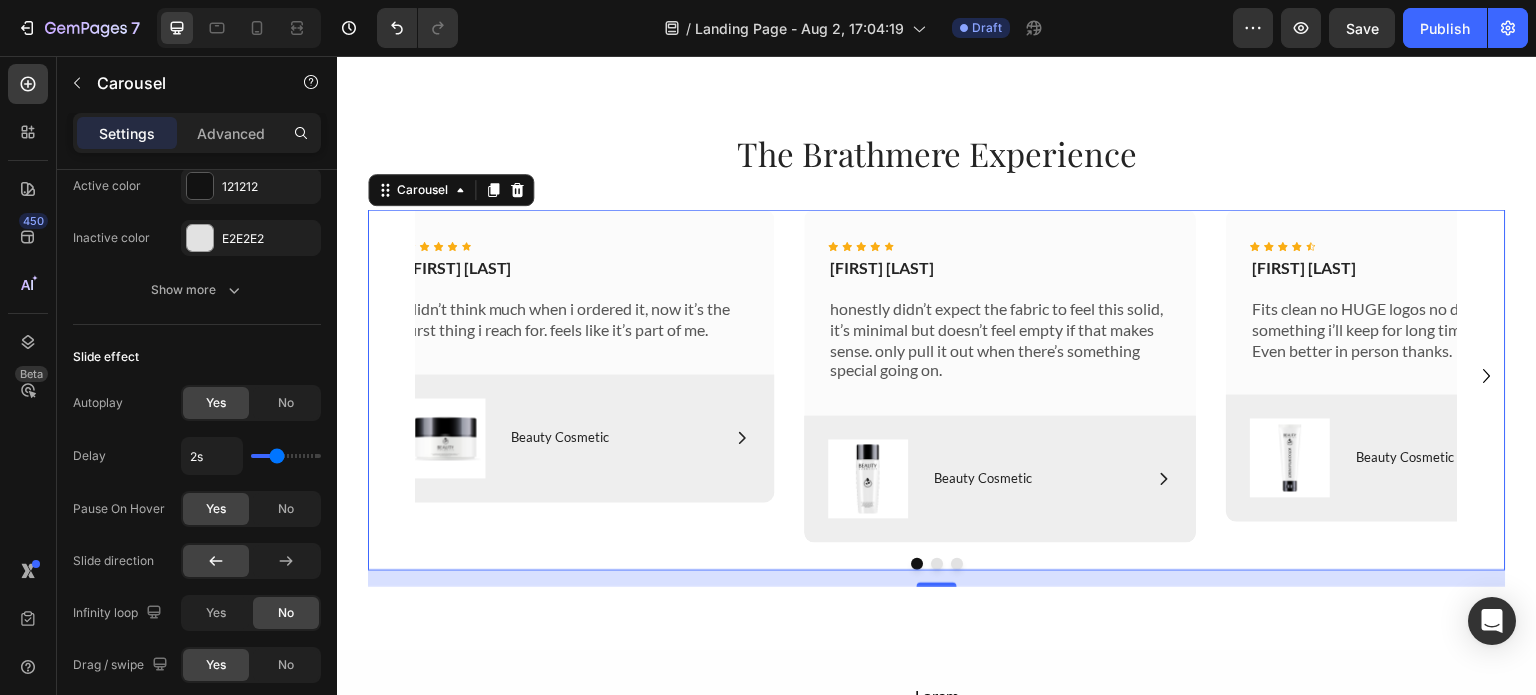 click 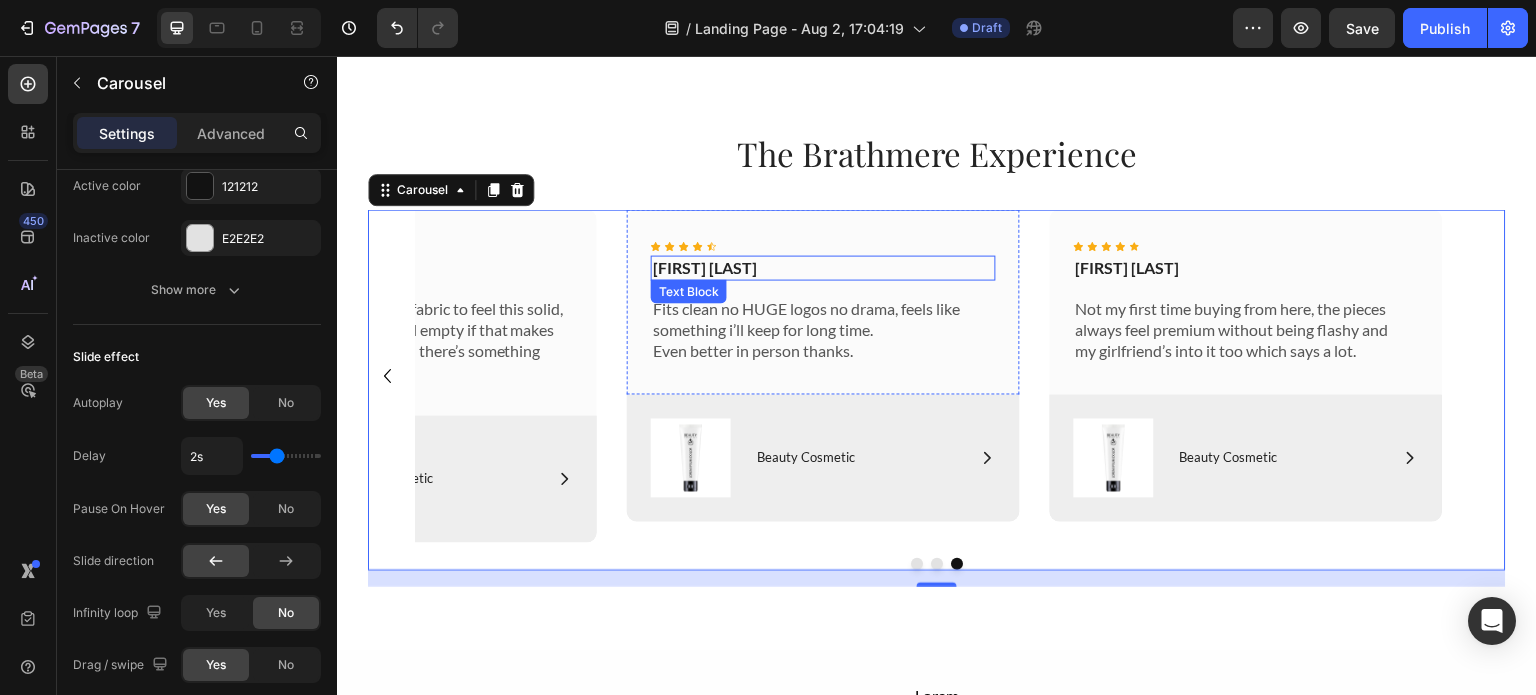 click on "[FIRST] [LAST]" at bounding box center [823, 267] 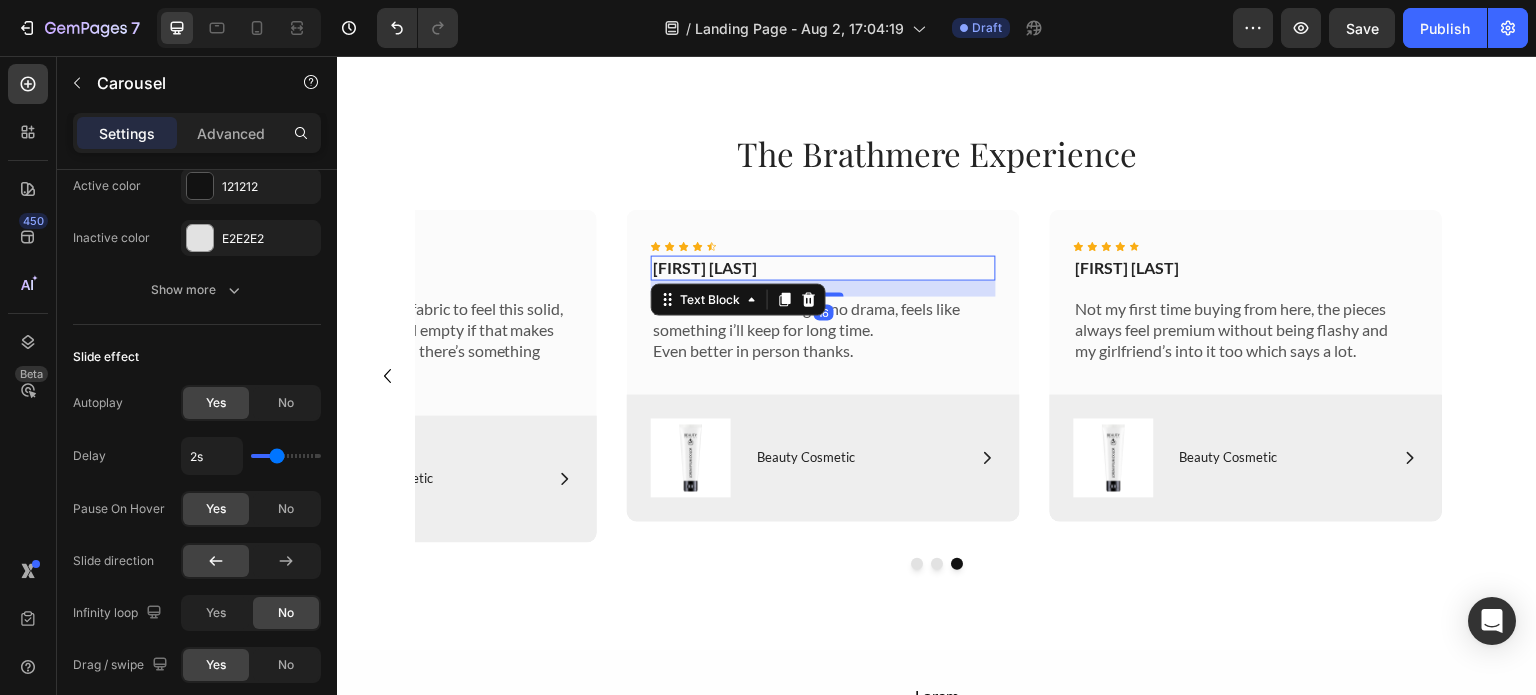 scroll, scrollTop: 0, scrollLeft: 0, axis: both 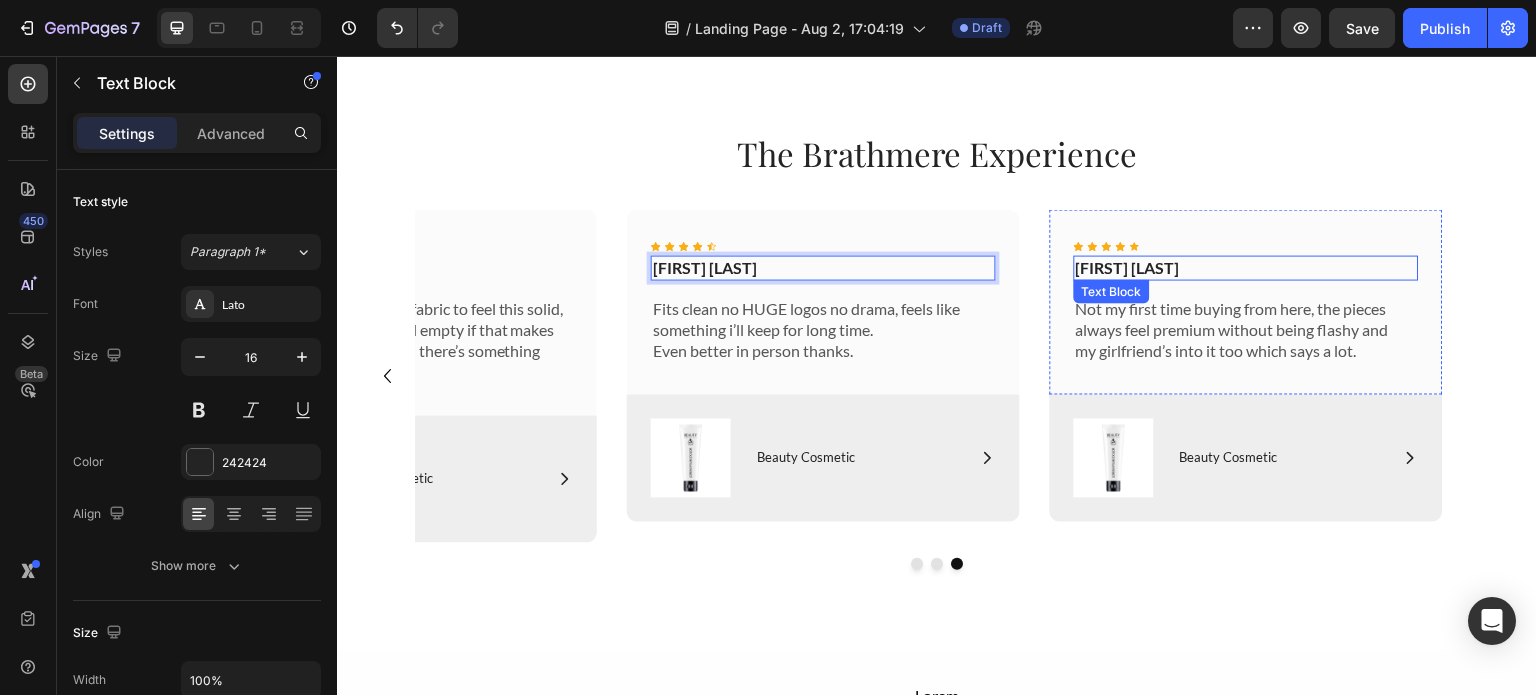 click on "[FIRST] [LAST]" at bounding box center [1246, 267] 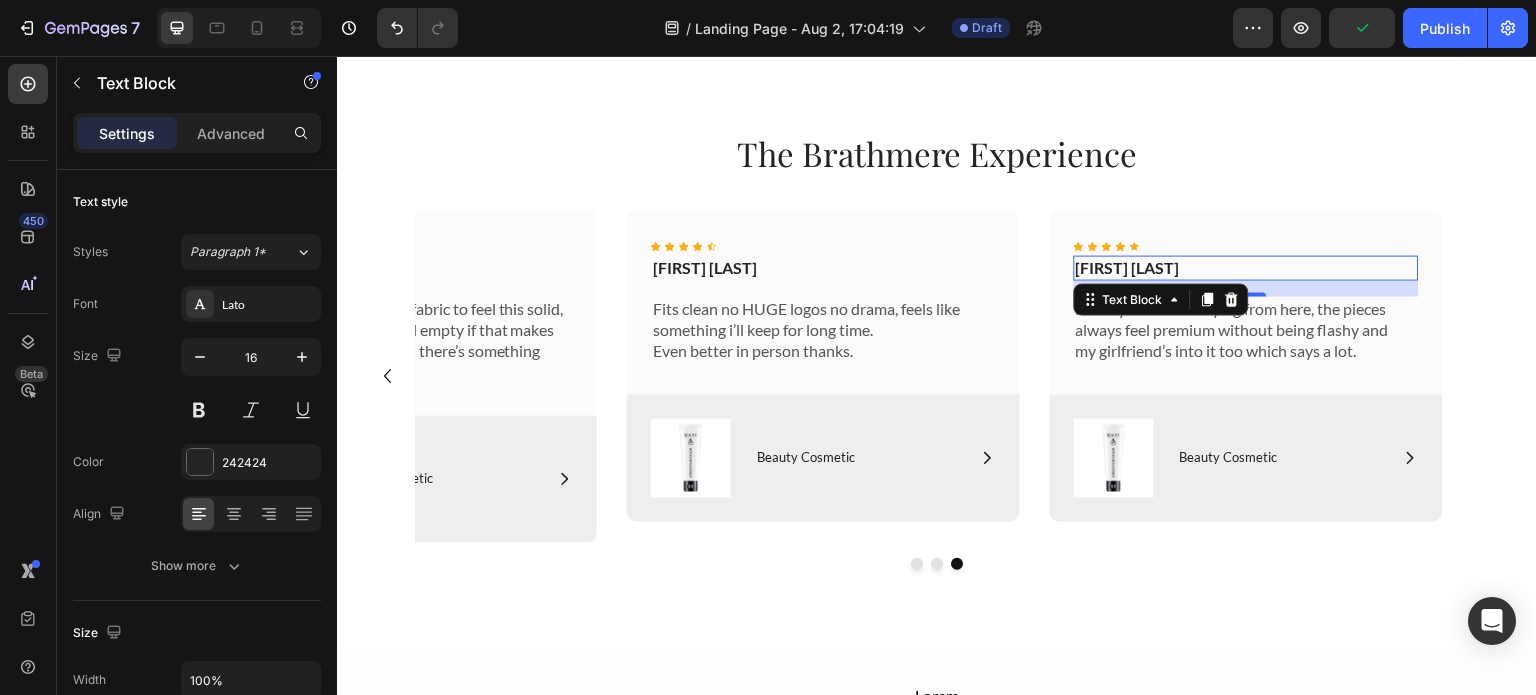 click on "Text Block" at bounding box center [1161, 299] 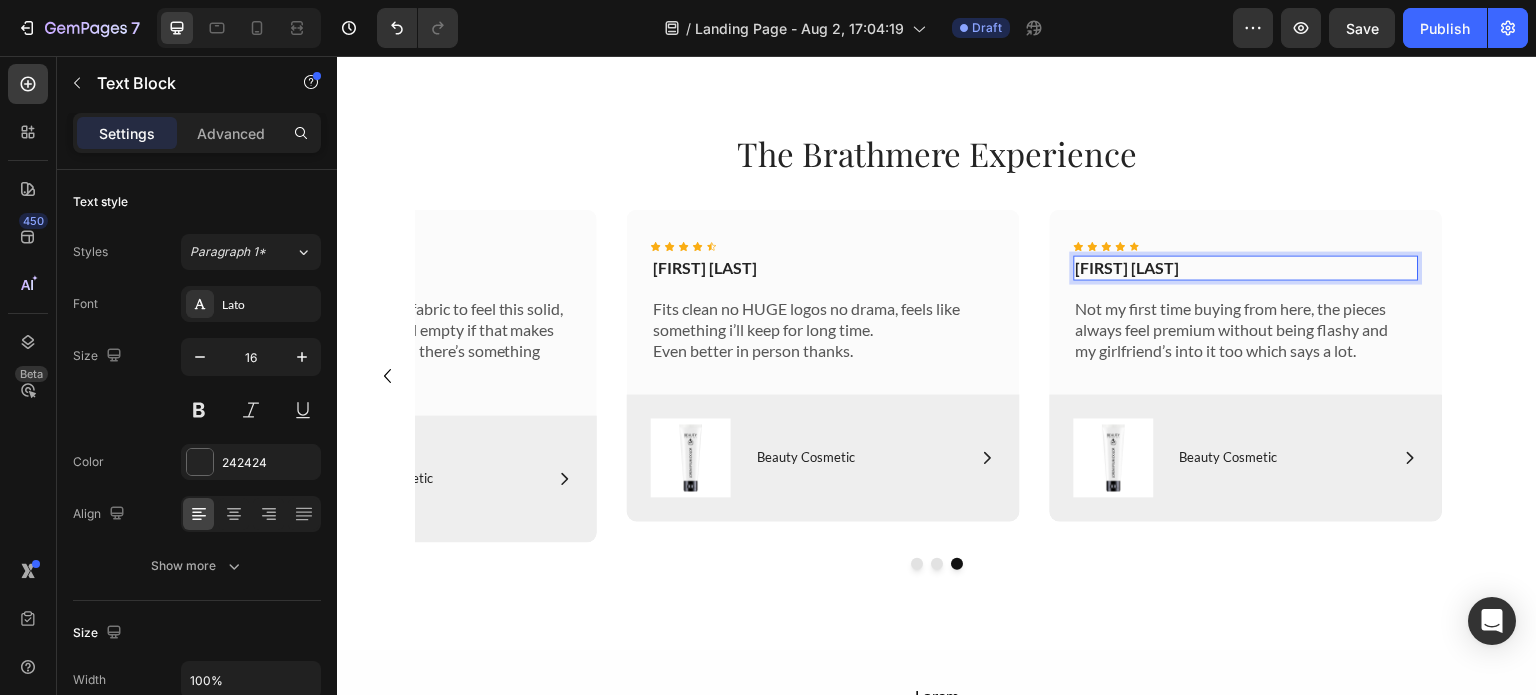 click on "tyler mccain" at bounding box center [1246, 267] 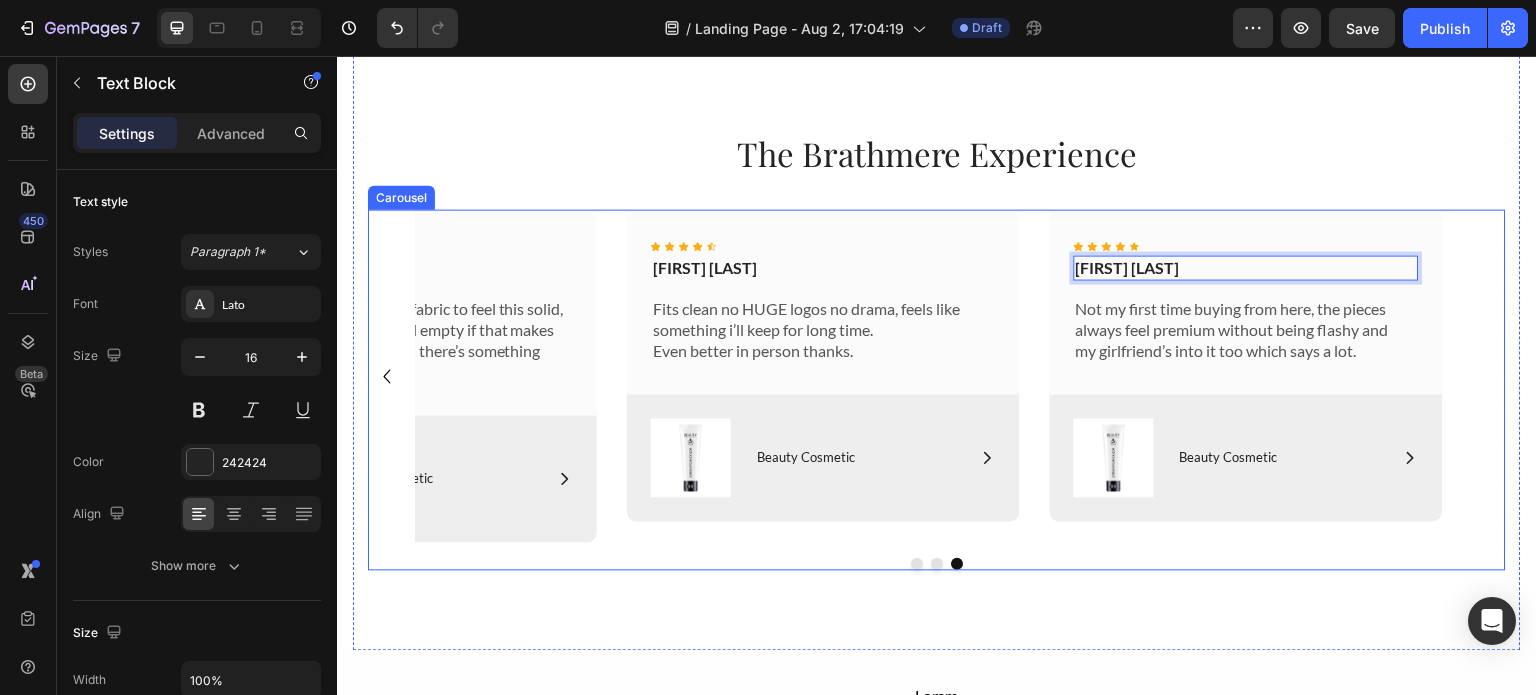 click 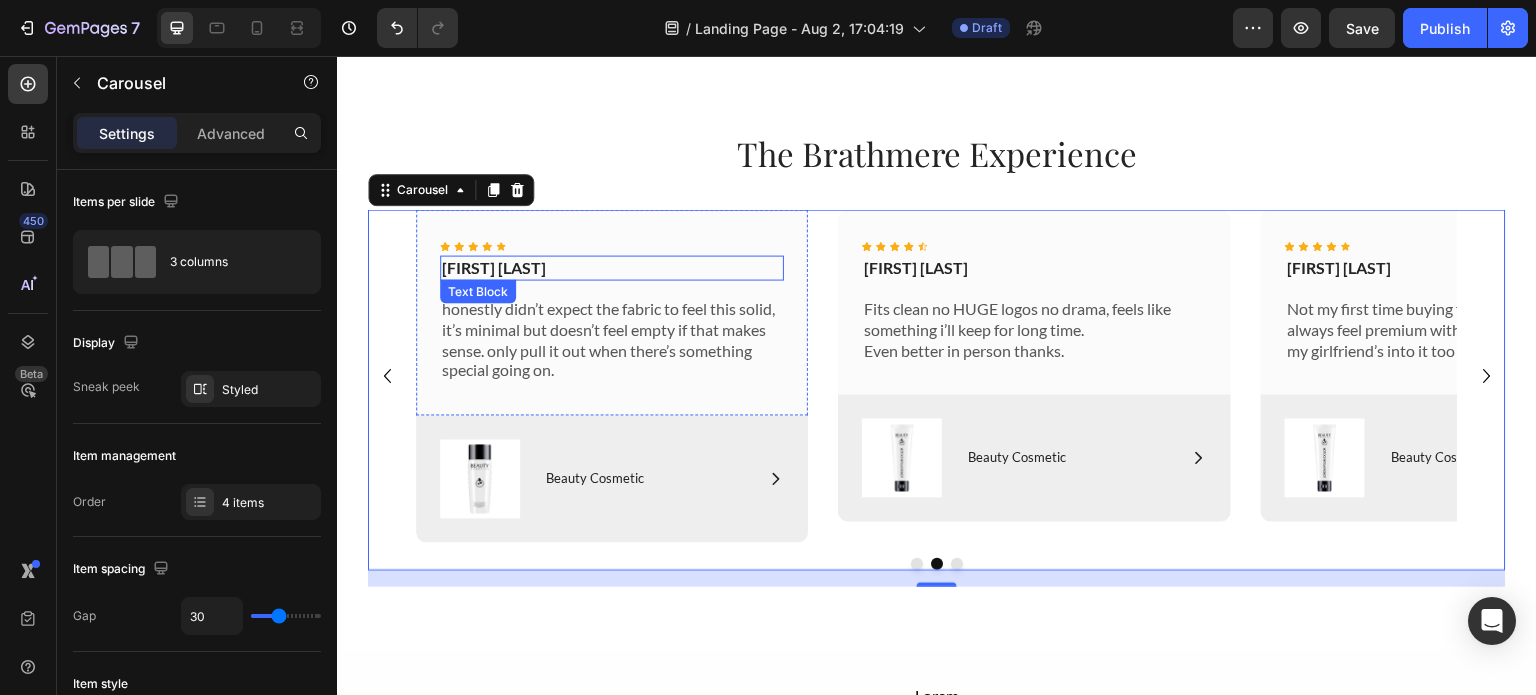 click on "[LAST]" at bounding box center [612, 267] 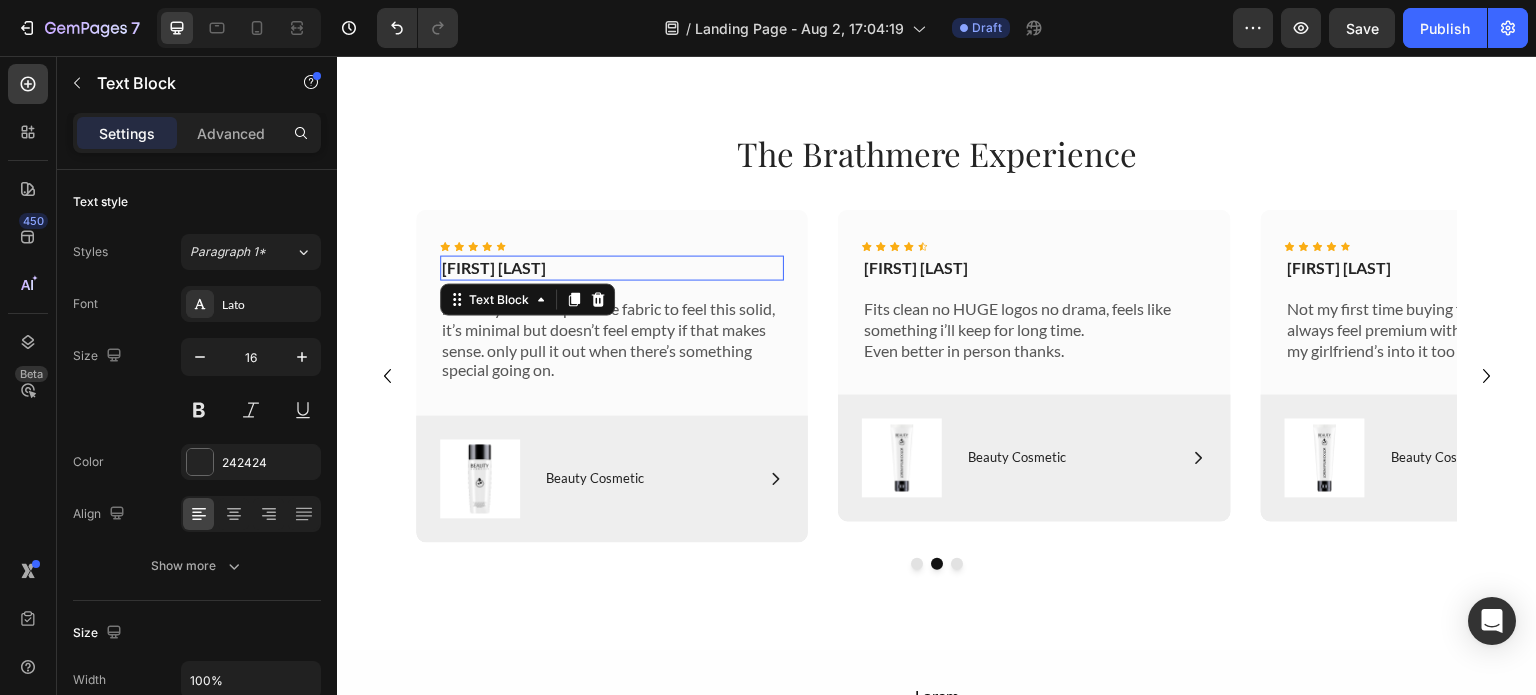 click on "[LAST]" at bounding box center [612, 267] 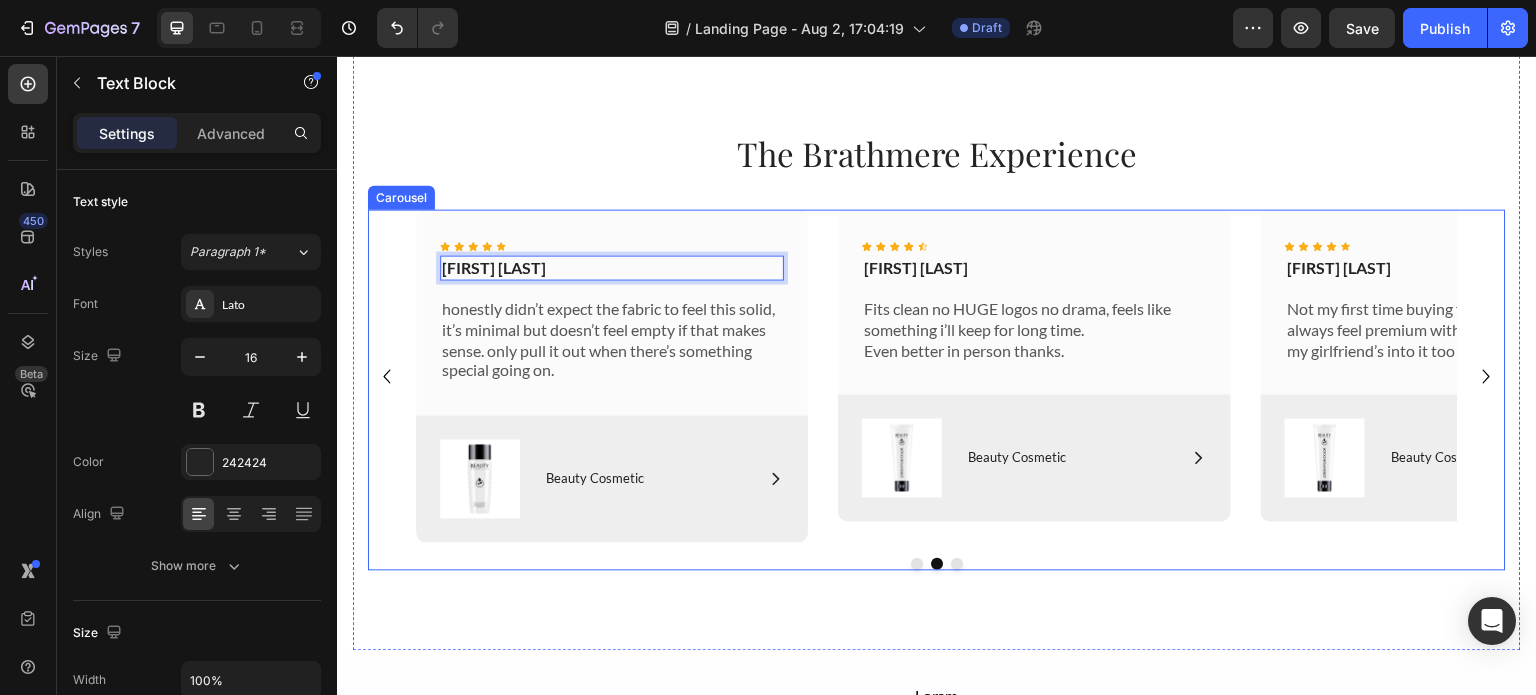 click 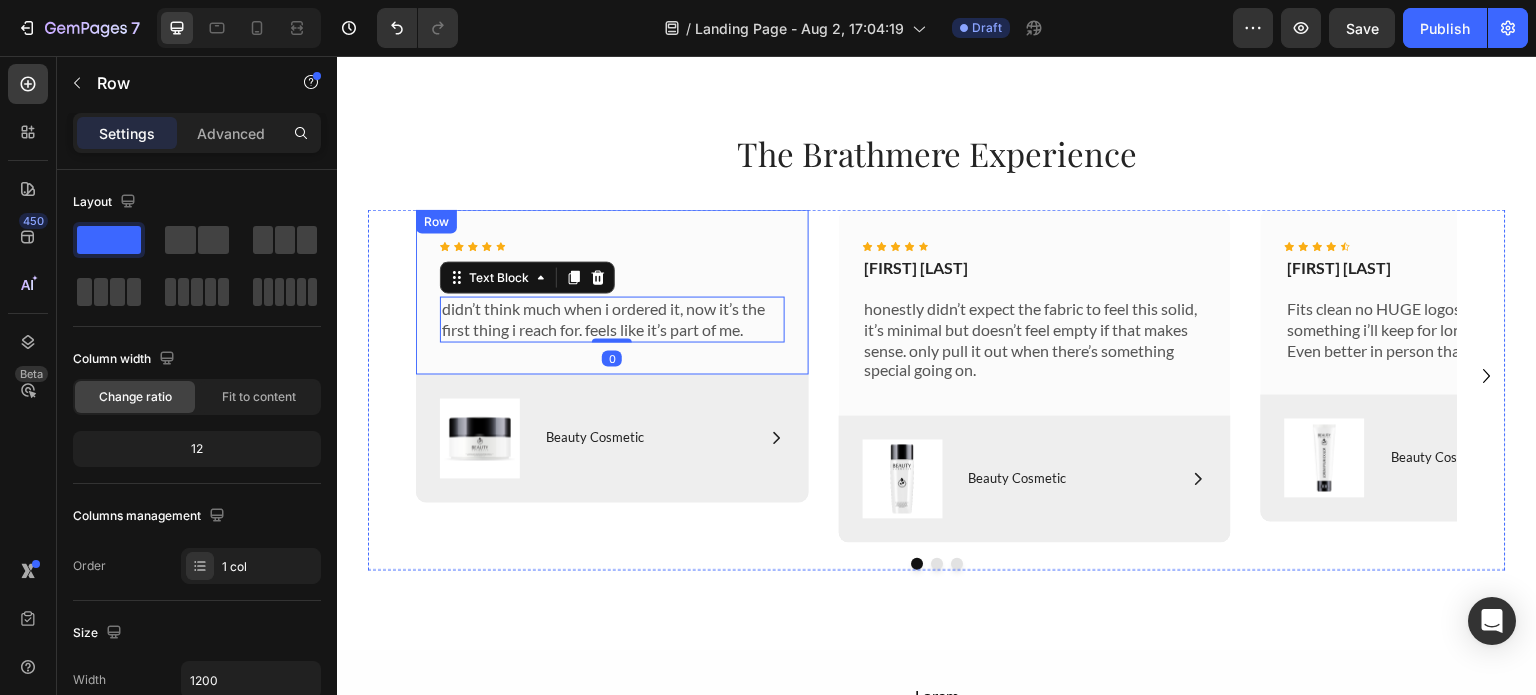 click on "Icon Icon Icon Icon
Icon Icon List Pablo S. Text Block didn’t think much when i ordered it, now it’s the first thing i reach for. feels like it’s part of me. Text Block   0 Row" at bounding box center (612, 291) 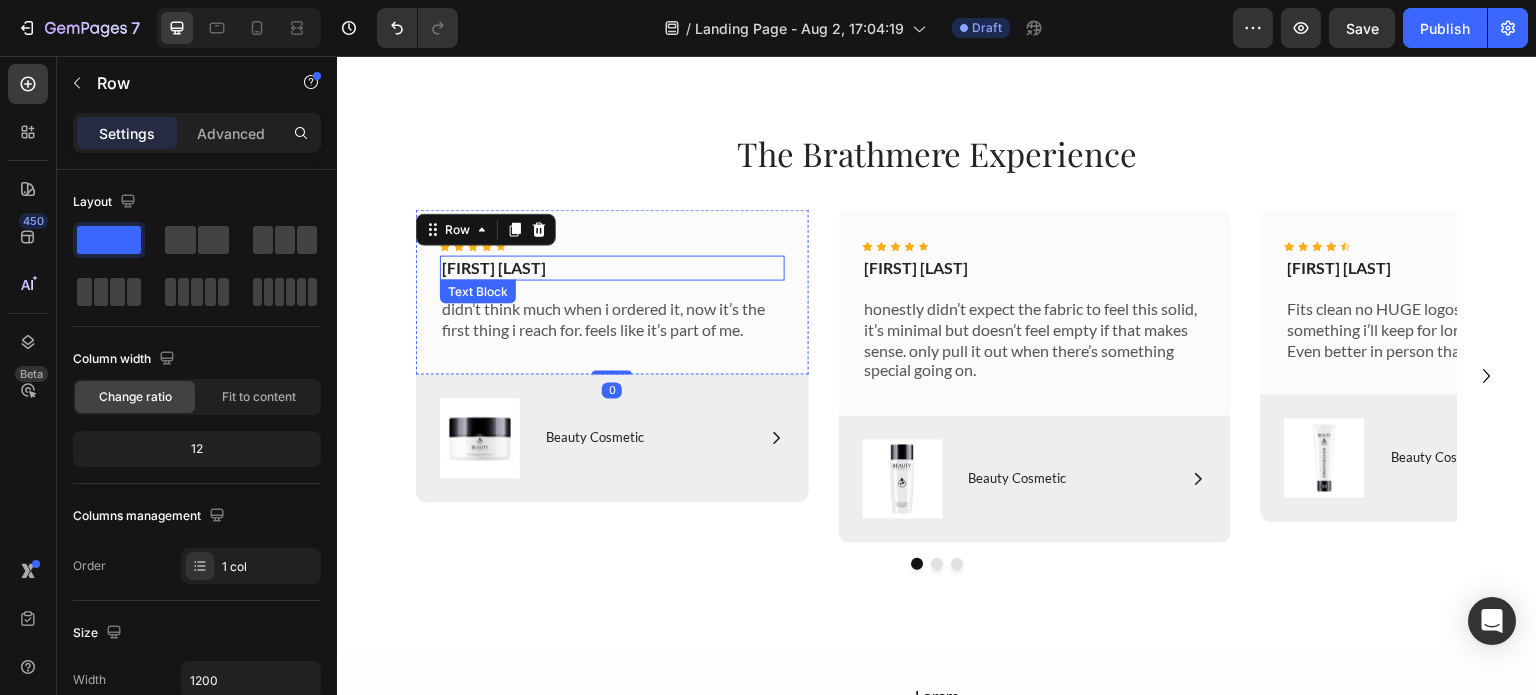 click on "[FIRST] [LAST]" at bounding box center (612, 267) 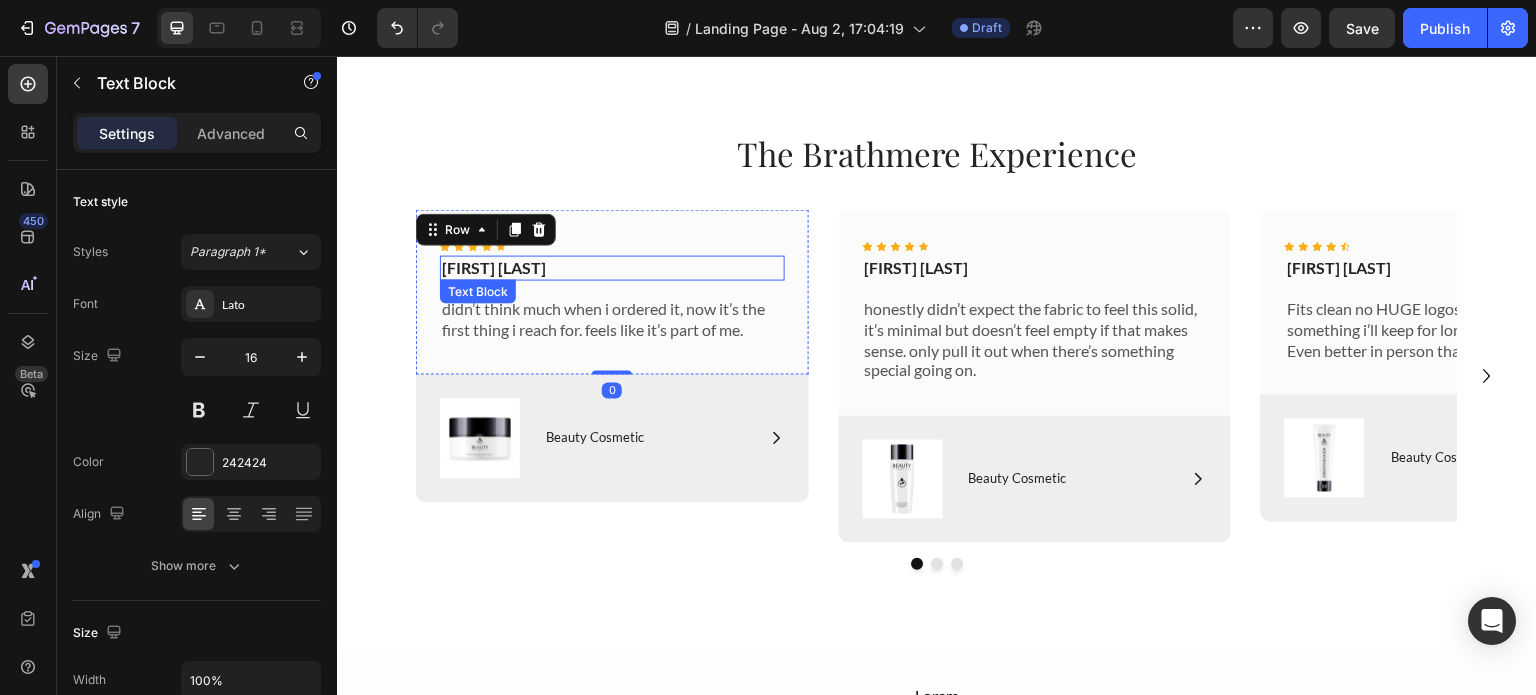 click on "[FIRST] [LAST]" at bounding box center (612, 267) 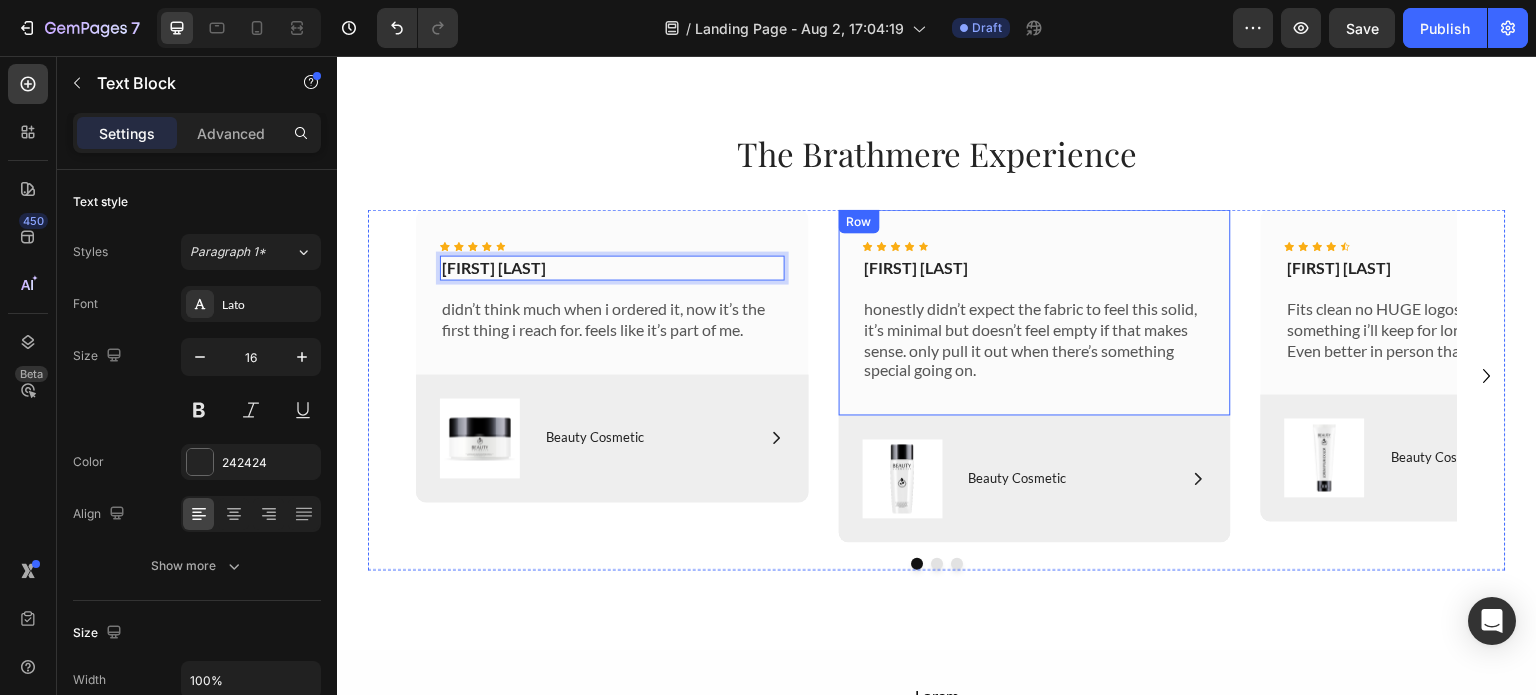 click on "Icon Icon Icon Icon
Icon Icon List chris j. Text Block honestly didn’t expect the fabric to feel this solid, it’s minimal but doesn’t feel empty if that makes sense. only pull it out when there’s something special going on. Text Block" at bounding box center [1035, 312] 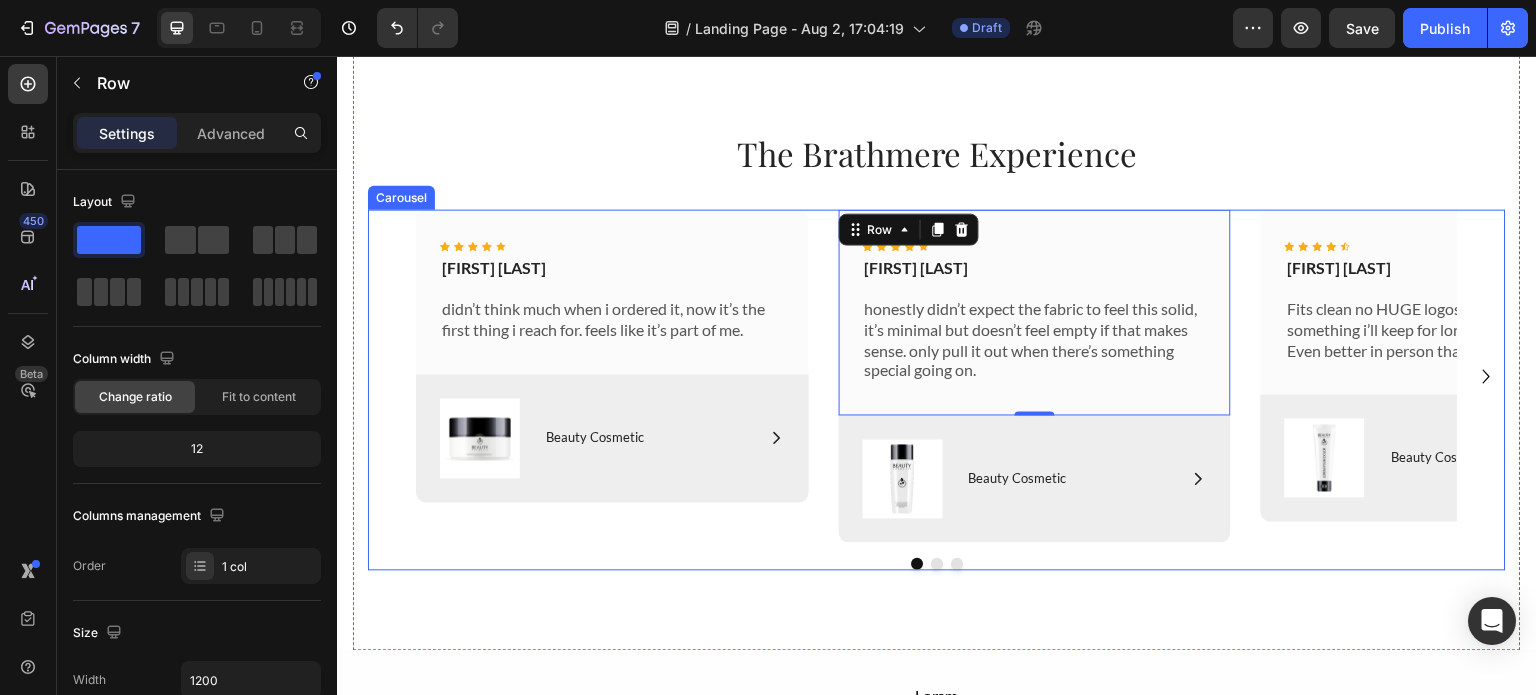 click 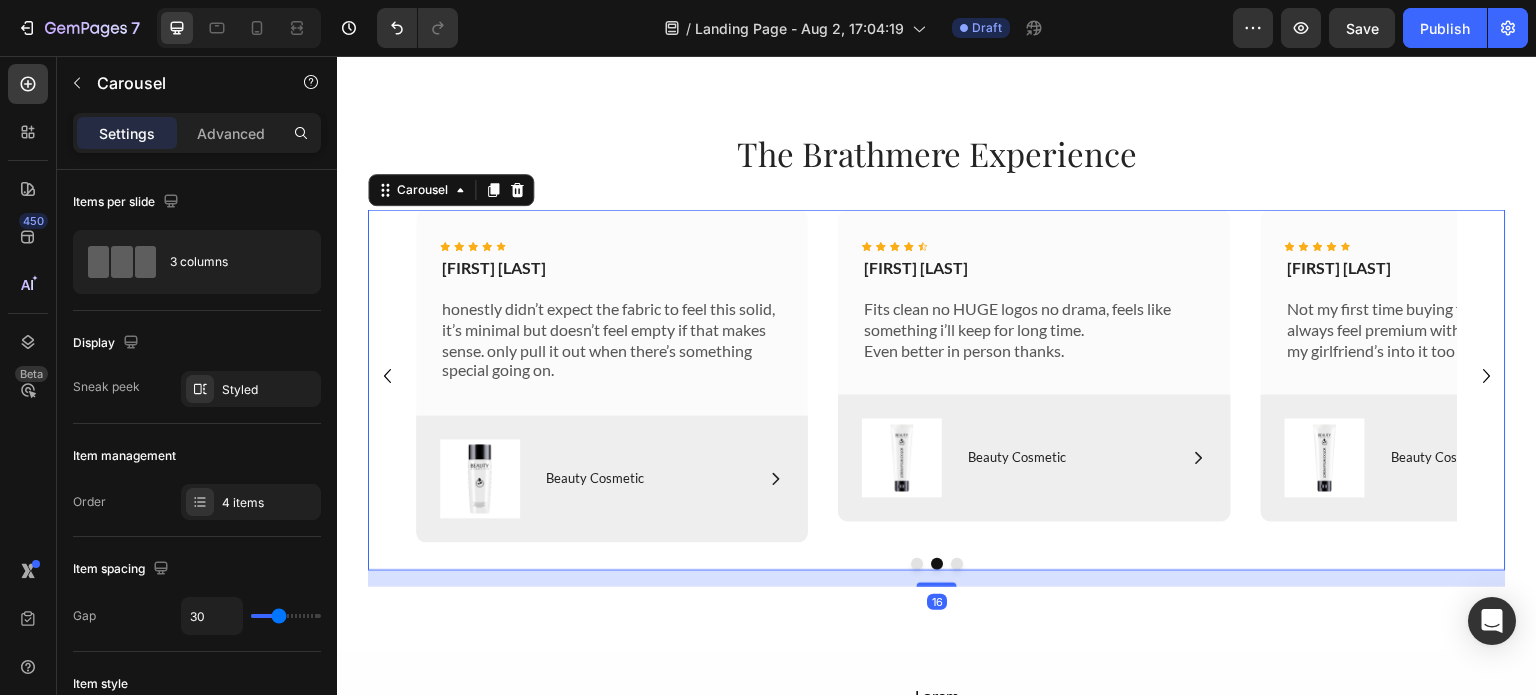 click 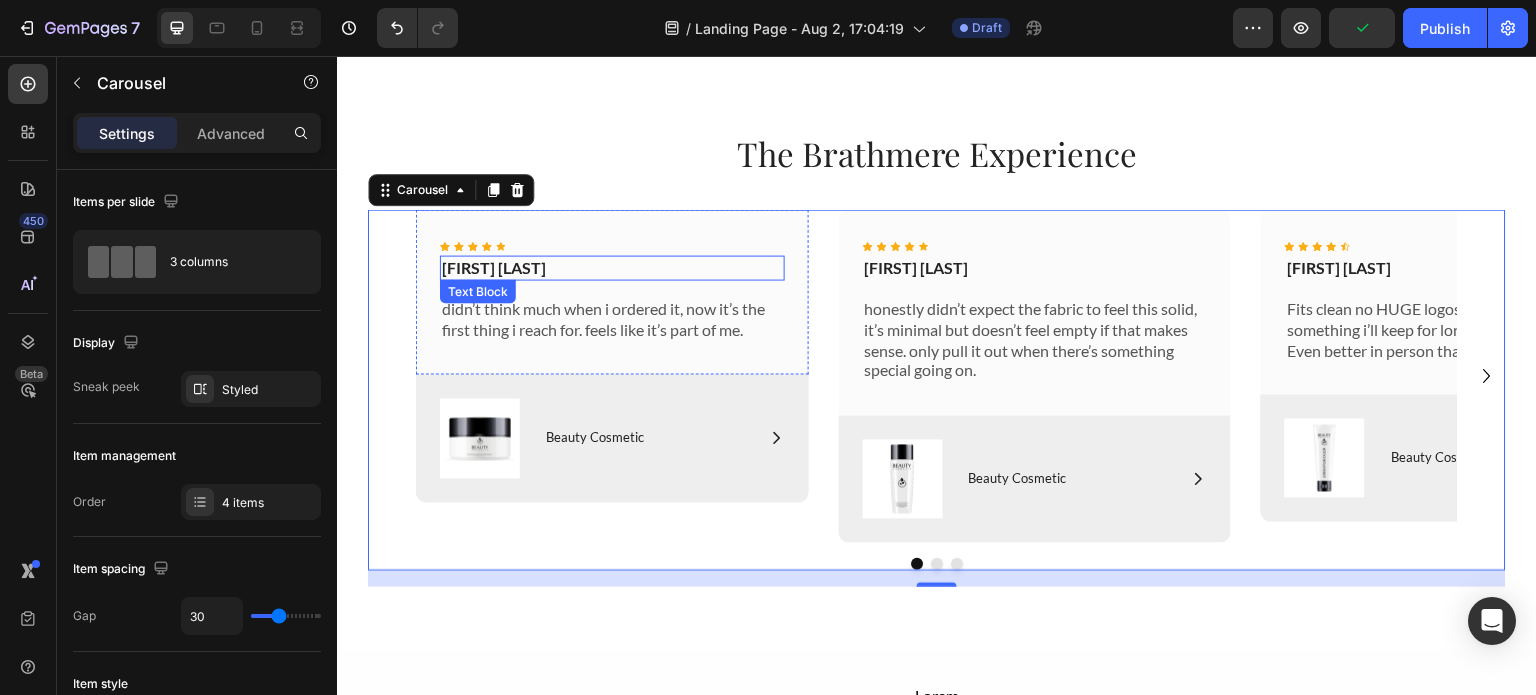 click on "Nate Hensley" at bounding box center (612, 267) 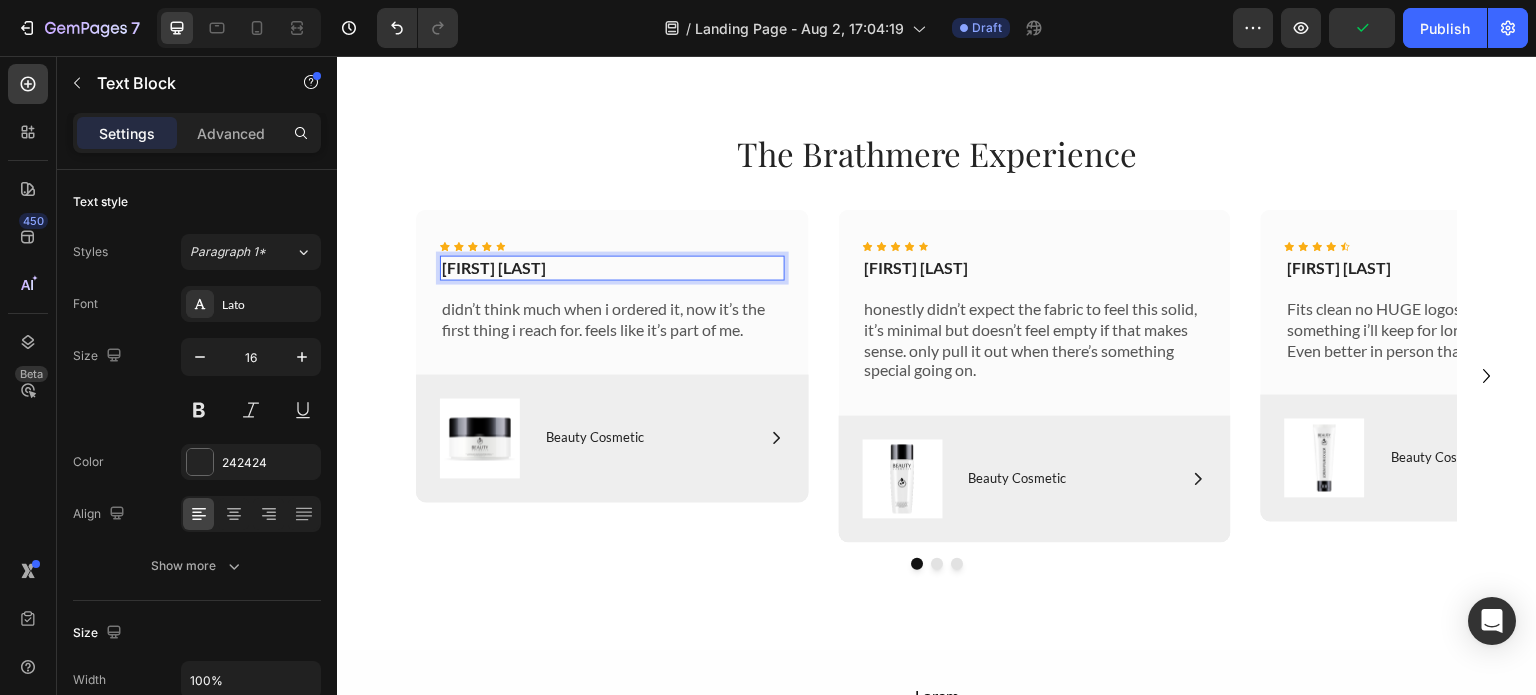 click on "Nate Hensley" at bounding box center (612, 267) 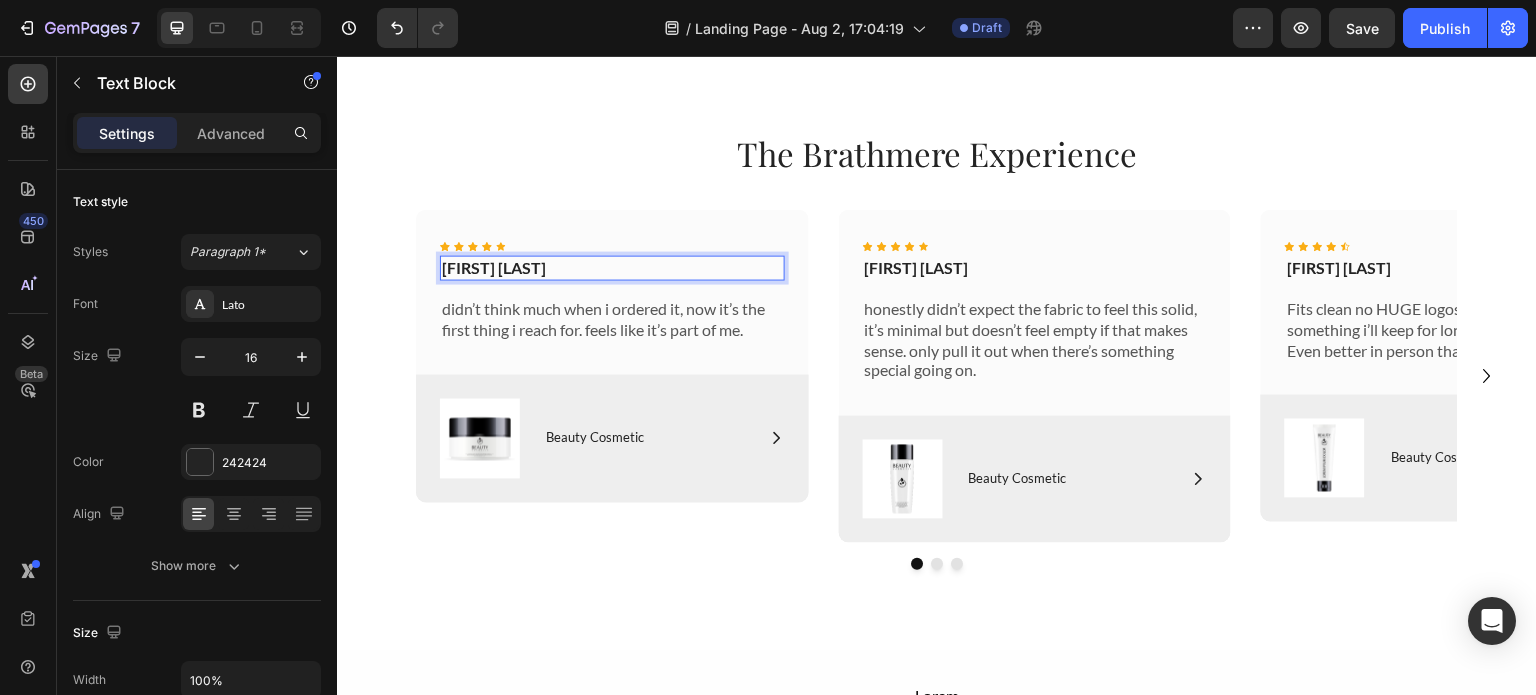 click on "nate Hensley" at bounding box center [612, 267] 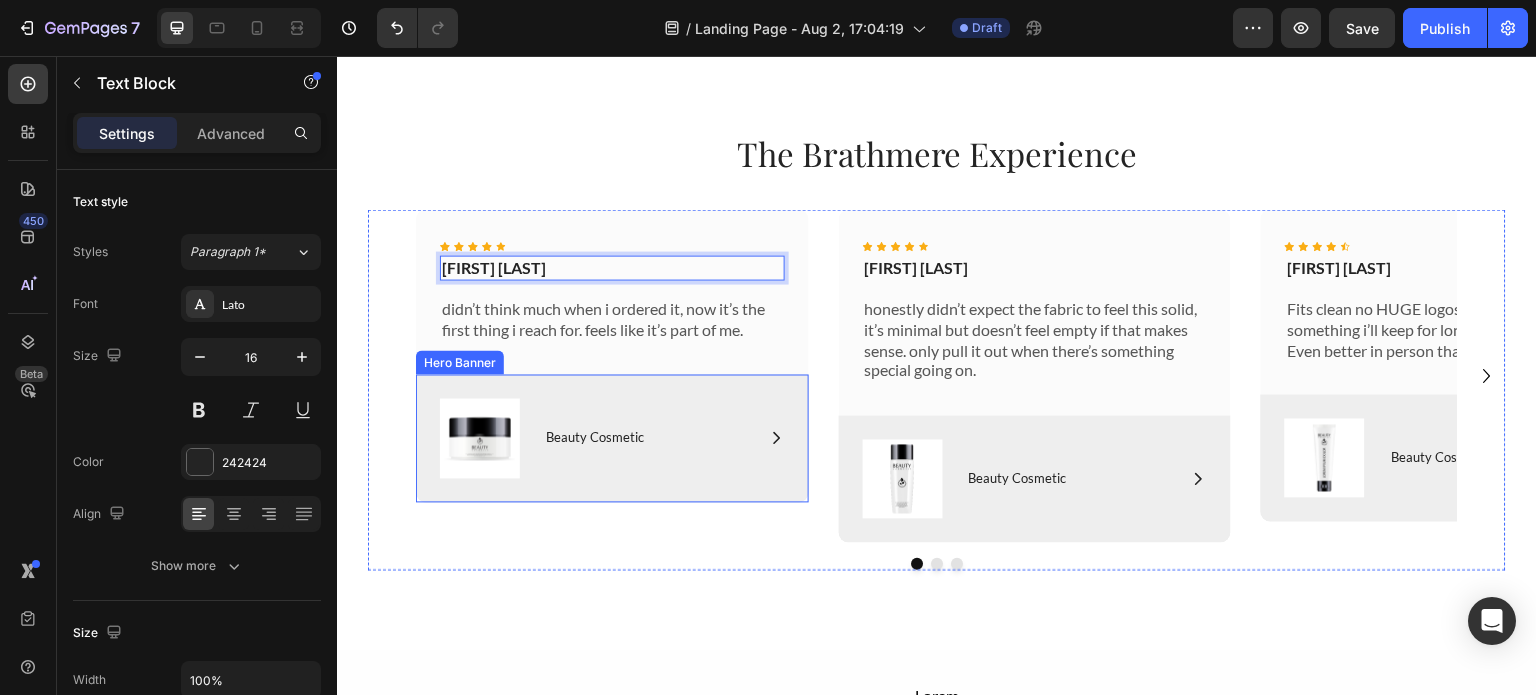 click on "Icon Icon Icon Icon
Icon Icon List nate hensley Text Block   16 didn’t think much when i ordered it, now it’s the first thing i reach for. feels like it’s part of me. Text Block Row Image
Icon Beauty Cosmetic Text Block Row Row Hero Banner" at bounding box center [612, 375] 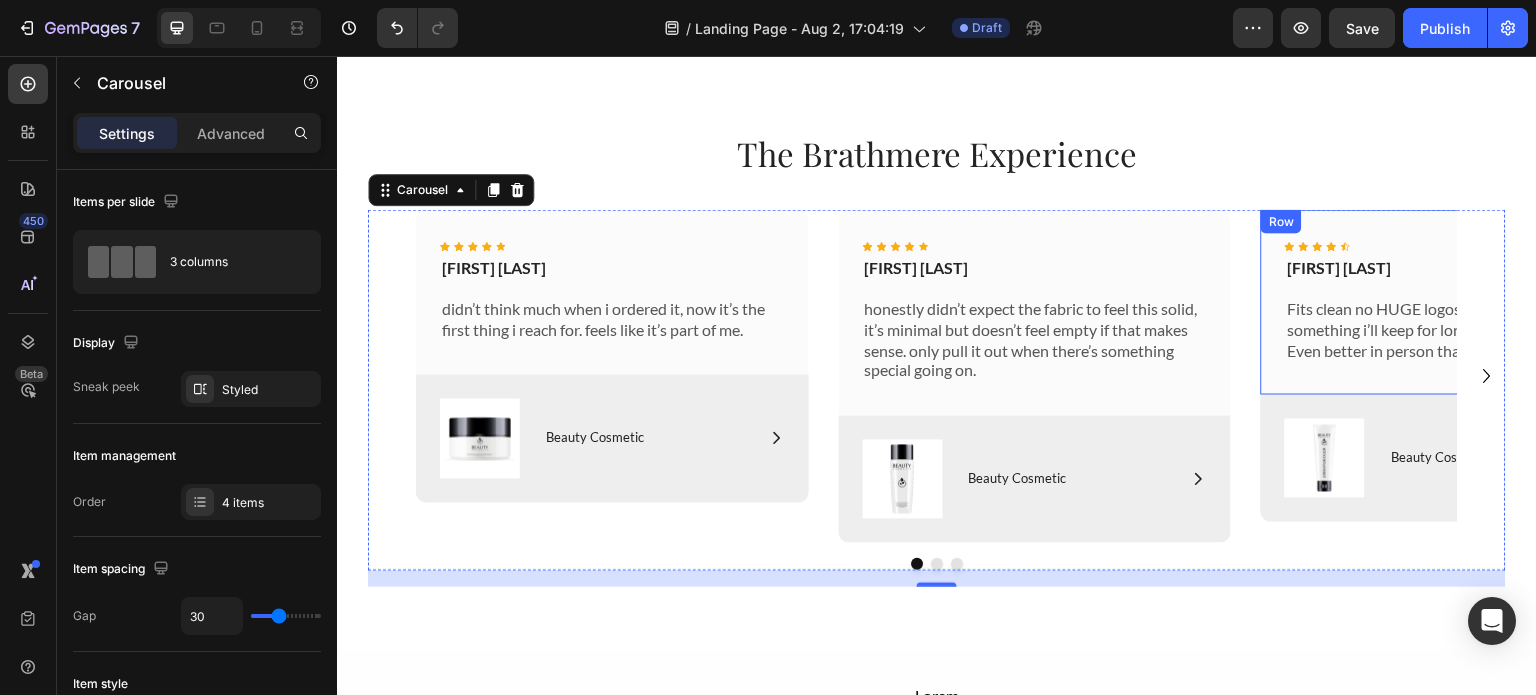 scroll, scrollTop: 3888, scrollLeft: 0, axis: vertical 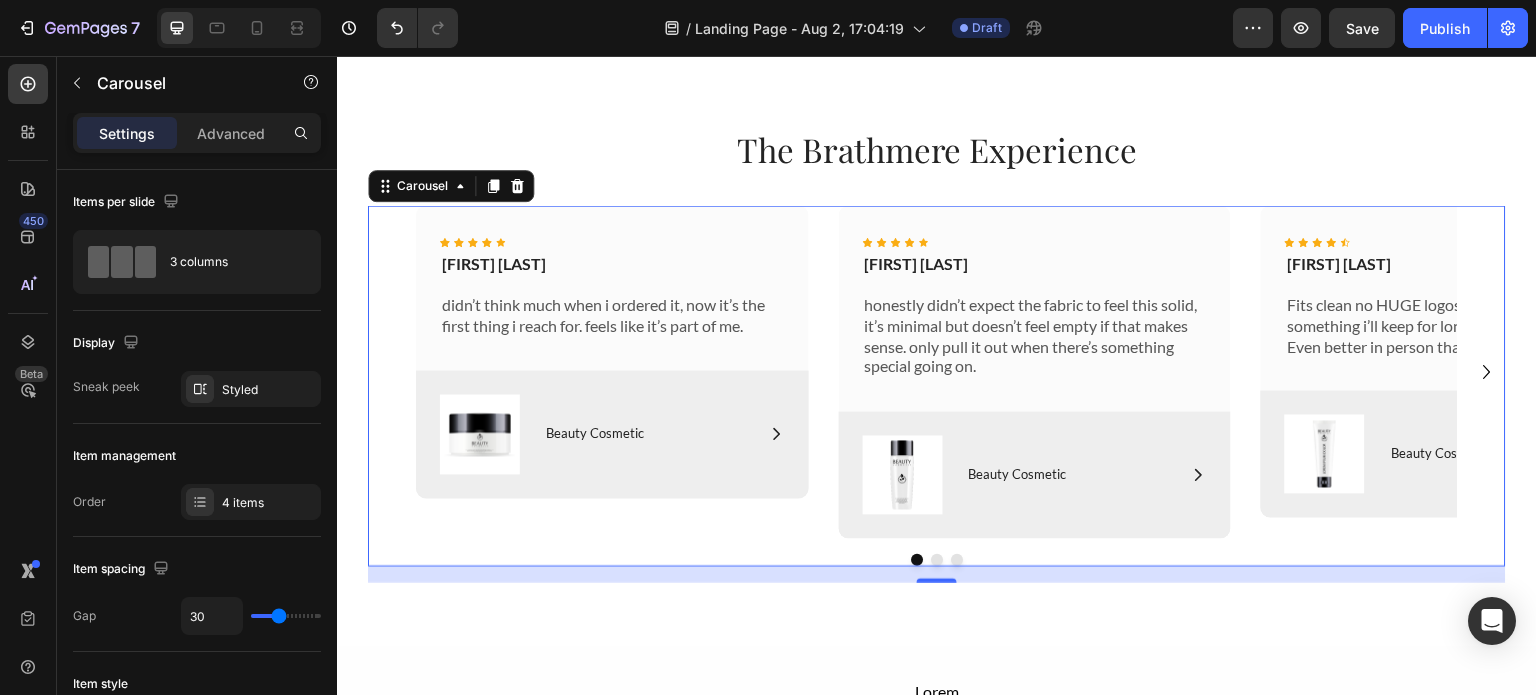 click 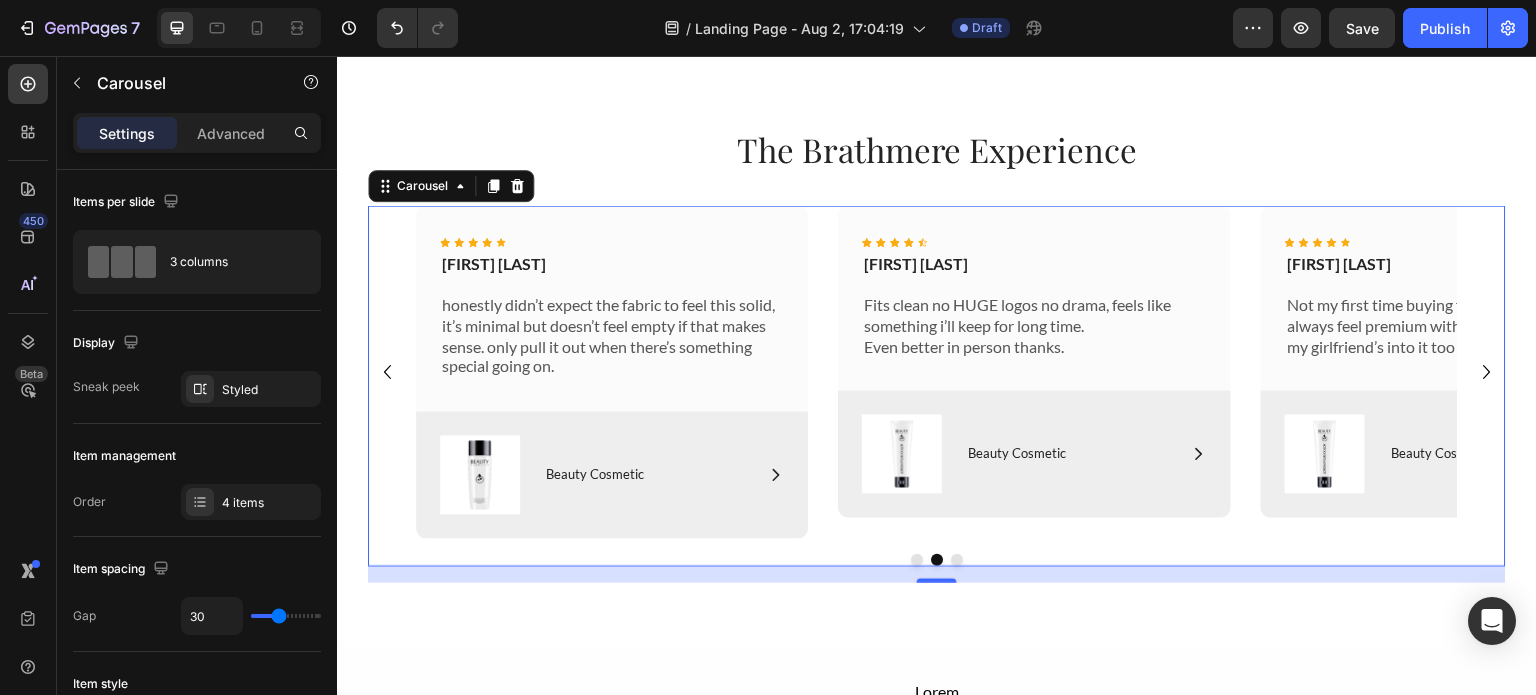click 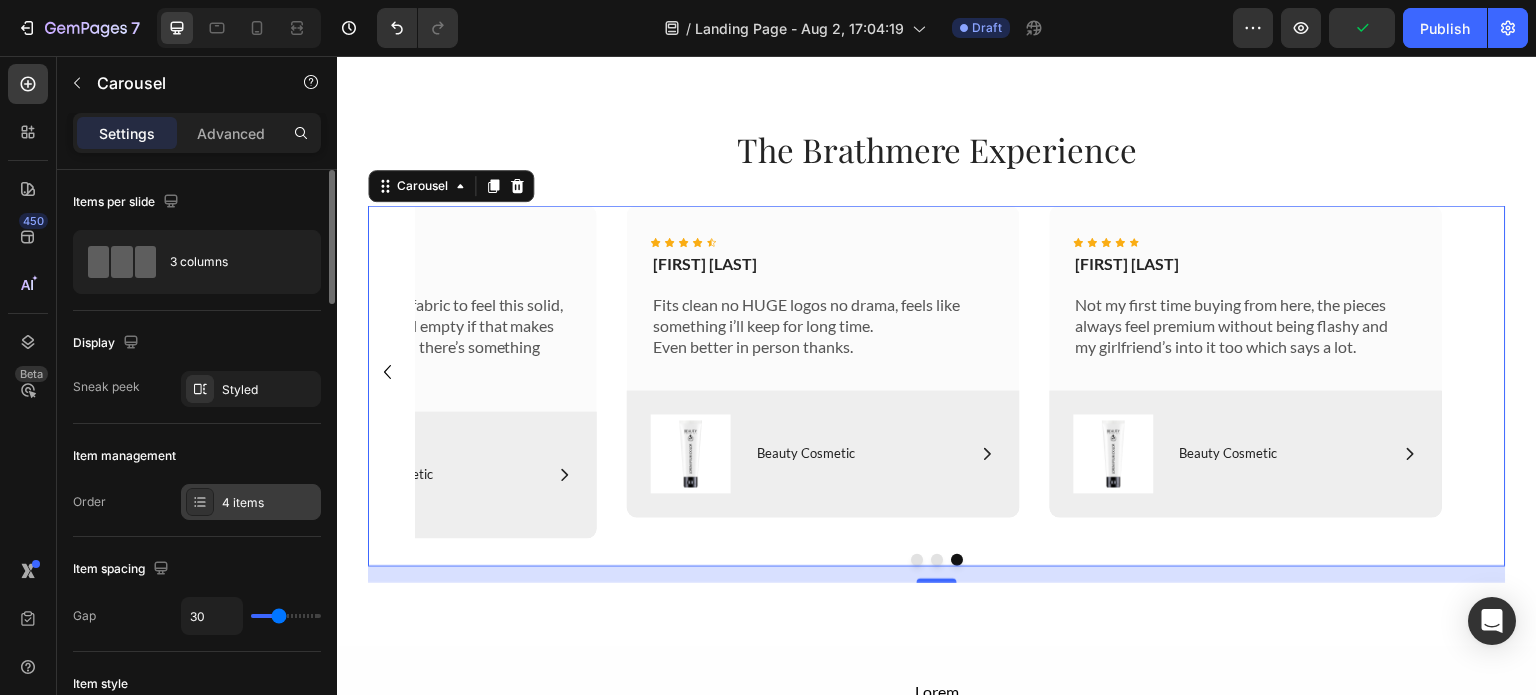 click on "4 items" at bounding box center [269, 503] 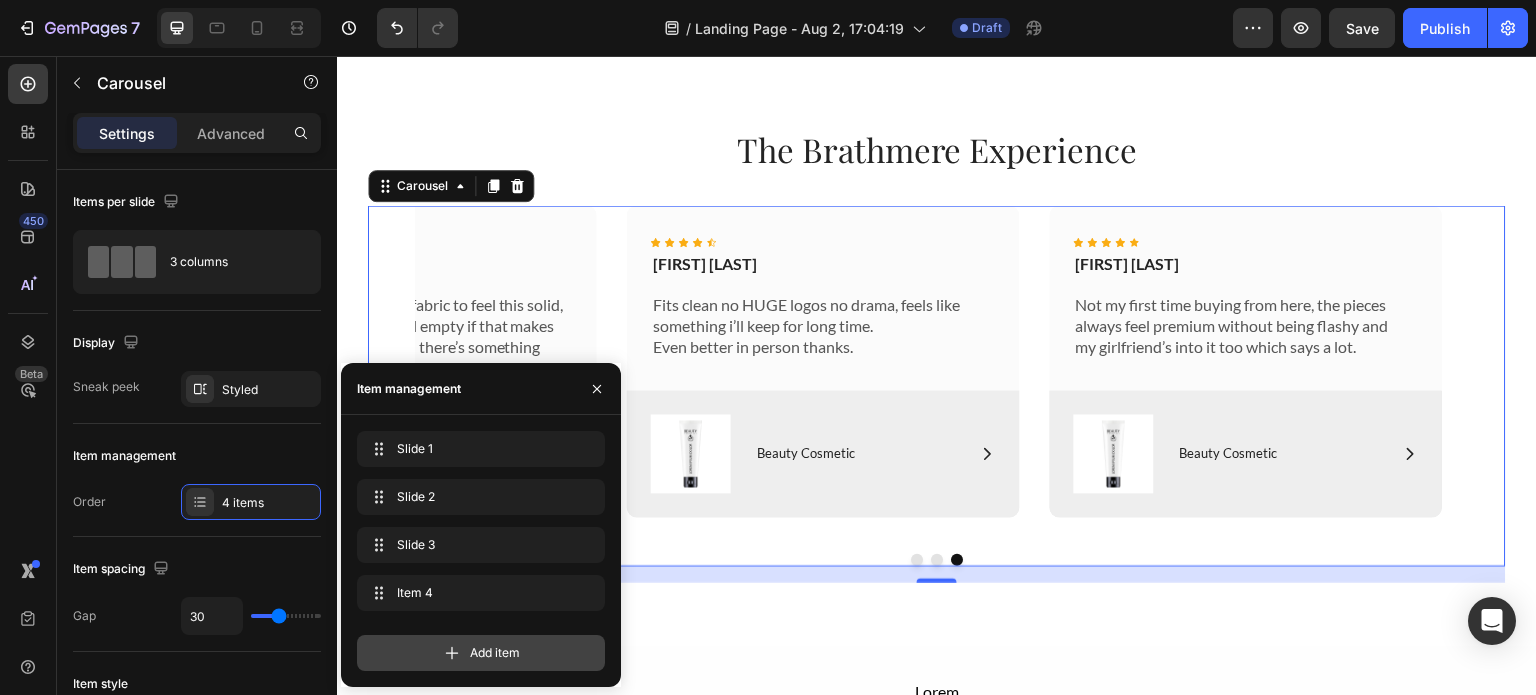 drag, startPoint x: 470, startPoint y: 653, endPoint x: 650, endPoint y: 493, distance: 240.8319 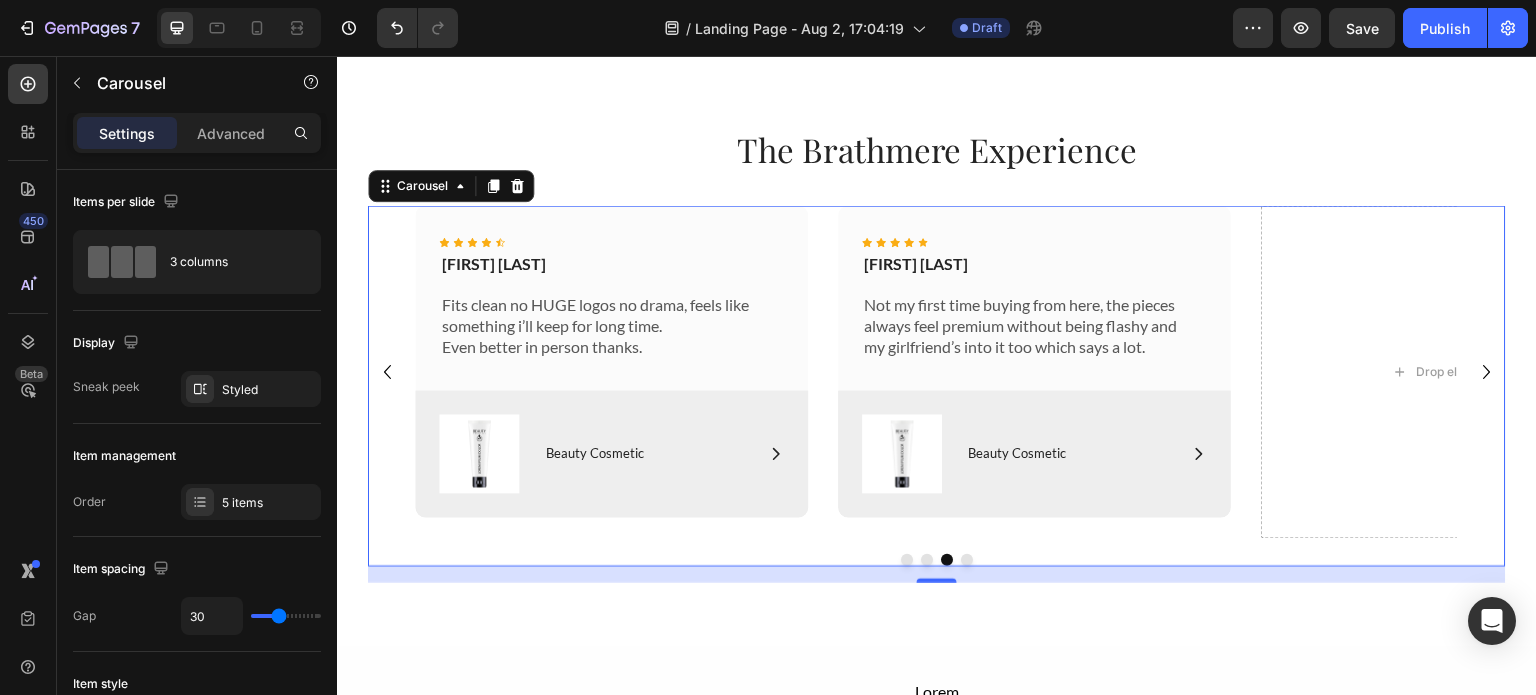click on "Icon Icon Icon Icon
Icon Icon List nate hensley Text Block didn’t think much when i ordered it, now it’s the first thing i reach for. feels like it’s part of me. Text Block Row Image
Icon Beauty Cosmetic Text Block Row Row Hero Banner Icon Icon Icon Icon
Icon Icon List chris j. Text Block honestly didn’t expect the fabric to feel this solid, it’s minimal but doesn’t feel empty if that makes sense. only pull it out when there’s something special going on. Text Block Row Image
Icon Beauty Cosmetic Text Block Row Row Hero Banner Icon Icon Icon Icon
Icon Icon List Marcus bell Text Block Fits clean no HUGE logos no drama, feels like something i’ll keep for long time. Even better in person thanks. Text Block Row Image
Icon Beauty Cosmetic Text Block Row Row Hero Banner Icon Icon Icon Icon
Icon Icon List Tyler Mccain Text Block Text Block Row" at bounding box center [937, 385] 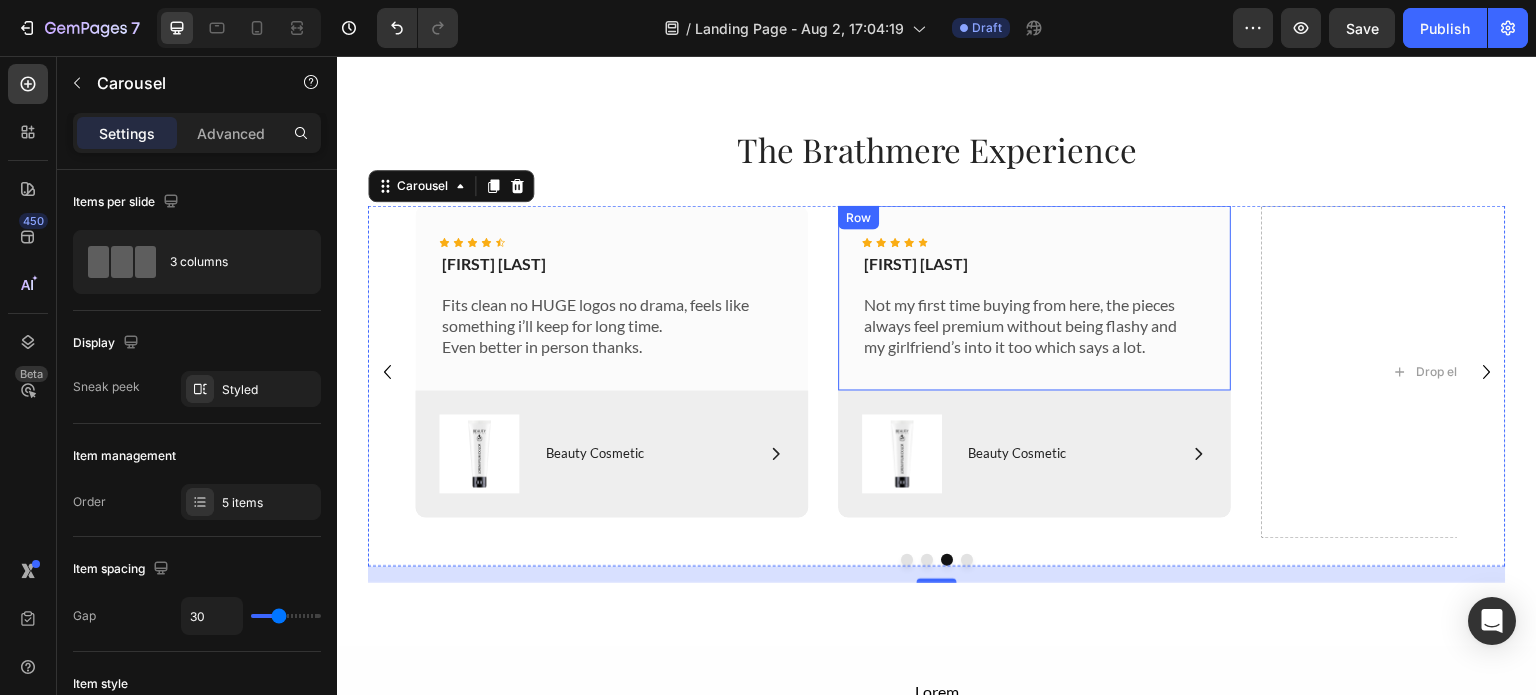click on "Icon Icon Icon Icon
Icon Icon List Tyler Mccain Text Block Not my first time buying from here, the pieces always feel premium without being flashy and my girlfriend’s into it too which says a lot. Text Block Row" at bounding box center (1035, 297) 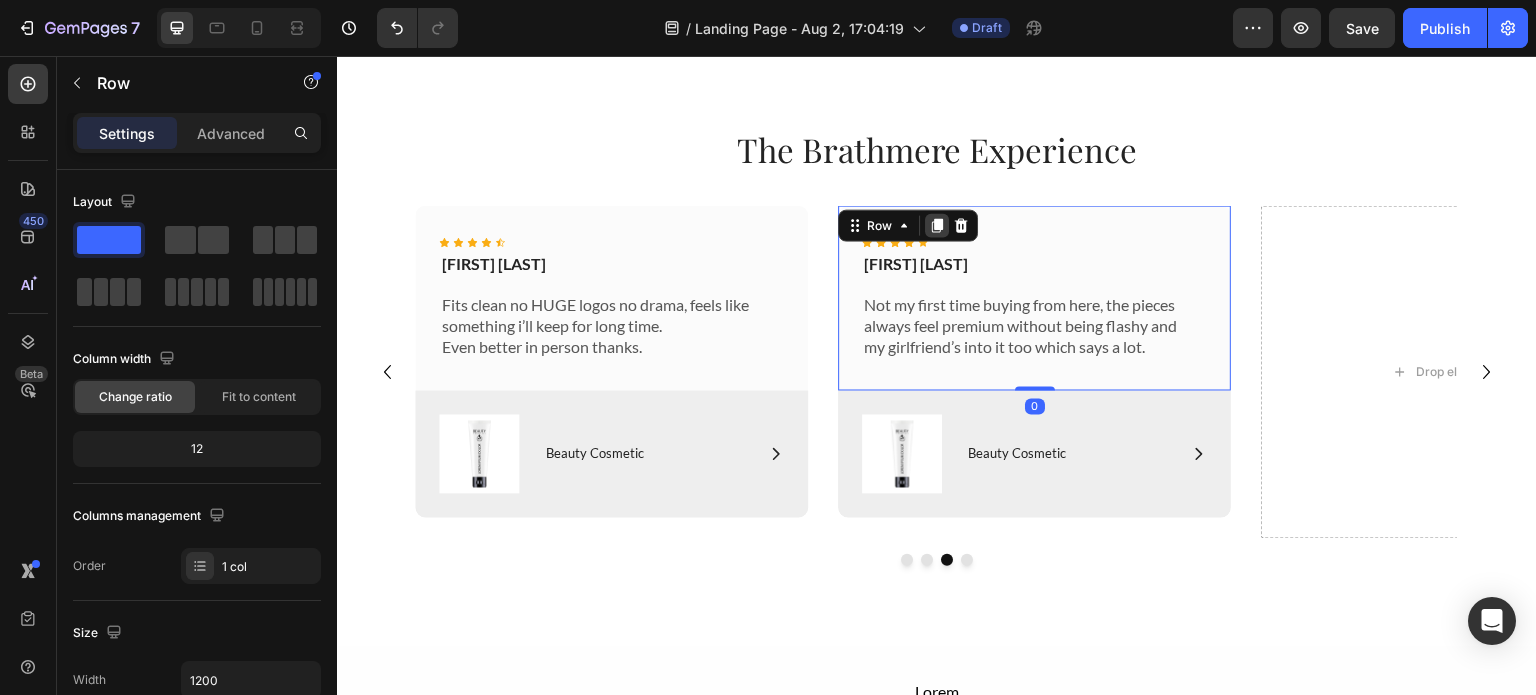 click at bounding box center (938, 225) 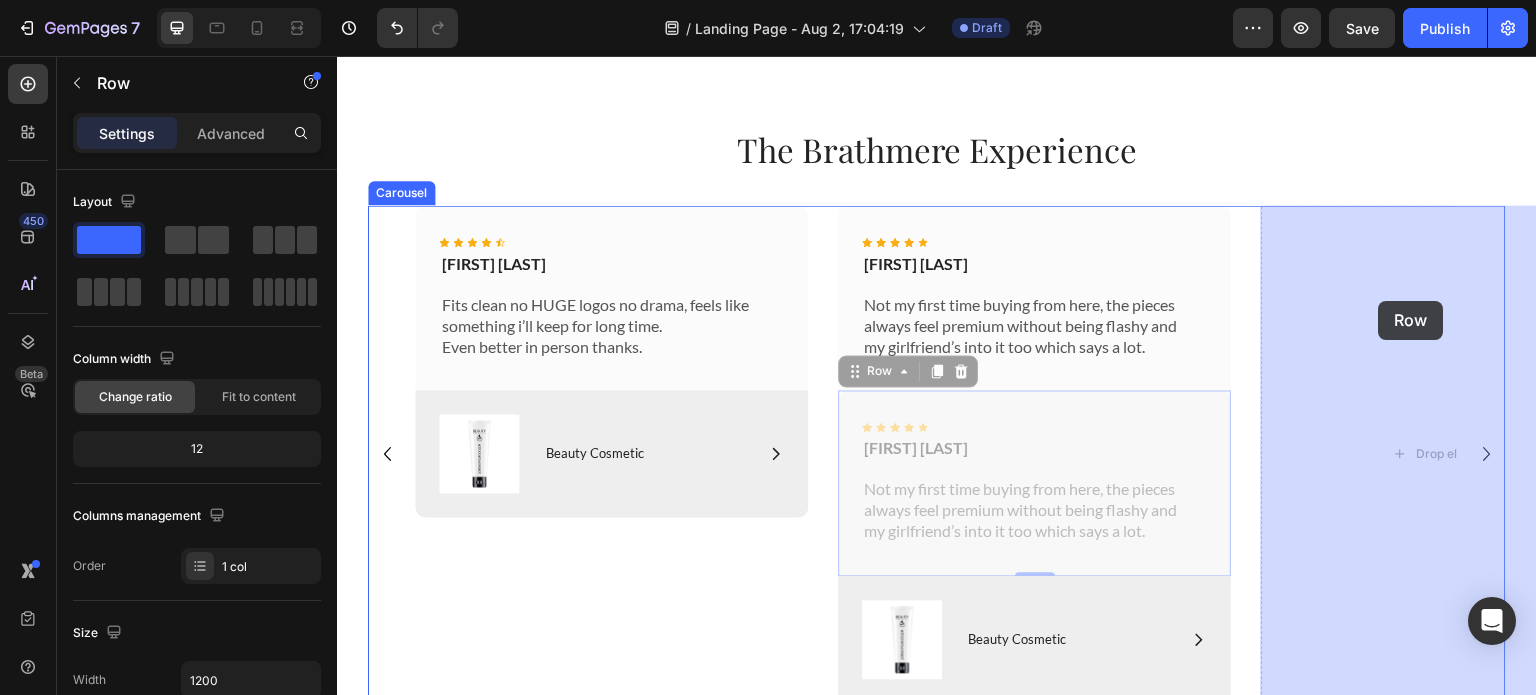 drag, startPoint x: 1195, startPoint y: 409, endPoint x: 1379, endPoint y: 301, distance: 213.35417 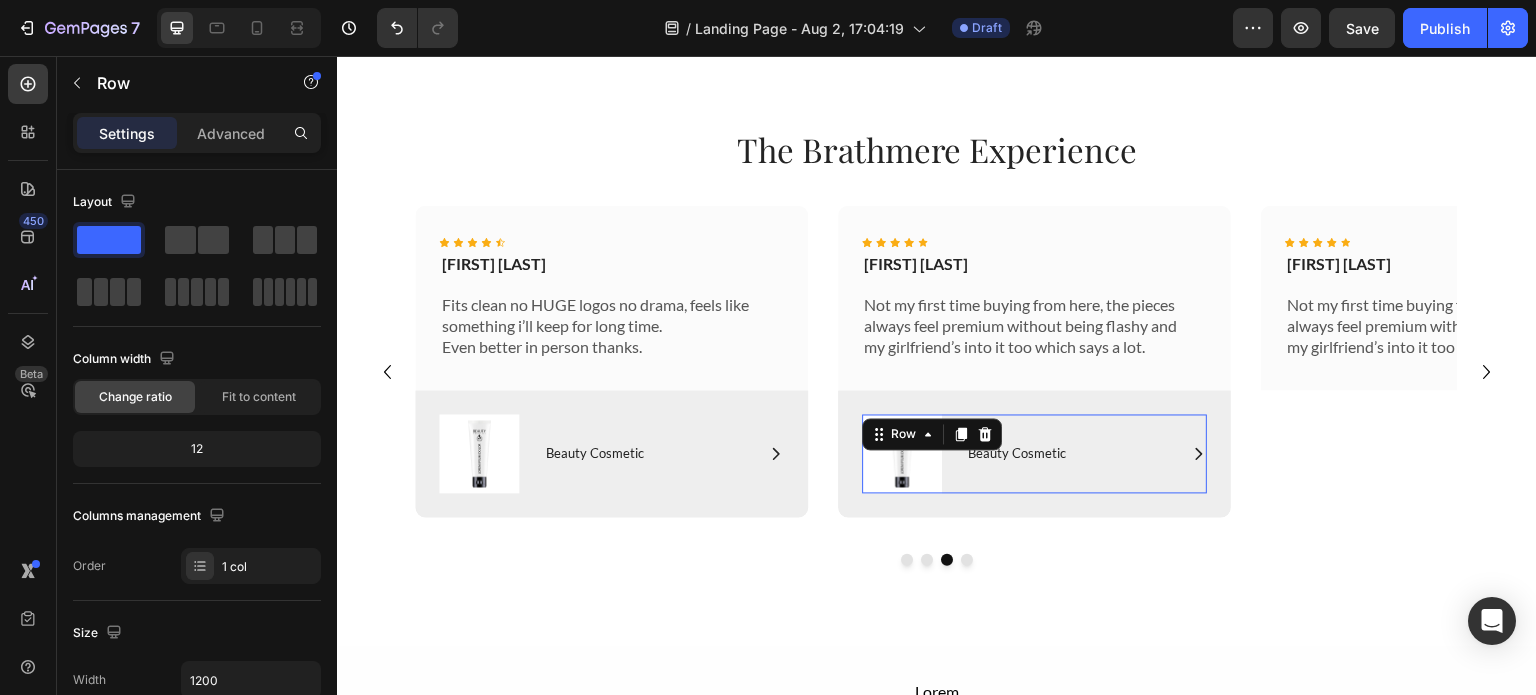 click on "Icon Beauty Cosmetic Text Block Row" at bounding box center (1087, 453) 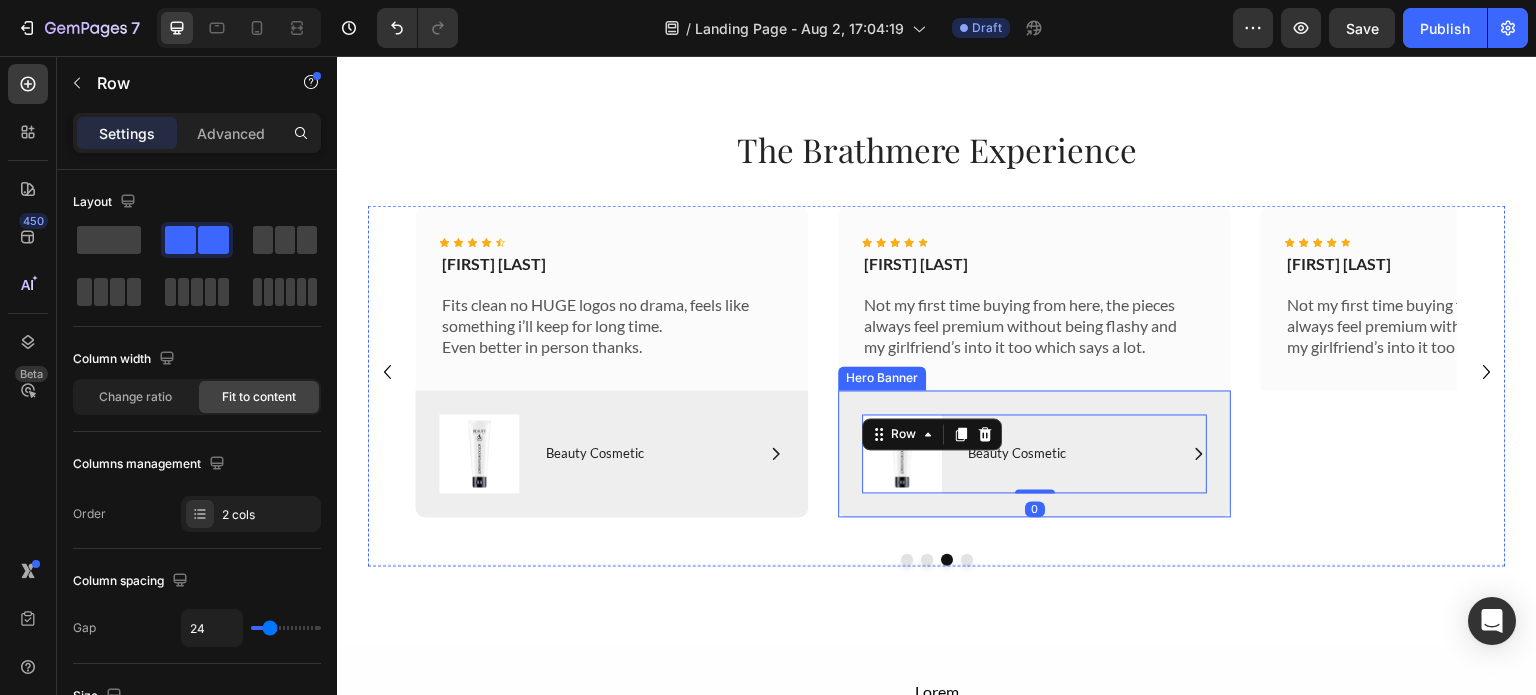 click on "Image
Icon Beauty Cosmetic Text Block Row Row   0" at bounding box center (1035, 453) 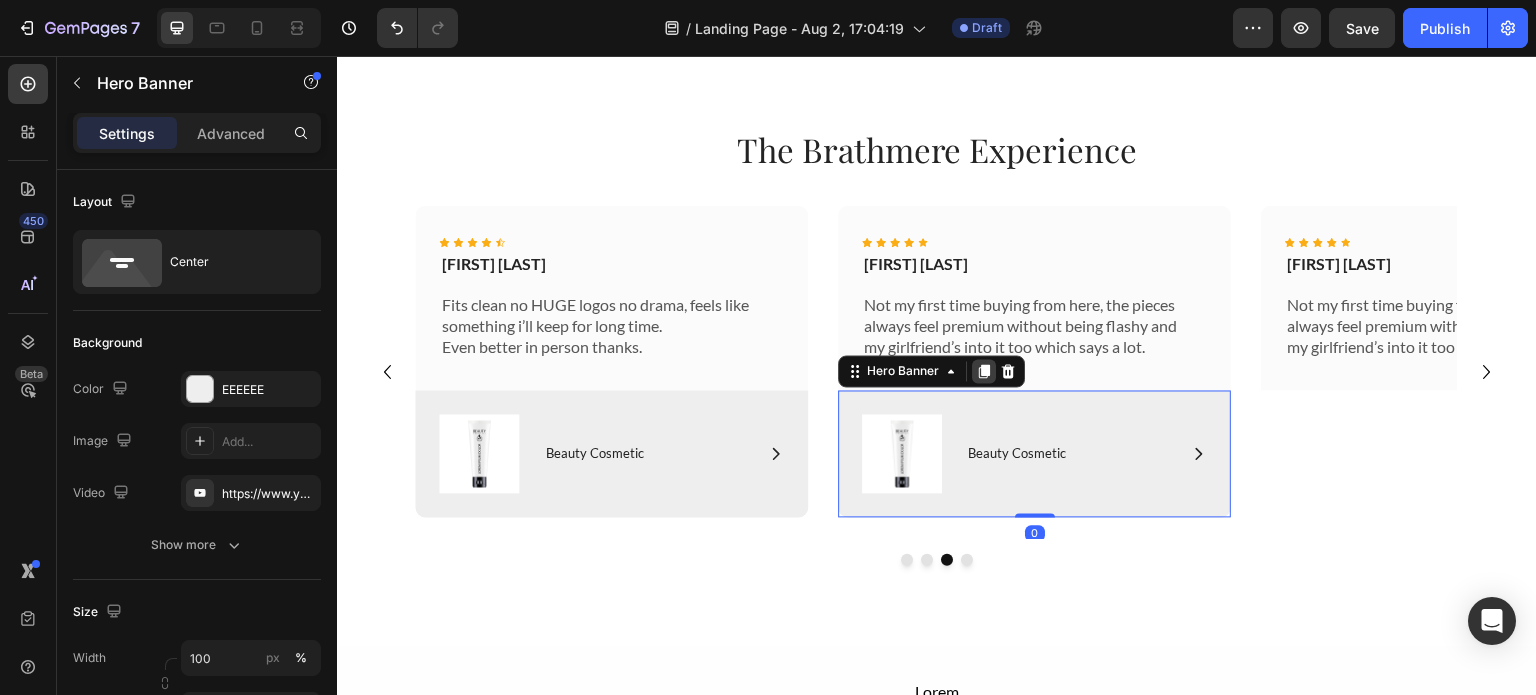 click 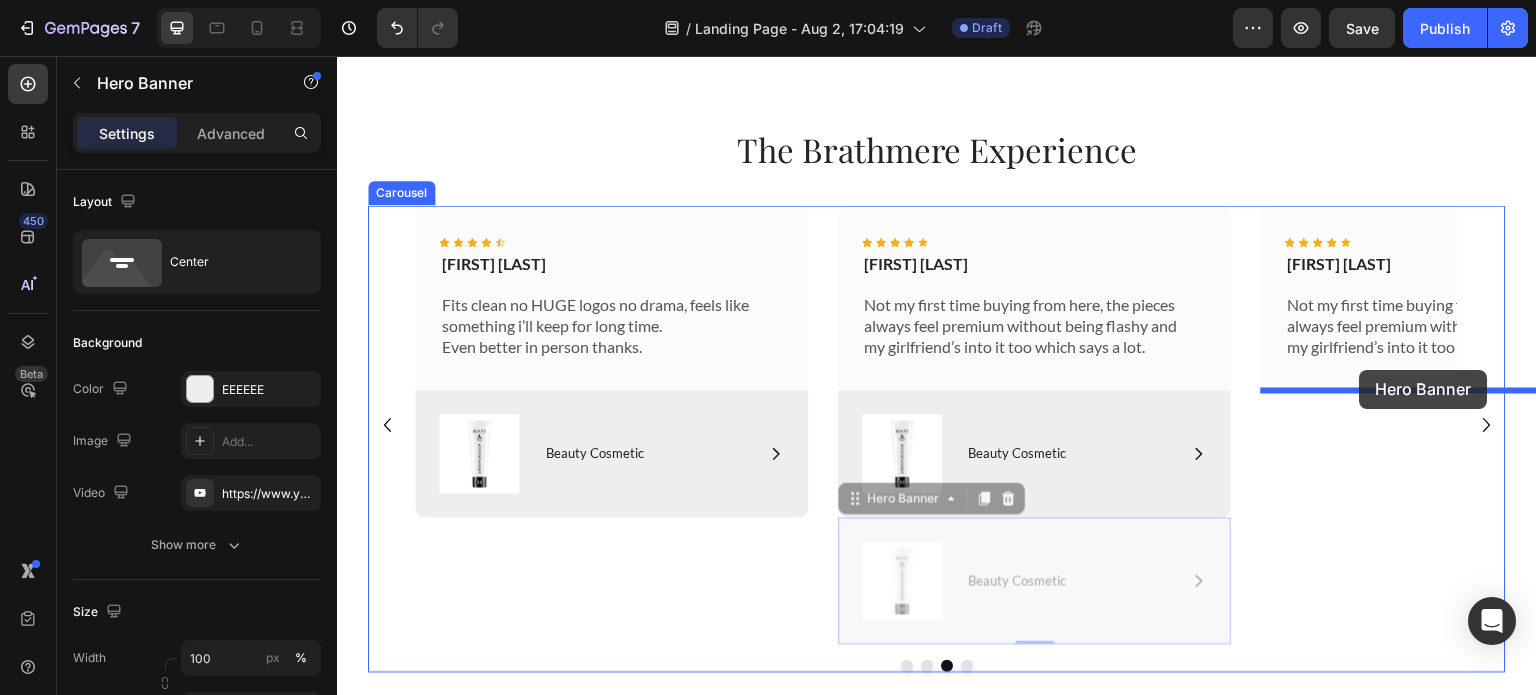 drag, startPoint x: 1219, startPoint y: 535, endPoint x: 1360, endPoint y: 369, distance: 217.80037 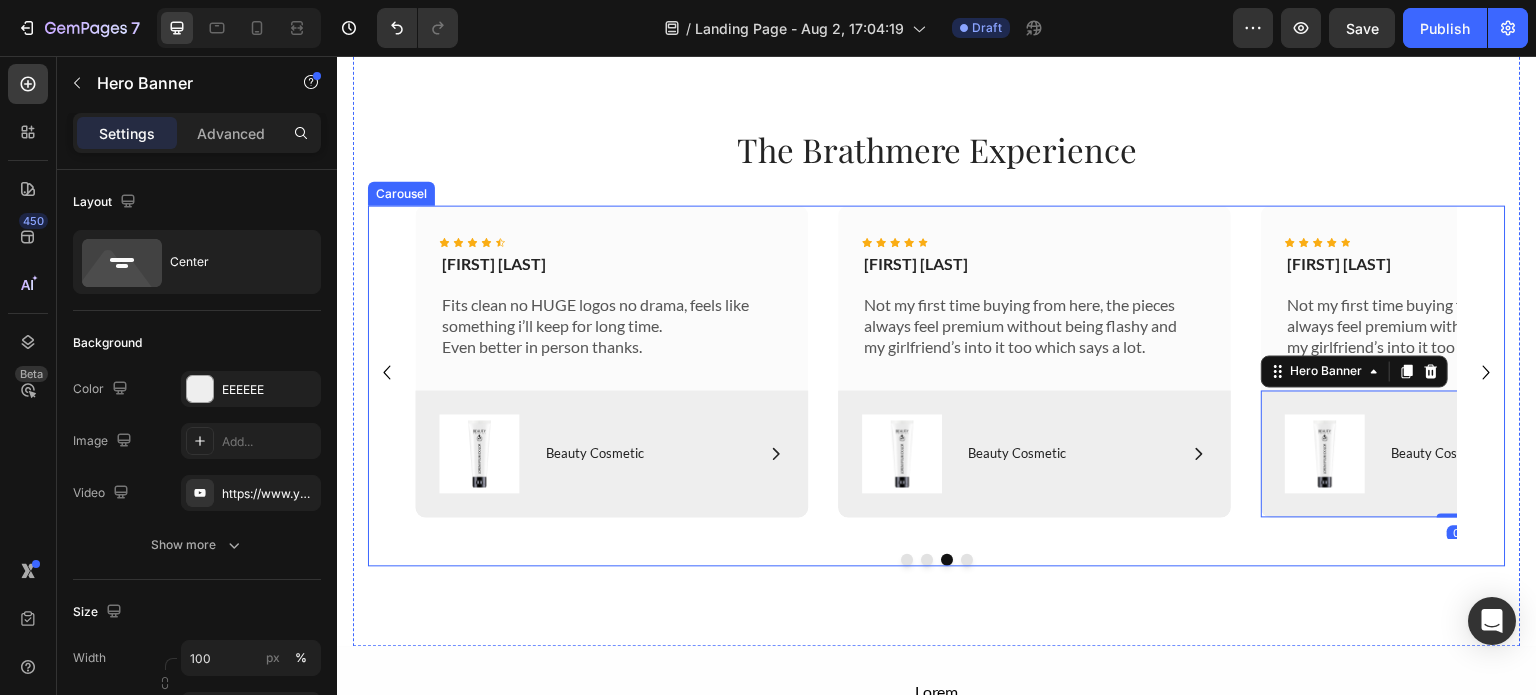 click 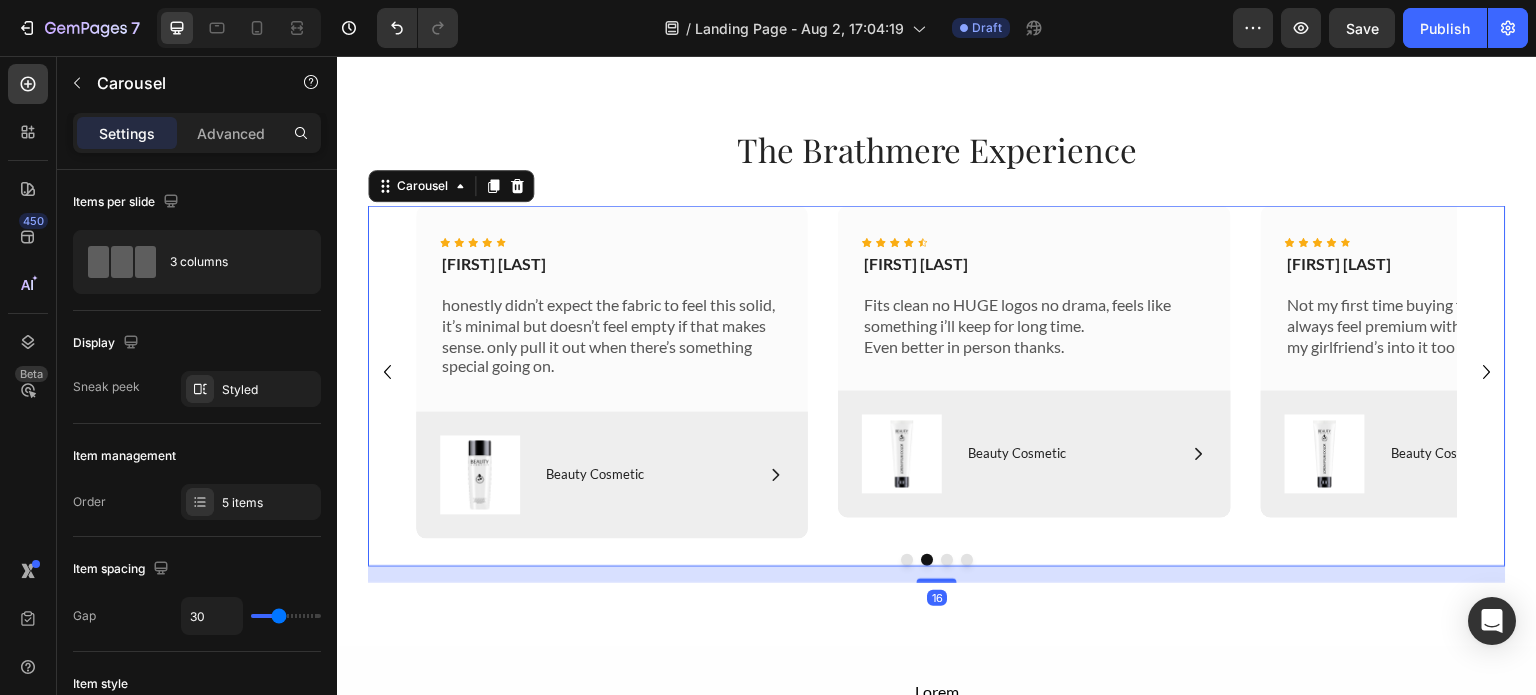 click 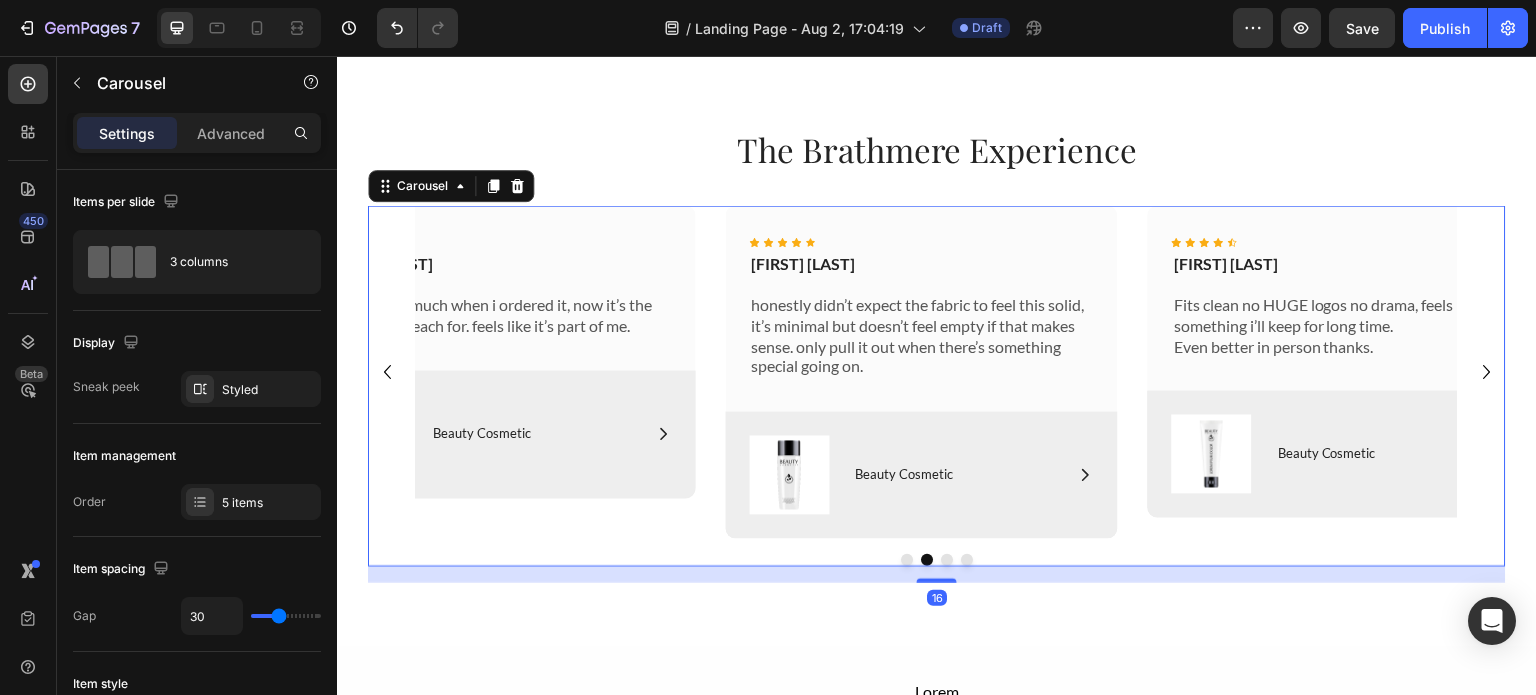 click on "Icon Icon Icon Icon
Icon Icon List nate hensley Text Block didn’t think much when i ordered it, now it’s the first thing i reach for. feels like it’s part of me. Text Block Row Image
Icon Beauty Cosmetic Text Block Row Row Hero Banner Icon Icon Icon Icon
Icon Icon List chris j. Text Block honestly didn’t expect the fabric to feel this solid, it’s minimal but doesn’t feel empty if that makes sense. only pull it out when there’s something special going on. Text Block Row Image
Icon Beauty Cosmetic Text Block Row Row Hero Banner Icon Icon Icon Icon
Icon Icon List Marcus bell Text Block Fits clean no HUGE logos no drama, feels like something i’ll keep for long time. Even better in person thanks. Text Block Row Image
Icon Beauty Cosmetic Text Block Row Row Hero Banner Icon Icon Icon Icon
Icon Icon List Tyler Mccain Text Block Text Block Row" at bounding box center [937, 371] 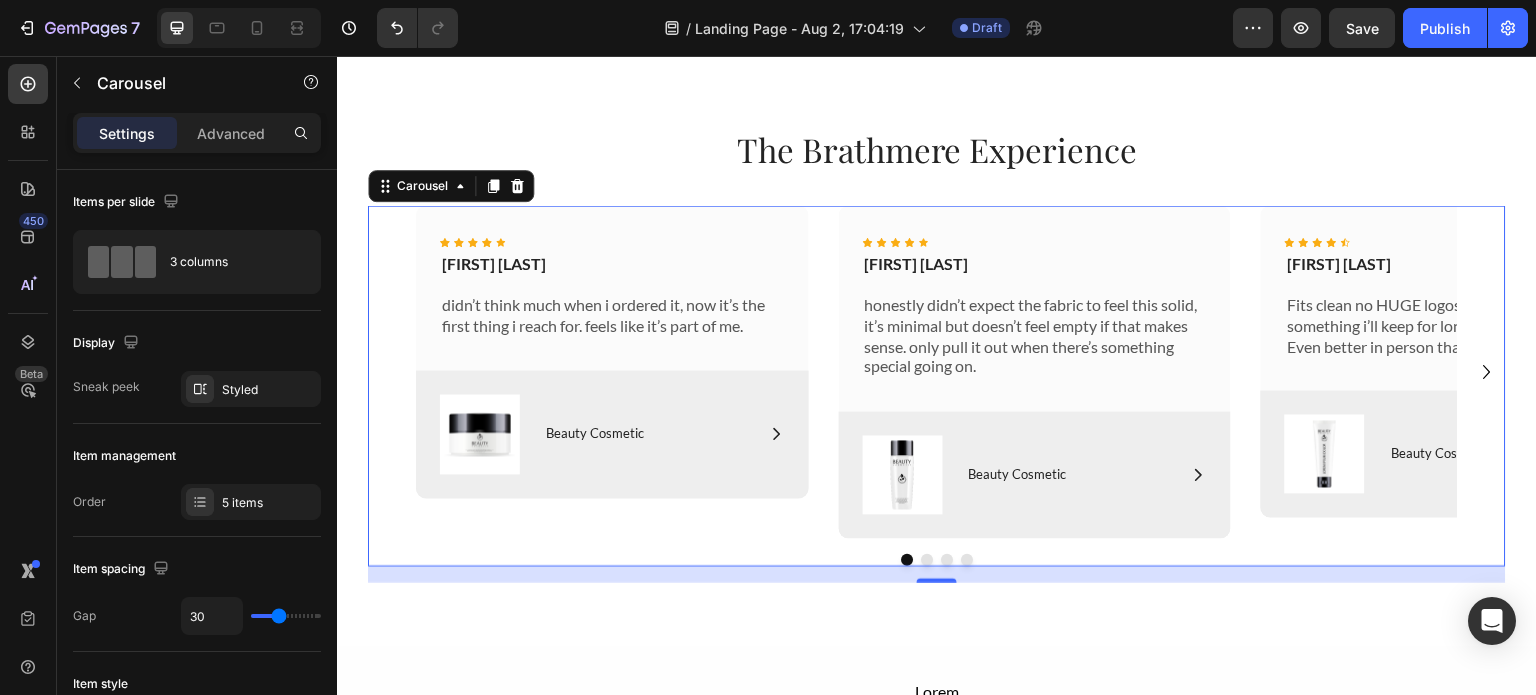click 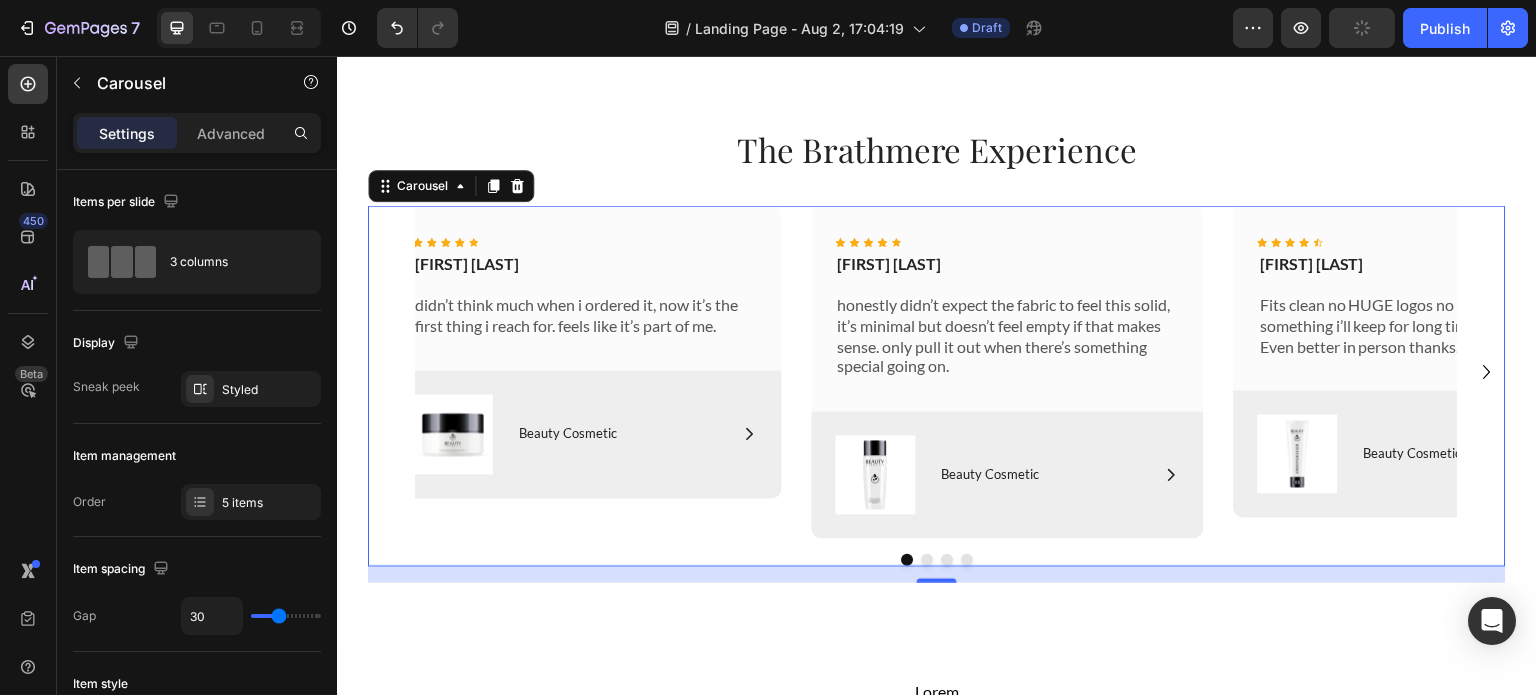 click 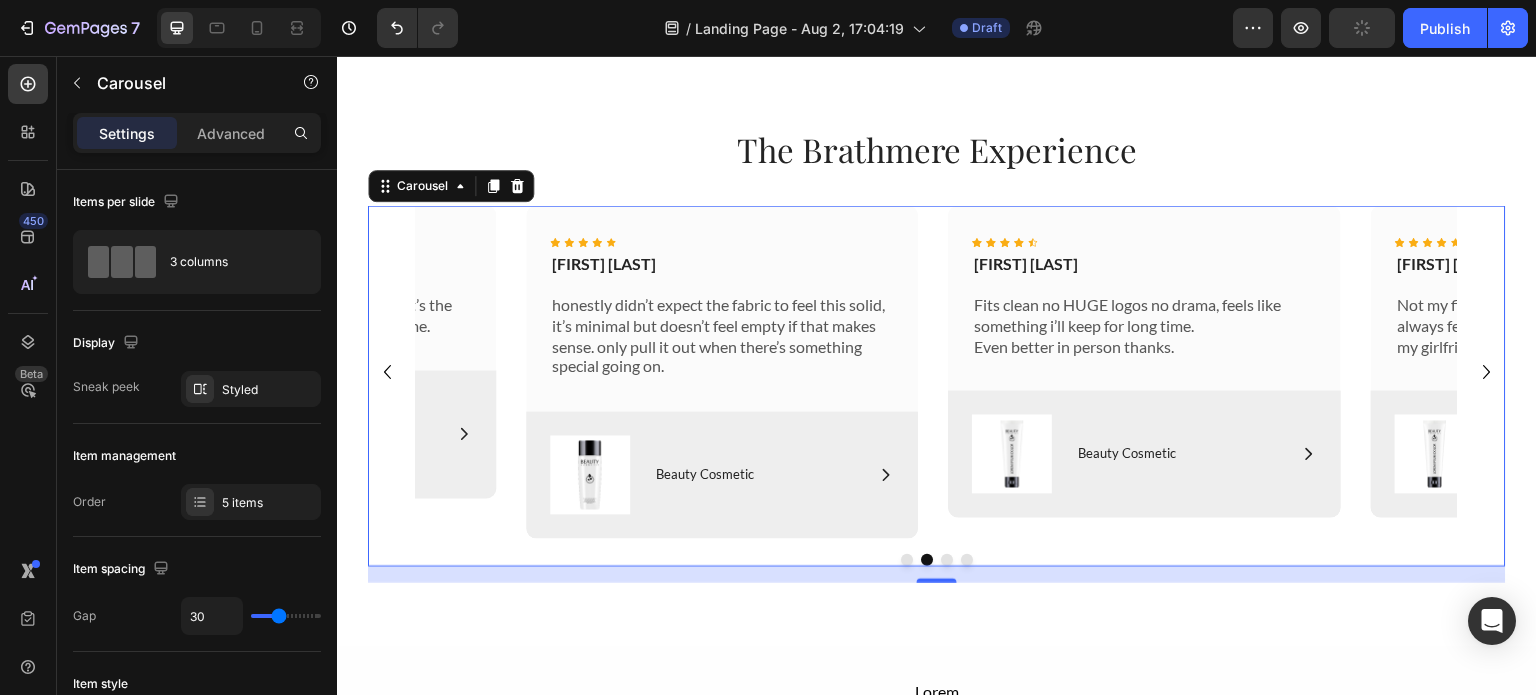 click 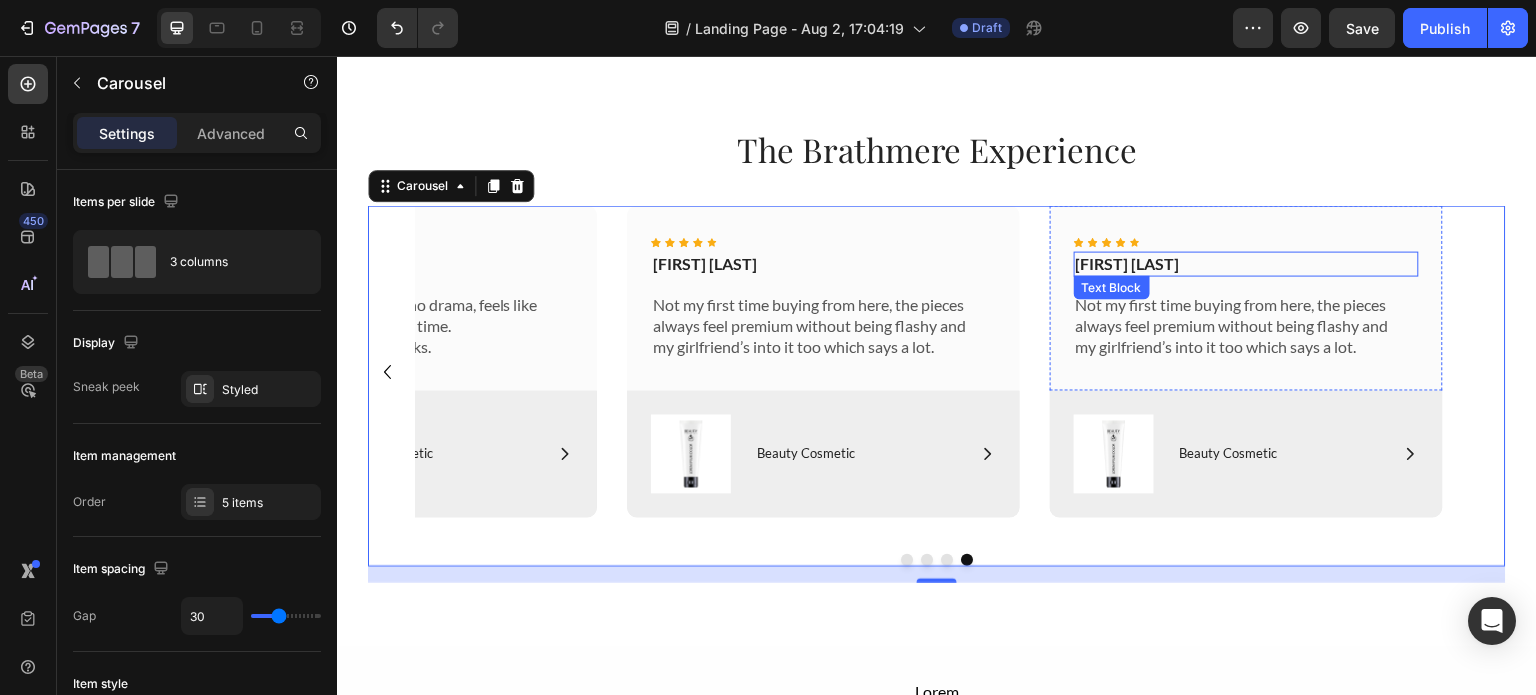 click on "Tyler Mccain" at bounding box center (1246, 263) 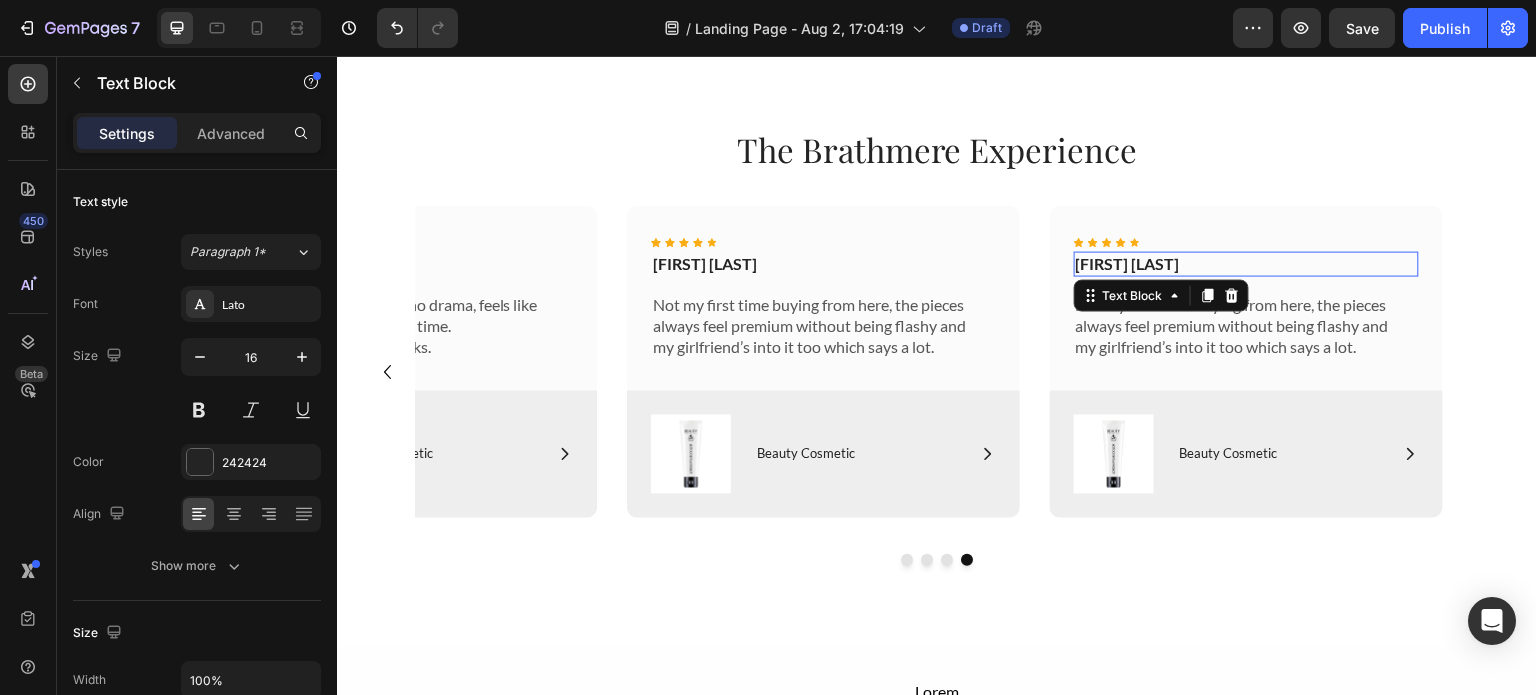 click on "Tyler Mccain" at bounding box center (1246, 263) 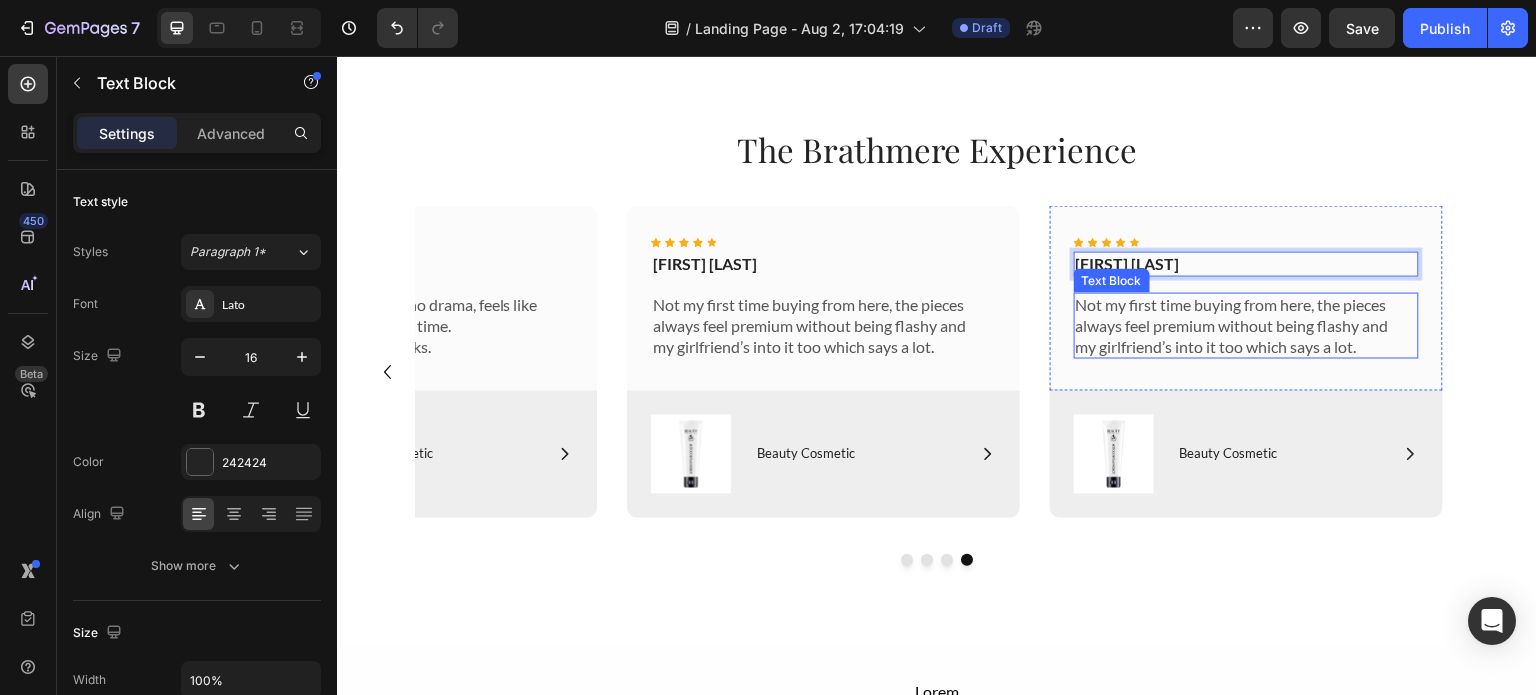 click on "Not my first time buying from here, the pieces always feel premium without being flashy and my girlfriend’s into it too which says a lot." at bounding box center [1246, 325] 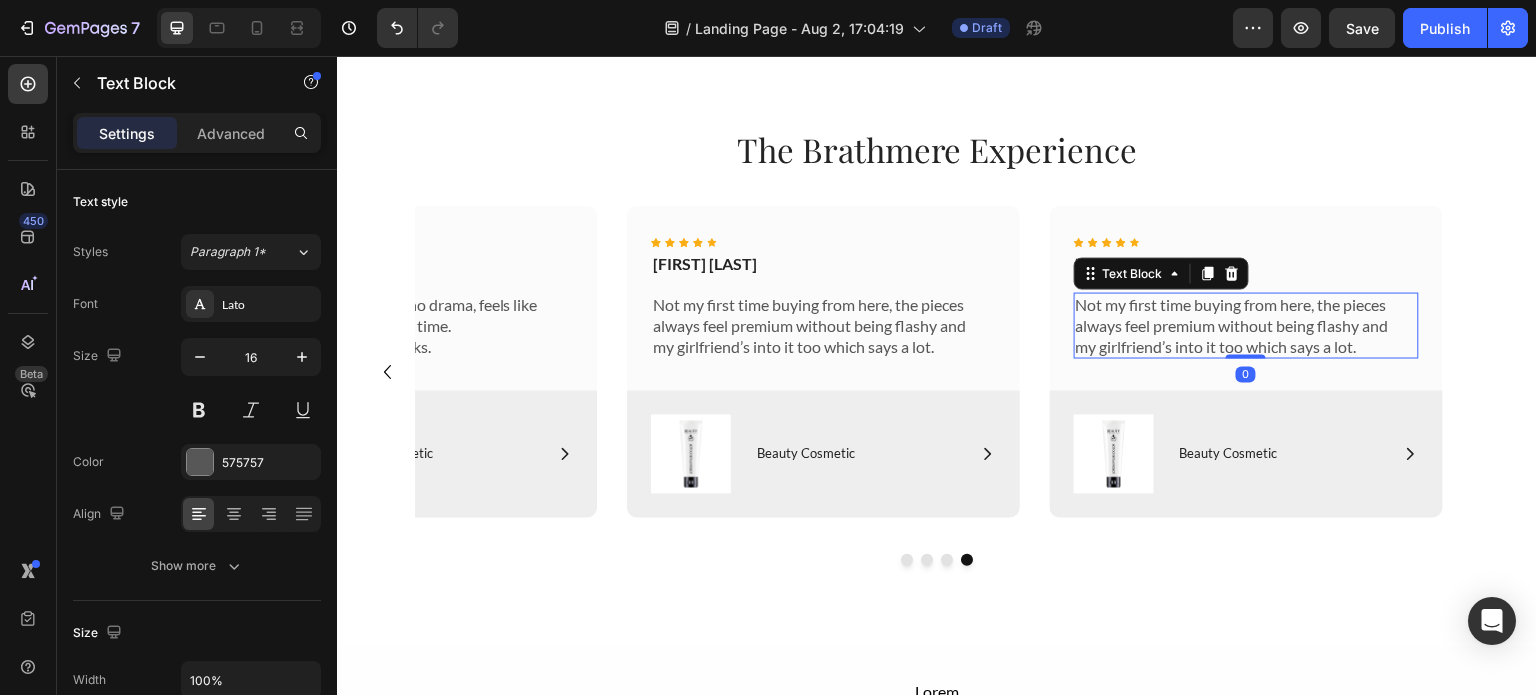 click on "Not my first time buying from here, the pieces always feel premium without being flashy and my girlfriend’s into it too which says a lot." at bounding box center [1246, 325] 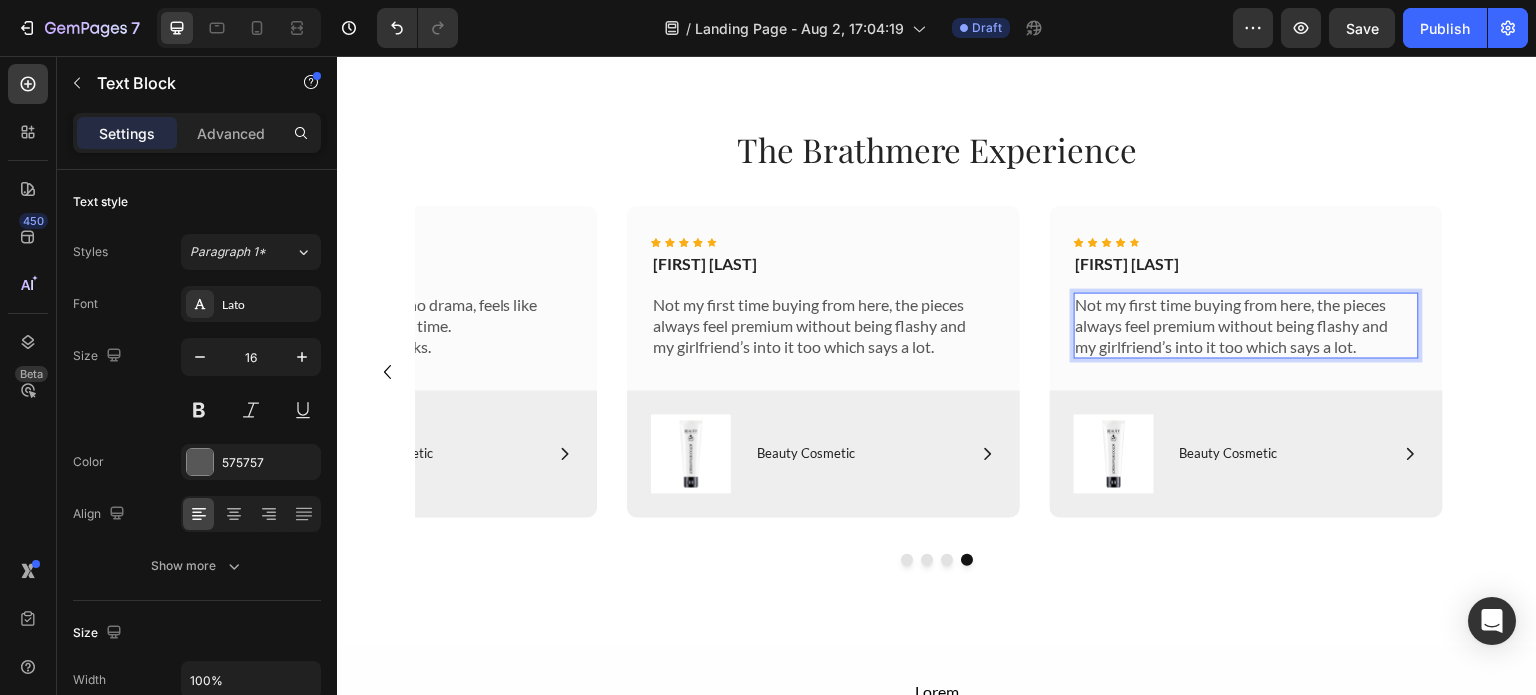 click on "Not my first time buying from here, the pieces always feel premium without being flashy and my girlfriend’s into it too which says a lot." at bounding box center (1246, 325) 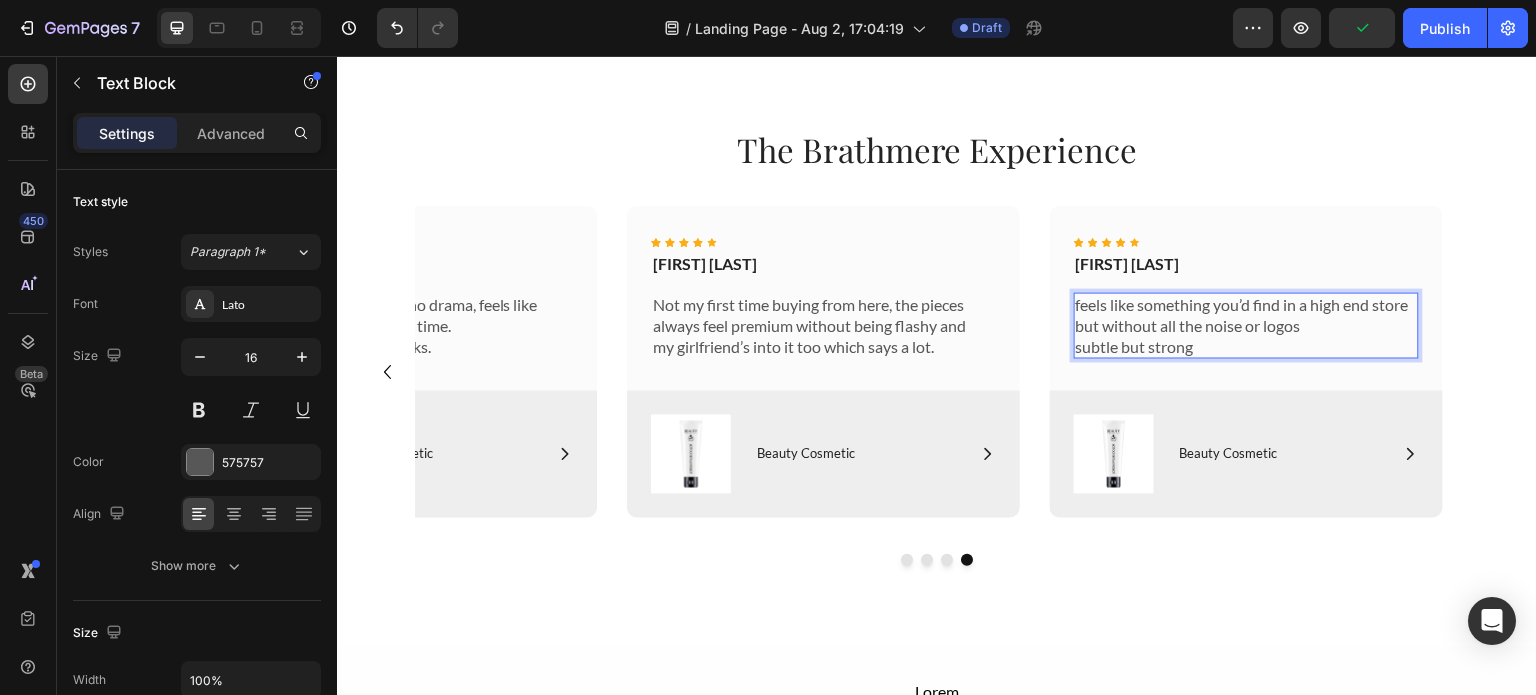 click on "feels like something you’d find in a high end store but without all the noise or logos subtle but strong" at bounding box center (1246, 325) 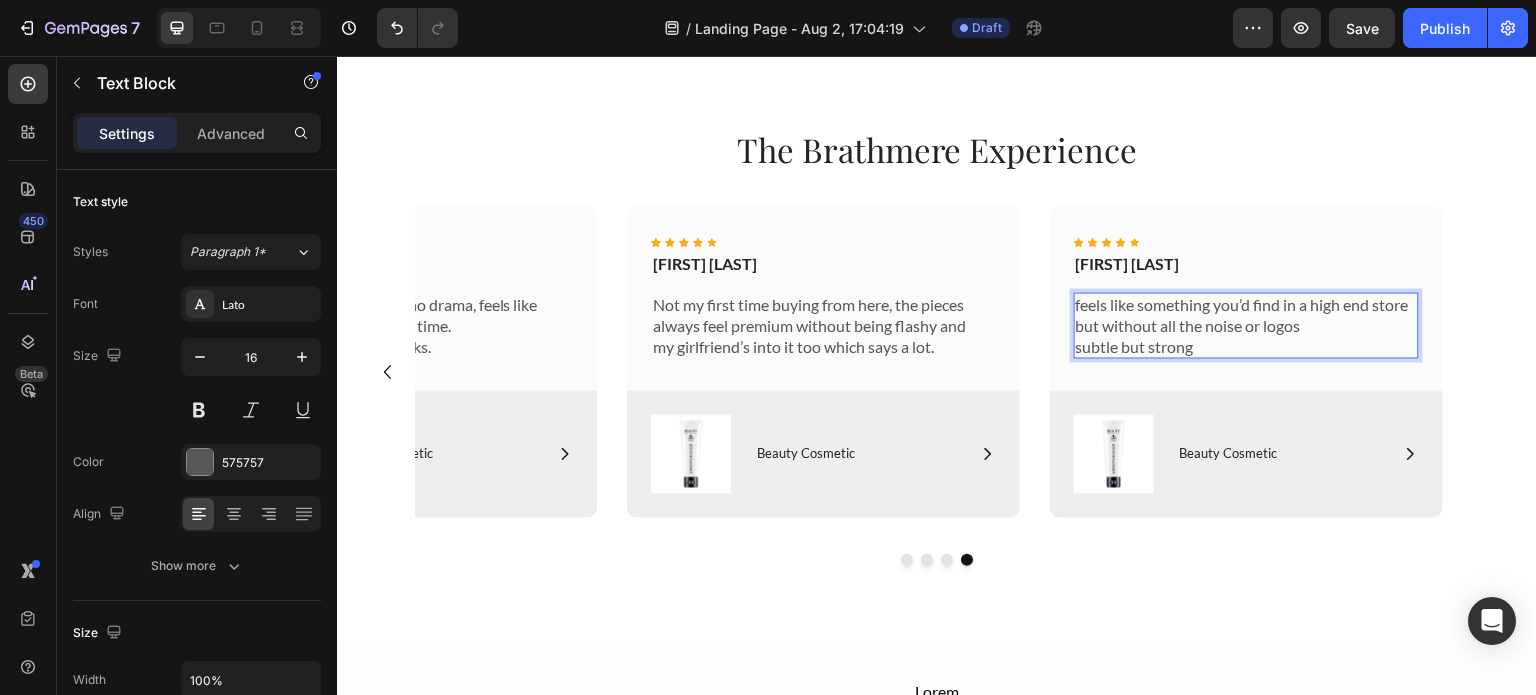 click on "feels like something you’d find in a high end store but without all the noise or logos subtle but strong" at bounding box center [1246, 325] 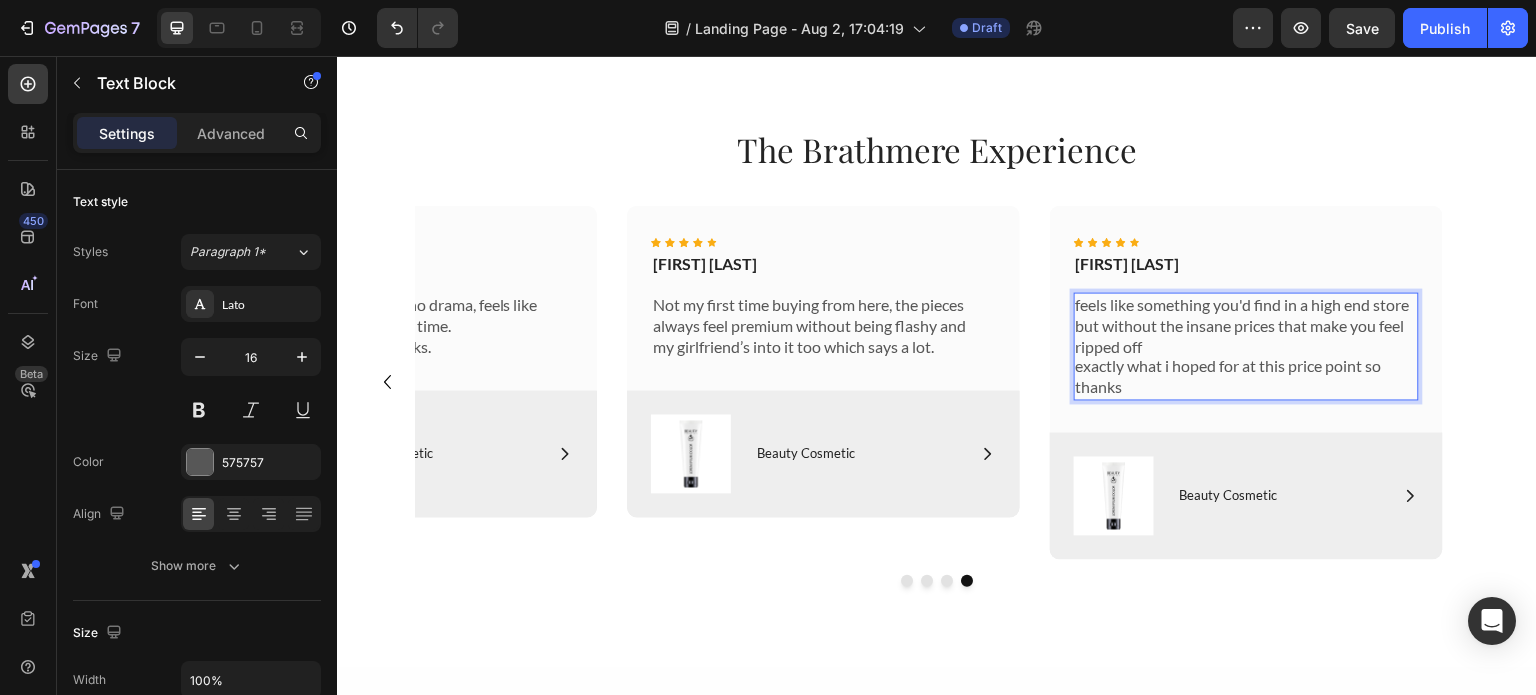 click on "feels like something you'd find in a high end store but without the insane prices that make you feel ripped off exactly what i hoped for at this price point so thanks" at bounding box center [1246, 346] 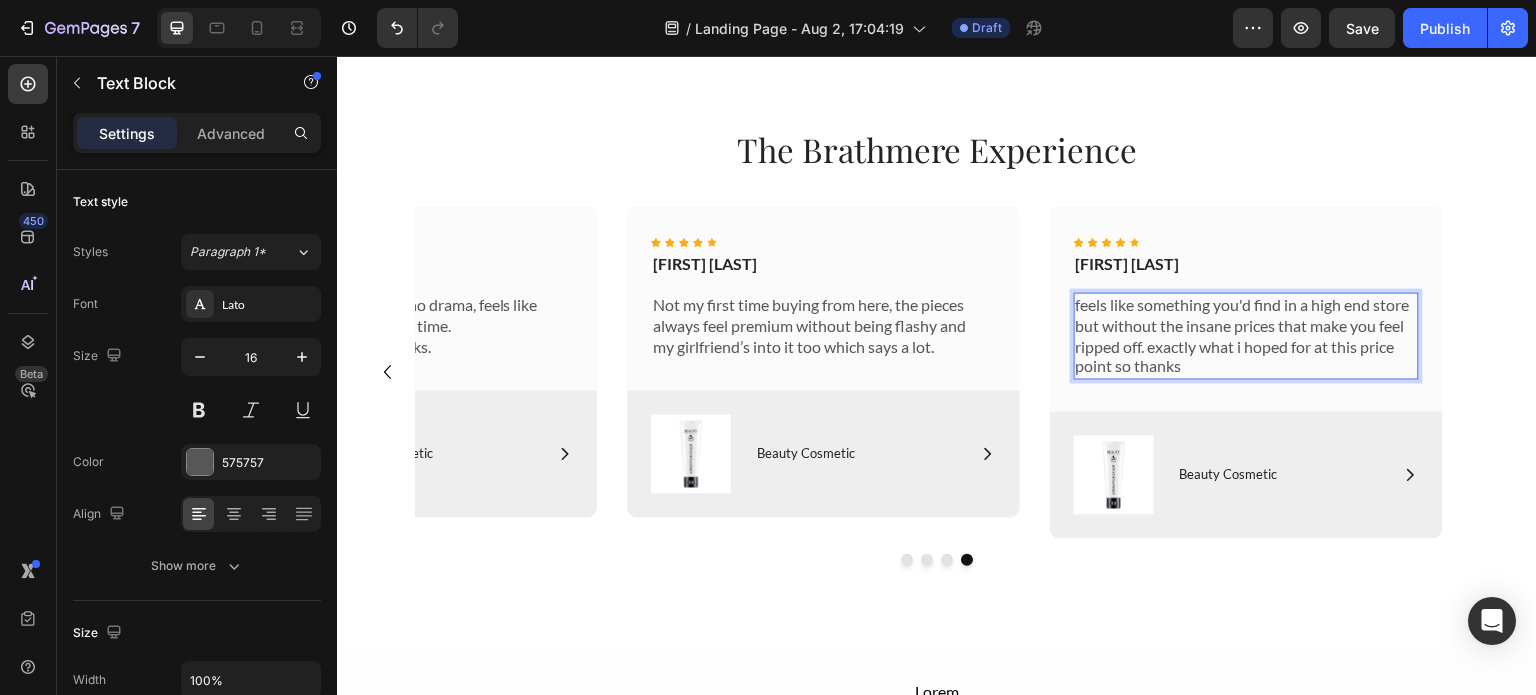 click on "feels like something you'd find in a high end store but without the insane prices that make you feel ripped off. exactly what i hoped for at this price point so thanks" at bounding box center (1246, 335) 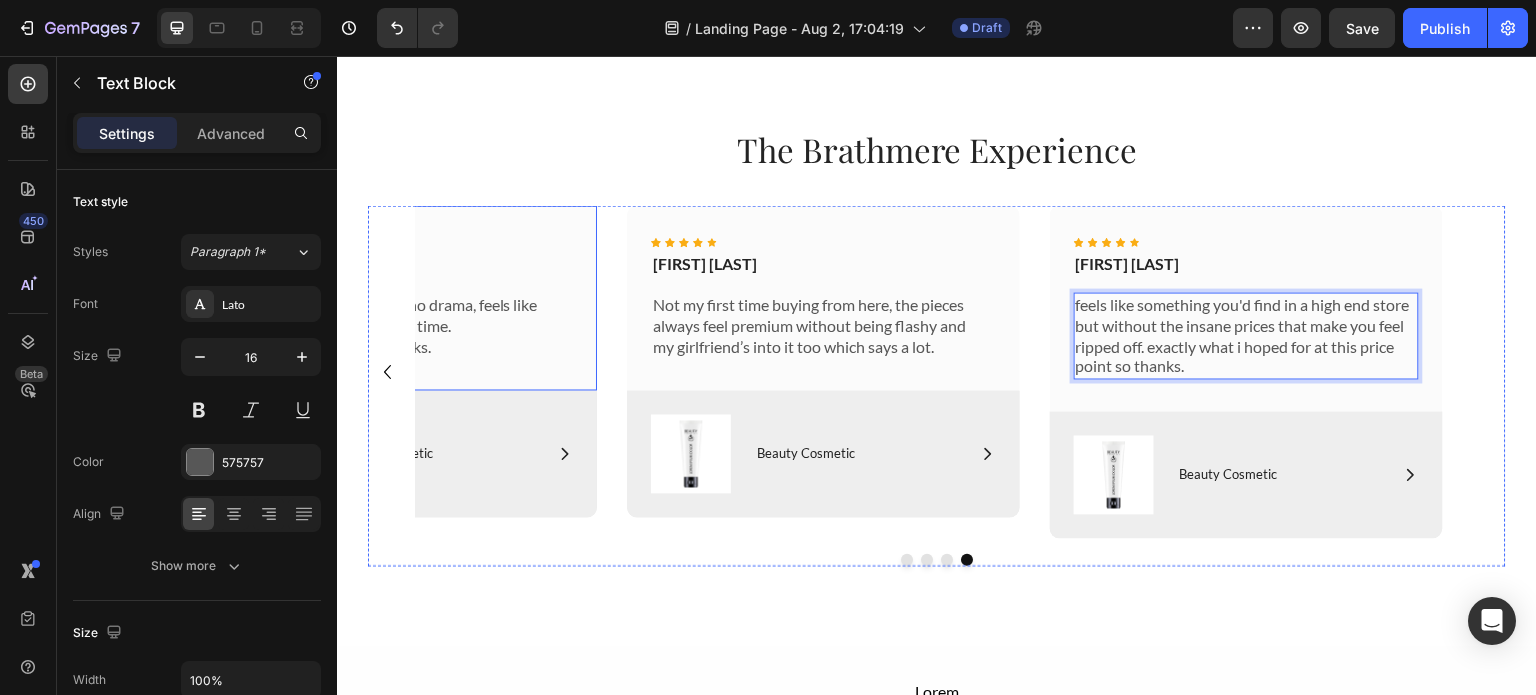 click 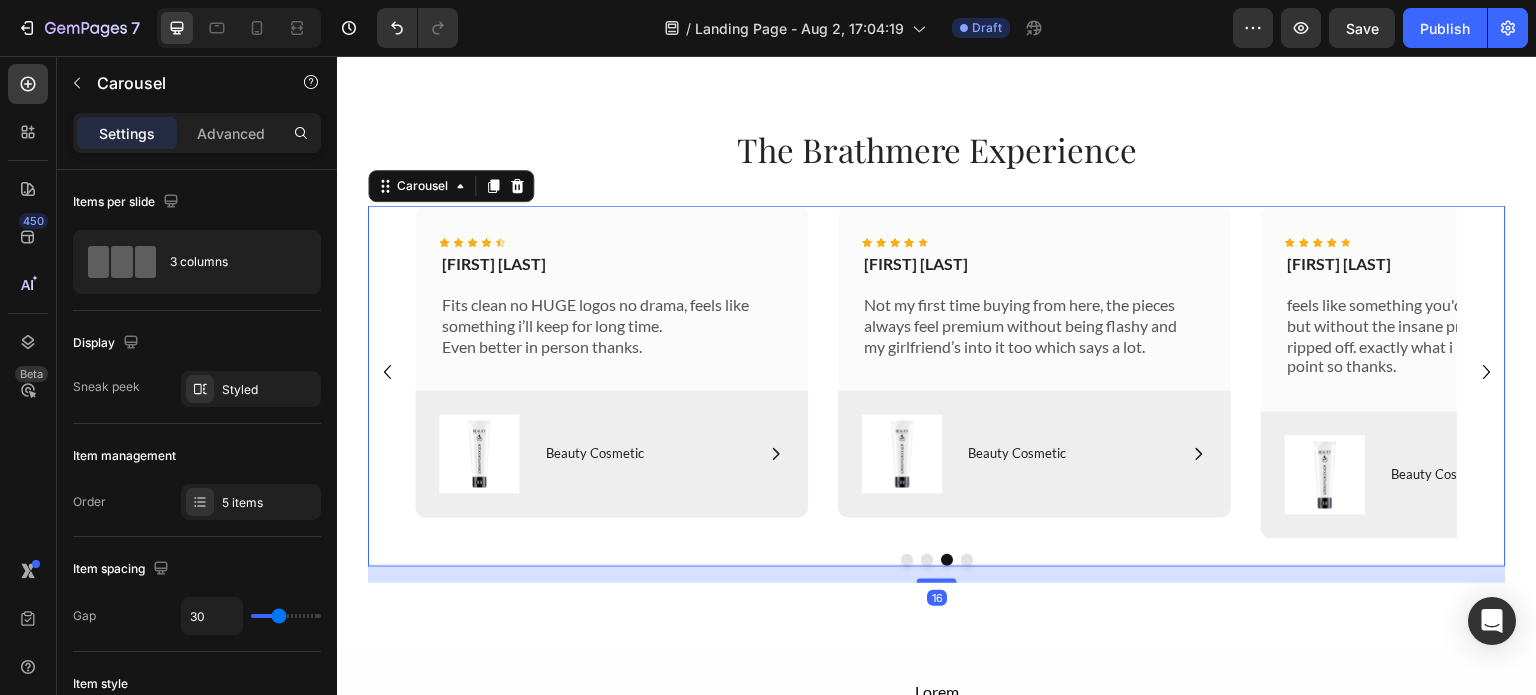 click 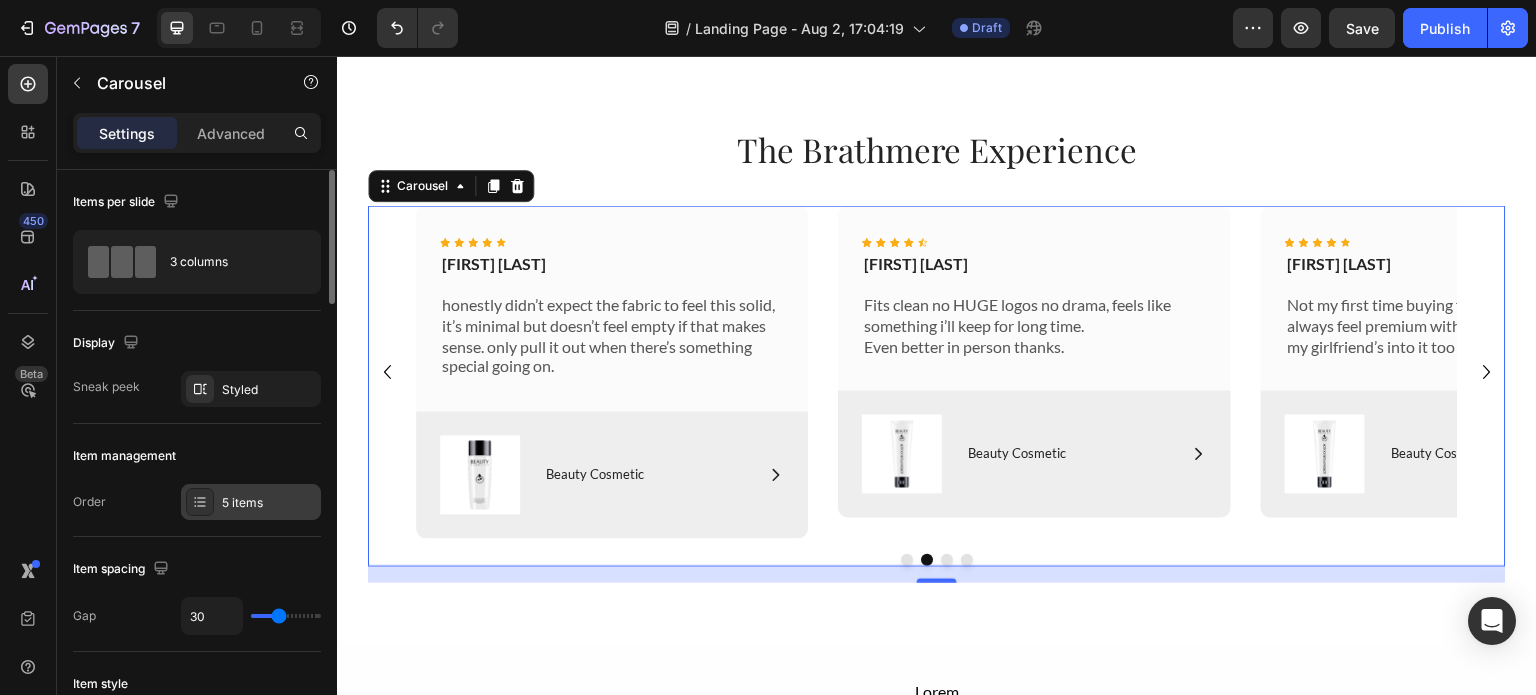 click on "5 items" at bounding box center [251, 502] 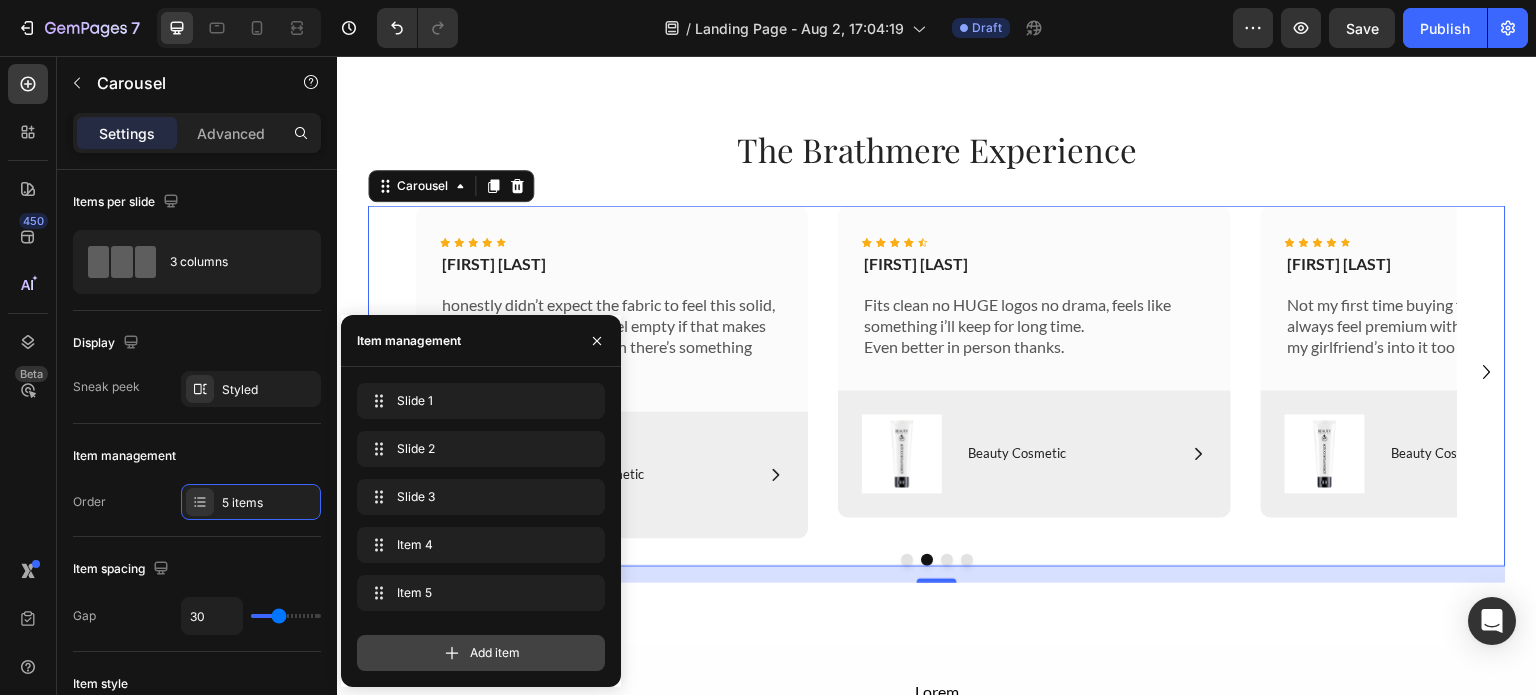 click 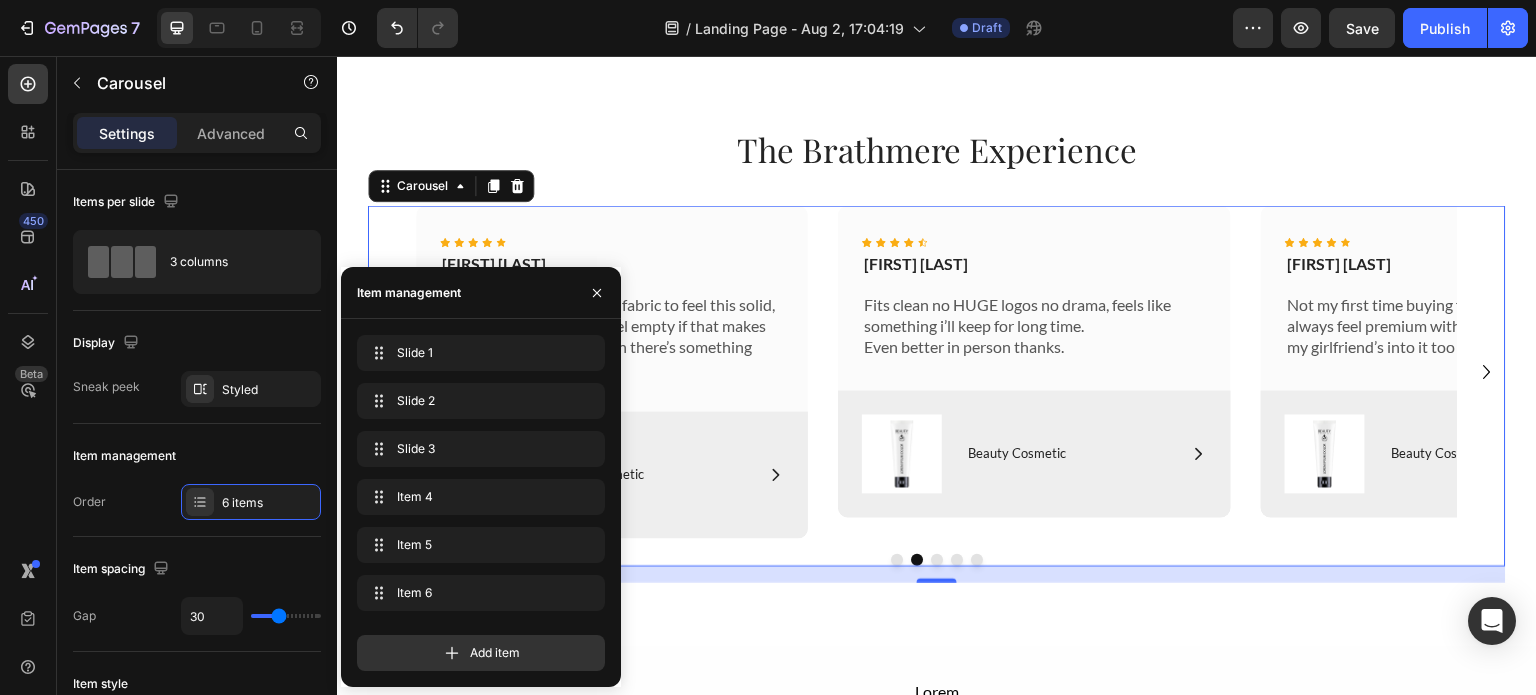 click on "Icon Icon Icon Icon
Icon Icon List Marcus bell Text Block Fits clean no HUGE logos no drama, feels like something i’ll keep for long time. Even better in person thanks. Text Block Row Image
Icon Beauty Cosmetic Text Block Row Row Hero Banner" at bounding box center (1035, 371) 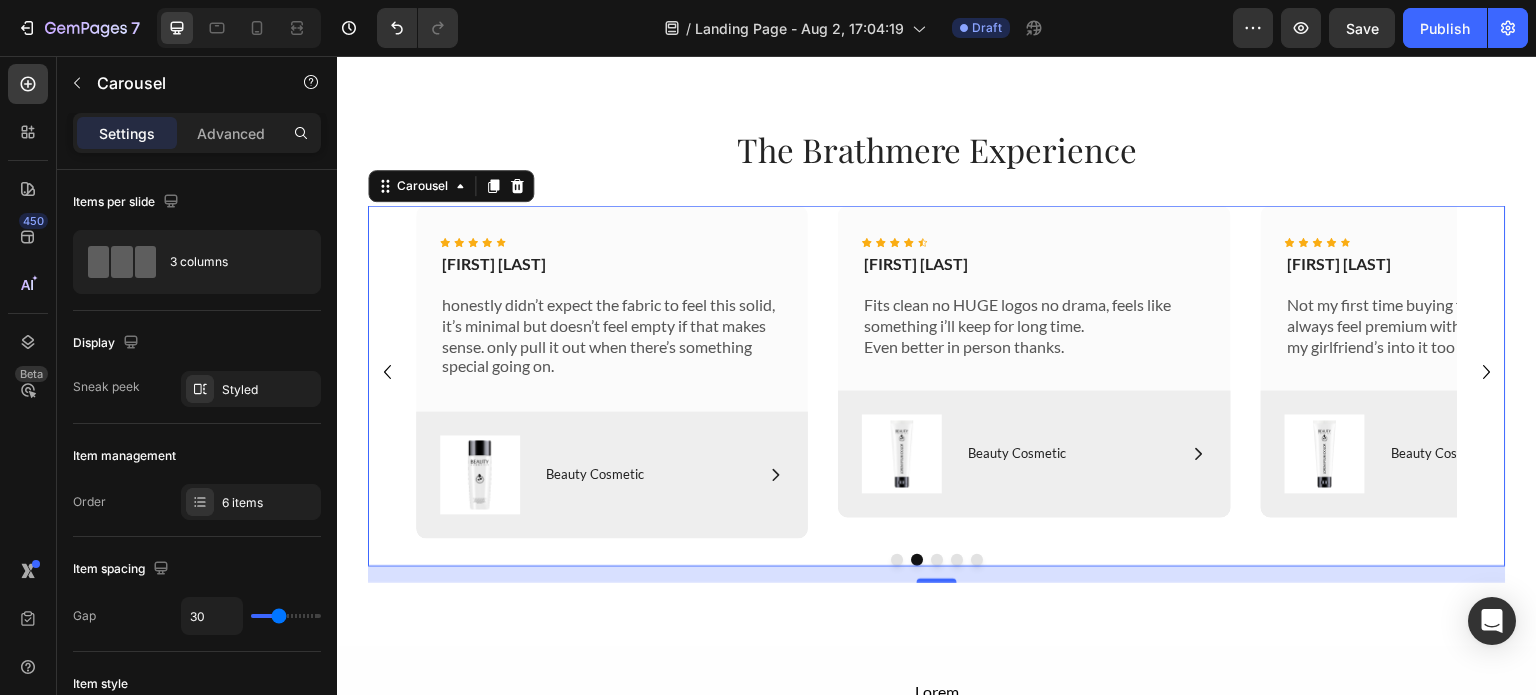 click 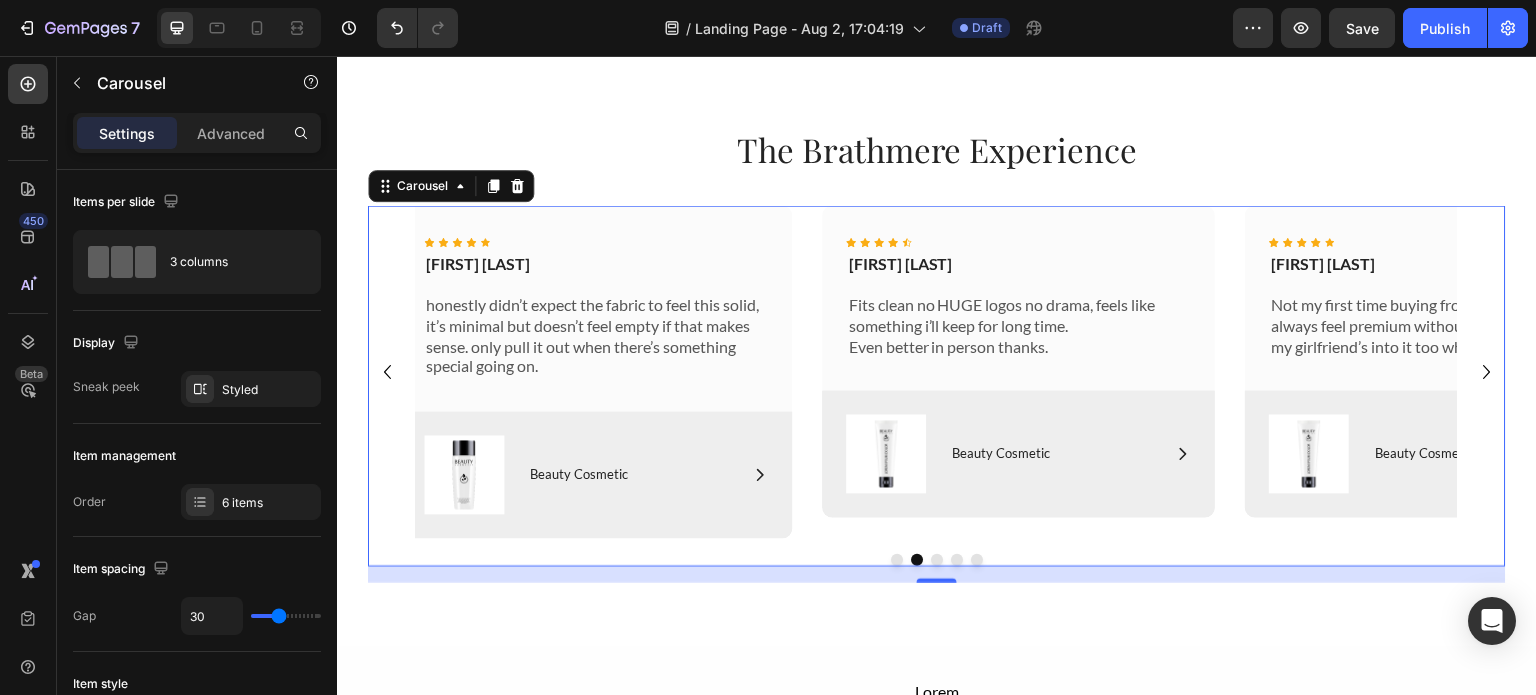 click 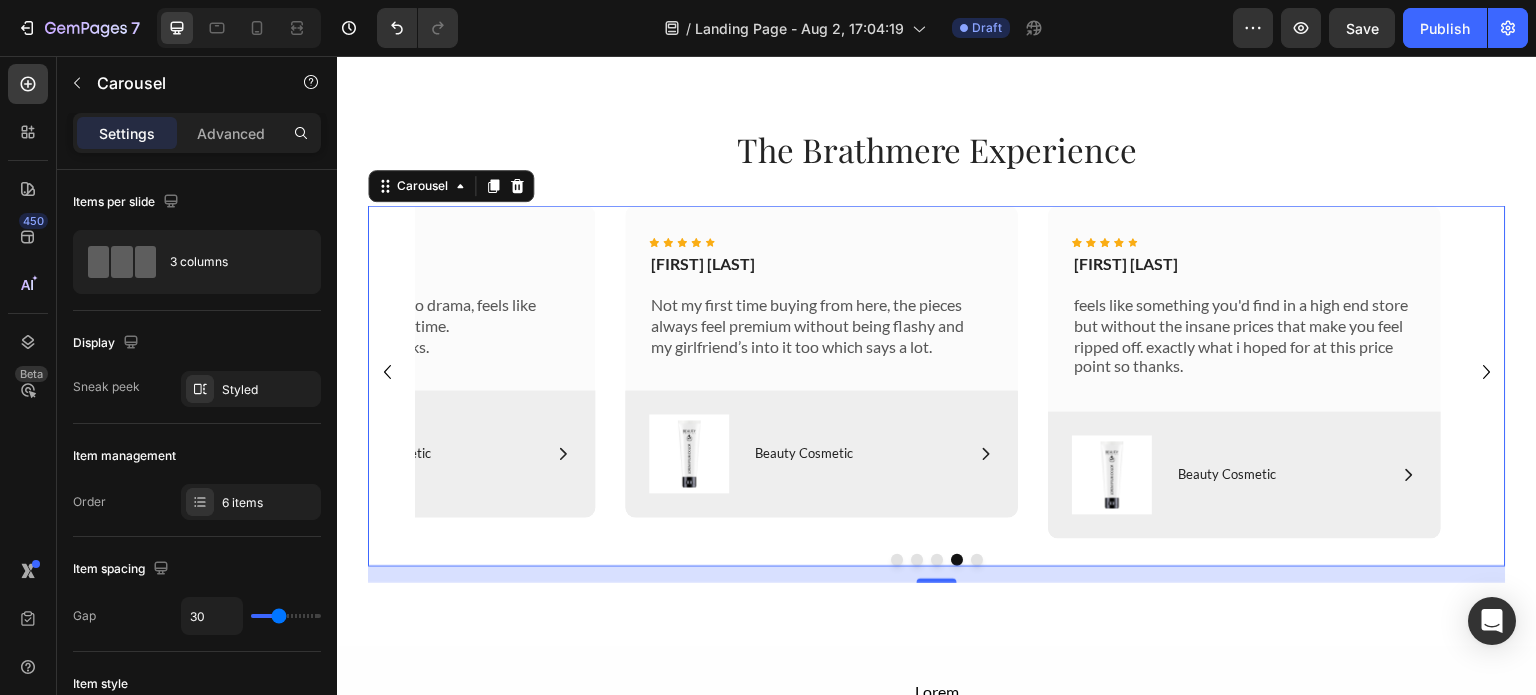click 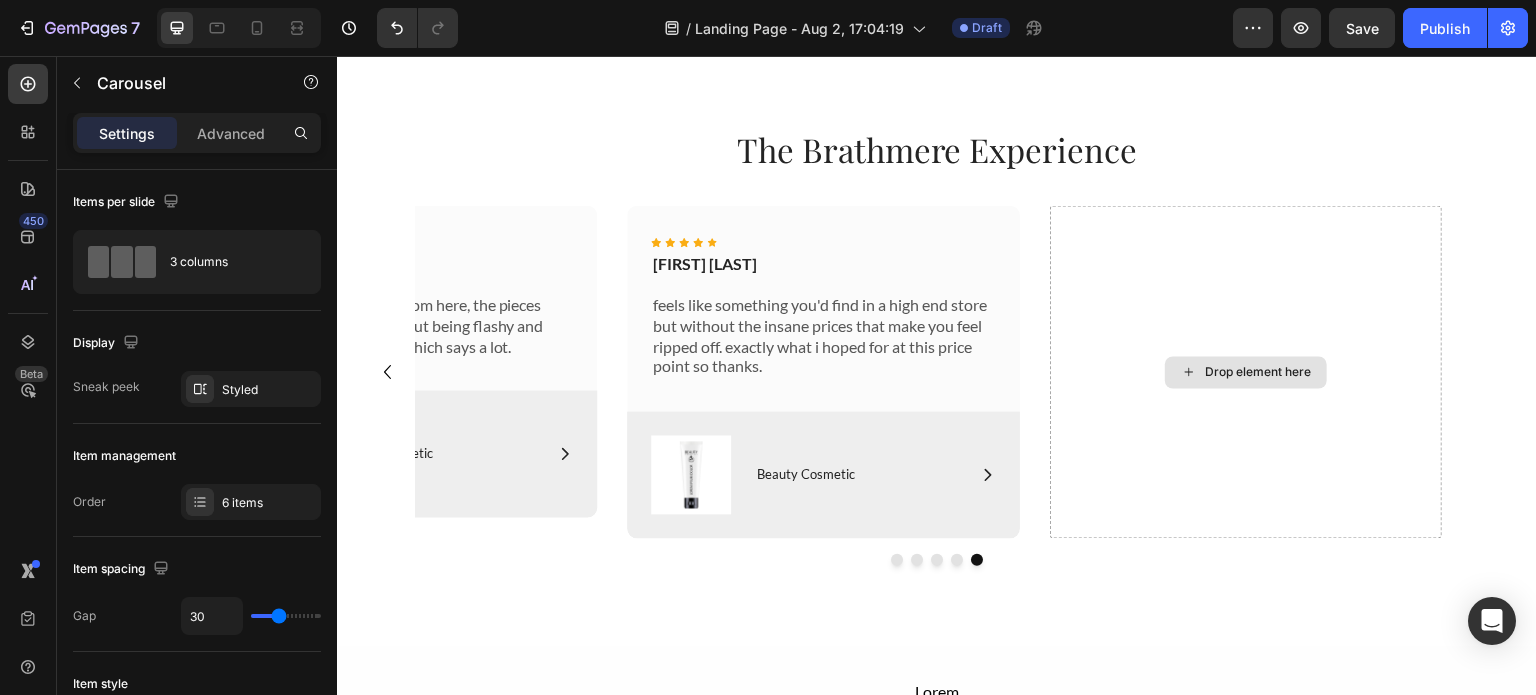 click on "Drop element here" at bounding box center (1258, 372) 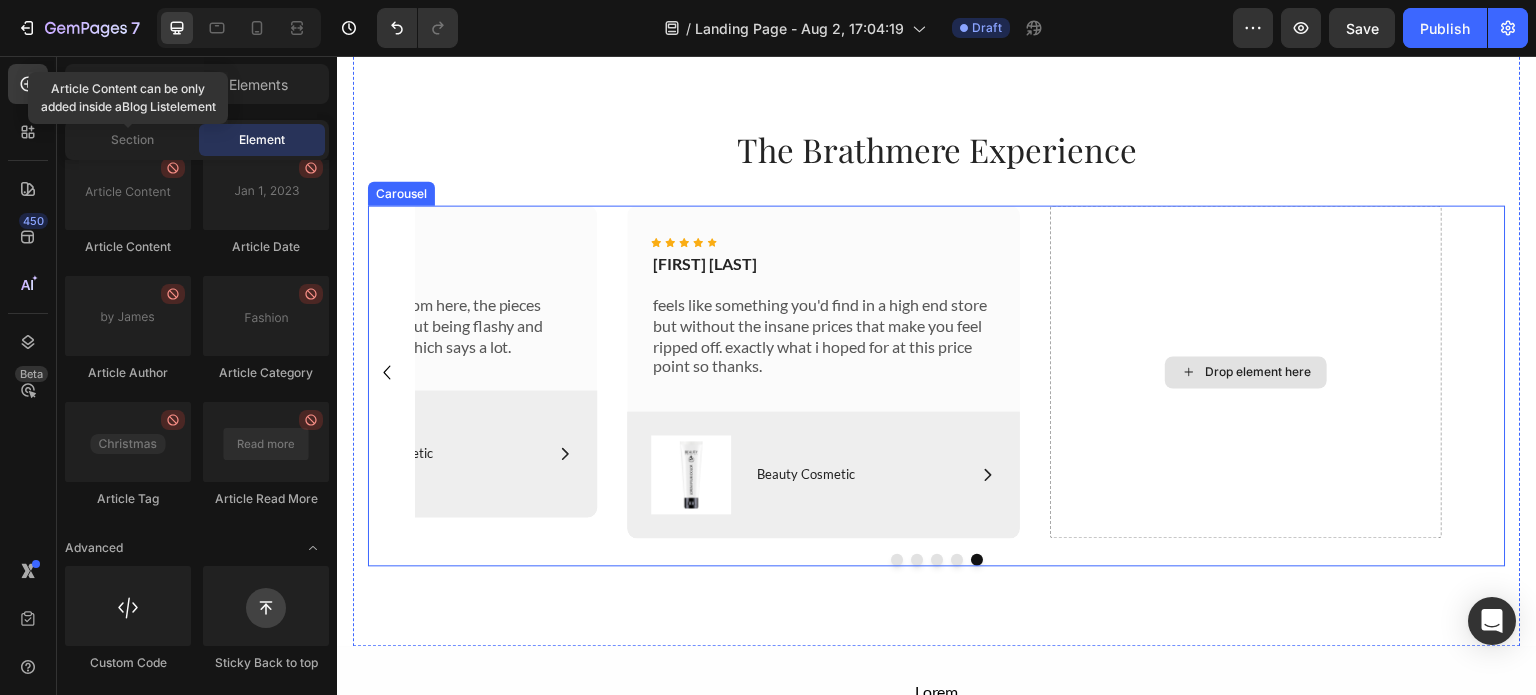 click on "Drop element here" at bounding box center (1246, 371) 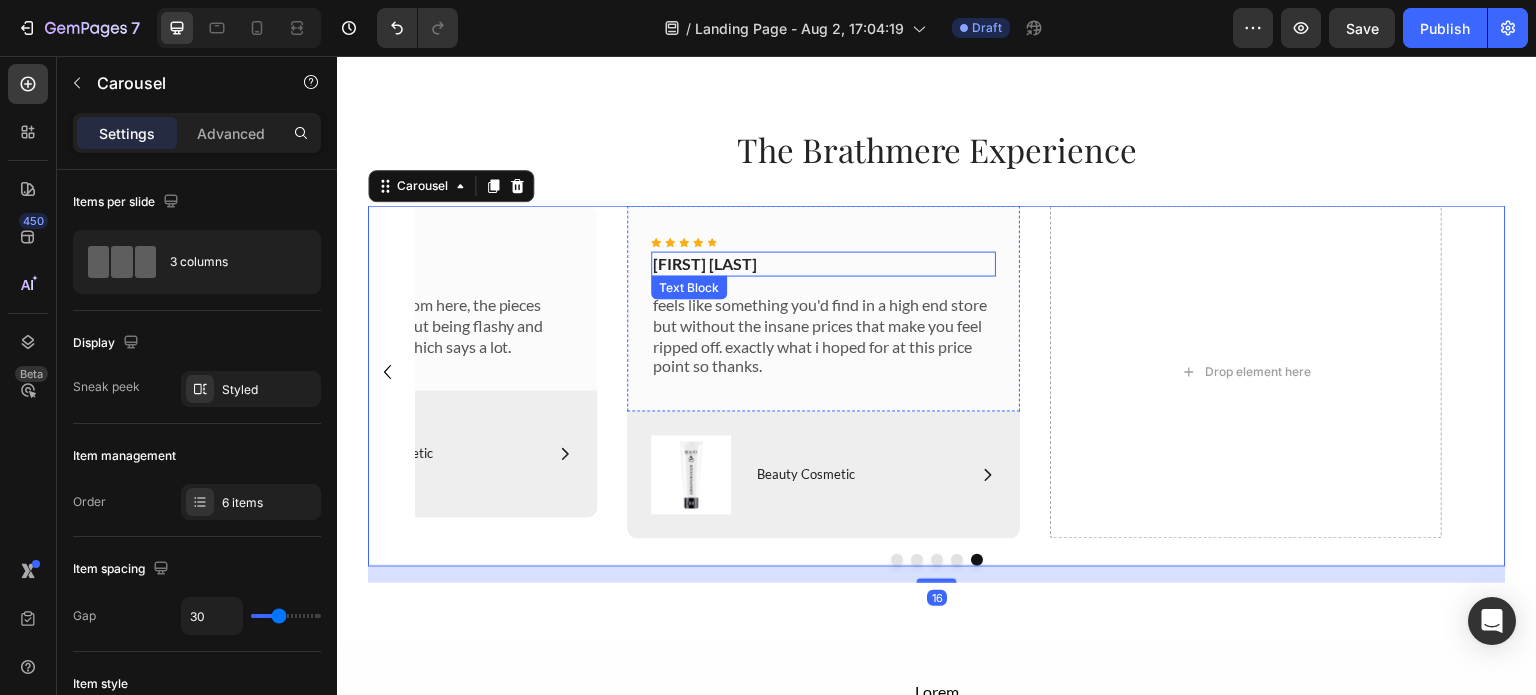 click on "brandon l." at bounding box center [823, 263] 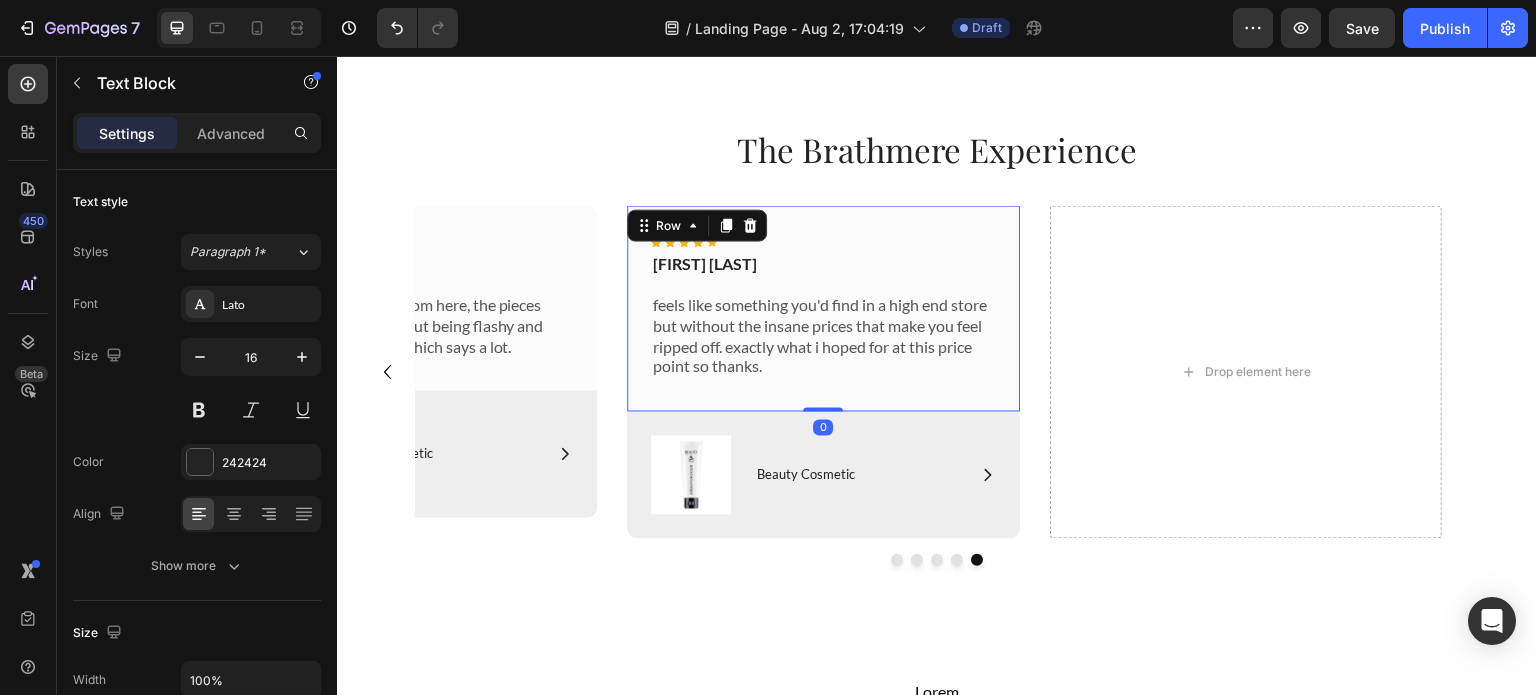 click on "Icon Icon Icon Icon
Icon Icon List brandon l. Text Block feels like something you'd find in a high end store but without the insane prices that make you feel ripped off. exactly what i hoped for at this price point so thanks. Text Block Row   0" at bounding box center (823, 308) 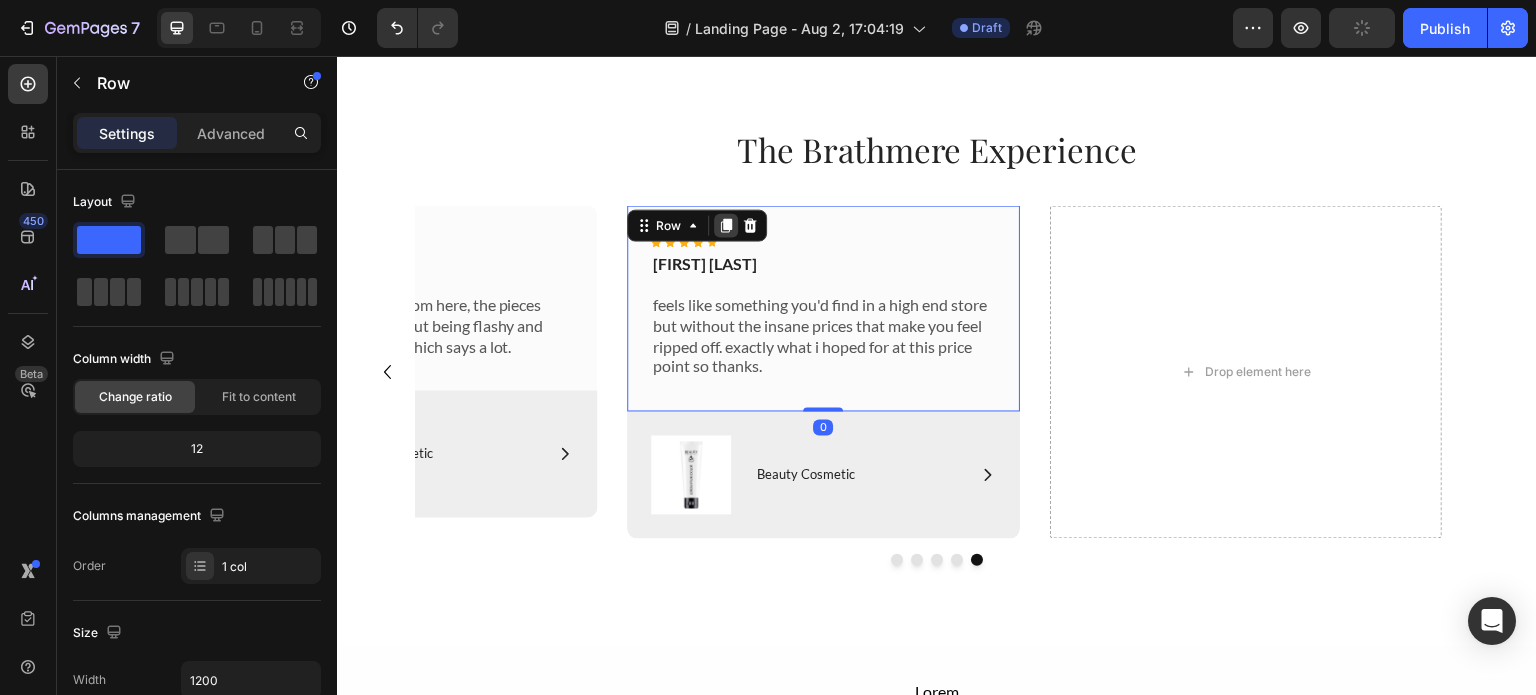 click 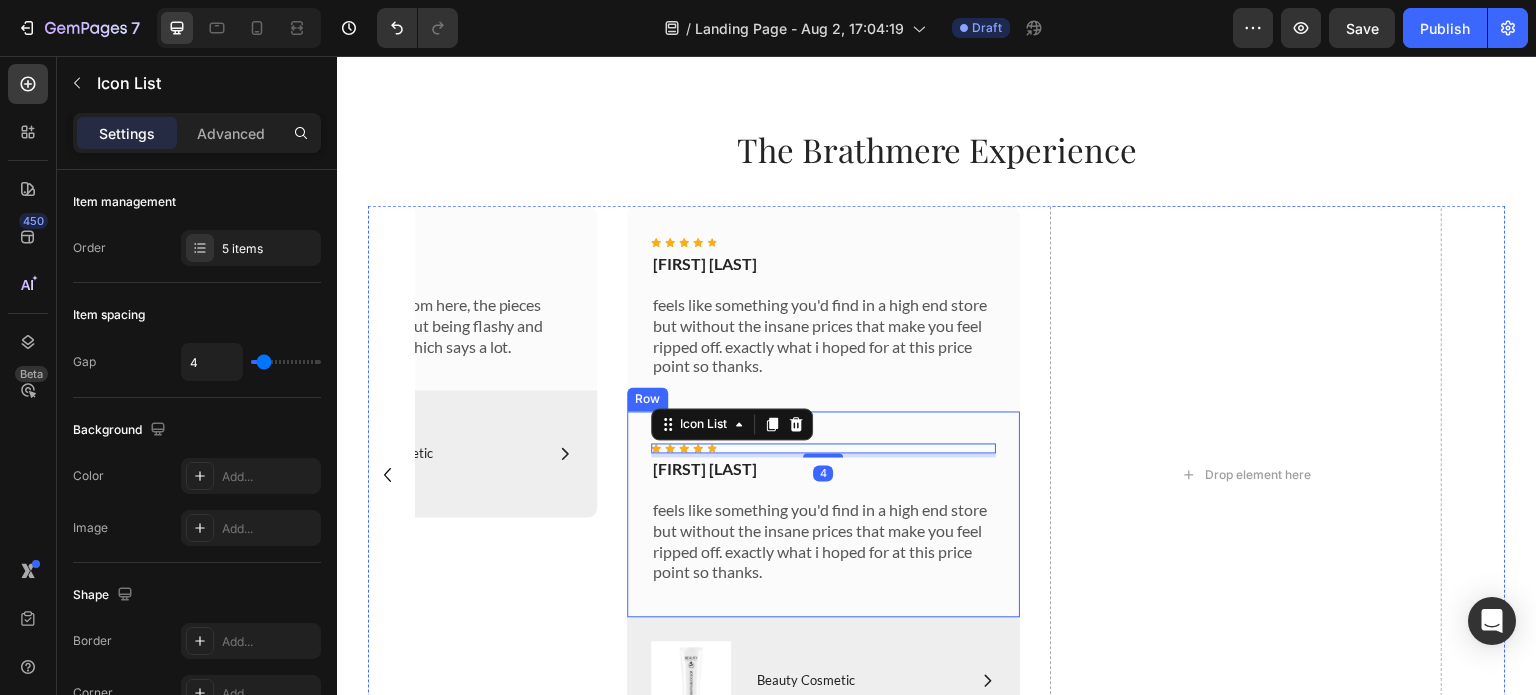 click on "Icon Icon Icon Icon
Icon Icon List   4 brandon l. Text Block feels like something you'd find in a high end store but without the insane prices that make you feel ripped off. exactly what i hoped for at this price point so thanks. Text Block Row" at bounding box center [823, 514] 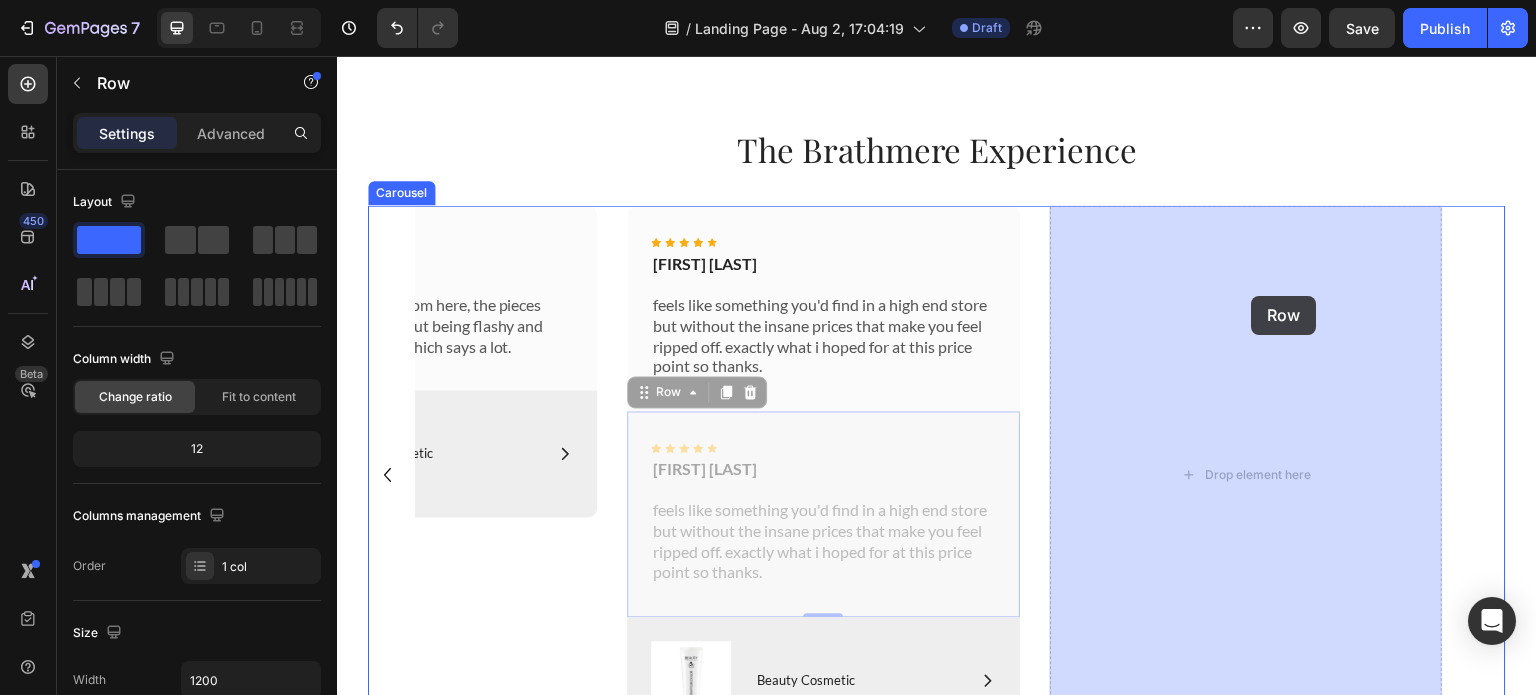 drag, startPoint x: 1001, startPoint y: 457, endPoint x: 1252, endPoint y: 296, distance: 298.1979 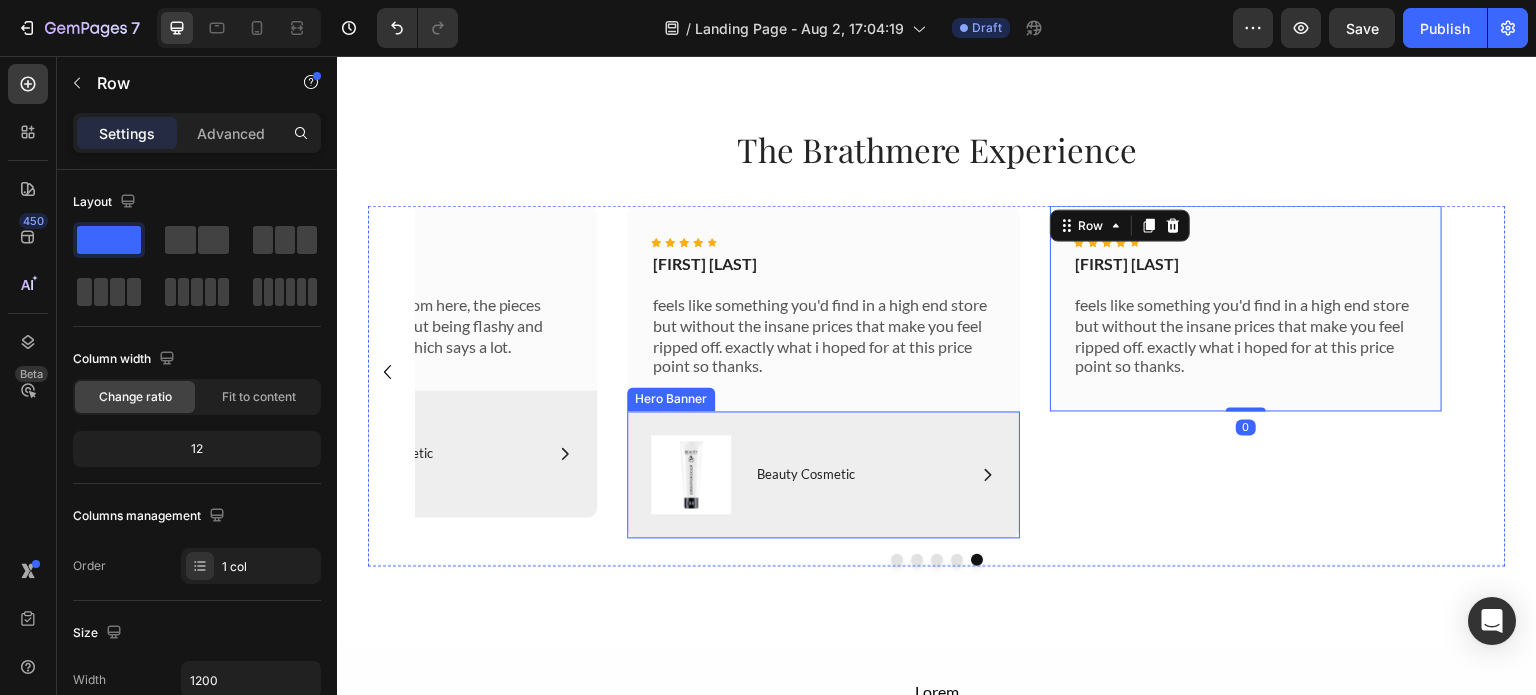 click on "Image
Icon Beauty Cosmetic Text Block Row Row" at bounding box center (823, 474) 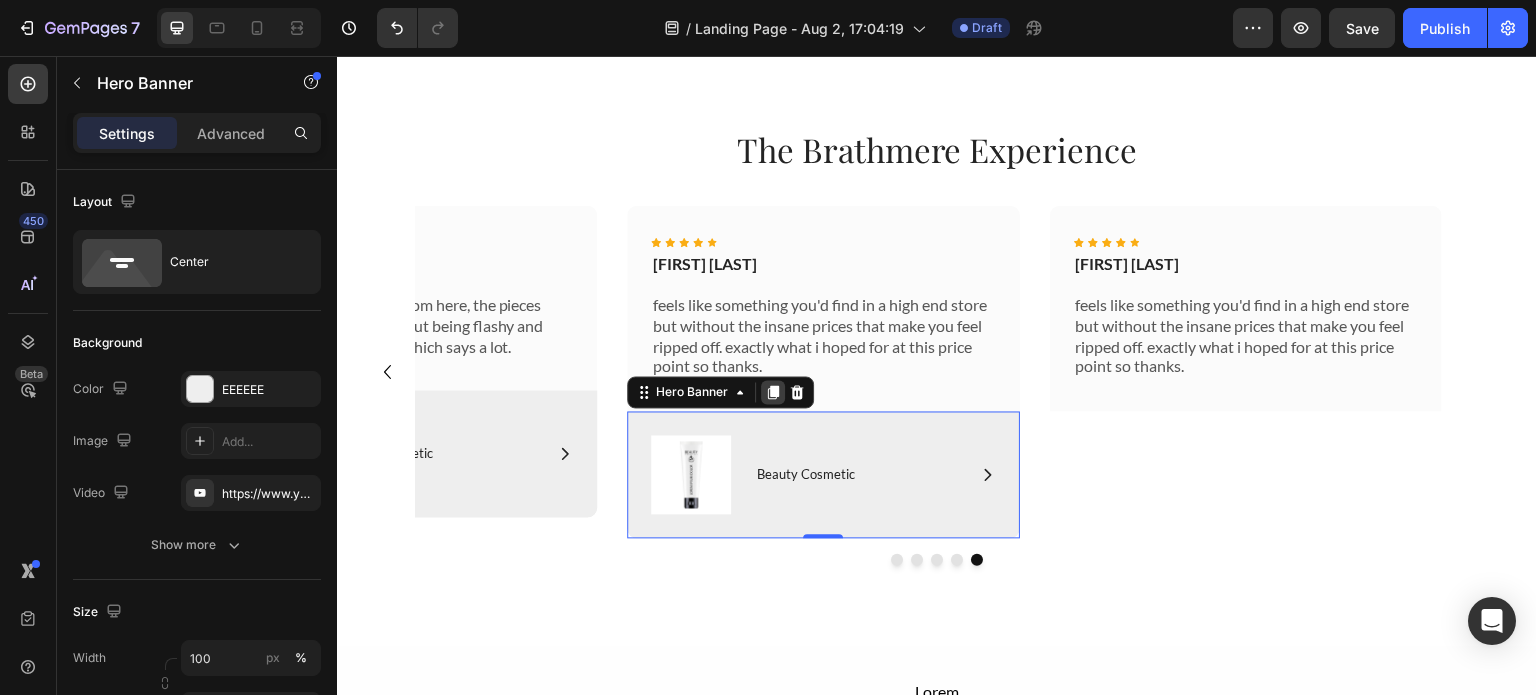 click 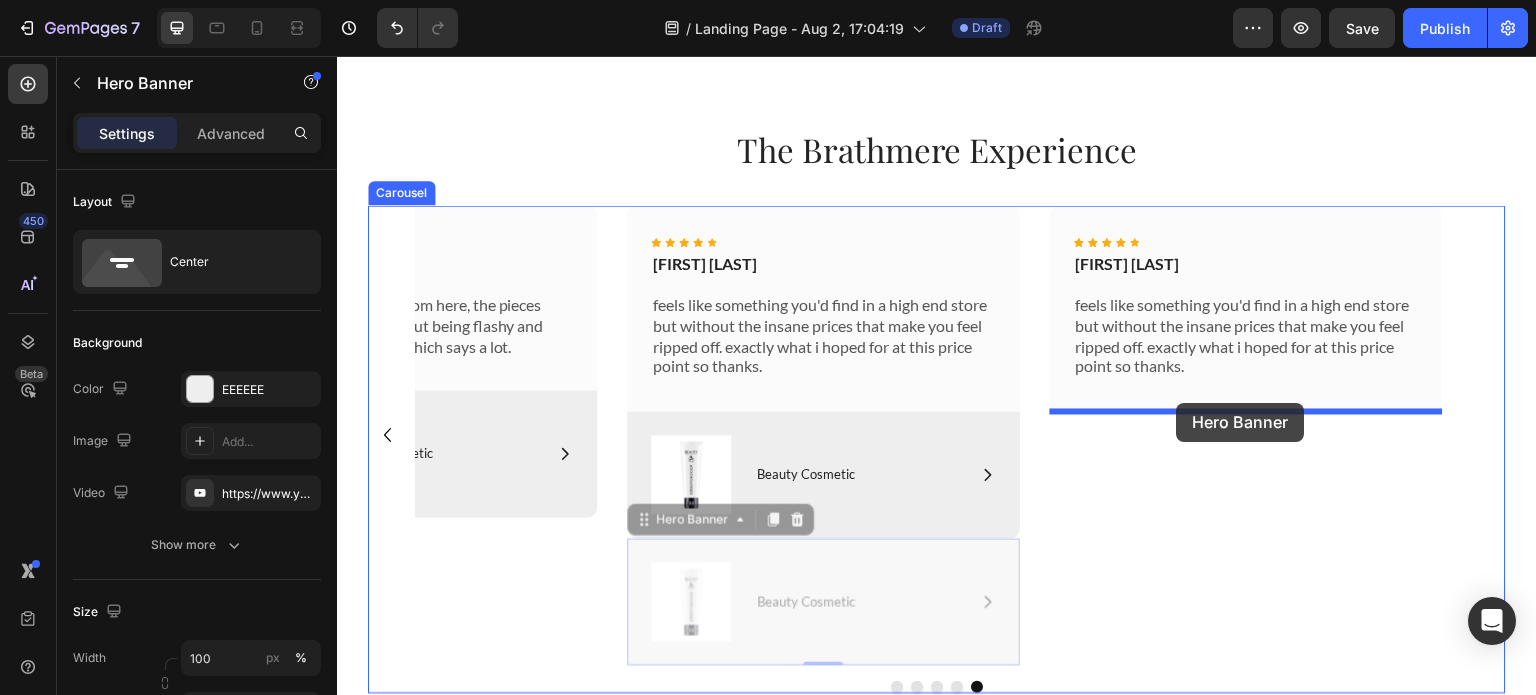 drag, startPoint x: 1010, startPoint y: 559, endPoint x: 1177, endPoint y: 403, distance: 228.5279 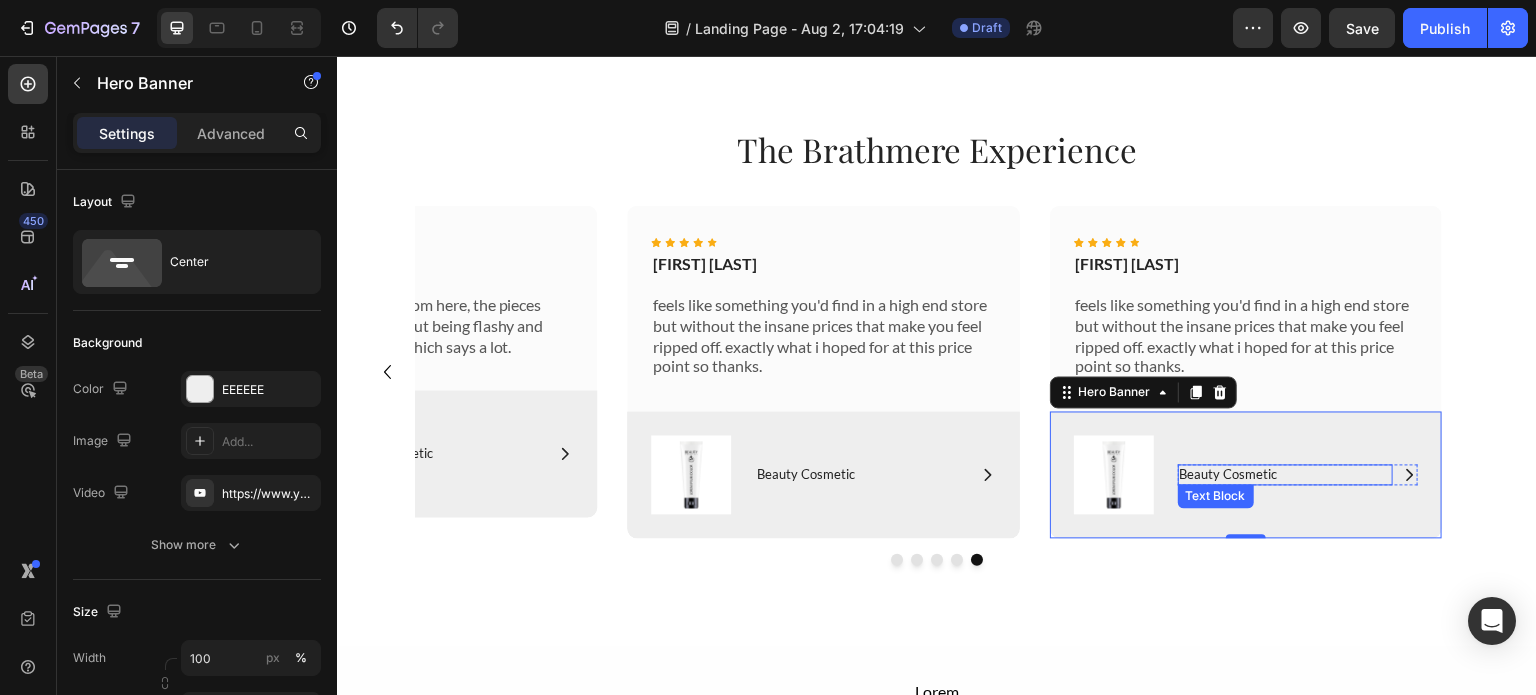 click on "Beauty Cosmetic" at bounding box center [1286, 474] 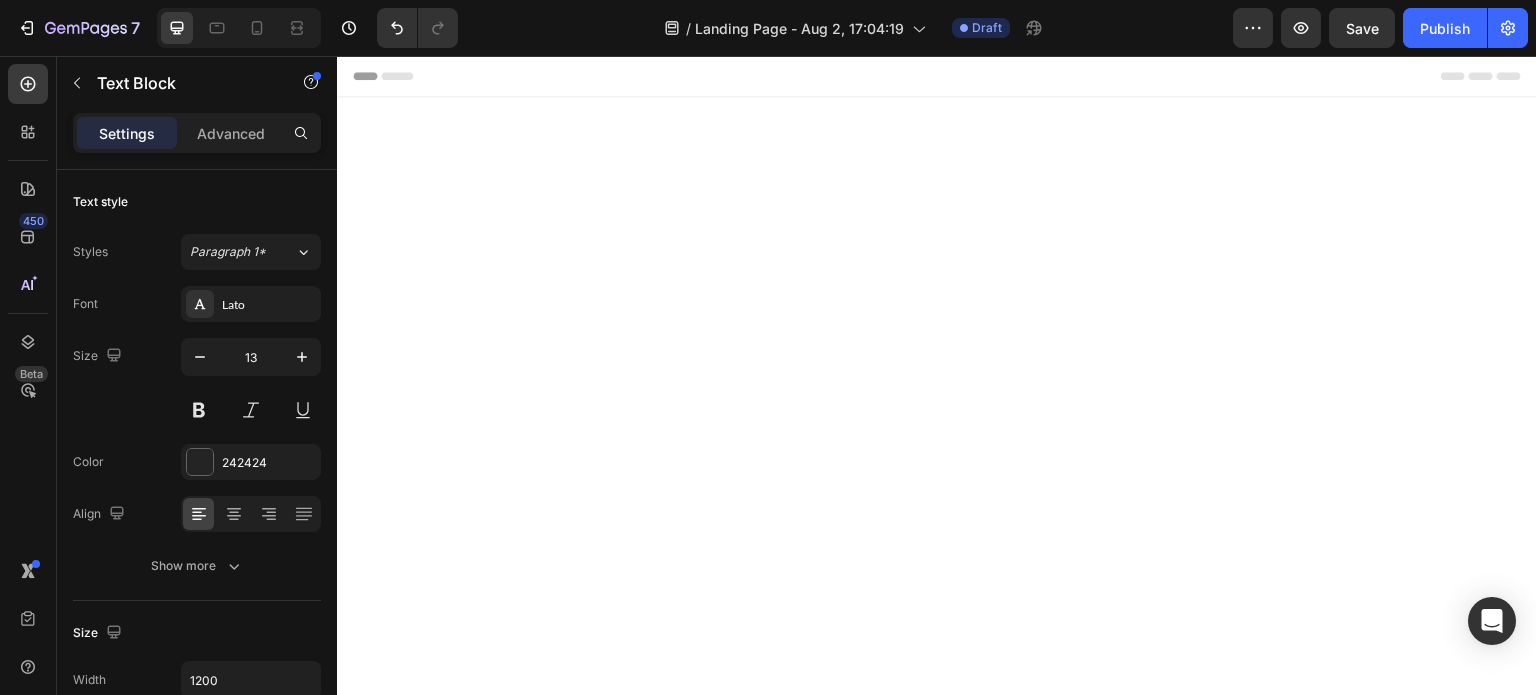 scroll, scrollTop: 0, scrollLeft: 0, axis: both 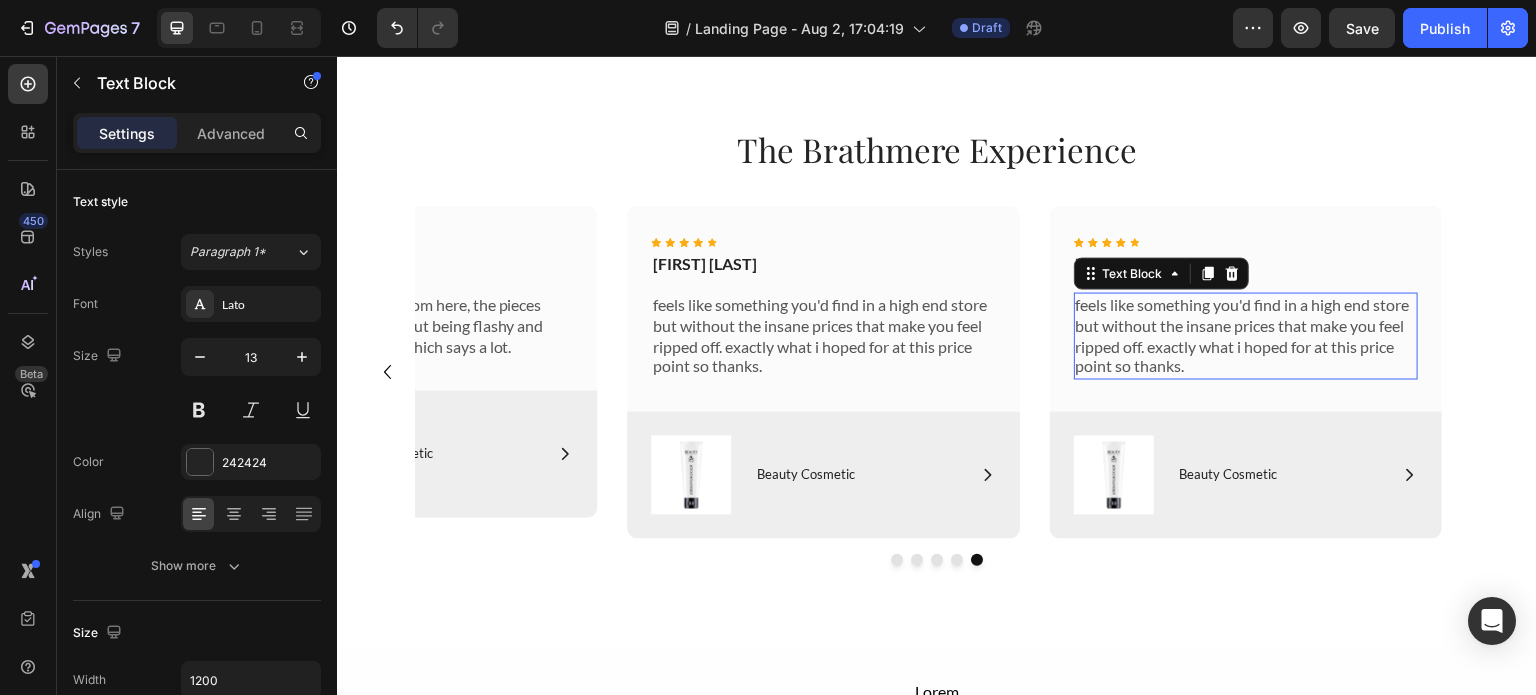 click on "feels like something you'd find in a high end store but without the insane prices that make you feel ripped off. exactly what i hoped for at this price point so thanks." at bounding box center [1246, 335] 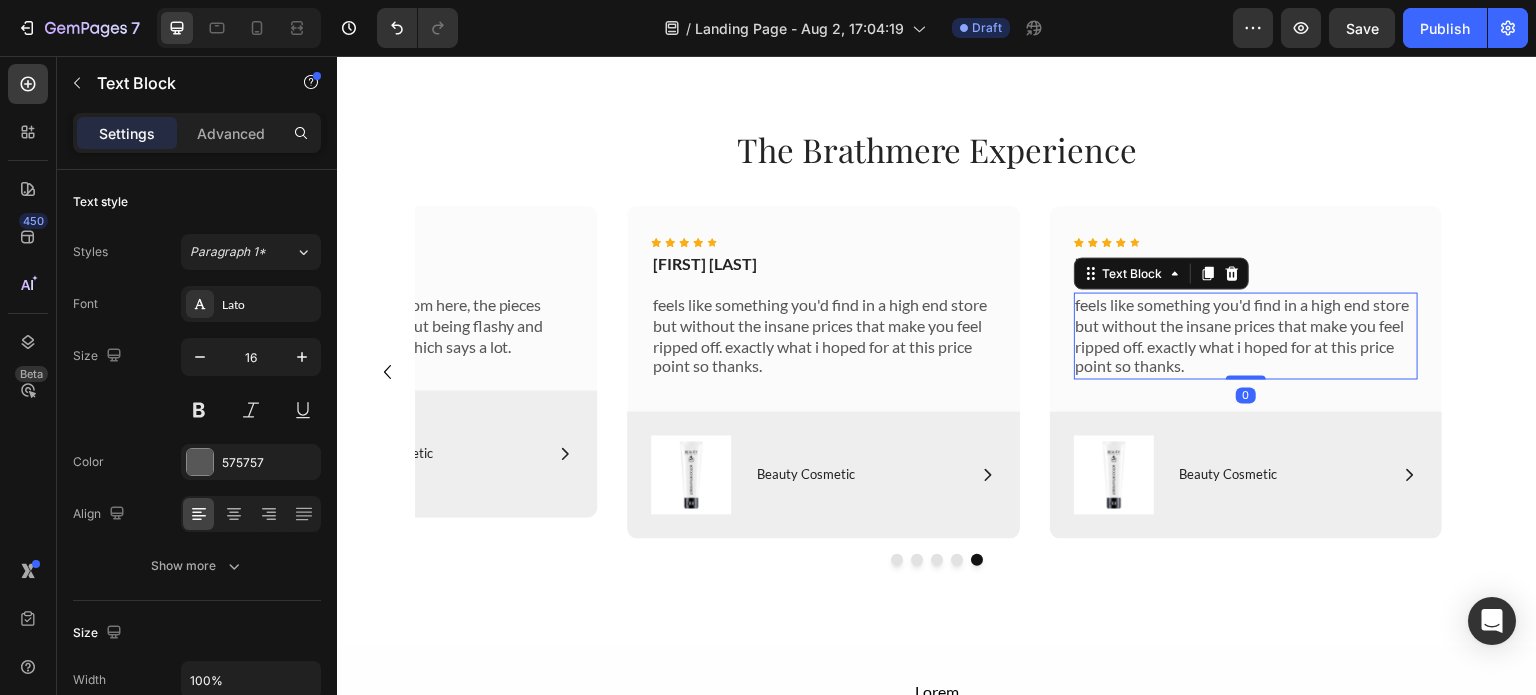 click on "feels like something you'd find in a high end store but without the insane prices that make you feel ripped off. exactly what i hoped for at this price point so thanks." at bounding box center (1246, 335) 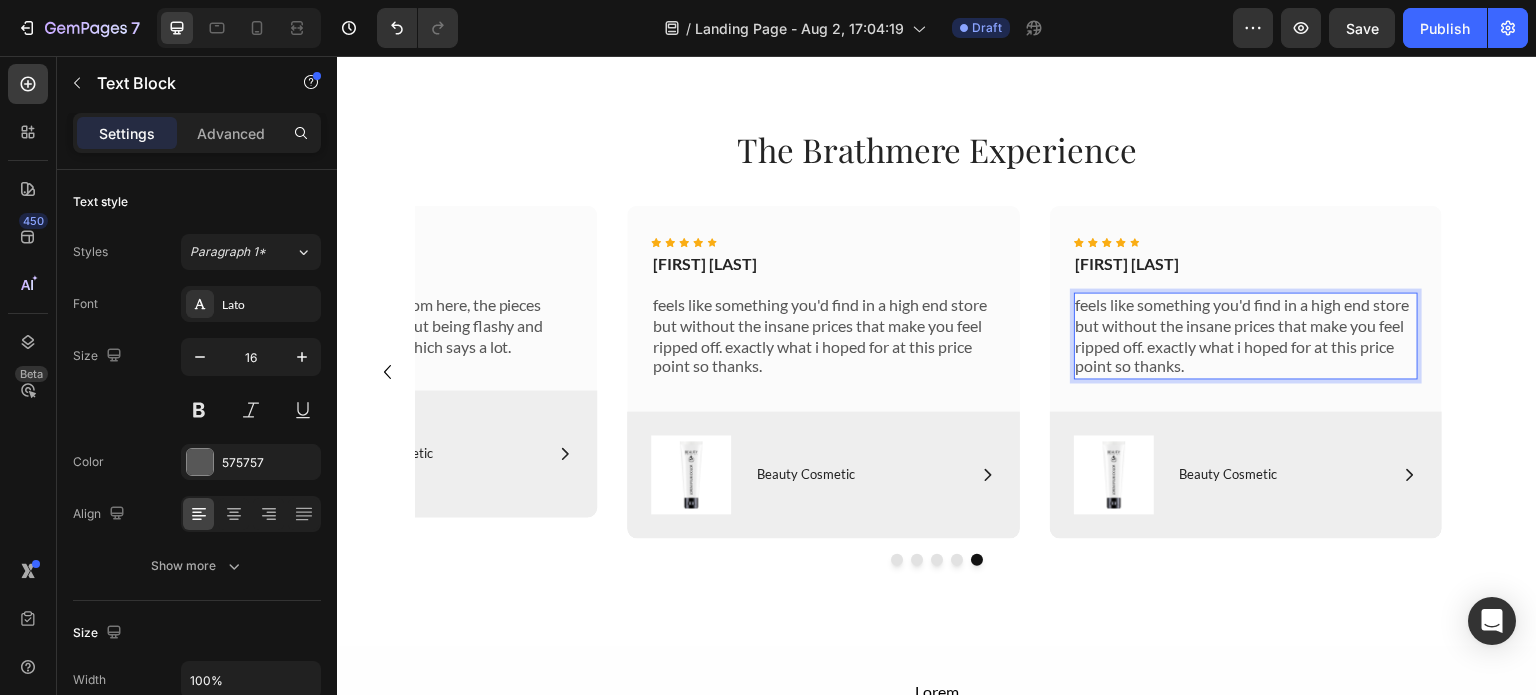 click on "feels like something you'd find in a high end store but without the insane prices that make you feel ripped off. exactly what i hoped for at this price point so thanks." at bounding box center (1246, 335) 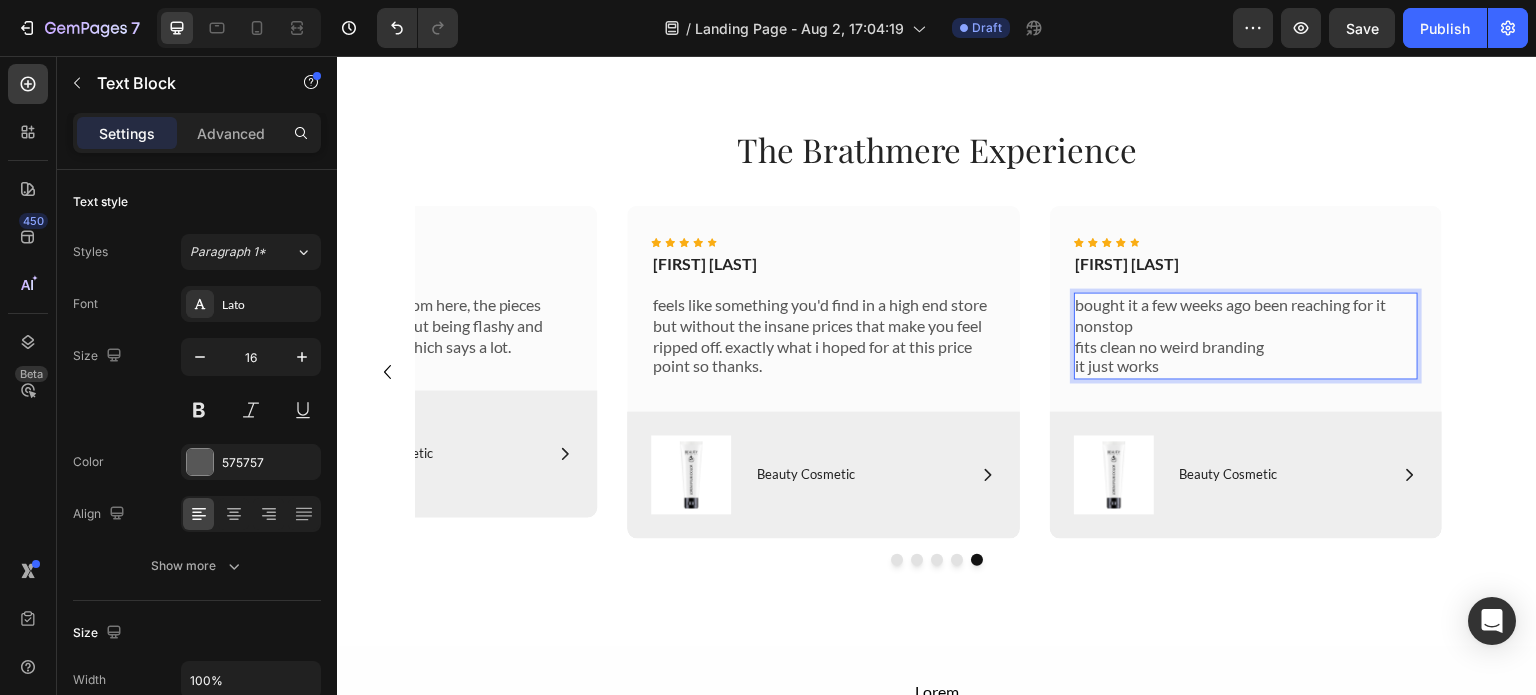 click on "bought it a few weeks ago been reaching for it nonstop fits clean no weird branding it just works" at bounding box center (1246, 335) 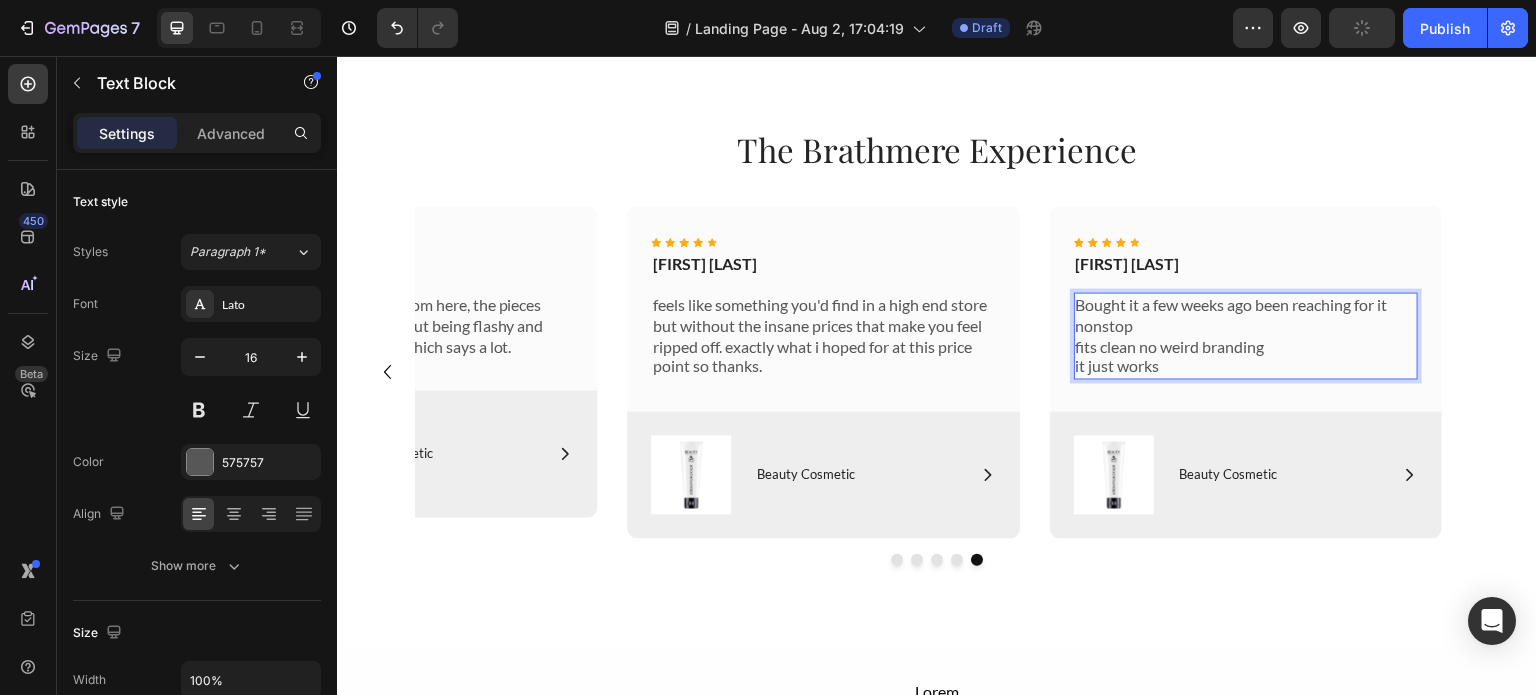 click on "Bought it a few weeks ago been reaching for it nonstop fits clean no weird branding it just works" at bounding box center [1246, 335] 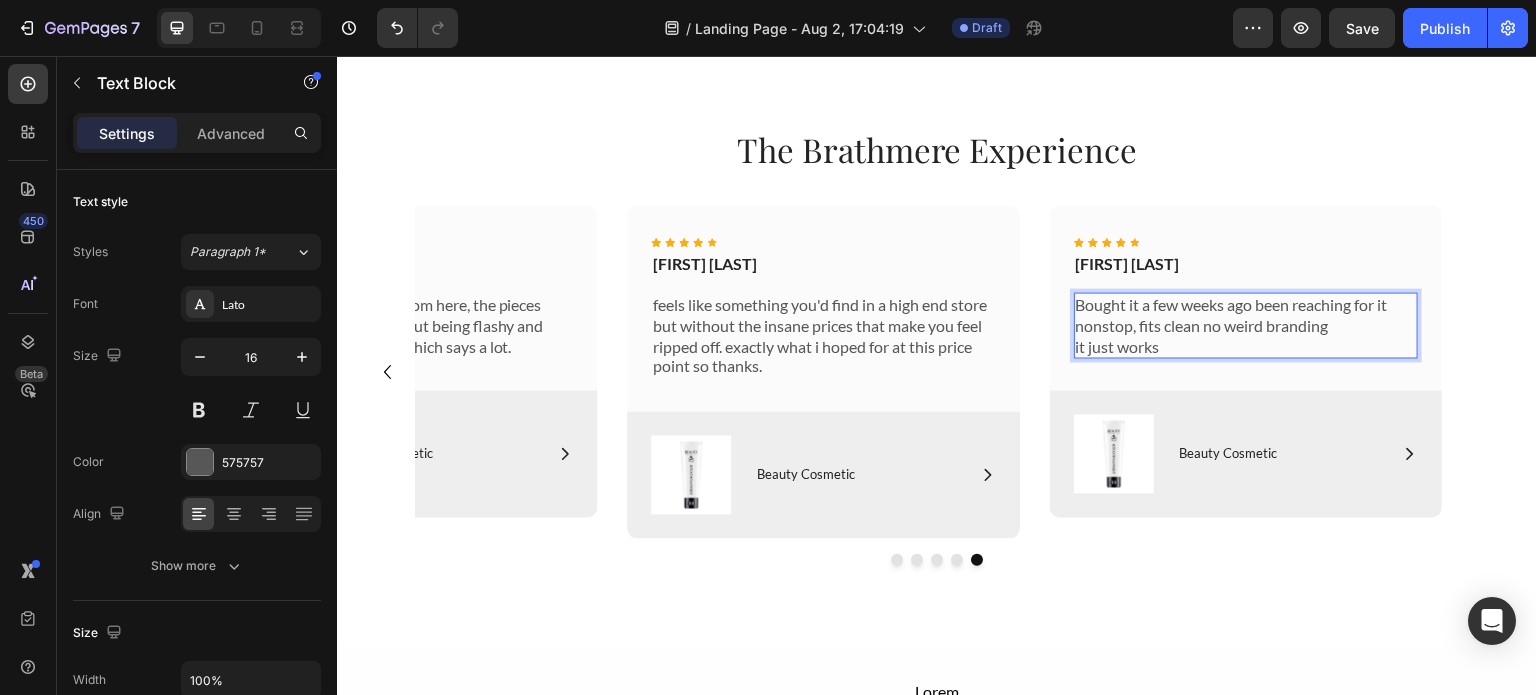 click on "Bought it a few weeks ago been reaching for it nonstop, fits clean no weird branding it just works" at bounding box center [1246, 325] 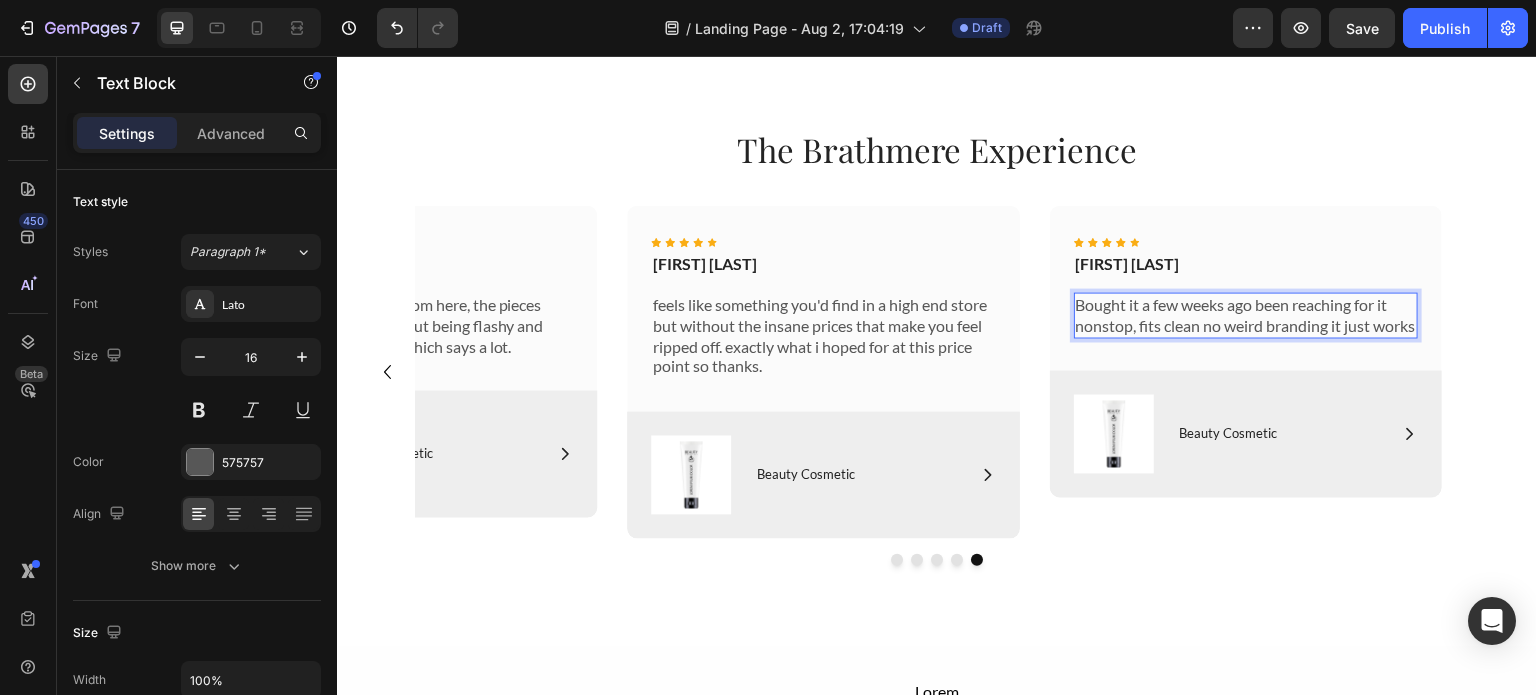 click on "Bought it a few weeks ago been reaching for it nonstop, fits clean no weird branding it just works" at bounding box center [1246, 315] 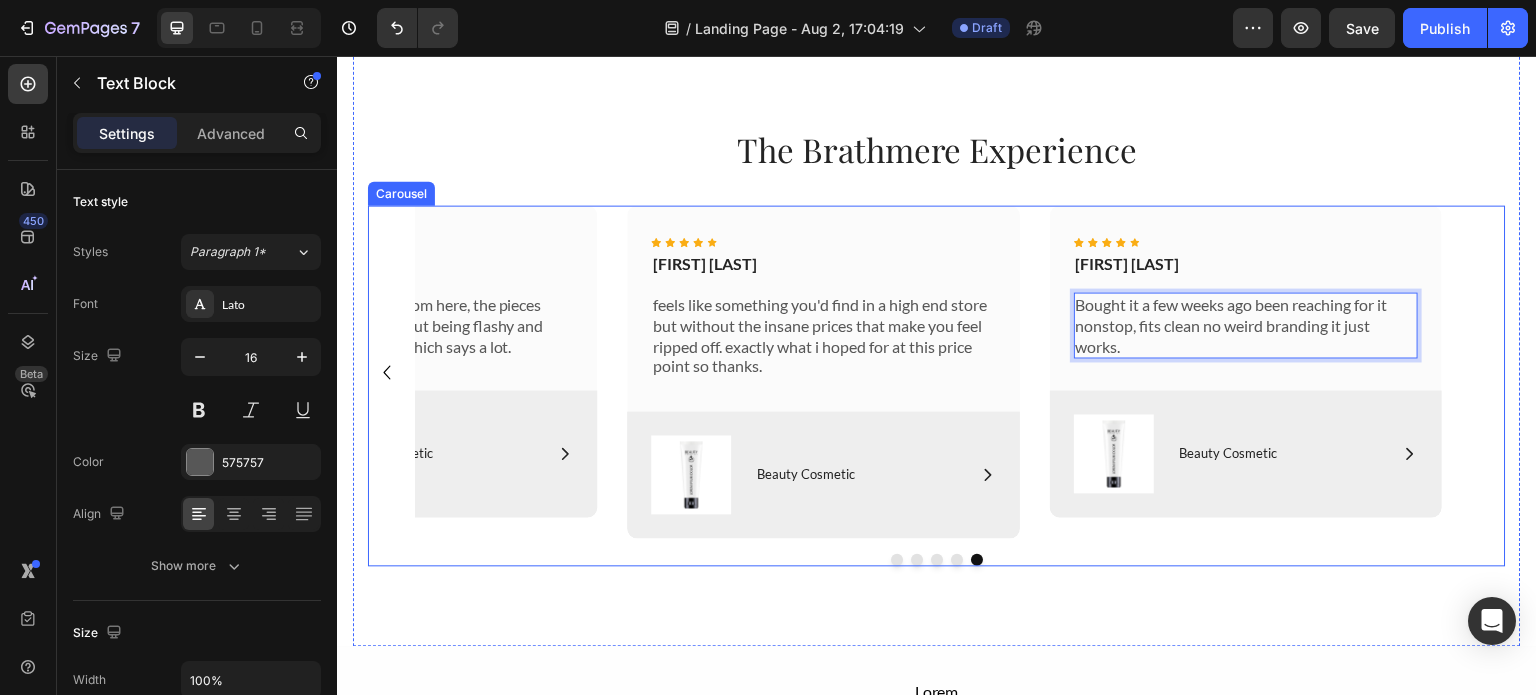 click 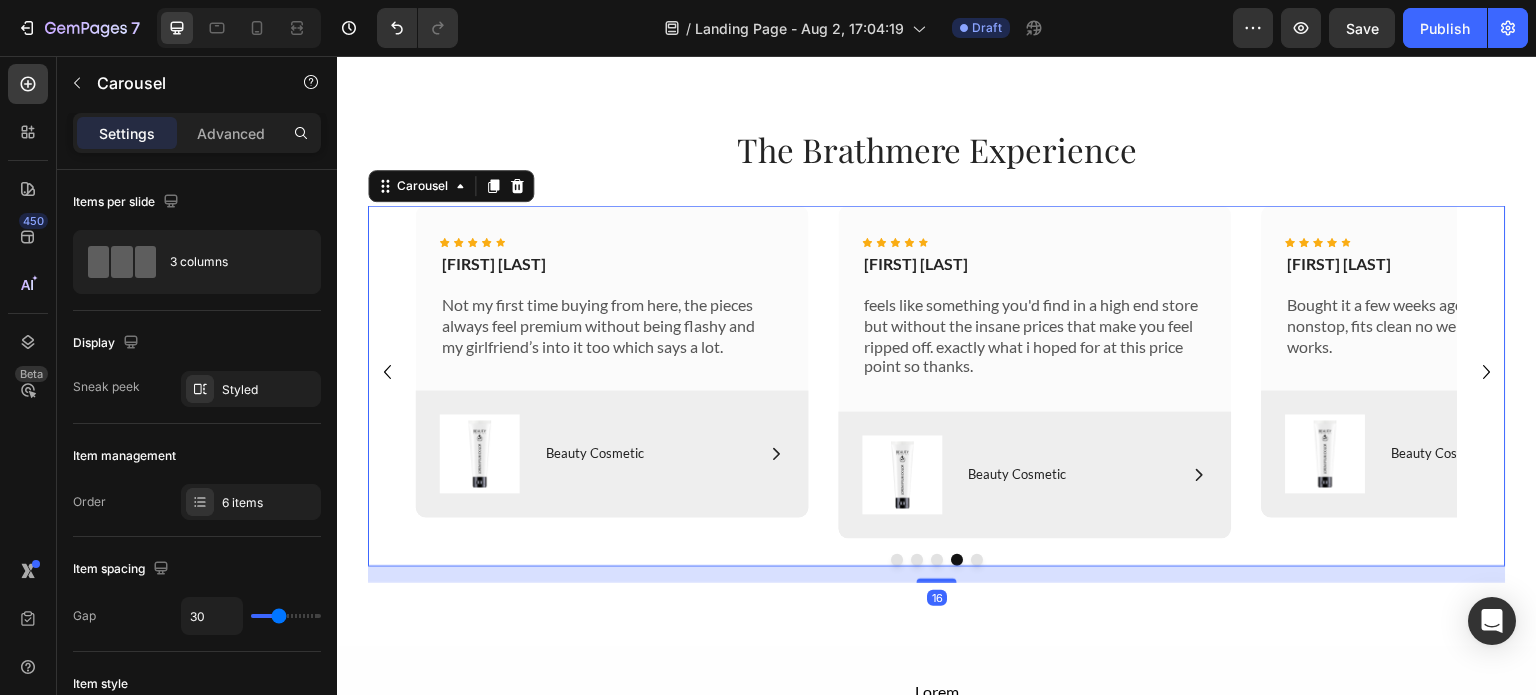 click 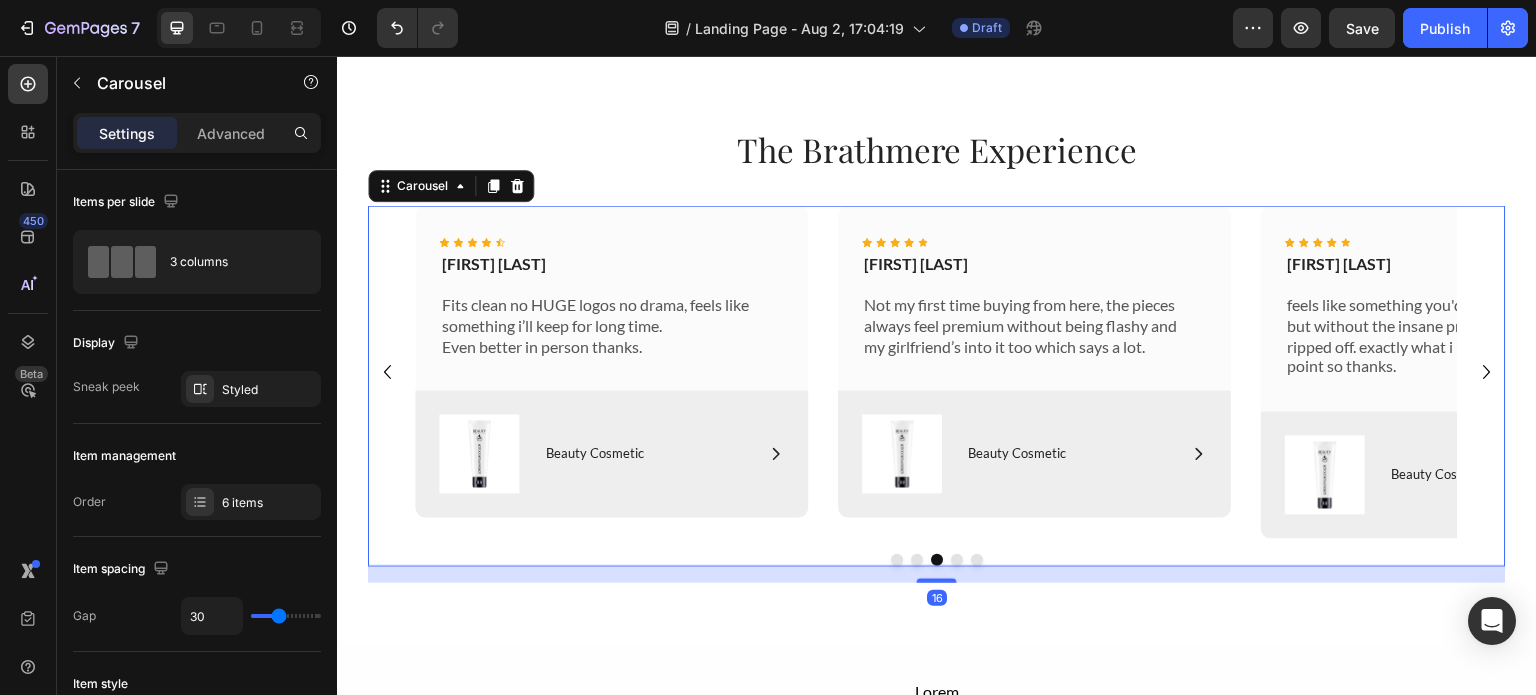 click 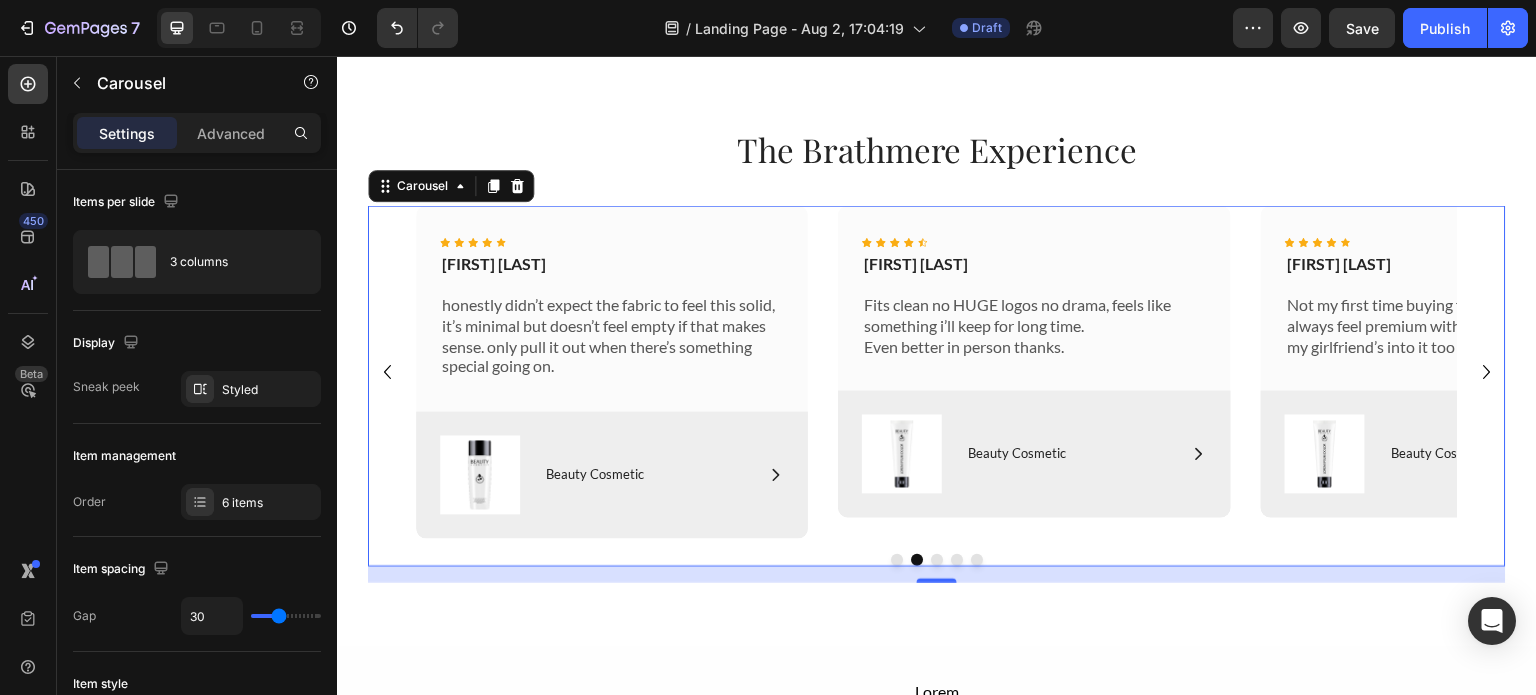 click 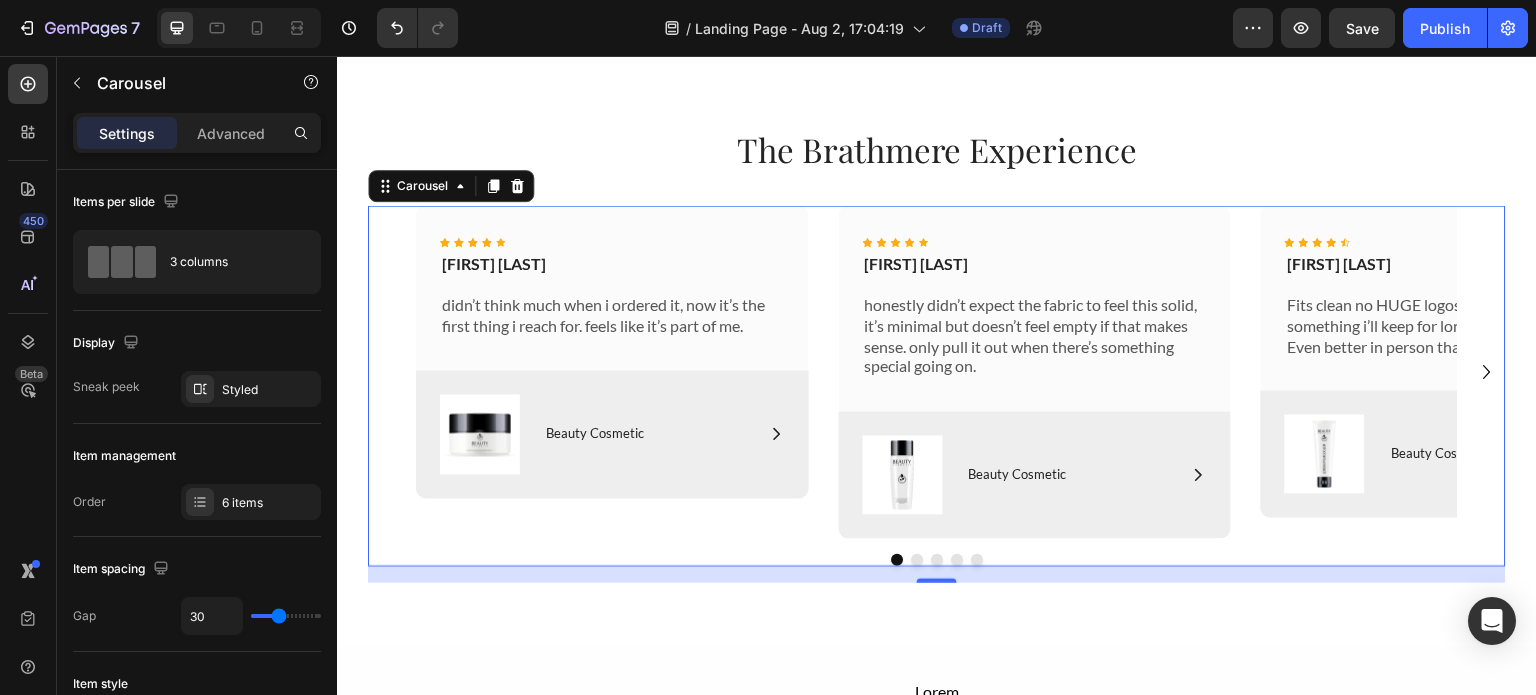 click 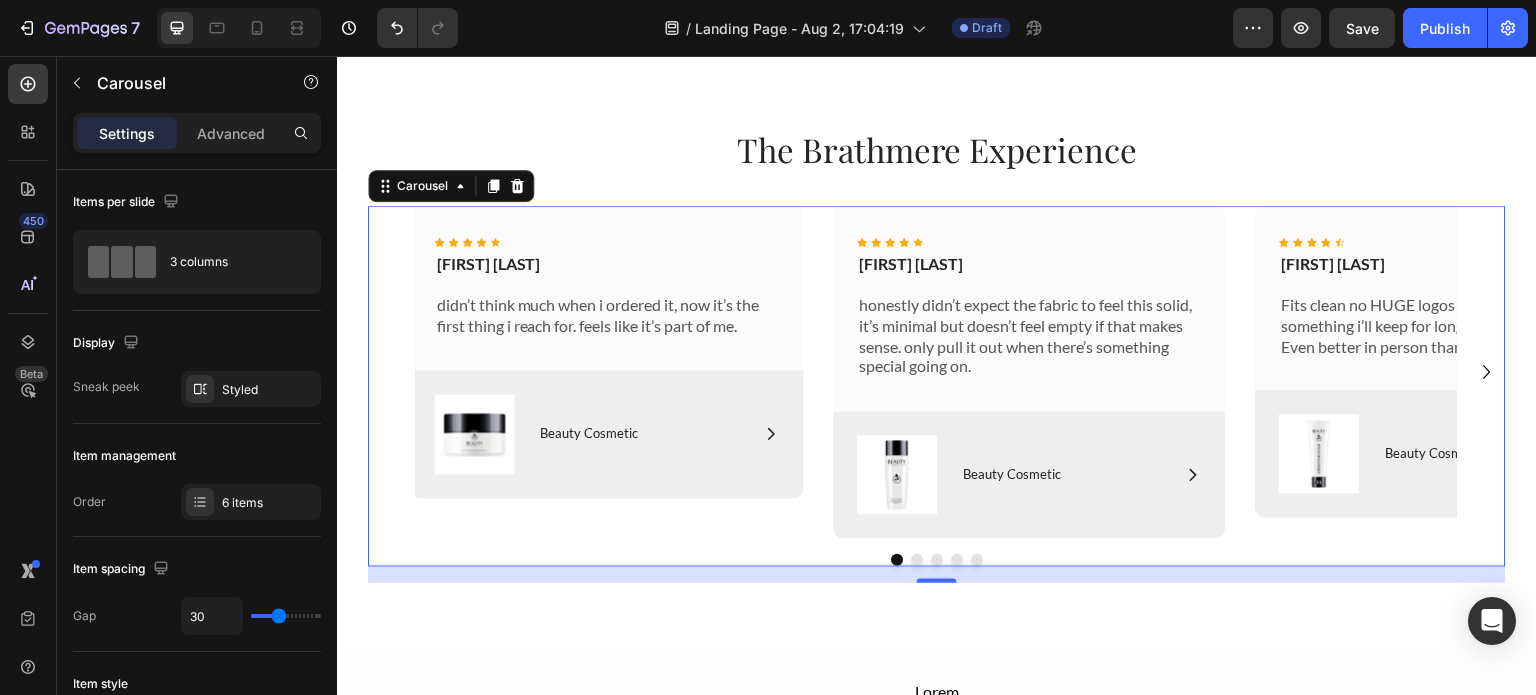 click 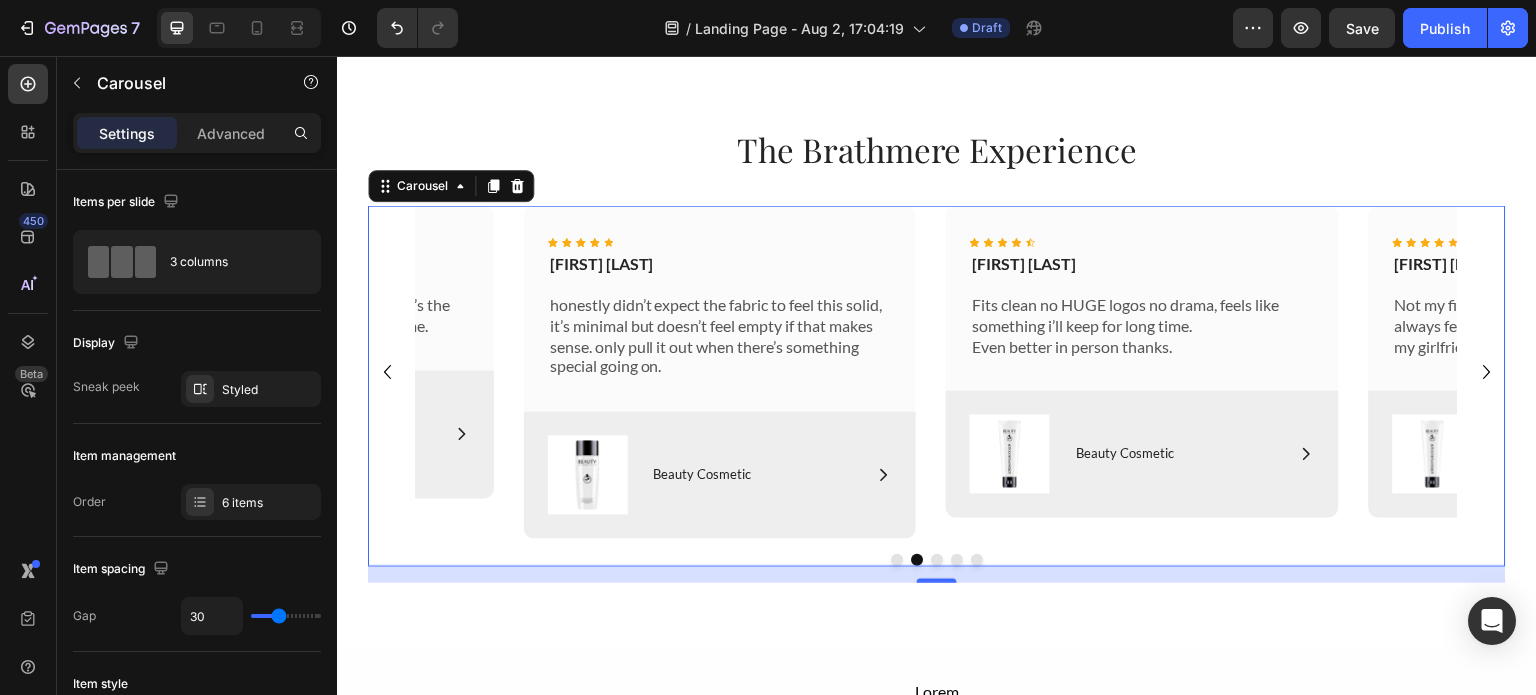 click 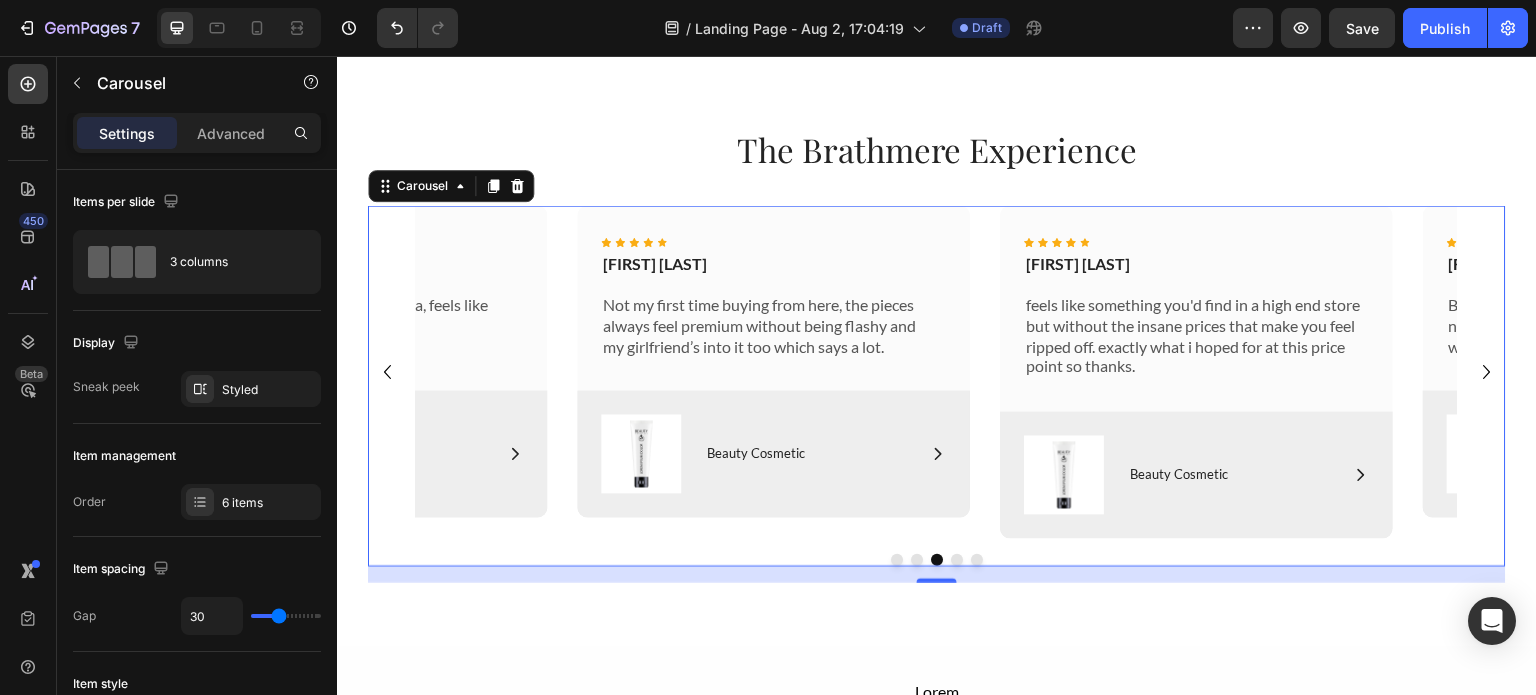 click 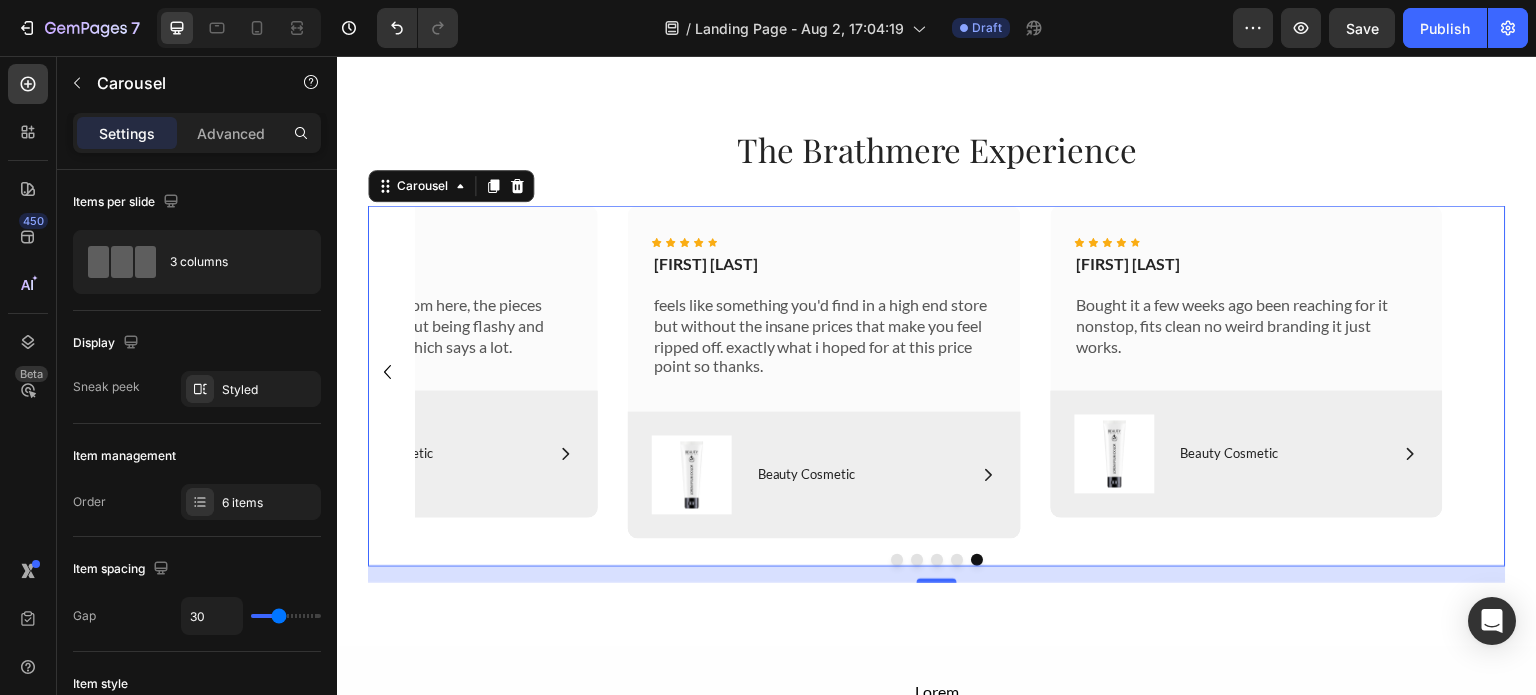 click on "Icon Icon Icon Icon
Icon Icon List nate hensley Text Block didn’t think much when i ordered it, now it’s the first thing i reach for. feels like it’s part of me. Text Block Row Image
Icon Beauty Cosmetic Text Block Row Row Hero Banner Icon Icon Icon Icon
Icon Icon List chris j. Text Block honestly didn’t expect the fabric to feel this solid, it’s minimal but doesn’t feel empty if that makes sense. only pull it out when there’s something special going on. Text Block Row Image
Icon Beauty Cosmetic Text Block Row Row Hero Banner Icon Icon Icon Icon
Icon Icon List Marcus bell Text Block Fits clean no HUGE logos no drama, feels like something i’ll keep for long time. Even better in person thanks. Text Block Row Image
Icon Beauty Cosmetic Text Block Row Row Hero Banner Icon Icon Icon Icon
Icon Icon List Tyler Mccain Text Block Text Block Row" at bounding box center (937, 371) 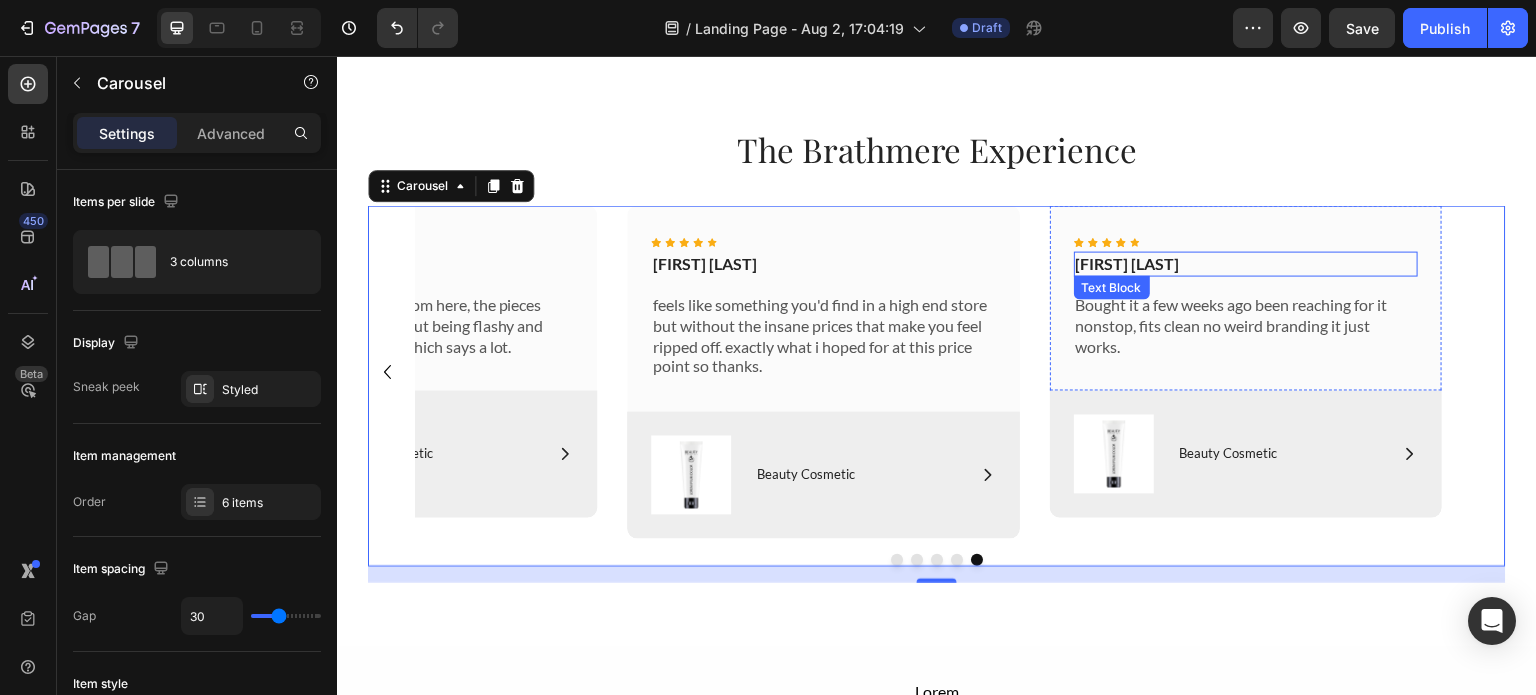 click on "brandon l." at bounding box center (1246, 263) 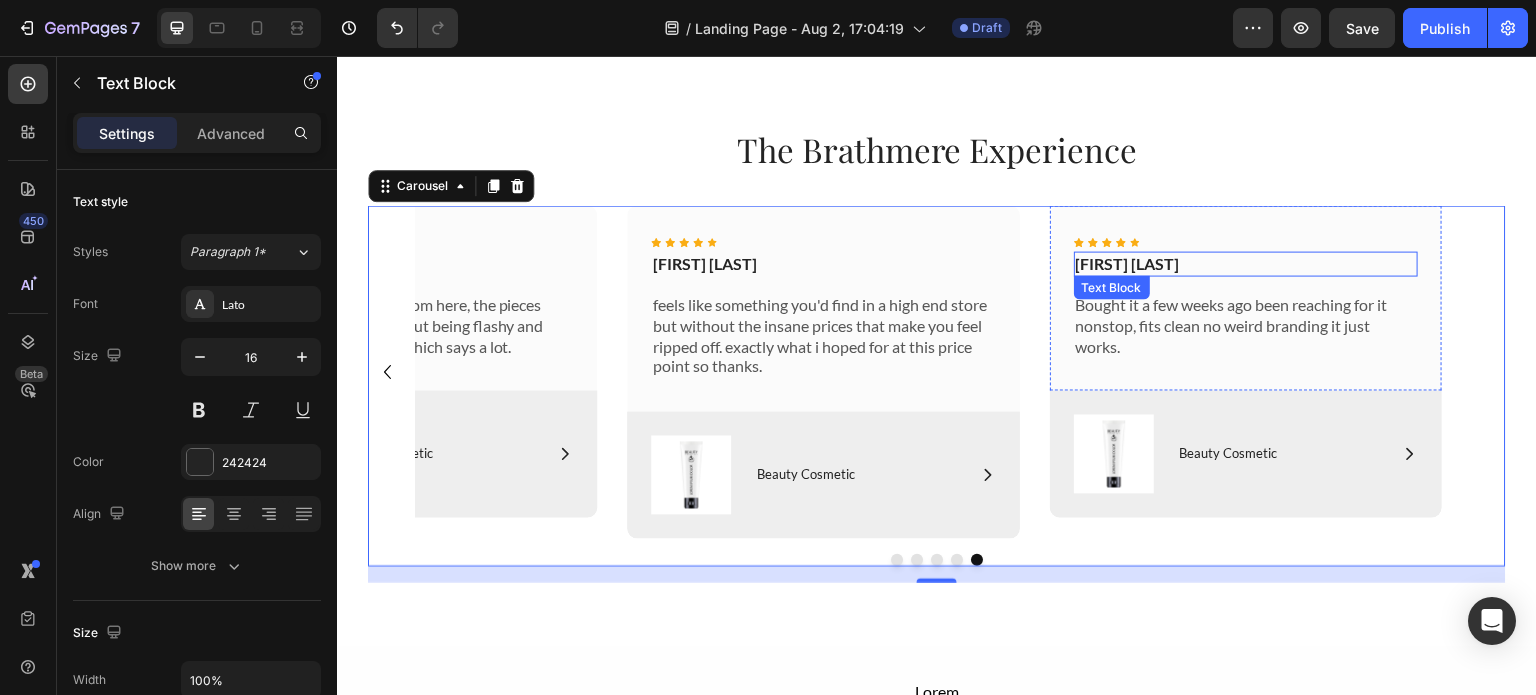 click on "brandon l." at bounding box center (1246, 263) 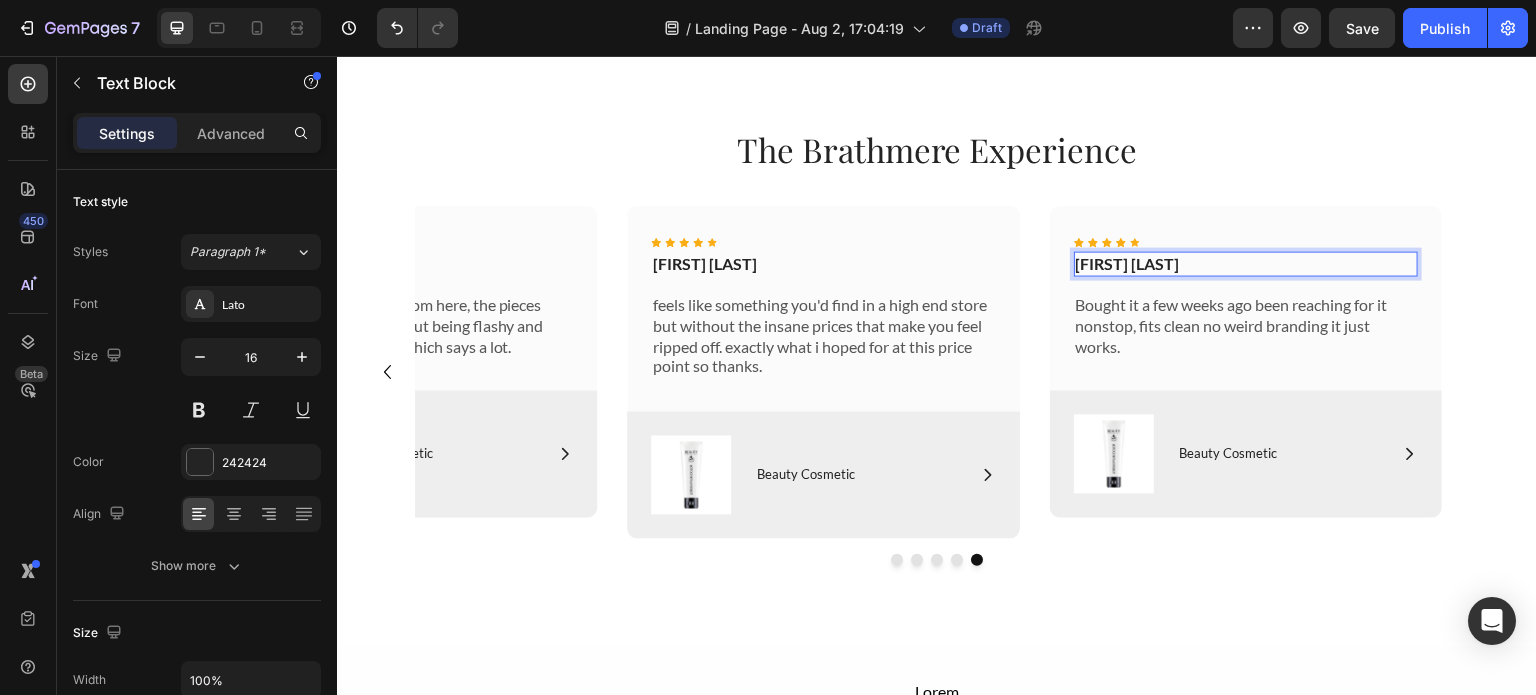 click on "james avery" at bounding box center [1246, 263] 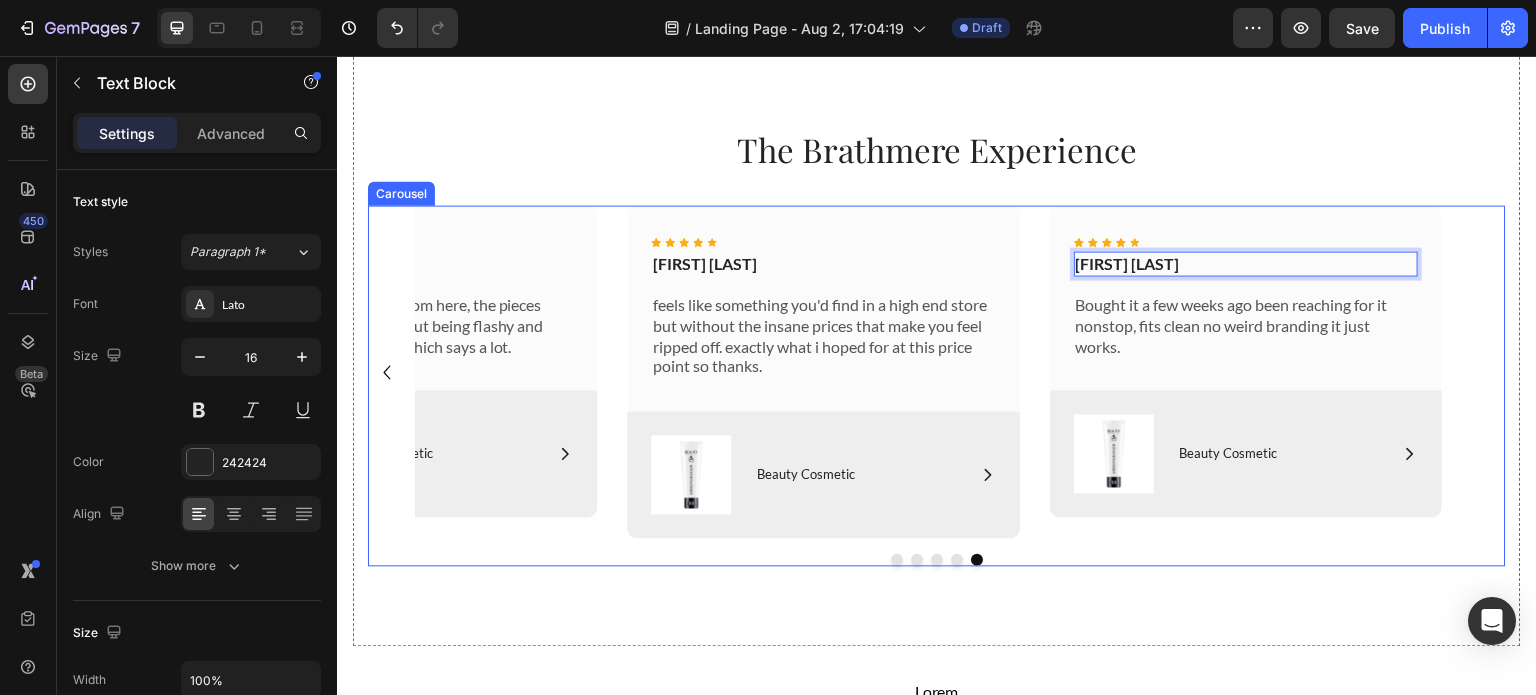 click 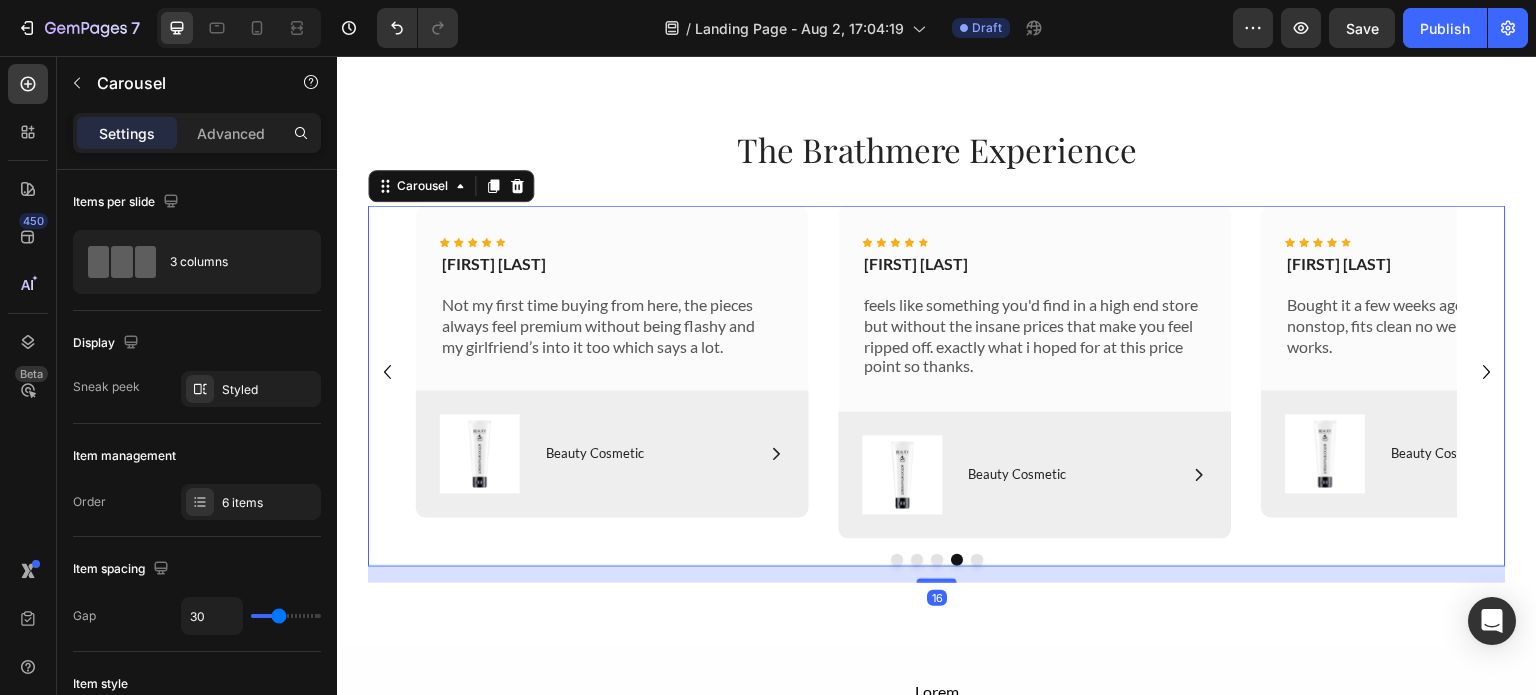 click 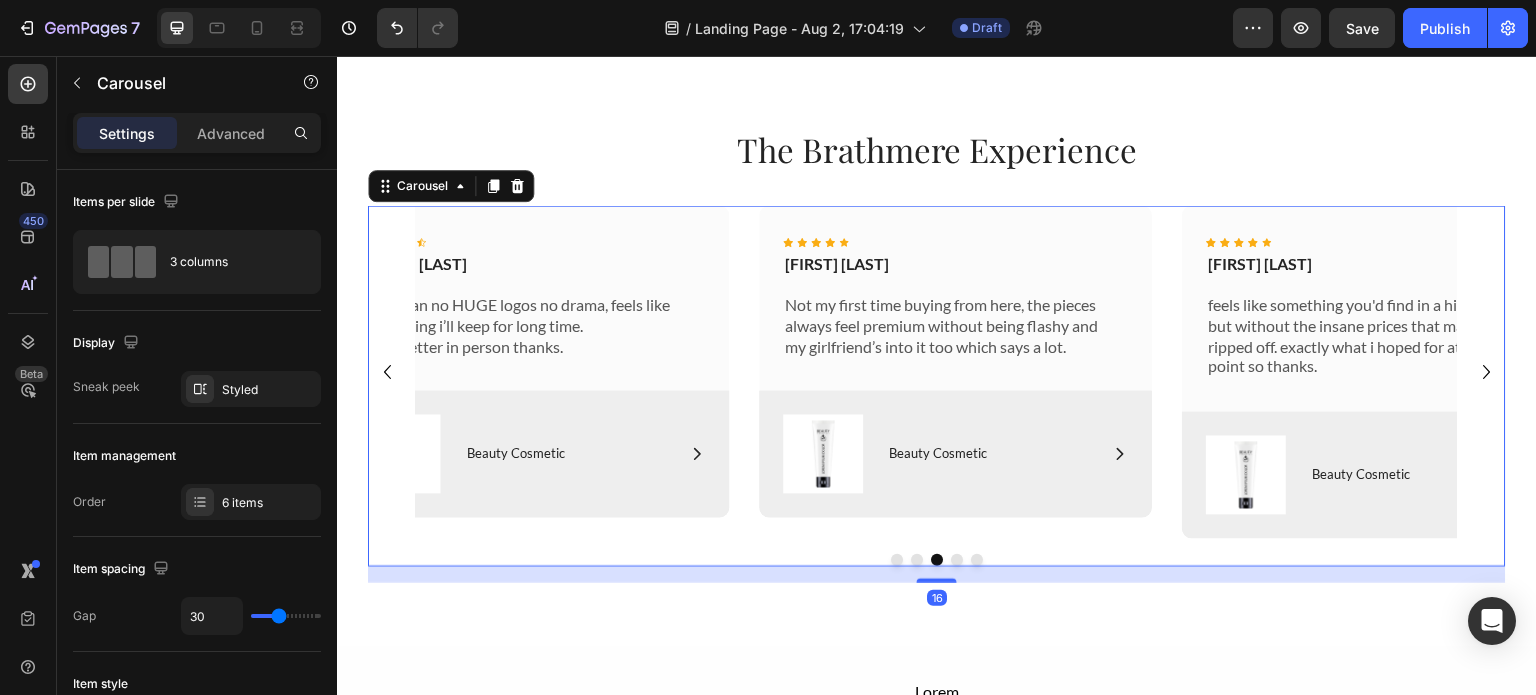 click 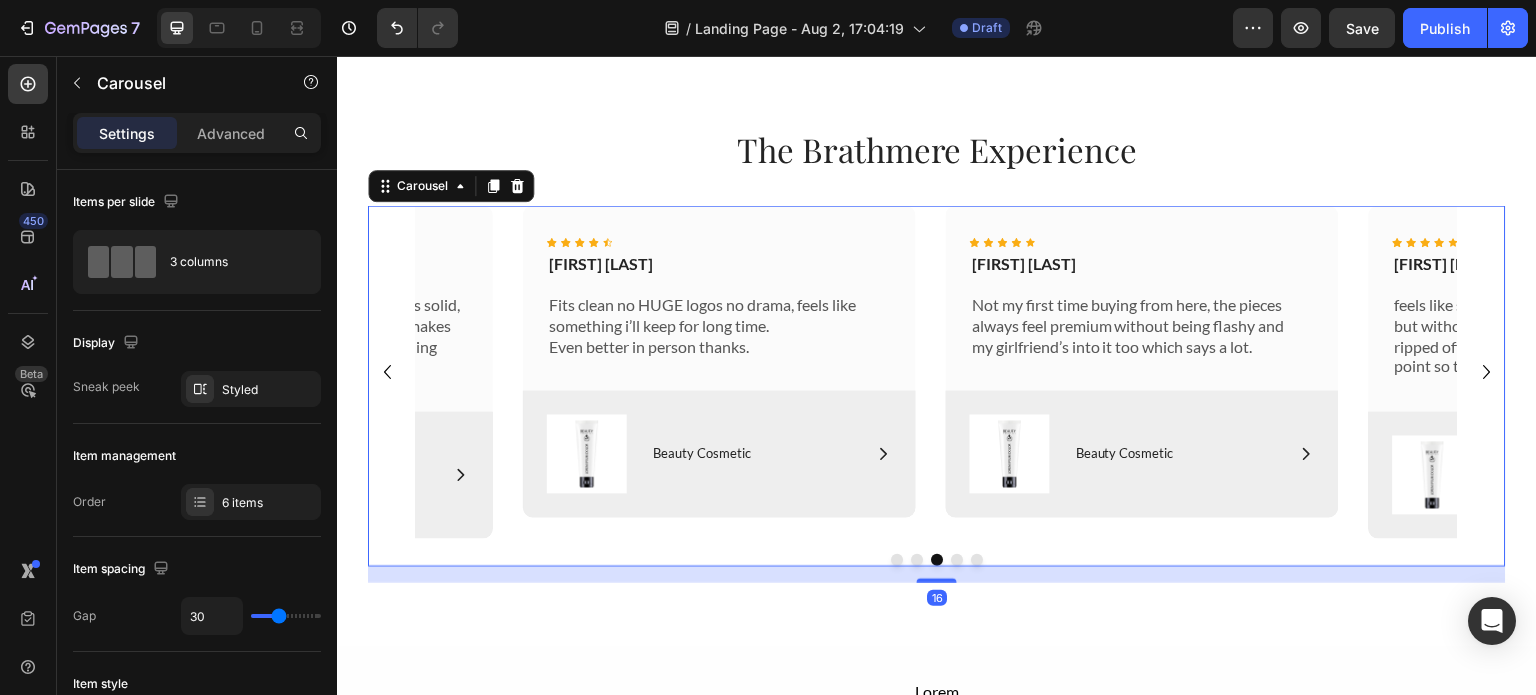 click 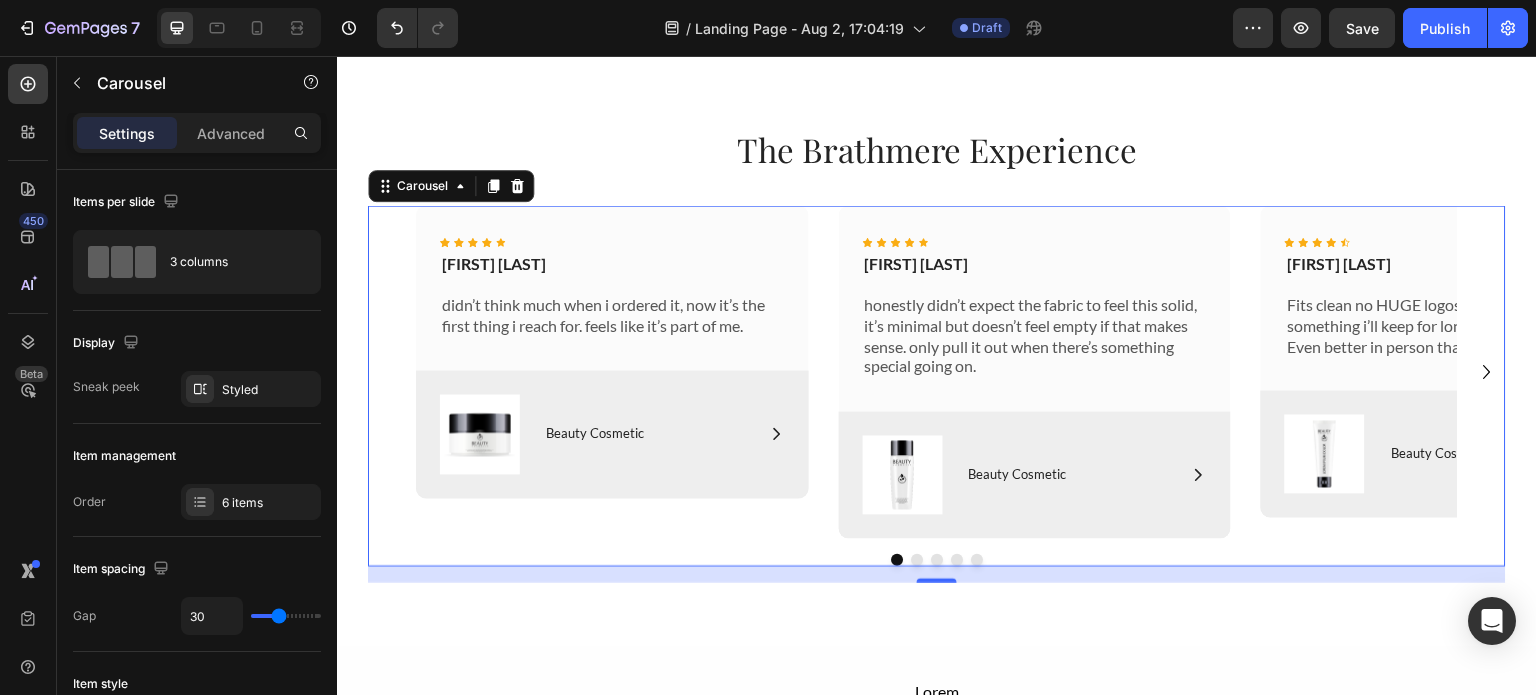 click on "Icon Icon Icon Icon
Icon Icon List nate hensley Text Block didn’t think much when i ordered it, now it’s the first thing i reach for. feels like it’s part of me. Text Block Row Image
Icon Beauty Cosmetic Text Block Row Row Hero Banner Icon Icon Icon Icon
Icon Icon List chris j. Text Block honestly didn’t expect the fabric to feel this solid, it’s minimal but doesn’t feel empty if that makes sense. only pull it out when there’s something special going on. Text Block Row Image
Icon Beauty Cosmetic Text Block Row Row Hero Banner Icon Icon Icon Icon
Icon Icon List Marcus bell Text Block Fits clean no HUGE logos no drama, feels like something i’ll keep for long time. Even better in person thanks. Text Block Row Image
Icon Beauty Cosmetic Text Block Row Row Hero Banner Icon Icon Icon Icon
Icon Icon List Tyler Mccain Text Block Text Block Row" at bounding box center [937, 371] 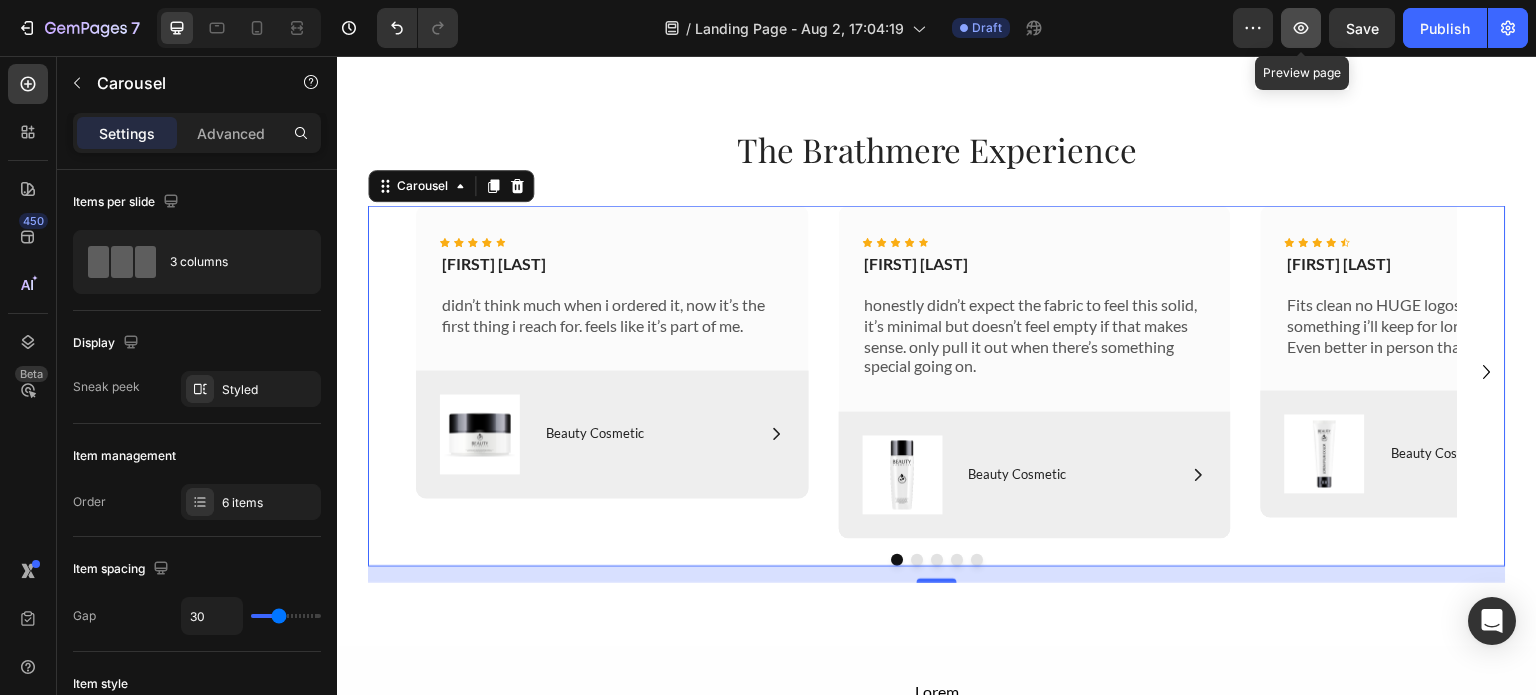click 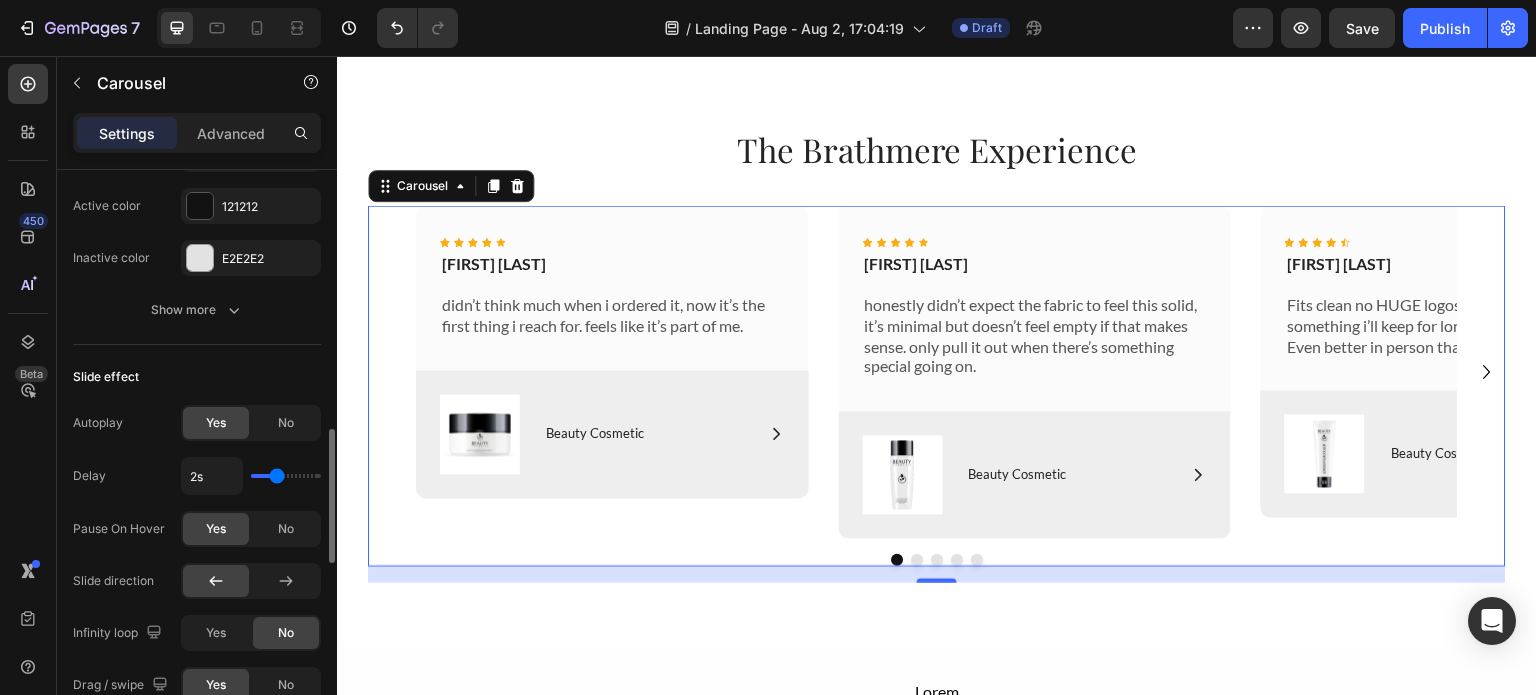 scroll, scrollTop: 1121, scrollLeft: 0, axis: vertical 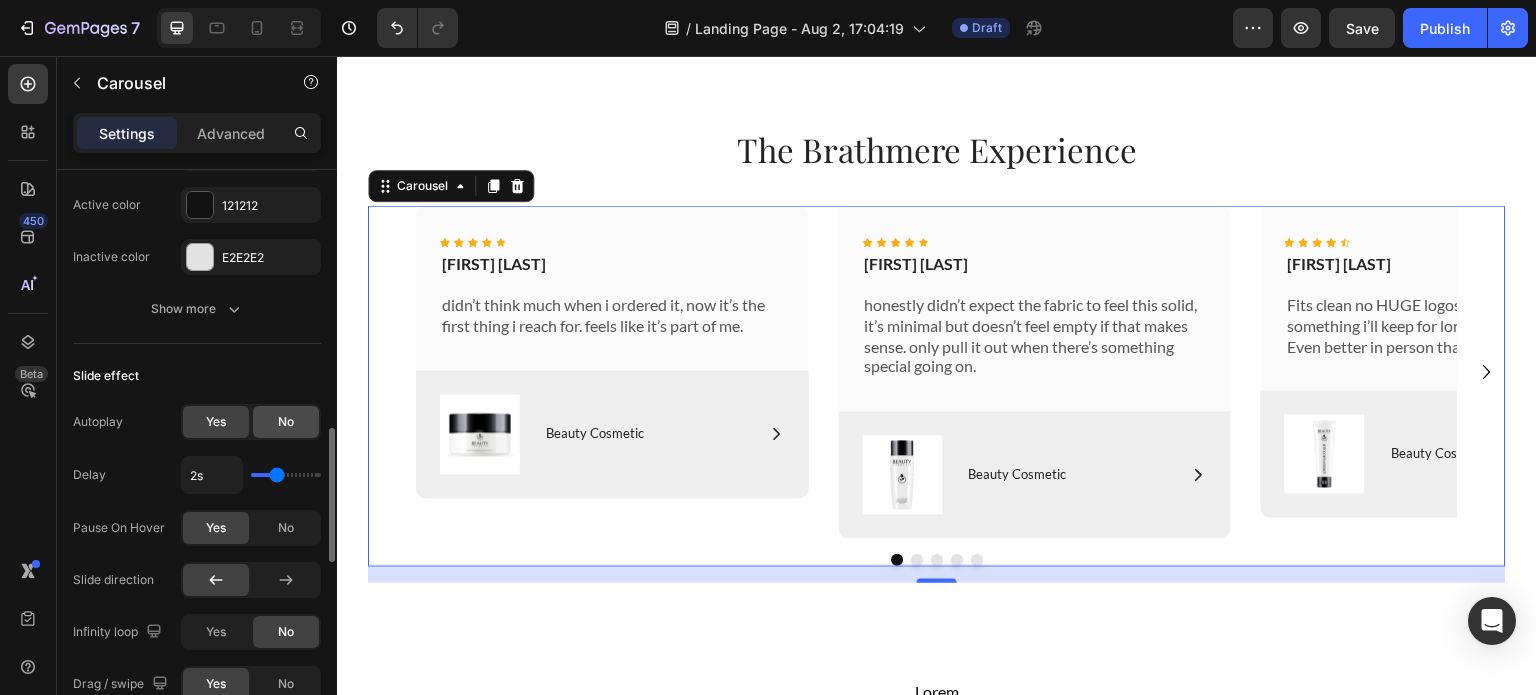 click on "No" 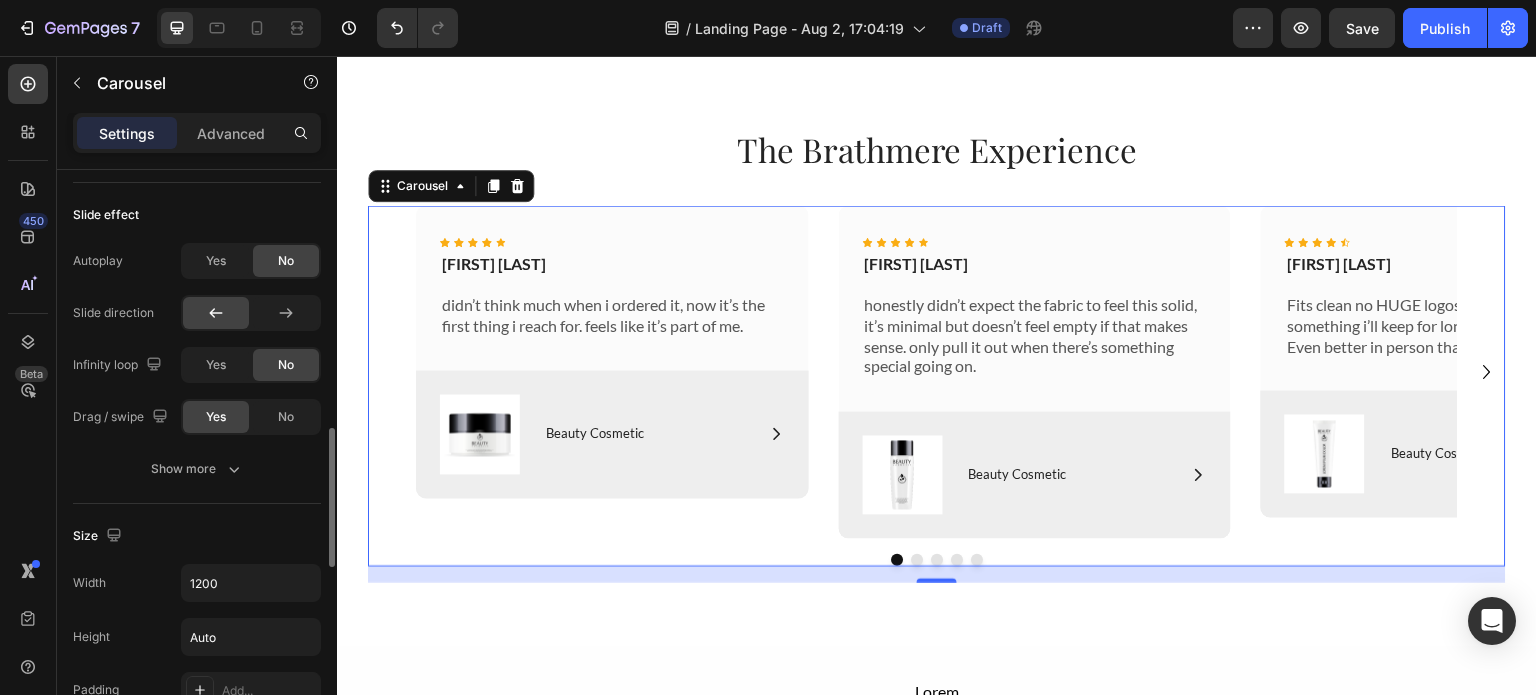 scroll, scrollTop: 1225, scrollLeft: 0, axis: vertical 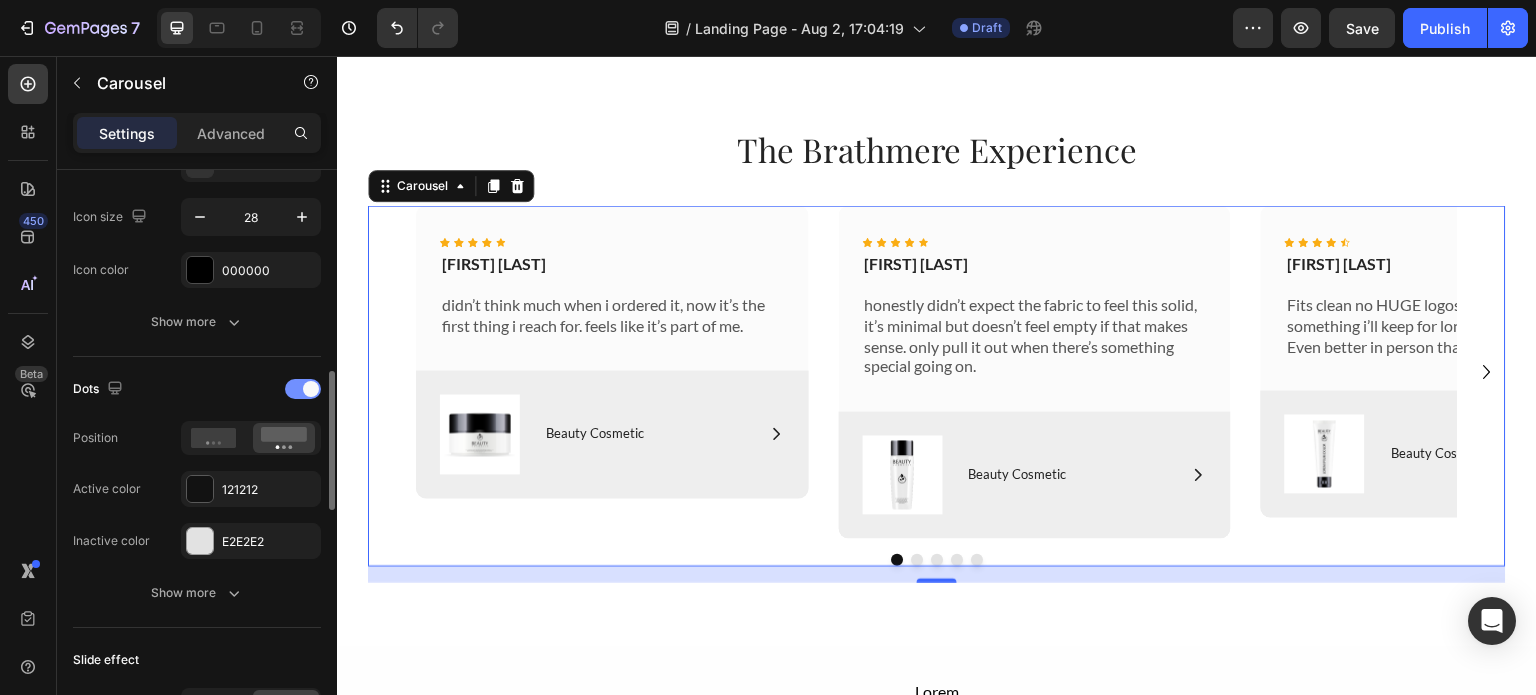 click at bounding box center [311, 389] 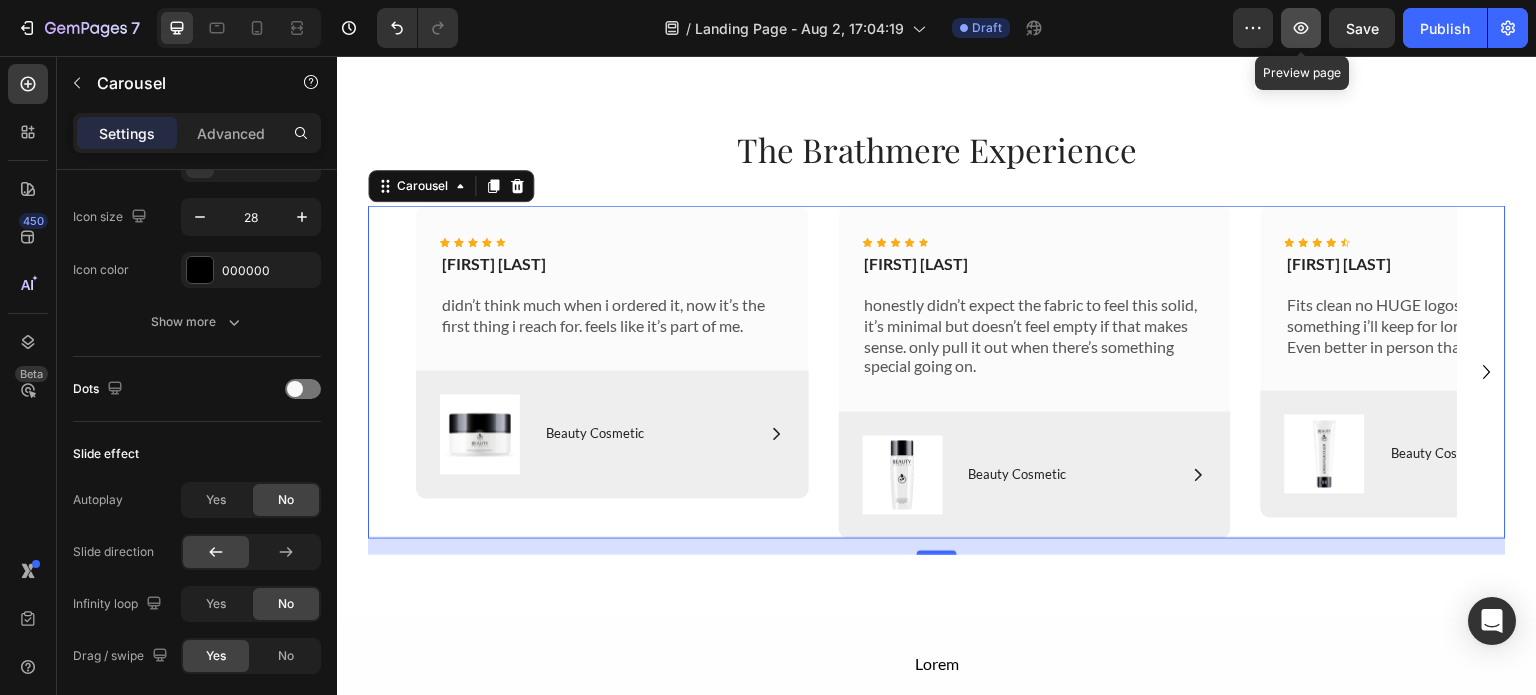 click 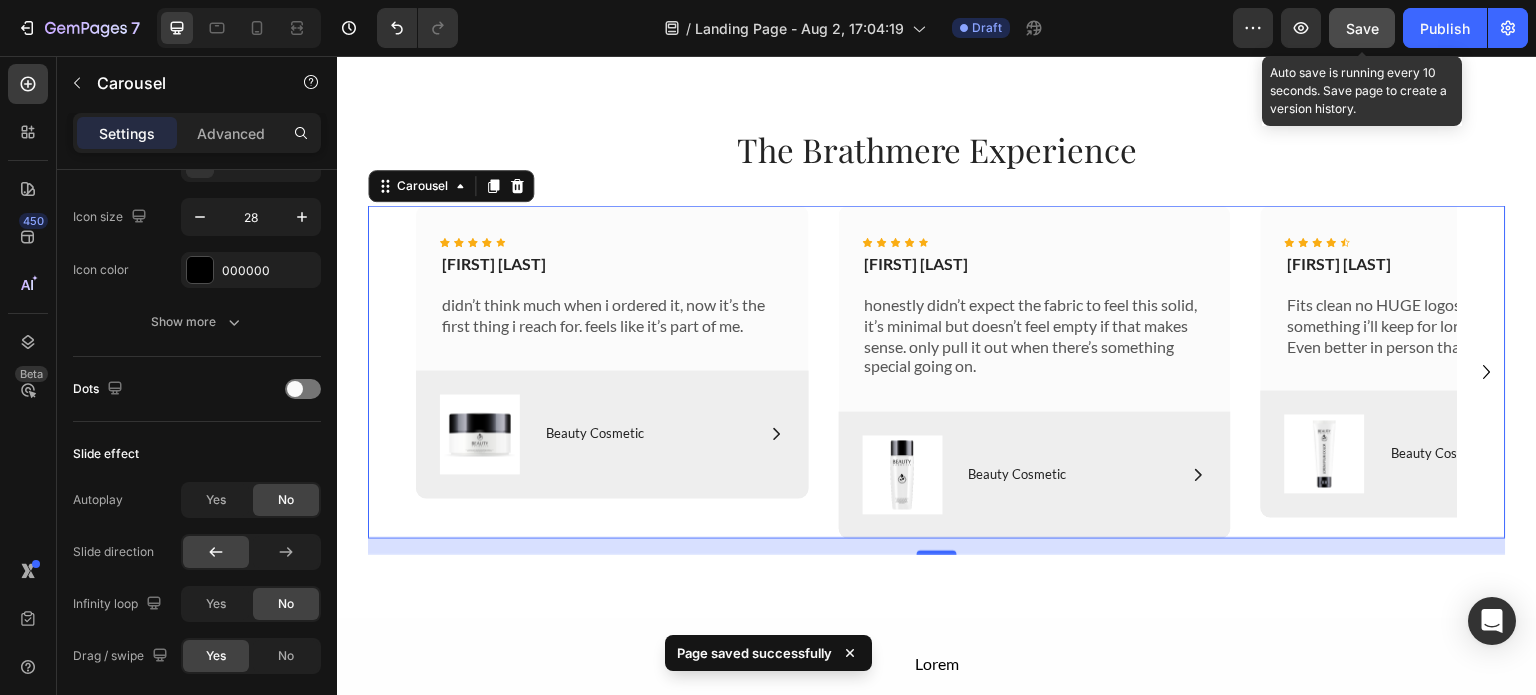 click on "Save" 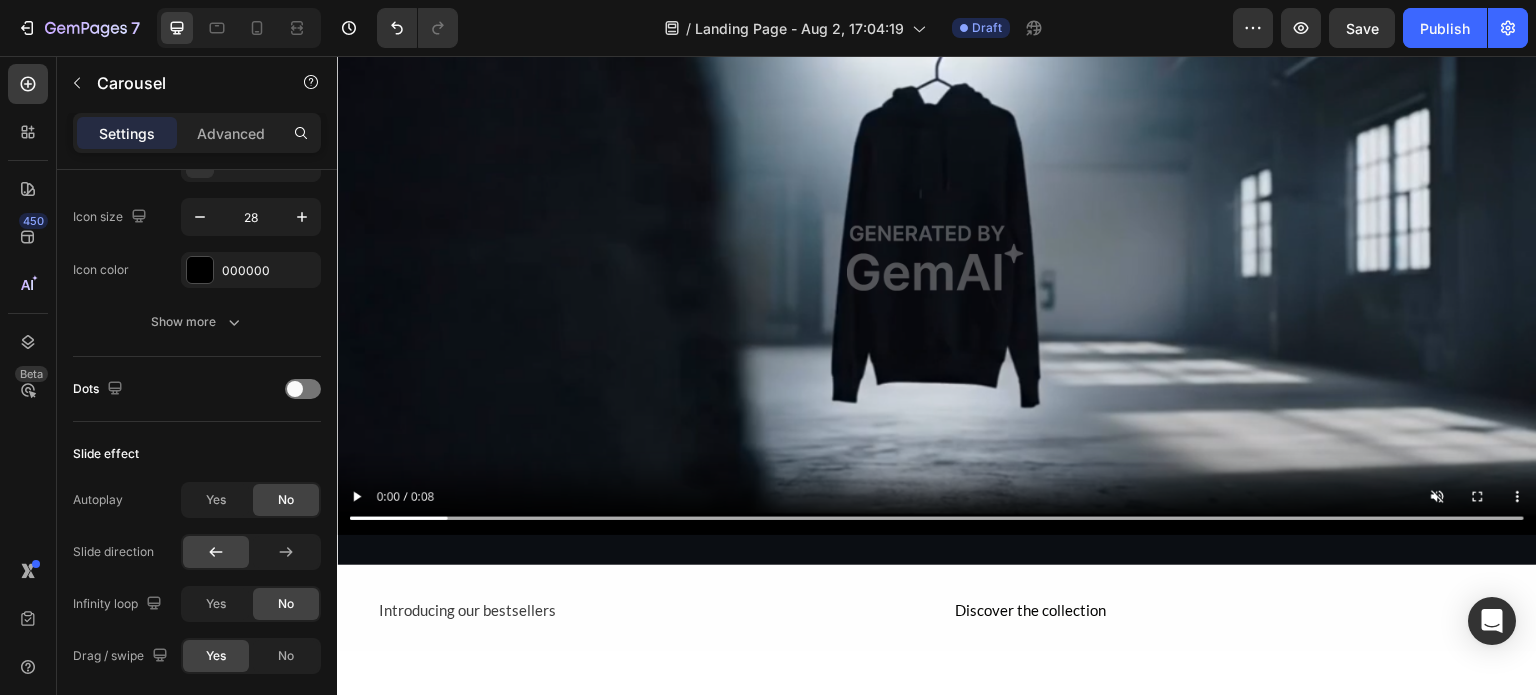 scroll, scrollTop: 3292, scrollLeft: 0, axis: vertical 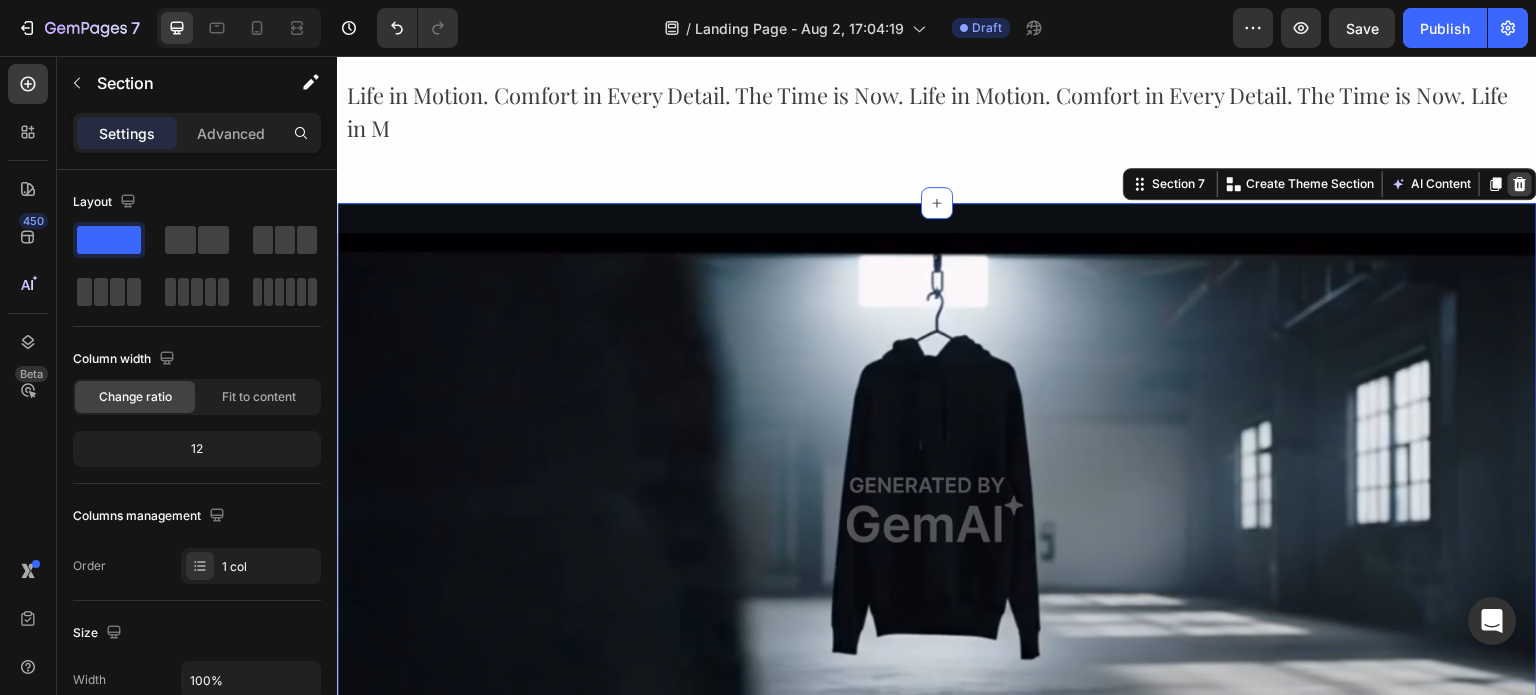 click 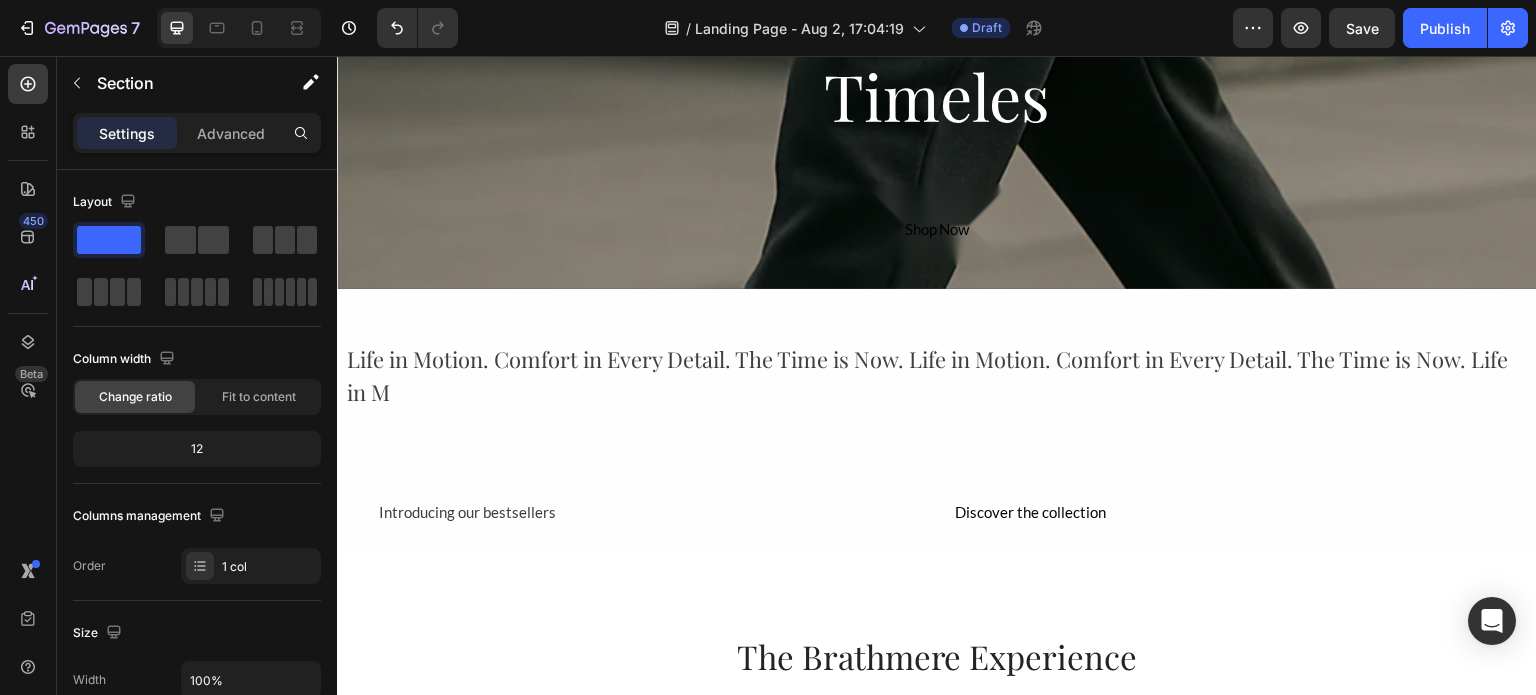 scroll, scrollTop: 2770, scrollLeft: 0, axis: vertical 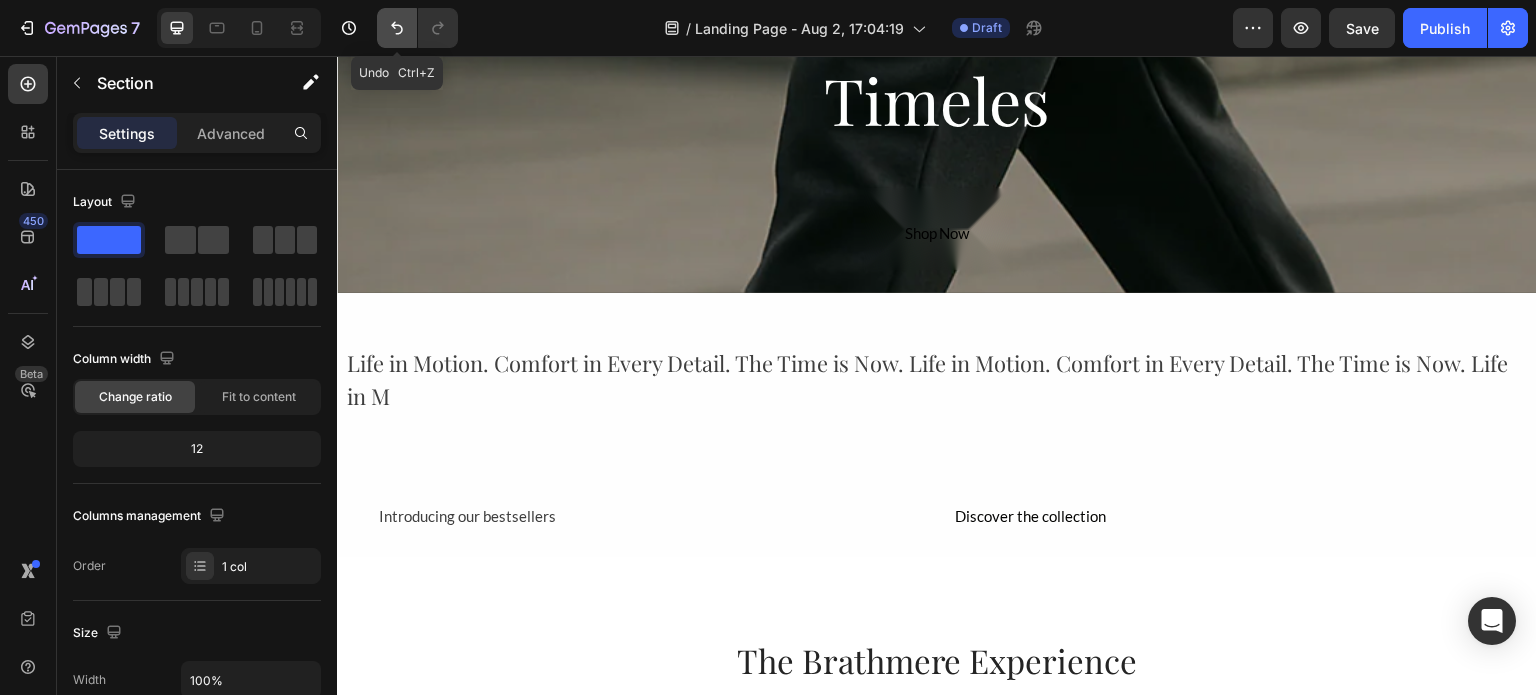 click 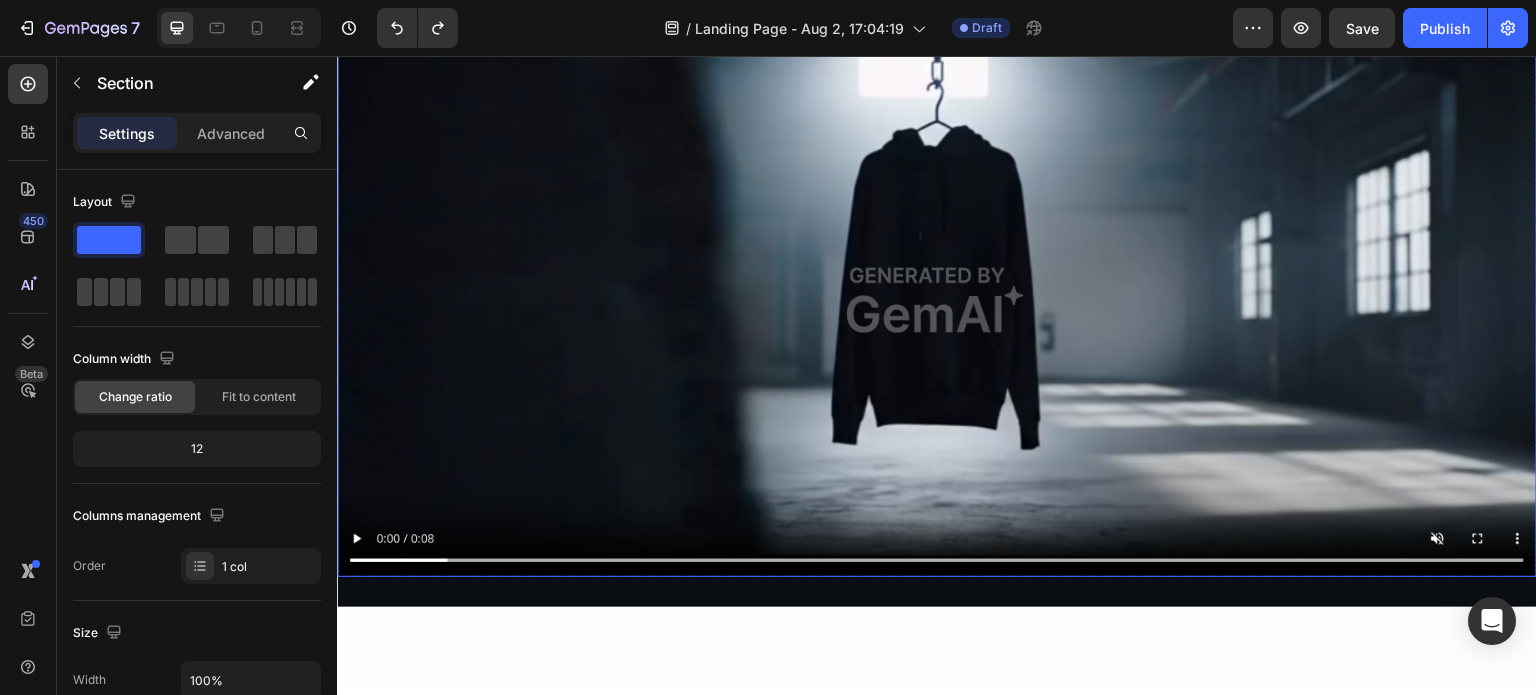 scroll, scrollTop: 3041, scrollLeft: 0, axis: vertical 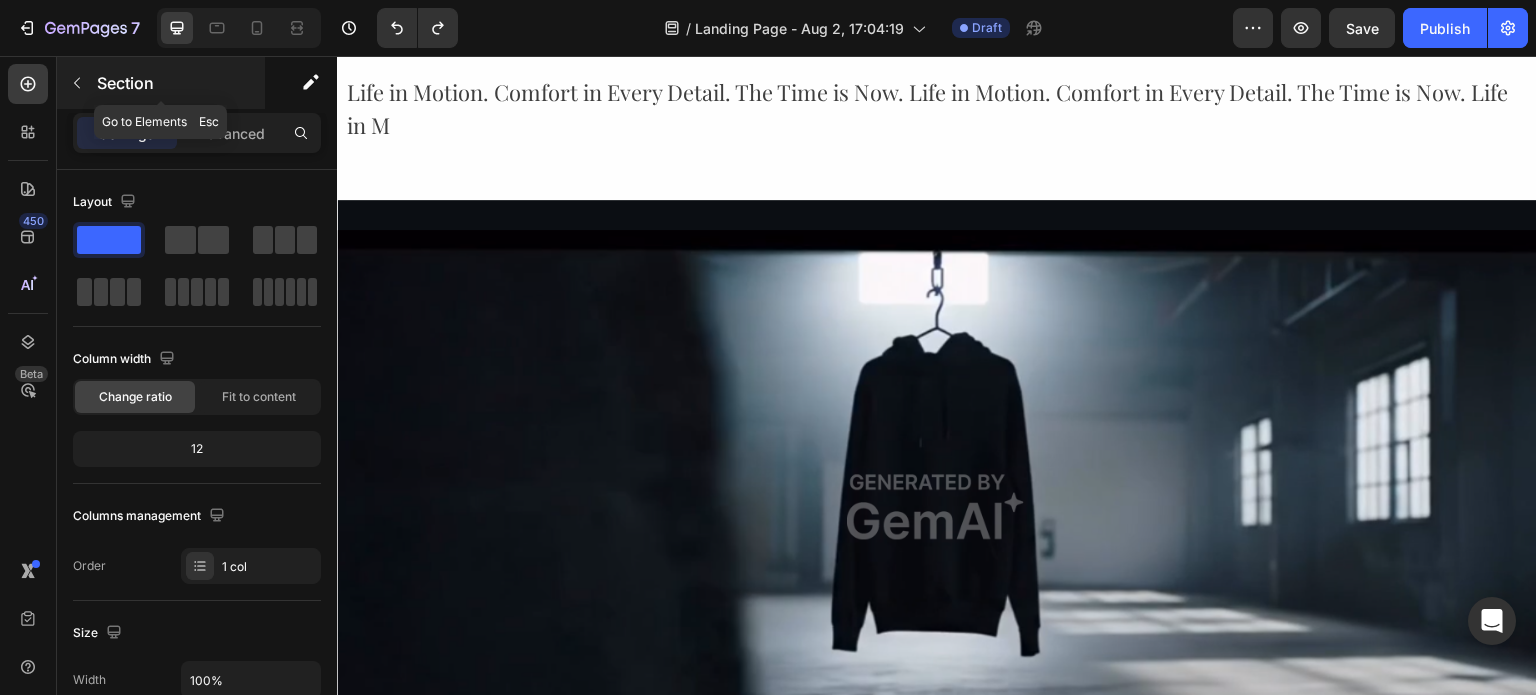 click 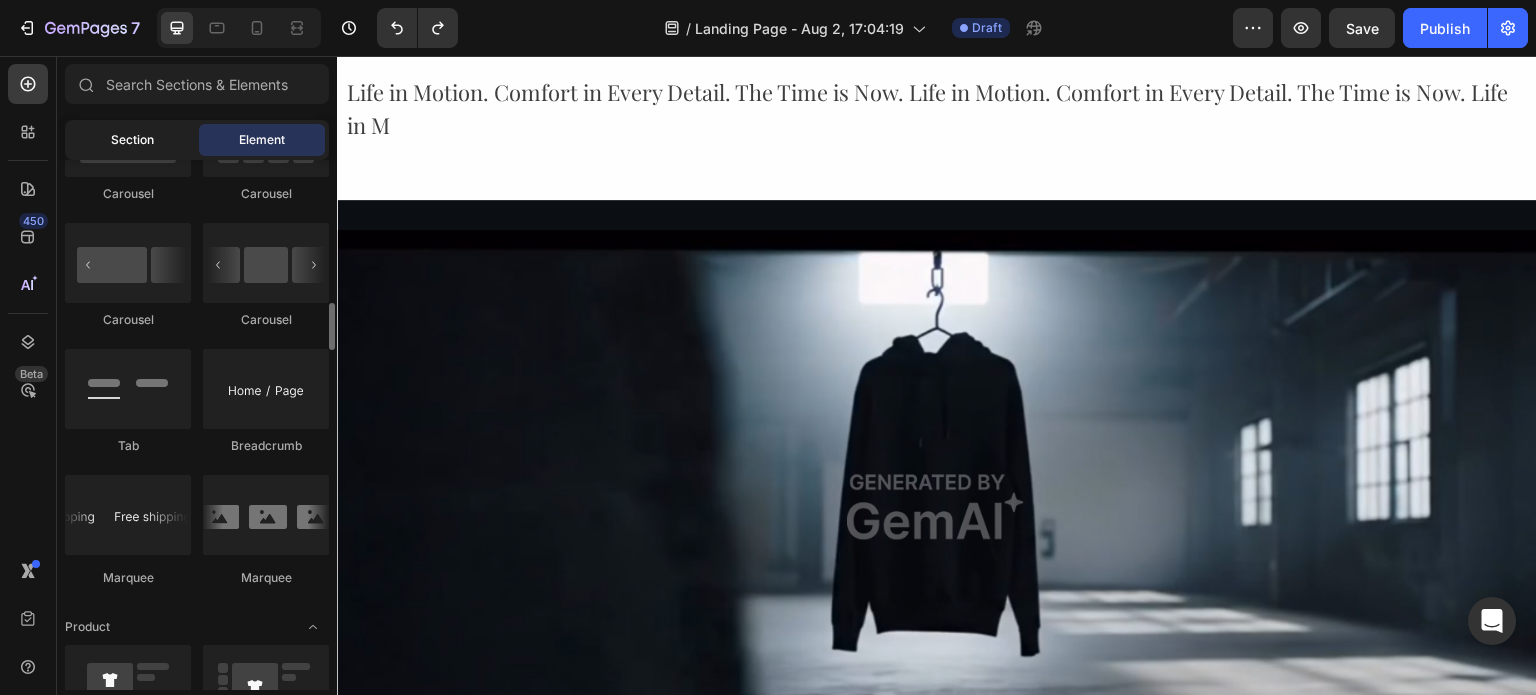 scroll, scrollTop: 2045, scrollLeft: 0, axis: vertical 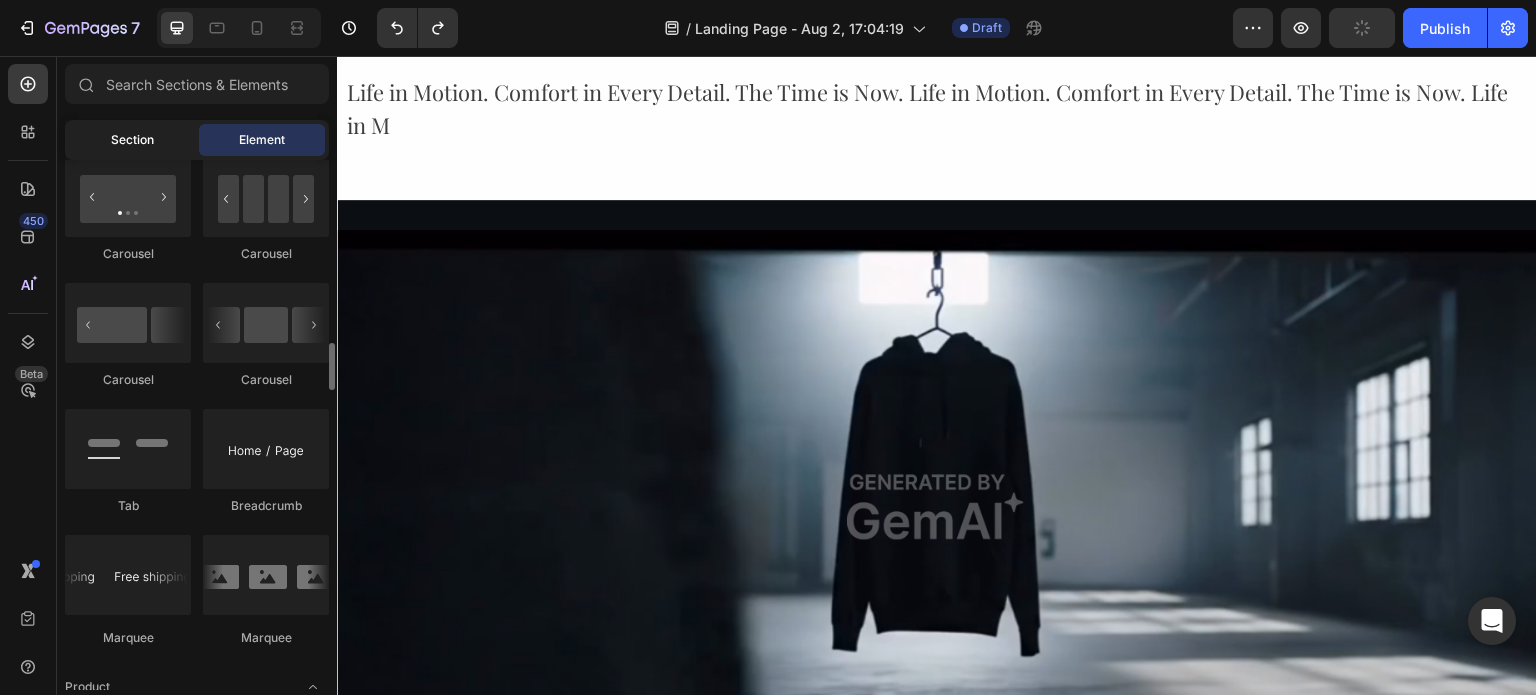 click on "Section" 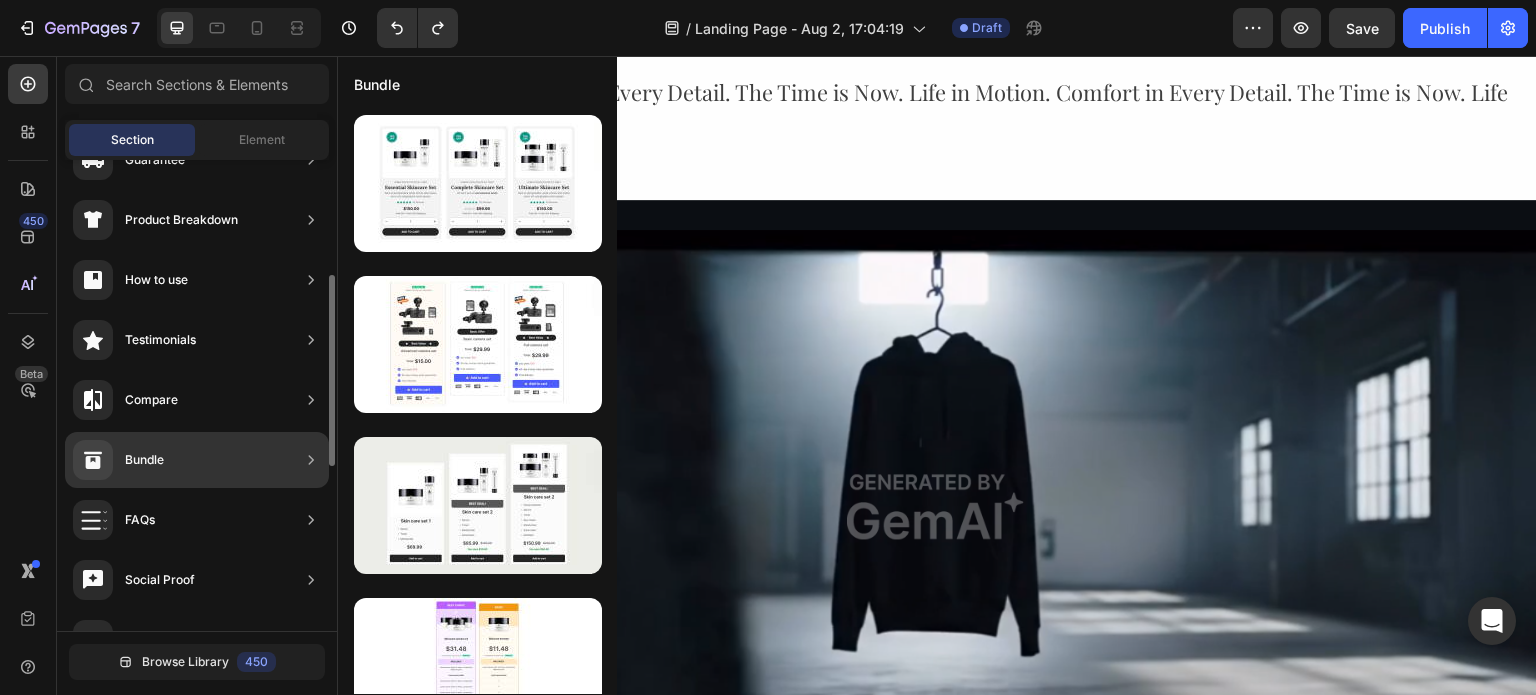 scroll, scrollTop: 285, scrollLeft: 0, axis: vertical 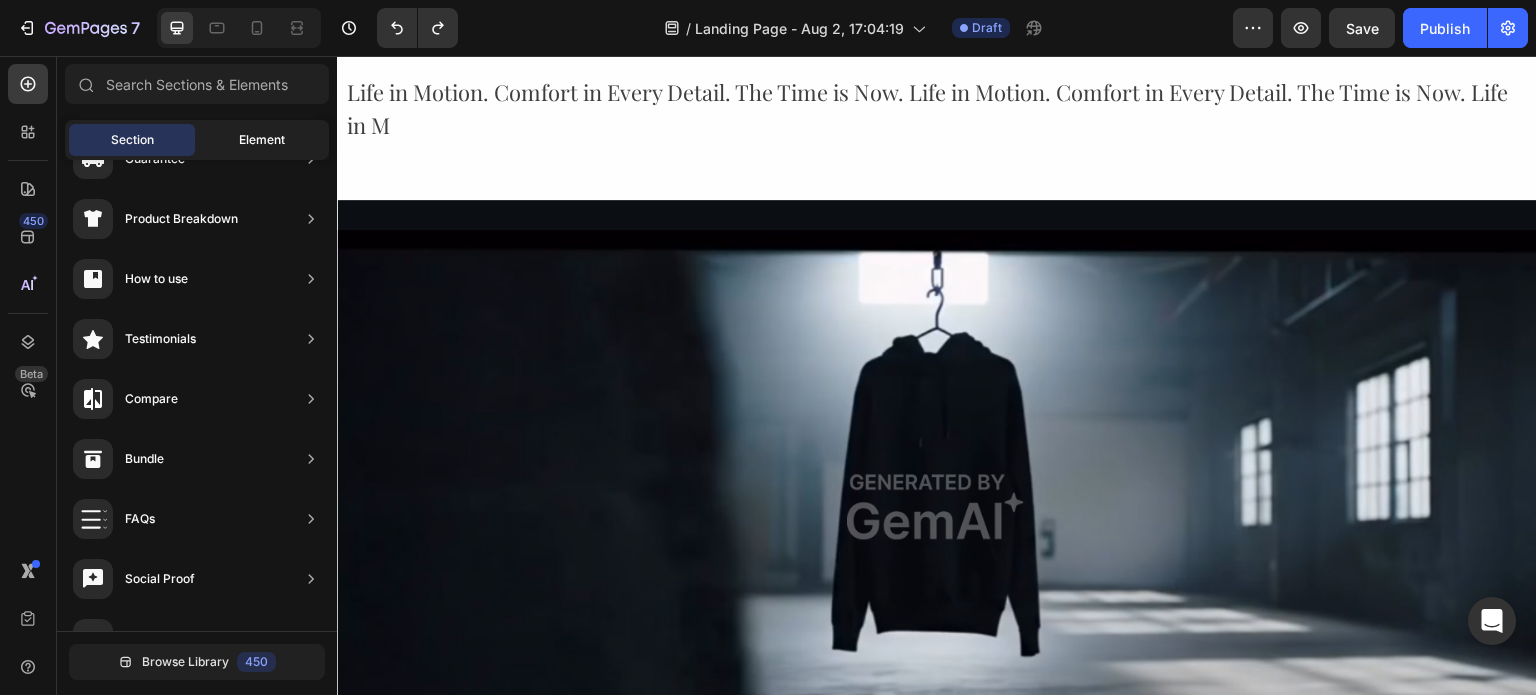click on "Element" at bounding box center (262, 140) 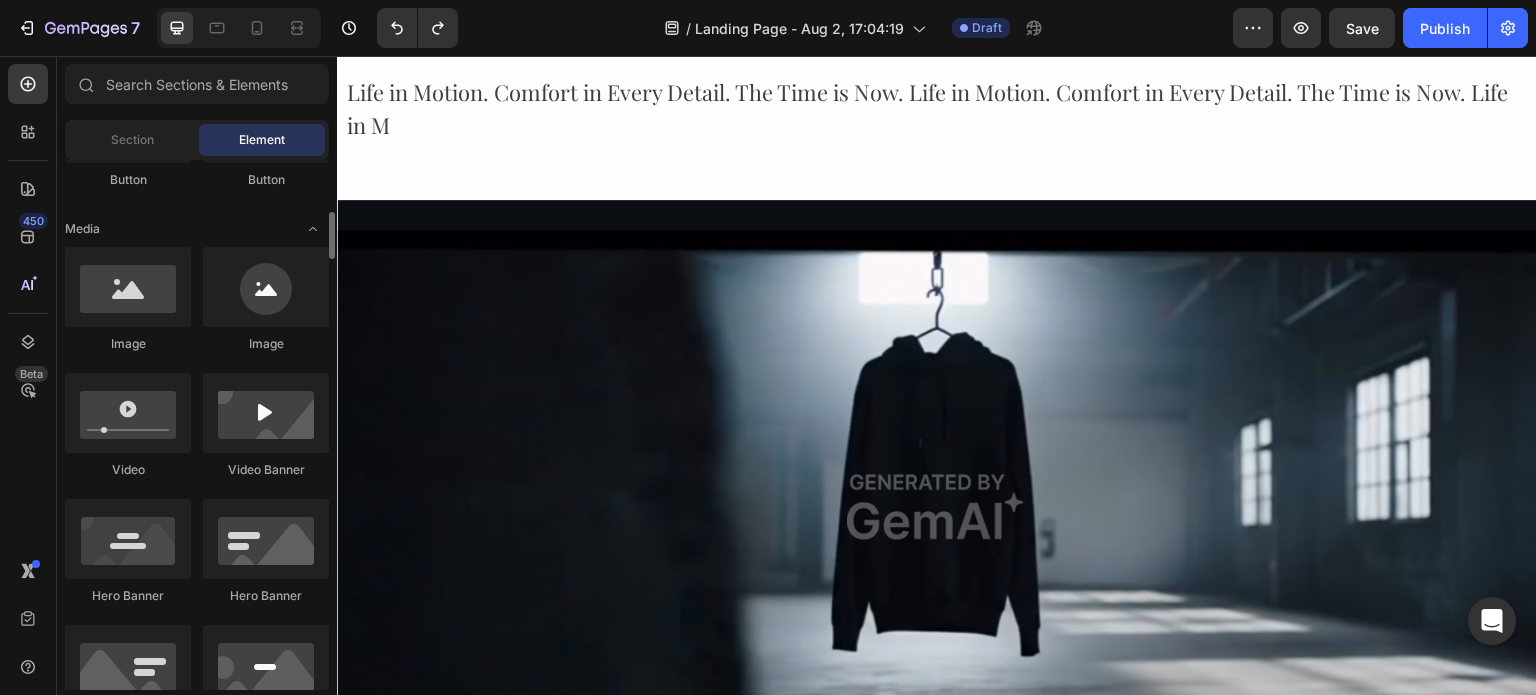 scroll, scrollTop: 576, scrollLeft: 0, axis: vertical 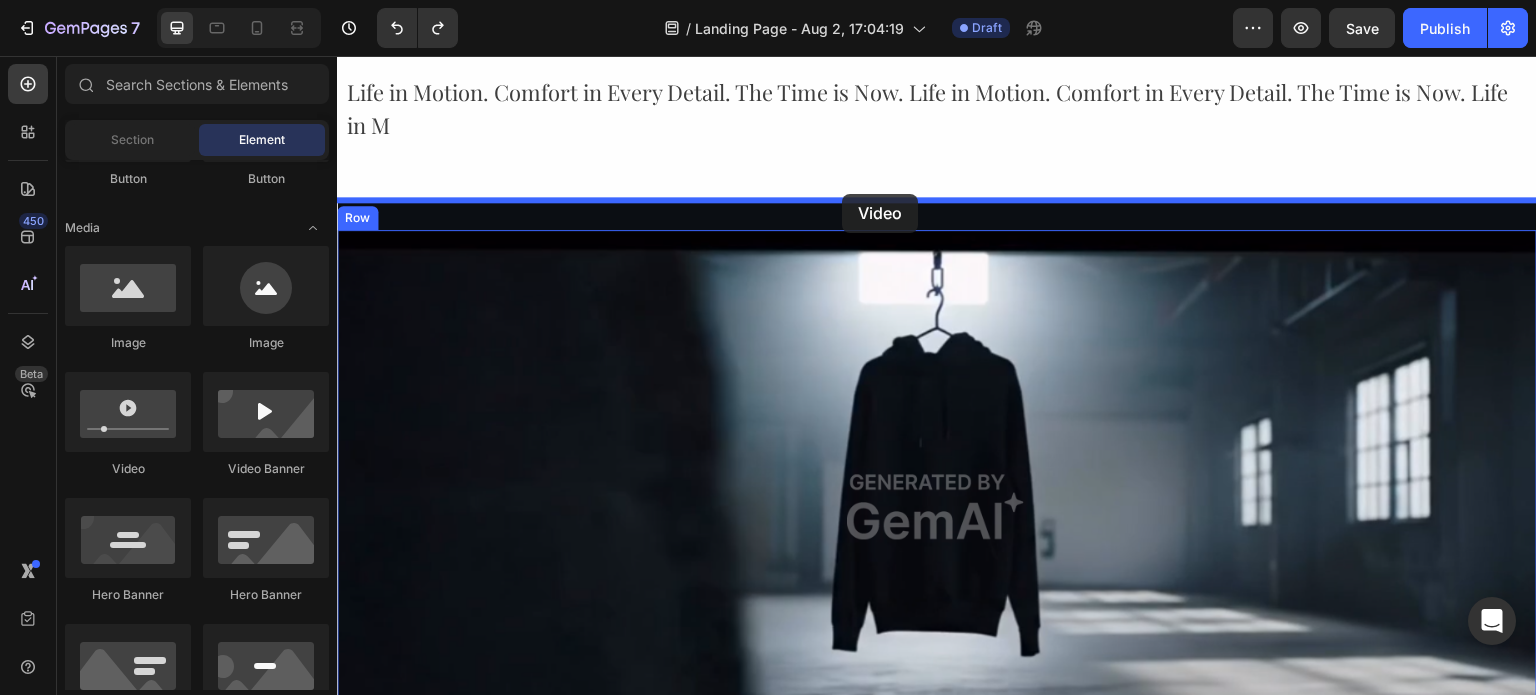 drag, startPoint x: 488, startPoint y: 453, endPoint x: 842, endPoint y: 194, distance: 438.63083 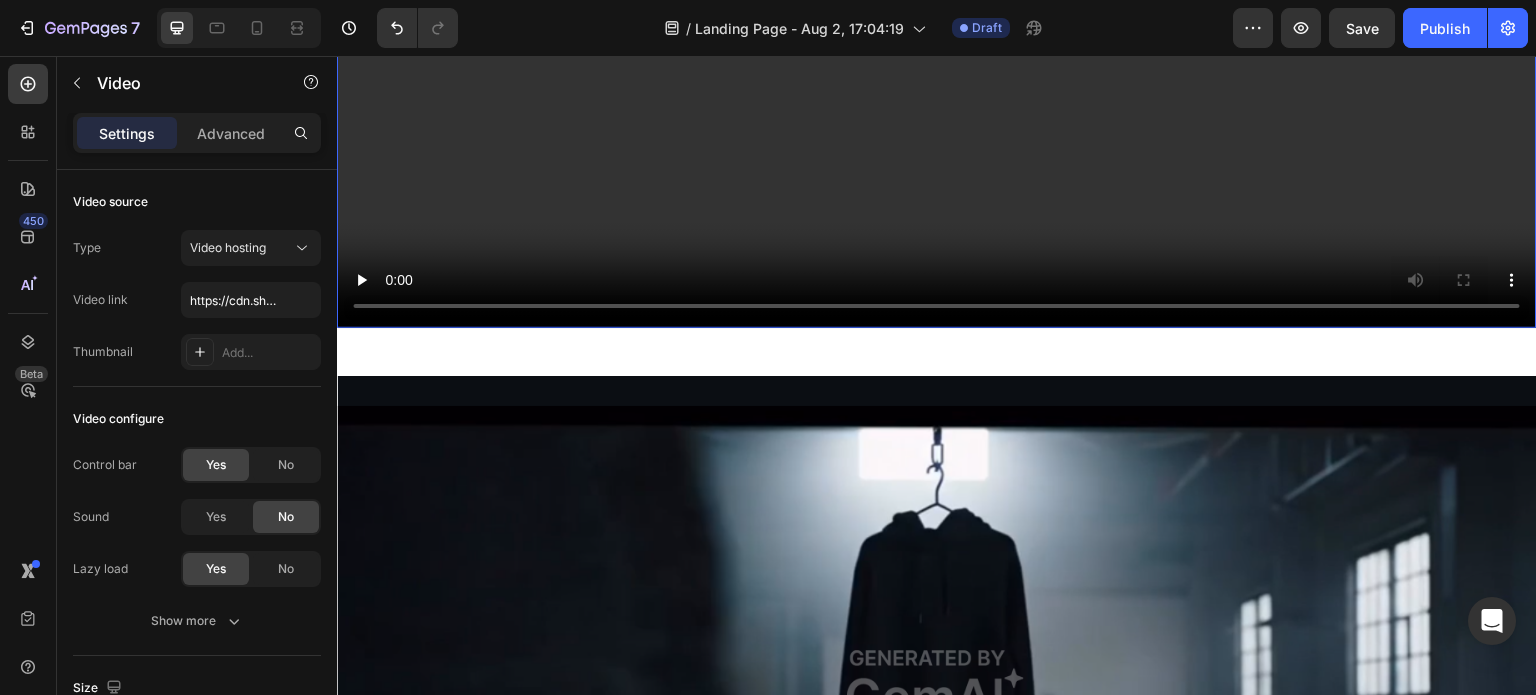 scroll, scrollTop: 3621, scrollLeft: 0, axis: vertical 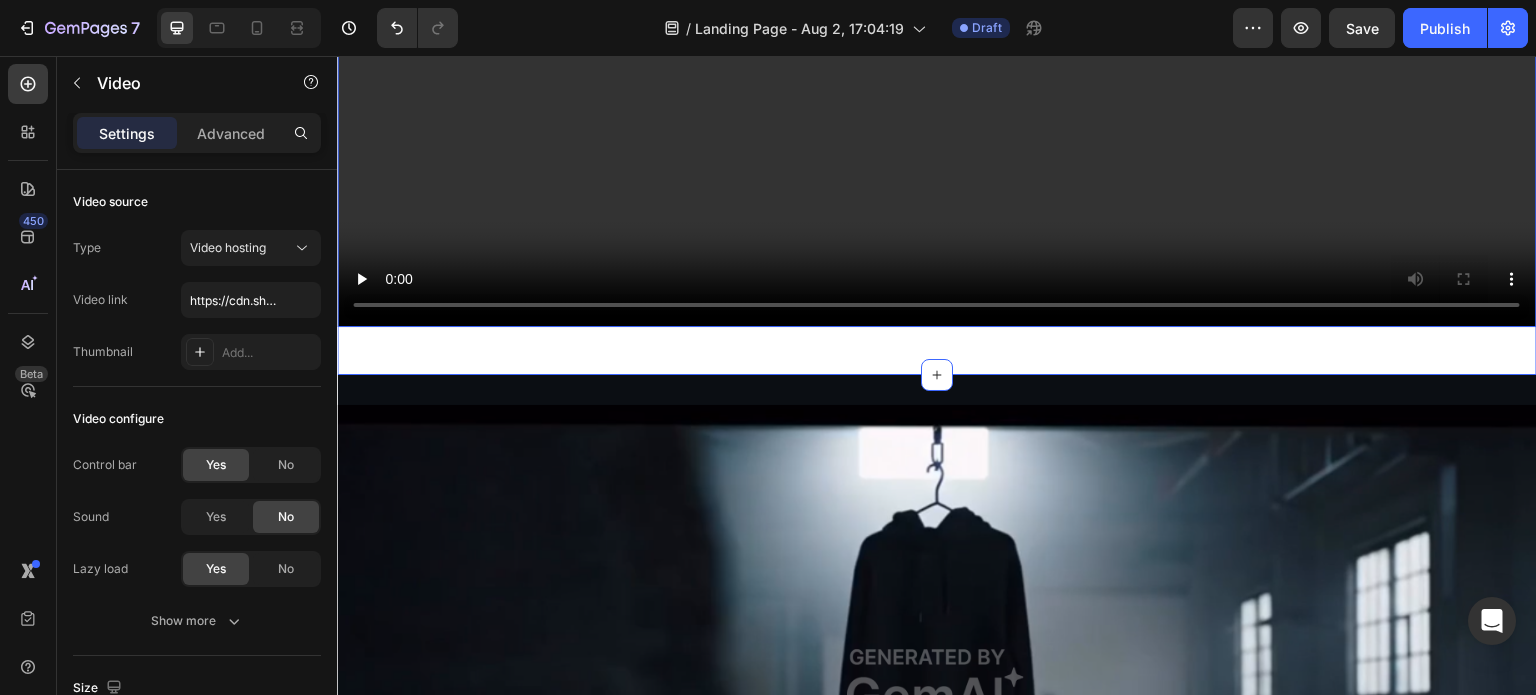 click on "Video   16 Section 7" at bounding box center (937, -3) 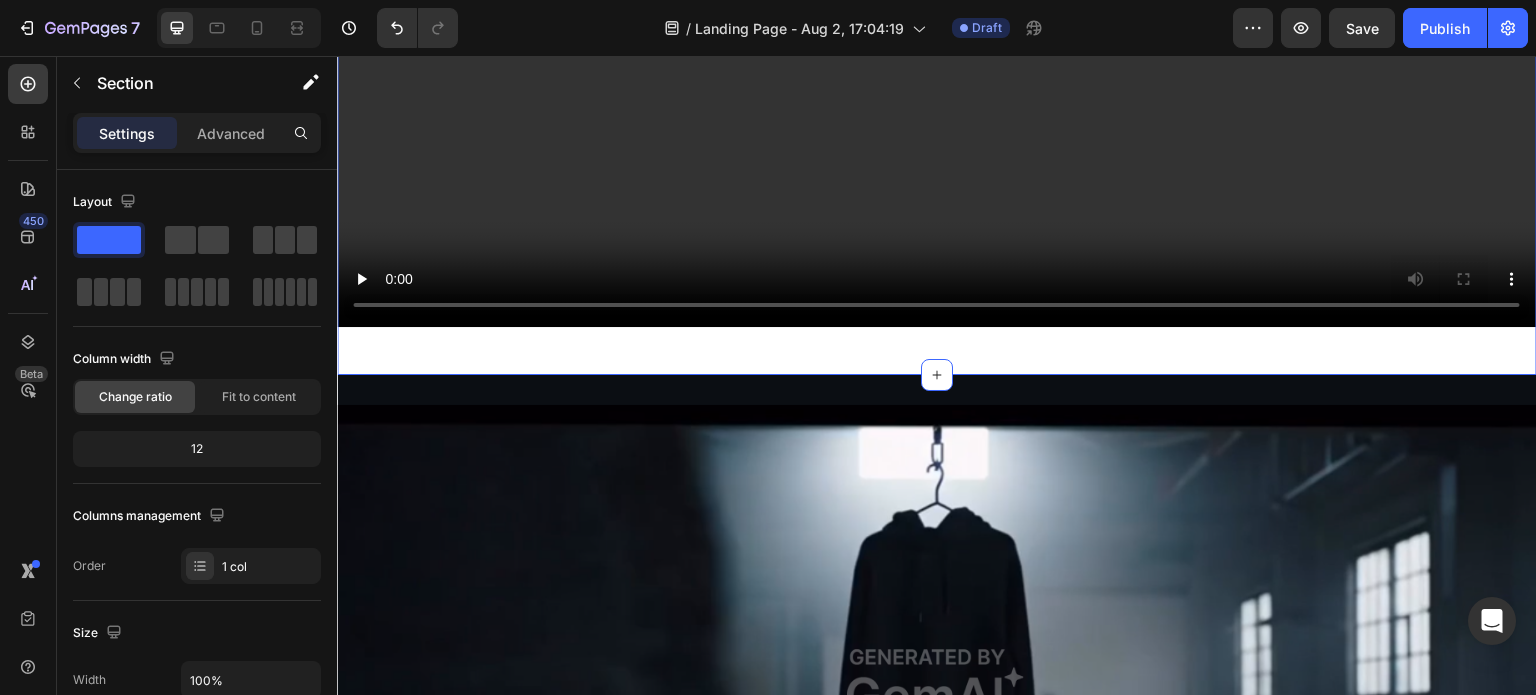 click on "Video Section 7   You can create reusable sections Create Theme Section AI Content Write with GemAI What would you like to describe here? Tone and Voice Persuasive Product Organic ribbed beanie Show more Generate" at bounding box center [937, -3] 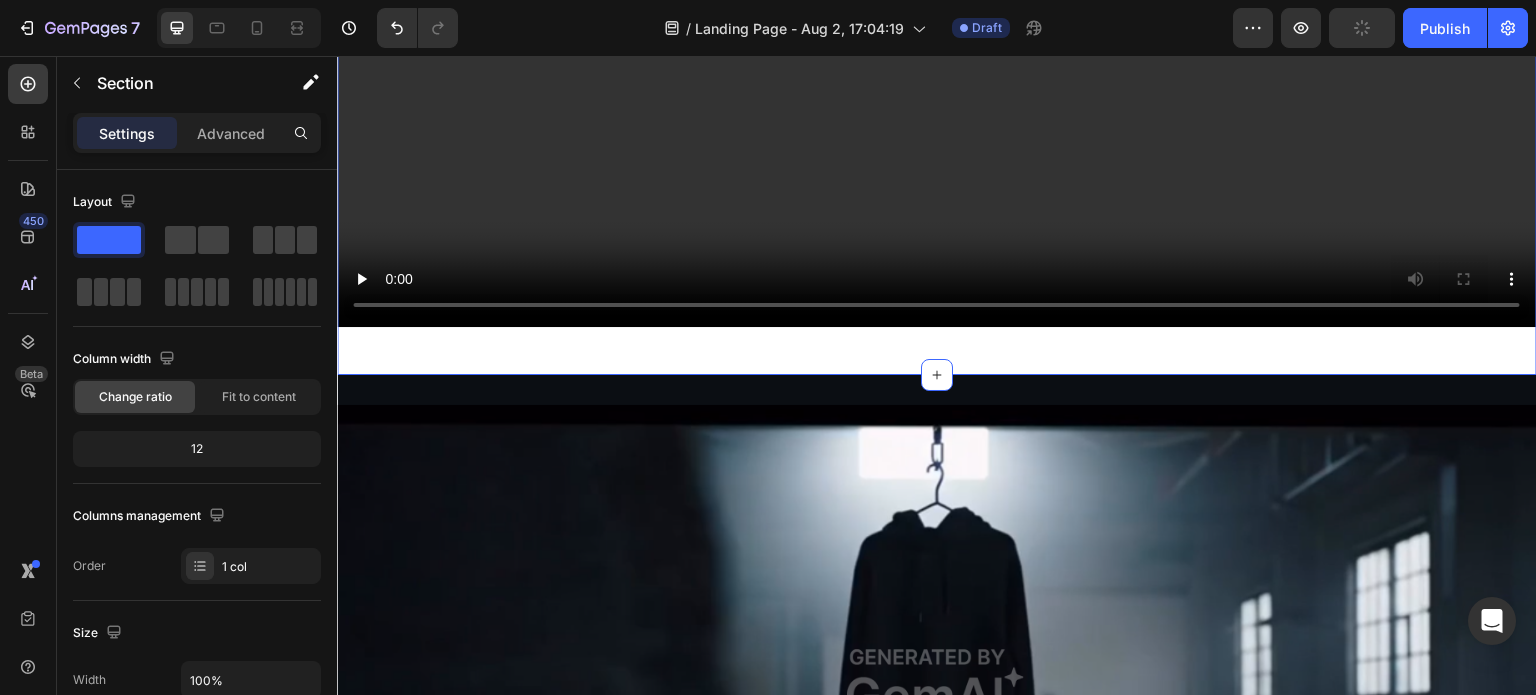 click on "Video Section 7   You can create reusable sections Create Theme Section AI Content Write with GemAI What would you like to describe here? Tone and Voice Persuasive Product Organic ribbed beanie Show more Generate" at bounding box center (937, -3) 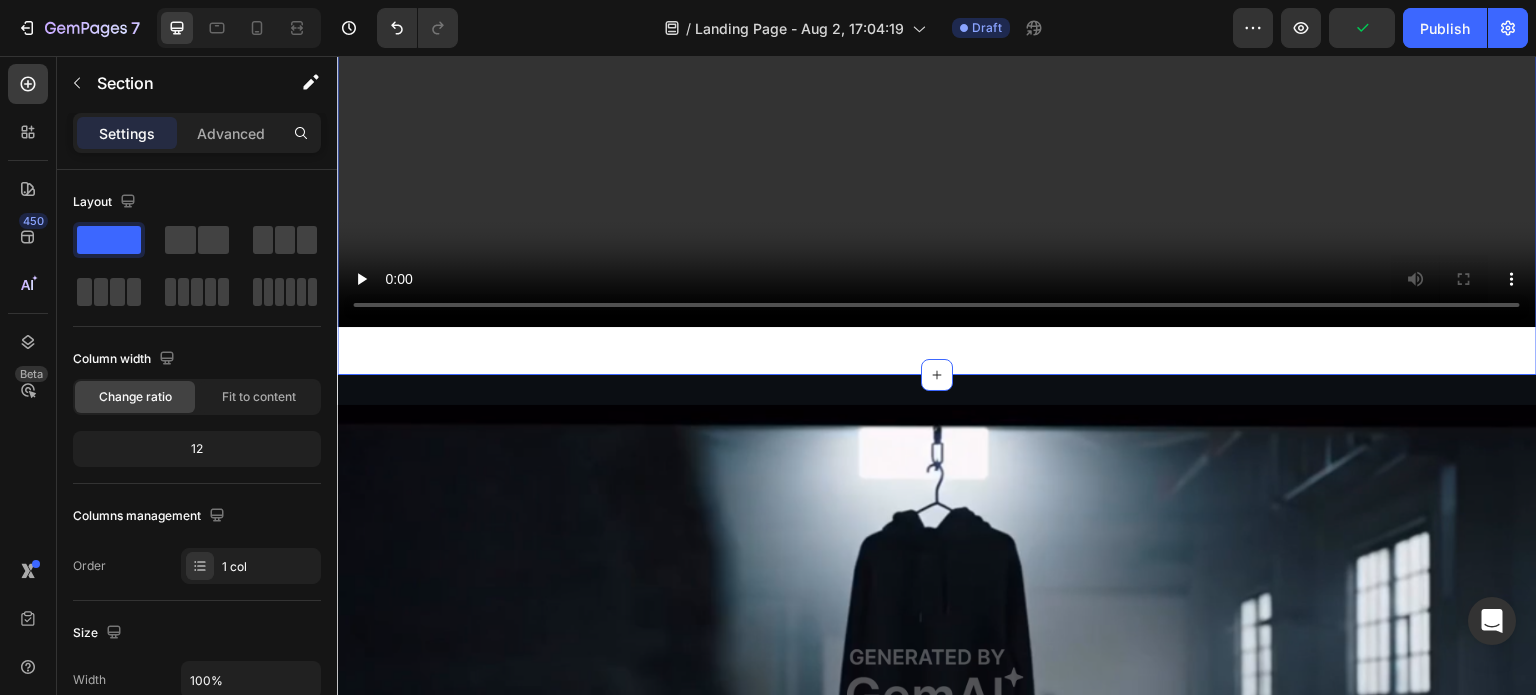 click on "Video Section 7   You can create reusable sections Create Theme Section AI Content Write with GemAI What would you like to describe here? Tone and Voice Persuasive Product Organic ribbed beanie Show more Generate" at bounding box center [937, -3] 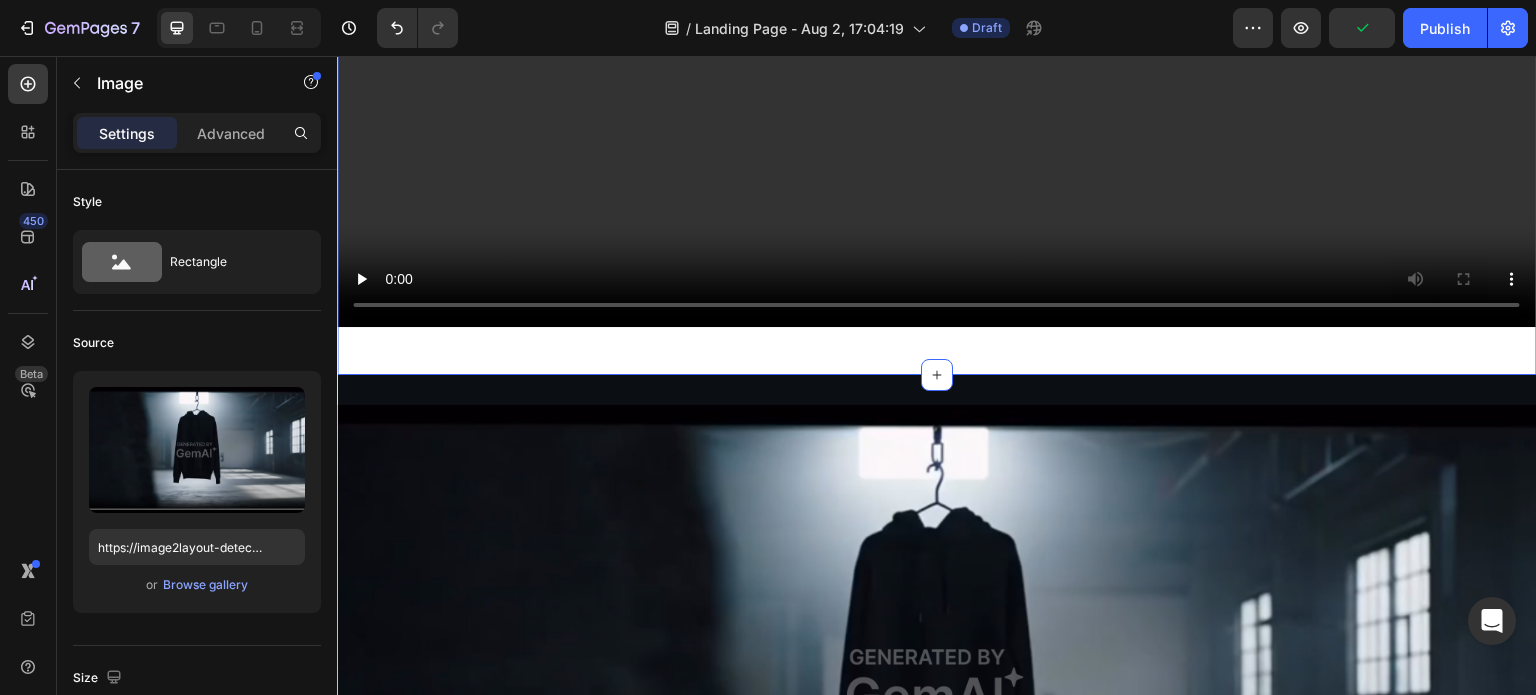 click at bounding box center [937, 682] 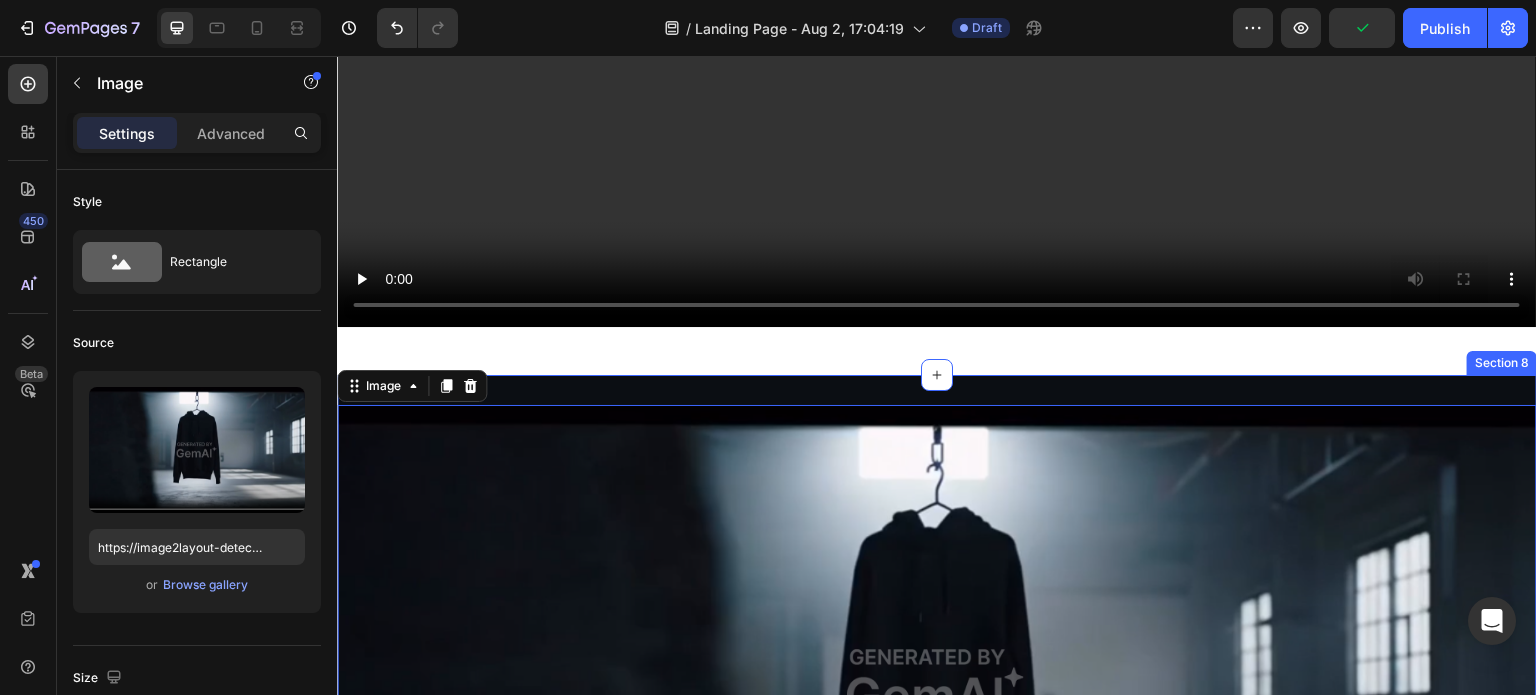 click on "Image   0 Row Section 8" at bounding box center (937, 682) 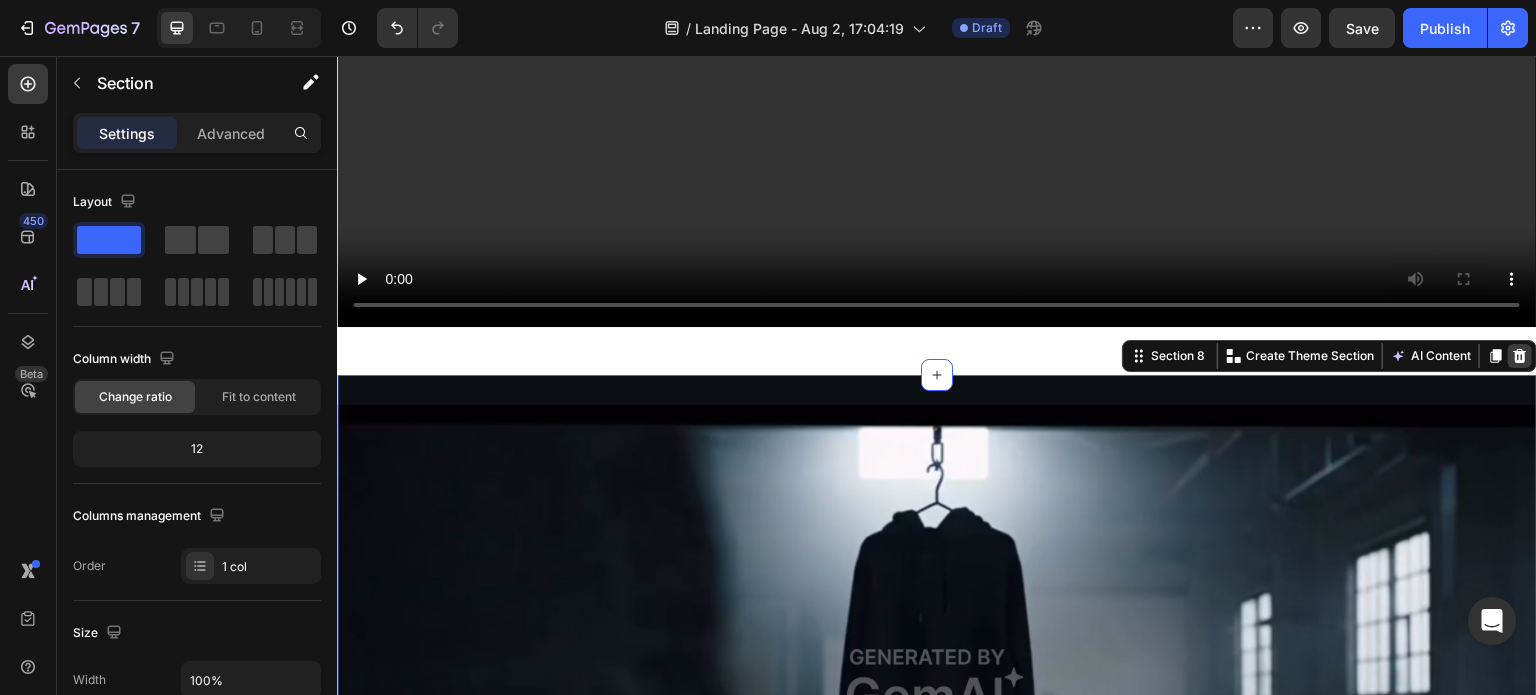 click 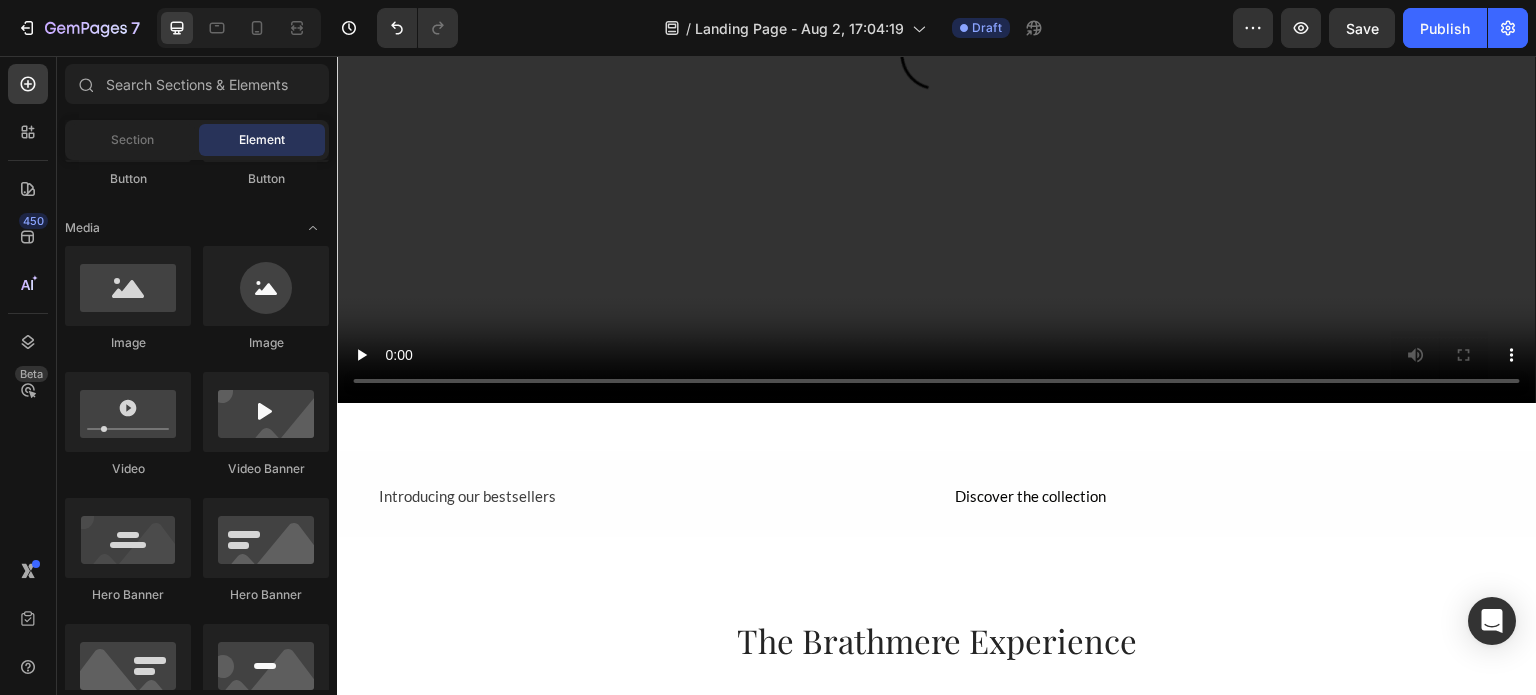 scroll, scrollTop: 3522, scrollLeft: 0, axis: vertical 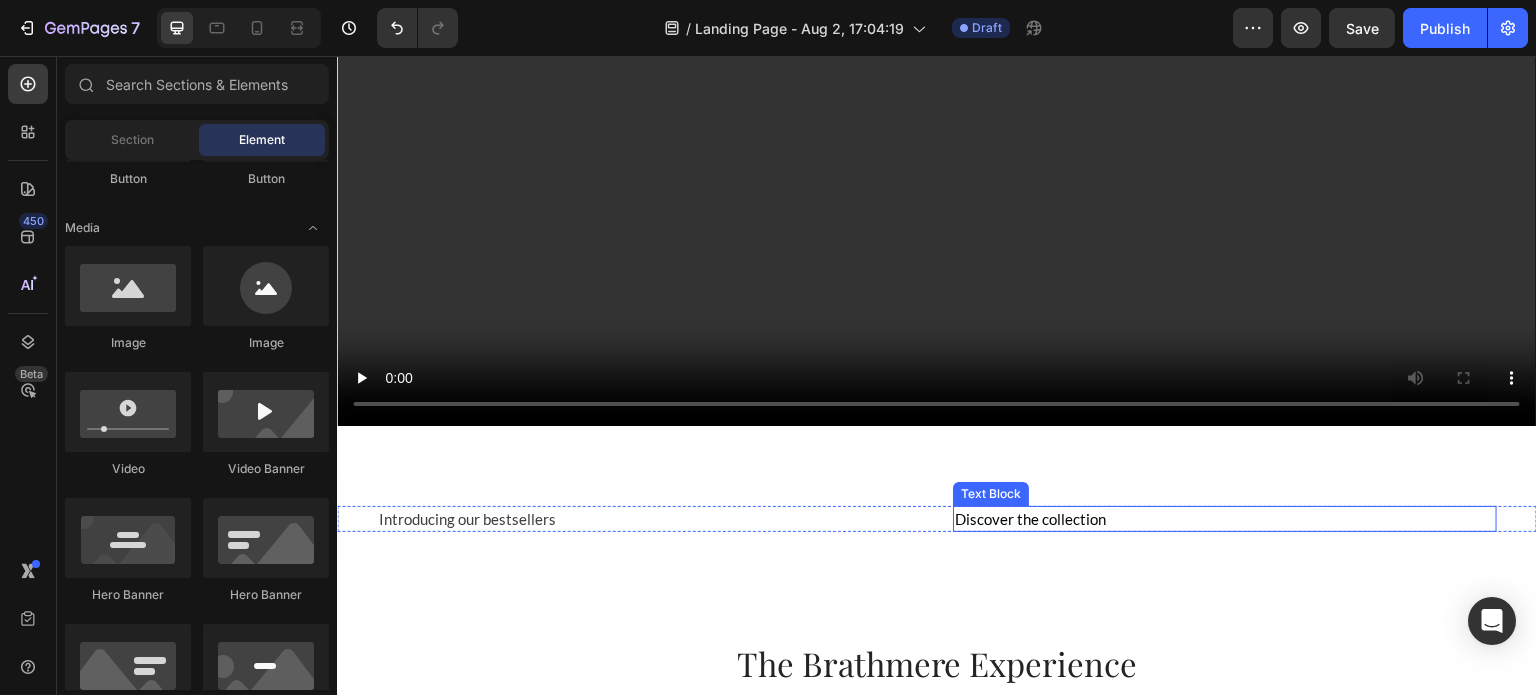 click on "Discover the collection" at bounding box center (1225, 519) 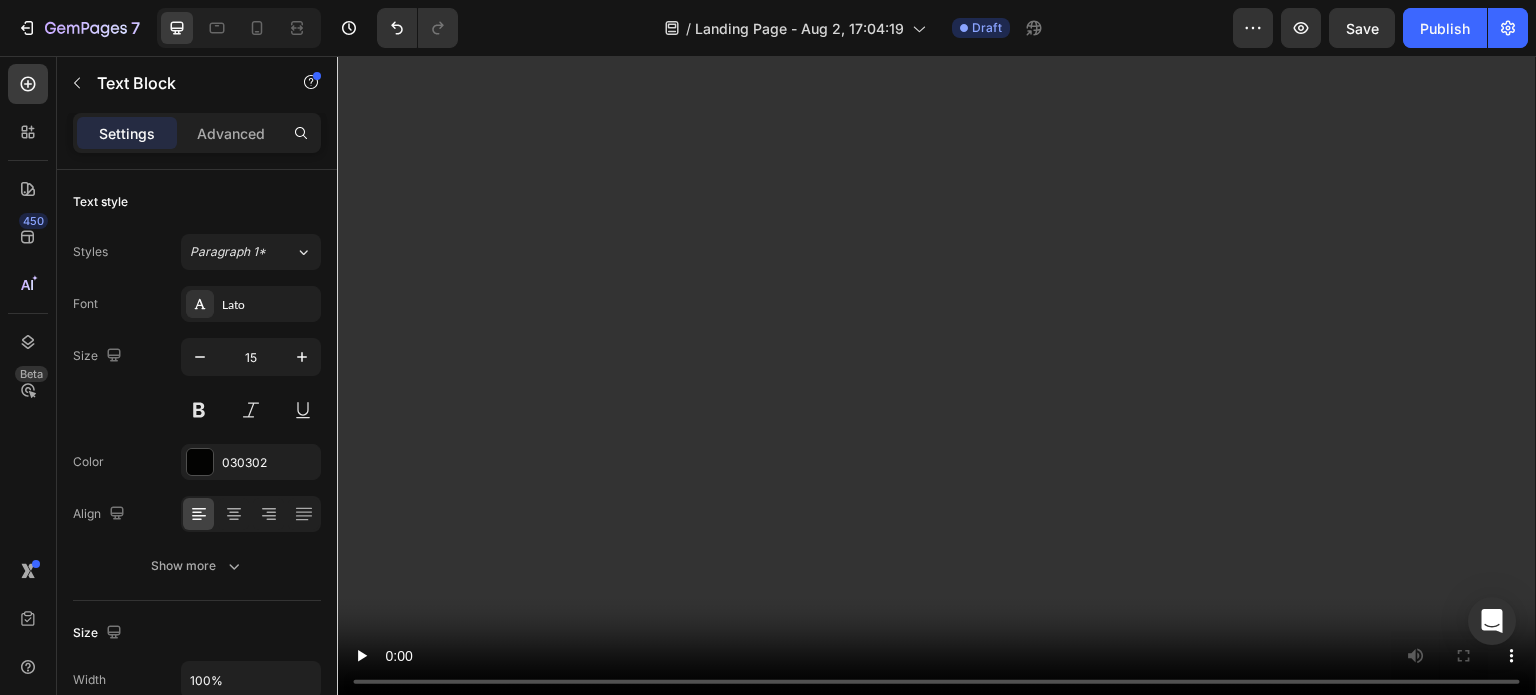 scroll, scrollTop: 3244, scrollLeft: 0, axis: vertical 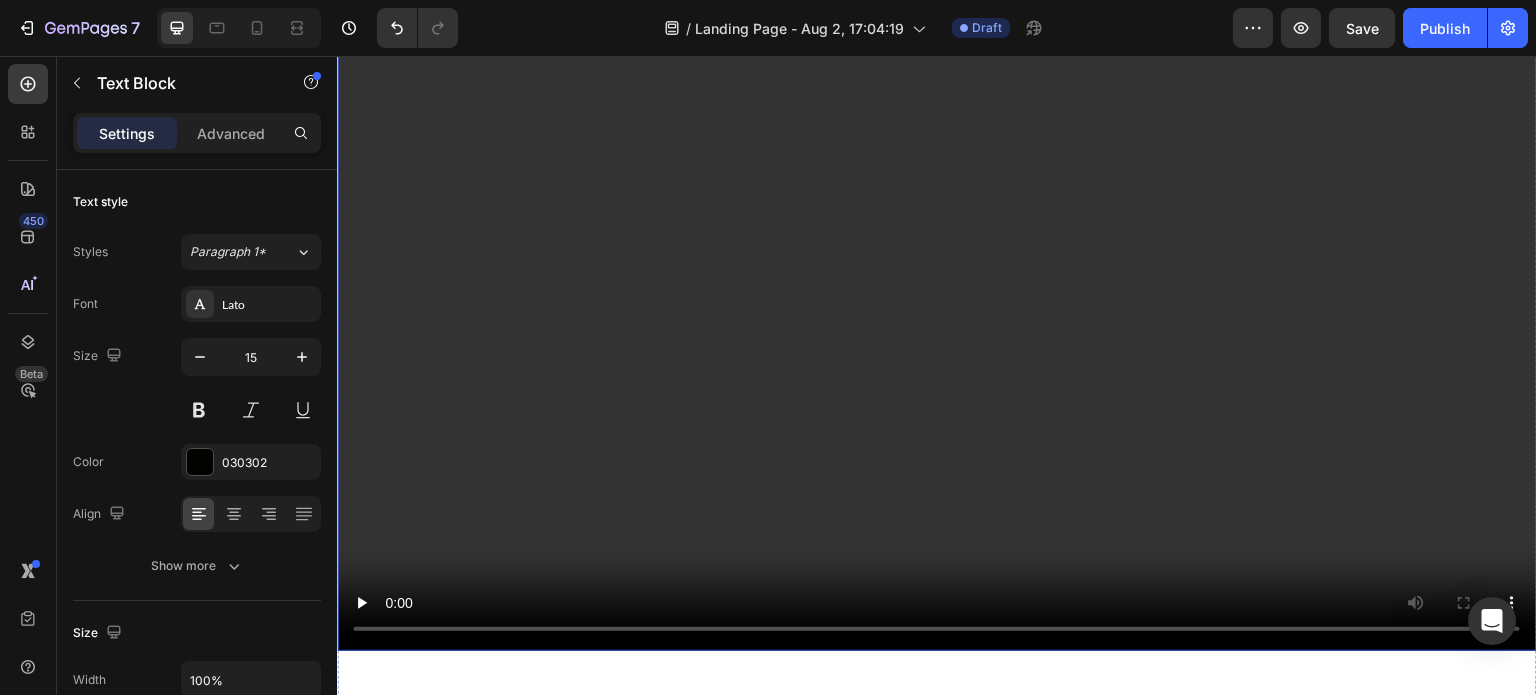 click at bounding box center [937, 313] 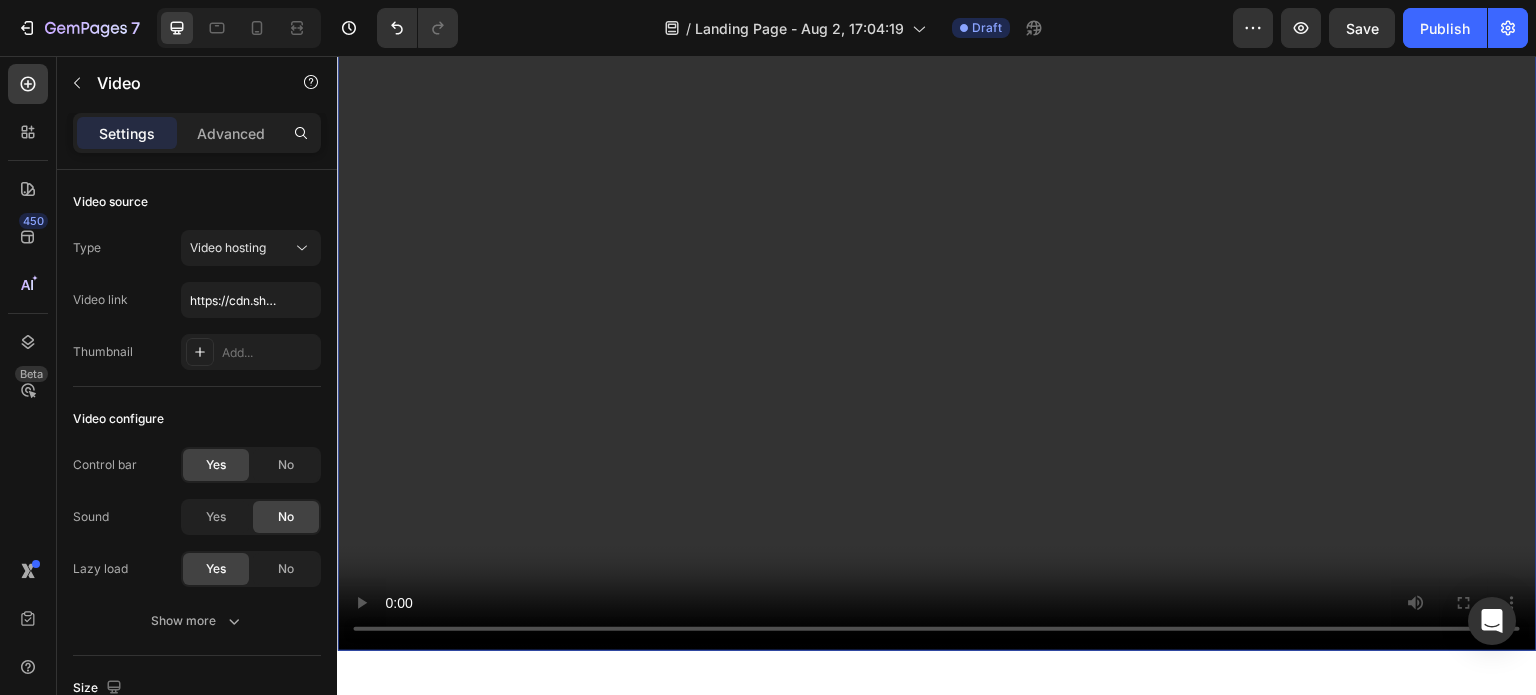 click at bounding box center [937, 313] 